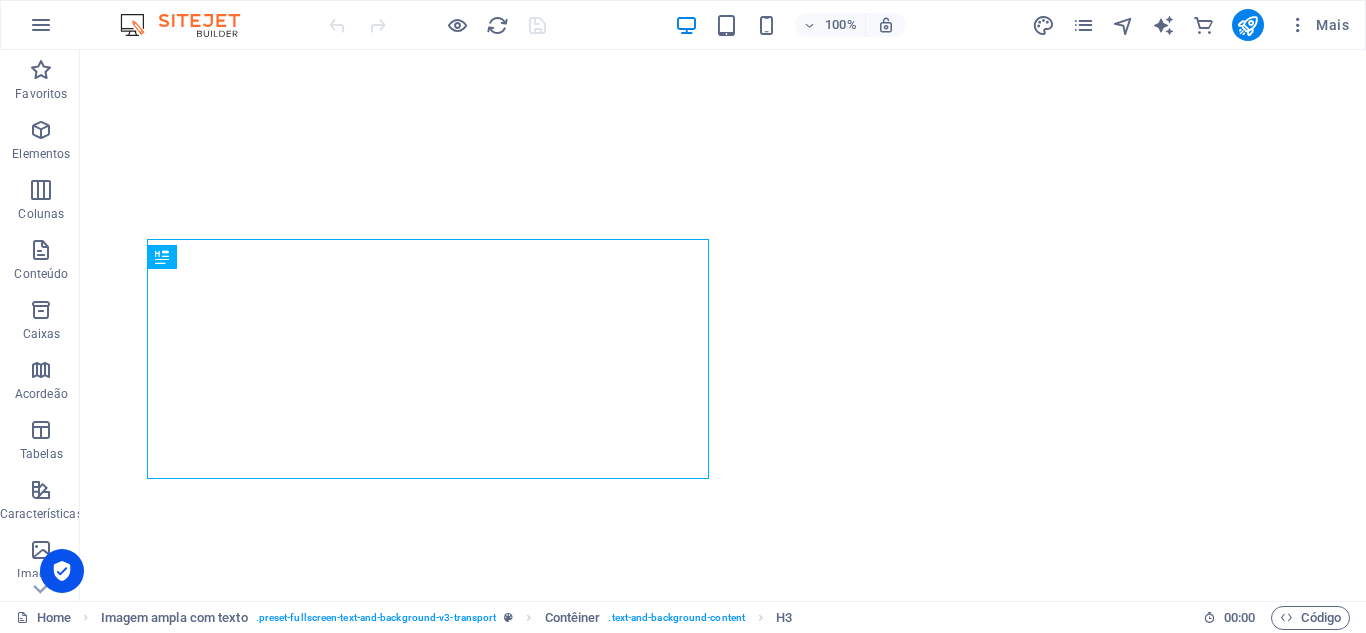 scroll, scrollTop: 0, scrollLeft: 0, axis: both 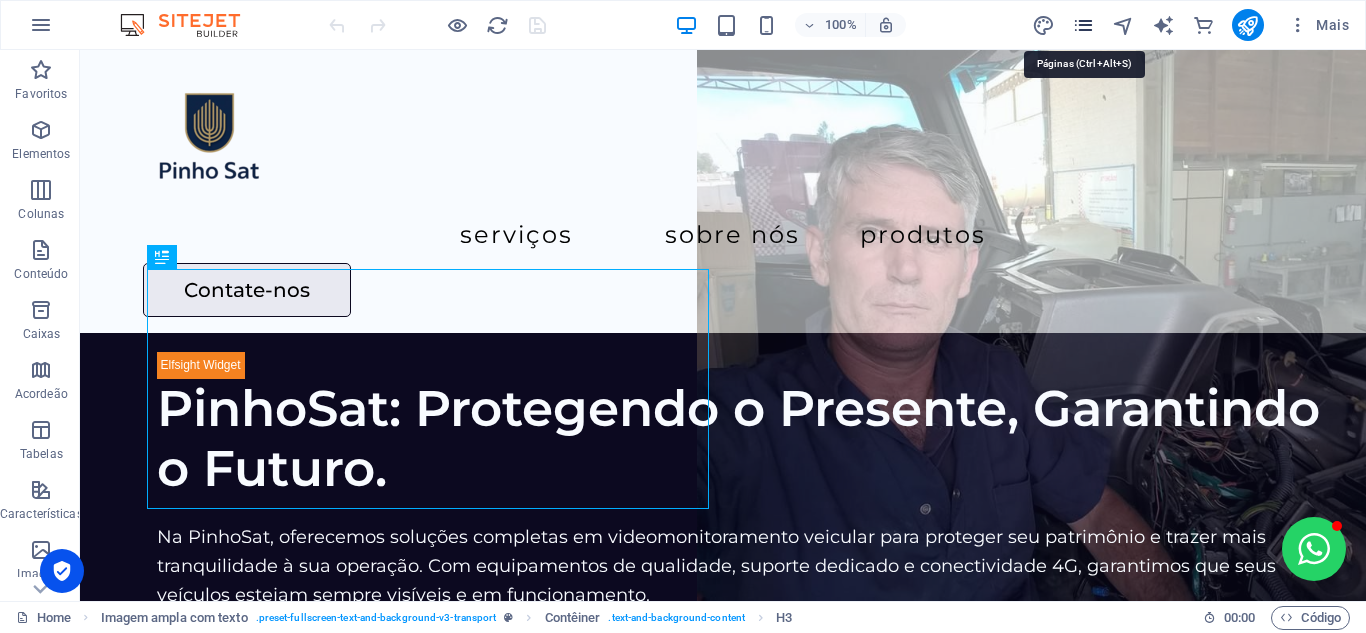 click at bounding box center (1083, 25) 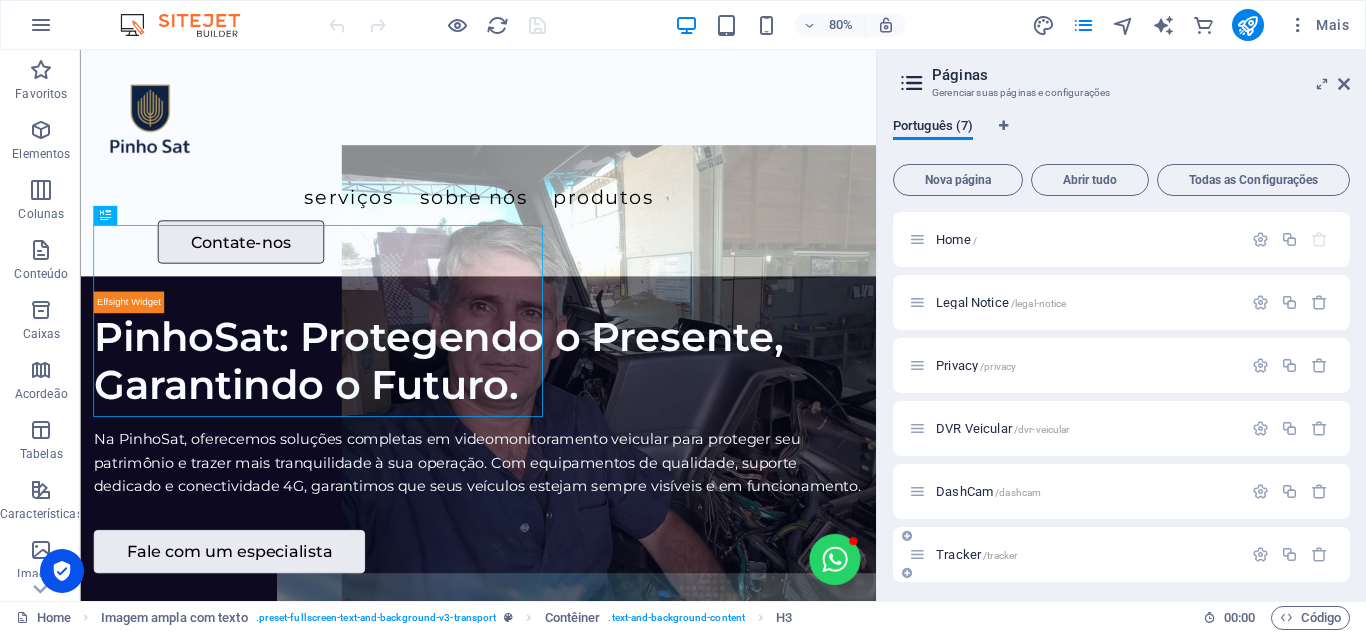 click on "Tracker /tracker" at bounding box center [976, 554] 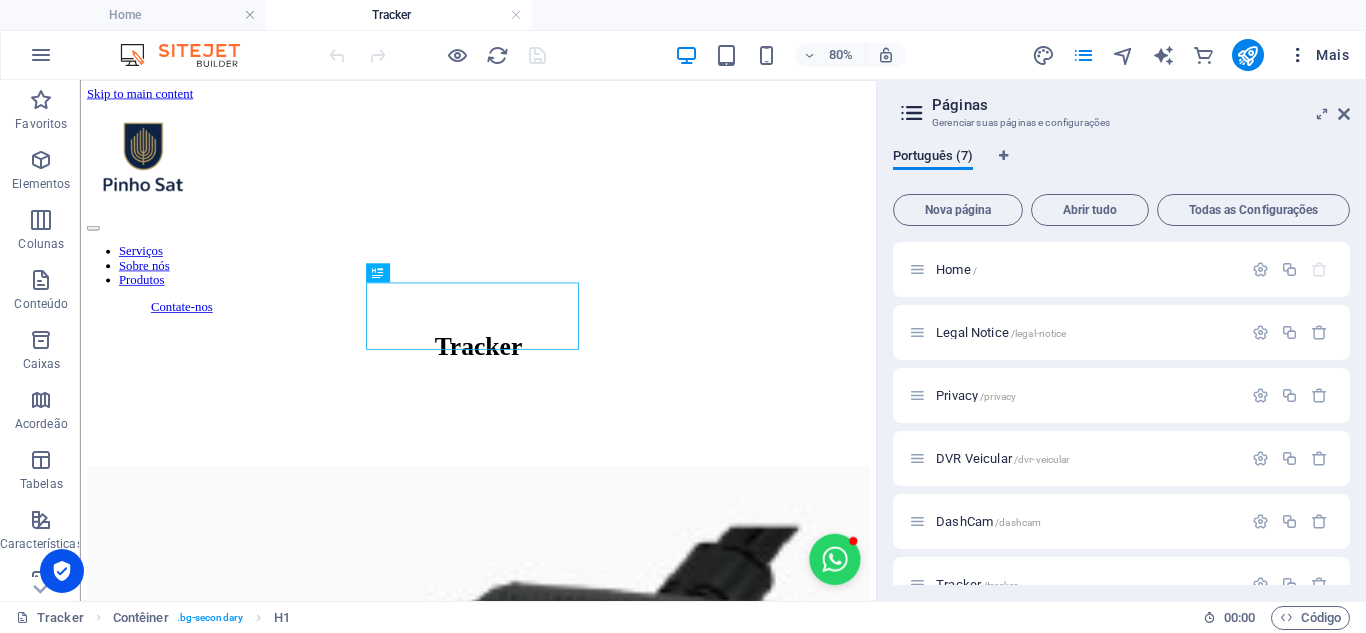 scroll, scrollTop: 0, scrollLeft: 0, axis: both 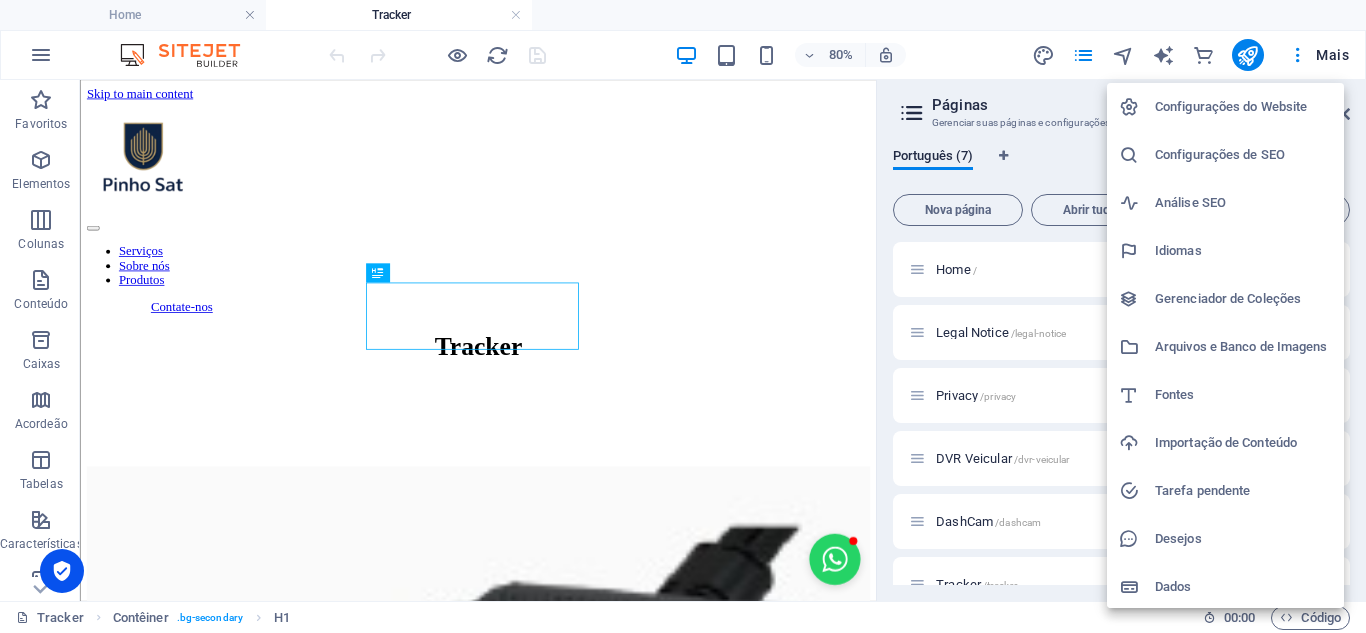click at bounding box center (683, 316) 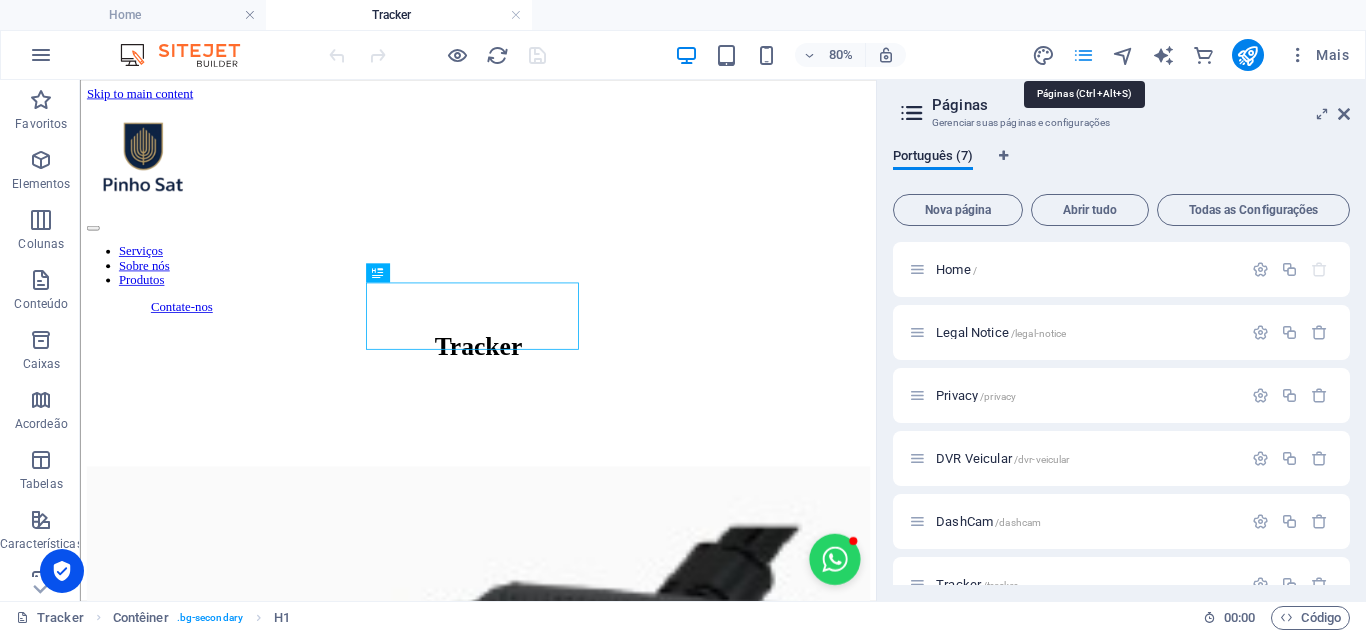 click at bounding box center [1083, 55] 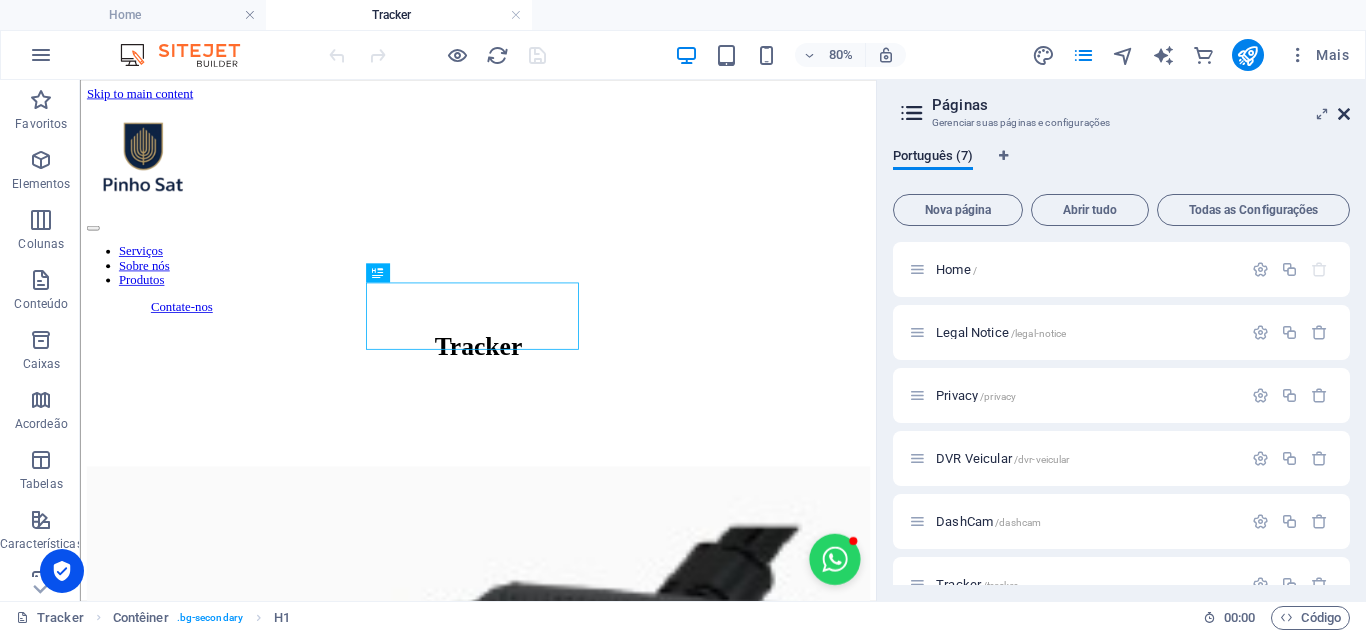 click at bounding box center (1344, 114) 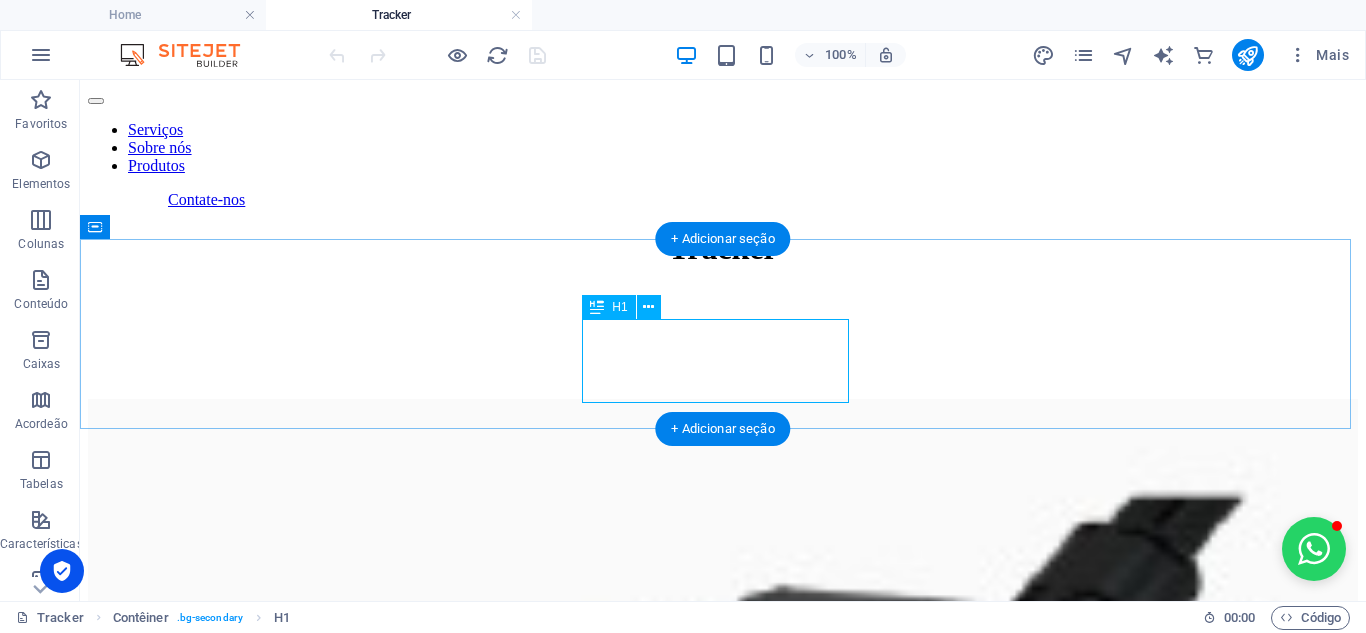 scroll, scrollTop: 300, scrollLeft: 0, axis: vertical 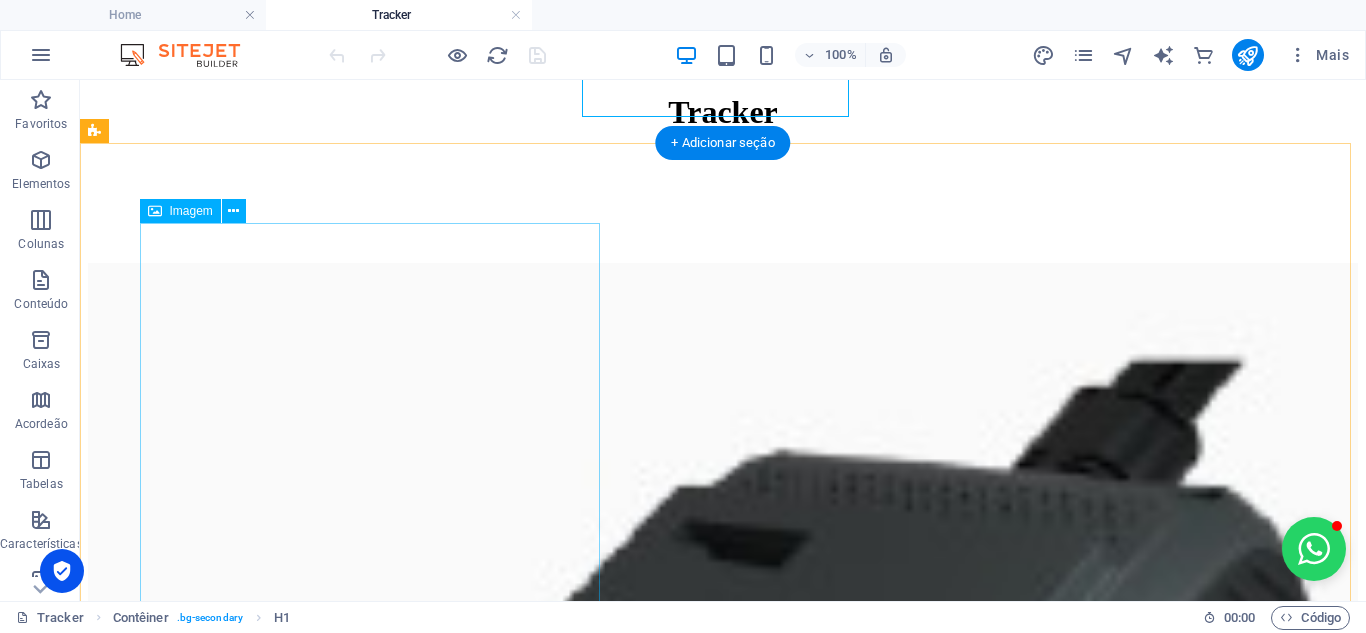 click at bounding box center [723, 909] 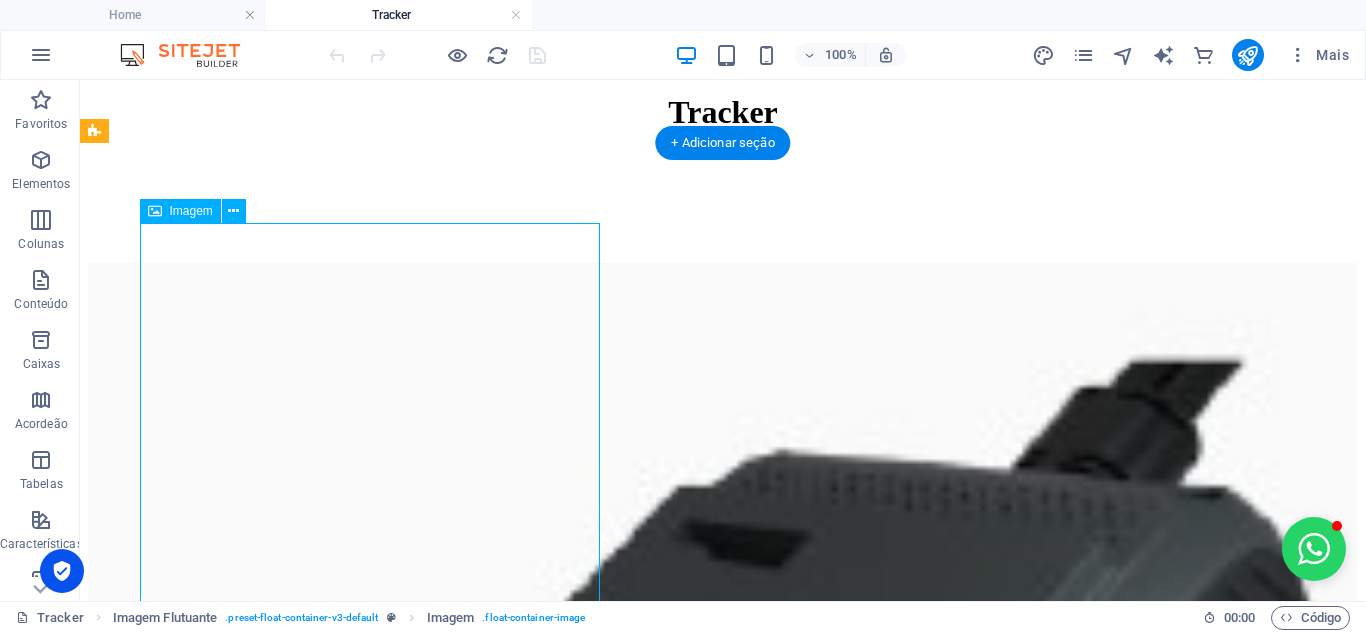 scroll, scrollTop: 600, scrollLeft: 0, axis: vertical 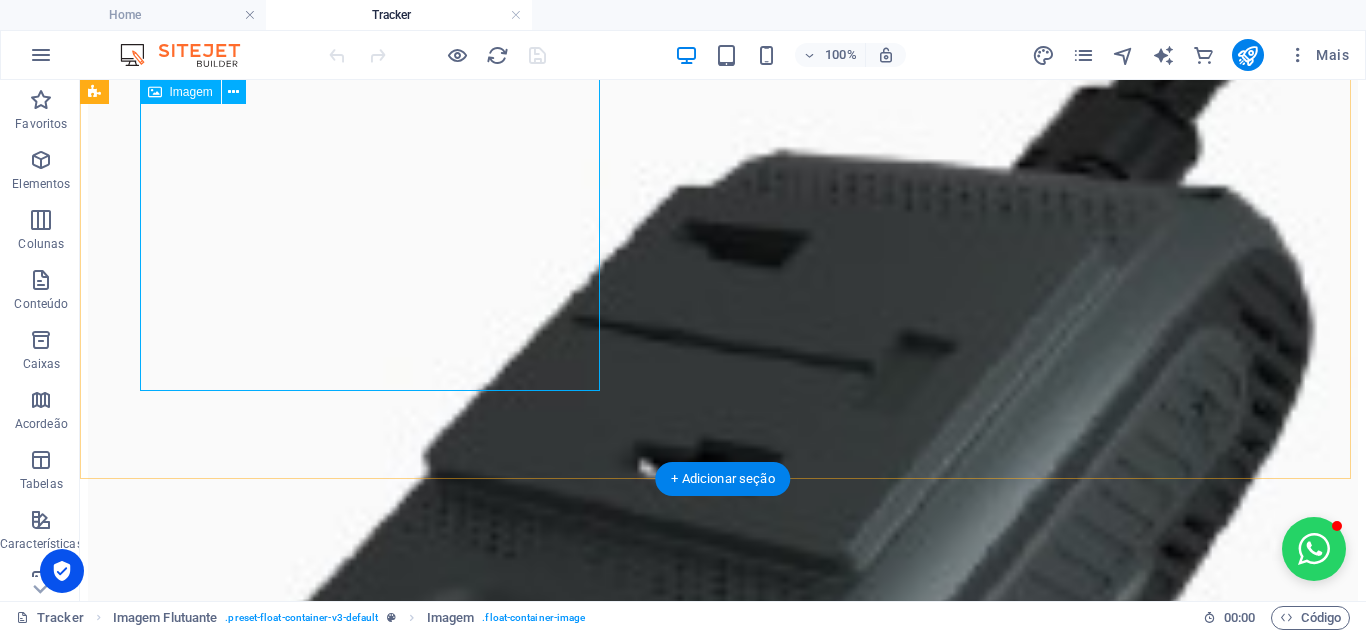 click at bounding box center (723, 609) 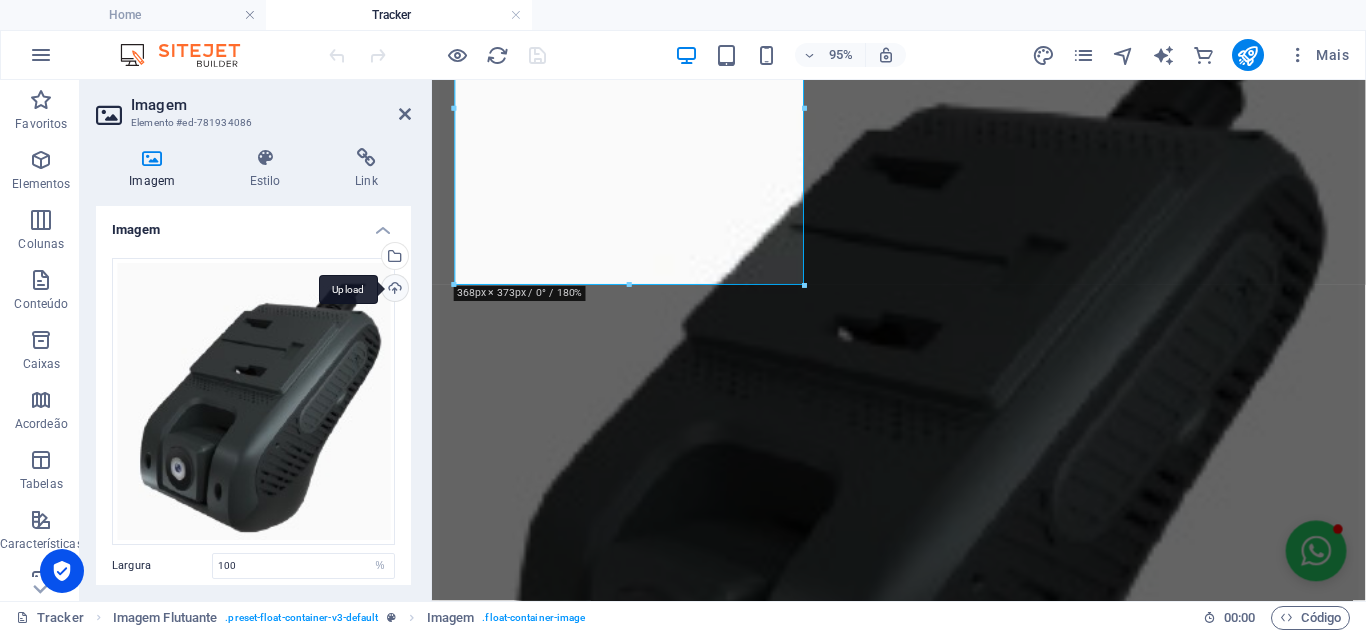 click on "Upload" at bounding box center (393, 290) 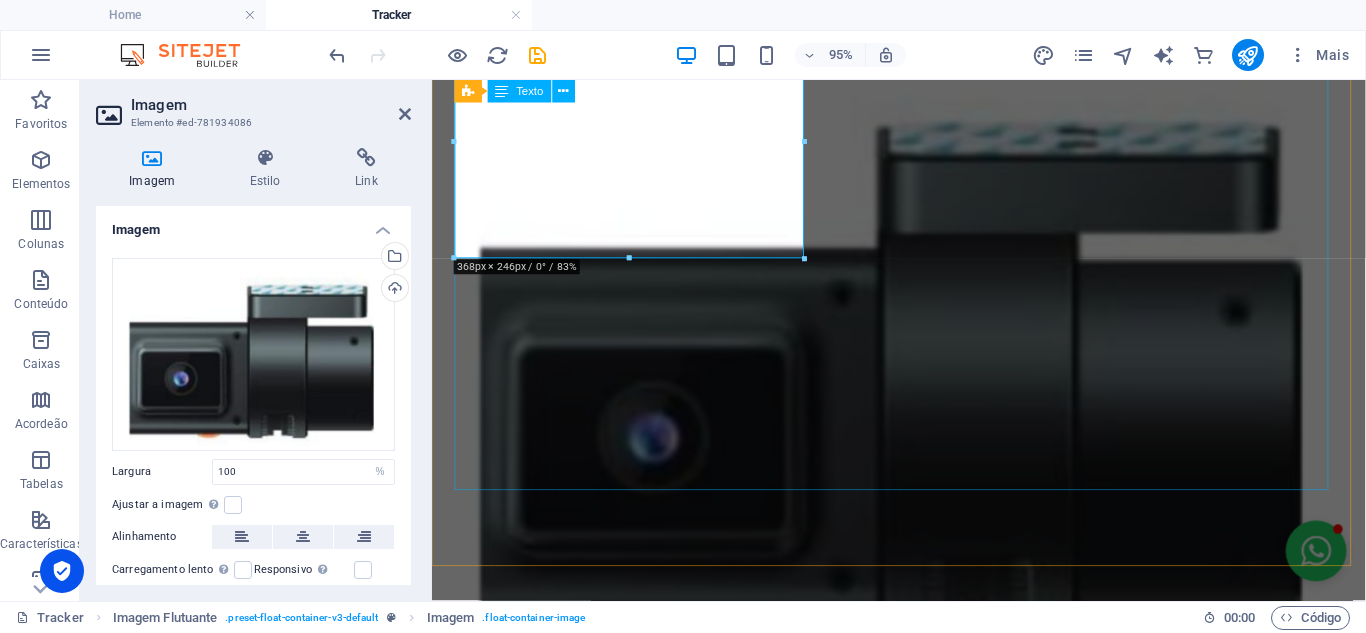 scroll, scrollTop: 500, scrollLeft: 0, axis: vertical 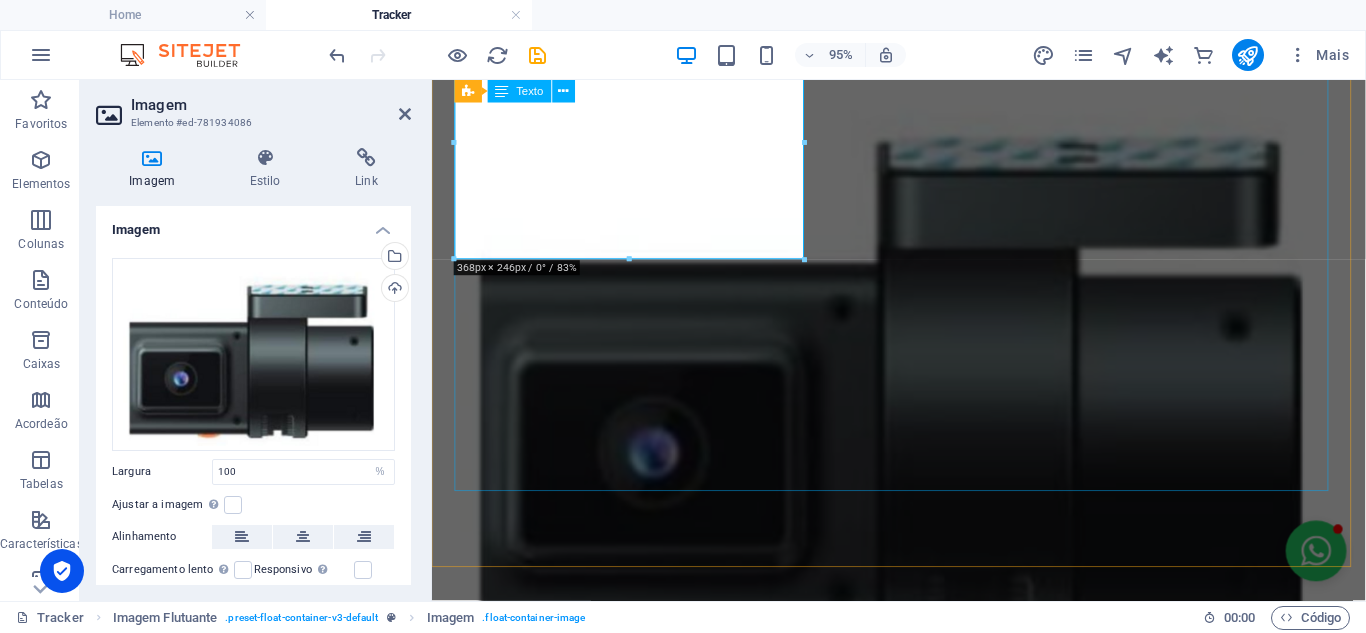 click on "Tracker é ideal pra quem quer simplicidade sem abrir mão da segurança. Ele conta com câmera frontal e interna, [PERSON_NAME] e envio de  foto e vídeo em tempo real  para a central. É a solução perfeita para rastrear, visualizar e responder a ocorrências com agilidade — tudo acessado de onde você estiver. Recursos destacados: Imagens em tempo real (RTV) [PERSON_NAME] Câmera frontal + câmera interna Instalação rápida Sem IA: controle direto e objetivo" at bounding box center [923, 903] 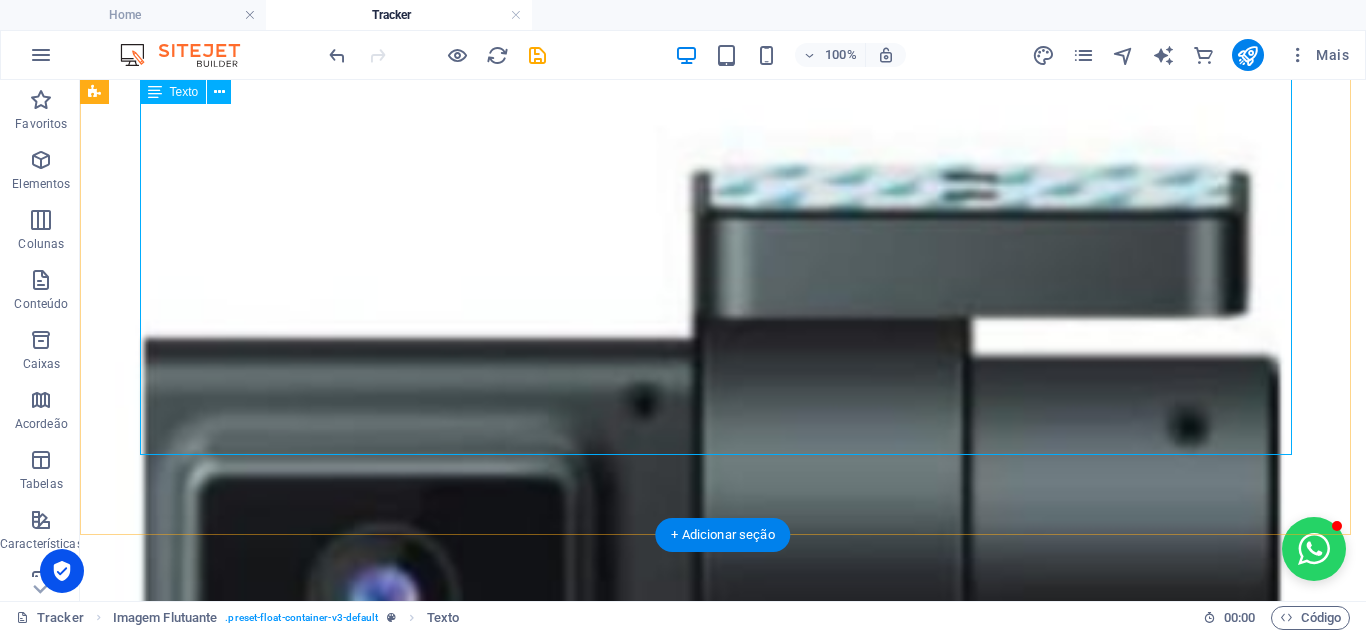 click on "Tracker é ideal pra quem quer simplicidade sem abrir mão da segurança. Ele conta com câmera frontal e interna, [PERSON_NAME] e envio de  foto e vídeo em tempo real  para a central. É a solução perfeita para rastrear, visualizar e responder a ocorrências com agilidade — tudo acessado de onde você estiver. Recursos destacados: Imagens em tempo real (RTV) [PERSON_NAME] Câmera frontal + câmera interna Instalação rápida Sem IA: controle direto e objetivo" at bounding box center (723, 1097) 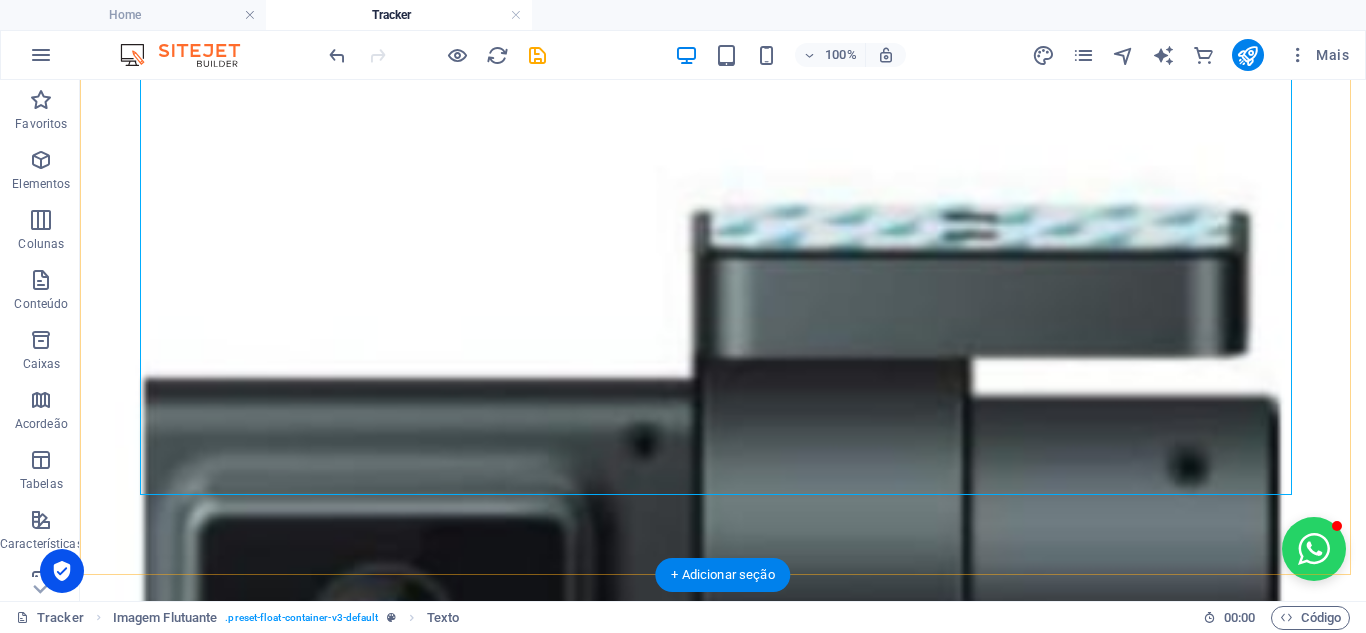 scroll, scrollTop: 600, scrollLeft: 0, axis: vertical 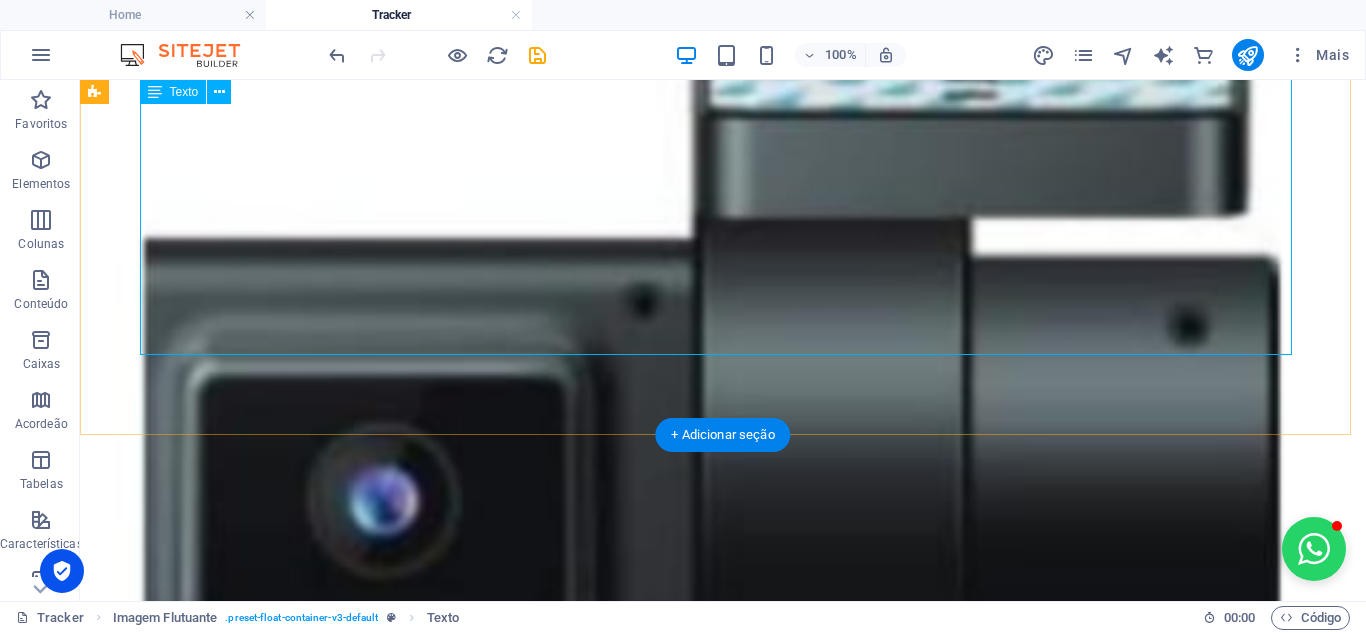click on "Tracker é ideal pra quem quer simplicidade sem abrir mão da segurança. Ele conta com câmera frontal e interna, [PERSON_NAME] e envio de  foto e vídeo em tempo real  para a central. É a solução perfeita para rastrear, visualizar e responder a ocorrências com agilidade — tudo acessado de onde você estiver. Recursos destacados: Imagens em tempo real (RTV) [PERSON_NAME] Câmera frontal + câmera interna Instalação rápida Sem IA: controle direto e objetivo" at bounding box center [723, 997] 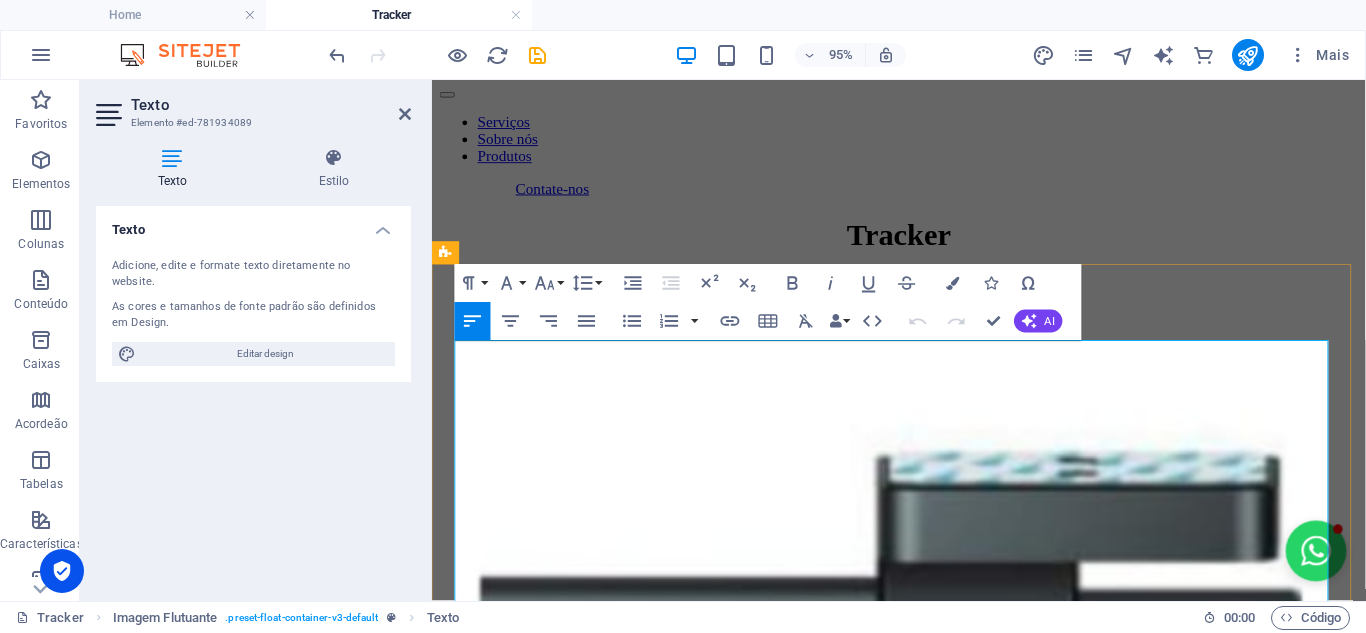 scroll, scrollTop: 469, scrollLeft: 0, axis: vertical 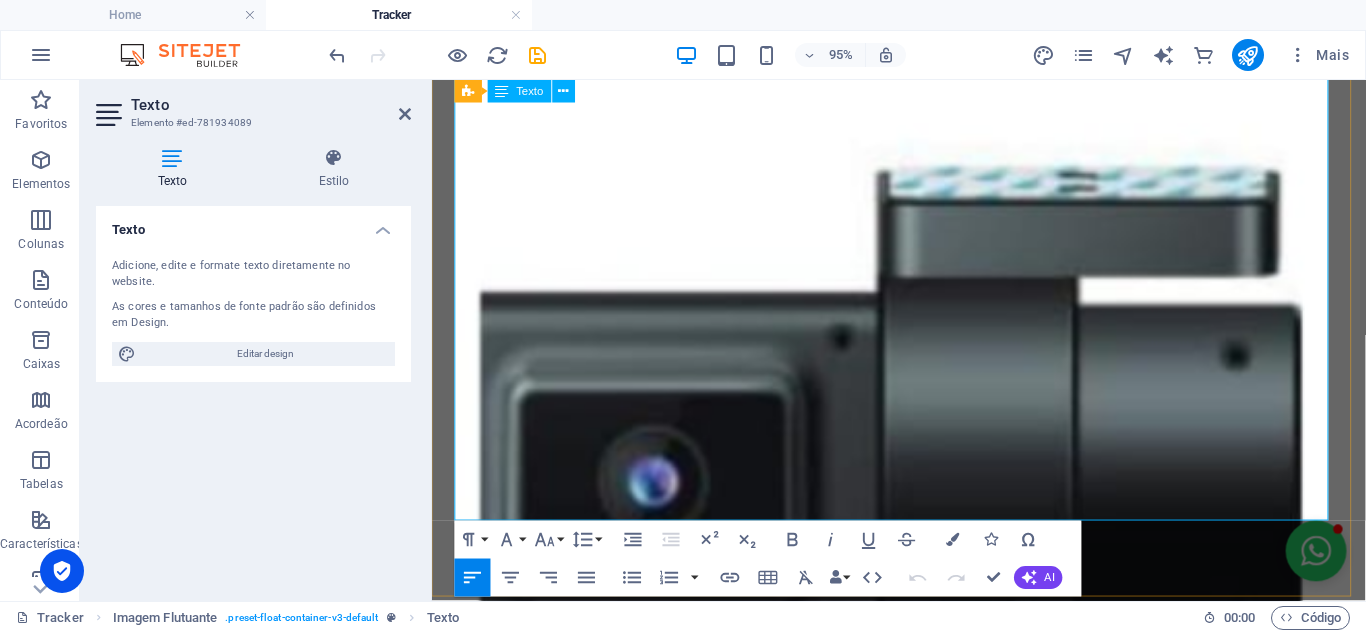 click on "É a solução perfeita para rastrear, visualizar e responder a ocorrências com agilidade — tudo acessado de onde você estiver." at bounding box center (923, 822) 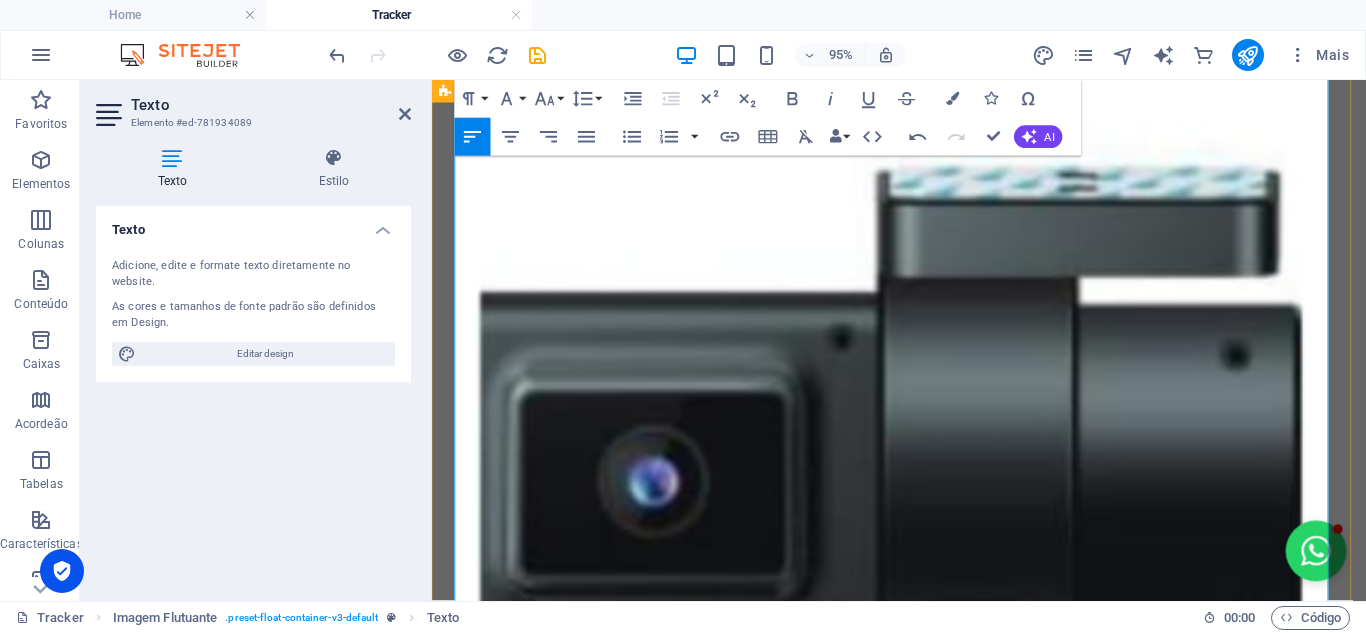 click on "Tracker é ideal pra quem quer simplicidade sem abrir mão da segurança. Ele conta com câmera frontal e interna, [PERSON_NAME] e envio de  foto e vídeo em tempo real  para a central. É a solução perfeita para rastrear, visualizar e responder a ocorrências com agilidade — tudo acessado de onde você estiver. Recursos destacados: Imagens em tempo real (RTV) [PERSON_NAME] Câmera frontal + câmera interna Instalação rápida Sem IA: controle direto e objetivo" at bounding box center (923, 668) 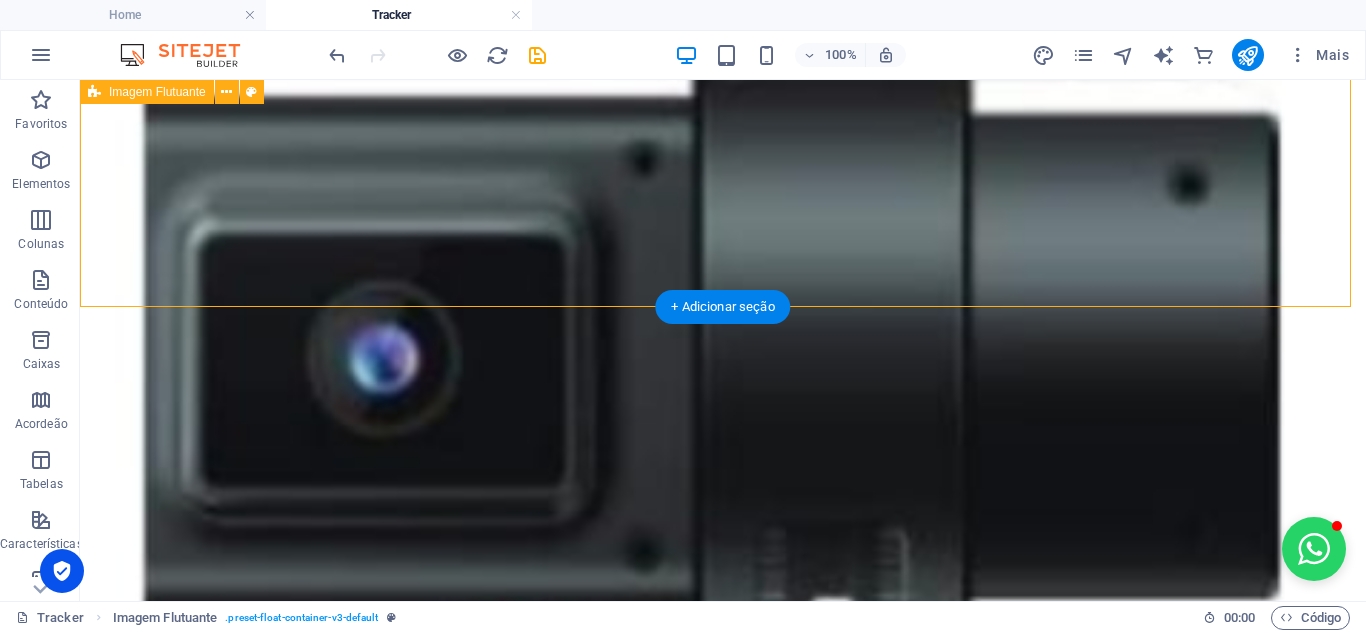 scroll, scrollTop: 969, scrollLeft: 0, axis: vertical 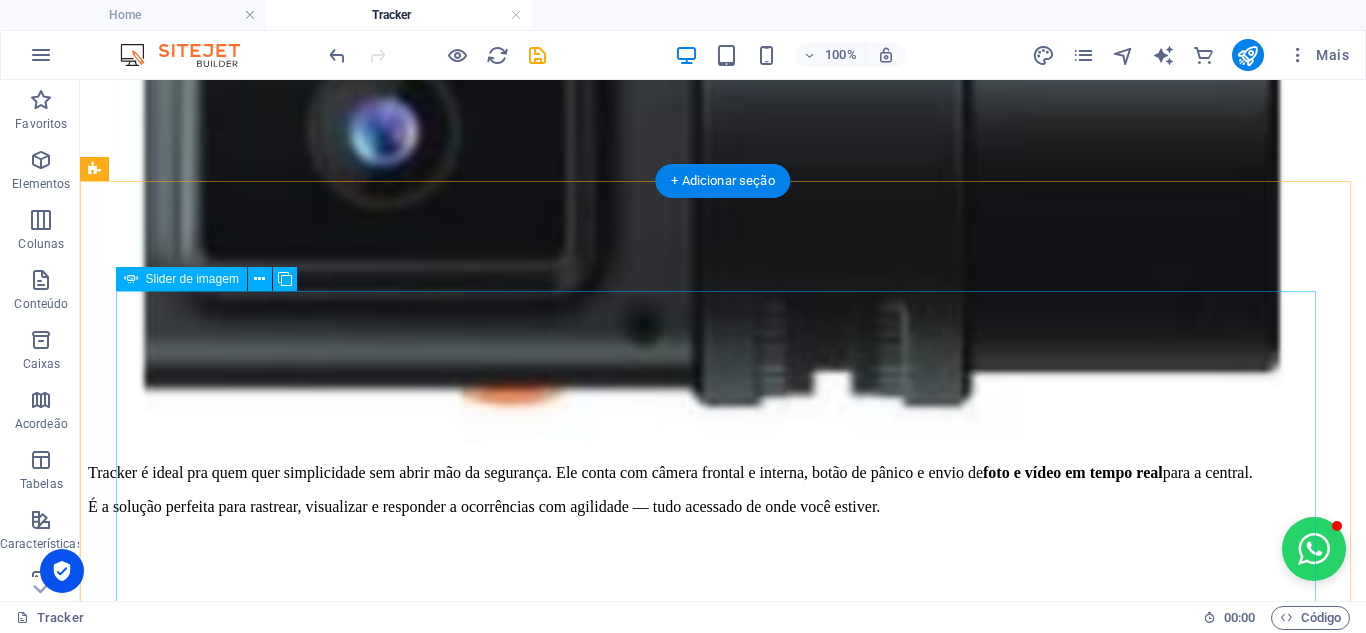 click at bounding box center [723, 1144] 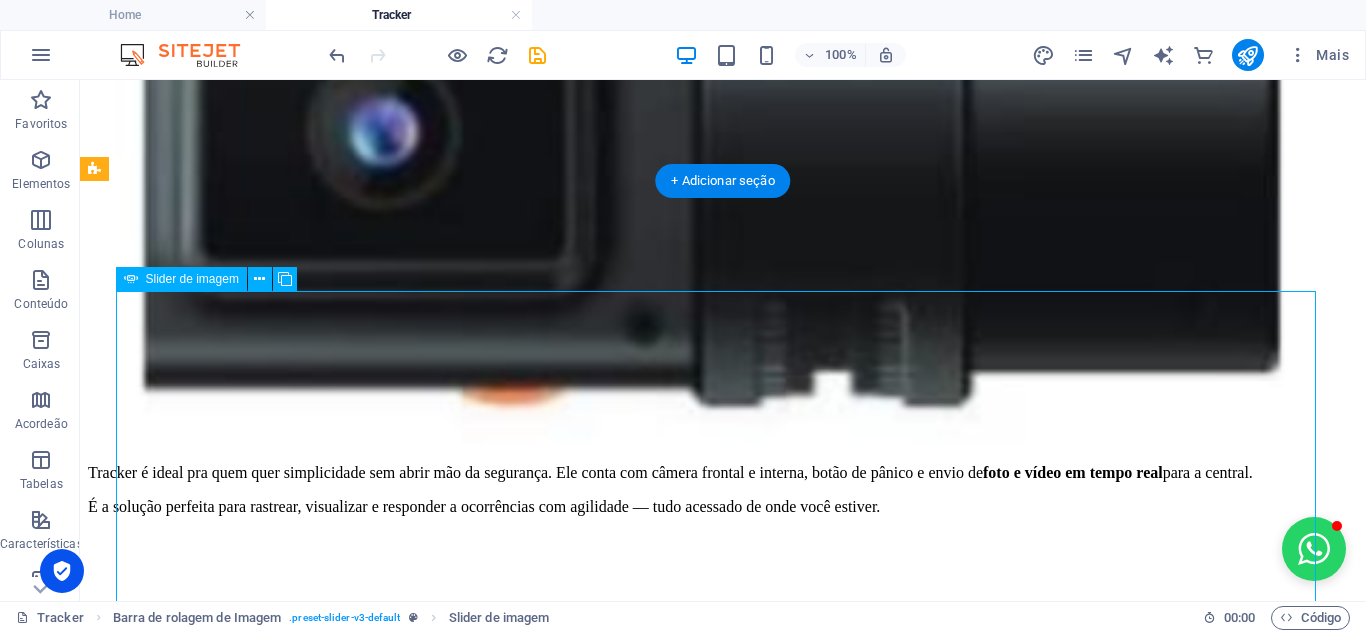 click at bounding box center [723, 1144] 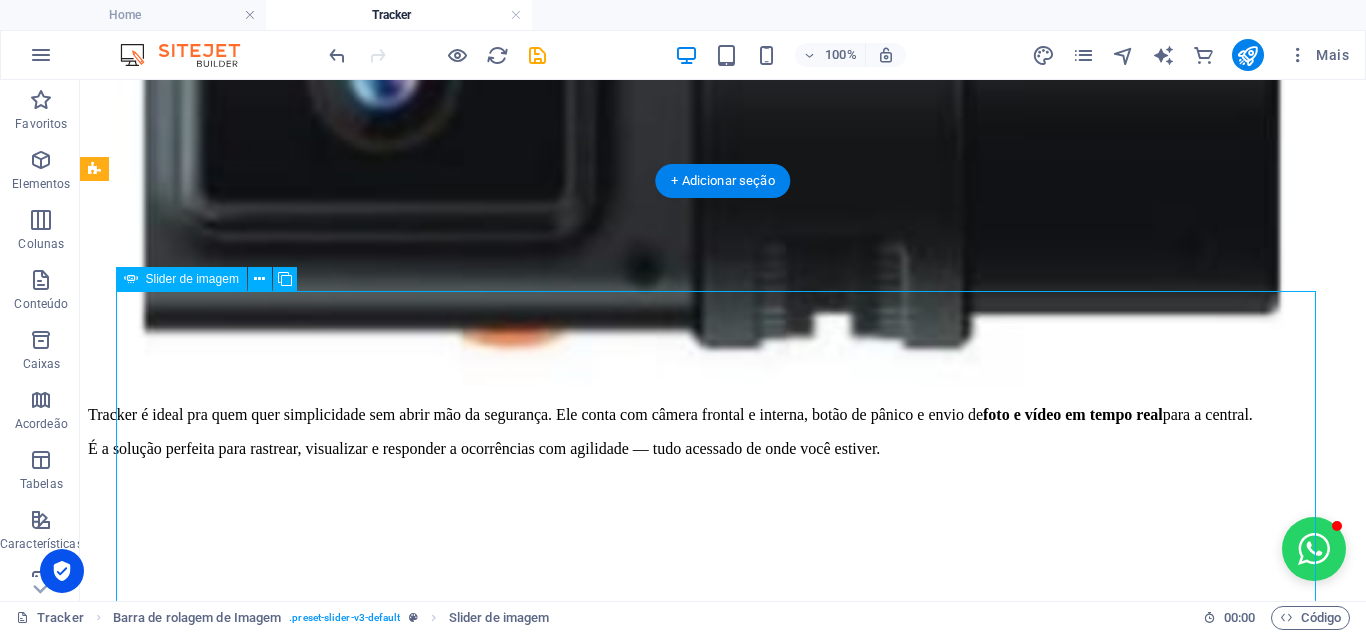 select on "px" 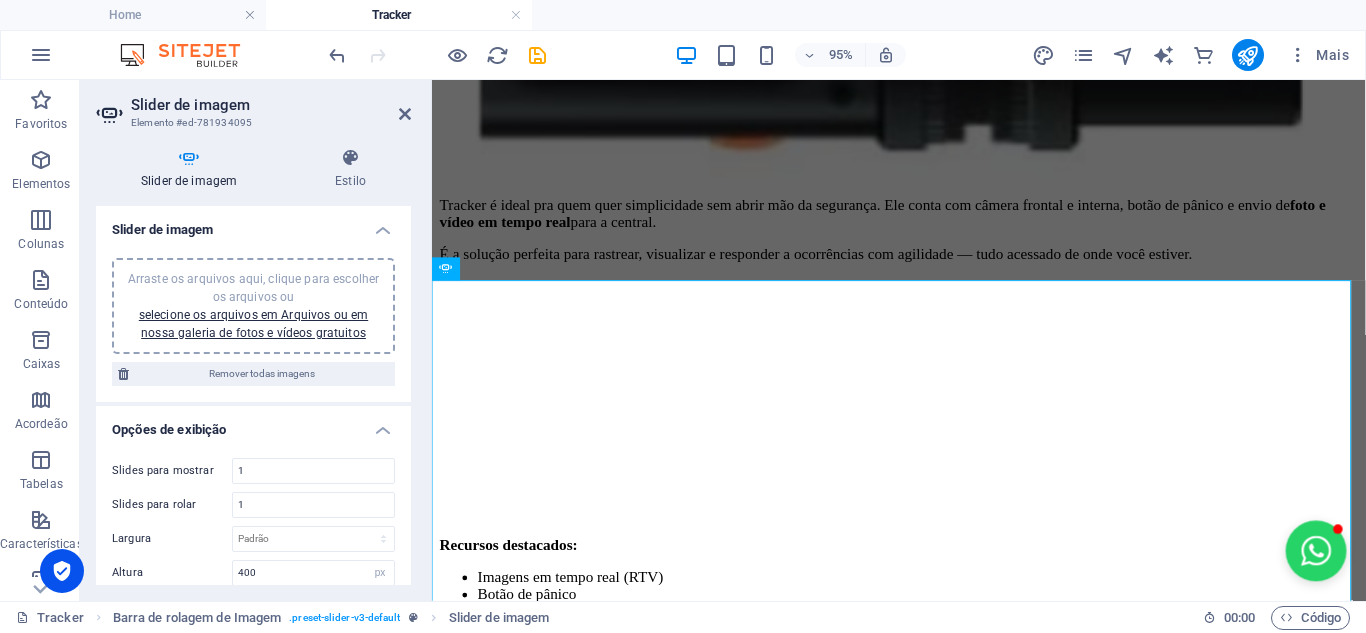 click on "Arraste os arquivos aqui, clique para escolher os arquivos ou selecione os arquivos em Arquivos ou em nossa galeria de fotos e vídeos gratuitos" at bounding box center [253, 306] 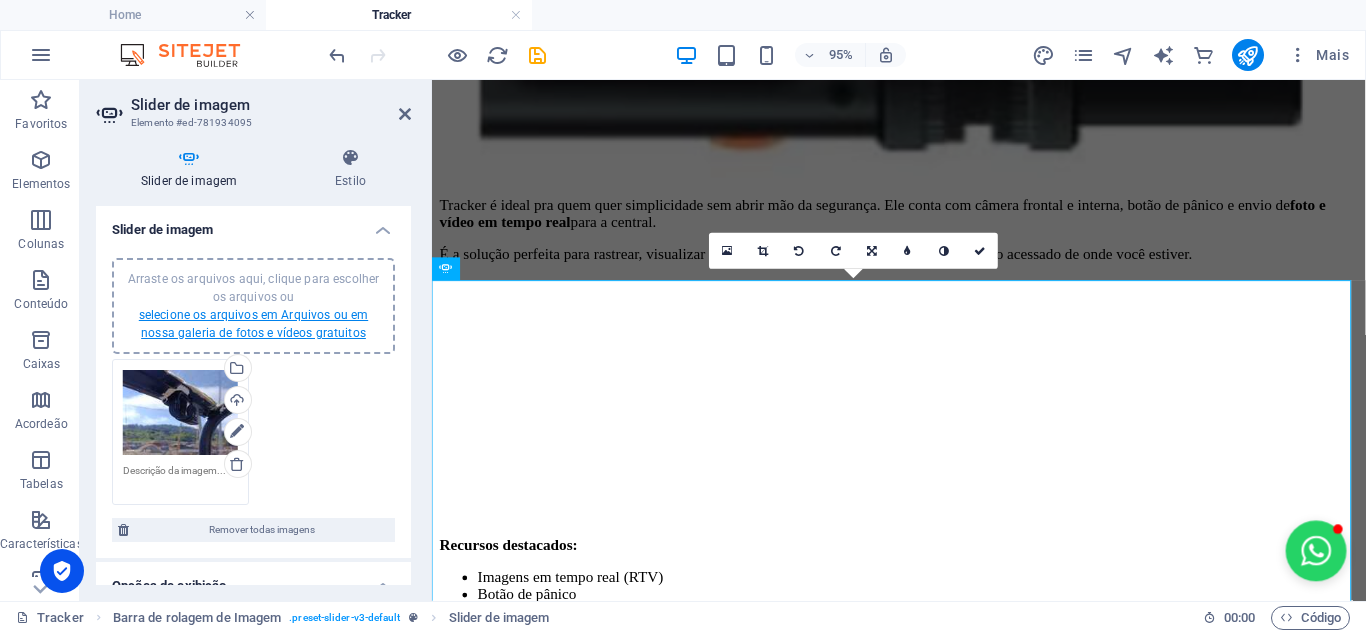 click on "selecione os arquivos em Arquivos ou em nossa galeria de fotos e vídeos gratuitos" at bounding box center (253, 324) 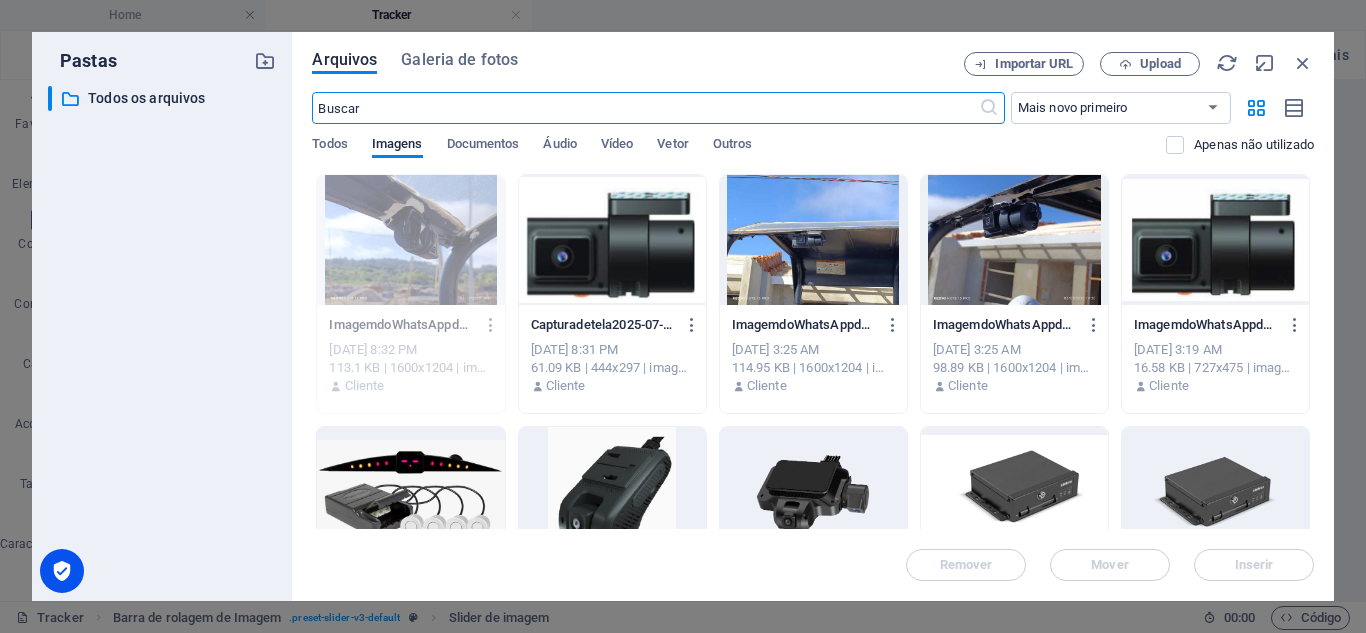 scroll, scrollTop: 709, scrollLeft: 0, axis: vertical 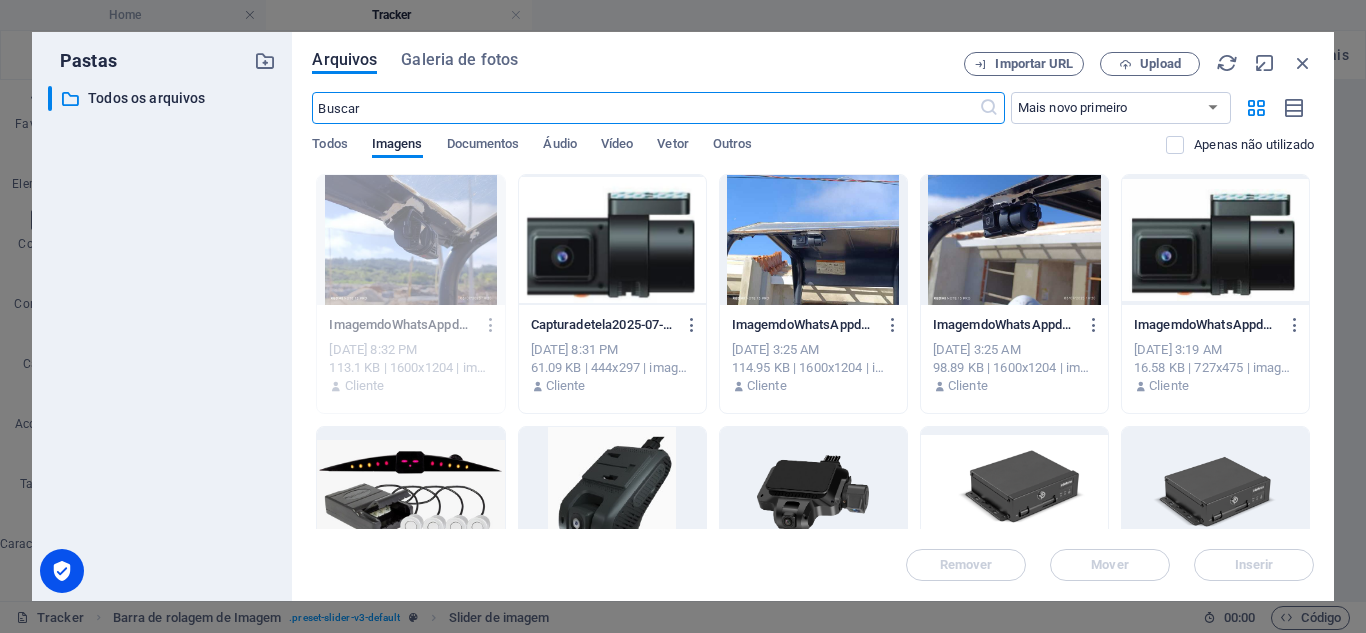 click at bounding box center (813, 240) 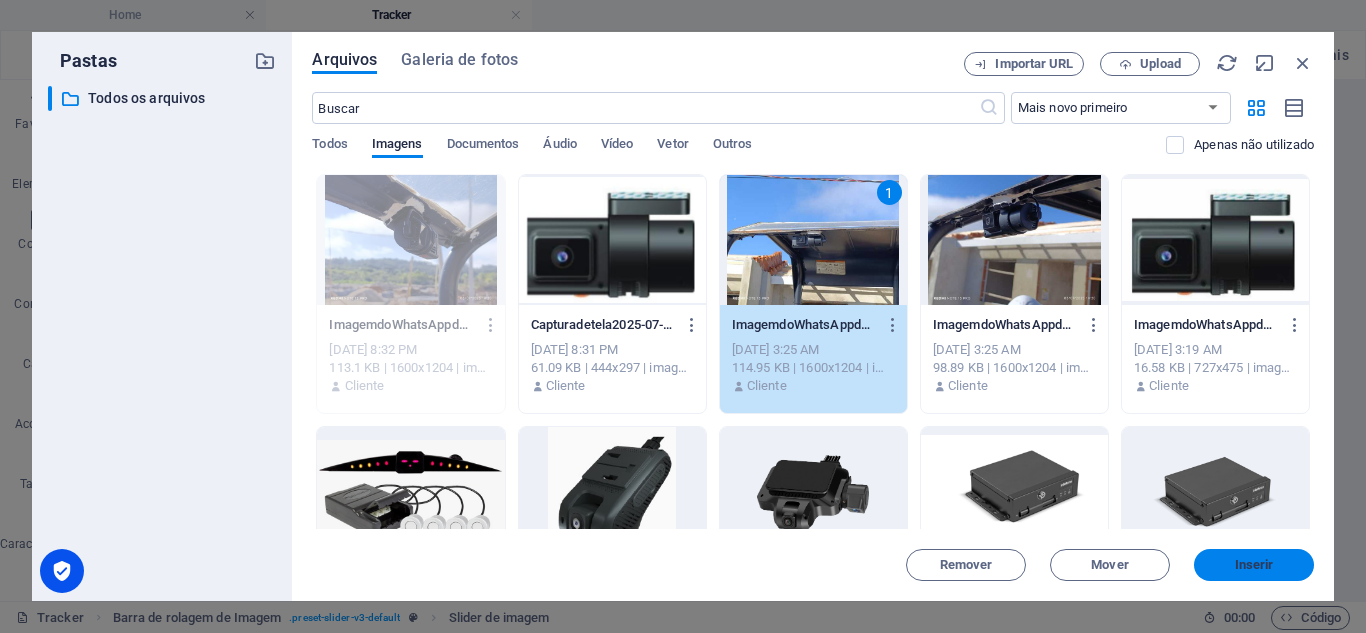 click on "Inserir" at bounding box center (1254, 565) 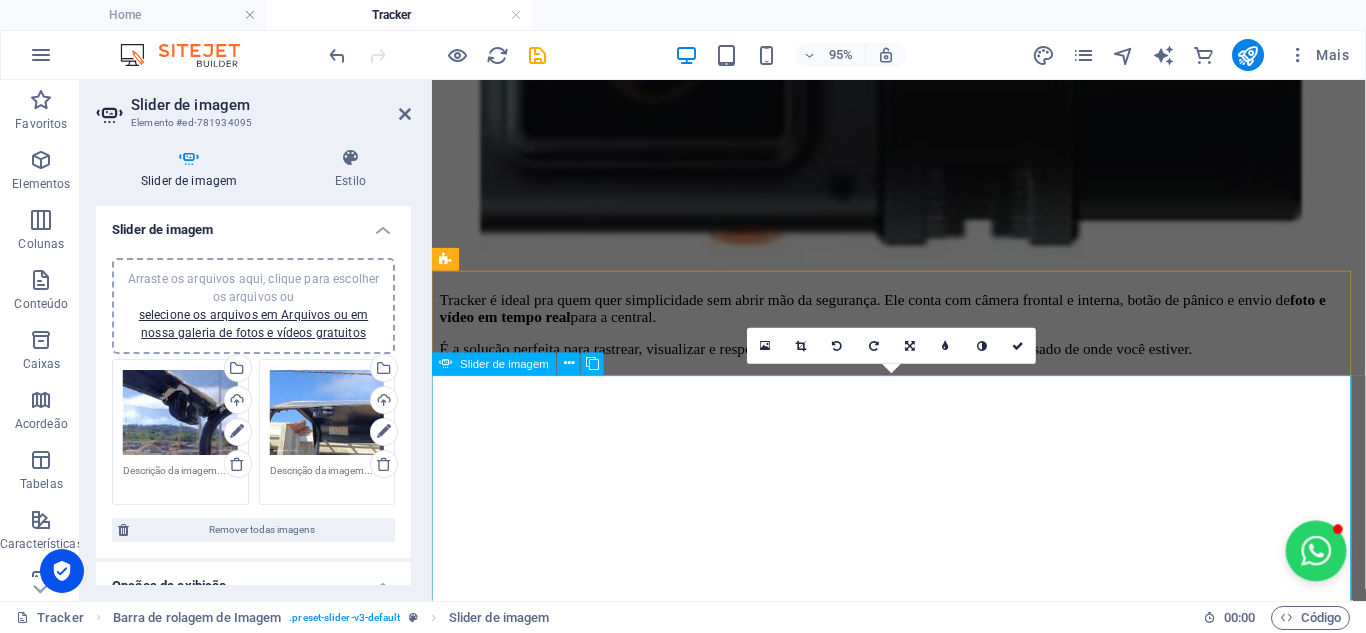 scroll, scrollTop: 1027, scrollLeft: 0, axis: vertical 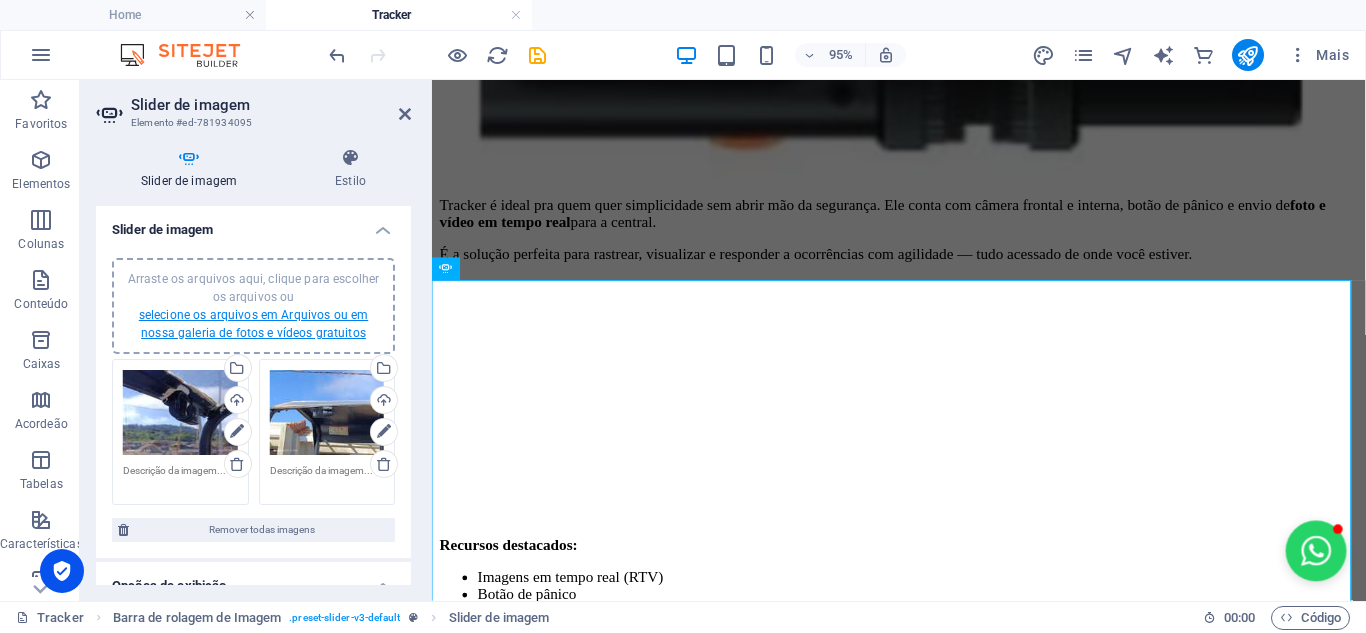 click on "selecione os arquivos em Arquivos ou em nossa galeria de fotos e vídeos gratuitos" at bounding box center (253, 324) 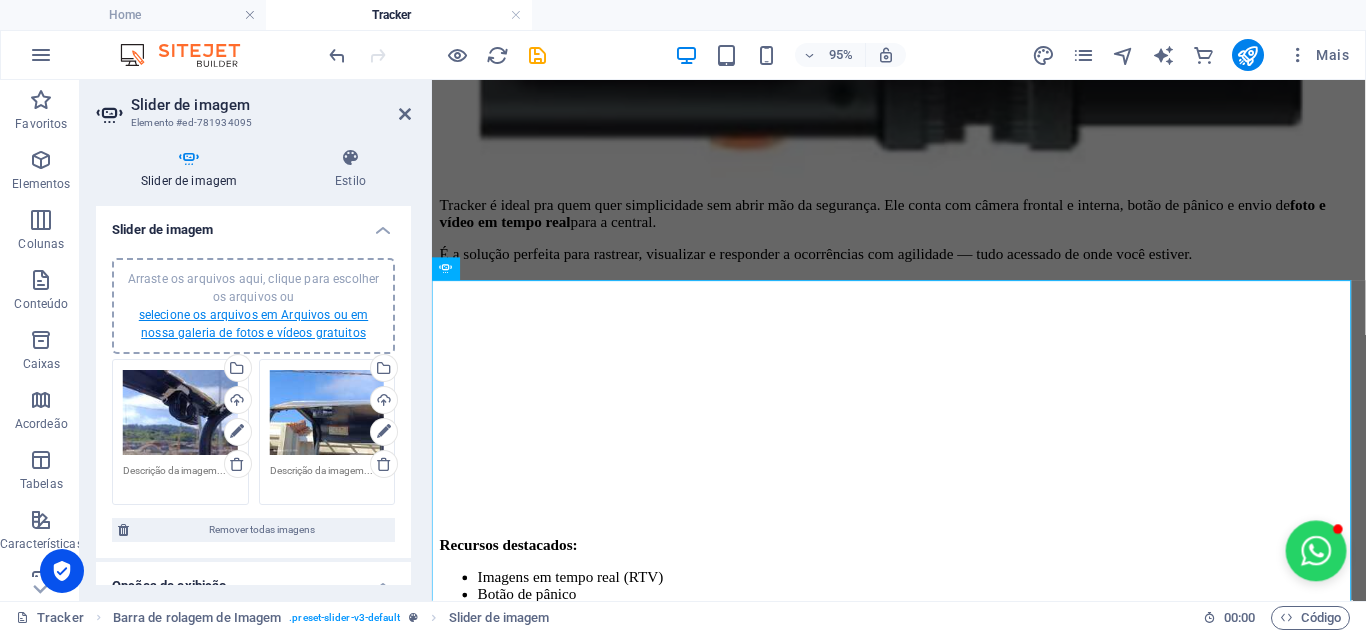 scroll, scrollTop: 709, scrollLeft: 0, axis: vertical 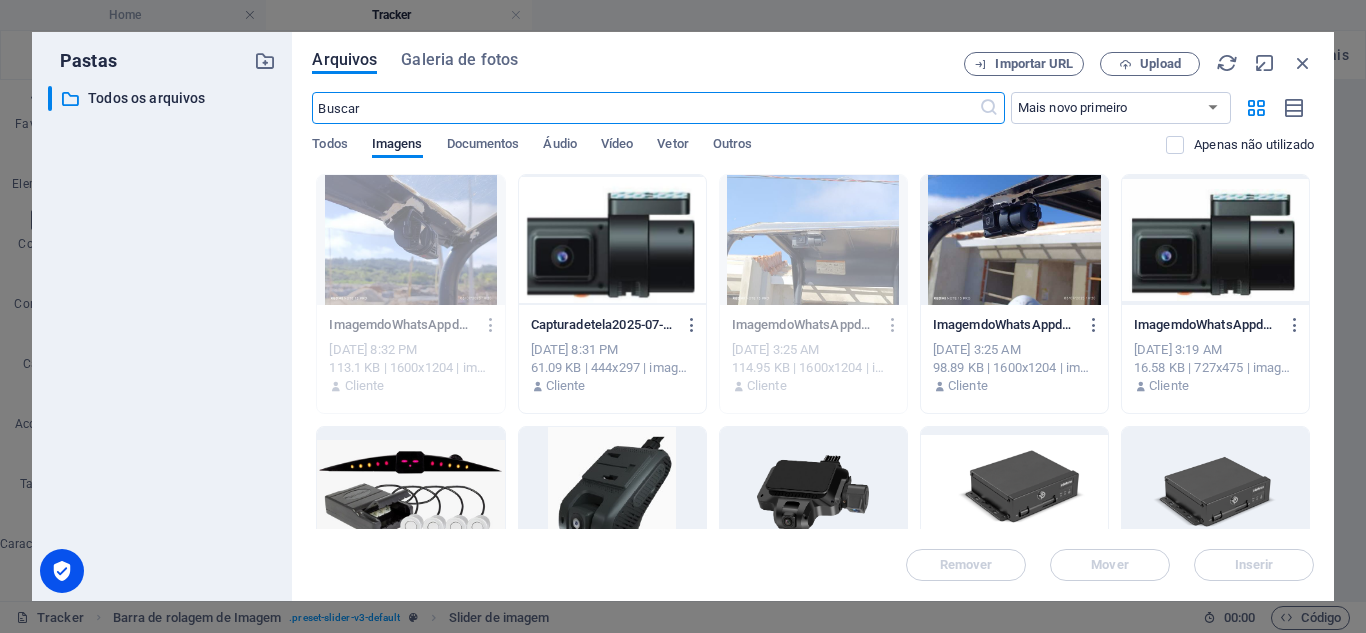 click at bounding box center [1014, 240] 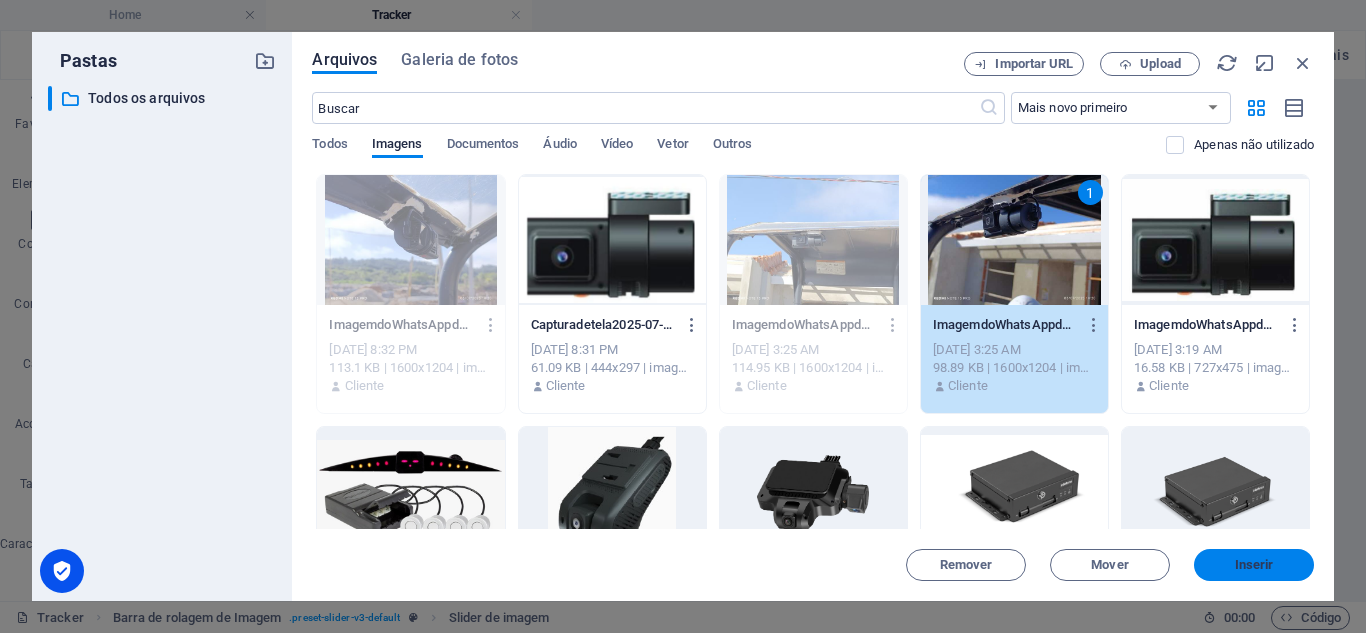 click on "Inserir" at bounding box center [1254, 565] 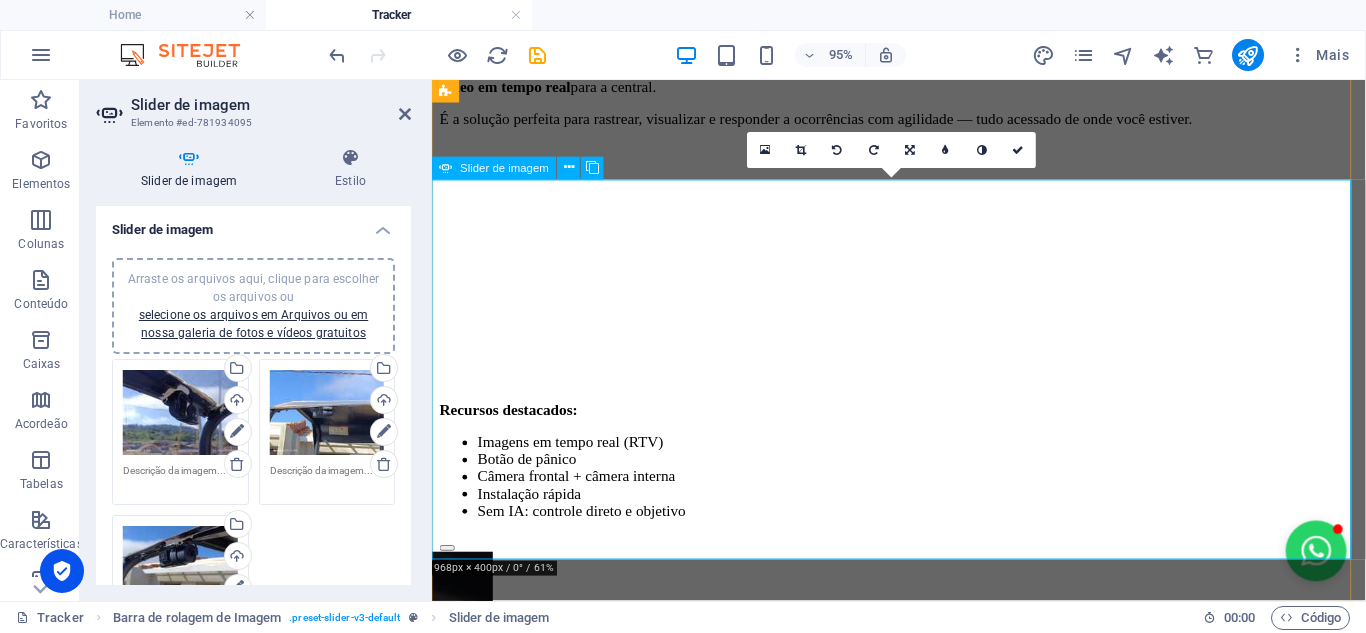 scroll, scrollTop: 1127, scrollLeft: 0, axis: vertical 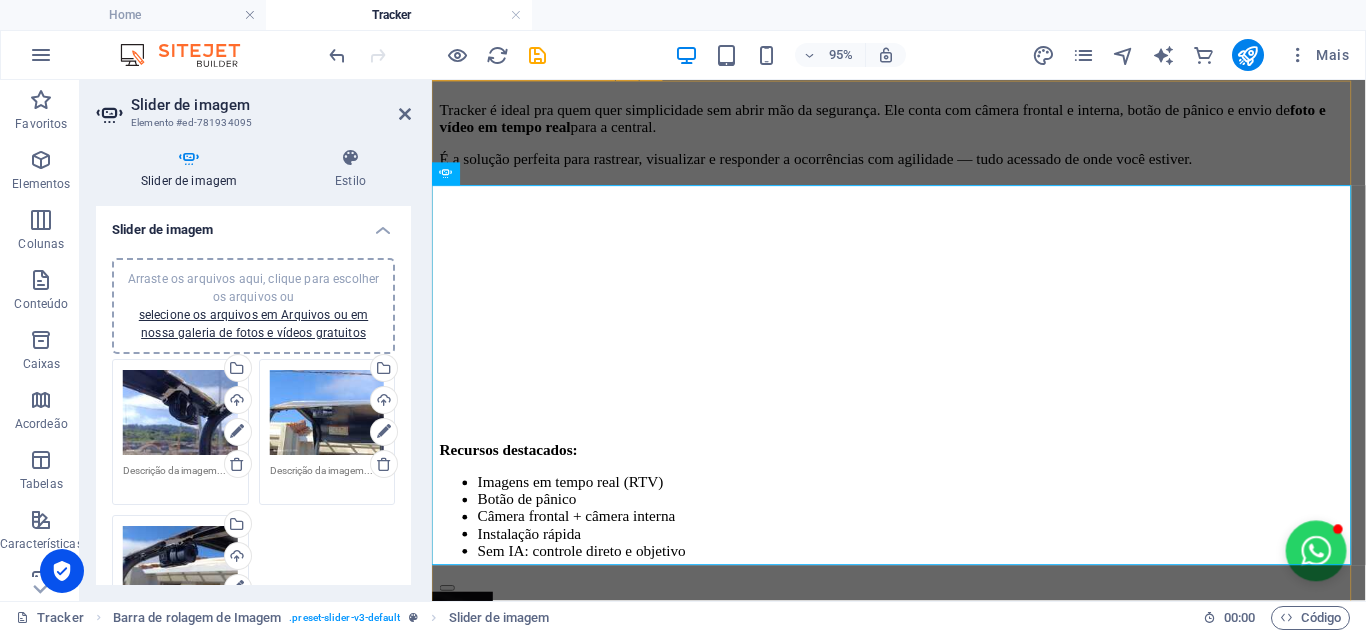 click on "Panel only seen by widget owner
Edit widget
Views
13% Share 🔥 1 2" at bounding box center (923, 801) 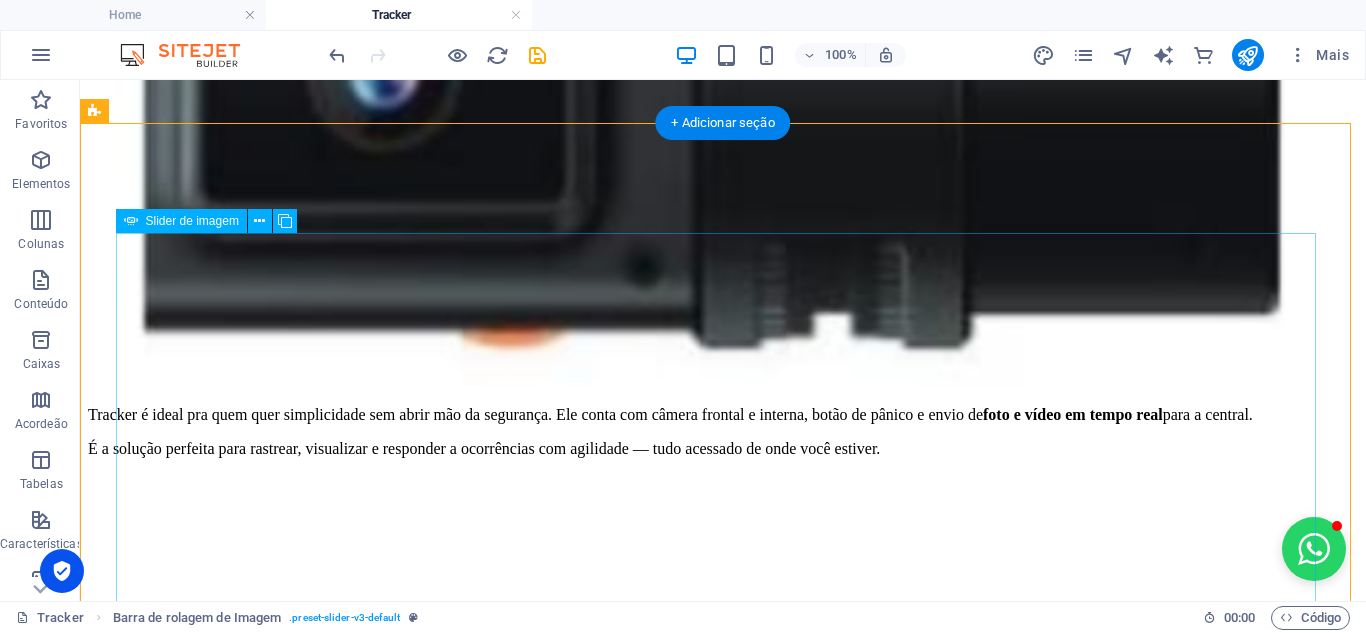 scroll, scrollTop: 1127, scrollLeft: 0, axis: vertical 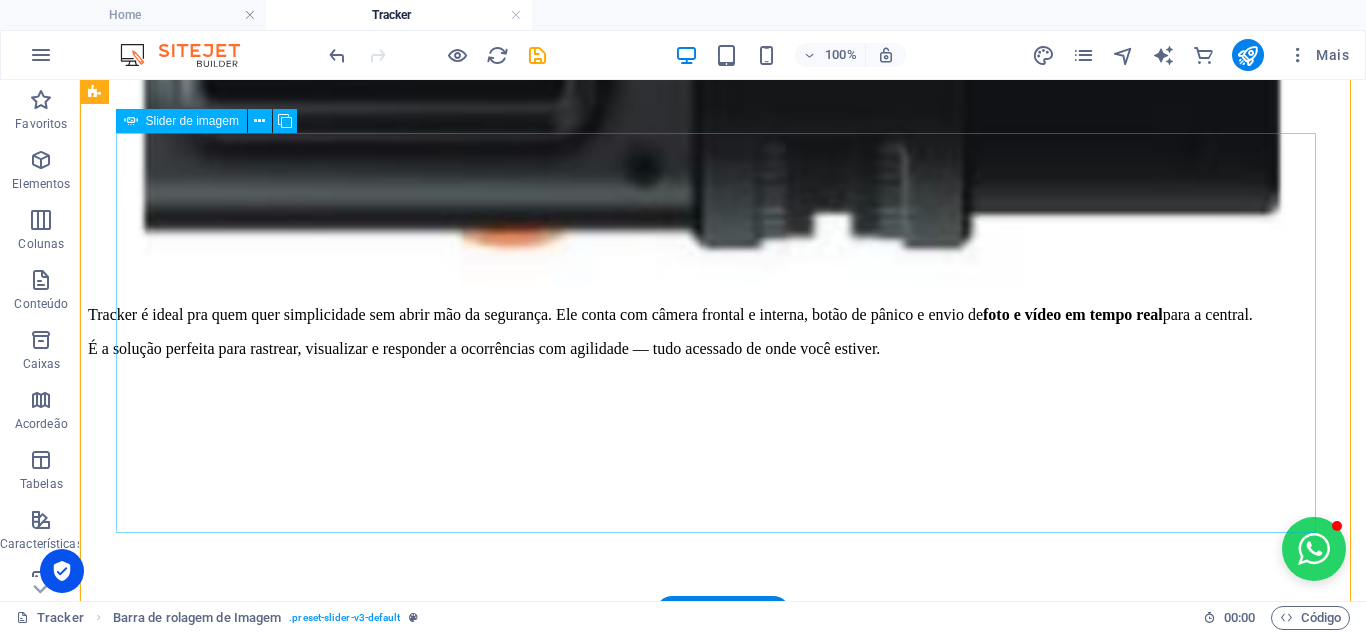 click at bounding box center [96, 2953] 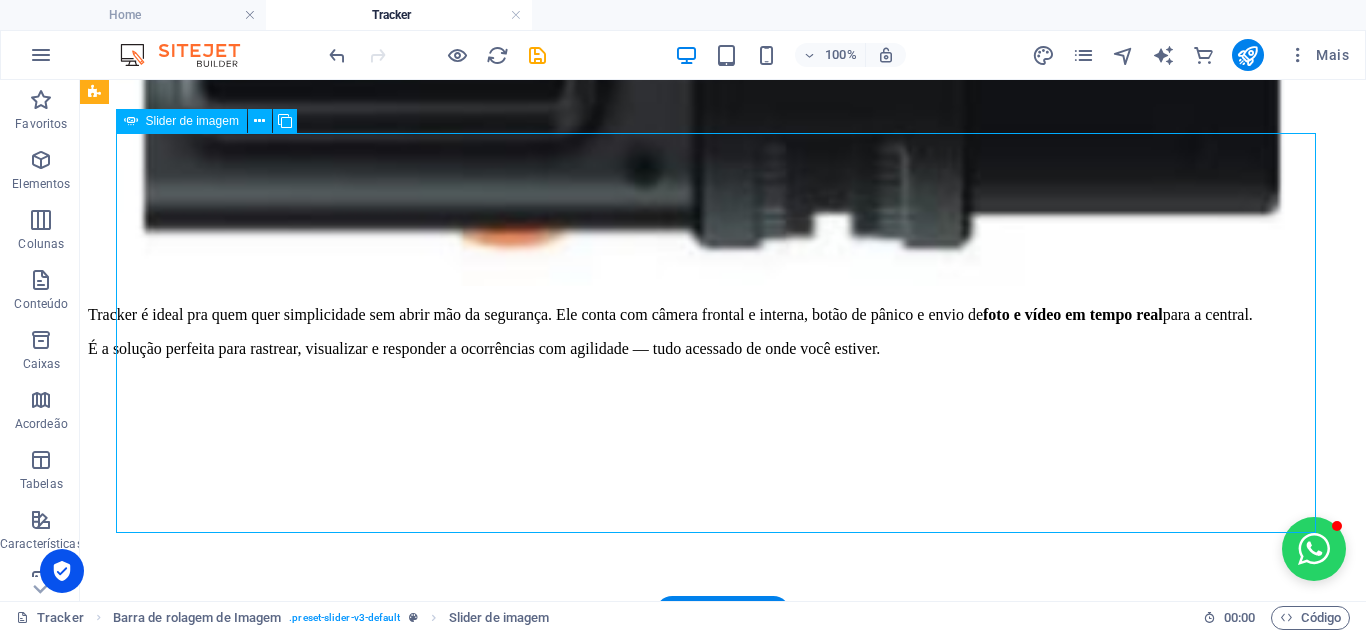 click at bounding box center (96, 2953) 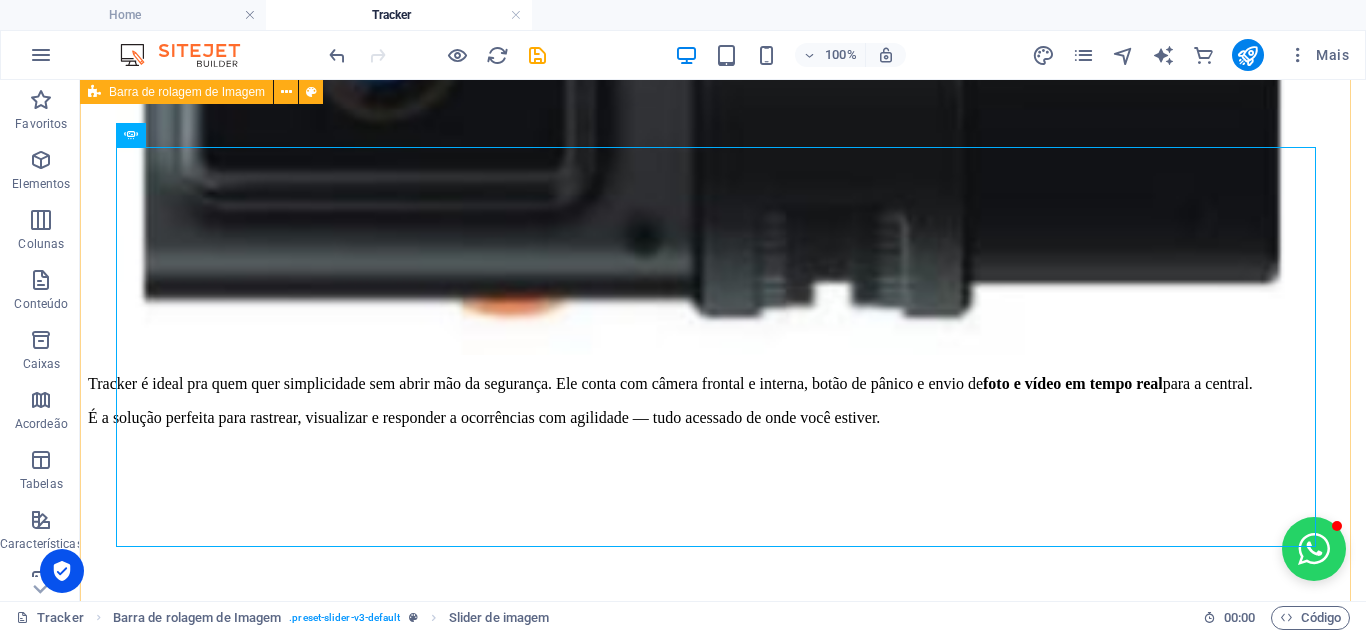 scroll, scrollTop: 1027, scrollLeft: 0, axis: vertical 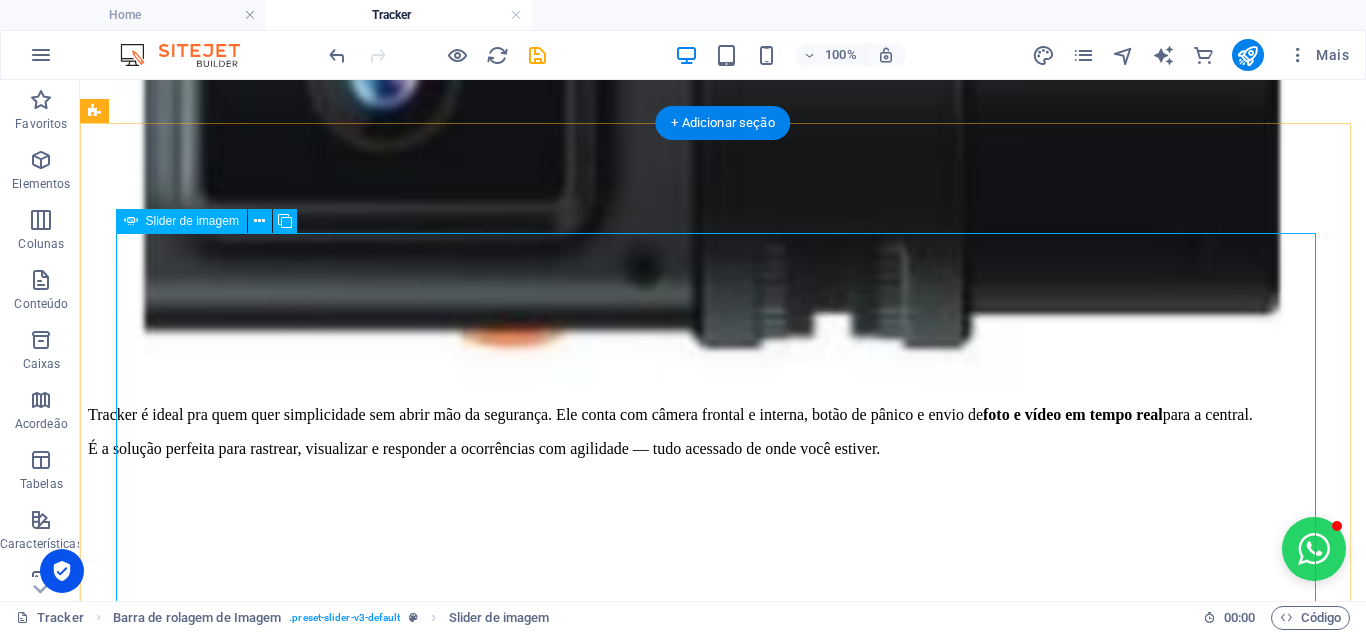click at bounding box center (96, 3053) 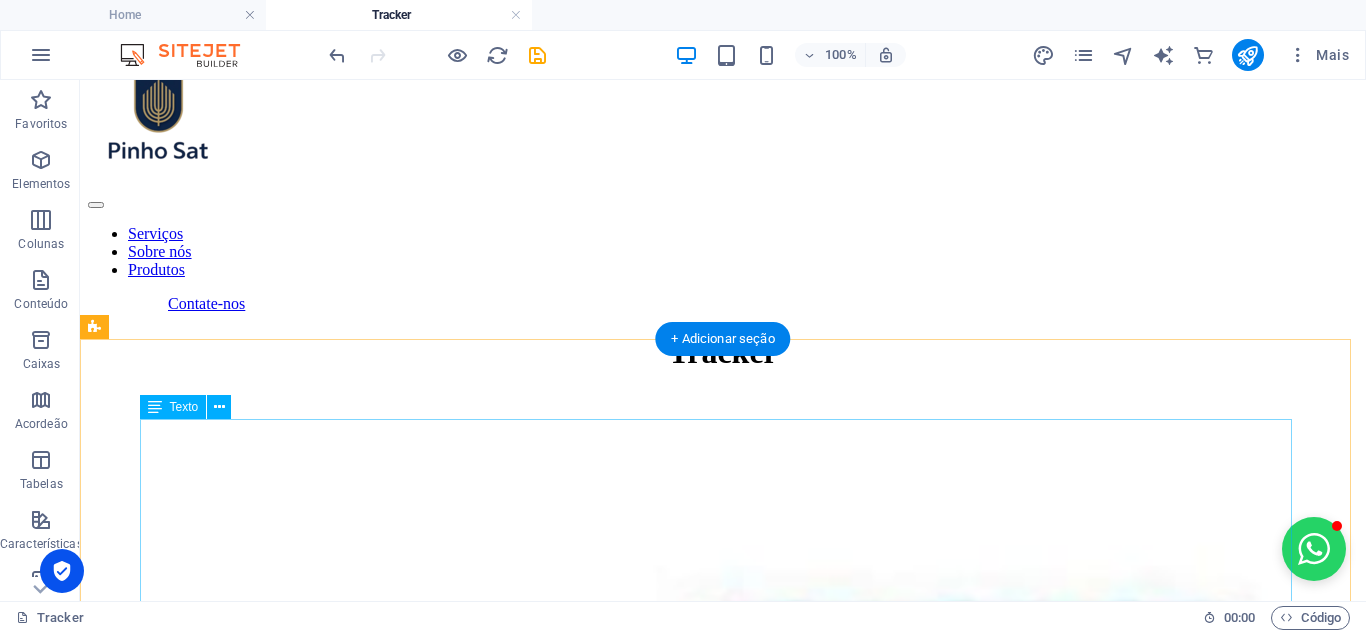 scroll, scrollTop: 0, scrollLeft: 0, axis: both 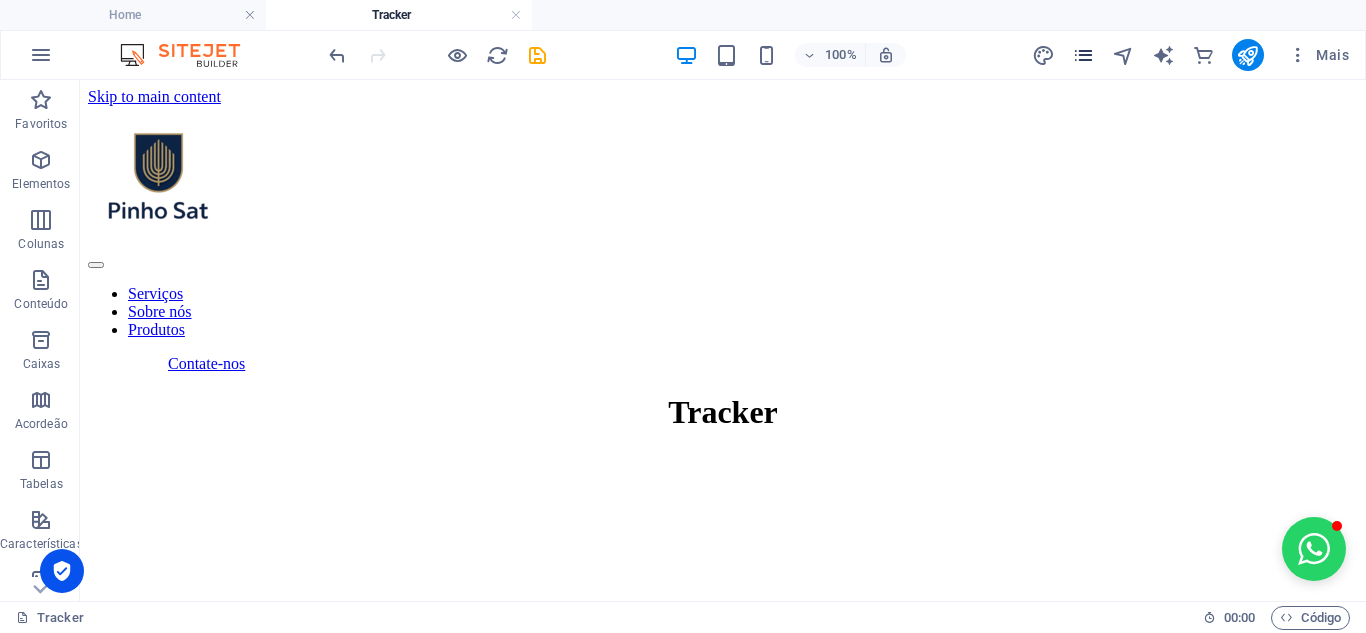 click at bounding box center (1083, 55) 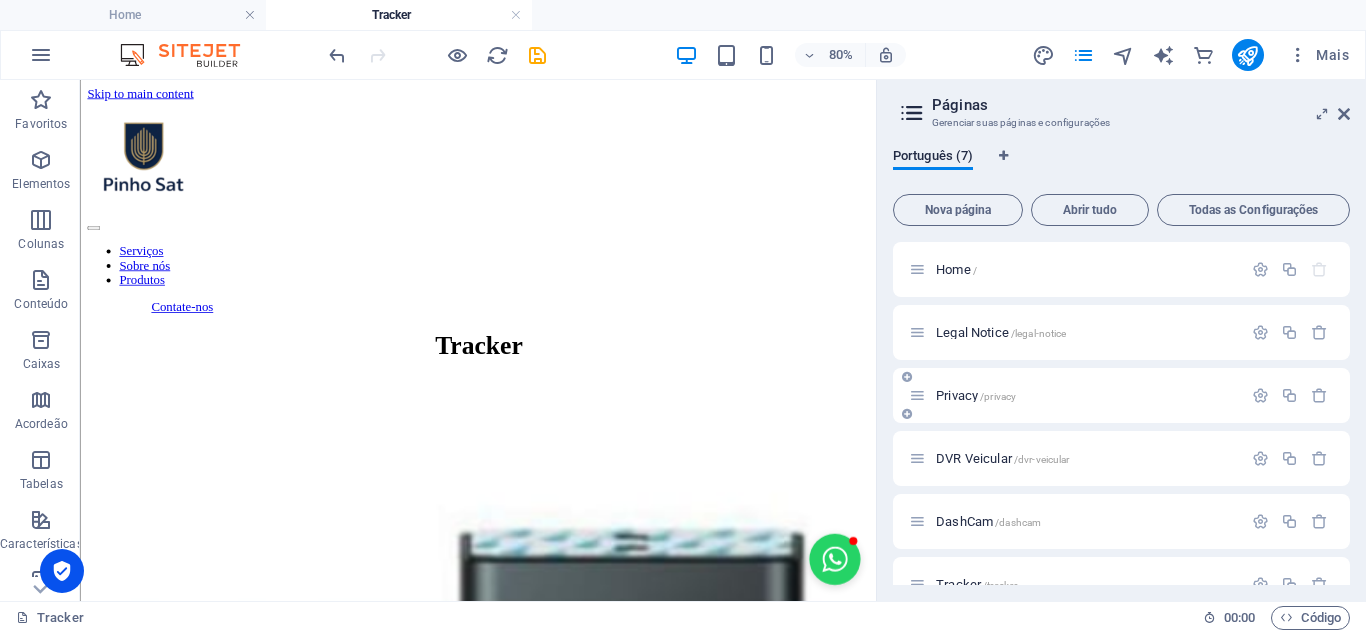 scroll, scrollTop: 98, scrollLeft: 0, axis: vertical 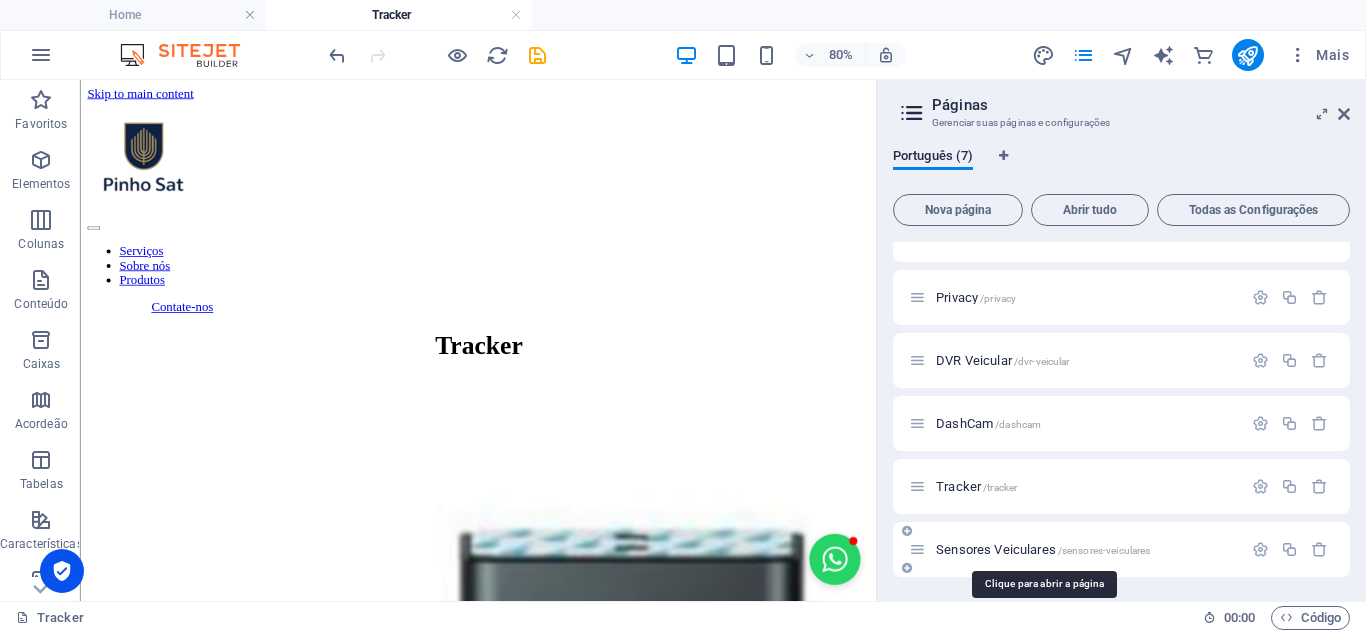 click on "Sensores Veiculares /sensores-veiculares" at bounding box center [1043, 549] 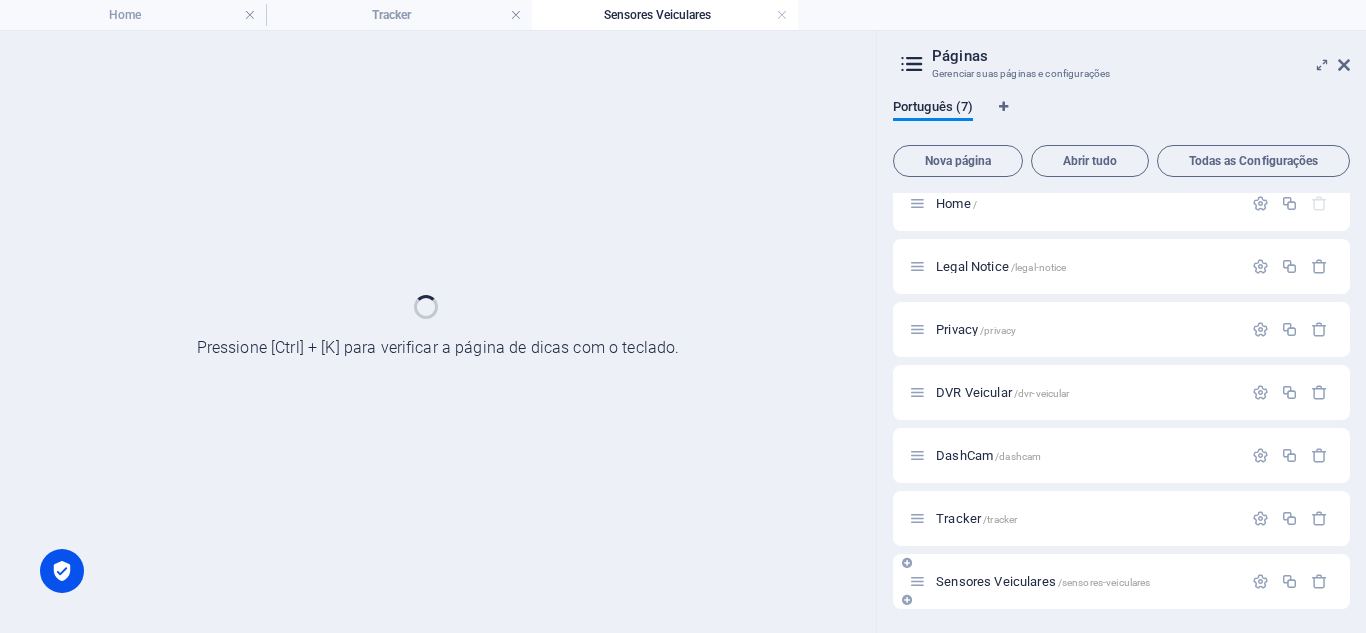 scroll, scrollTop: 17, scrollLeft: 0, axis: vertical 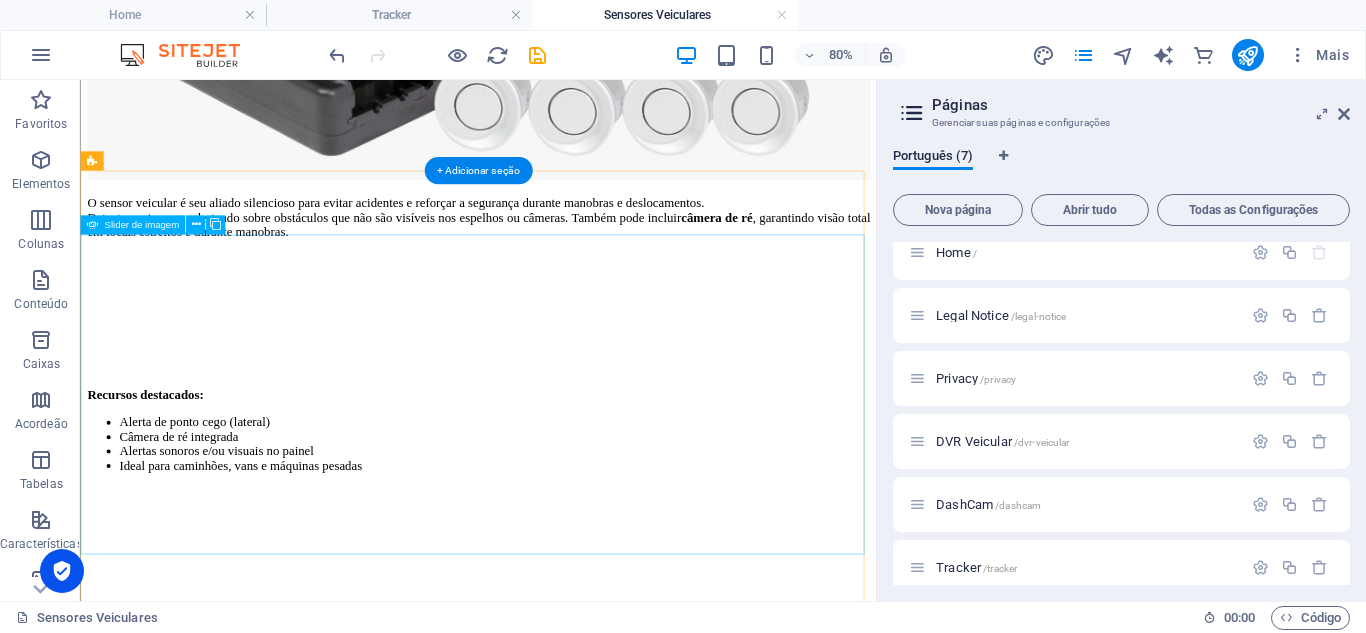click at bounding box center [577, 787] 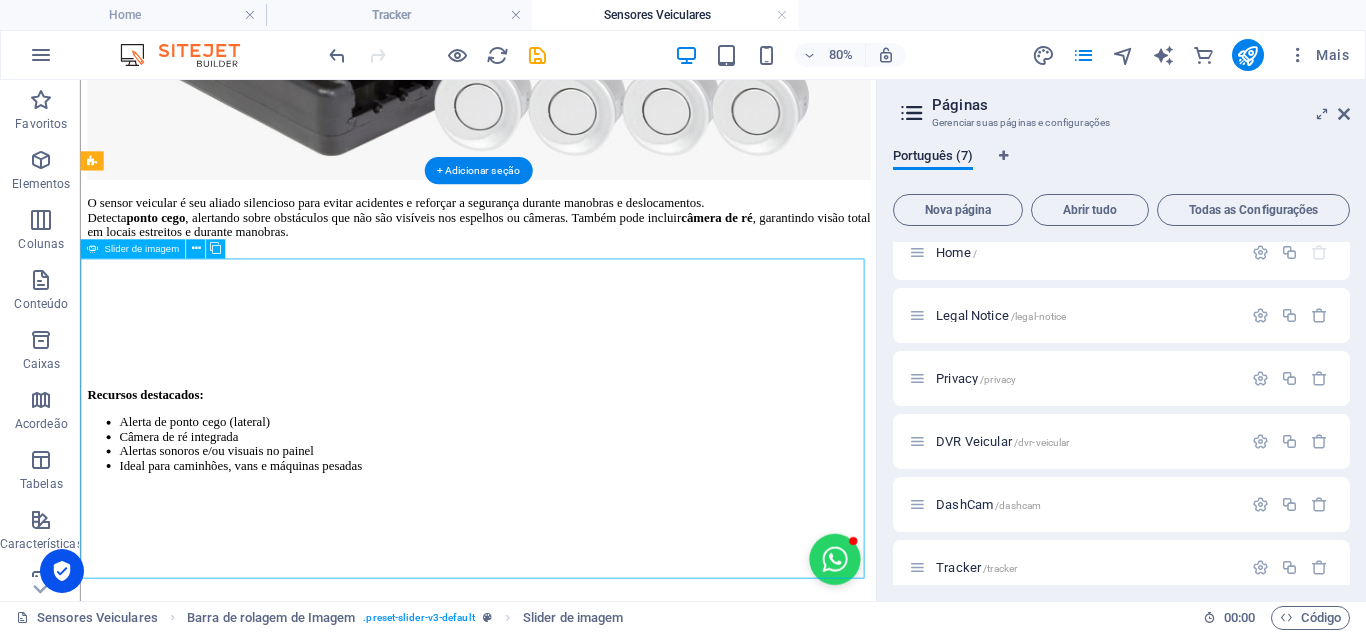 click at bounding box center (577, 787) 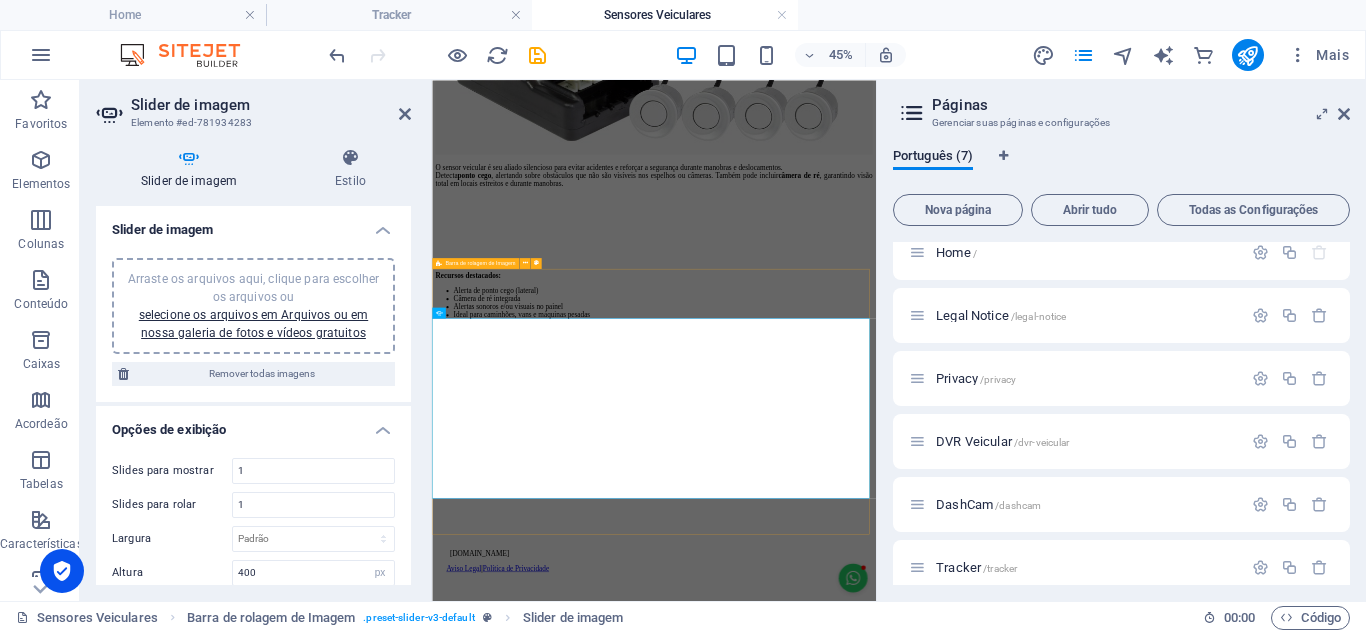 scroll, scrollTop: 594, scrollLeft: 0, axis: vertical 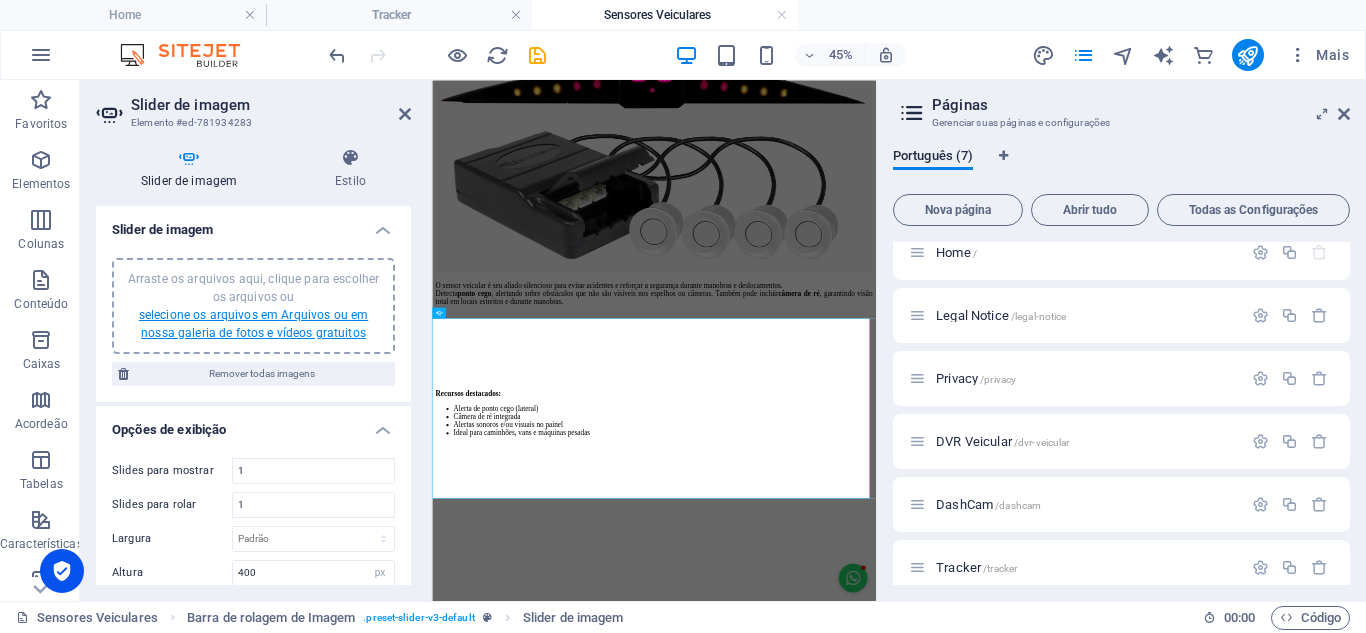 click on "Arraste os arquivos aqui, clique para escolher os arquivos ou selecione os arquivos em Arquivos ou em nossa galeria de fotos e vídeos gratuitos" at bounding box center [253, 306] 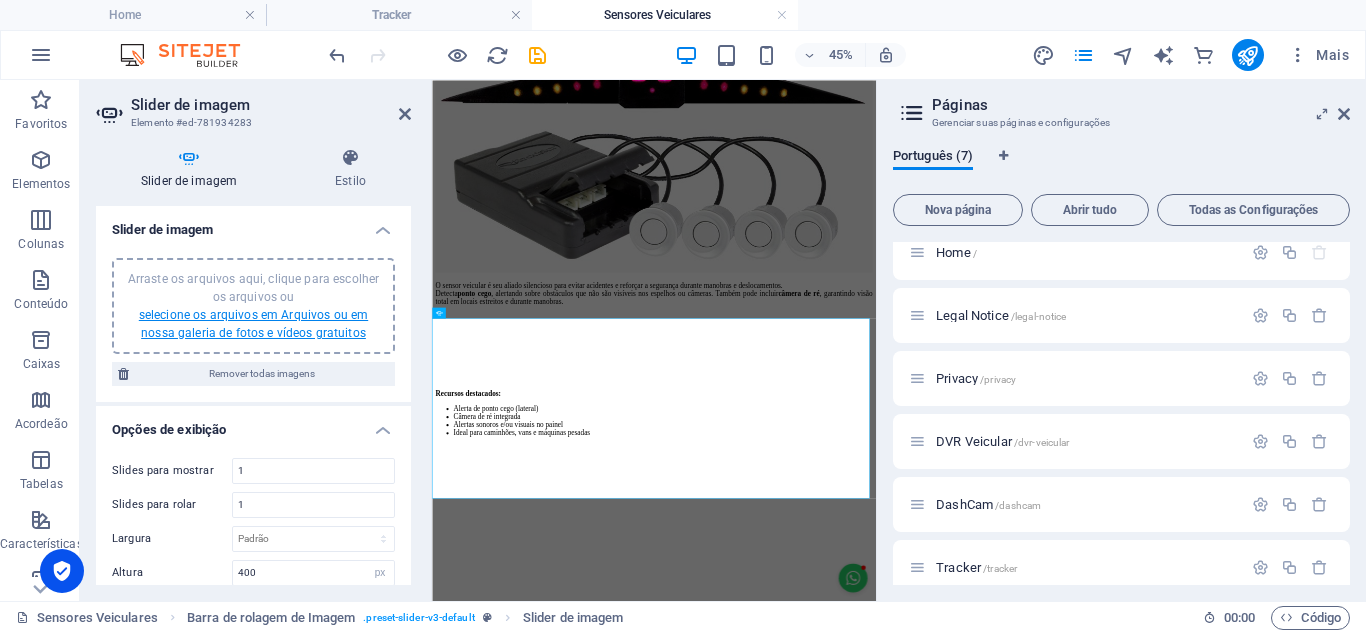 click on "selecione os arquivos em Arquivos ou em nossa galeria de fotos e vídeos gratuitos" at bounding box center [253, 324] 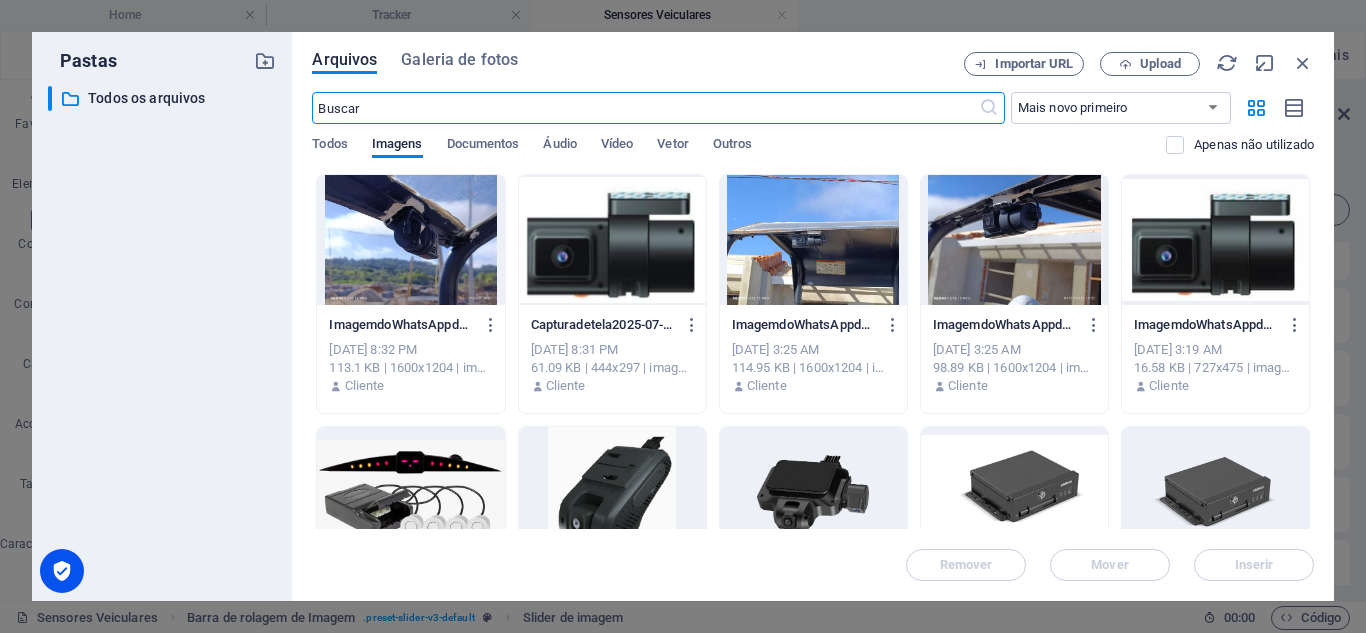 scroll, scrollTop: 2531, scrollLeft: 0, axis: vertical 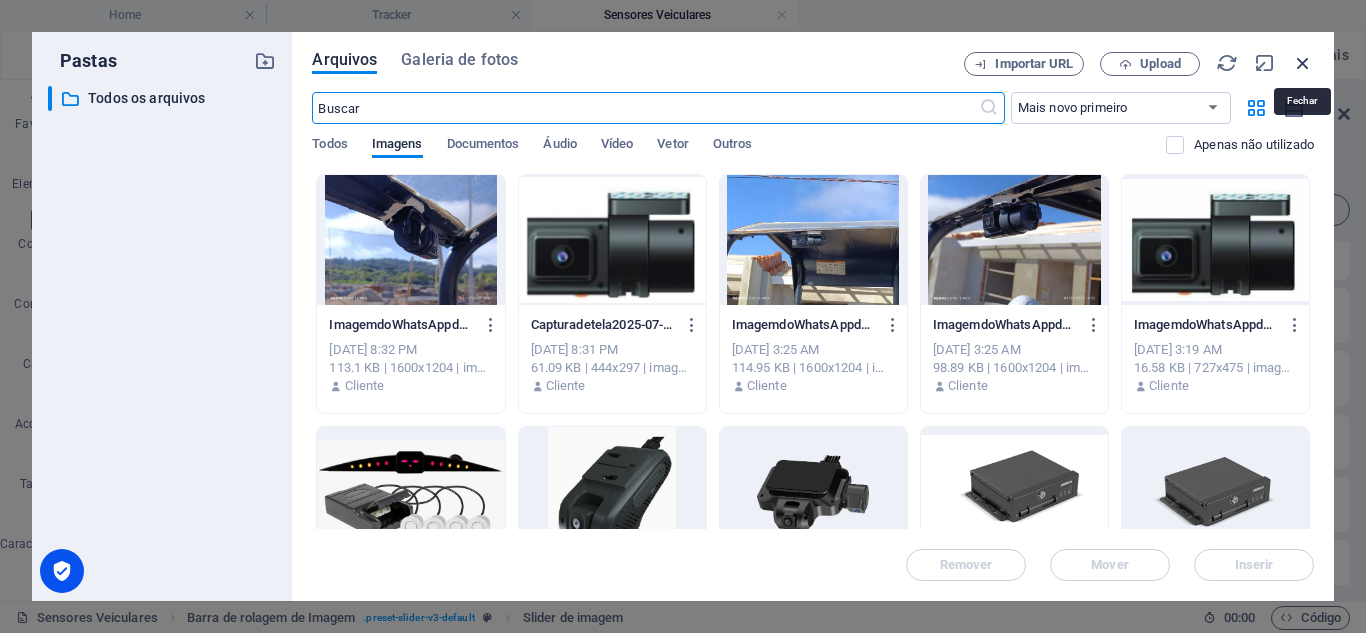 click at bounding box center (1303, 63) 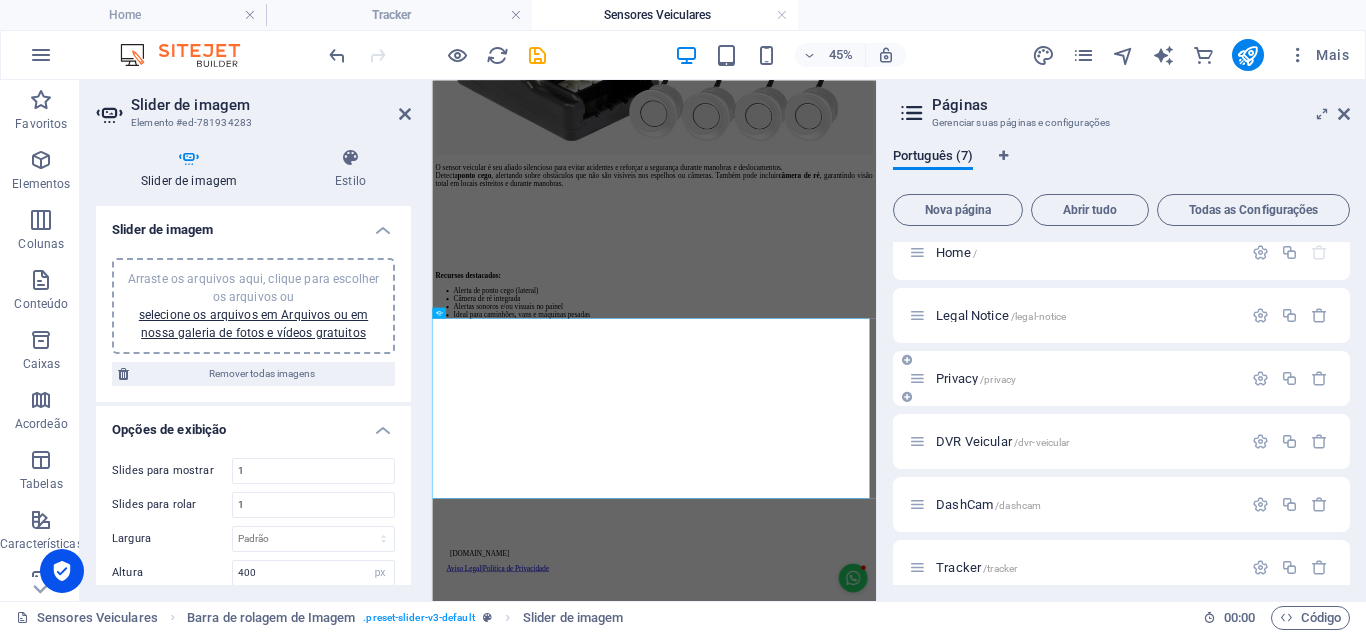 scroll, scrollTop: 594, scrollLeft: 0, axis: vertical 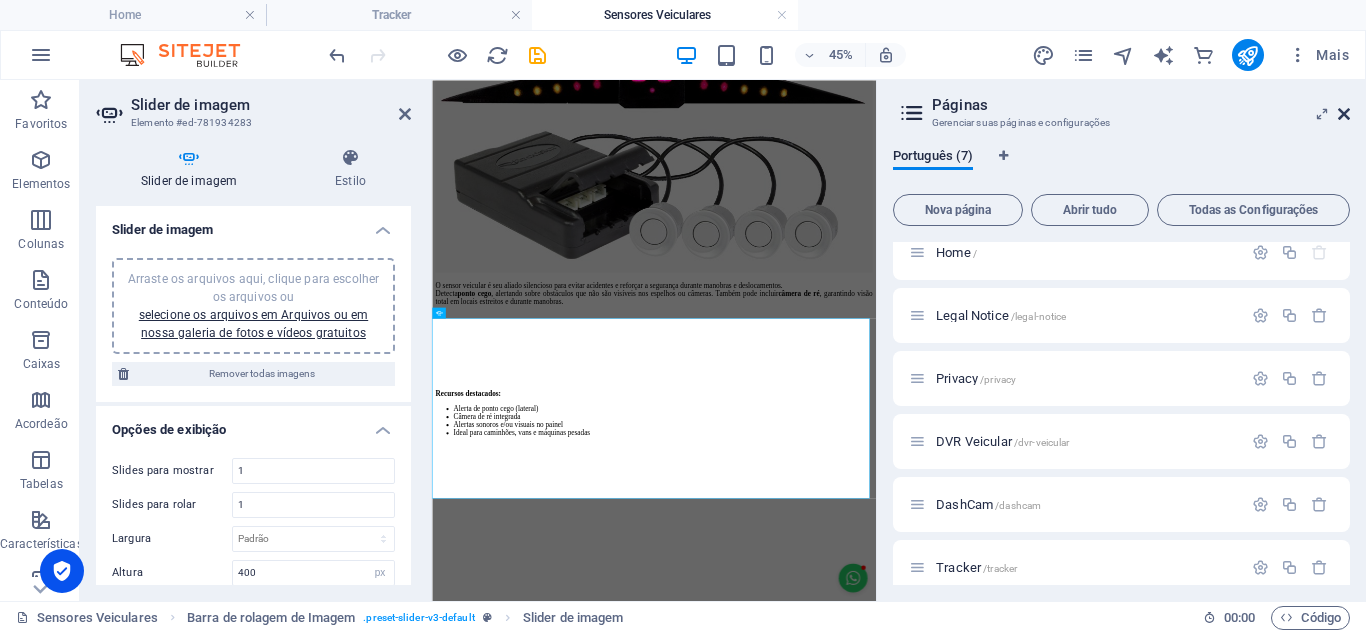 click at bounding box center (1344, 114) 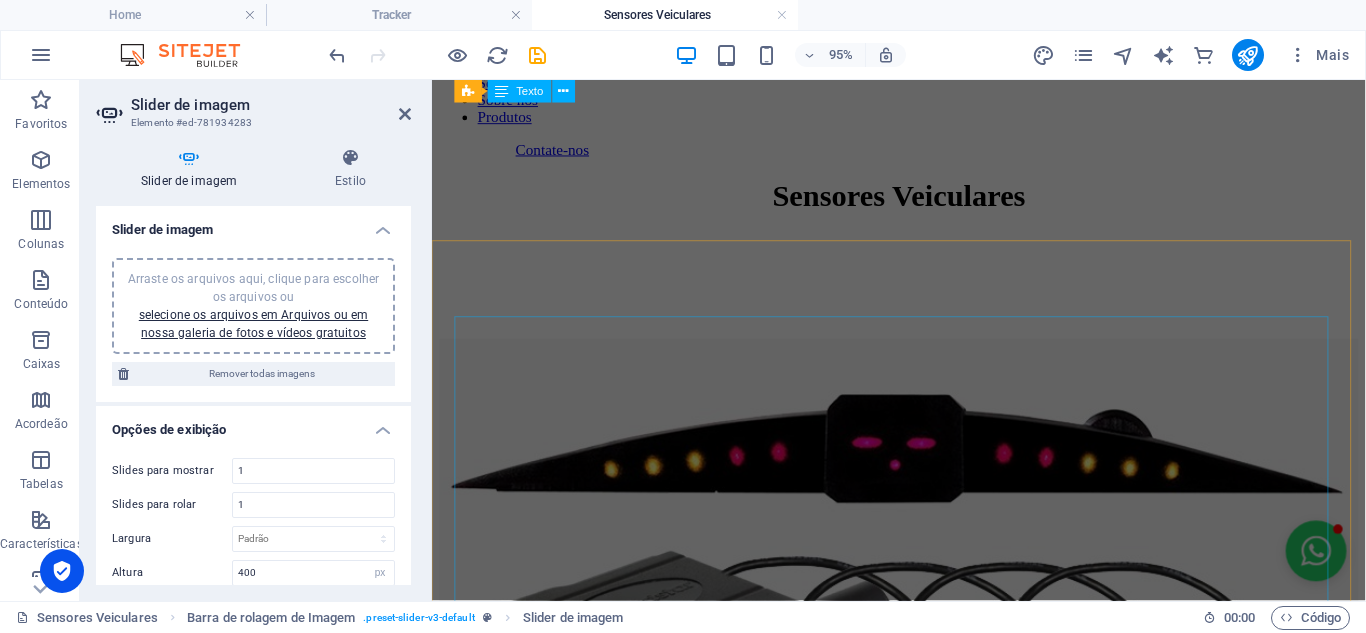 scroll, scrollTop: 194, scrollLeft: 0, axis: vertical 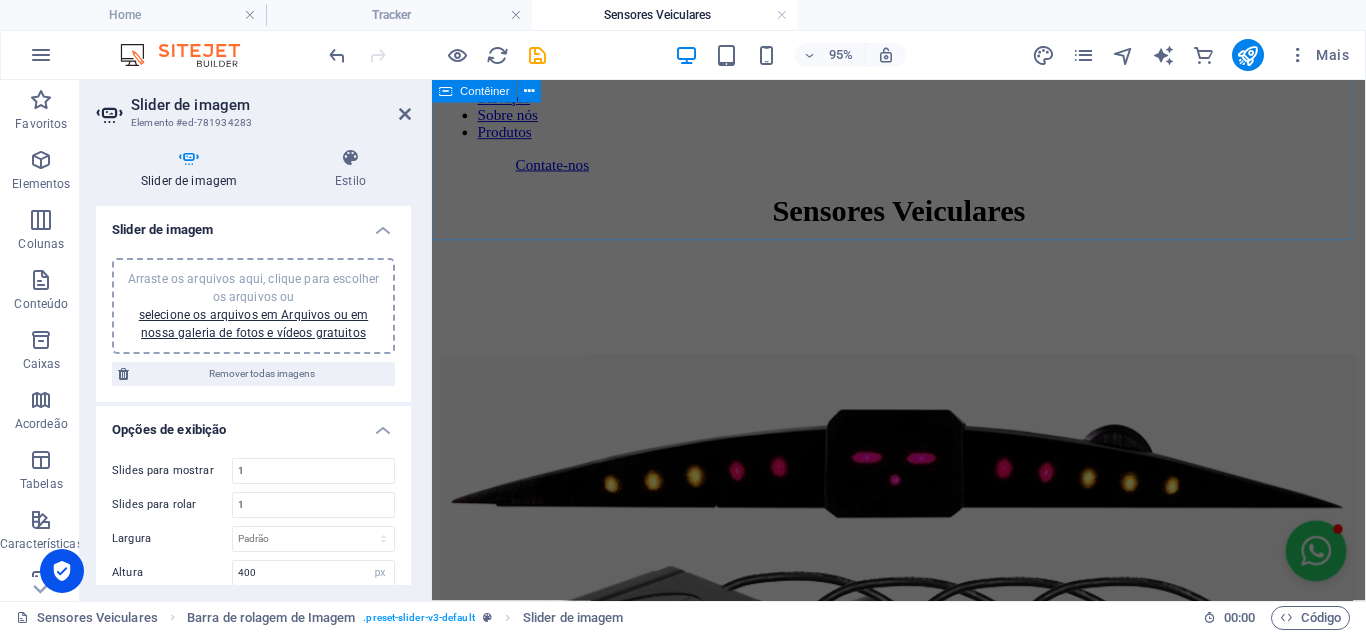 click on "Sensores Veiculares" at bounding box center (923, 274) 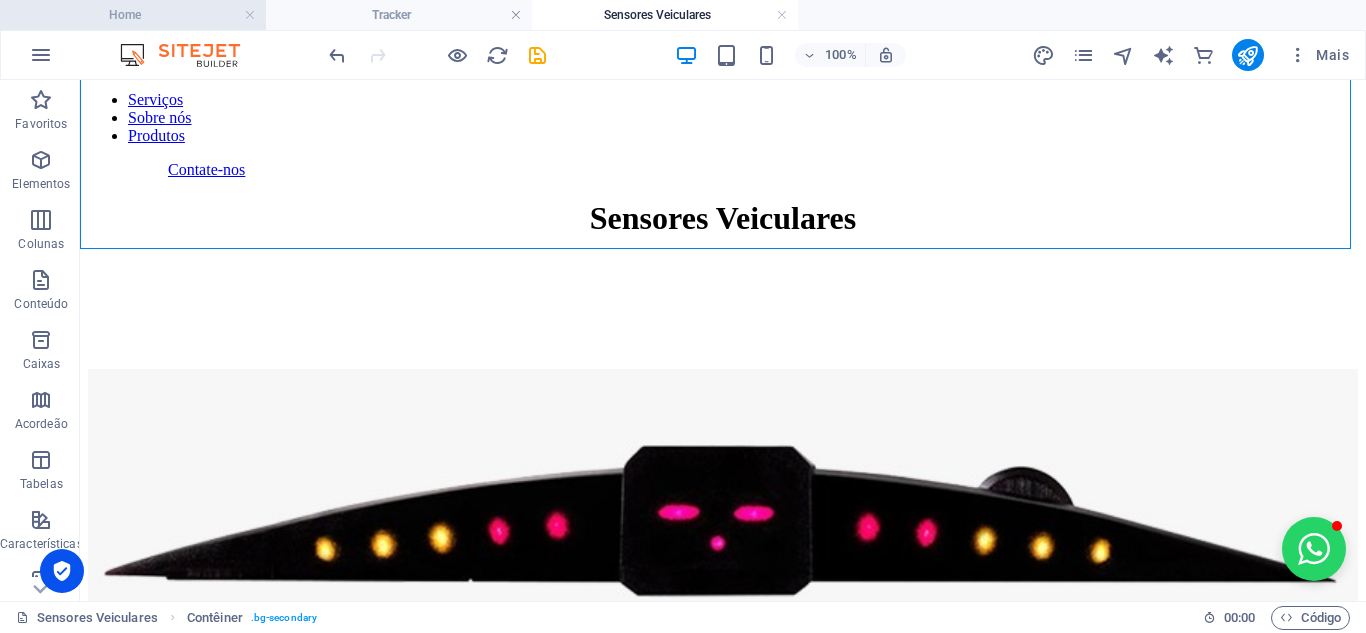 click on "Home" at bounding box center [133, 15] 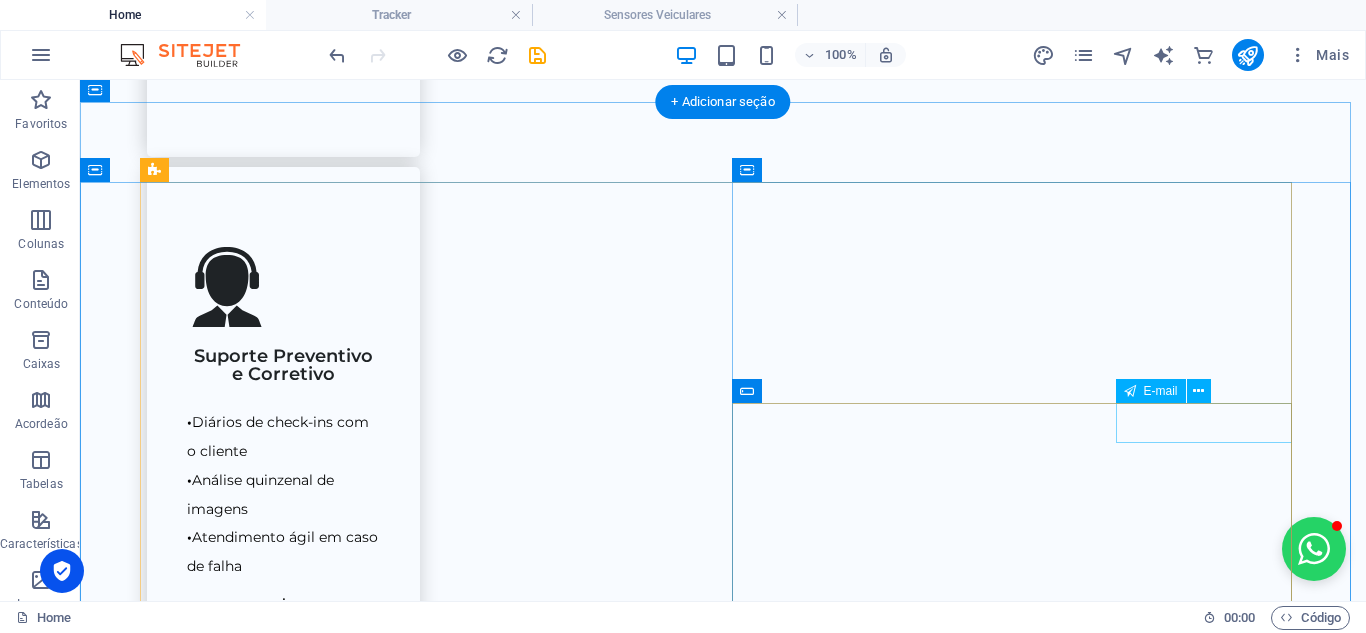 scroll, scrollTop: 3400, scrollLeft: 0, axis: vertical 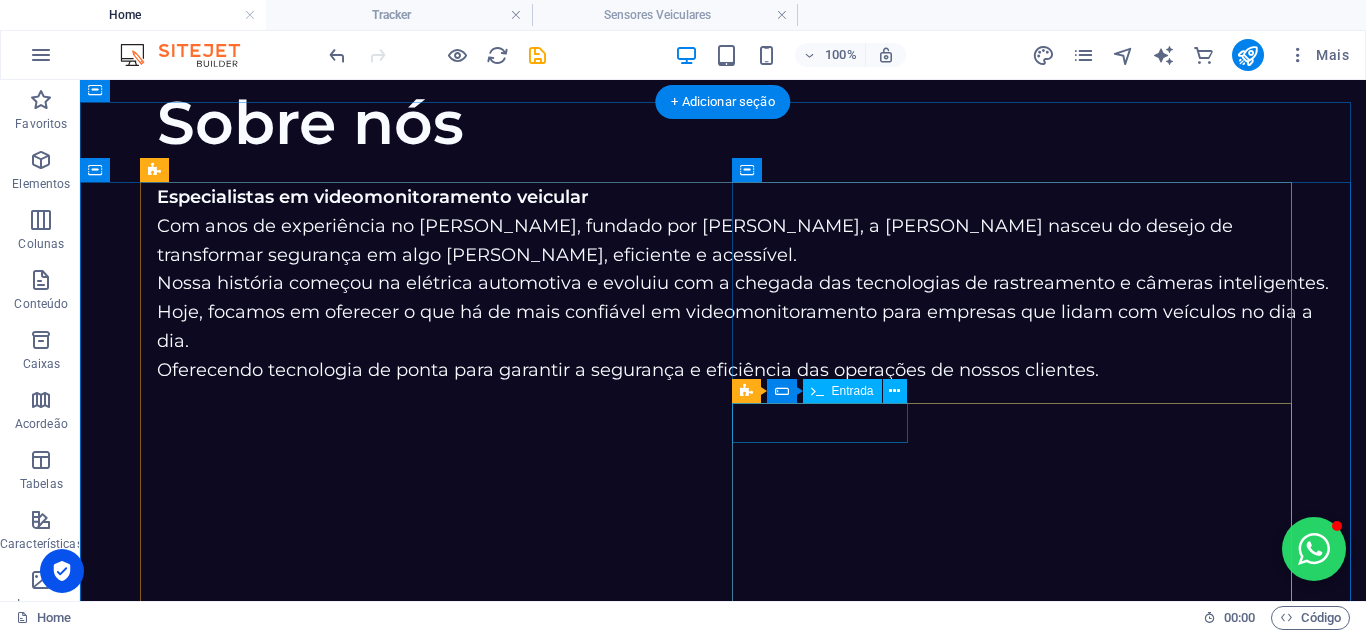 click on "[PERSON_NAME] [PERSON_NAME] Milani" 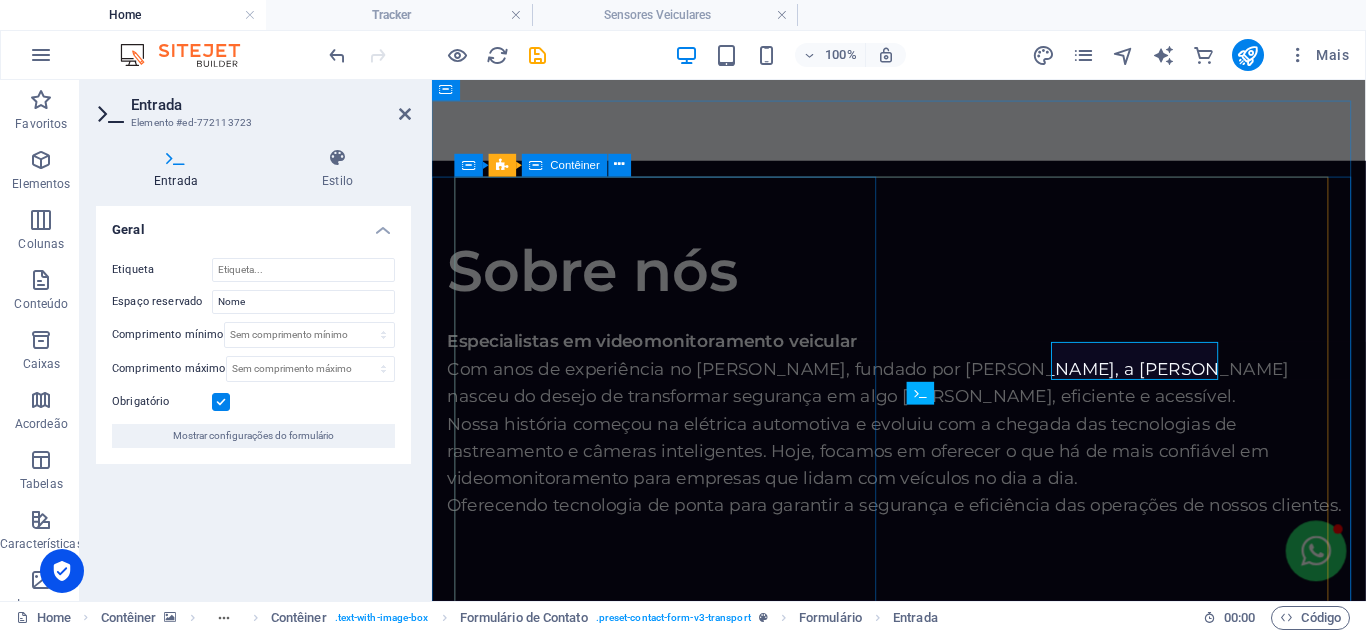 scroll, scrollTop: 3447, scrollLeft: 0, axis: vertical 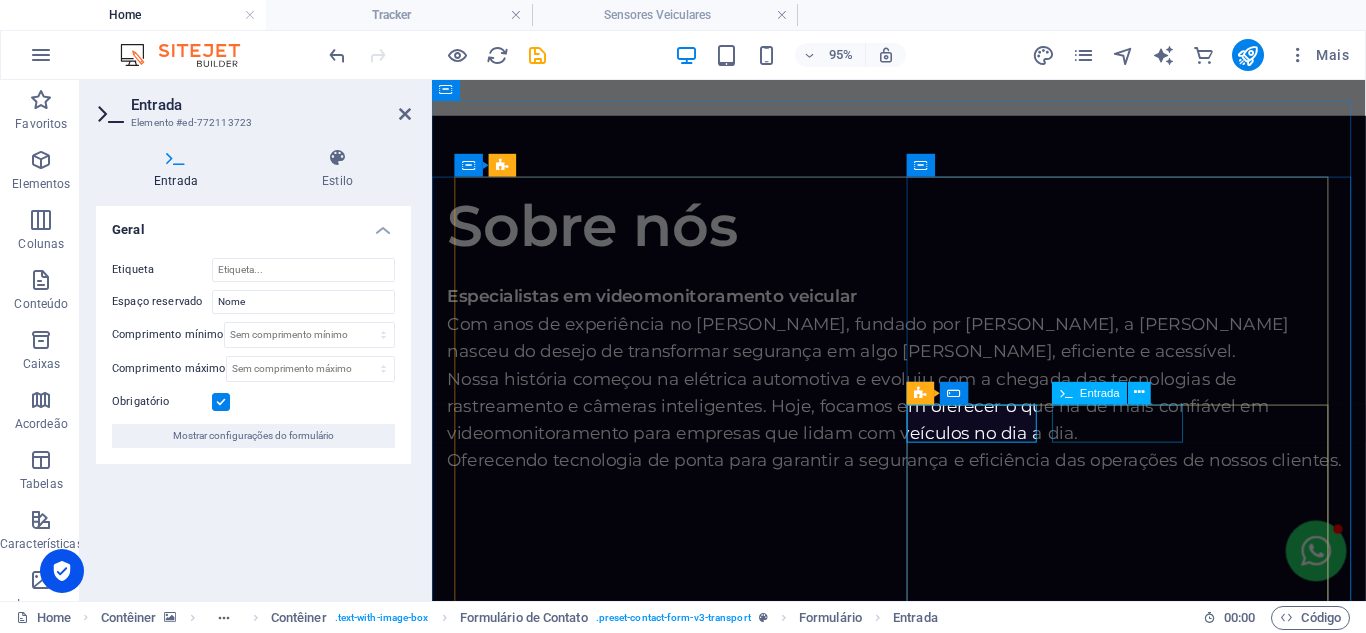 drag, startPoint x: 949, startPoint y: 434, endPoint x: 1118, endPoint y: 449, distance: 169.66437 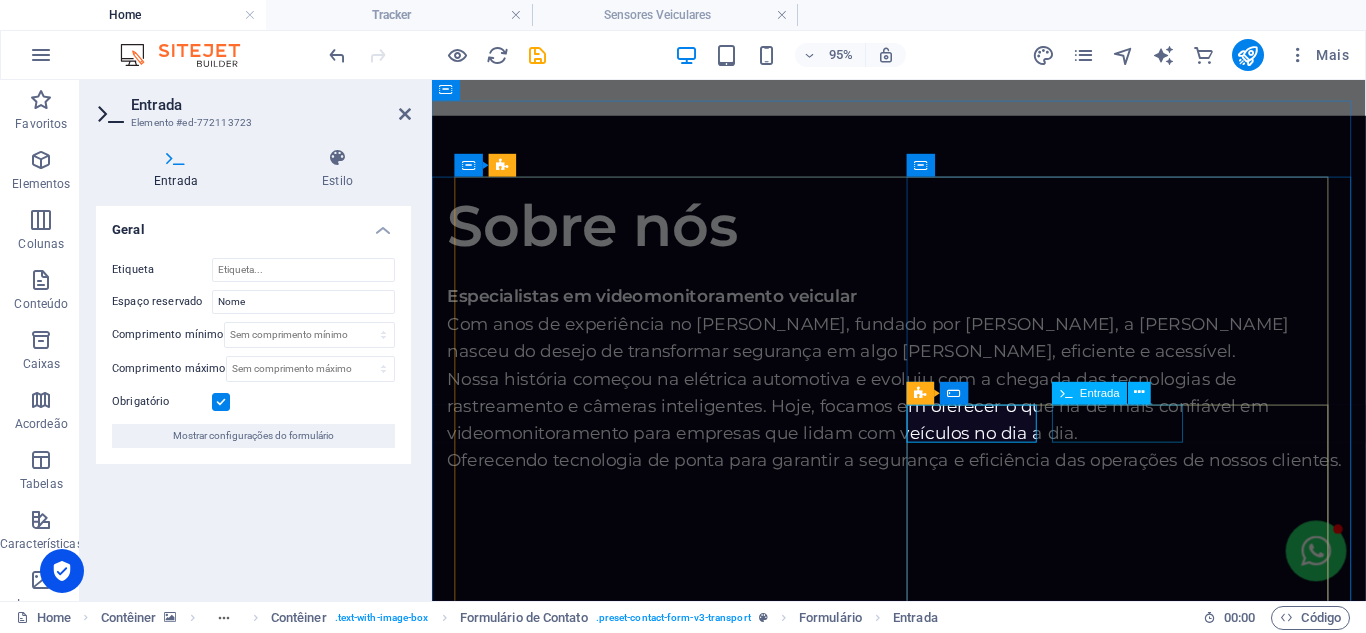 click on "[PERSON_NAME] [PERSON_NAME] Milani pinhosat [EMAIL_ADDRESS][DOMAIN_NAME] 54993278568   {{ 'content.forms.privacy'|trans }} Não lésbica? Gerar novo Enviar" 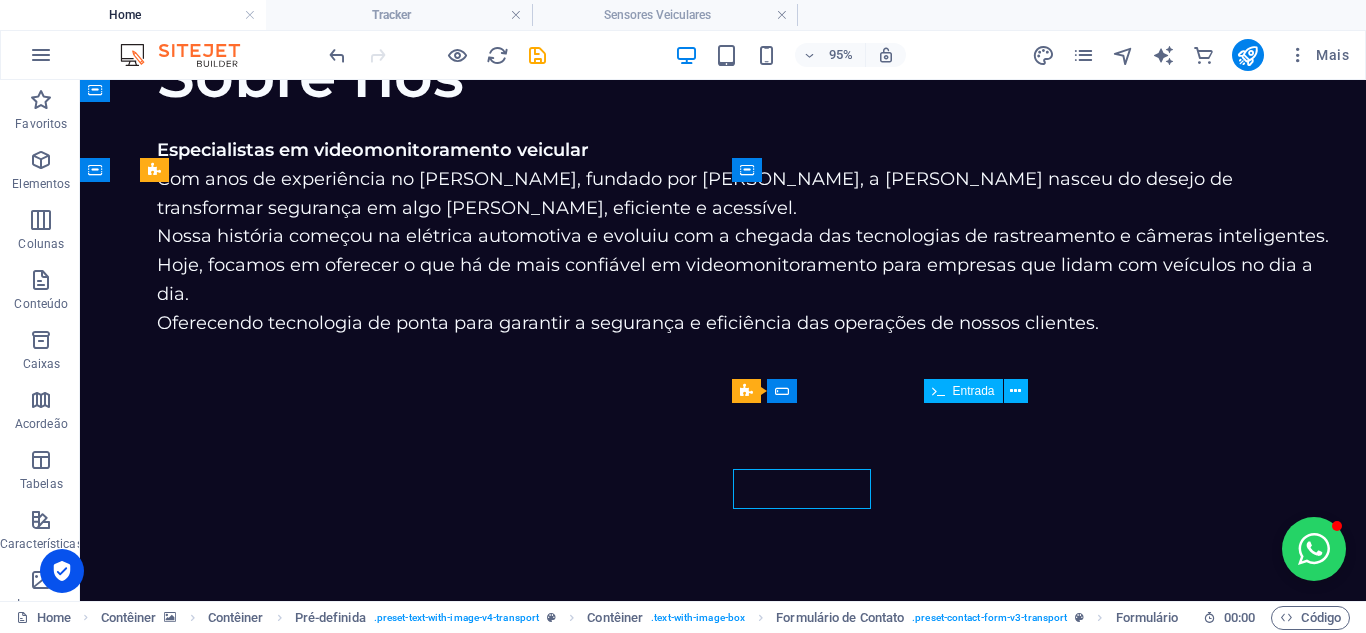 scroll, scrollTop: 3400, scrollLeft: 0, axis: vertical 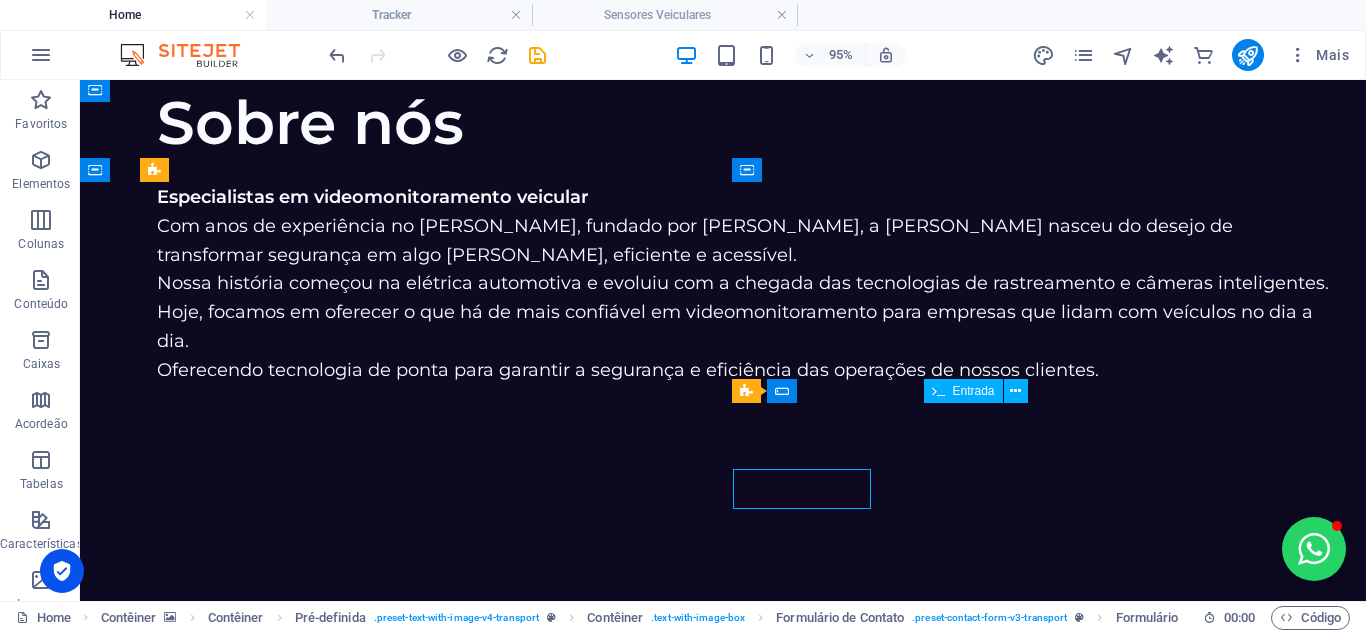 click on "pinhosat" 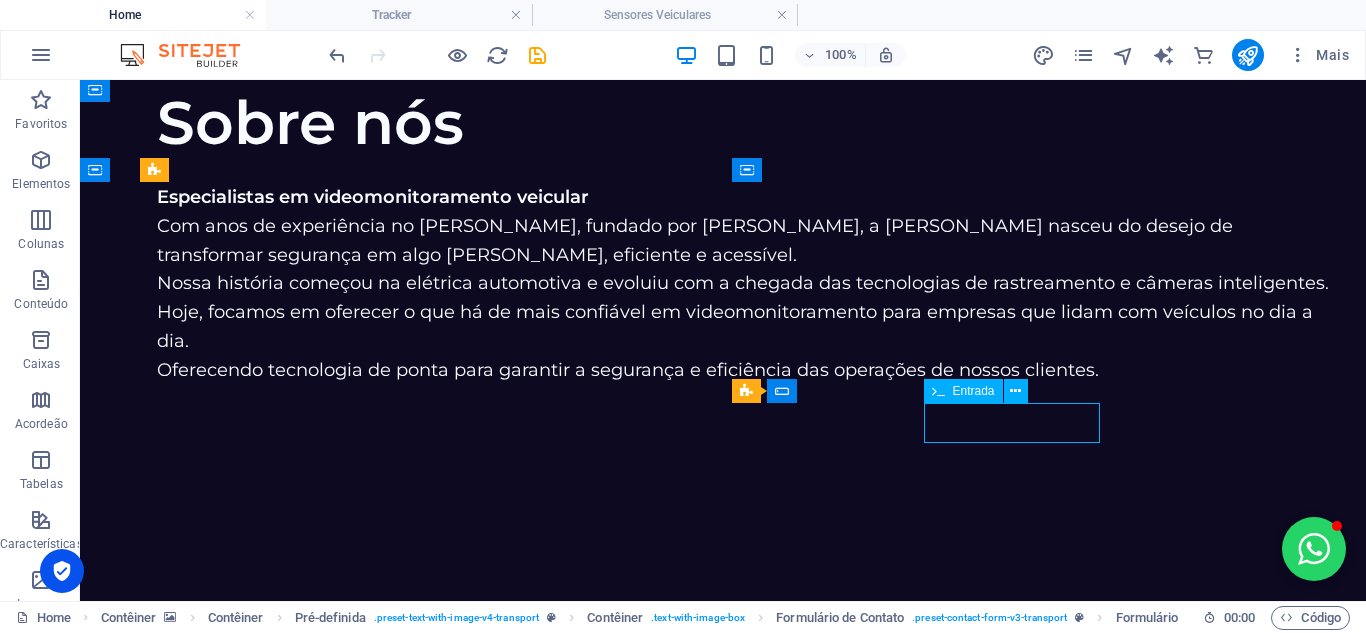 click on "pinhosat" 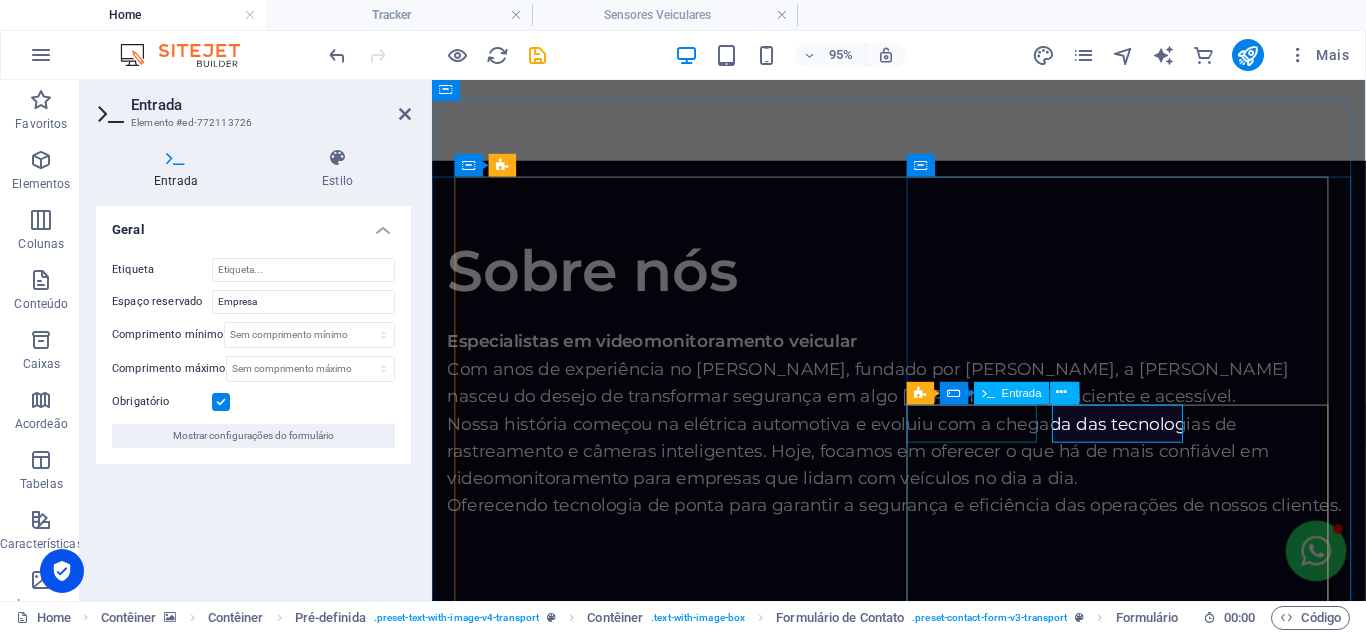 scroll, scrollTop: 3447, scrollLeft: 0, axis: vertical 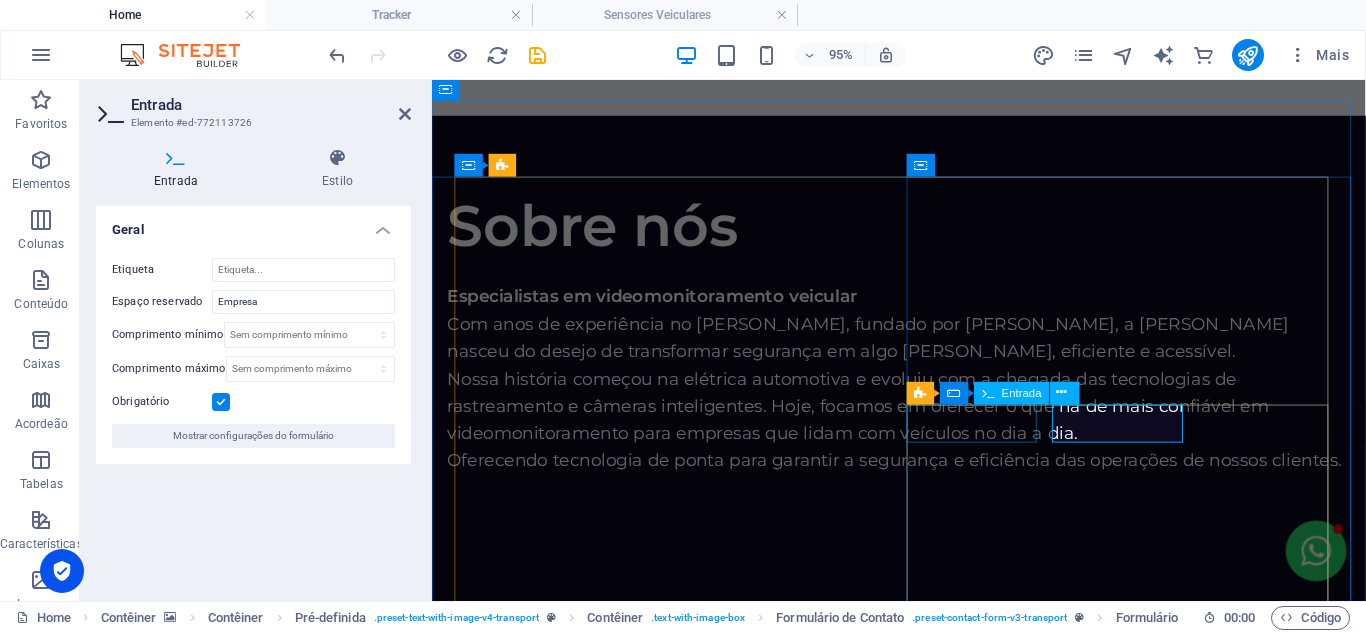 drag, startPoint x: 1190, startPoint y: 443, endPoint x: 1063, endPoint y: 448, distance: 127.09839 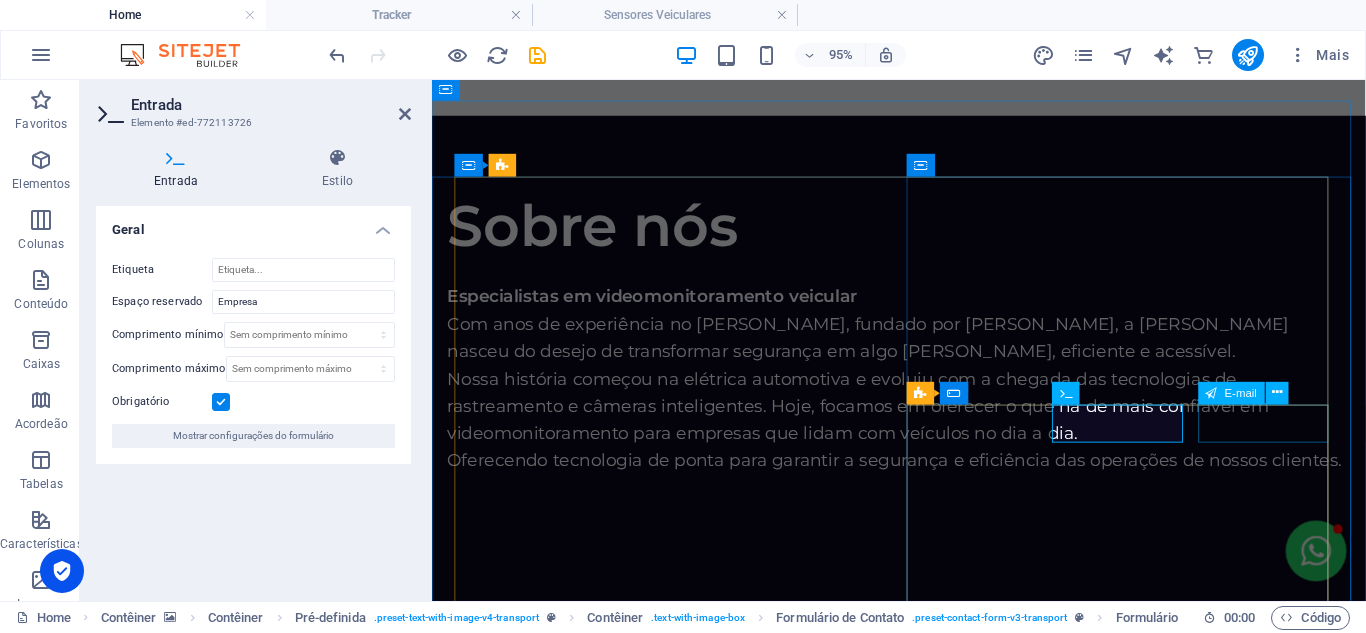 click on "[EMAIL_ADDRESS][DOMAIN_NAME]" 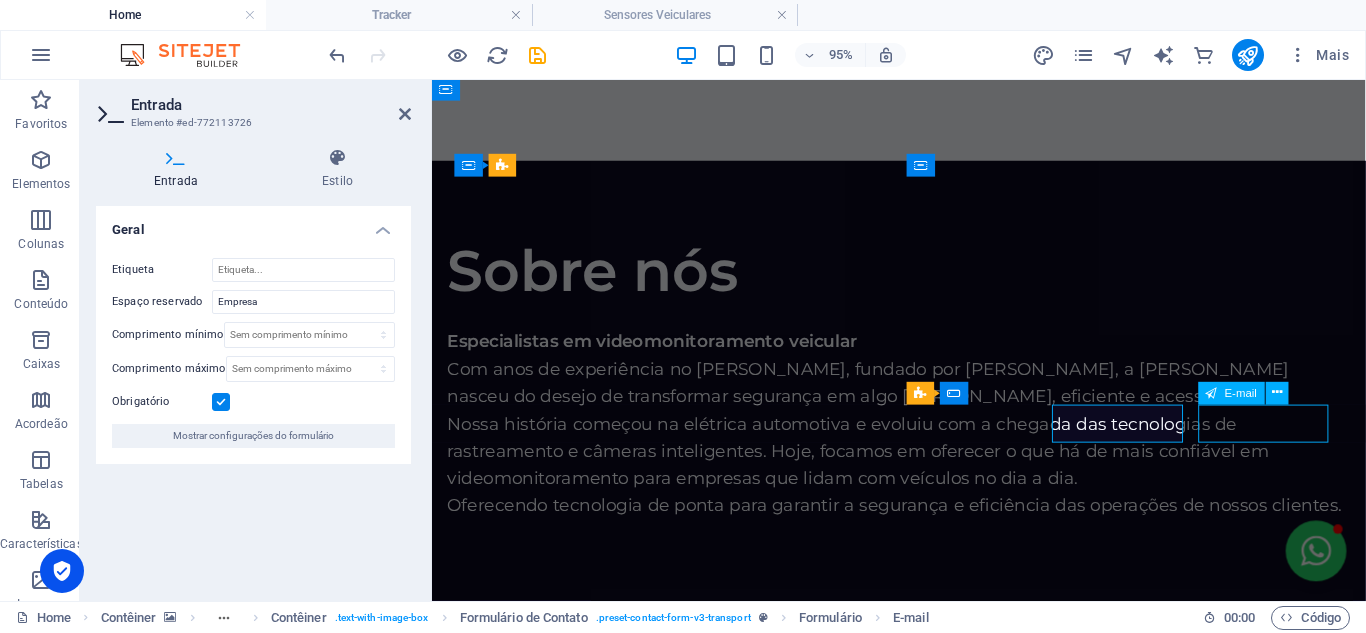 click on "[EMAIL_ADDRESS][DOMAIN_NAME]" 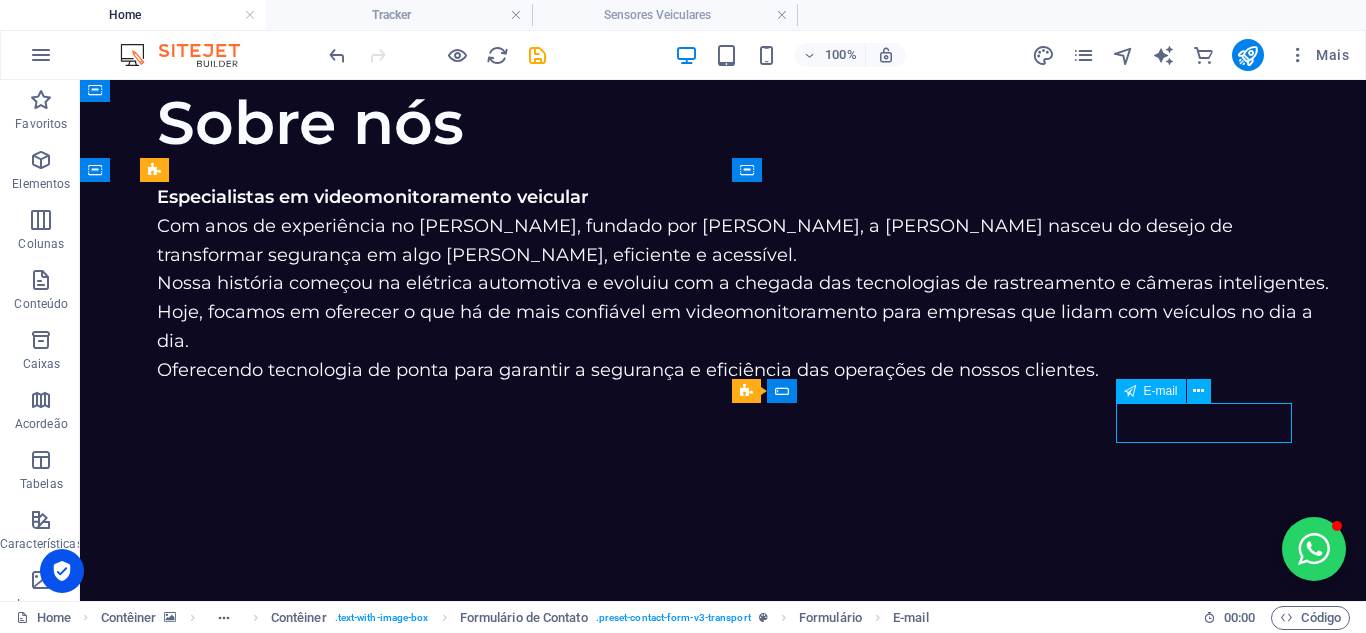 click on "[EMAIL_ADDRESS][DOMAIN_NAME]" 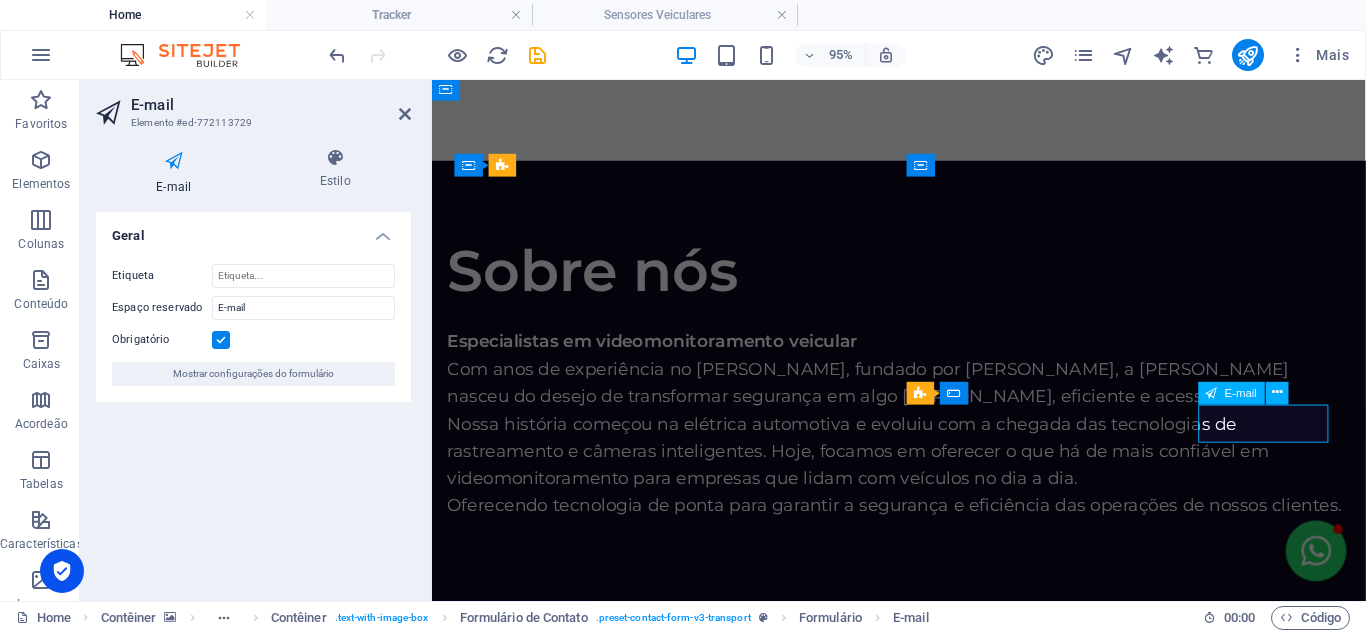 scroll, scrollTop: 3447, scrollLeft: 0, axis: vertical 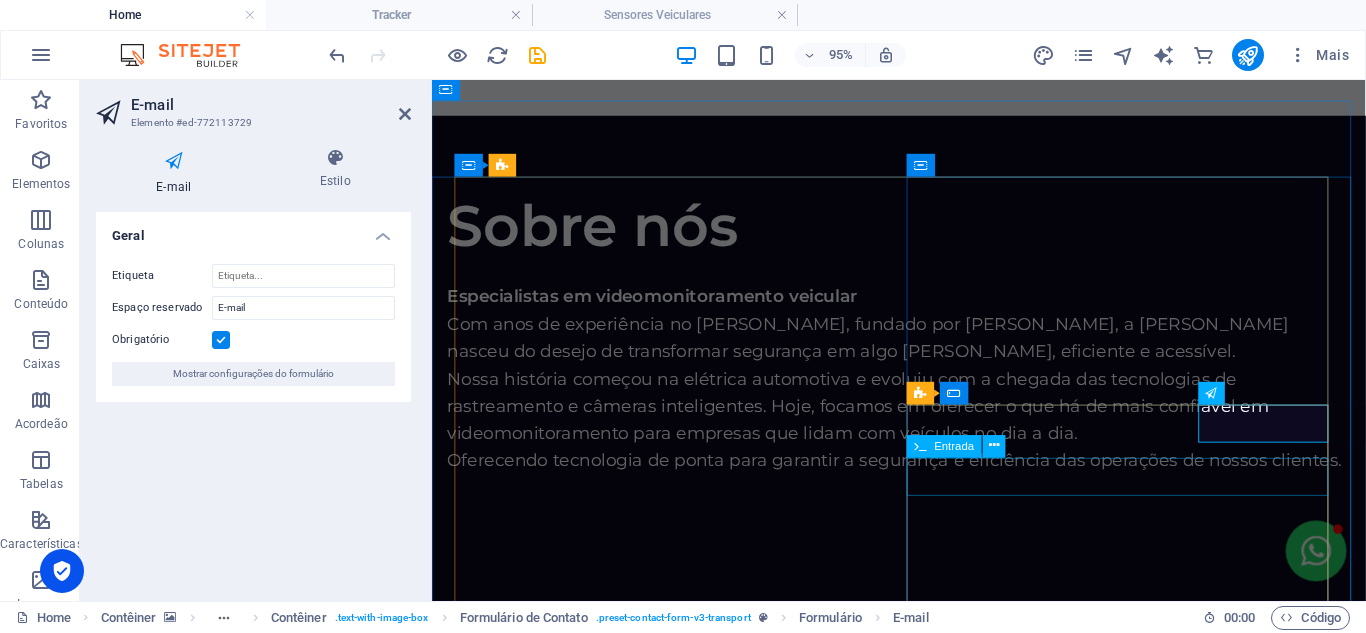 click on "54993278568" 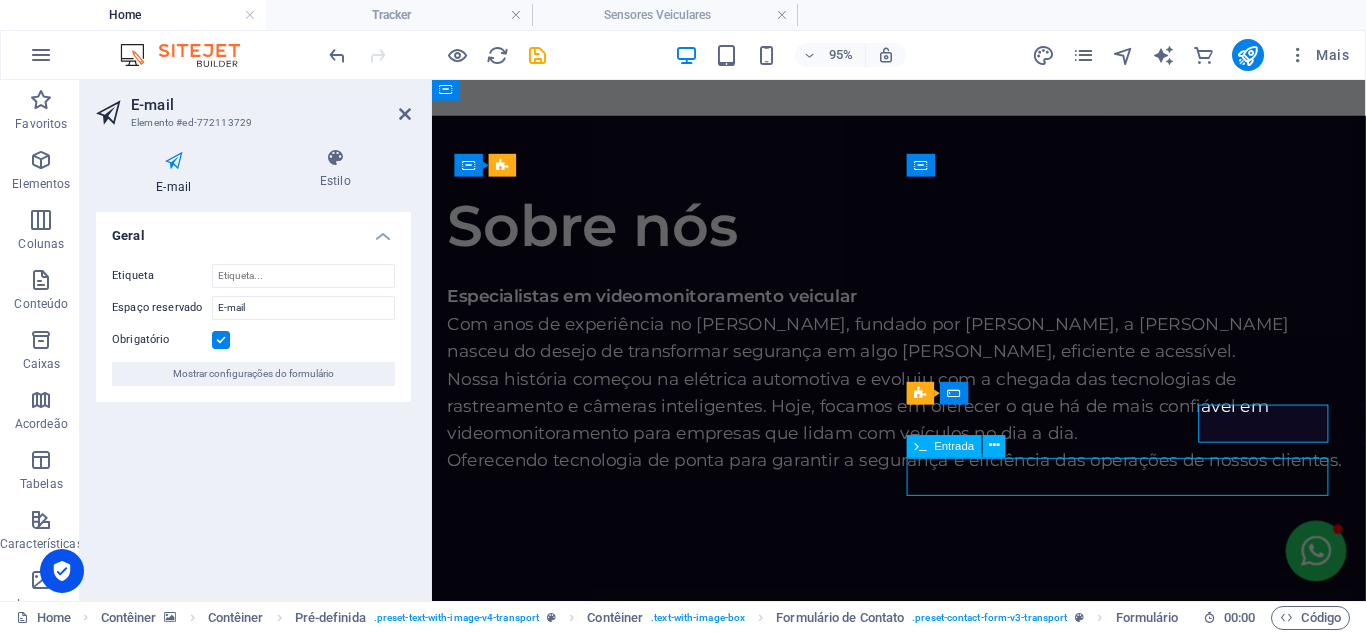 scroll, scrollTop: 3400, scrollLeft: 0, axis: vertical 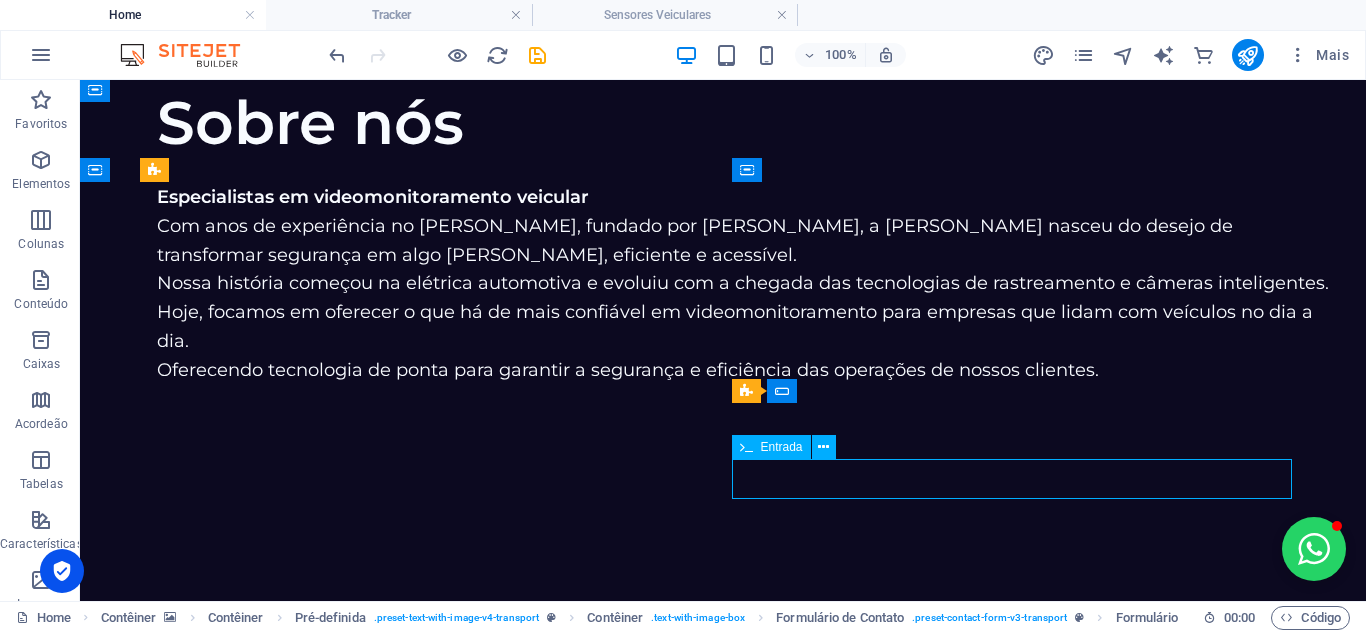 click on "54993278568" 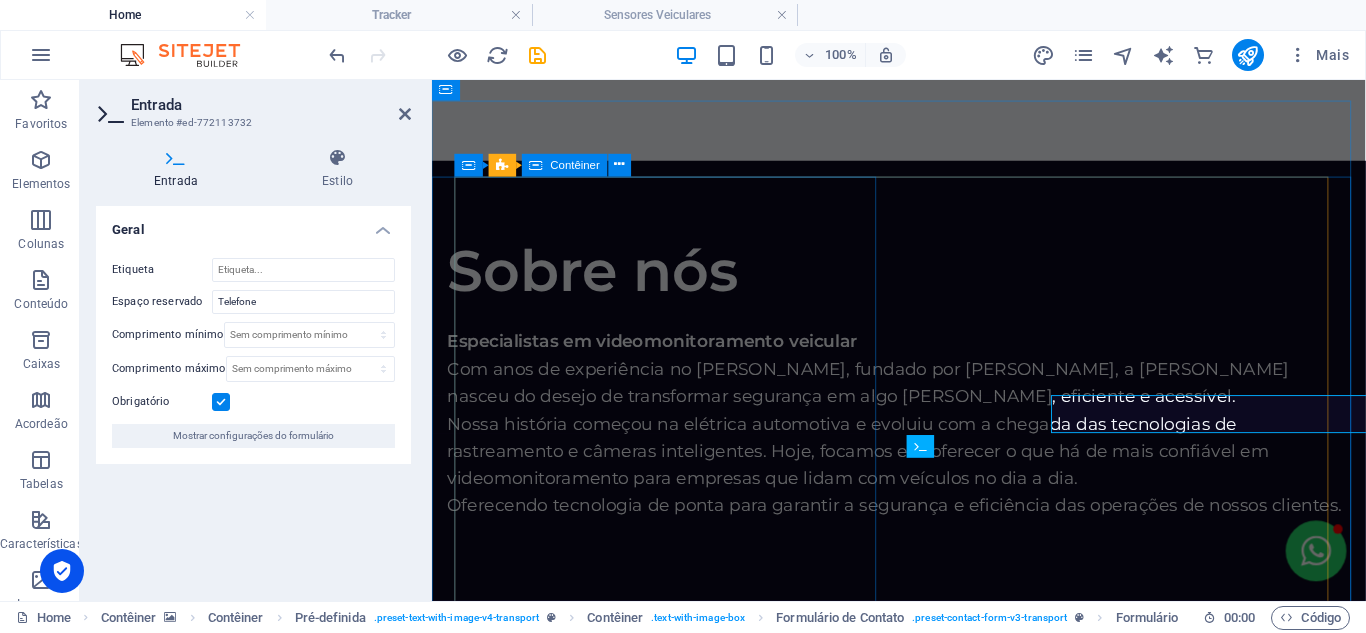 scroll, scrollTop: 3447, scrollLeft: 0, axis: vertical 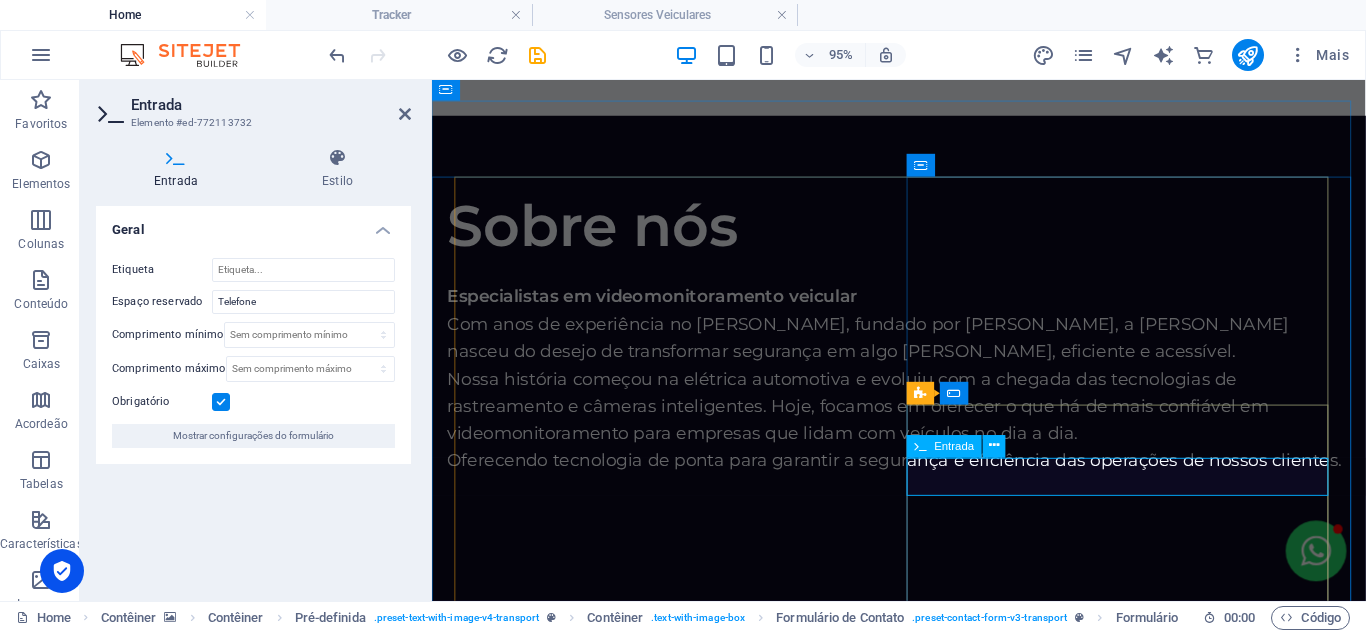 click on "54993278568" 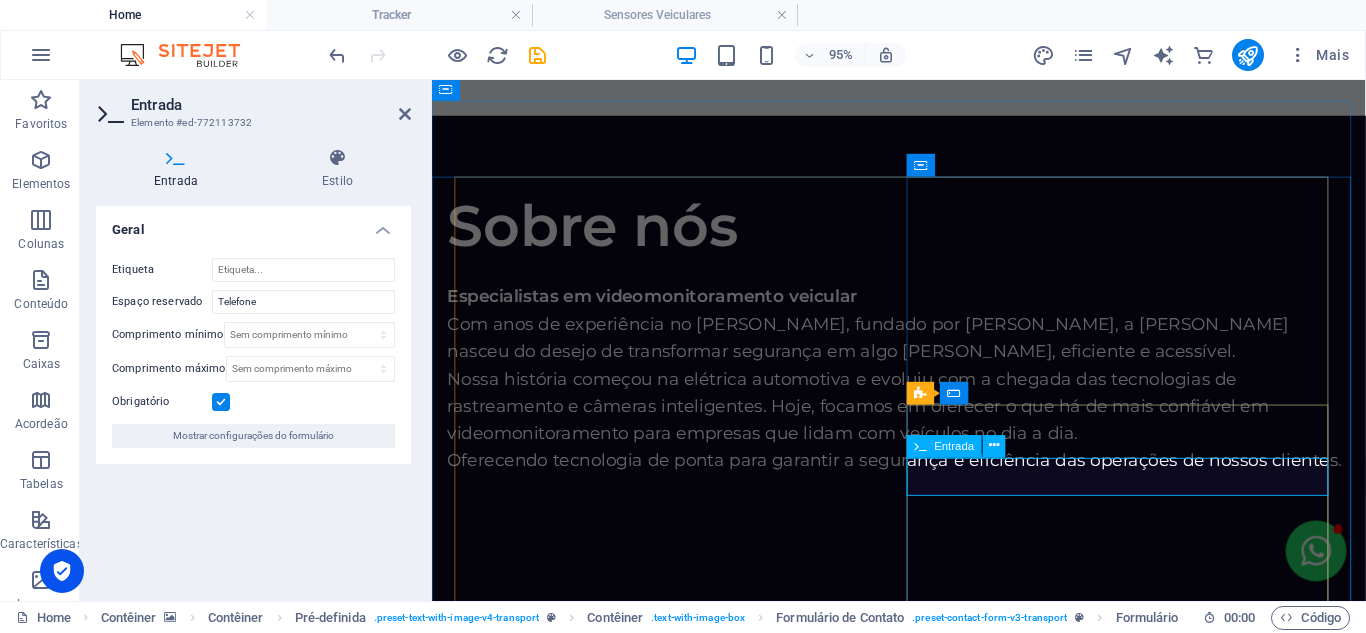 click on "54993278568" 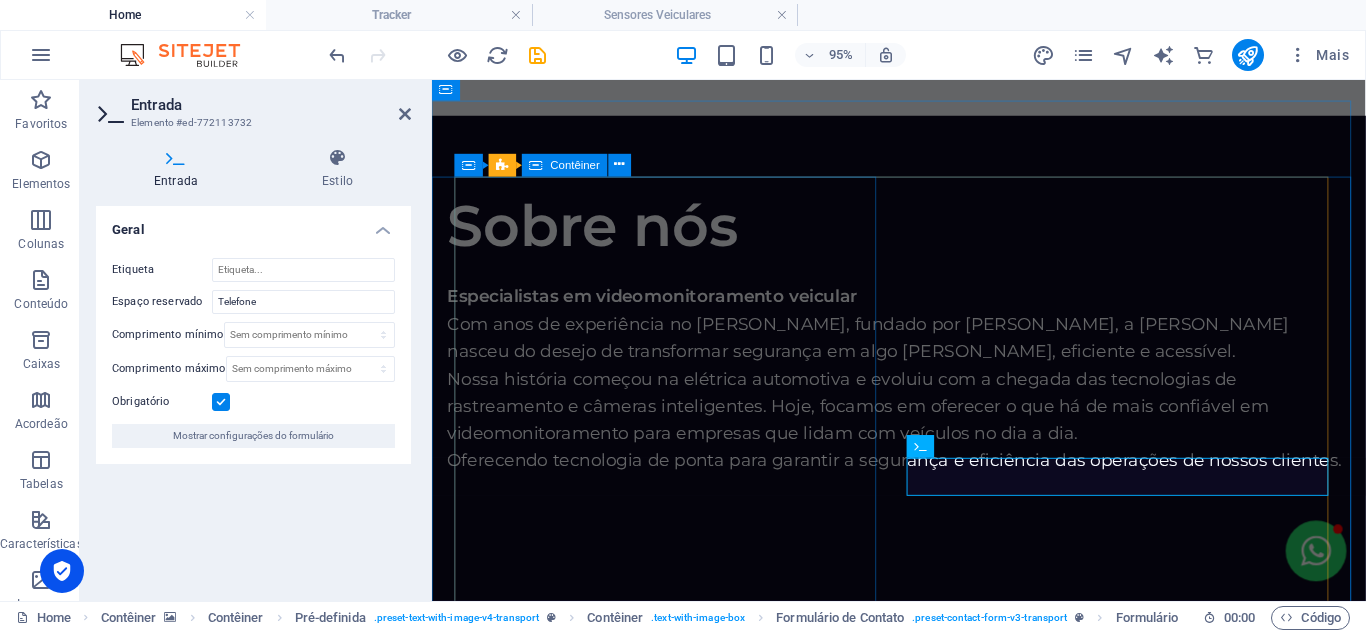 type 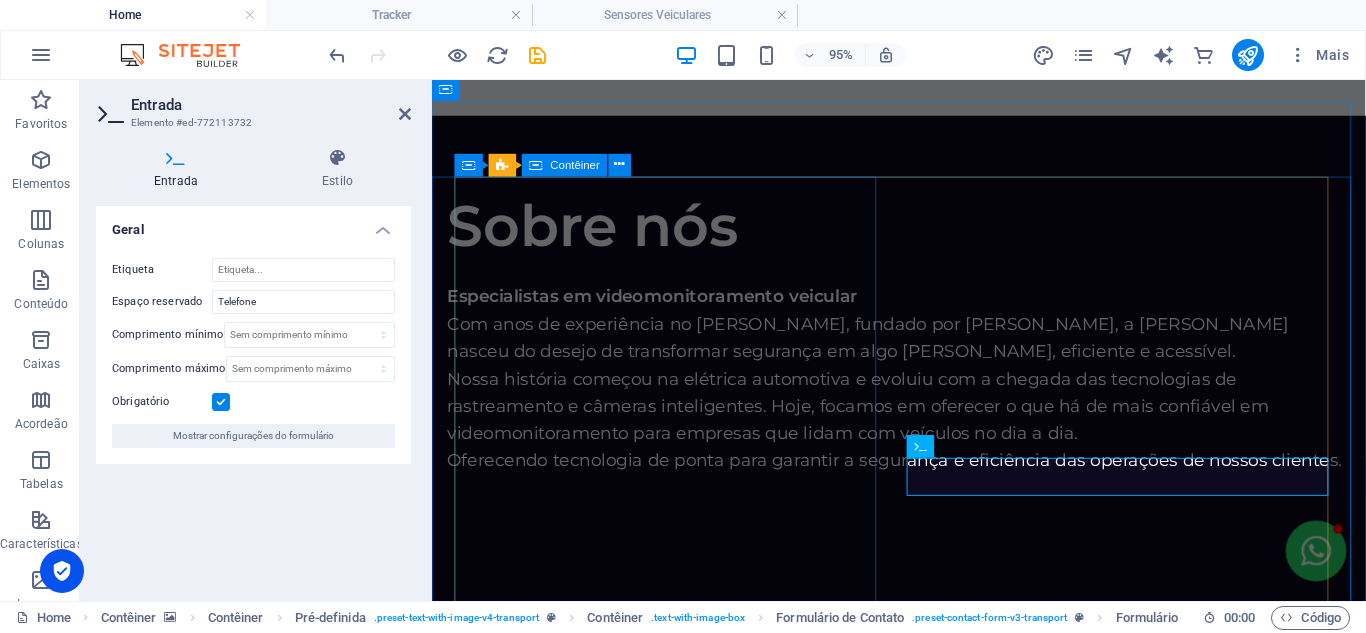 drag, startPoint x: 851, startPoint y: 501, endPoint x: 1183, endPoint y: 479, distance: 332.72812 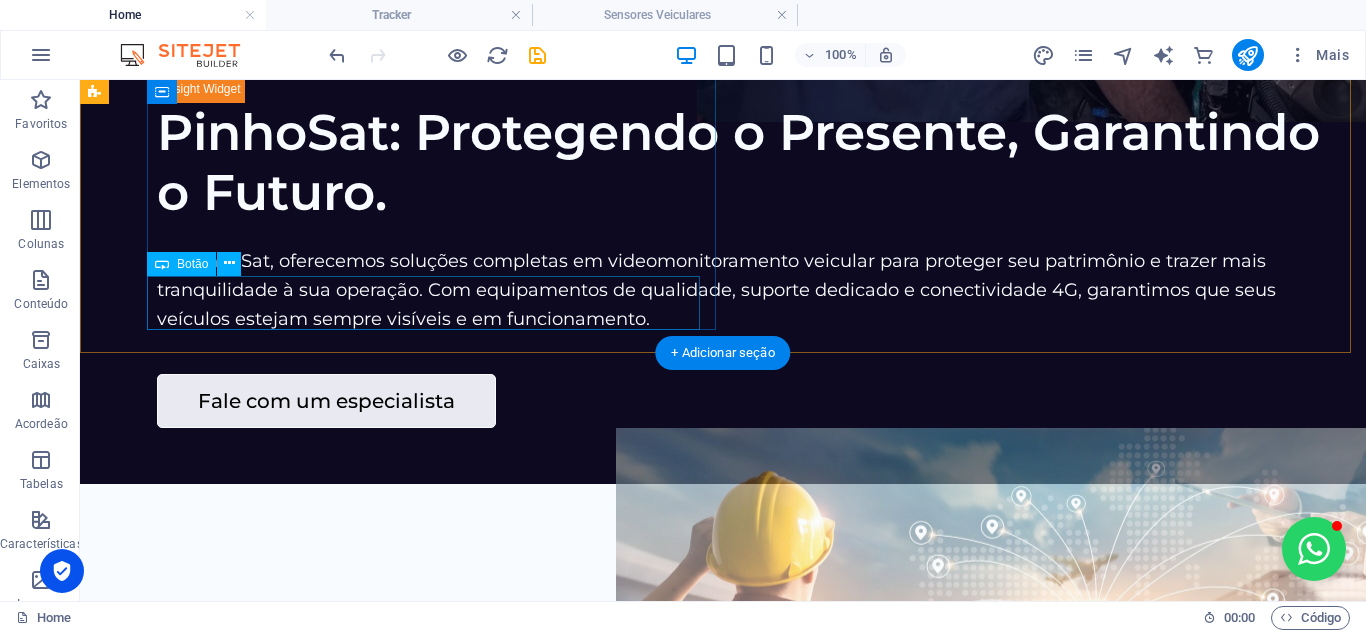 scroll, scrollTop: 500, scrollLeft: 0, axis: vertical 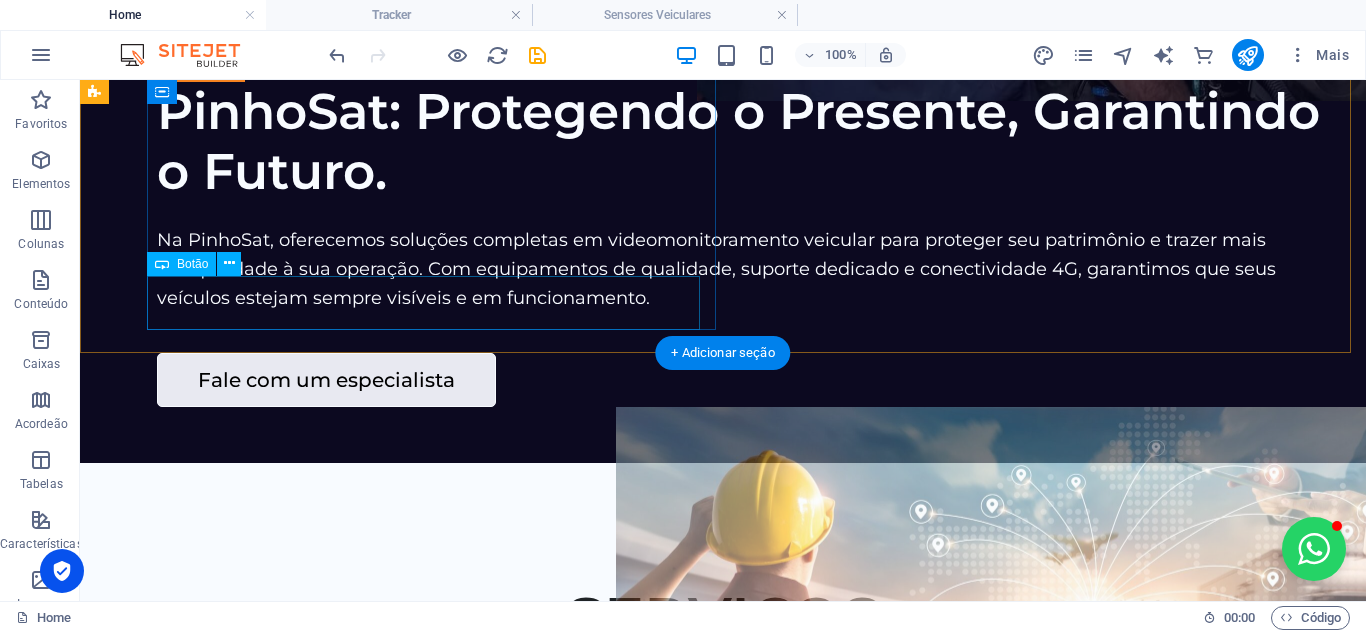 click on "Fale com um especialista" at bounding box center [749, 380] 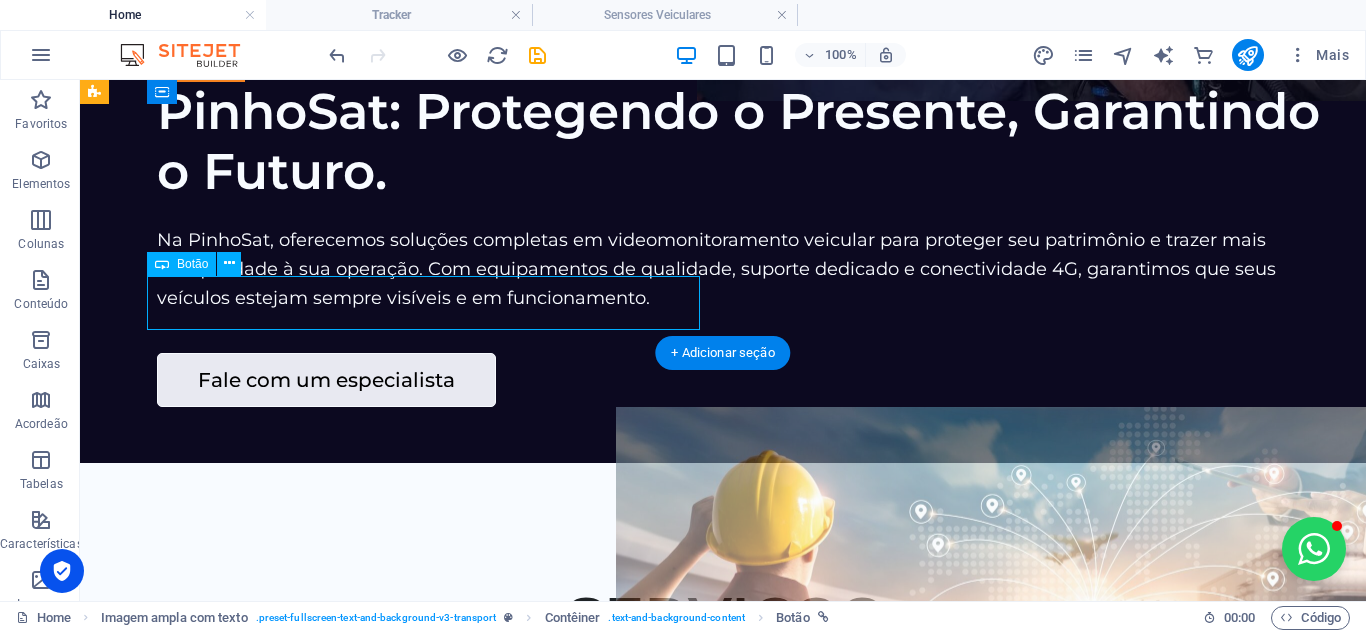 click on "Fale com um especialista" at bounding box center [749, 380] 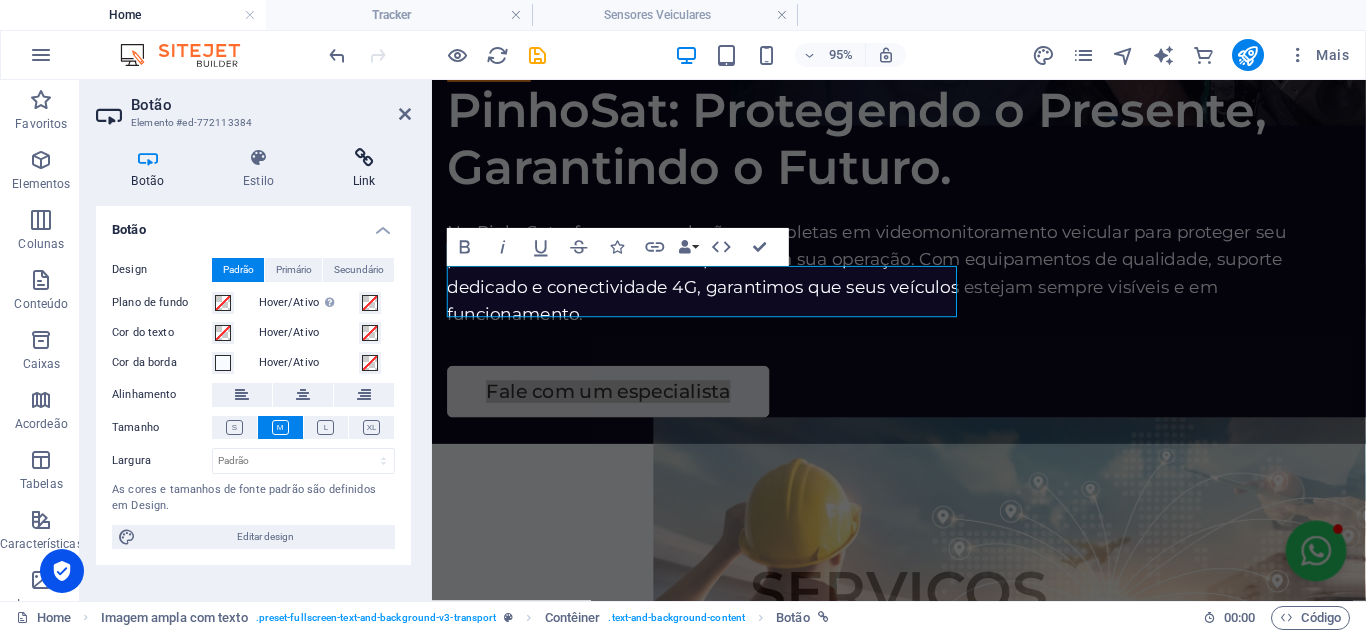 click at bounding box center [364, 158] 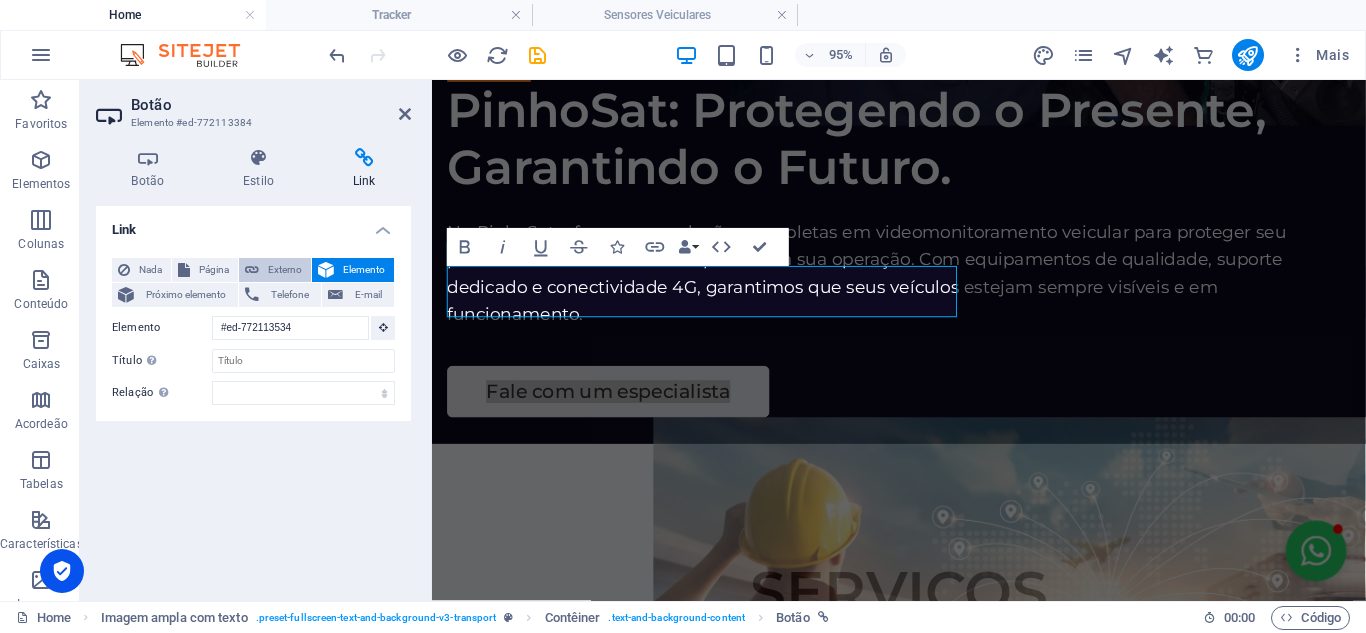 click on "Externo" at bounding box center (285, 270) 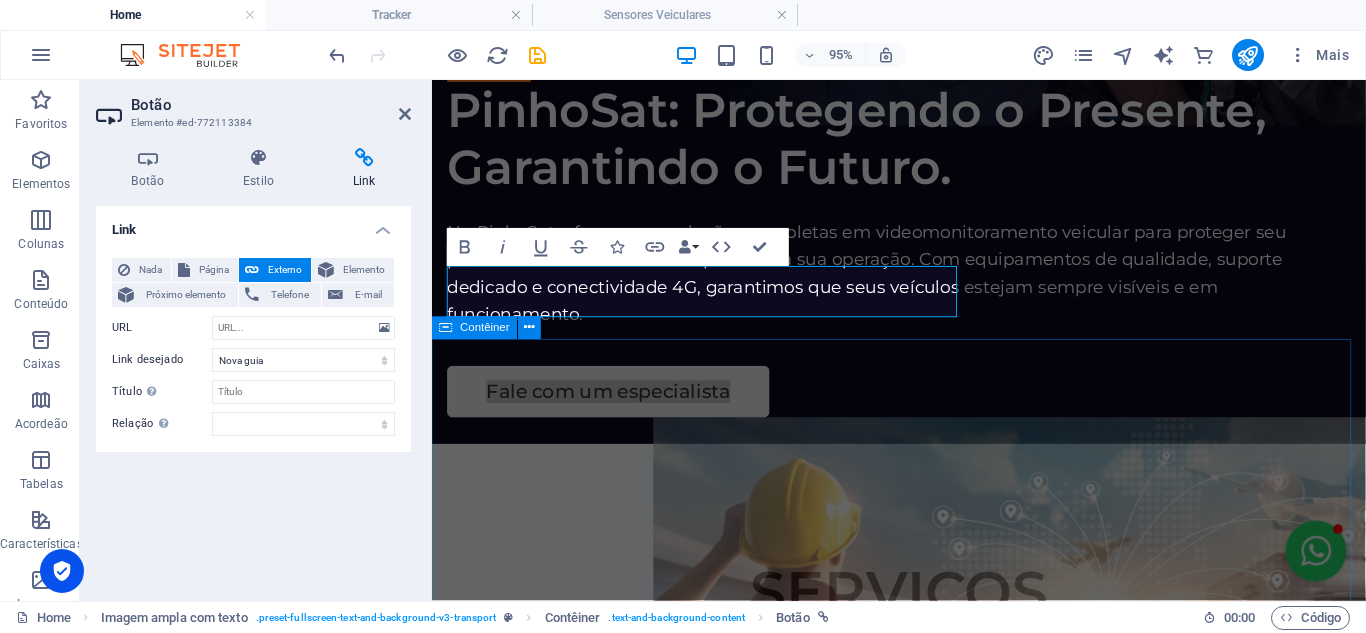 click on "SERVIÇOS Mais do que instalar equipamentos, acompanhamos sua operação para garantir que tudo esteja funcionando como deve, com suporte e compromisso. Instalação, Vendas e Comodatos de Câmeras Veiculares •  Soluções para caminhões, transportes e máquinas pesadas •  Subcâmeras internas e externas Hospedagem e Gestão Online •  Localização em tempo real •  Histórico de rotas •    Paradas fora de rota •  Velocidade atual do veículo   Suporte Preventivo e Corretivo •  Diários de check-ins com o cliente •  Análise quinzenal de imagens •  Atendimento ágil [PERSON_NAME] de falha . Serviço de Manutenção •  Plano opcional com manutenções incluídas. •  Manutenções avulsas disponíveis." at bounding box center (923, 1764) 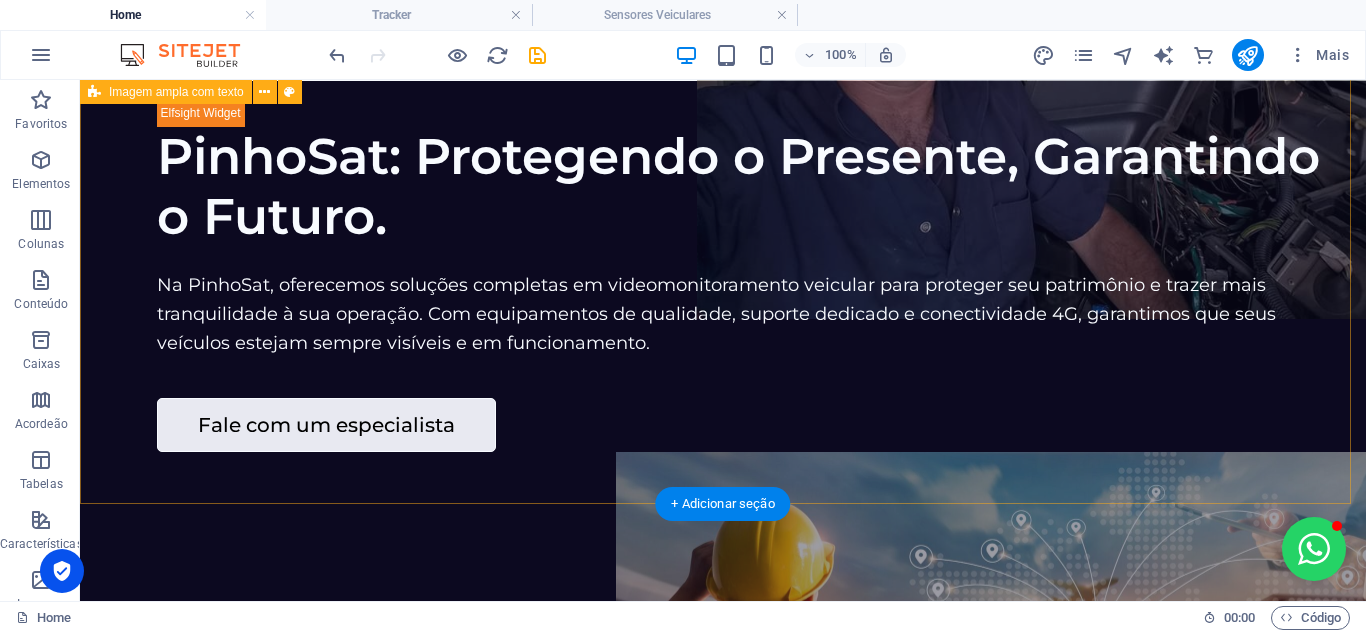 scroll, scrollTop: 0, scrollLeft: 0, axis: both 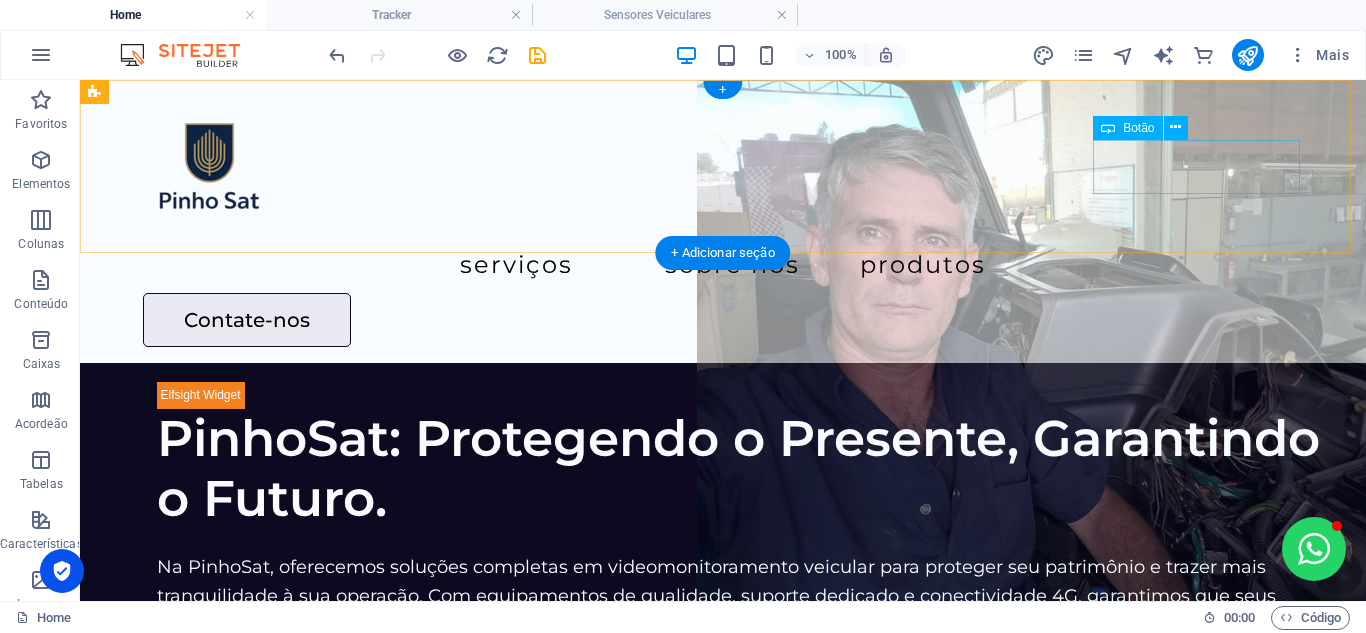 click on "Contate-nos" at bounding box center (725, 320) 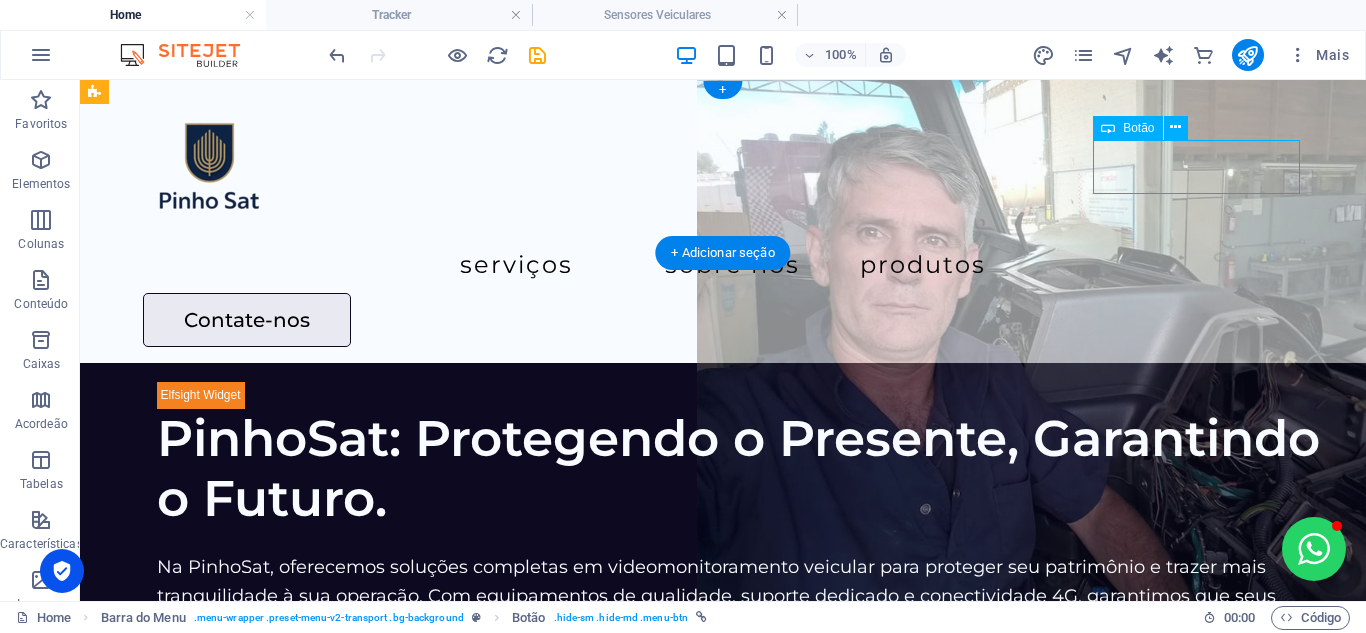 click on "Contate-nos" at bounding box center (725, 320) 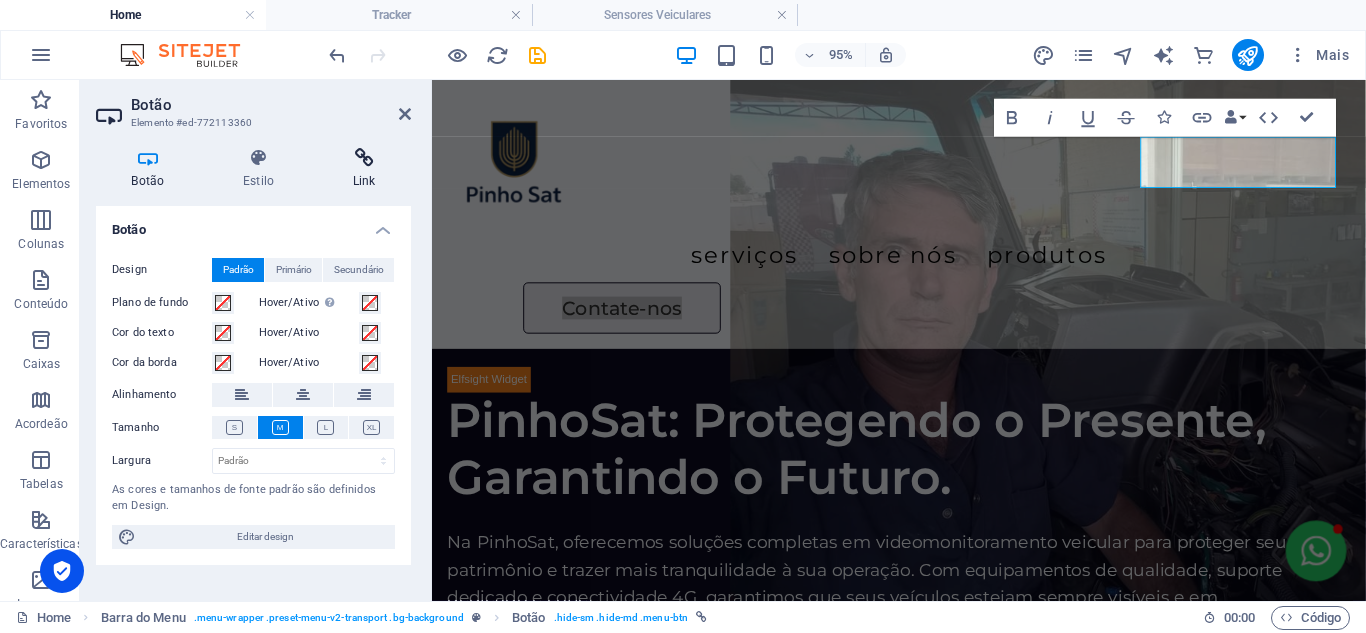 click on "Link" at bounding box center [364, 169] 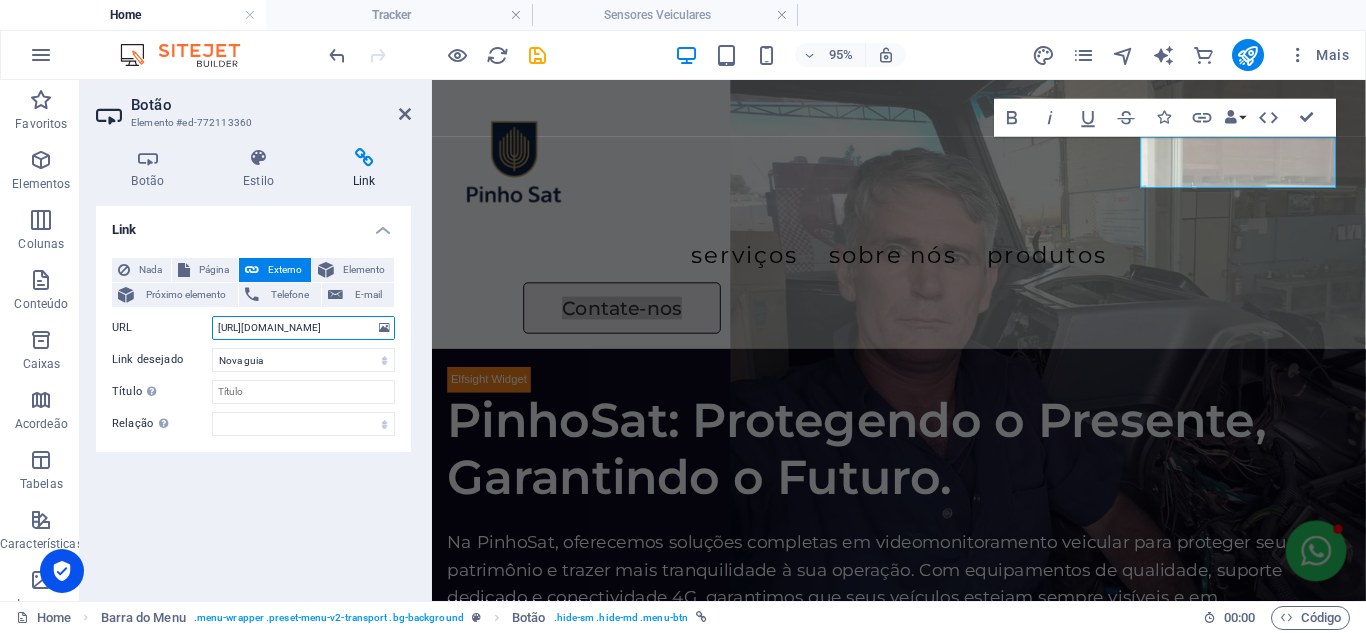 drag, startPoint x: 342, startPoint y: 320, endPoint x: 205, endPoint y: 312, distance: 137.23338 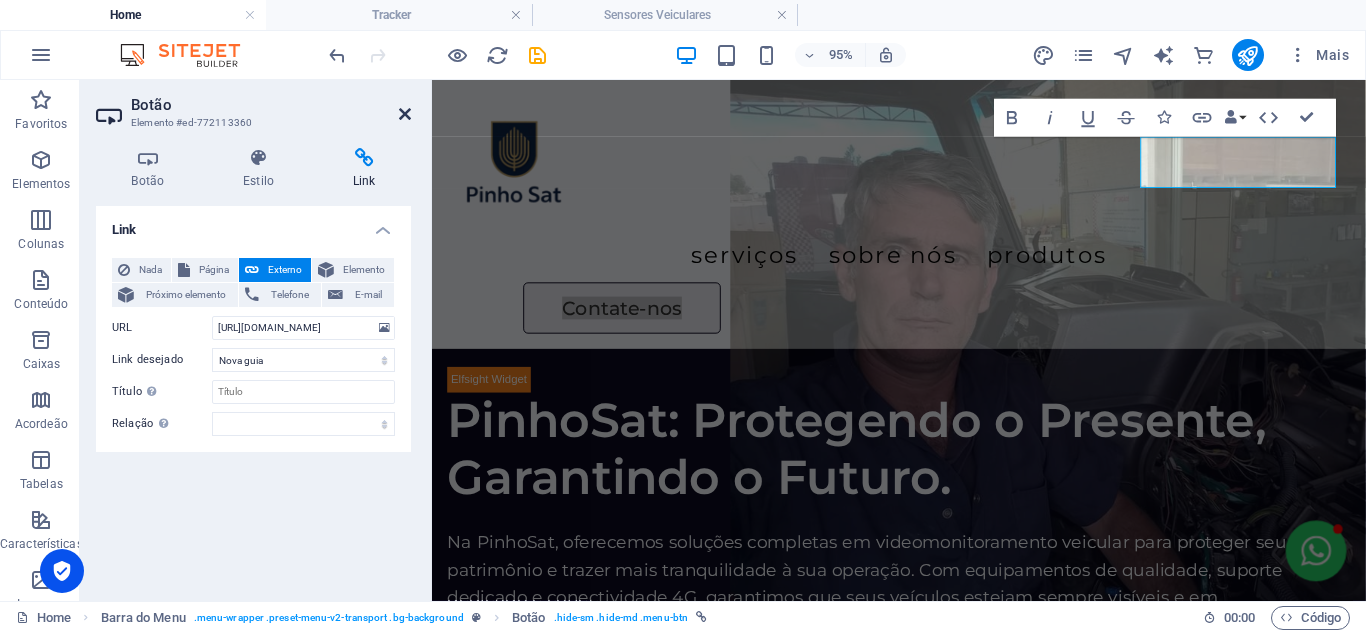 click at bounding box center (405, 114) 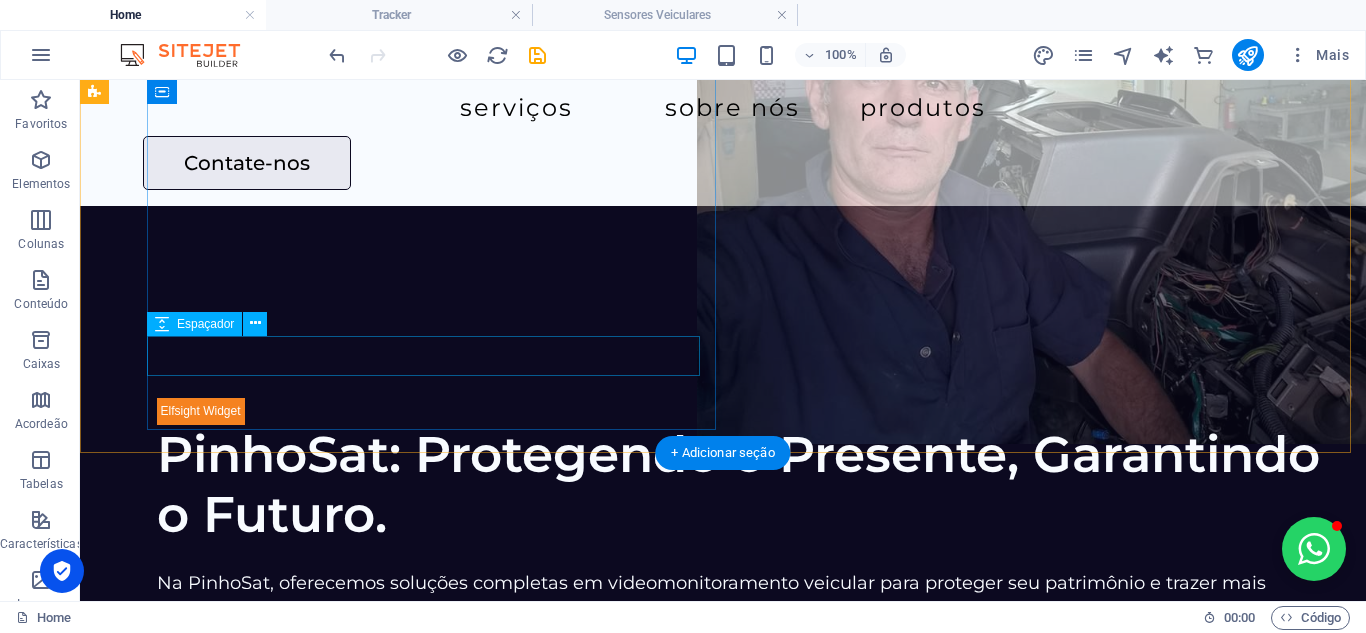 scroll, scrollTop: 400, scrollLeft: 0, axis: vertical 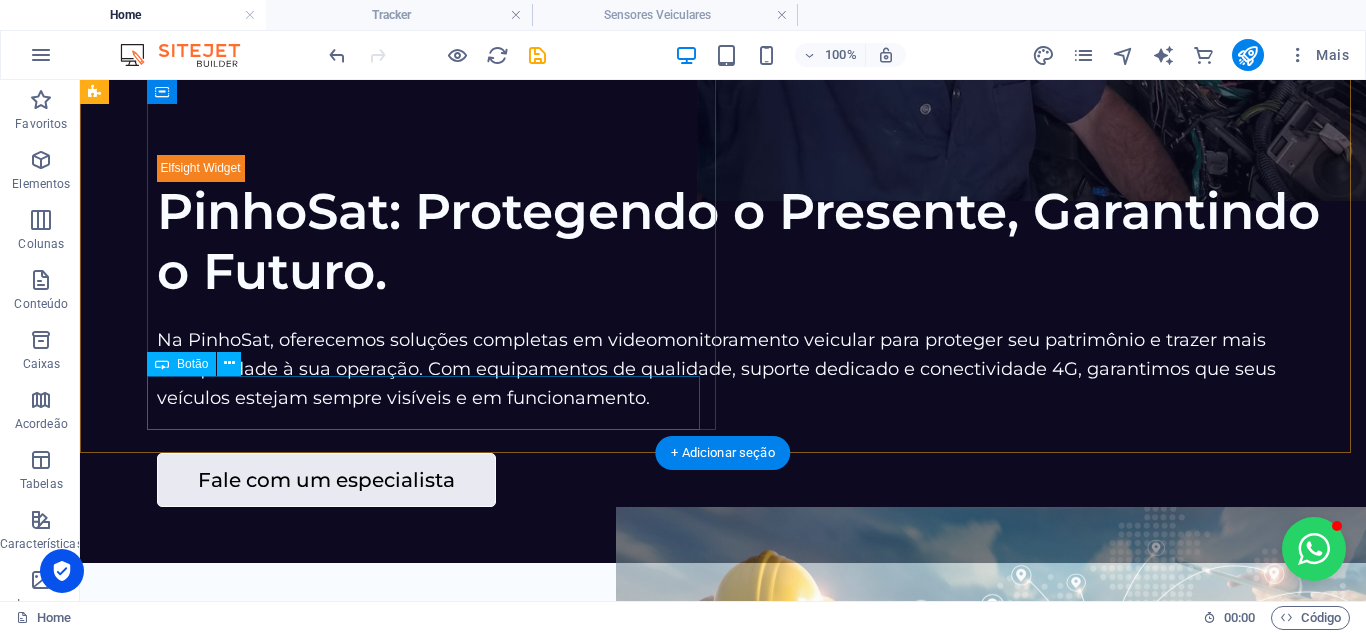 click on "Fale com um especialista" at bounding box center (749, 480) 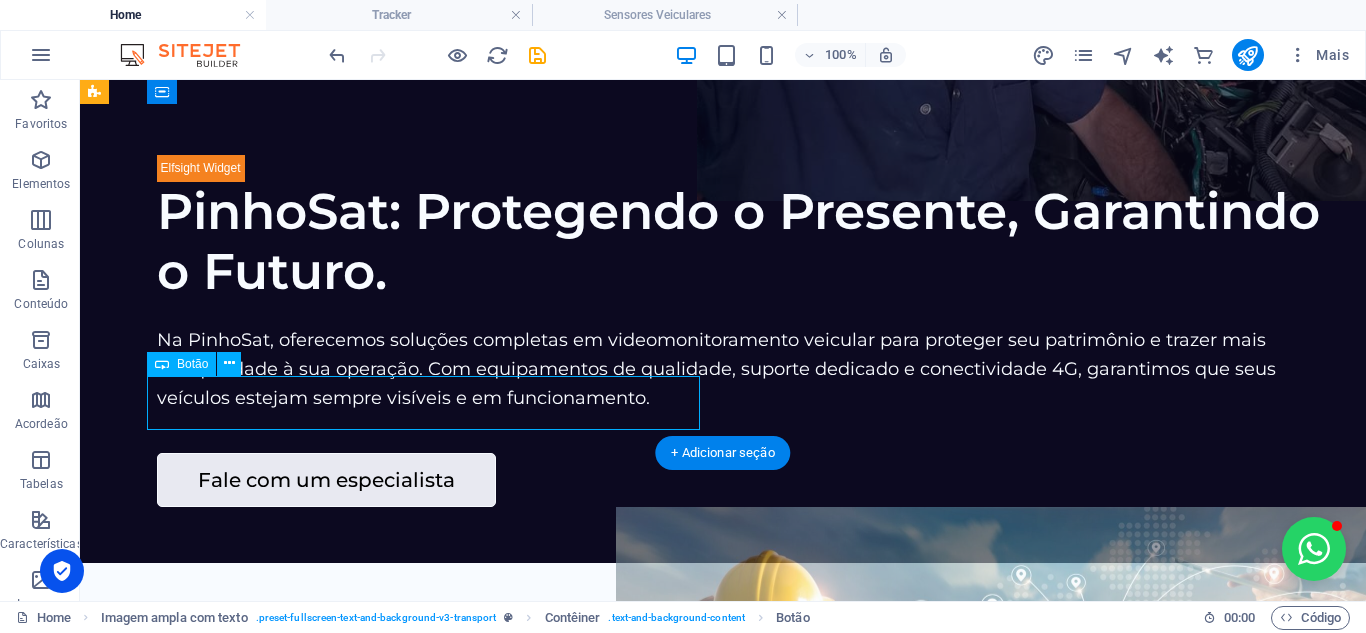 click on "Fale com um especialista" at bounding box center (749, 480) 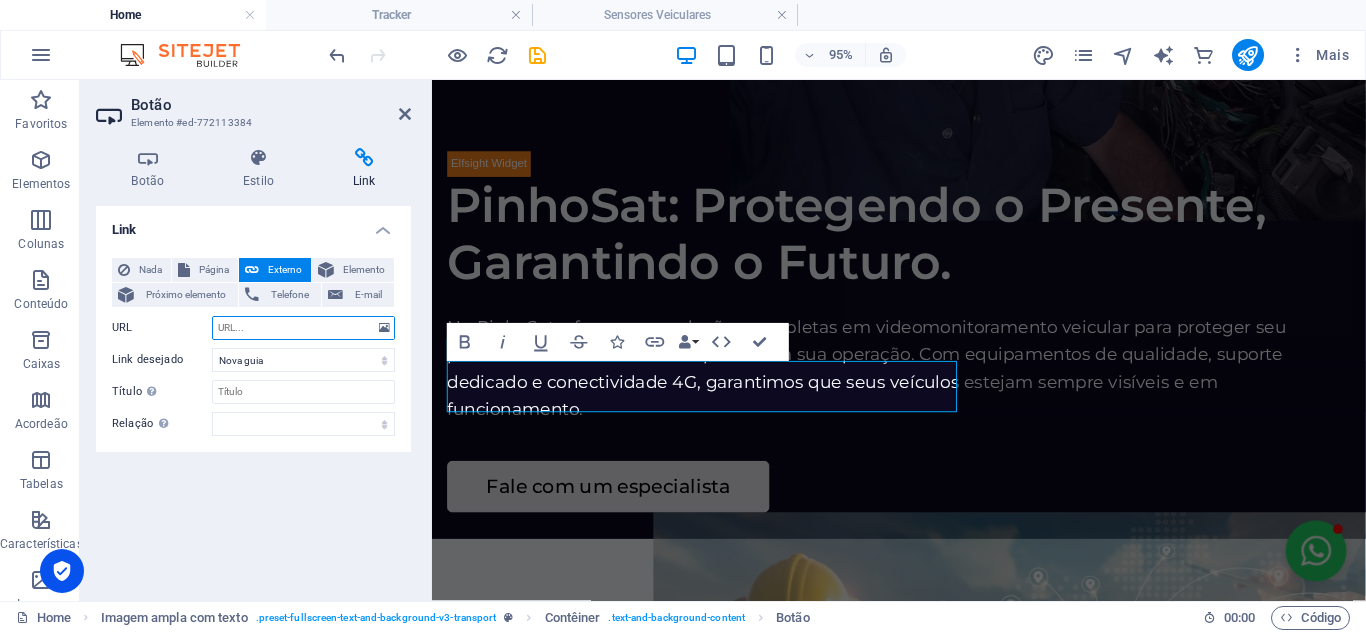 click on "URL" at bounding box center (303, 328) 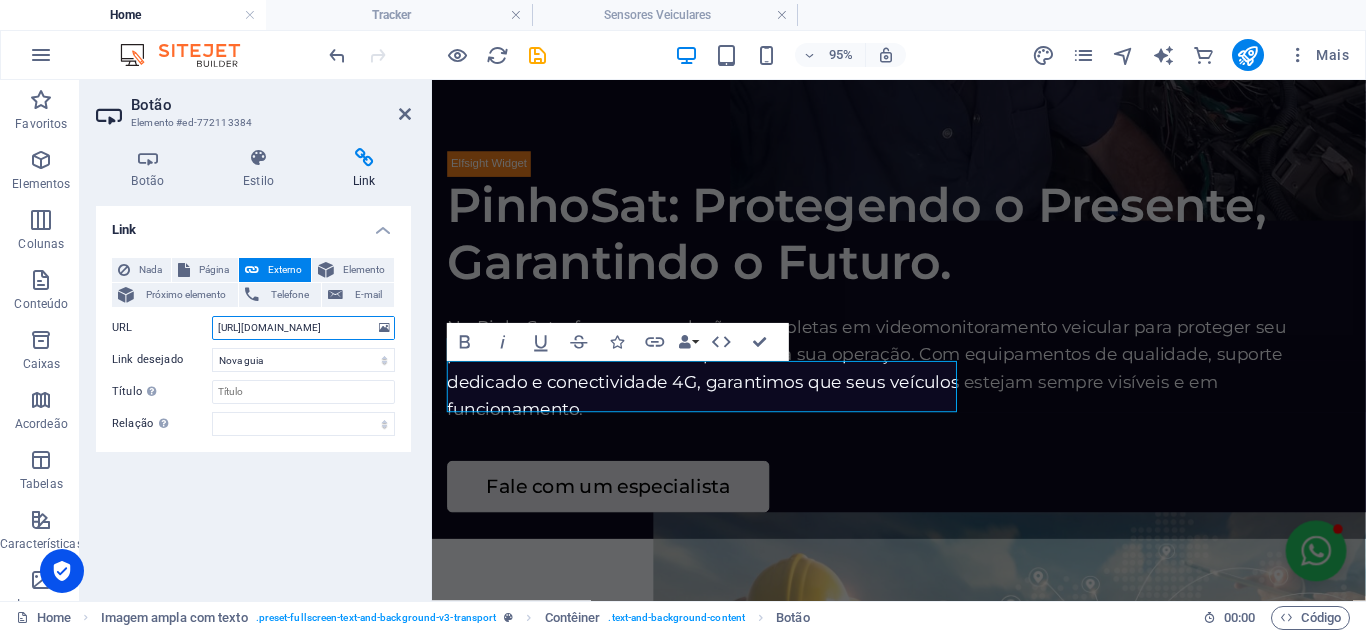 type on "[URL][DOMAIN_NAME]" 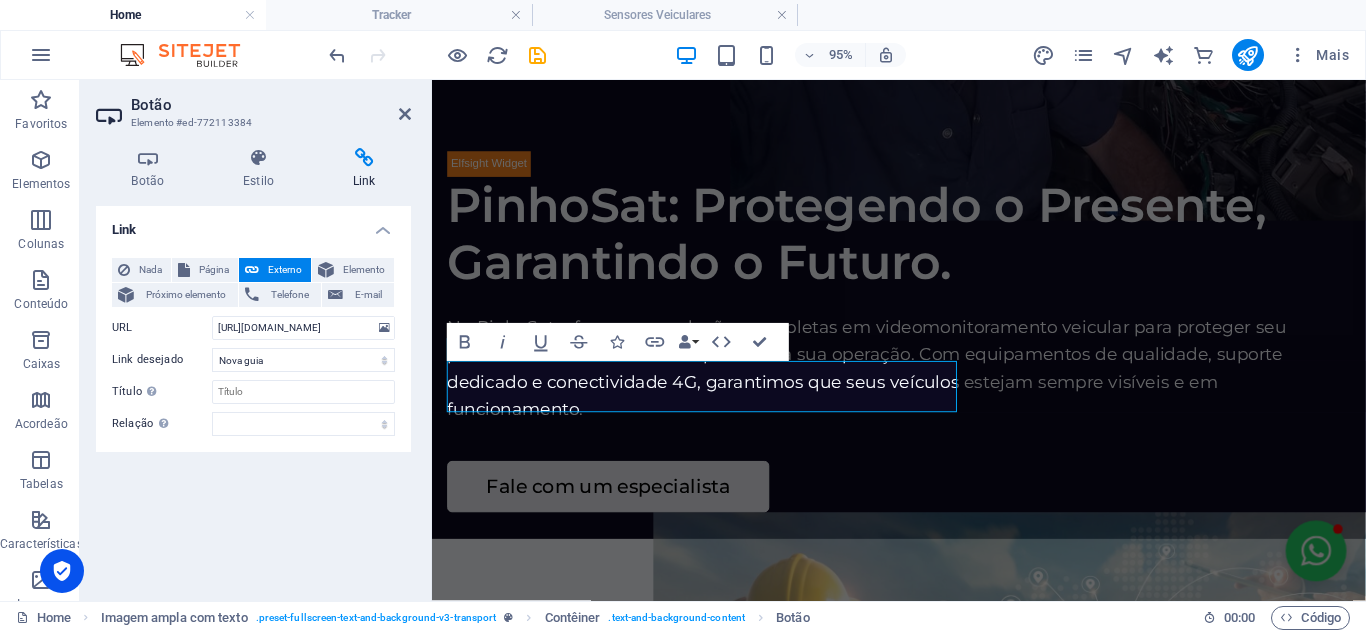 click on "Link Nada Página Externo Elemento Próximo elemento Telefone E-mail Página Home Legal Notice Privacy DVR Veicular DashCam Tracker Sensores Veiculares Elemento #ed-772113534
URL [URL][DOMAIN_NAME] Telefone E-mail Link desejado Nova guia Mesma guia Sobreposição Título A descrição adicional do link não deve ser igual ao texto do link. O título é geralmente mostrado como um texto de dica de ferramenta quando o mouse se move sobre o elemento. Deixe [PERSON_NAME] [PERSON_NAME] dúvidas. Relação Define o  relacionamento deste link com o destino do link . Por exemplo, o valor "nofollow" instrui os mecanismos de pesquisa a não seguir o link. Pode ser deixado vazio. alternado autor guia de favoritos externo ajuda licença avançar nofollow noreferrer noopener prev busca marcar" at bounding box center [253, 395] 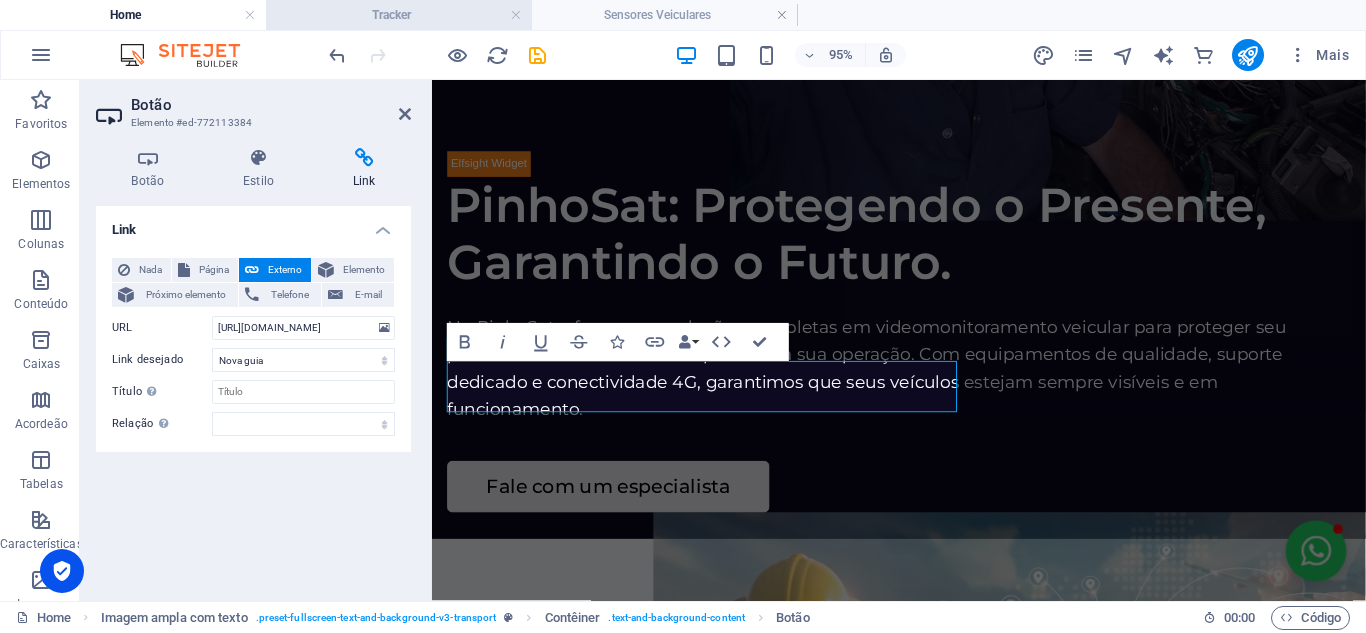 drag, startPoint x: 401, startPoint y: 108, endPoint x: 371, endPoint y: 10, distance: 102.48902 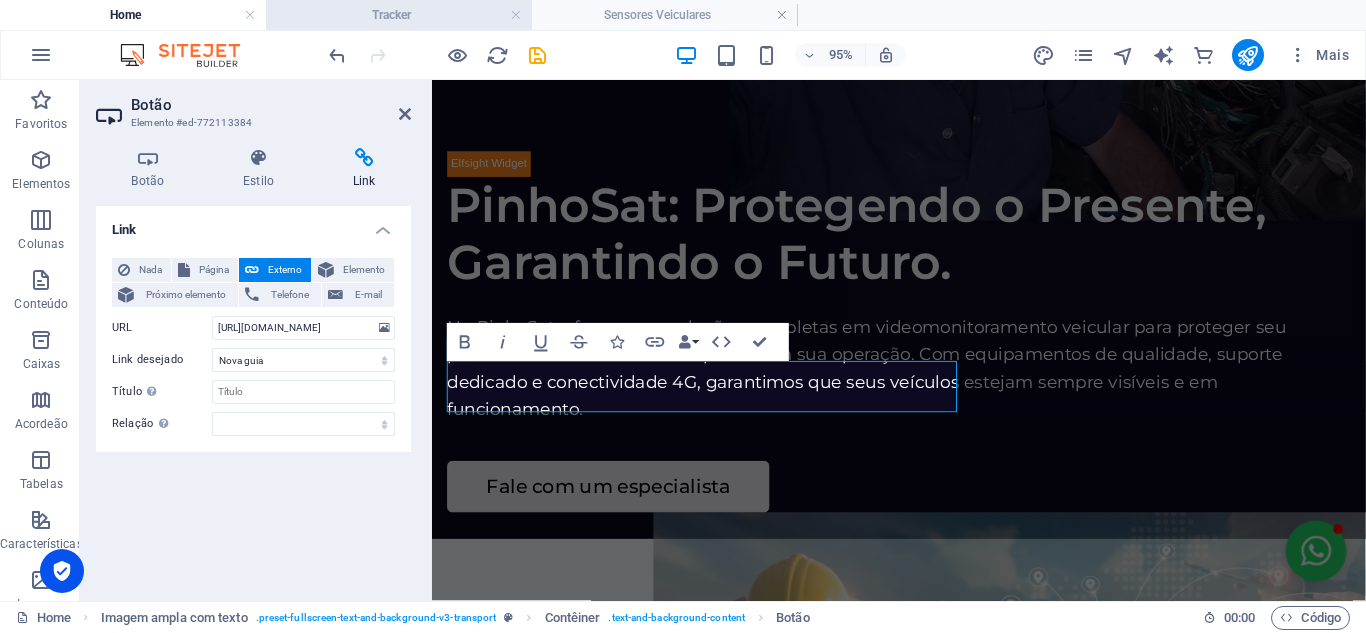 click at bounding box center (405, 114) 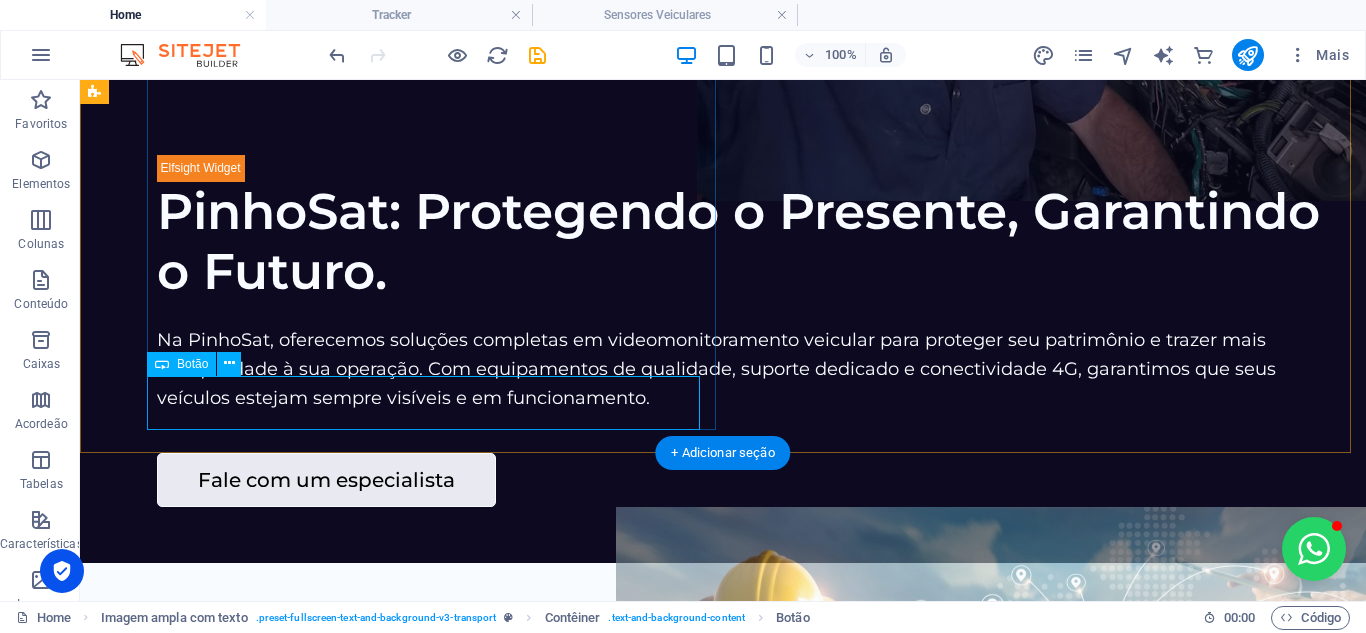 click on "Fale com um especialista" at bounding box center [749, 480] 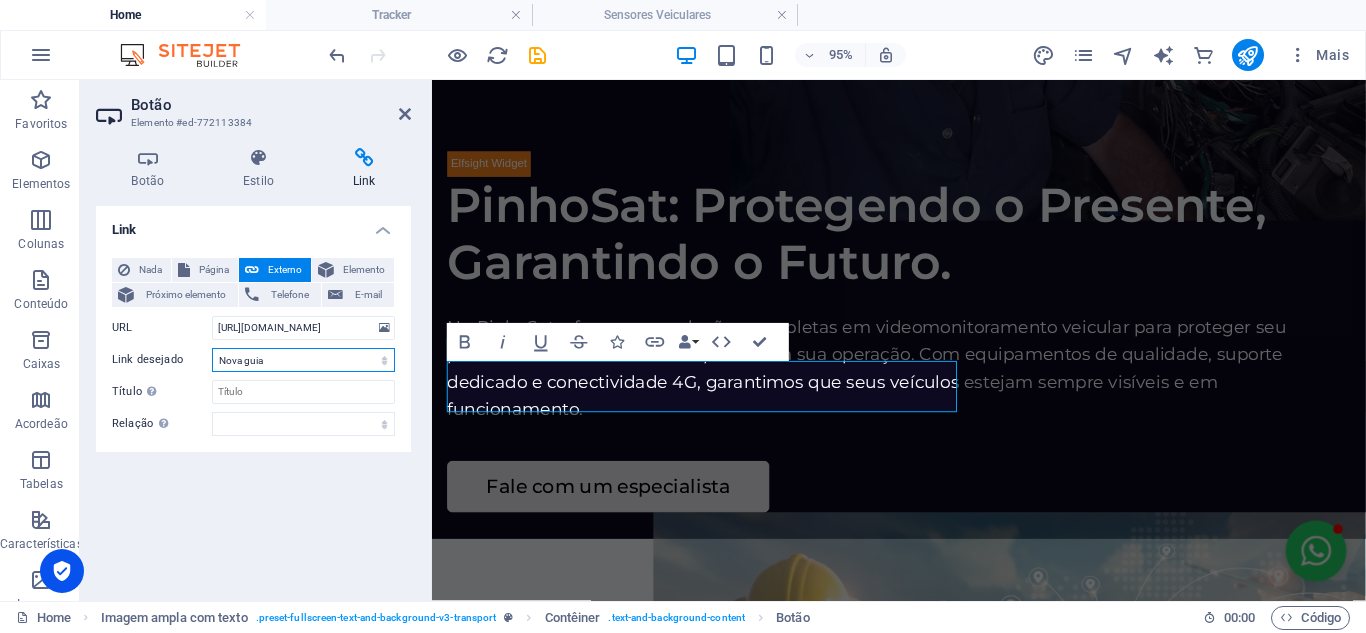 click on "Nova guia Mesma guia Sobreposição" at bounding box center (303, 360) 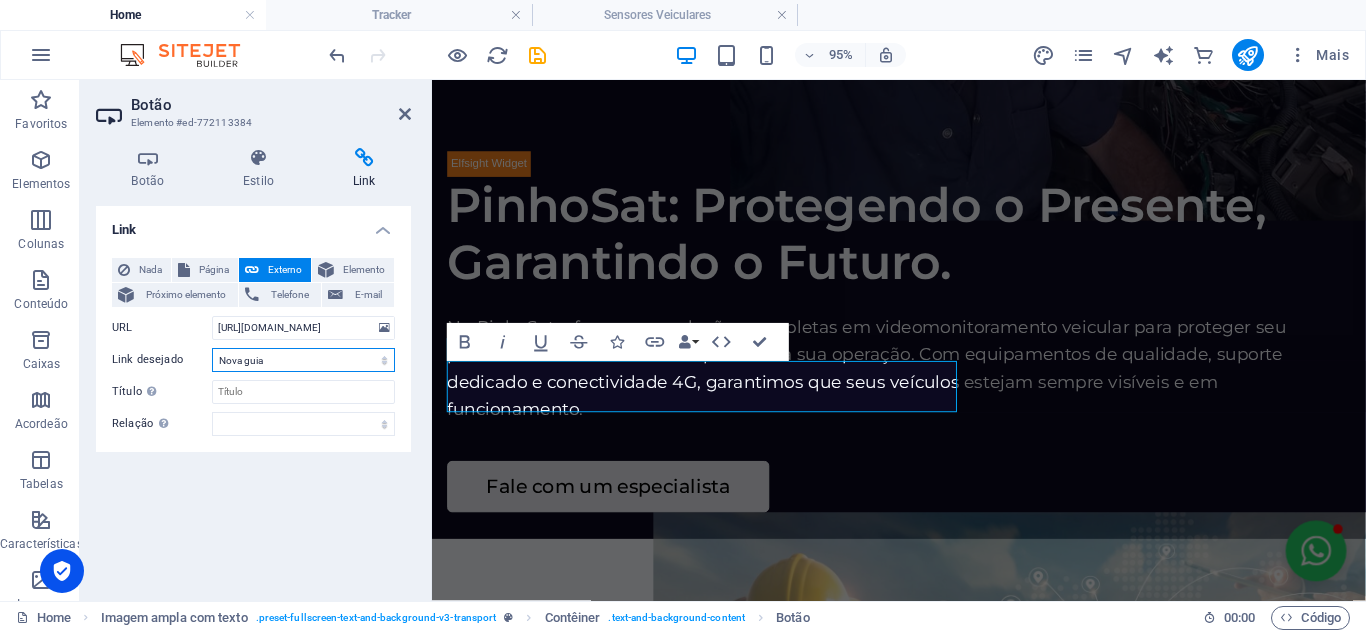 click on "Nova guia Mesma guia Sobreposição" at bounding box center [303, 360] 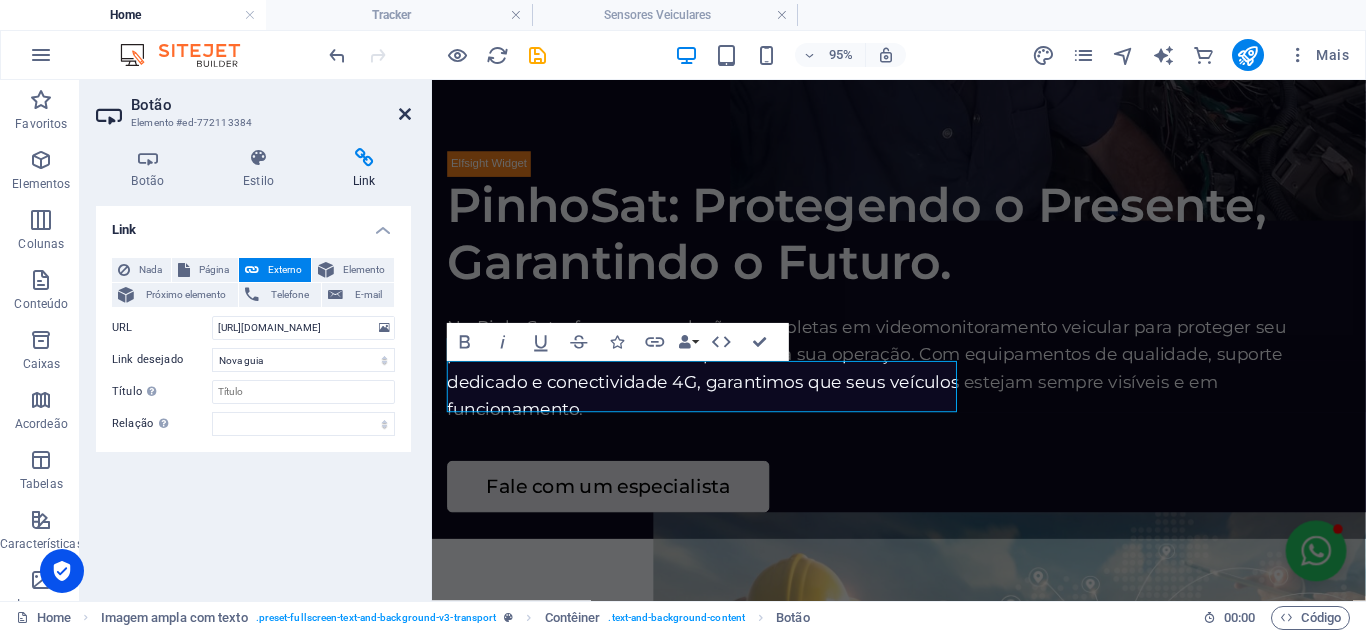 click at bounding box center (405, 114) 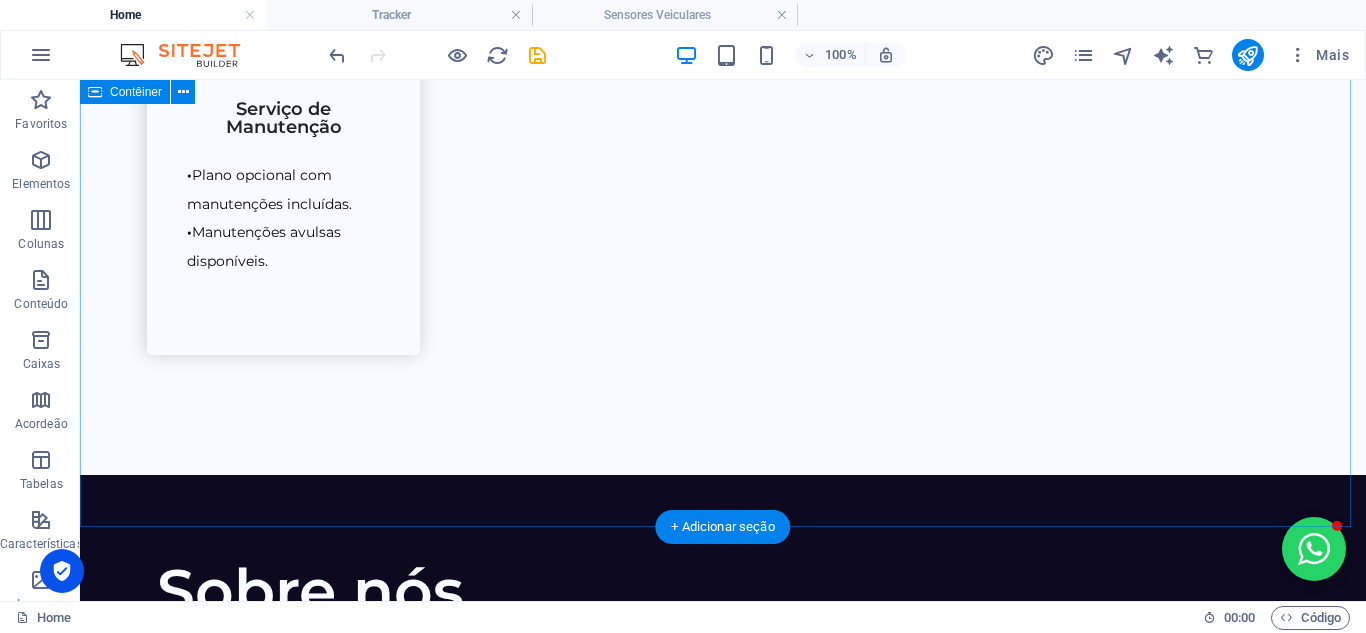 scroll, scrollTop: 2900, scrollLeft: 0, axis: vertical 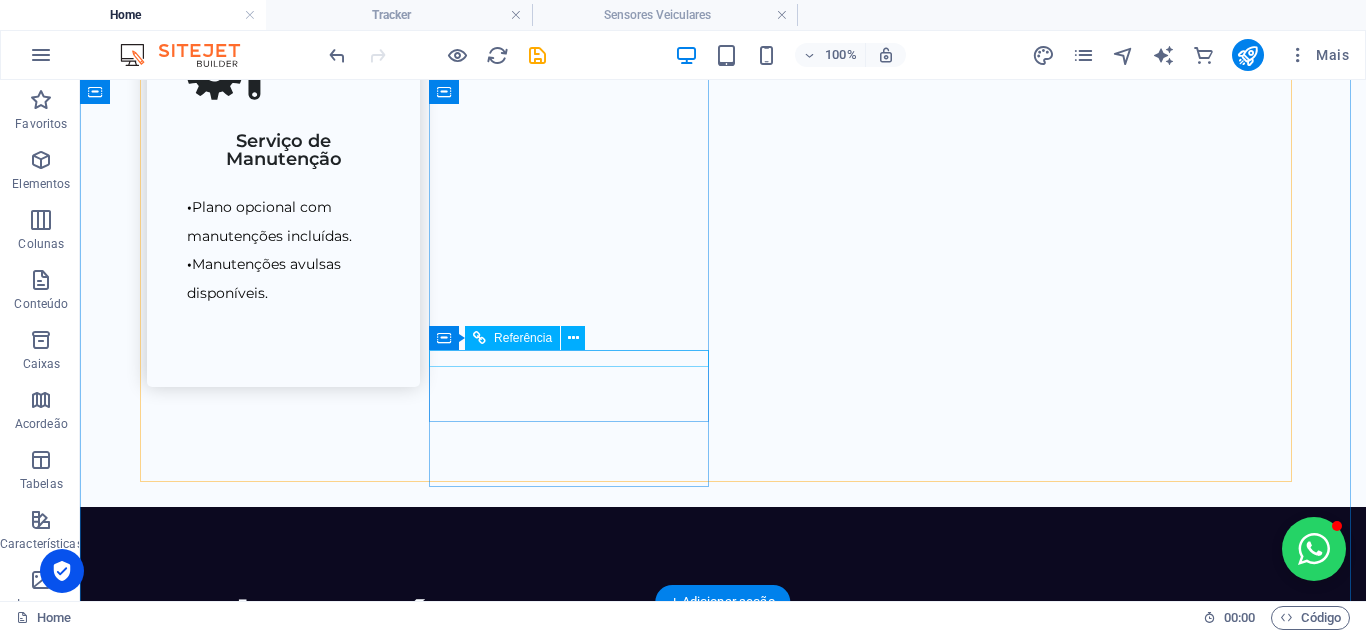 click at bounding box center (723, 2305) 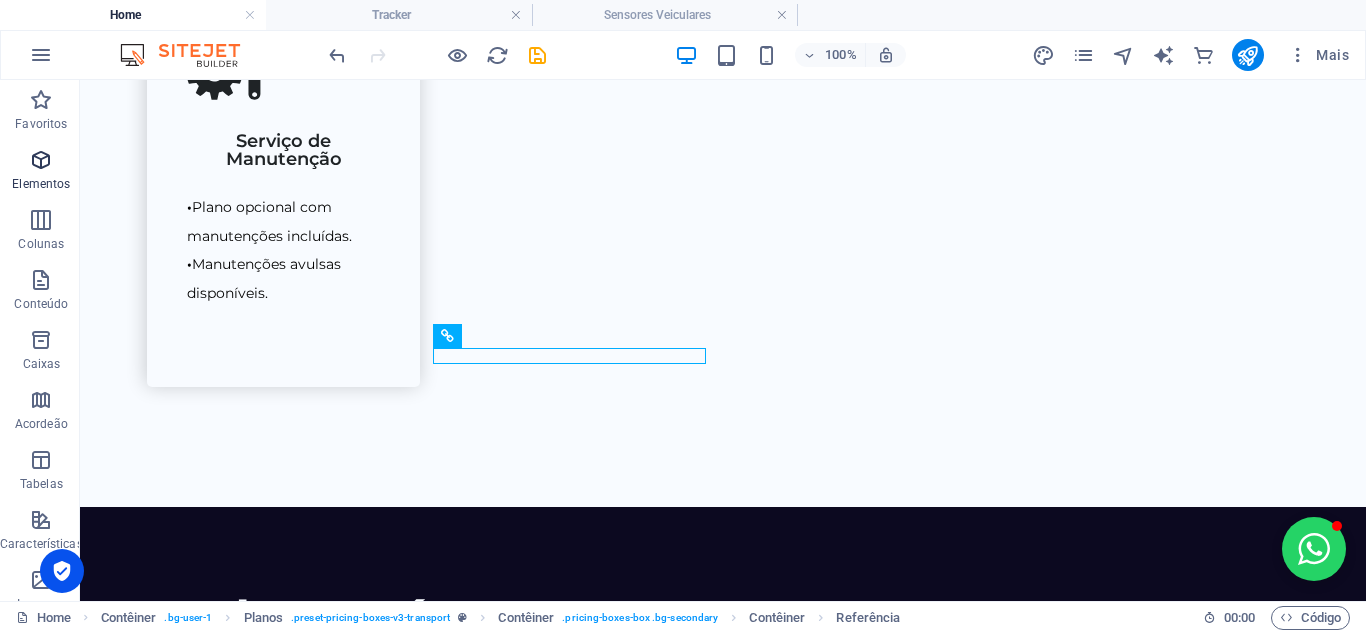 click at bounding box center [41, 160] 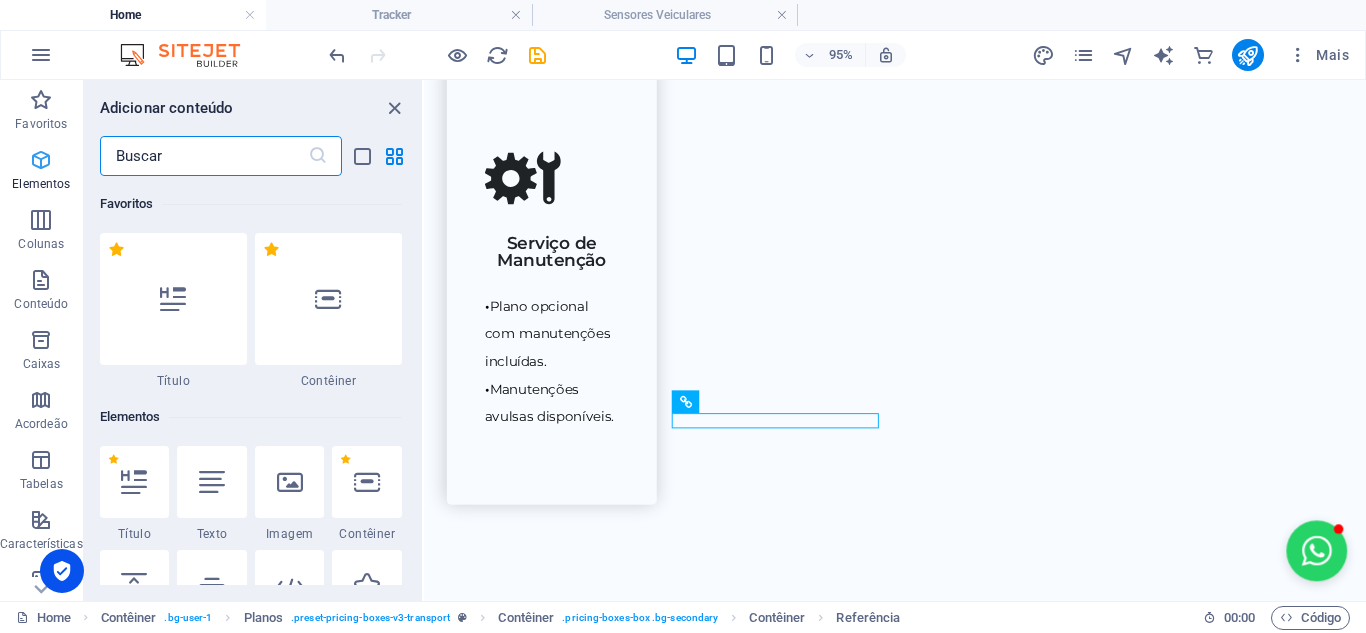 scroll, scrollTop: 2902, scrollLeft: 0, axis: vertical 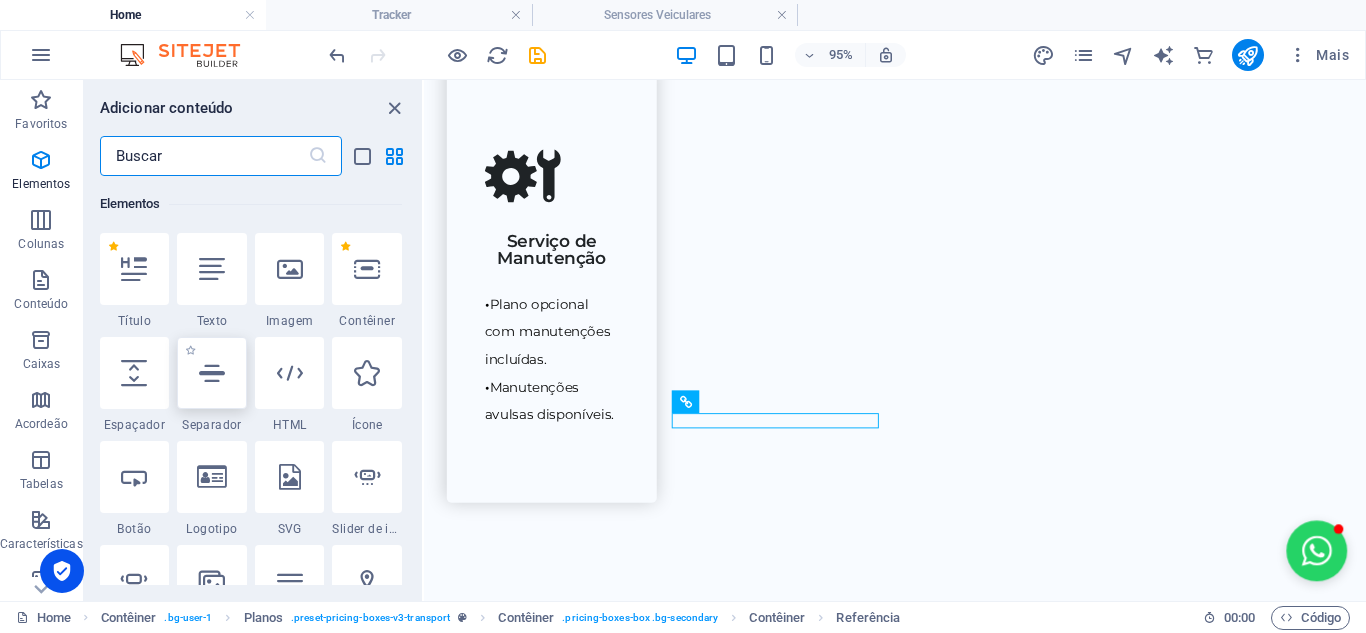 click at bounding box center [212, 373] 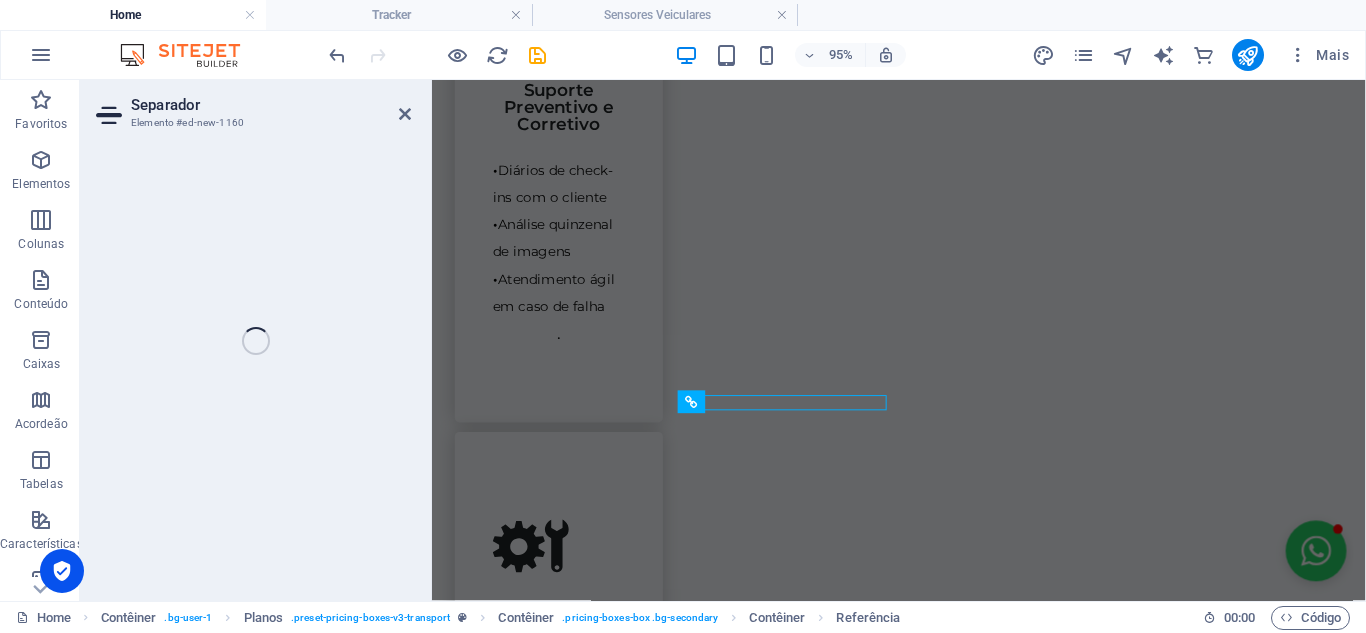 select on "%" 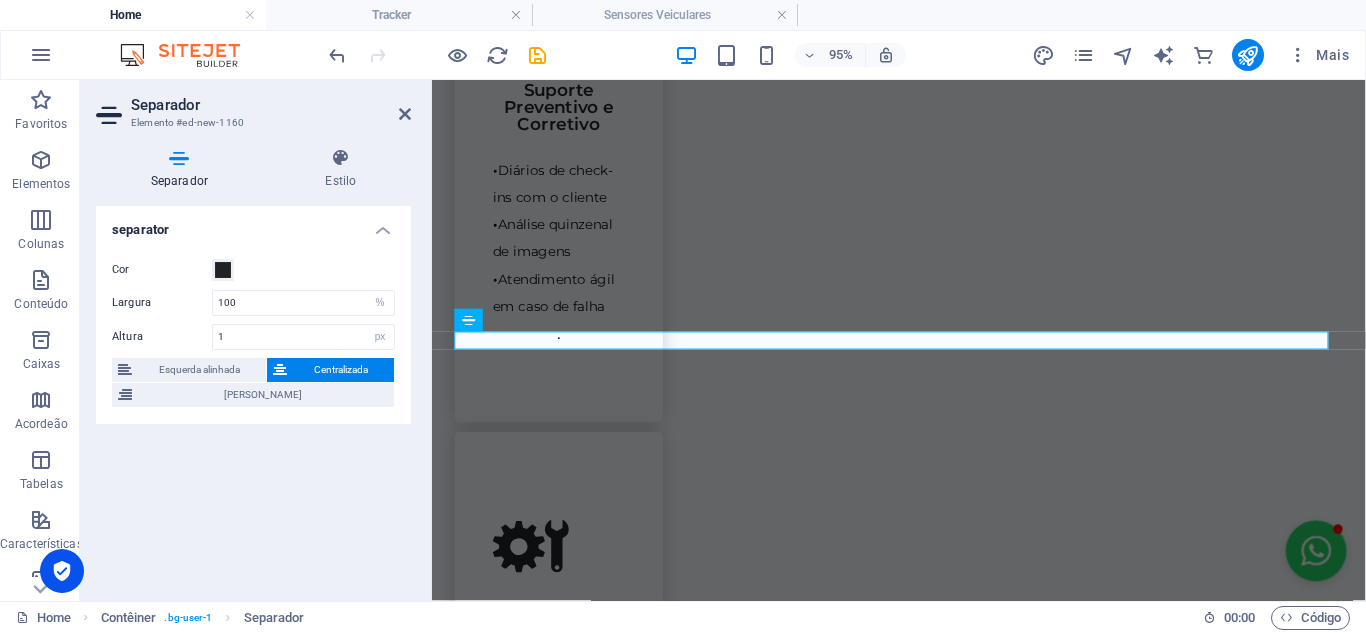 scroll, scrollTop: 2479, scrollLeft: 0, axis: vertical 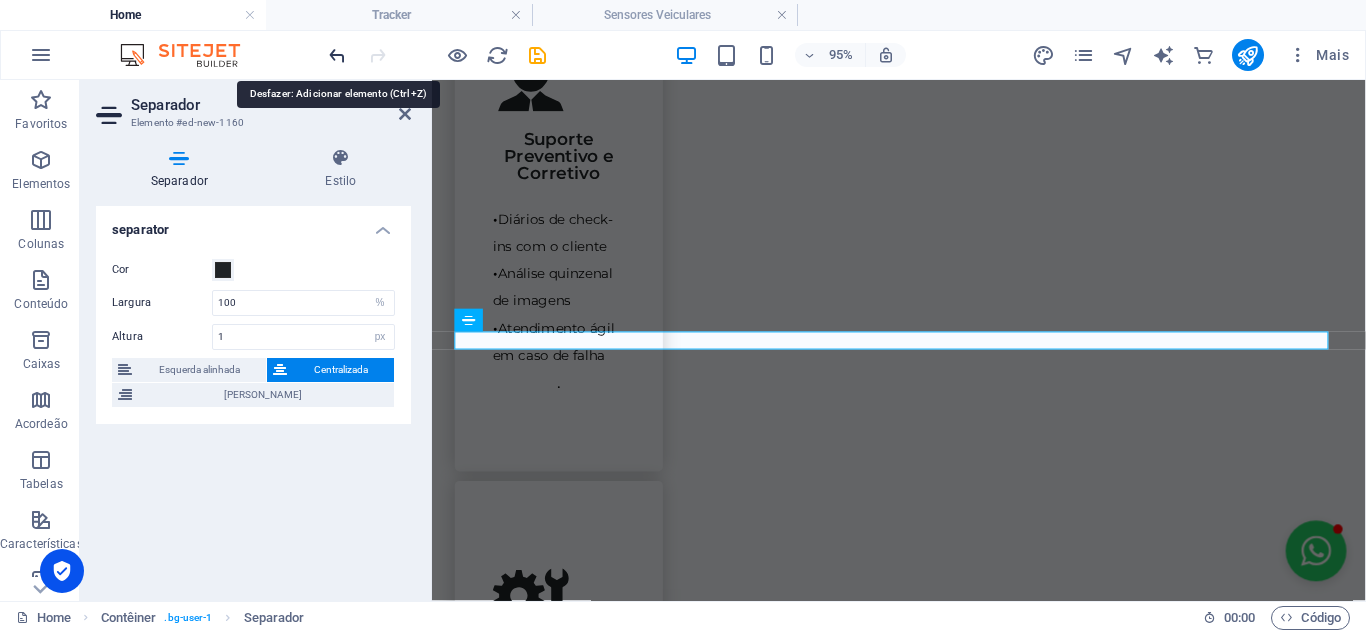click at bounding box center (337, 55) 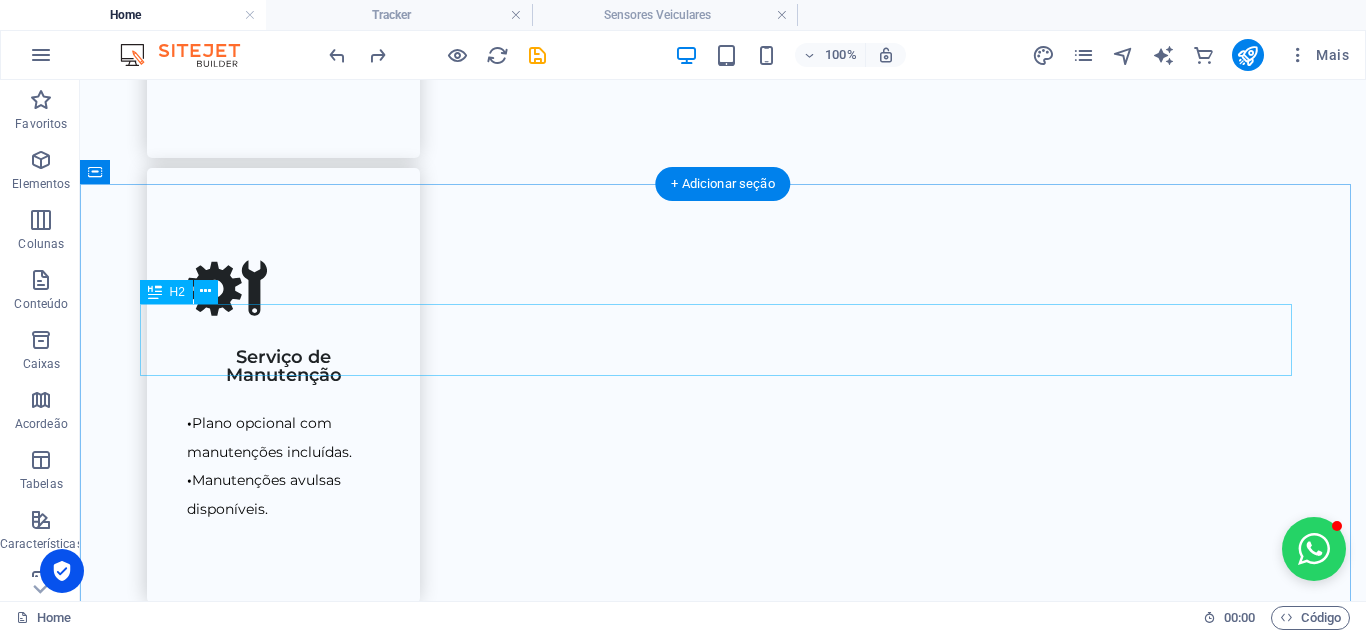 scroll, scrollTop: 2932, scrollLeft: 0, axis: vertical 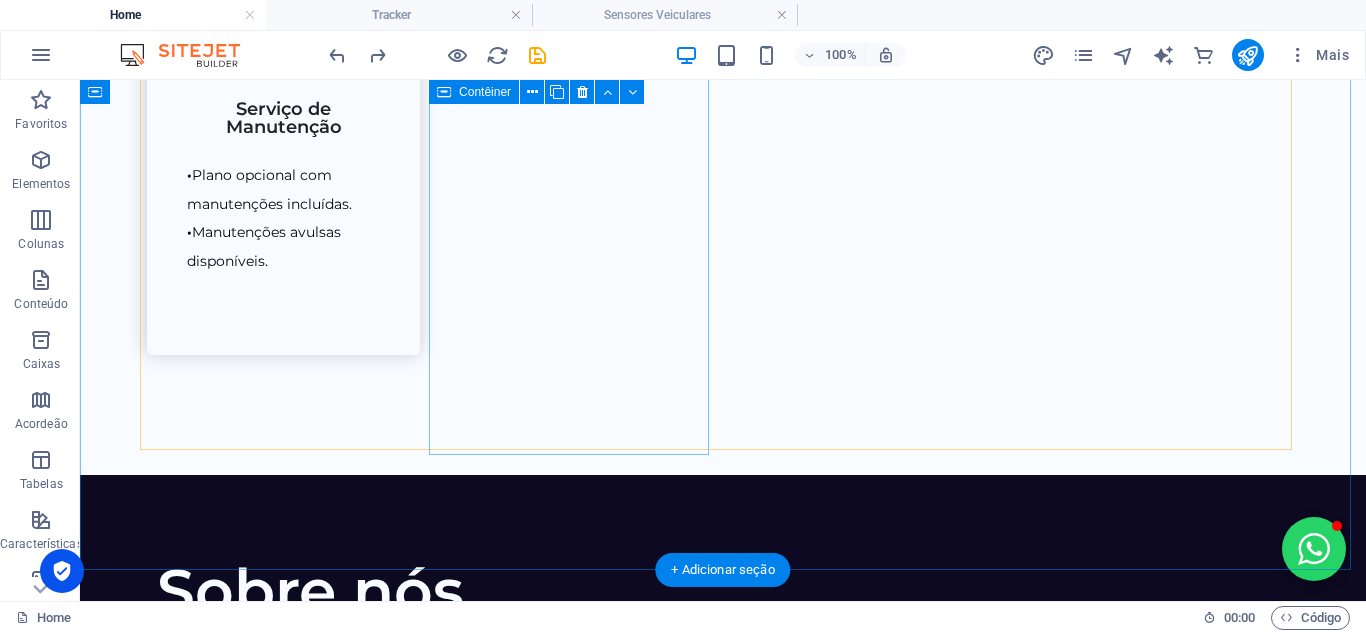click on "Dashcam Inteligência artificial integrada Interação com o motorista Subcâmera interna opcional [PERSON_NAME] e geolocalização Saiba mais" at bounding box center (723, 2229) 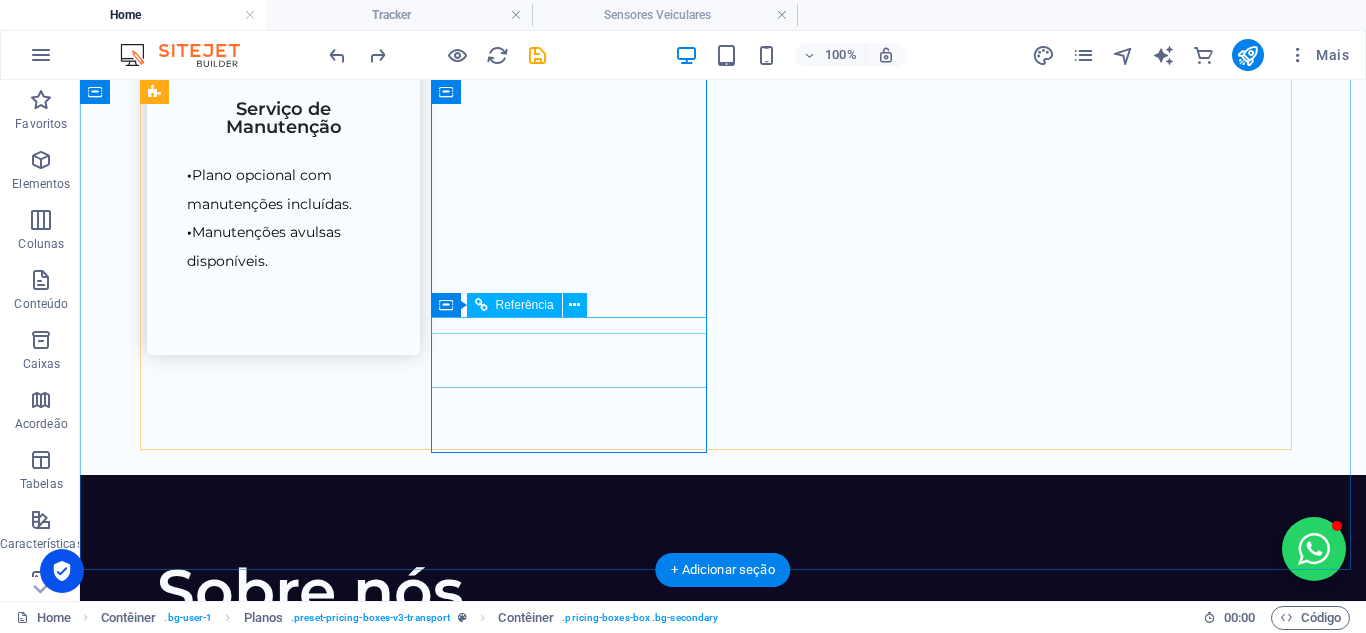 click at bounding box center [723, 2274] 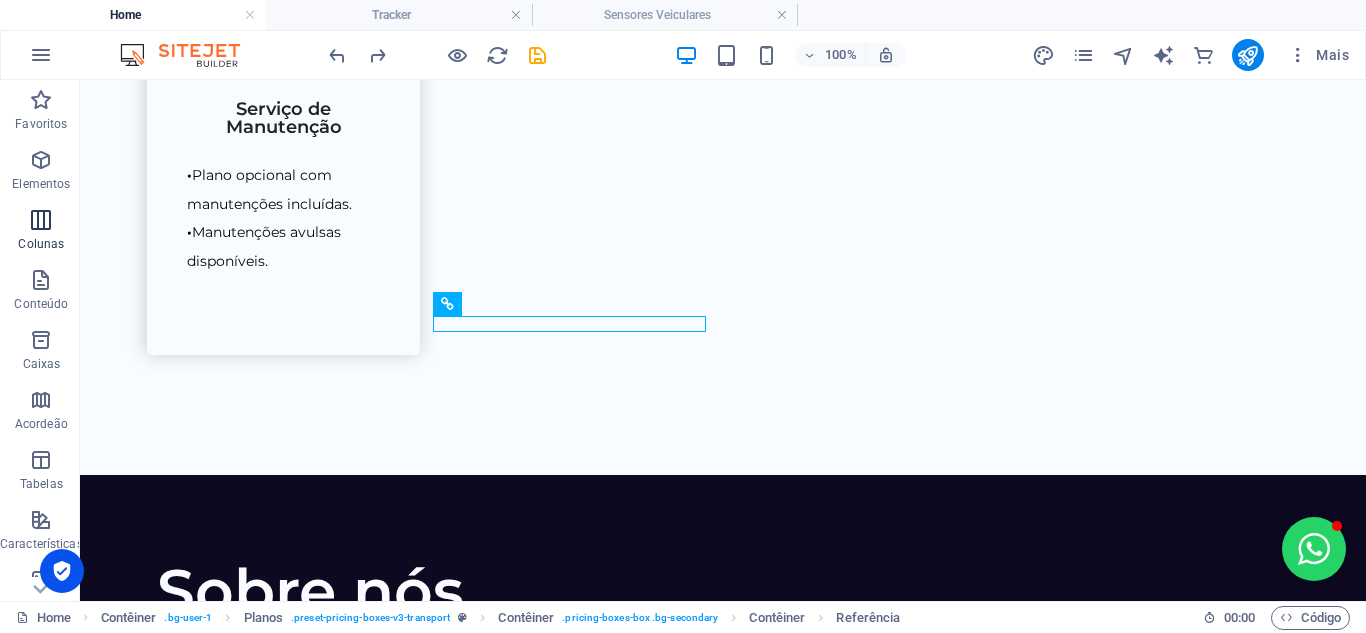click at bounding box center [41, 220] 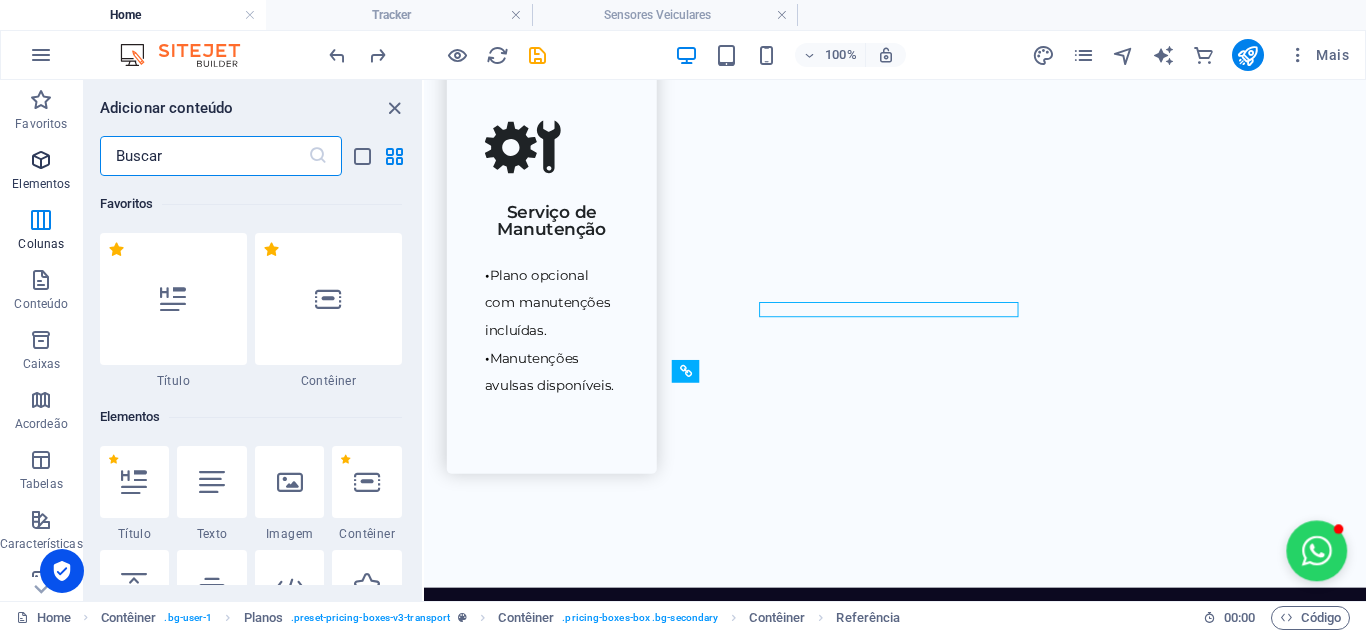 scroll, scrollTop: 2934, scrollLeft: 0, axis: vertical 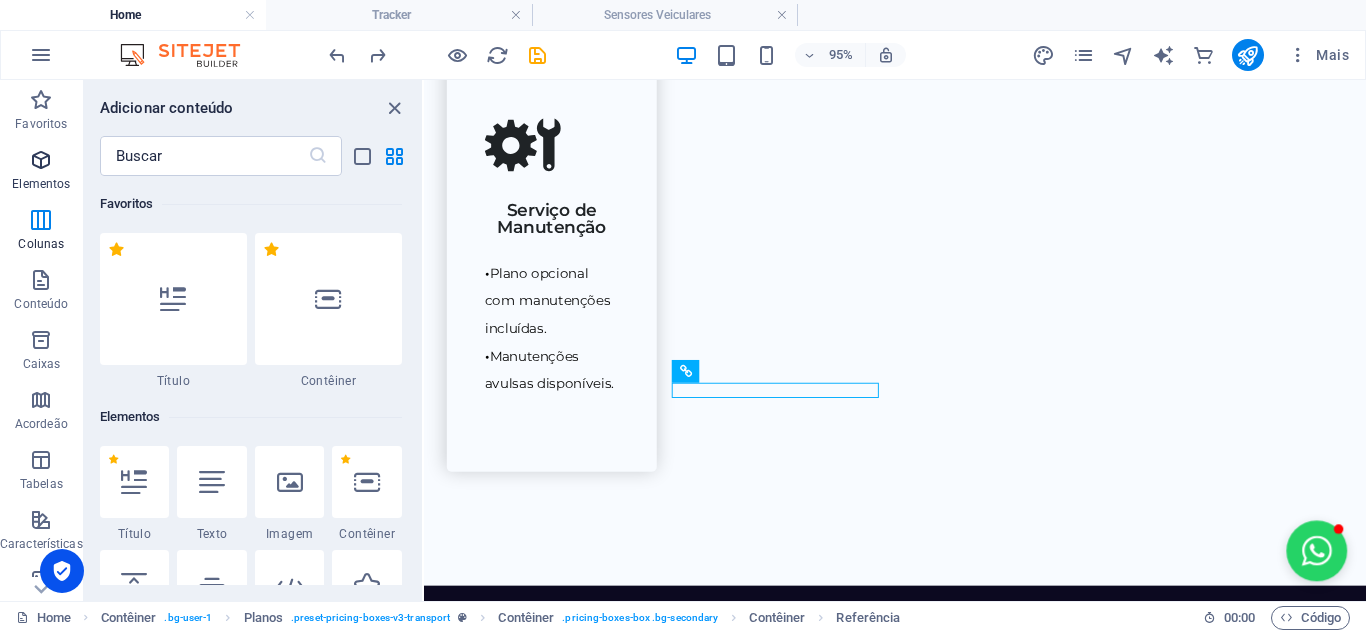 click on "Elementos" at bounding box center (41, 184) 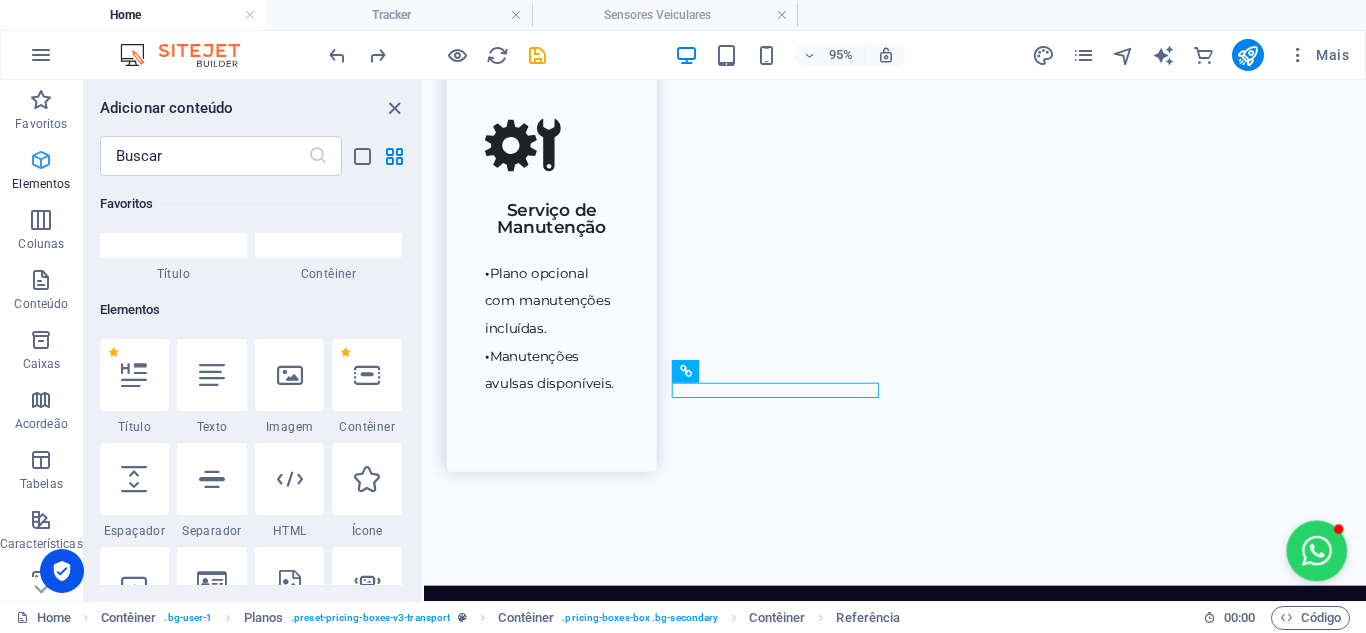 scroll, scrollTop: 213, scrollLeft: 0, axis: vertical 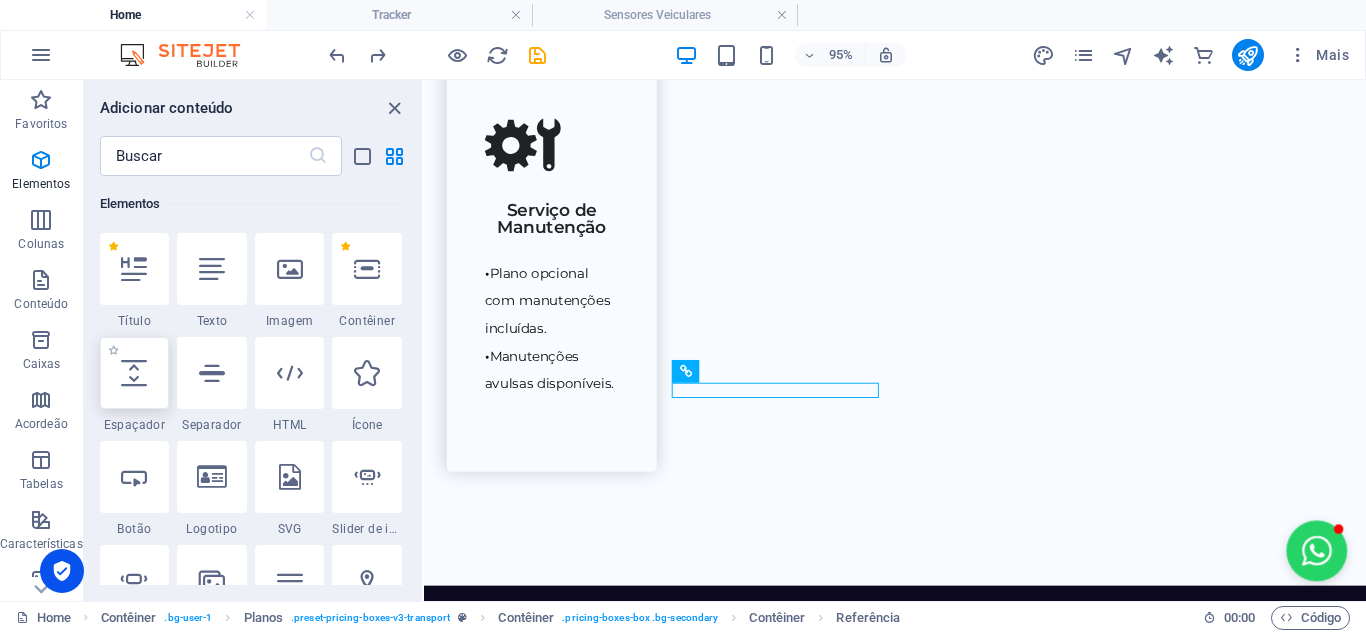 click at bounding box center [135, 373] 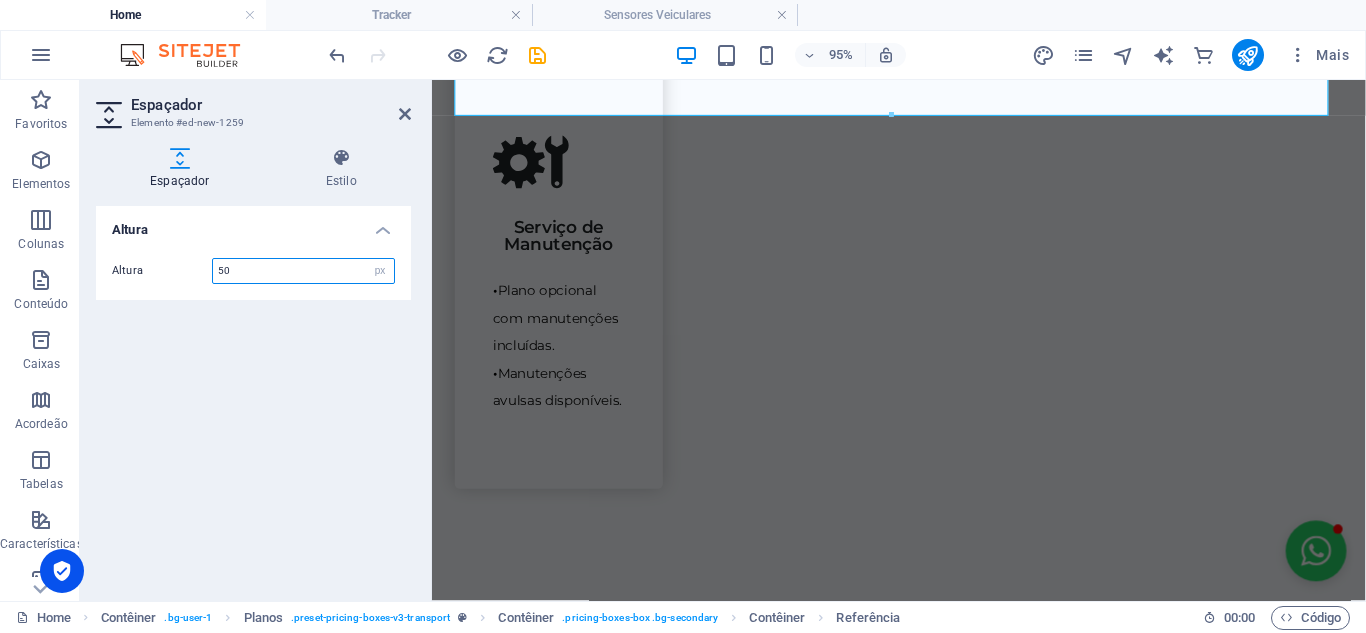 scroll, scrollTop: 2495, scrollLeft: 0, axis: vertical 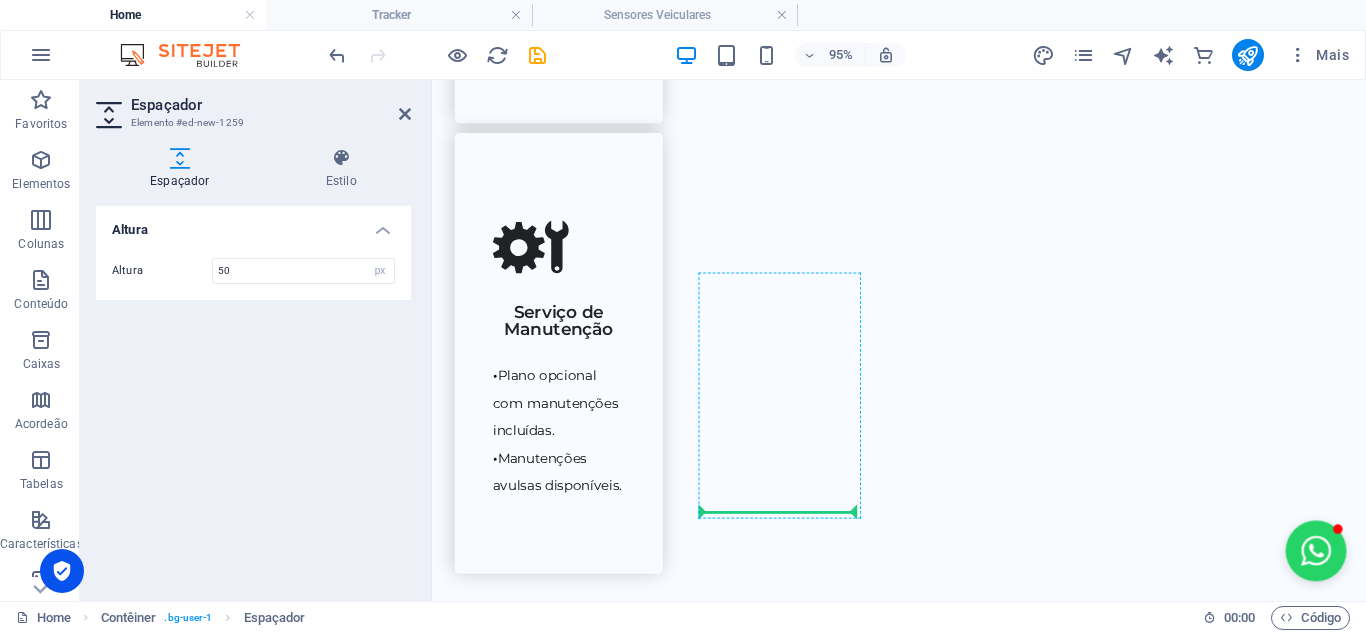 drag, startPoint x: 663, startPoint y: 370, endPoint x: 794, endPoint y: 505, distance: 188.11166 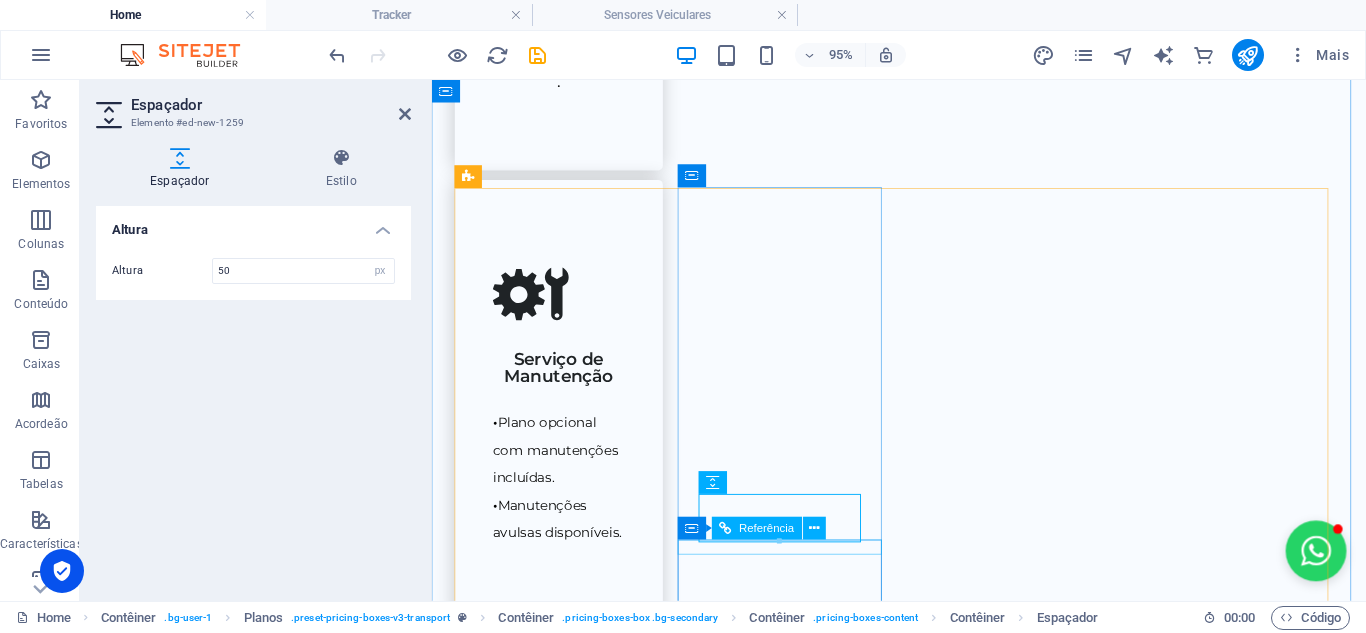 click at bounding box center (923, 2620) 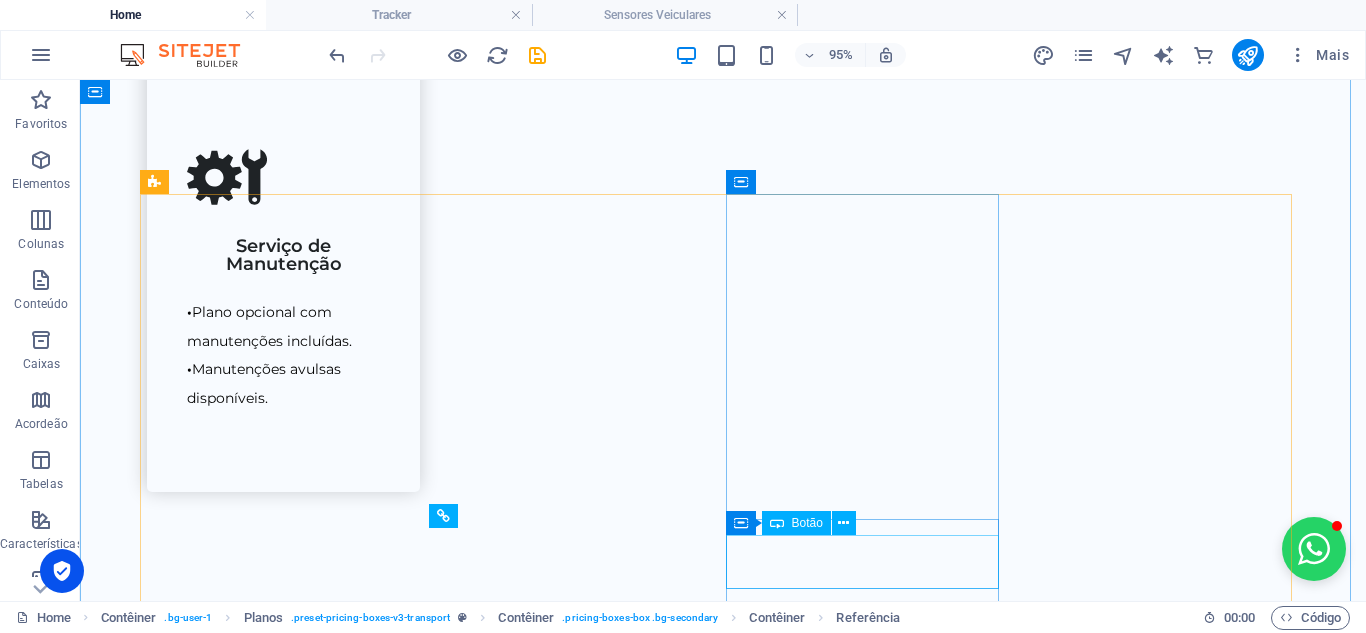 scroll, scrollTop: 2748, scrollLeft: 0, axis: vertical 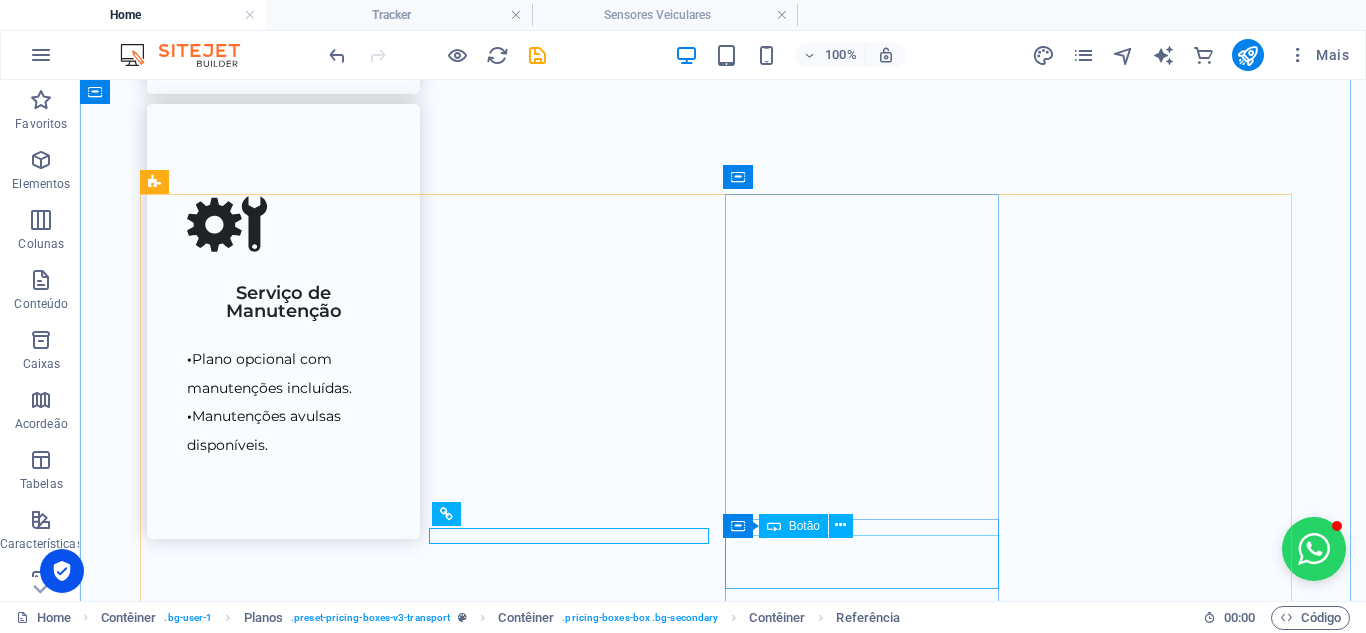 click on "Saiba mais" at bounding box center (723, 2943) 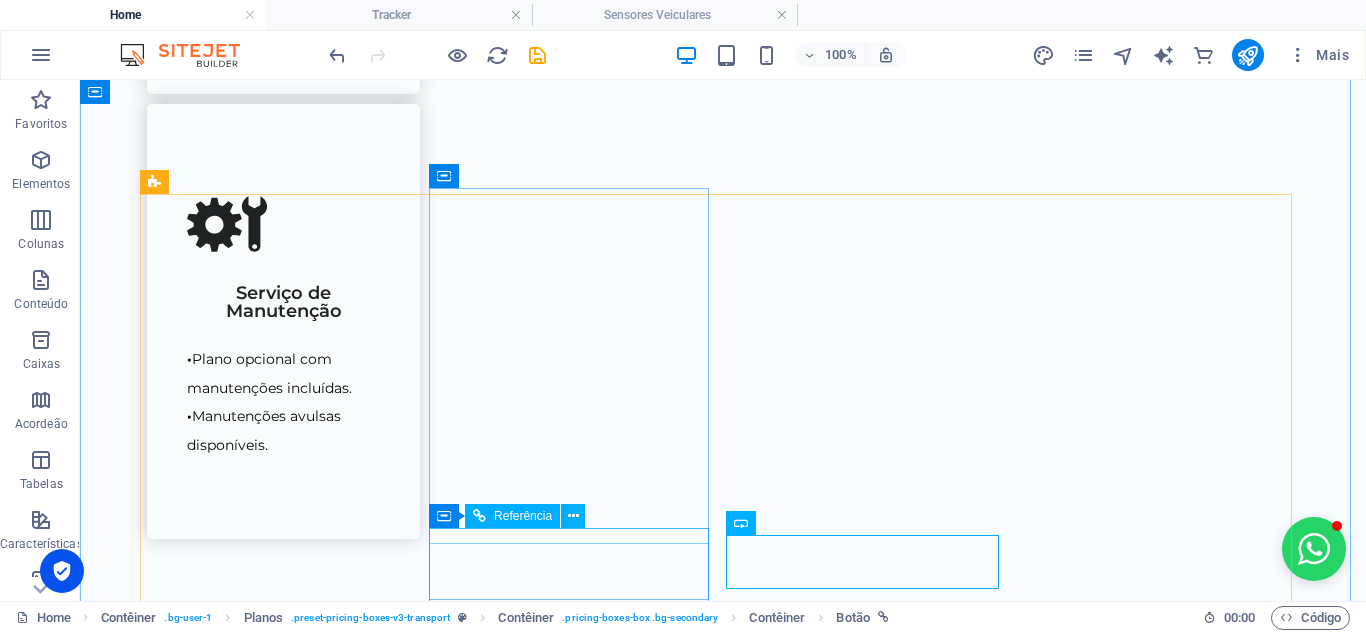 click at bounding box center [723, 2509] 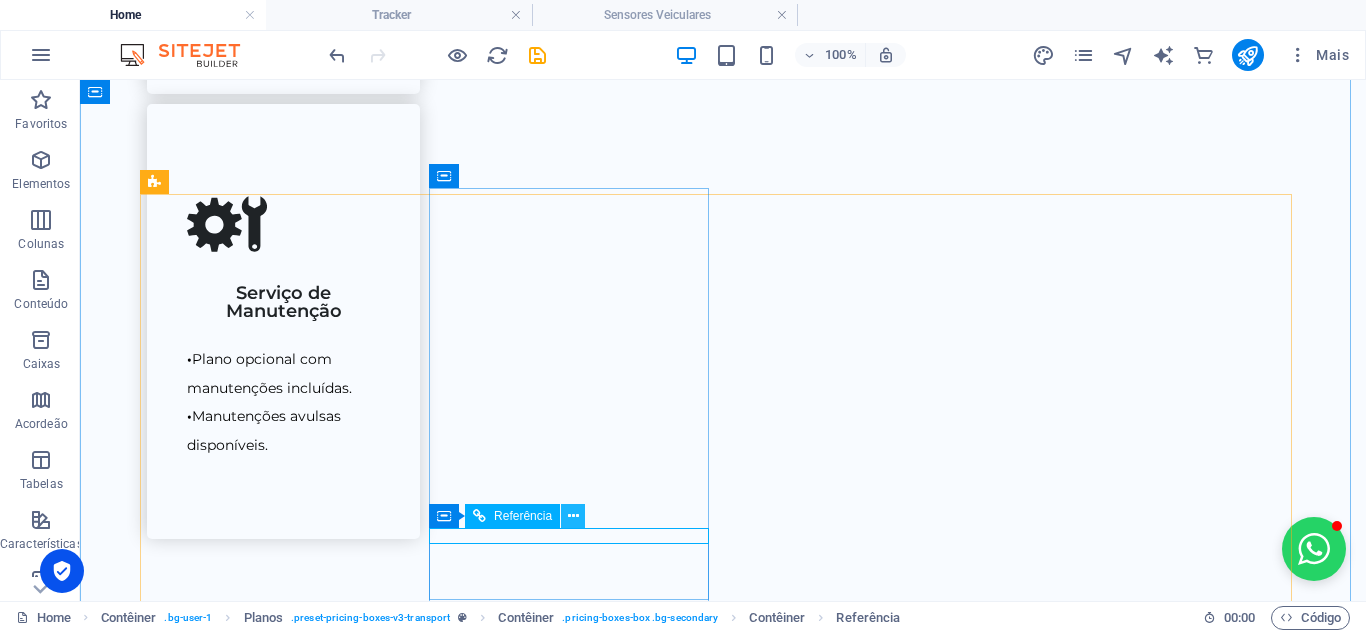 click at bounding box center [573, 516] 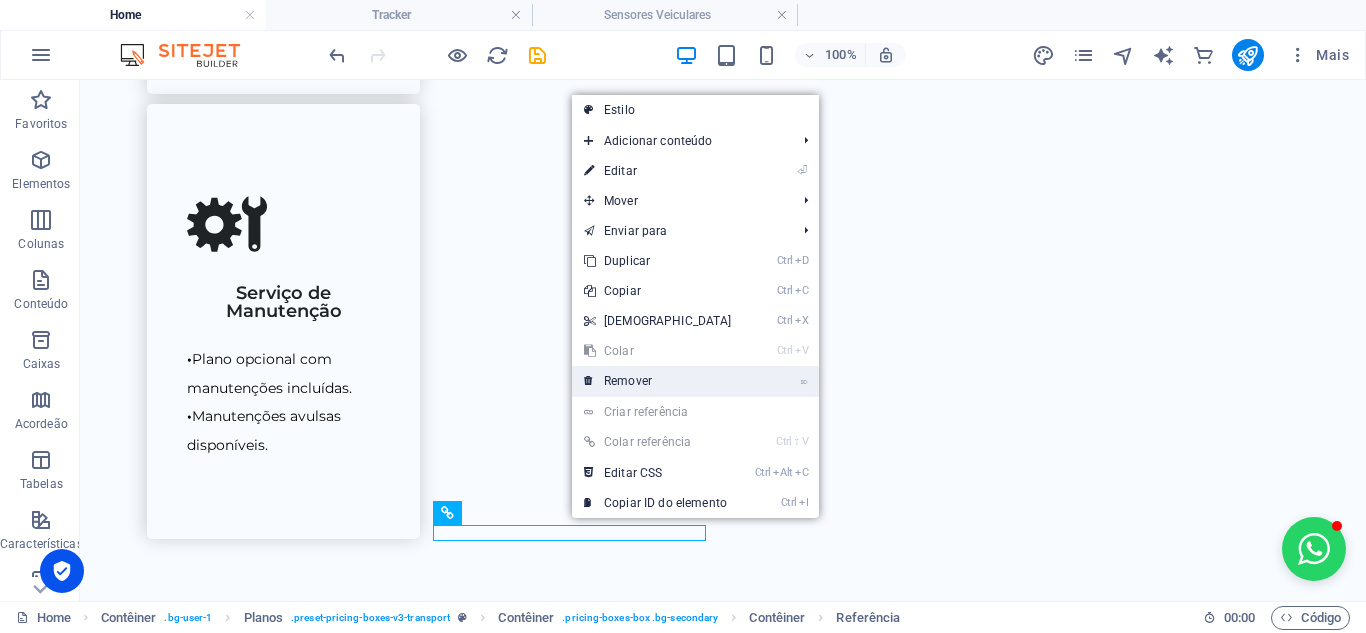 click on "⌦  Remover" at bounding box center [658, 381] 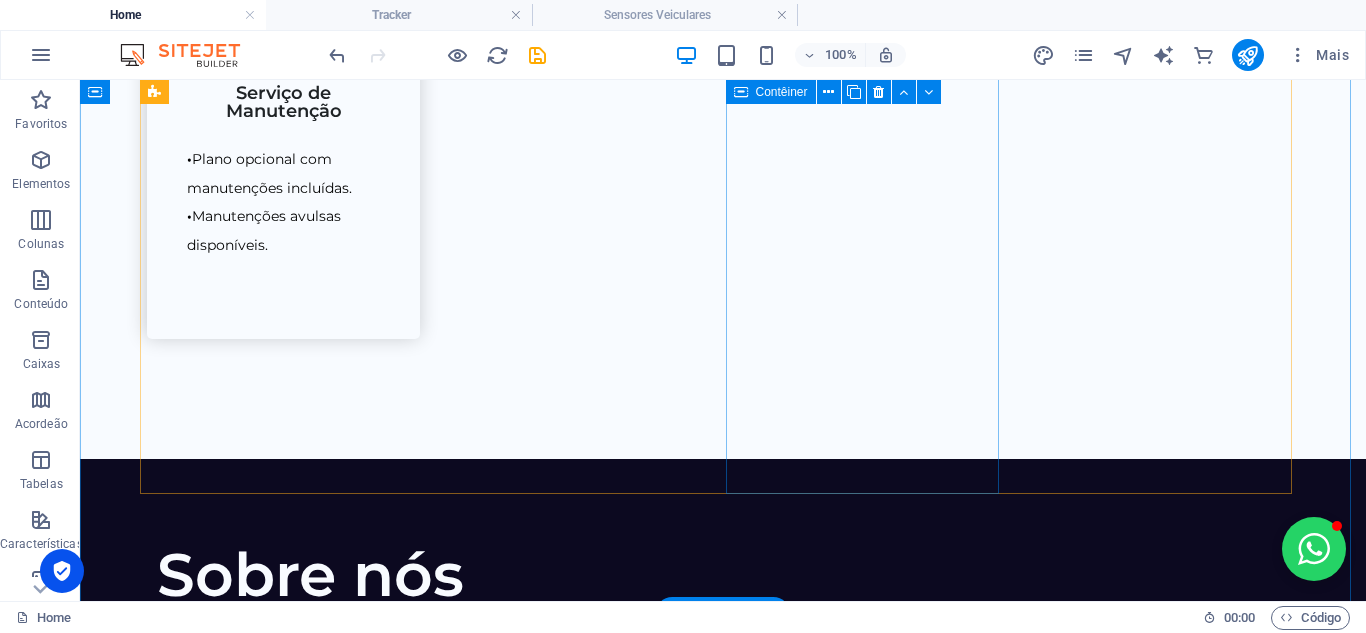 scroll, scrollTop: 2848, scrollLeft: 0, axis: vertical 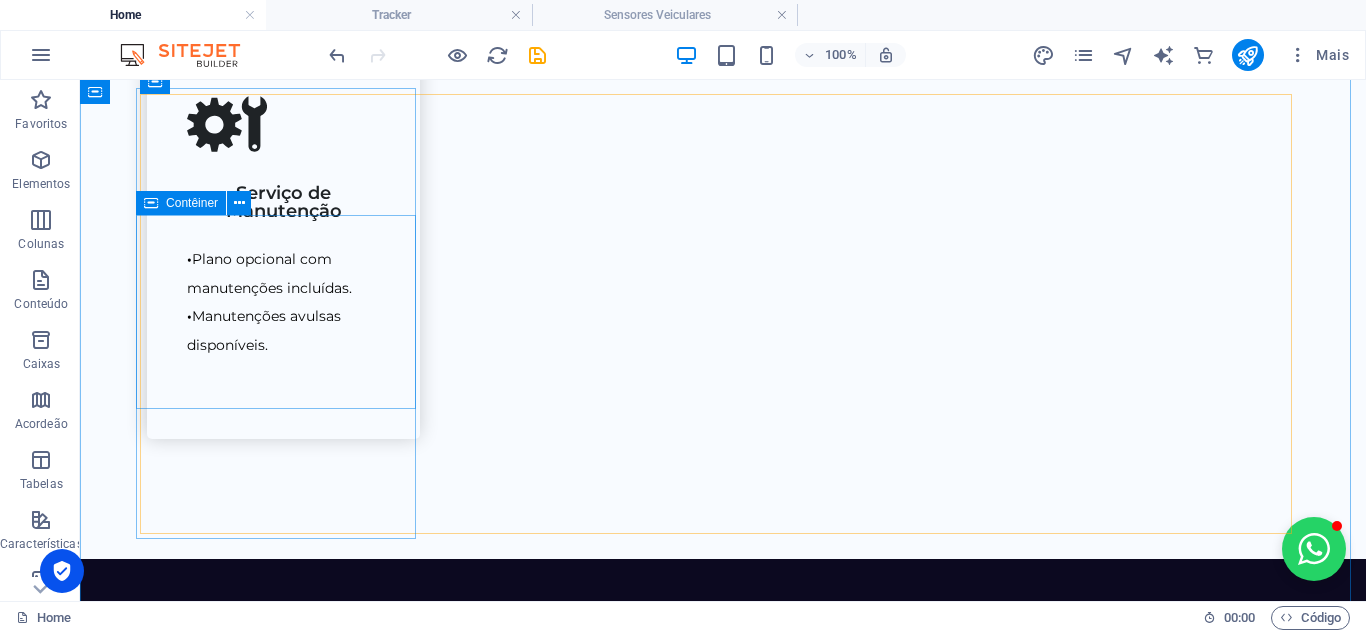 click on "Até 4 câmeras por veículo Ideal para caminhões e veículos maiores Monitoramento completo de vários ângulos" at bounding box center (723, 1796) 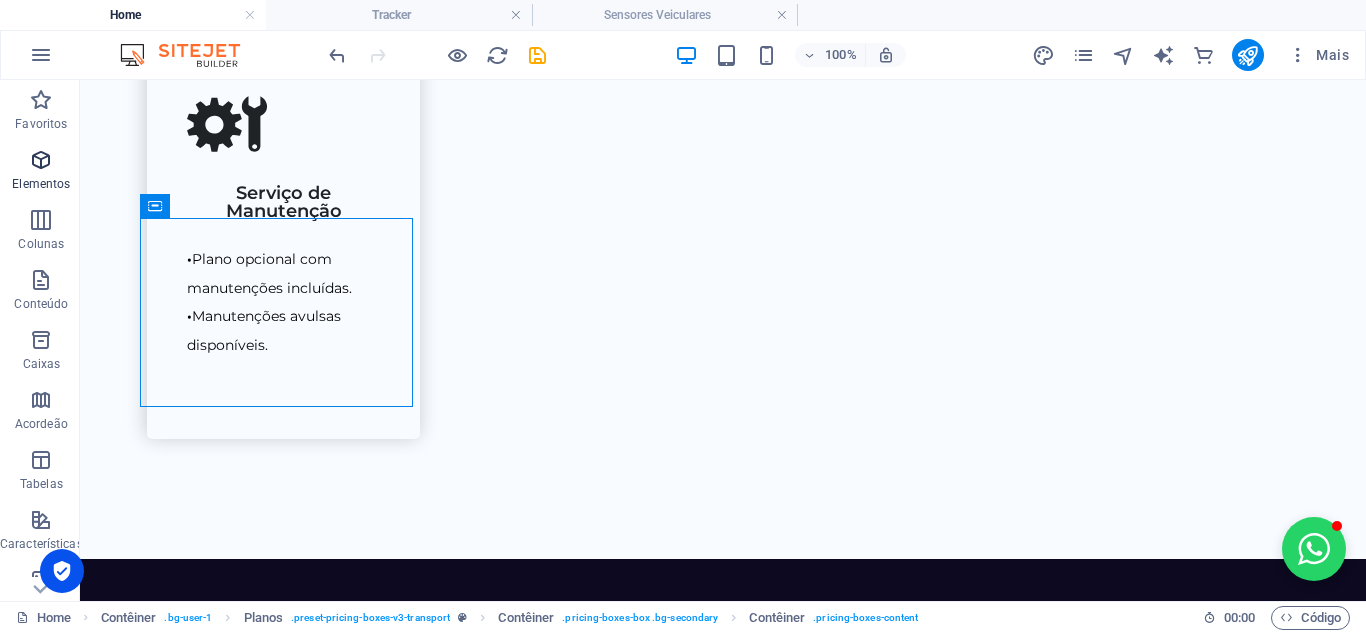 click on "Elementos" at bounding box center (41, 184) 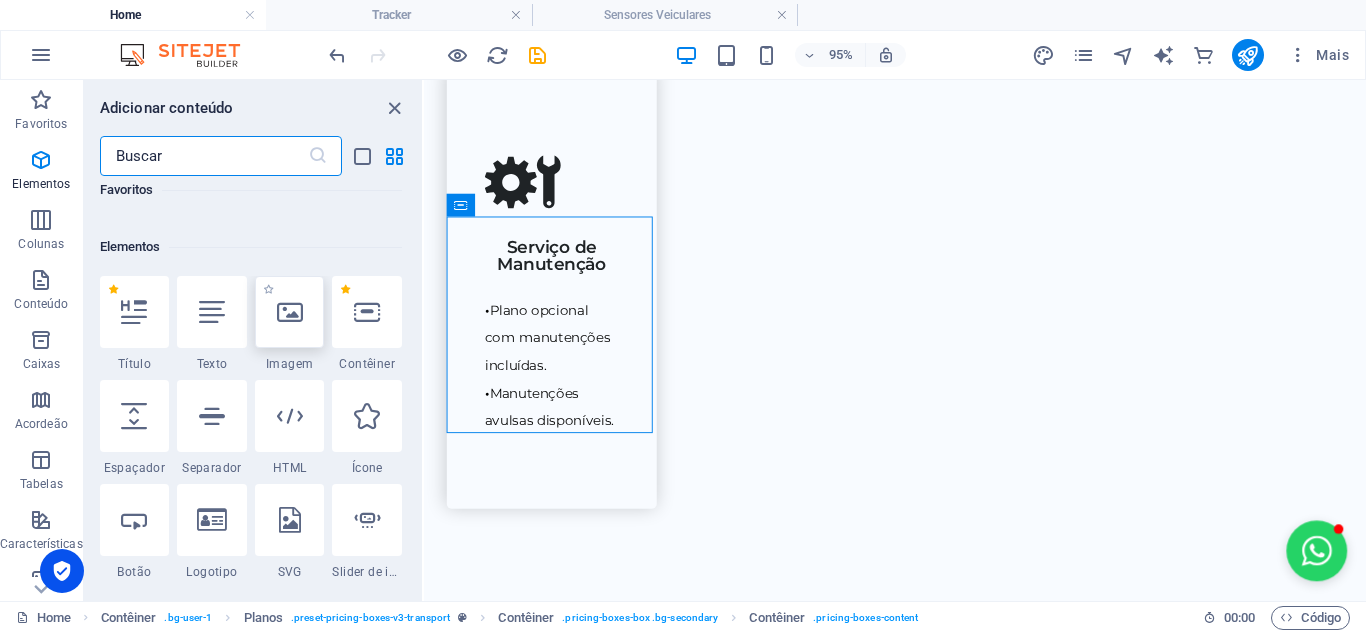 scroll, scrollTop: 213, scrollLeft: 0, axis: vertical 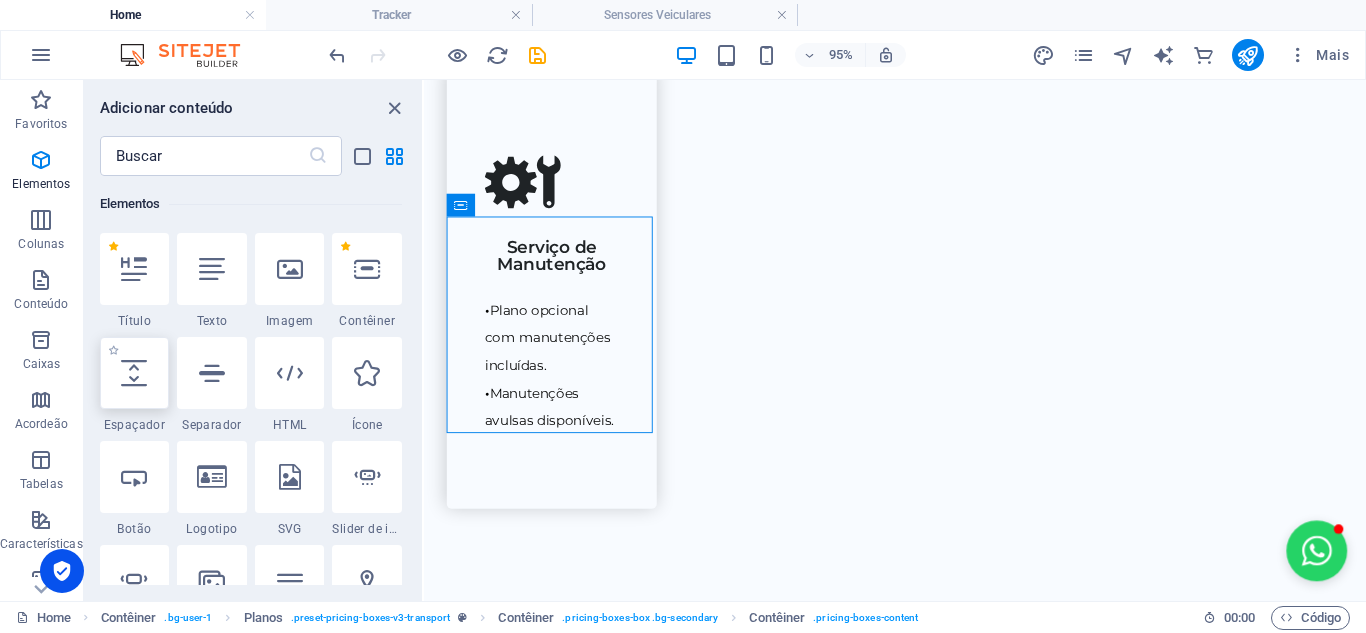click at bounding box center [135, 373] 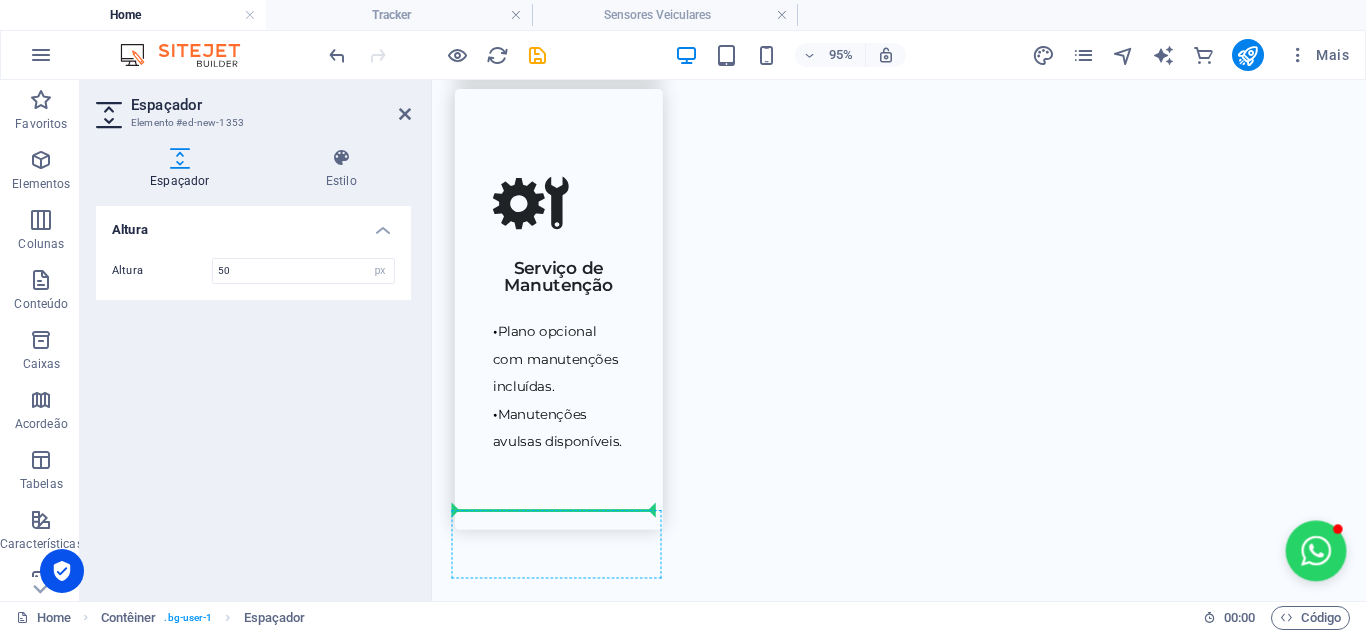 scroll, scrollTop: 2939, scrollLeft: 0, axis: vertical 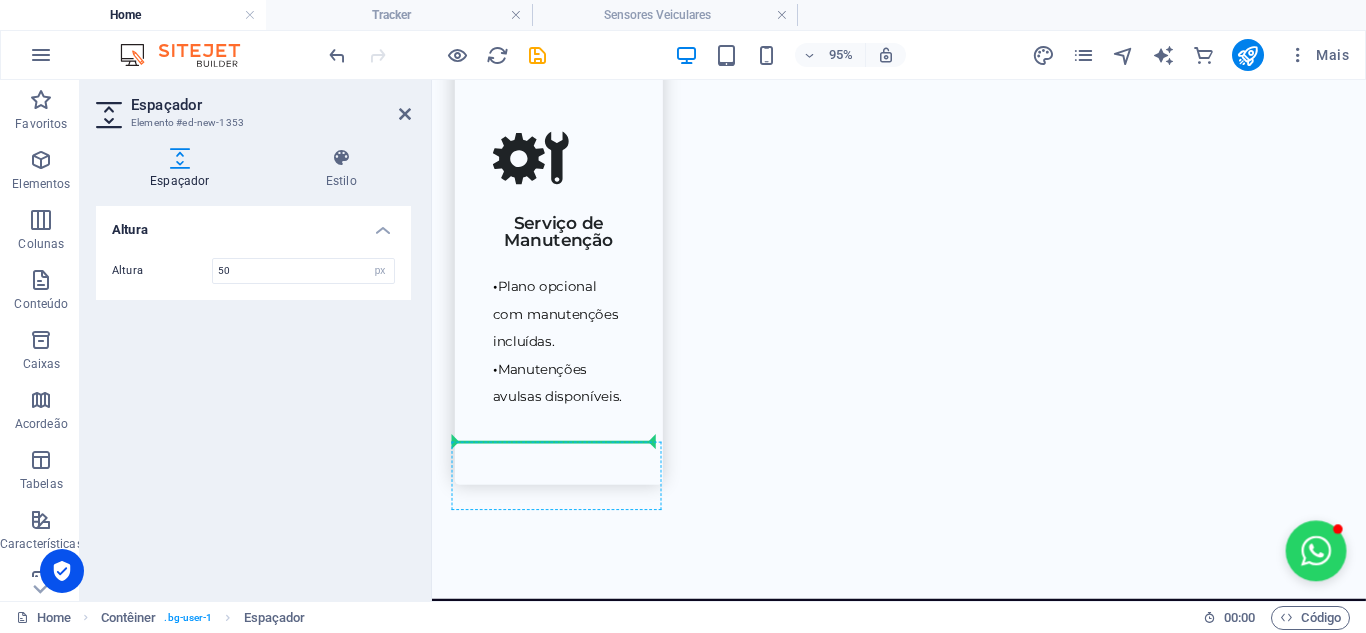 drag, startPoint x: 648, startPoint y: 259, endPoint x: 607, endPoint y: 469, distance: 213.96495 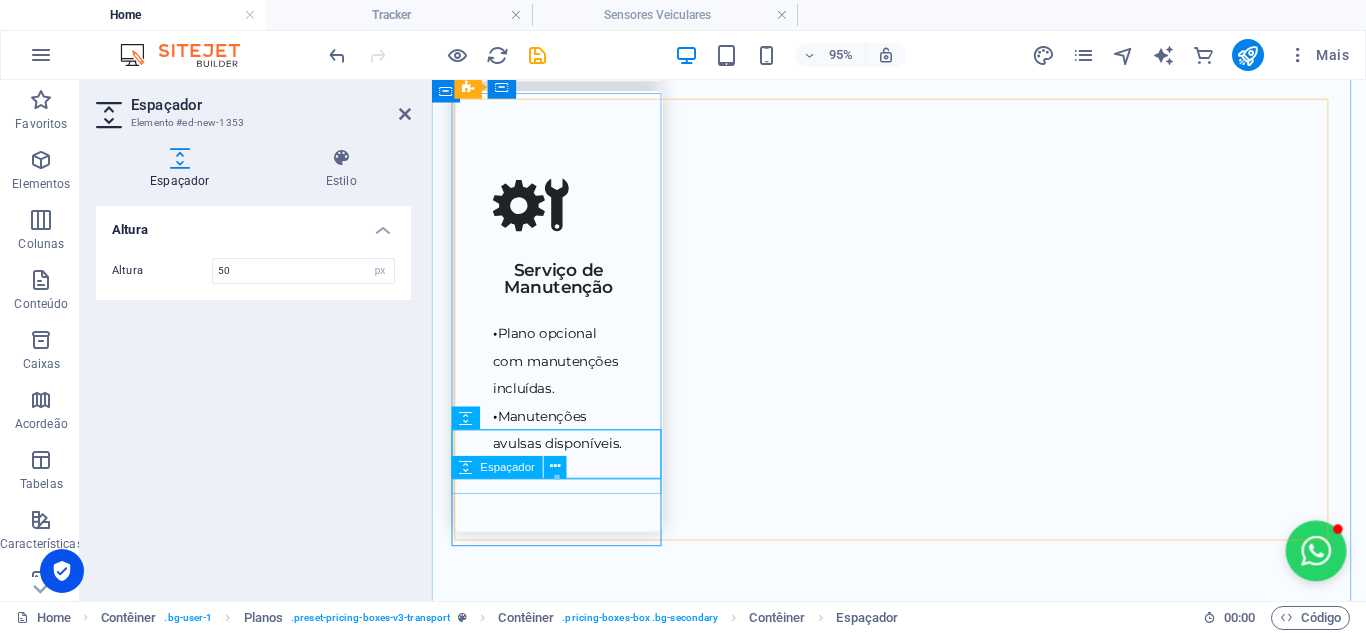 click at bounding box center (923, 2049) 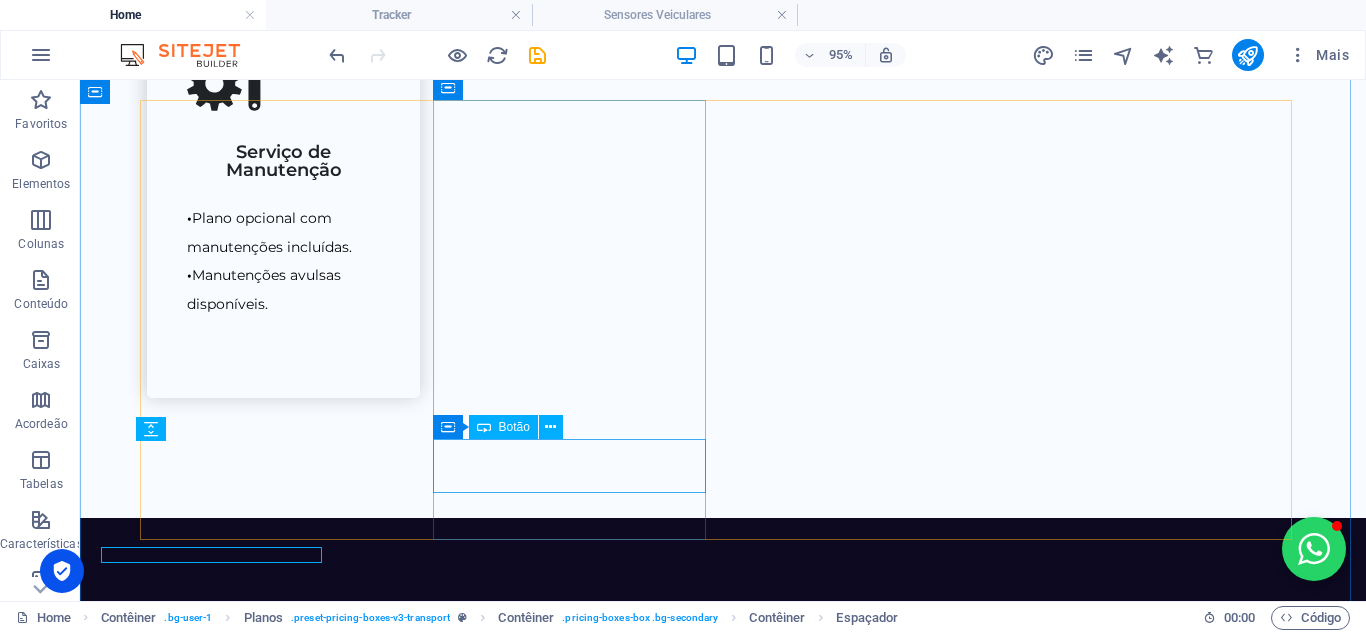scroll, scrollTop: 2842, scrollLeft: 0, axis: vertical 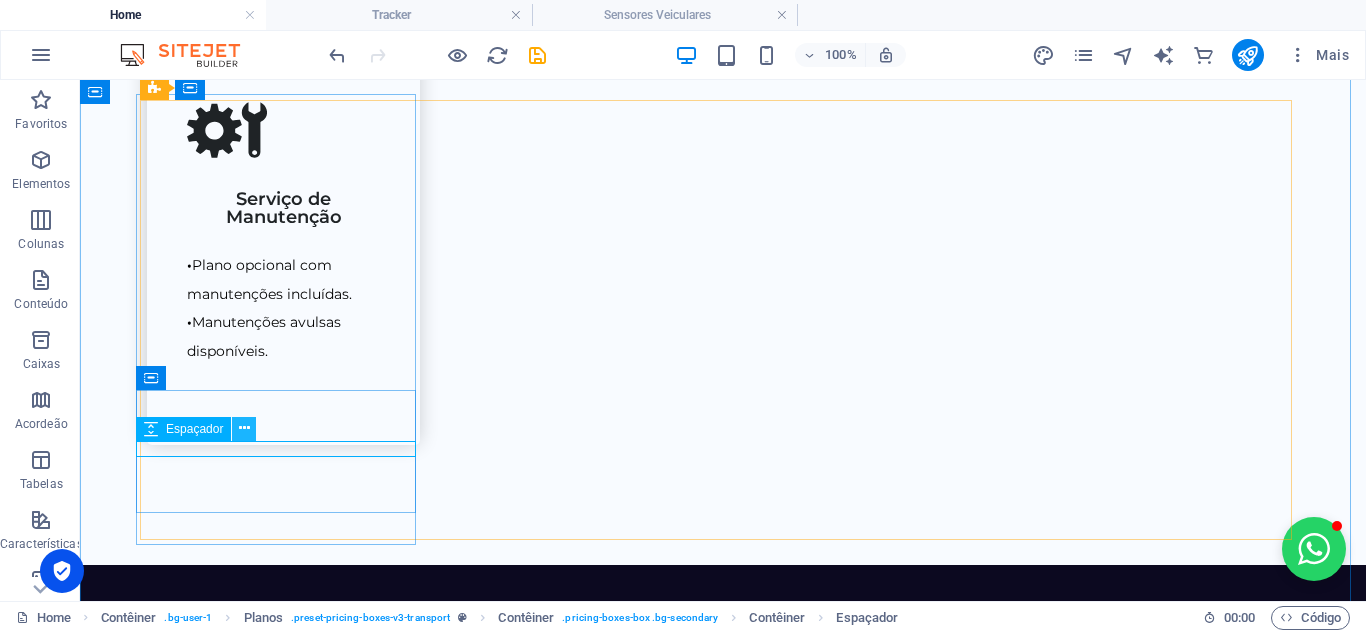 click at bounding box center (244, 428) 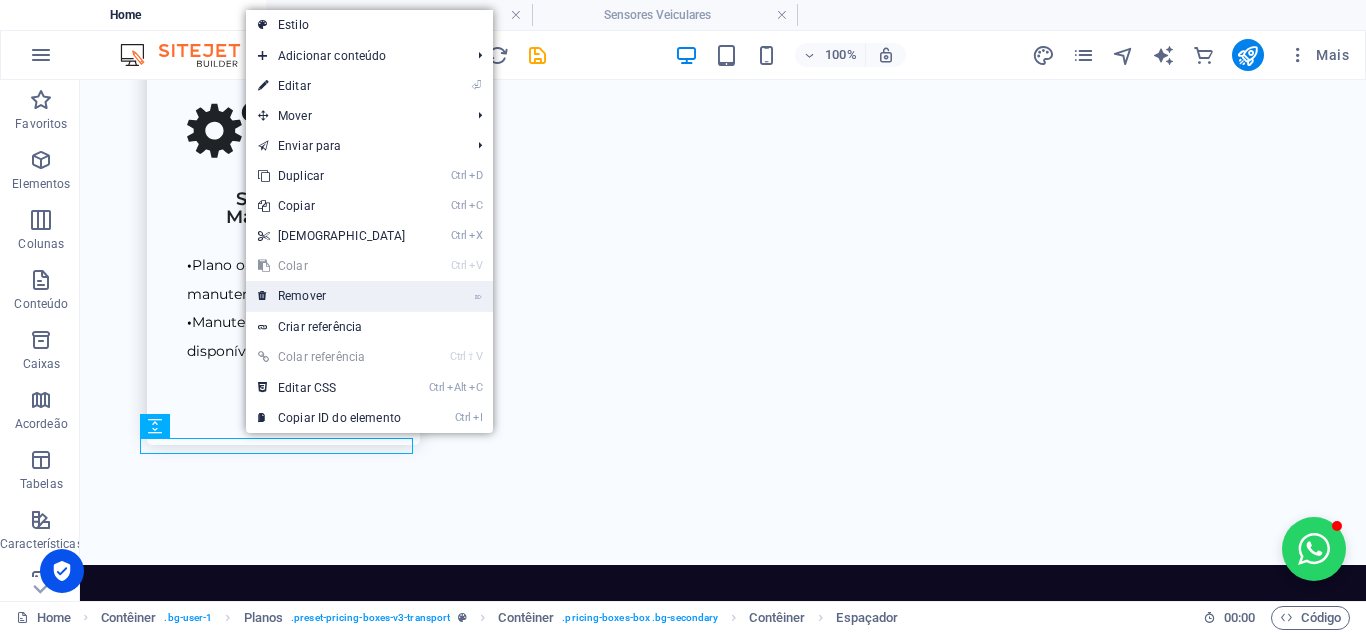 click on "⌦  Remover" at bounding box center [332, 296] 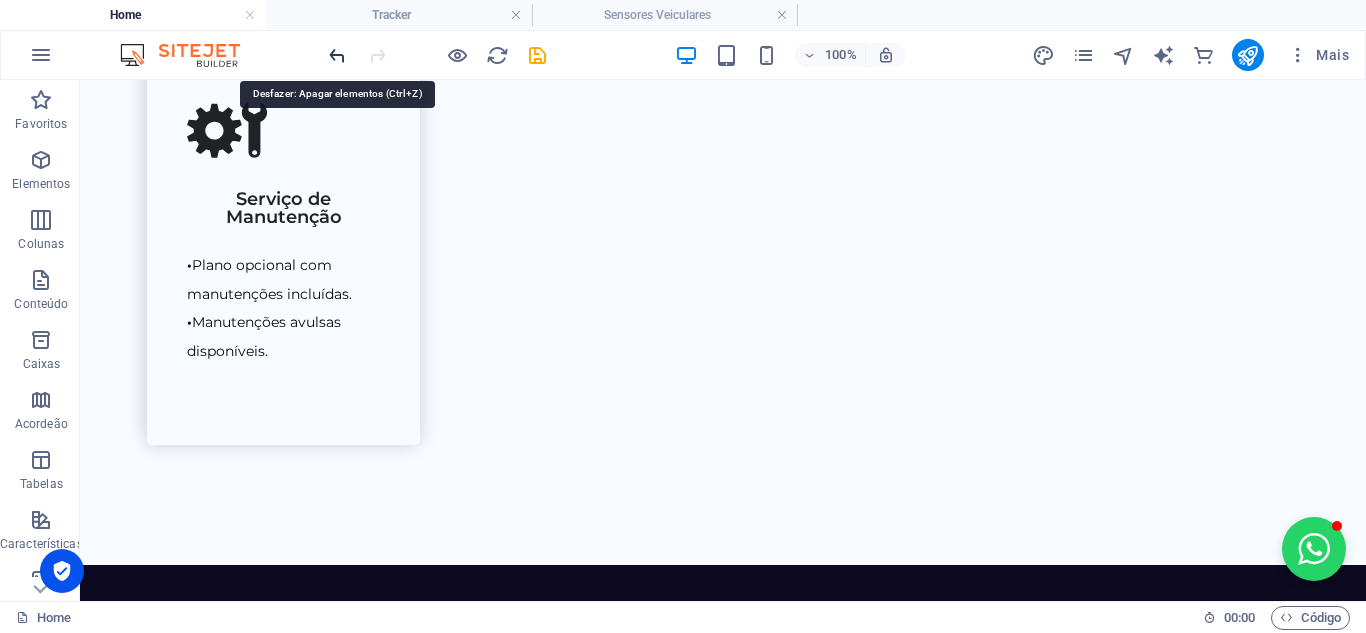 click at bounding box center (337, 55) 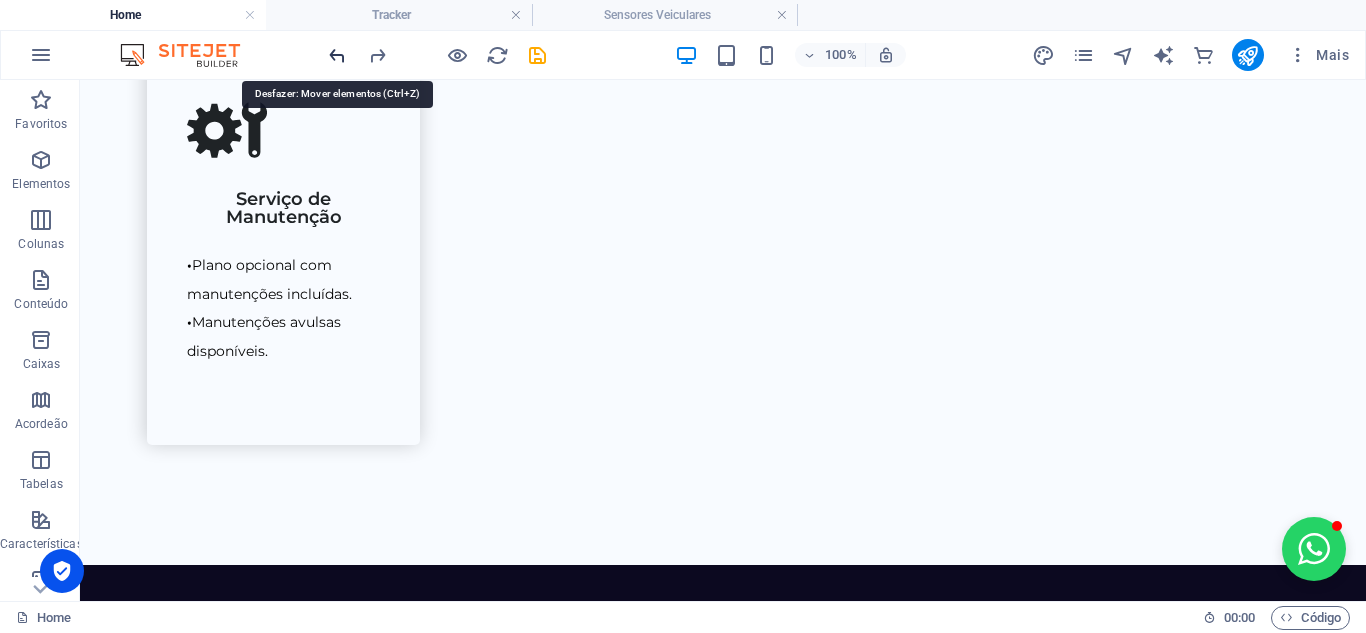 click at bounding box center [337, 55] 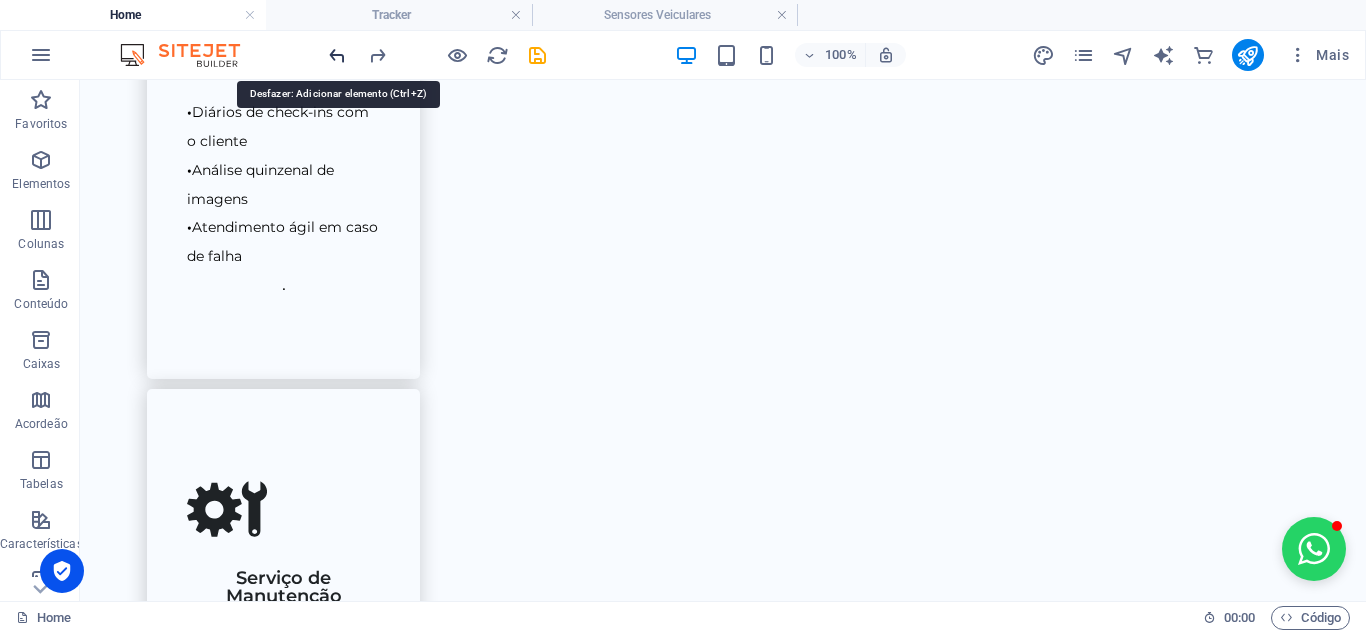 scroll, scrollTop: 2461, scrollLeft: 0, axis: vertical 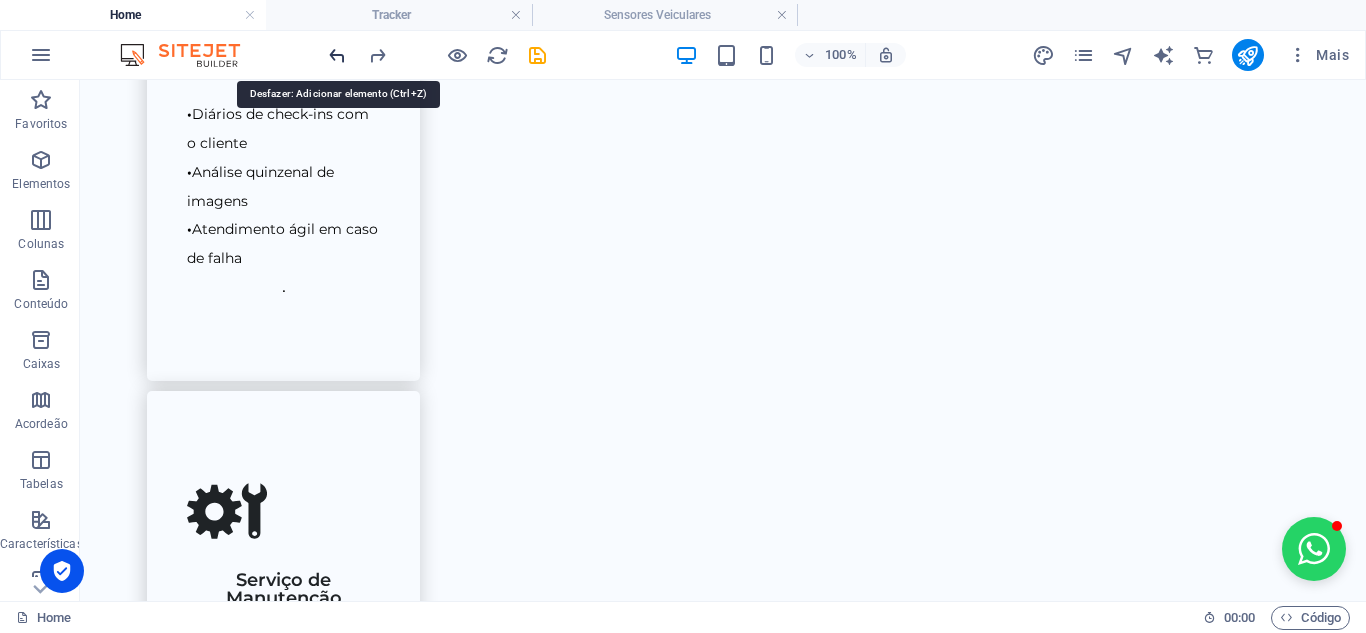 click at bounding box center (337, 55) 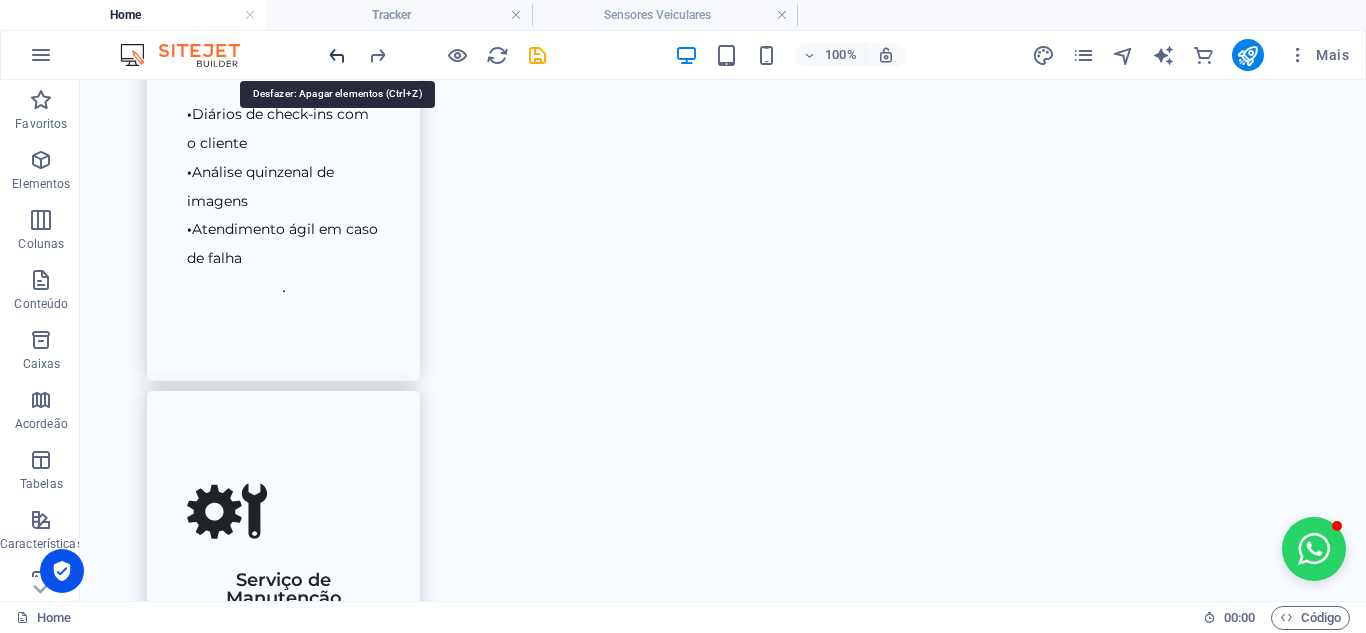 click at bounding box center [337, 55] 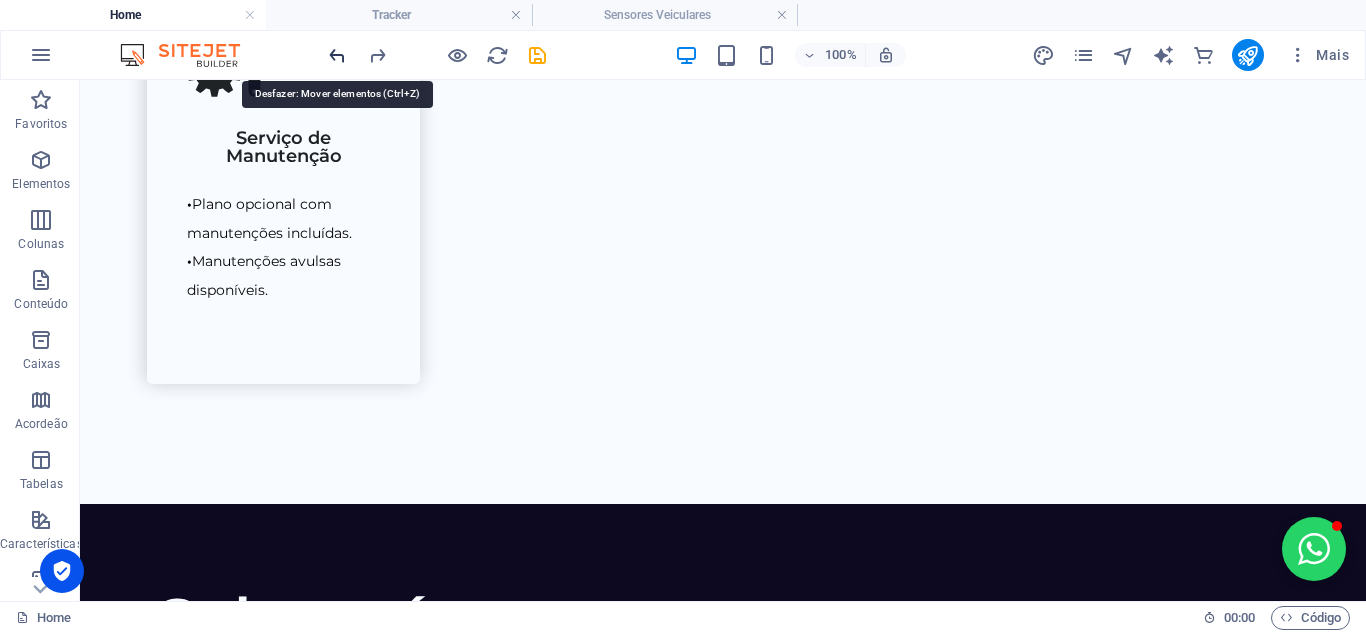 scroll, scrollTop: 2941, scrollLeft: 0, axis: vertical 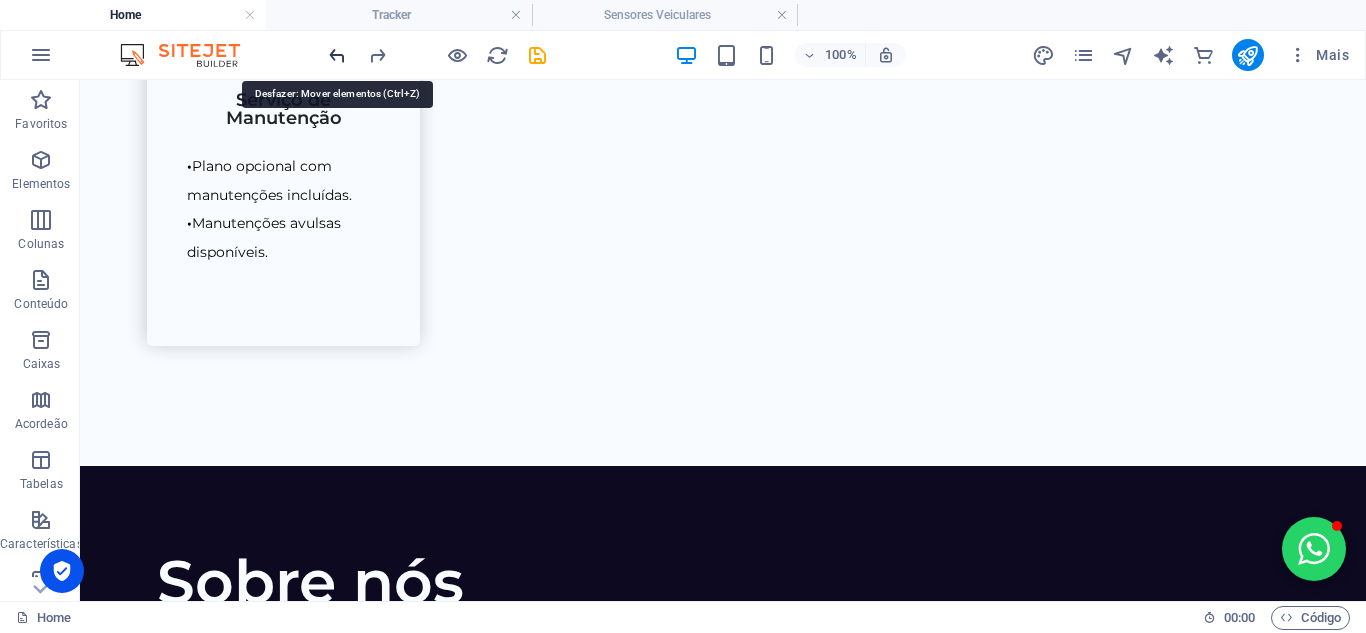 click at bounding box center (337, 55) 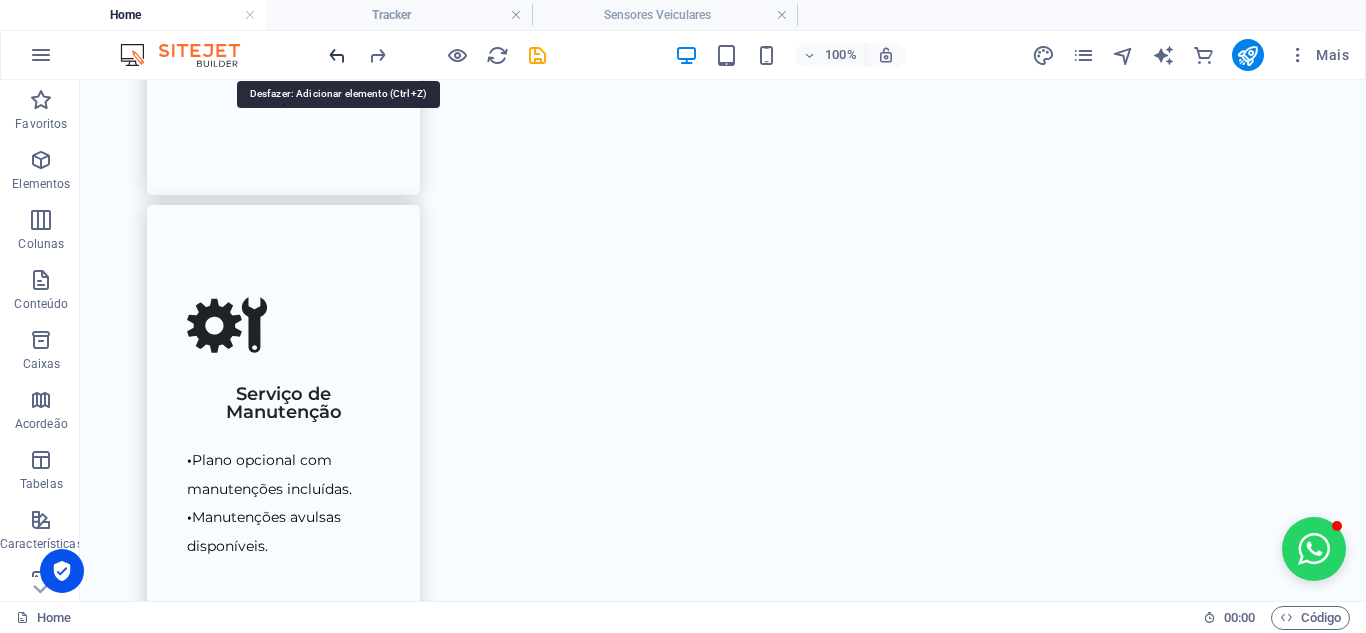 scroll, scrollTop: 2461, scrollLeft: 0, axis: vertical 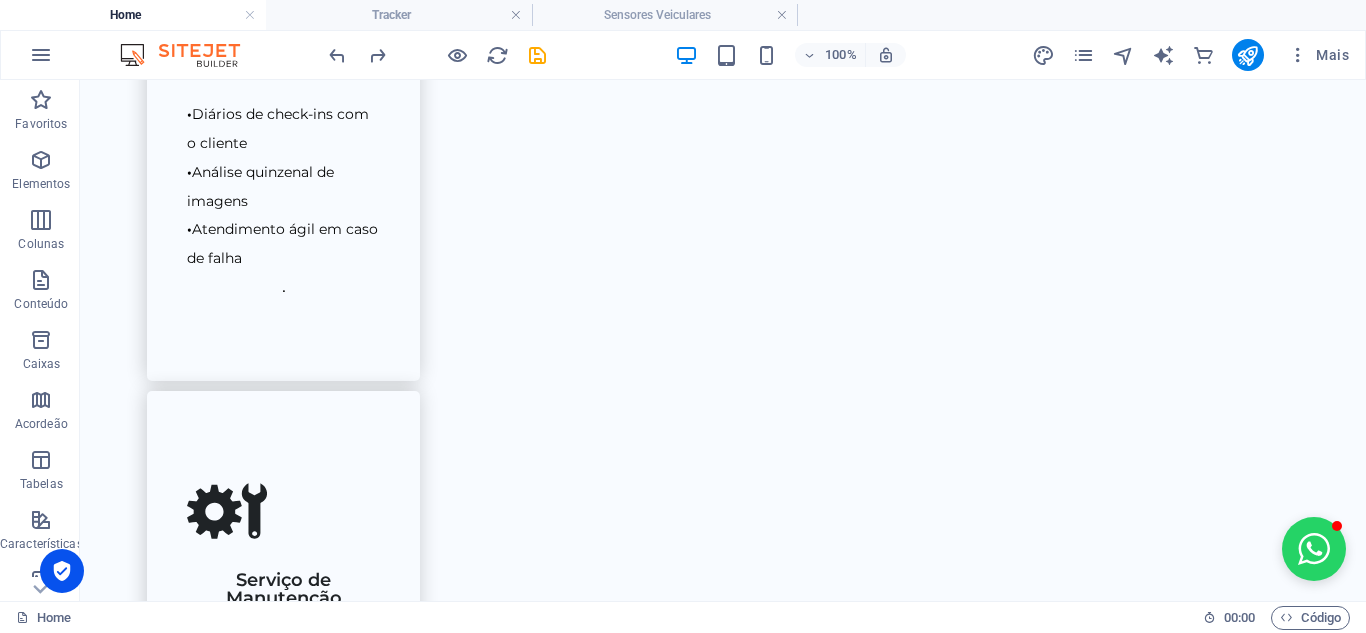 click at bounding box center (437, 55) 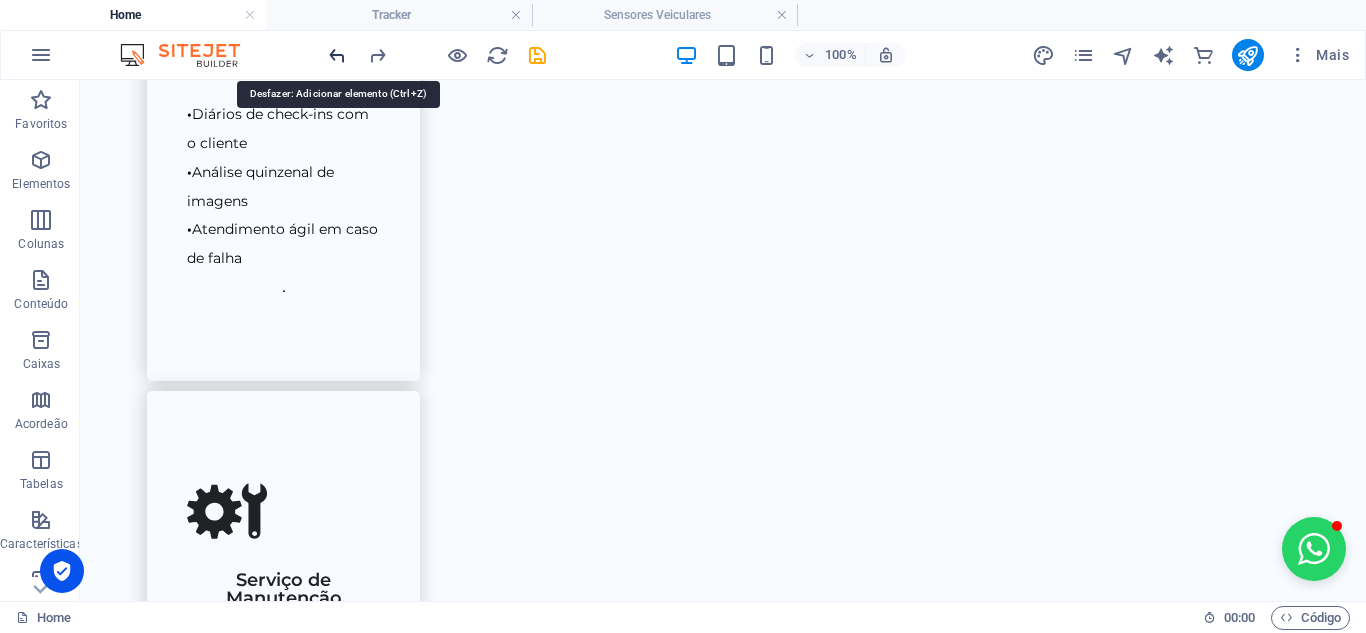 click at bounding box center (337, 55) 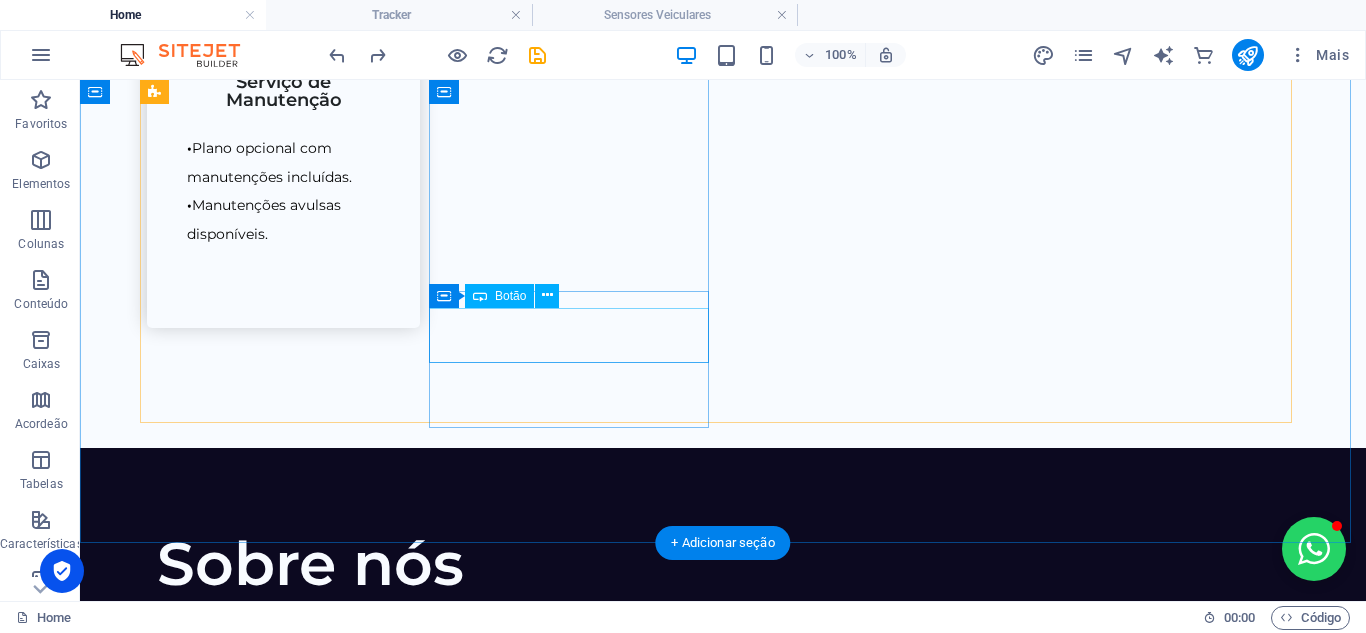 scroll, scrollTop: 2861, scrollLeft: 0, axis: vertical 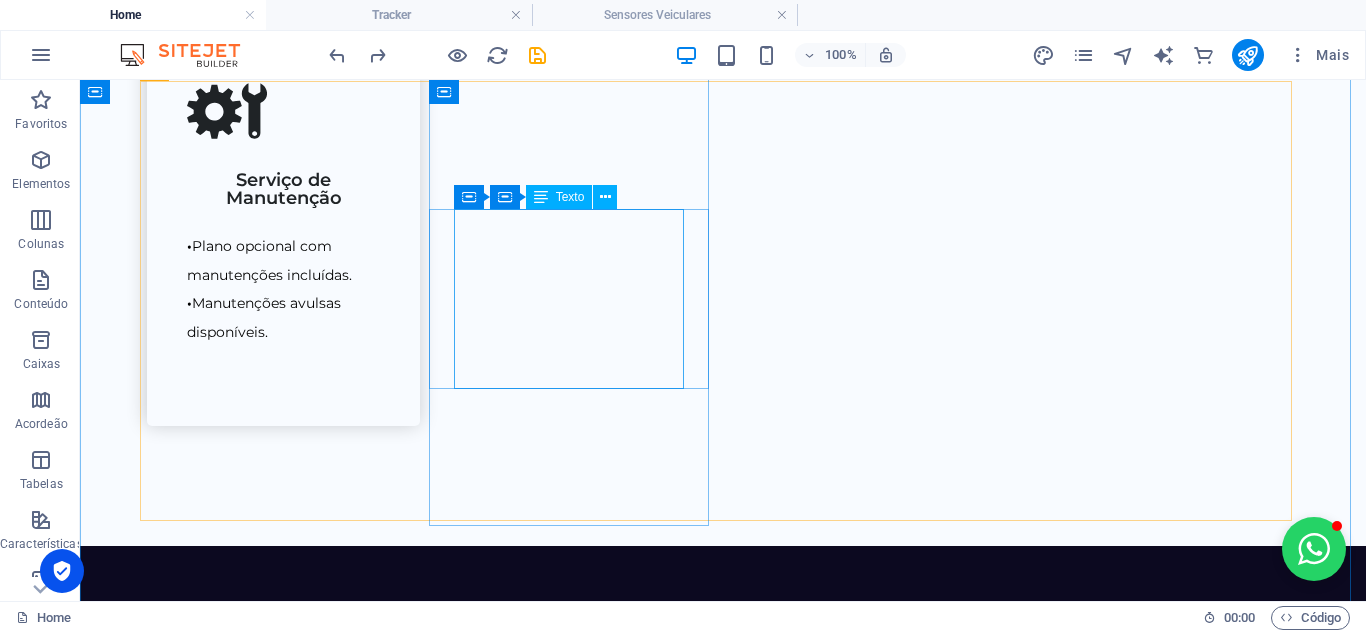 click on "Inteligência artificial integrada Interação com o motorista Subcâmera interna opcional [PERSON_NAME] e geolocalização" at bounding box center (723, 2246) 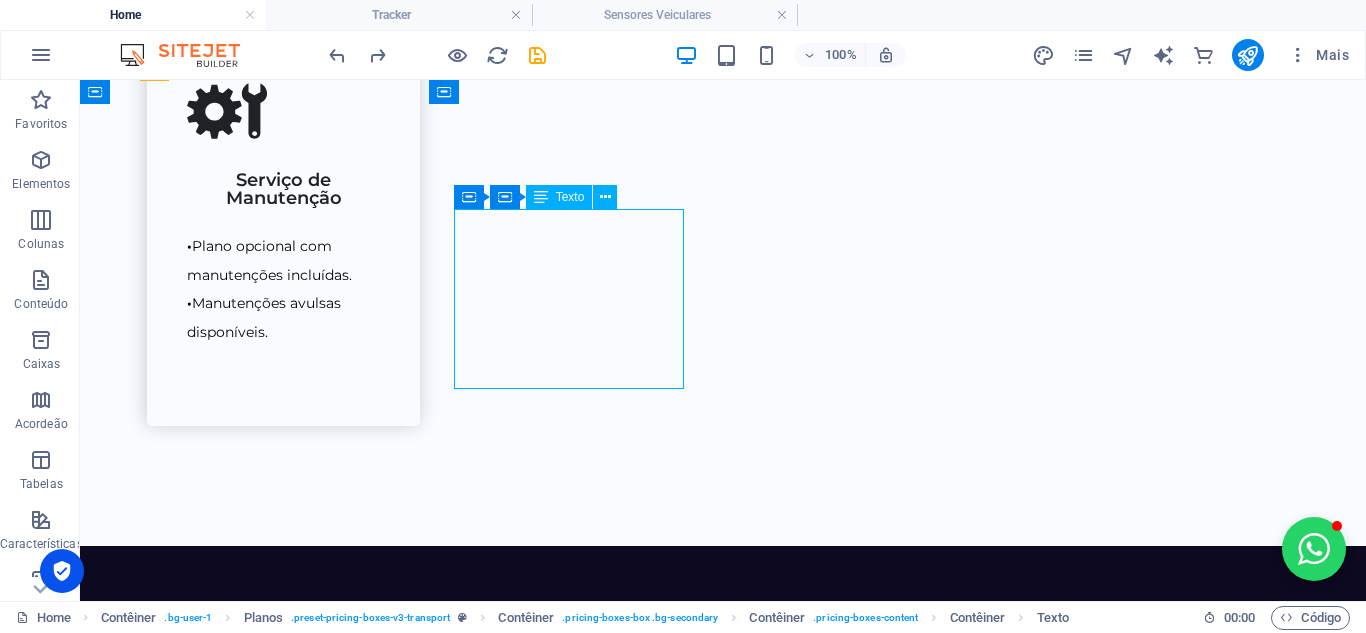 click on "Inteligência artificial integrada Interação com o motorista Subcâmera interna opcional [PERSON_NAME] e geolocalização" at bounding box center [723, 2246] 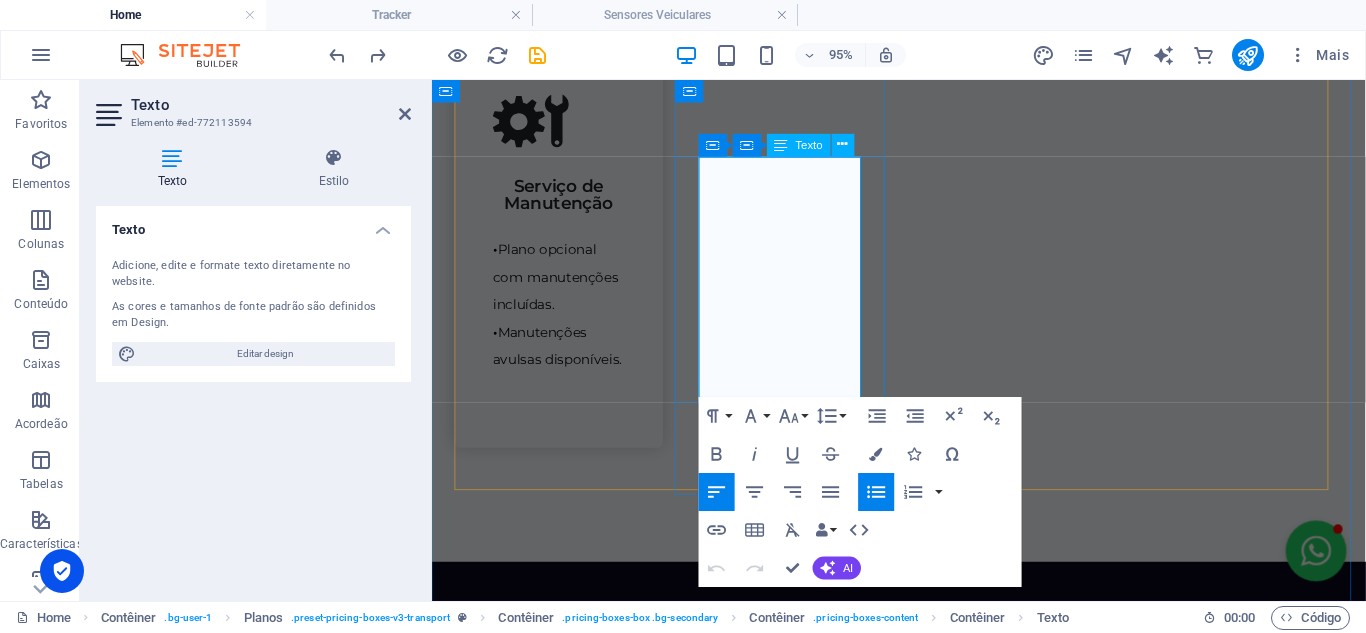scroll, scrollTop: 3008, scrollLeft: 0, axis: vertical 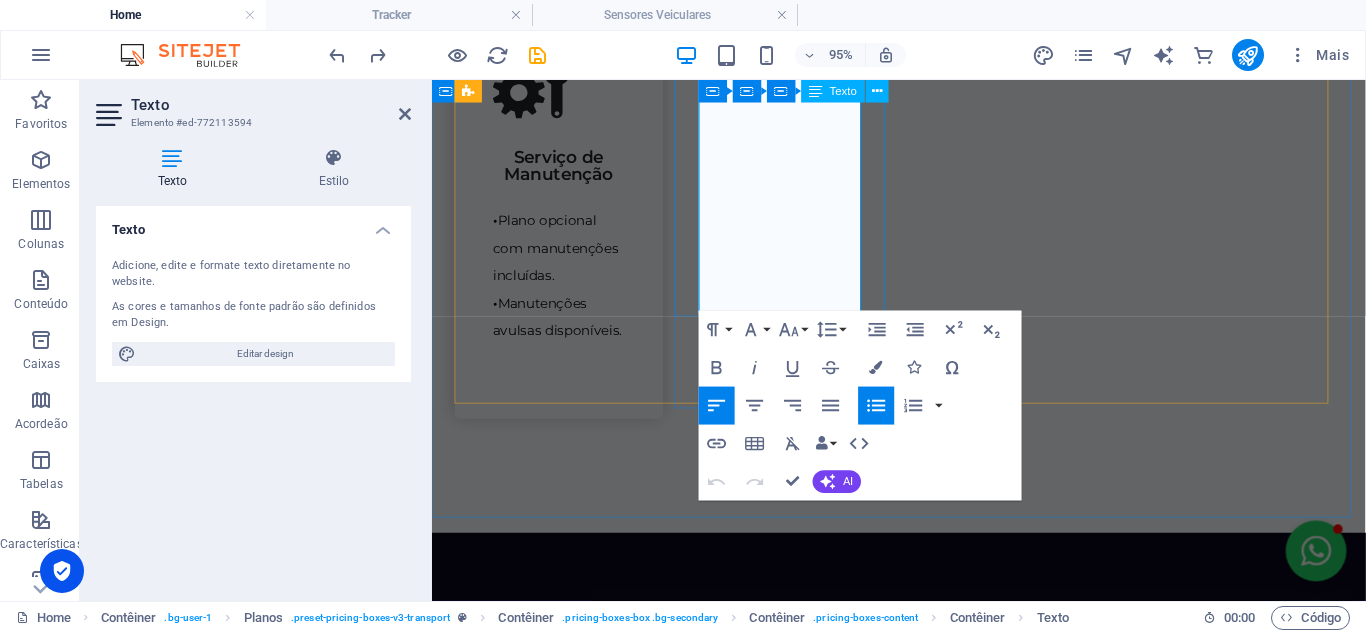 click on "Botão de pânico e geolocalização" at bounding box center [923, 2326] 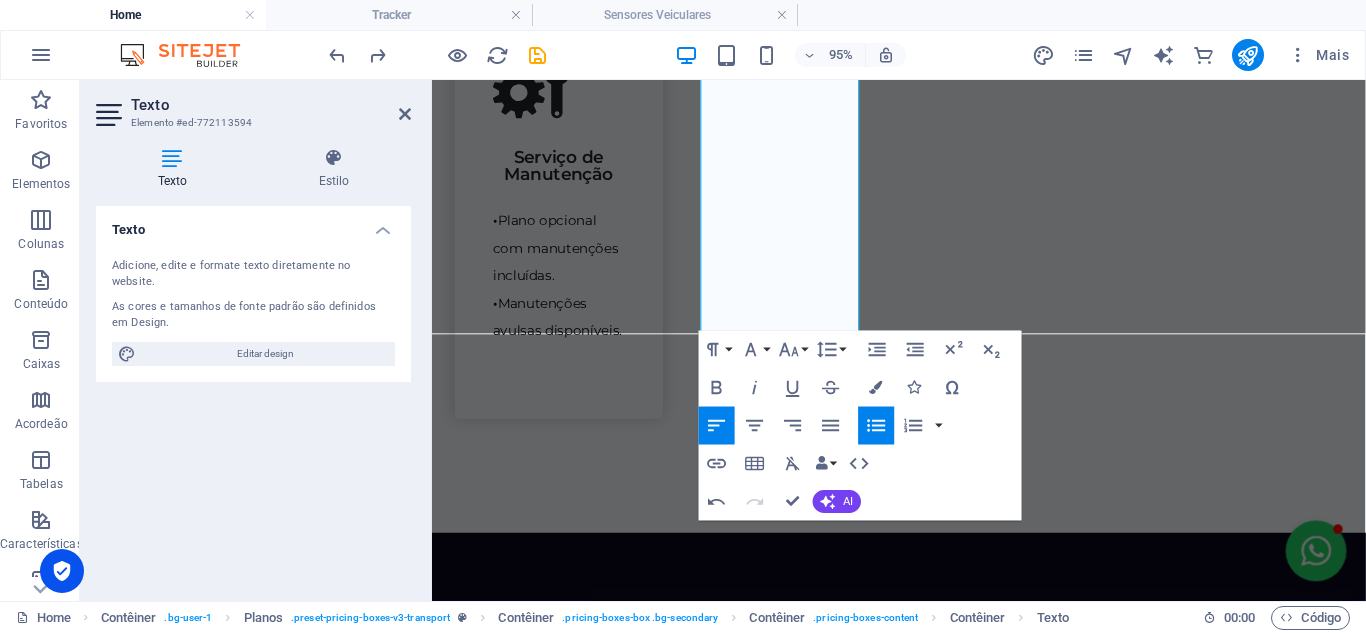 scroll, scrollTop: 2529, scrollLeft: 0, axis: vertical 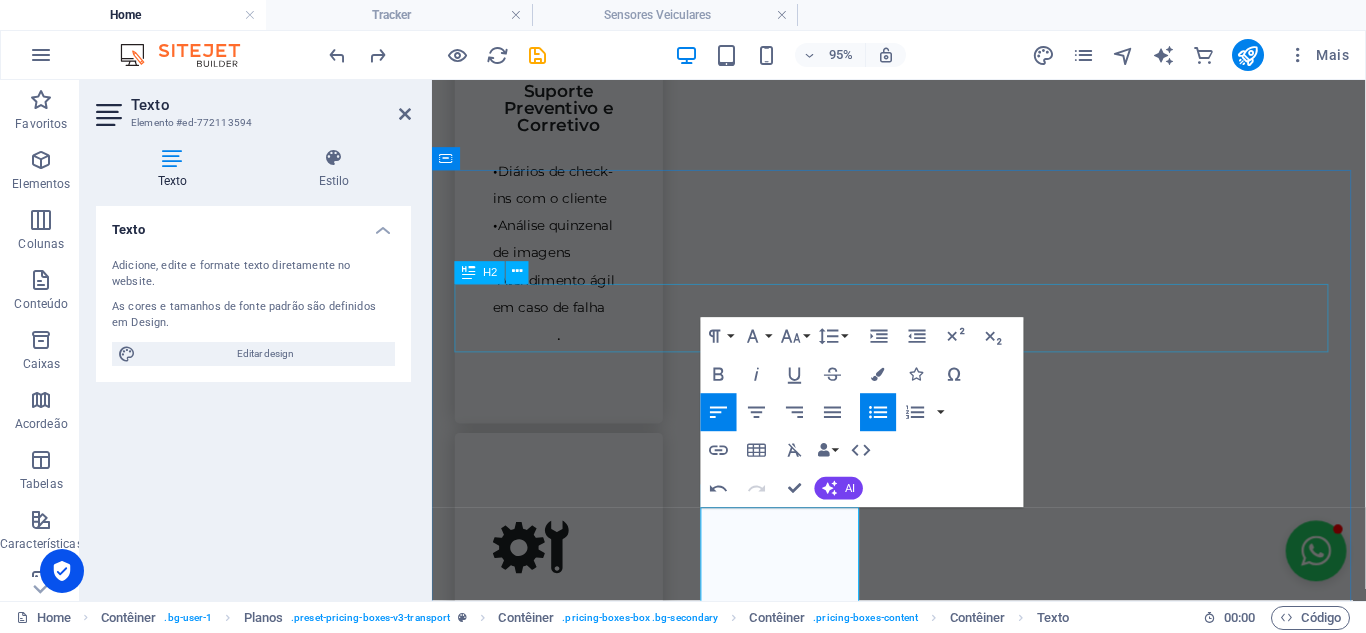click on "Produtos" at bounding box center [923, 1992] 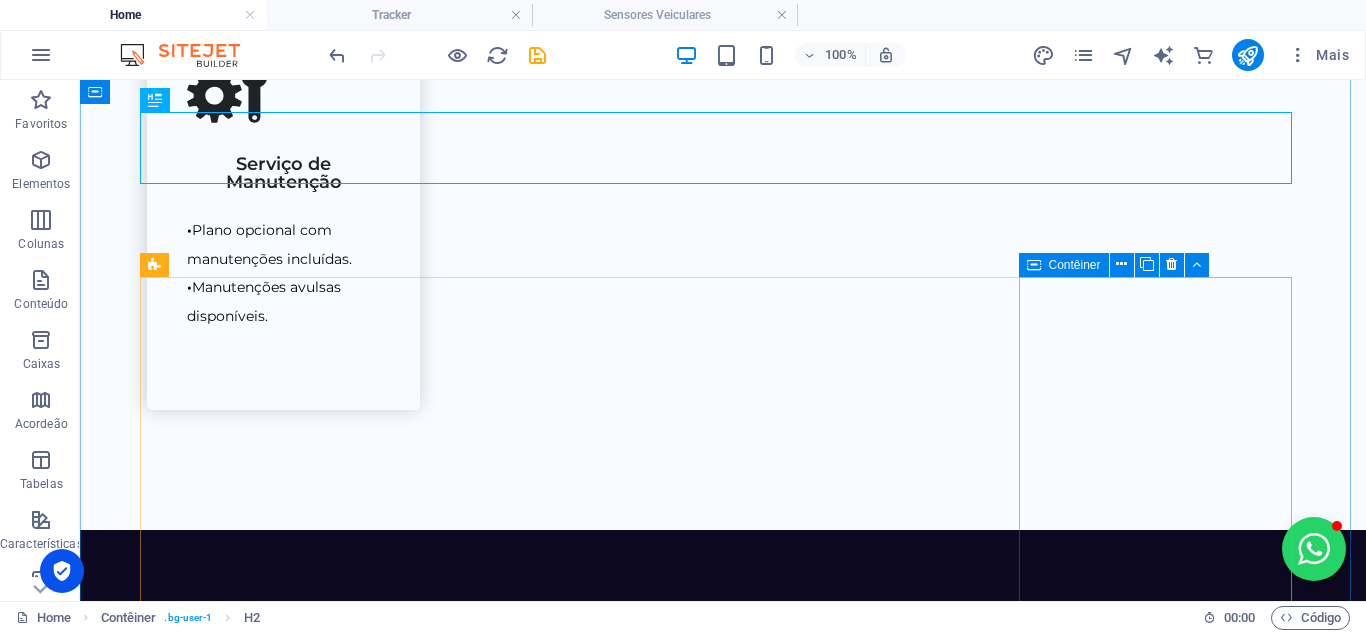 scroll, scrollTop: 2882, scrollLeft: 0, axis: vertical 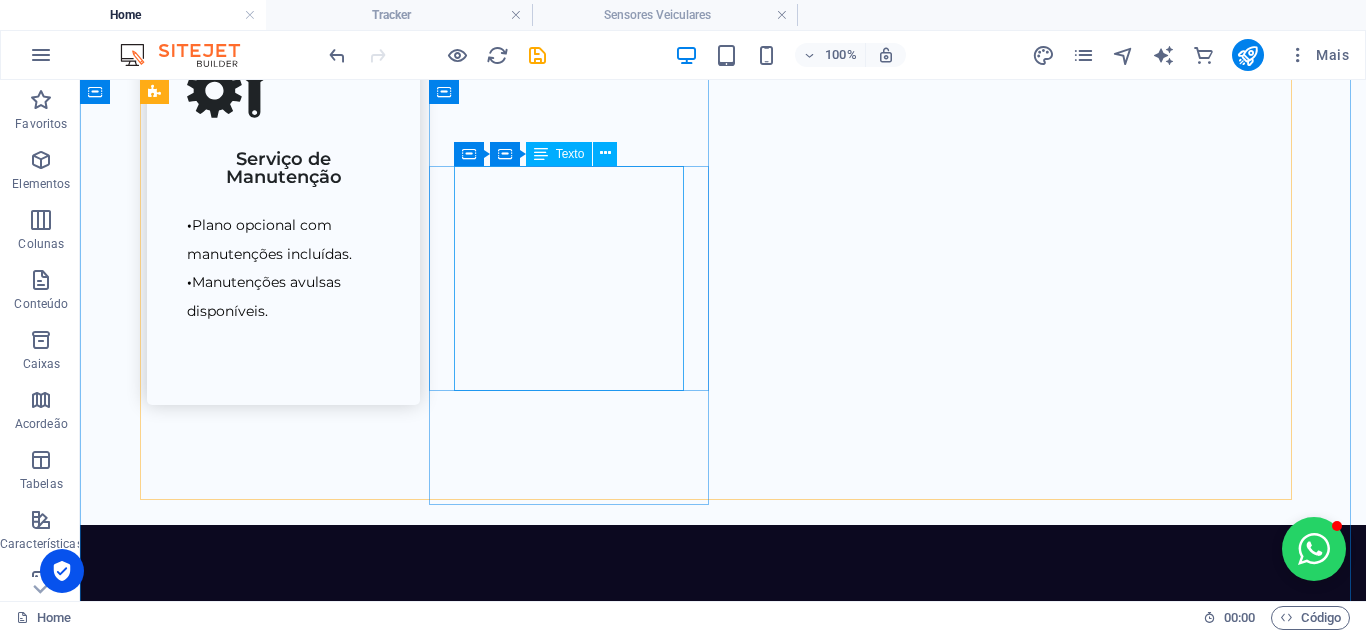 click on "Inteligência artificial integrada Interação com o motorista Subcâmera interna opcional [PERSON_NAME] e geolocalização" at bounding box center [723, 2247] 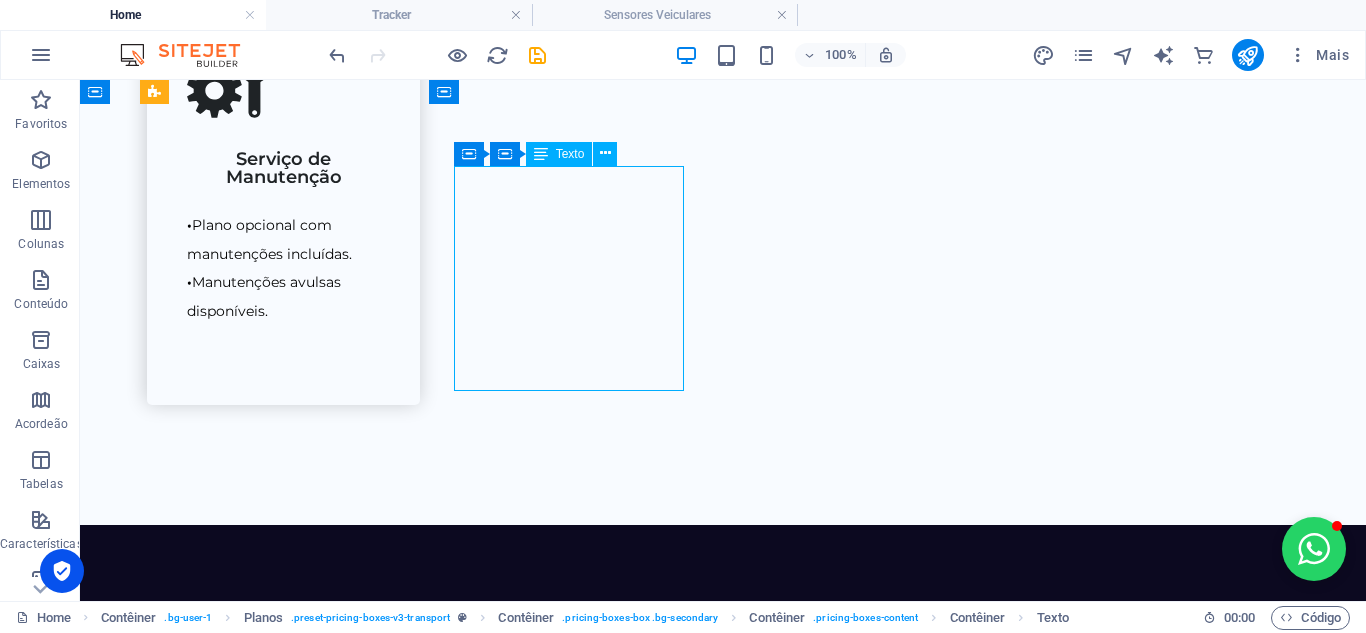 click on "Inteligência artificial integrada Interação com o motorista Subcâmera interna opcional [PERSON_NAME] e geolocalização" at bounding box center [723, 2247] 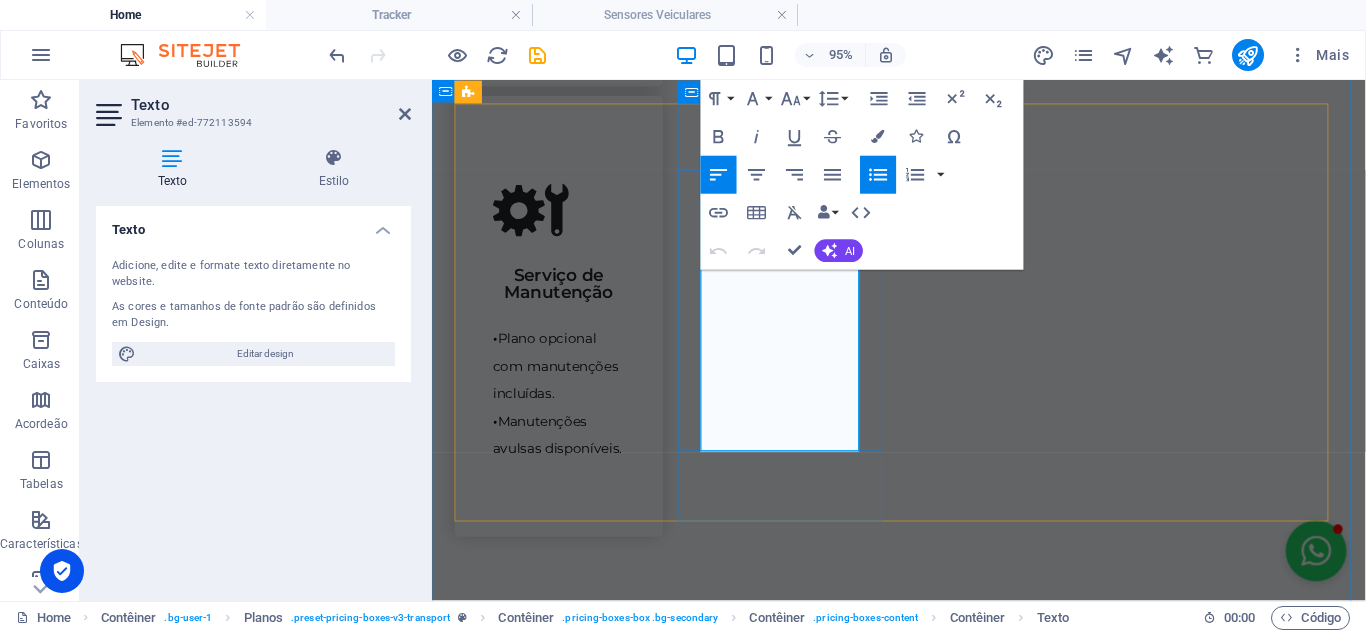 click on "Botão de pânico e geolocalização" at bounding box center (923, 2450) 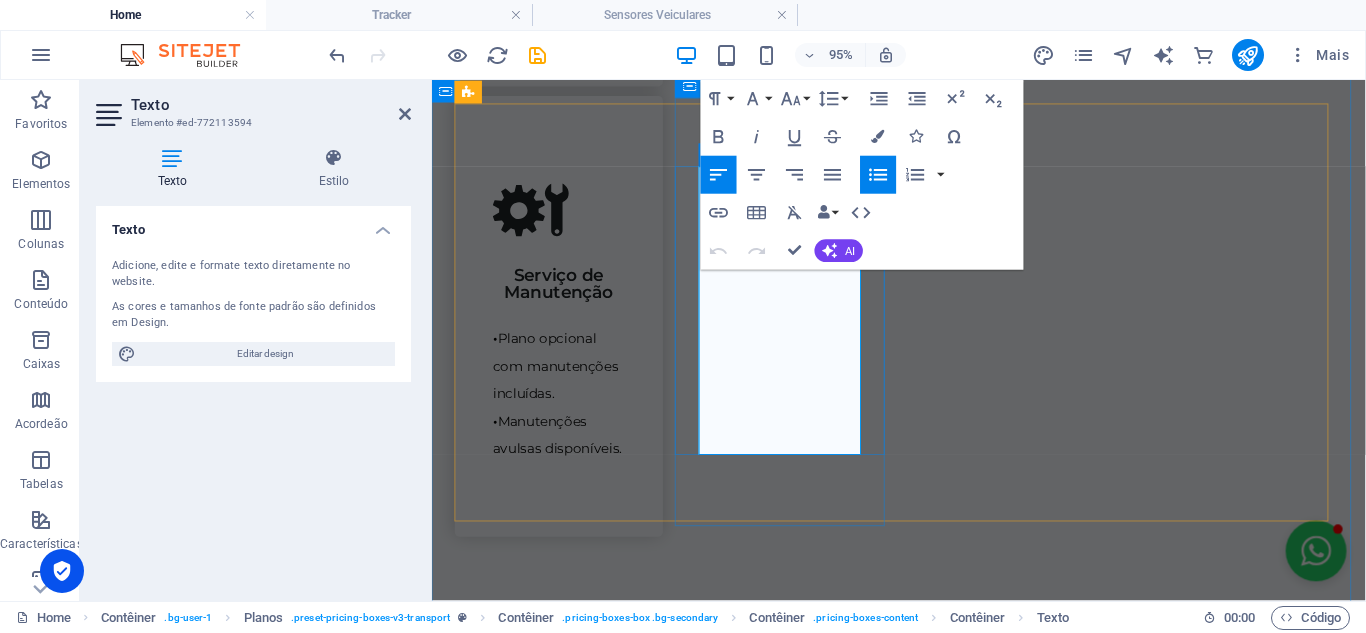 click at bounding box center (923, 2495) 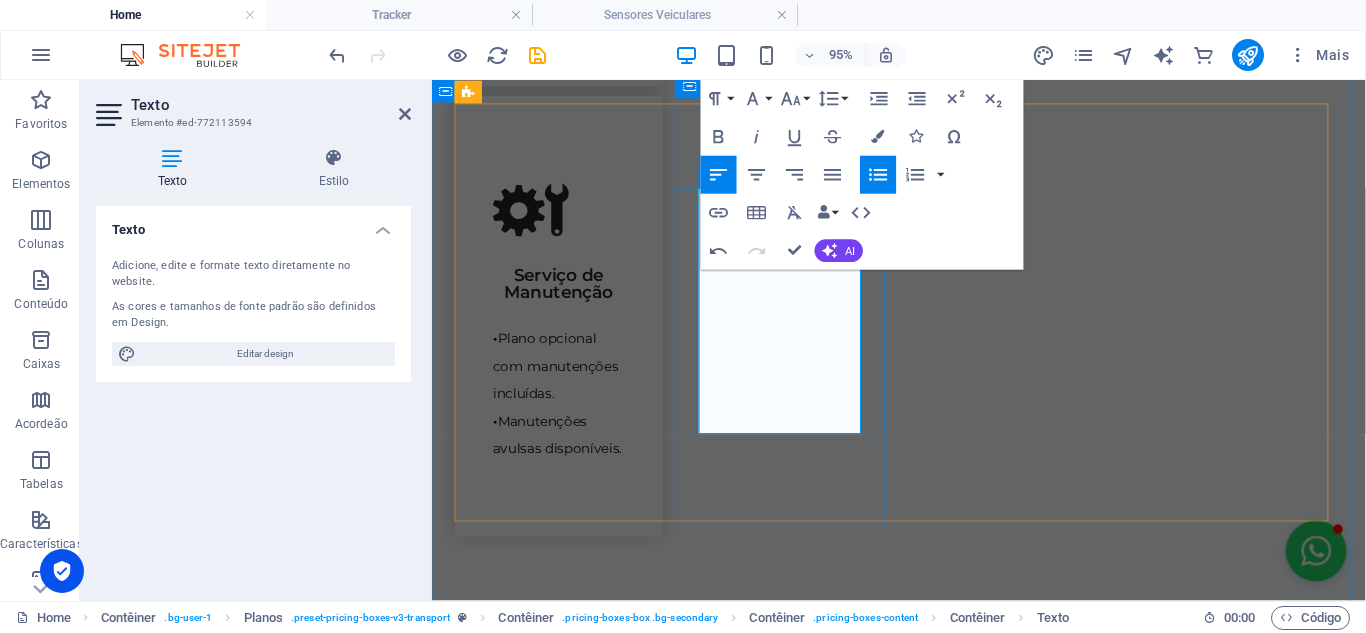 click on "Botão de pânico e geolocalização" at bounding box center [923, 2450] 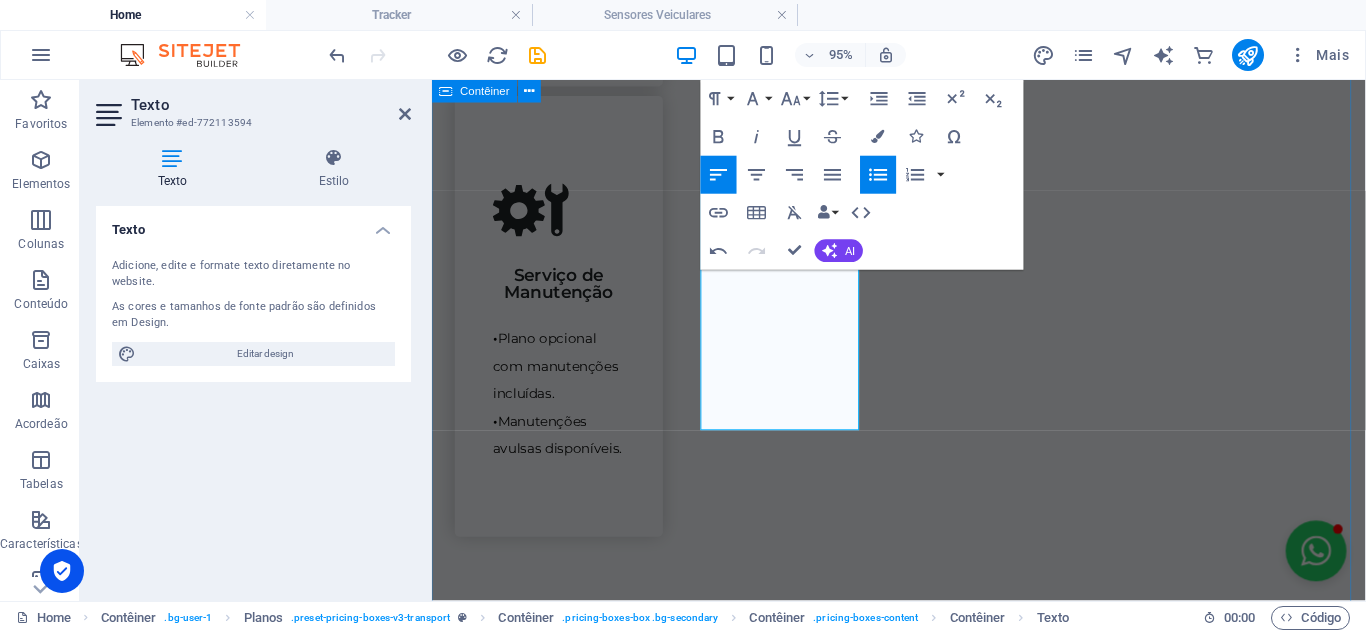 click on "Produtos Soluções sob medida para sua empresa DVR Veicular   Até 4 câmeras por veículo Ideal para caminhões e veículos maiores Monitoramento completo de vários ângulos Saiba mais Dashcam Inteligência artificial integrada Interação com o motorista Subcâmera interna opcional [PERSON_NAME] e geolocalização Saiba mais         Tracker Câmera frontal e interna Transmissão de foto e vídeo em tempo real [PERSON_NAME] Sem IA, ideal para quem busca algo mais direto Saiba mais Sensor Veicular Ideal para caminhões e máquinas Ajuda na redução de acidentes em manobras e ultrapassagens Sensor [PERSON_NAME] cego e câmera de ré Saiba mais" at bounding box center [923, 2578] 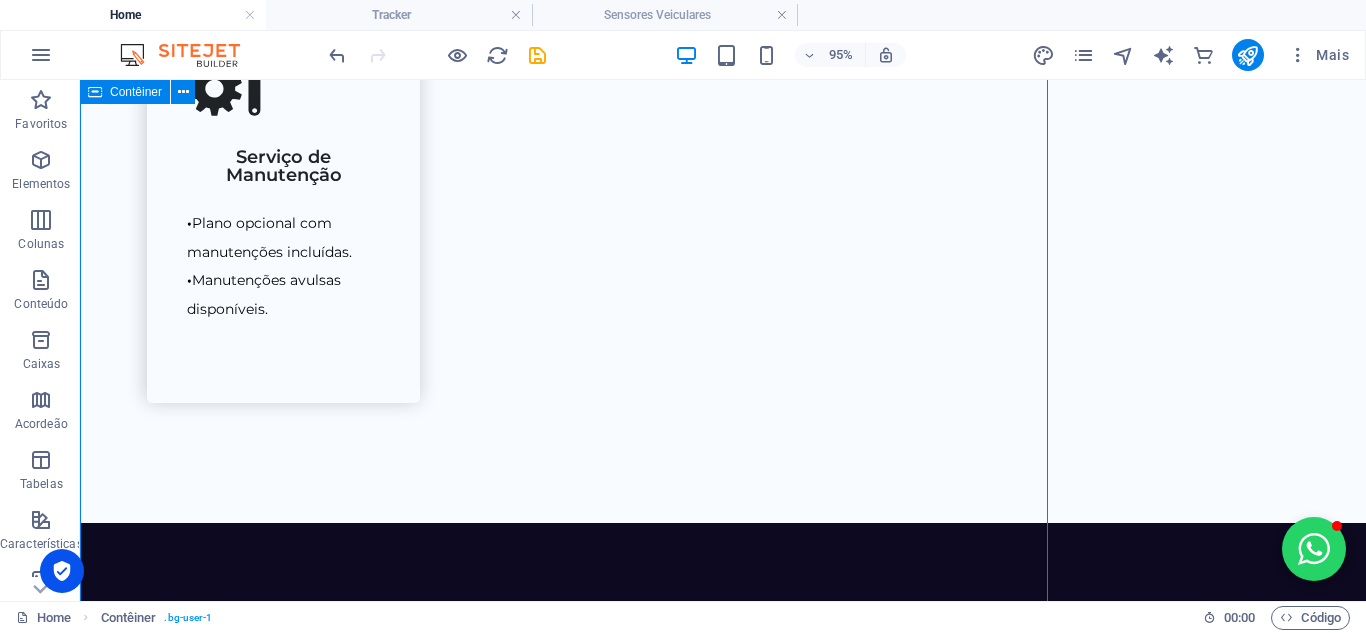 scroll, scrollTop: 2875, scrollLeft: 0, axis: vertical 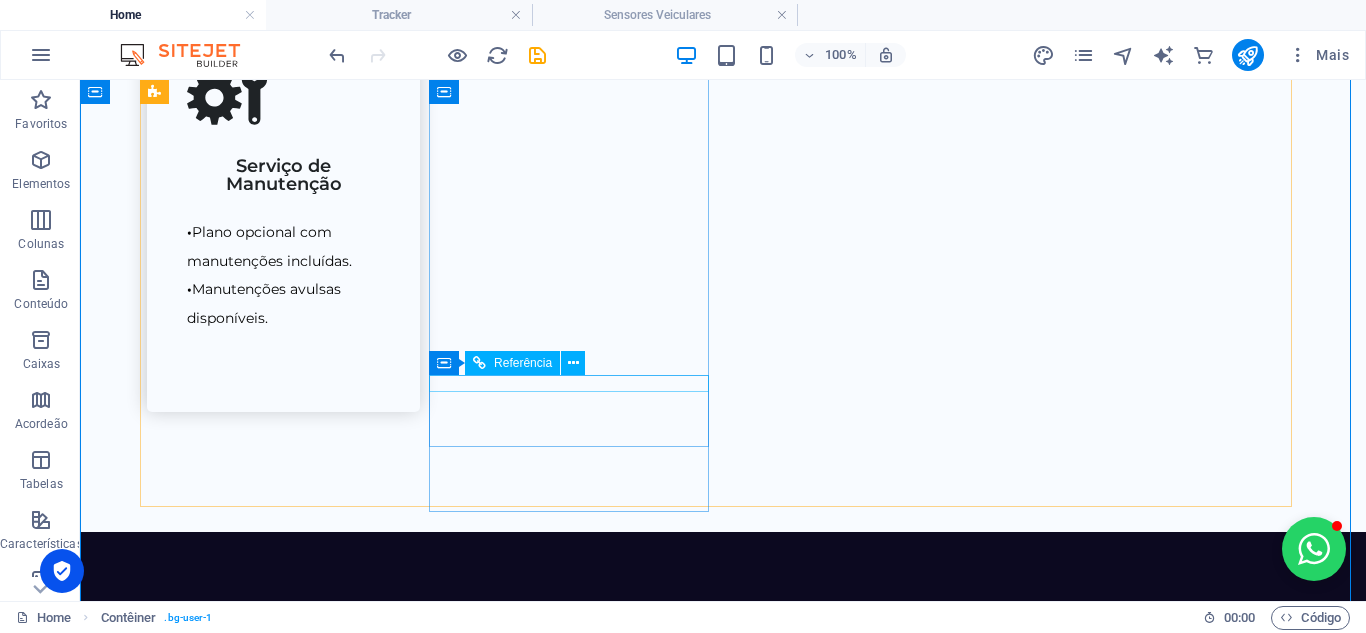 click at bounding box center (723, 2331) 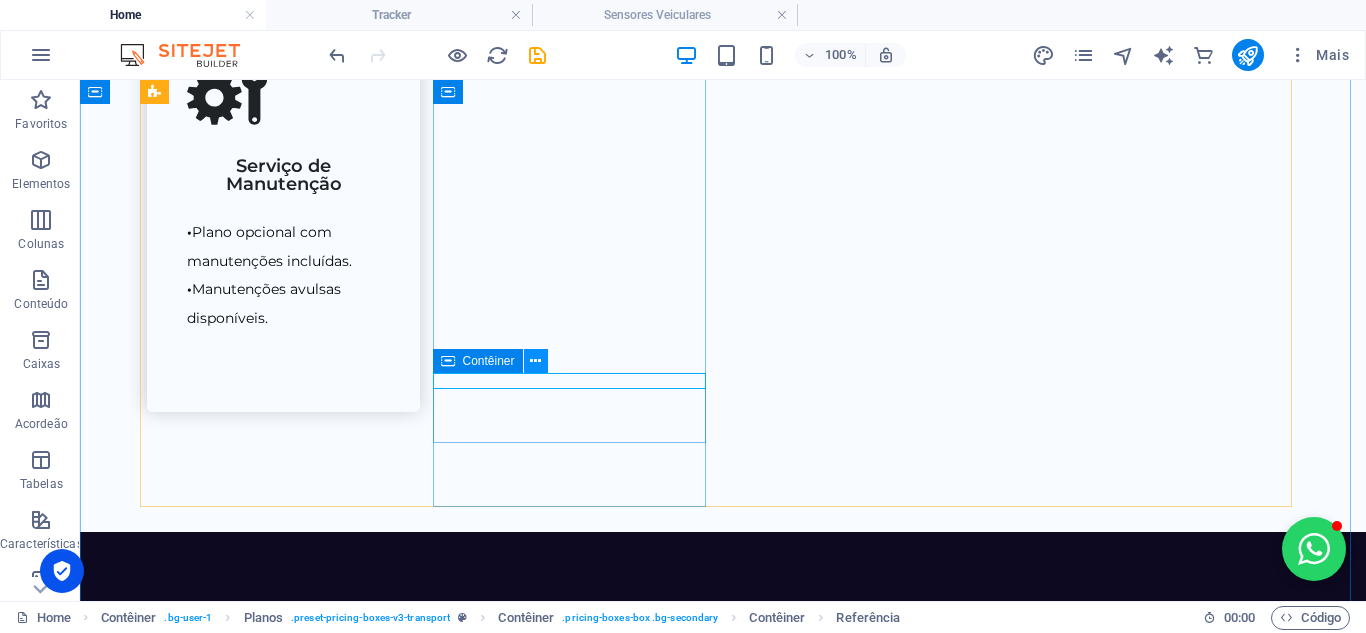 click at bounding box center (535, 361) 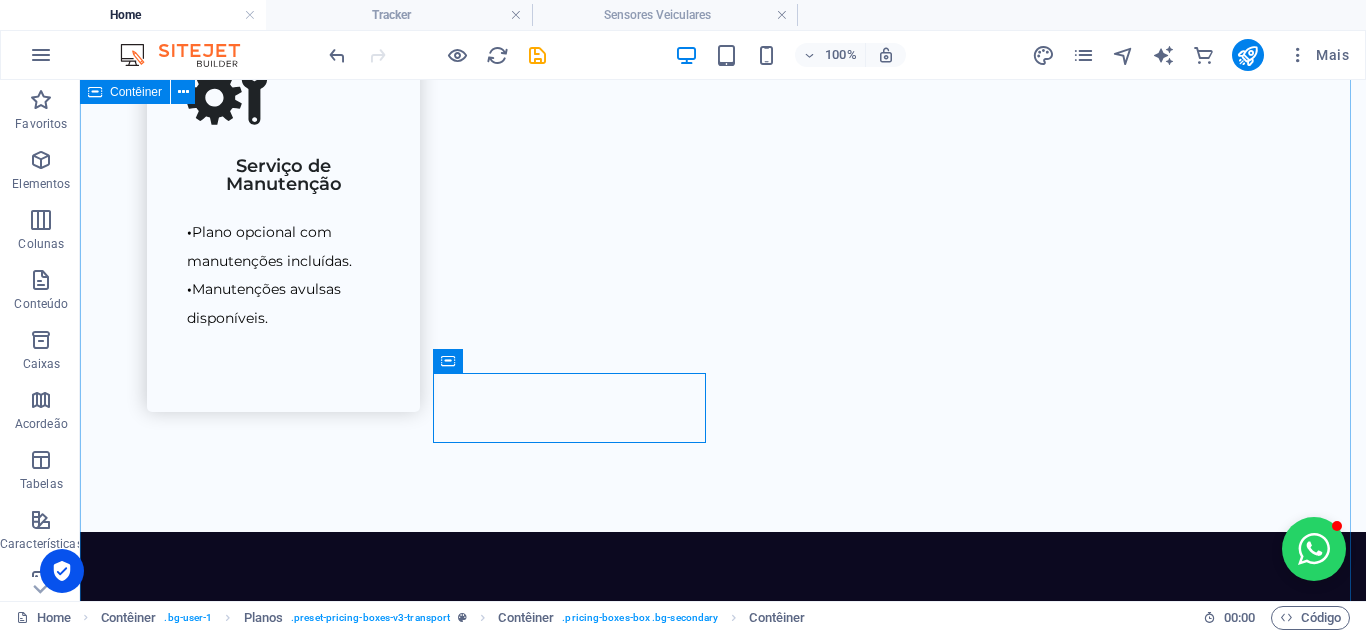 click on "Produtos Soluções sob medida para sua empresa DVR Veicular   Até 4 câmeras por veículo Ideal para caminhões e veículos maiores Monitoramento completo de vários ângulos Saiba mais Dashcam Inteligência artificial integrada Interação com o motorista Subcâmera interna opcional [PERSON_NAME] e geolocalização Saiba mais         Tracker Câmera frontal e interna Transmissão de foto e vídeo em tempo real [PERSON_NAME] Sem IA, ideal para quem busca algo mais direto Saiba mais Sensor Veicular Ideal para caminhões e máquinas Ajuda na redução de acidentes em manobras e ultrapassagens Sensor [PERSON_NAME] cego e câmera de ré Saiba mais" at bounding box center (723, 2429) 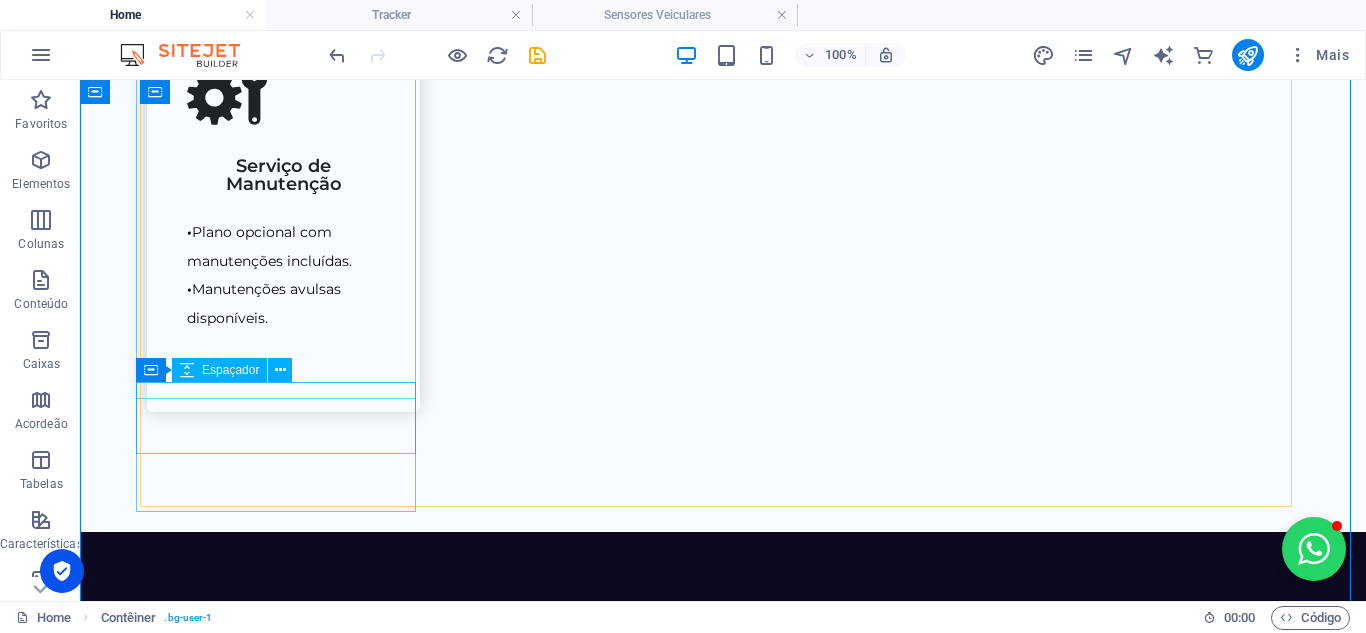 click at bounding box center (723, 1855) 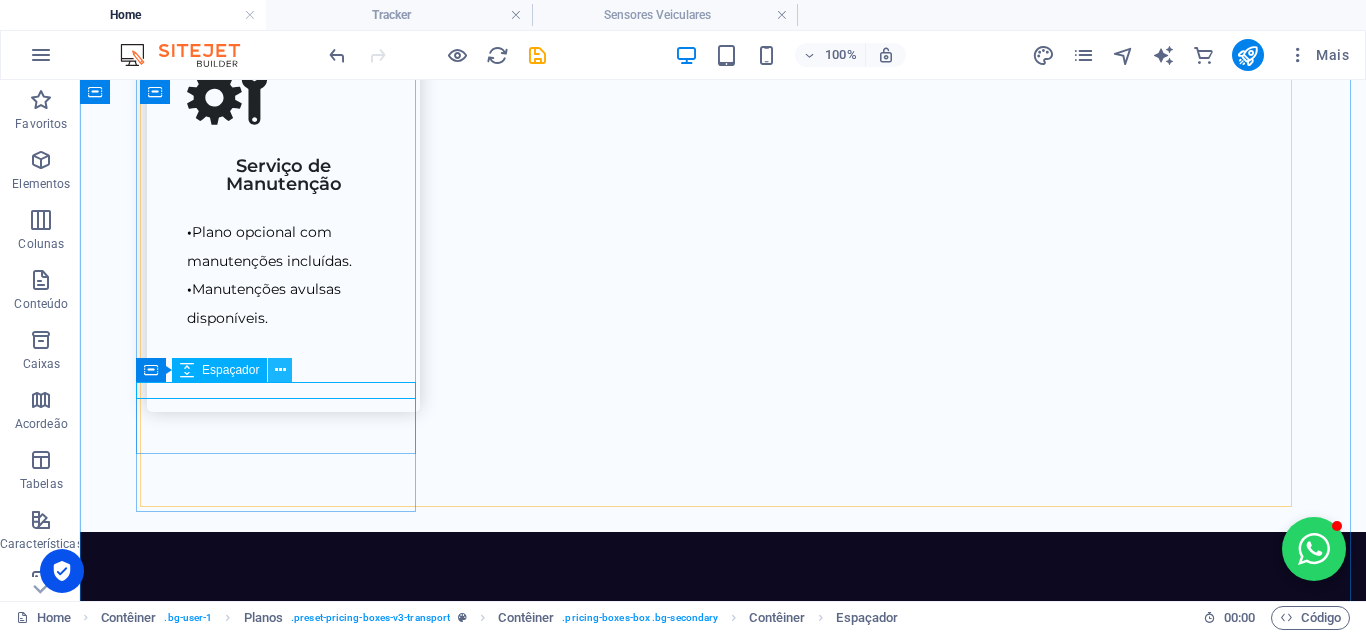click at bounding box center (280, 370) 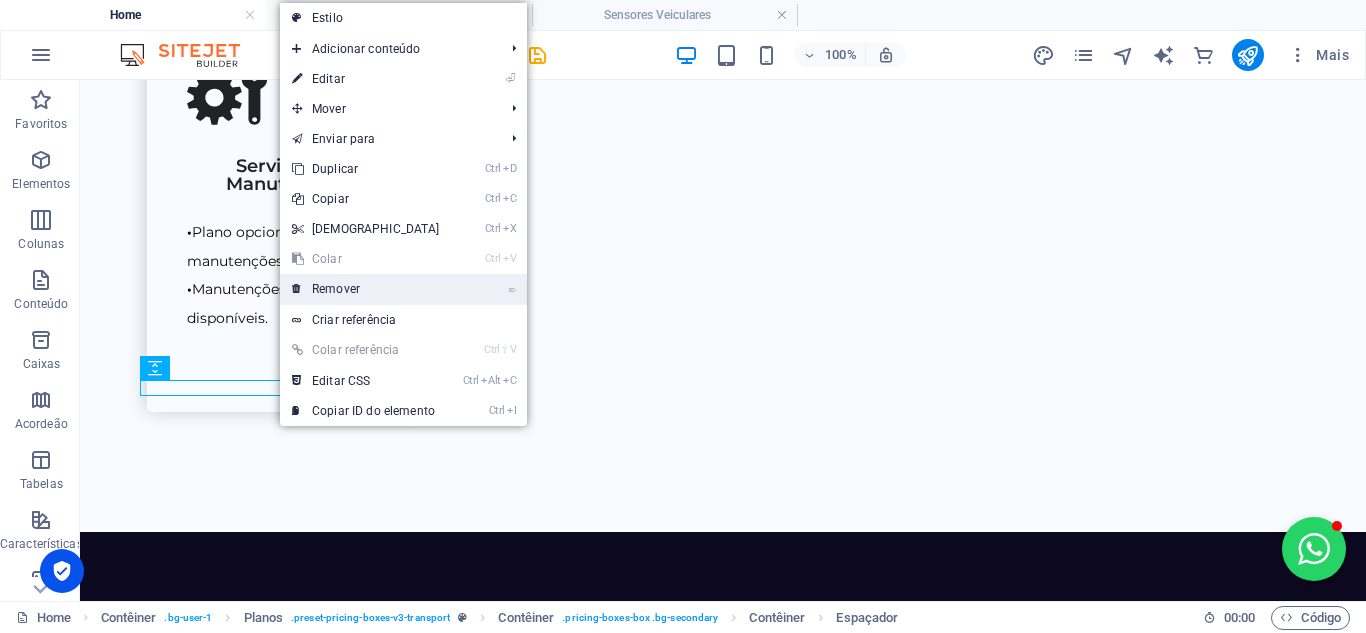 drag, startPoint x: 347, startPoint y: 289, endPoint x: 549, endPoint y: 328, distance: 205.73041 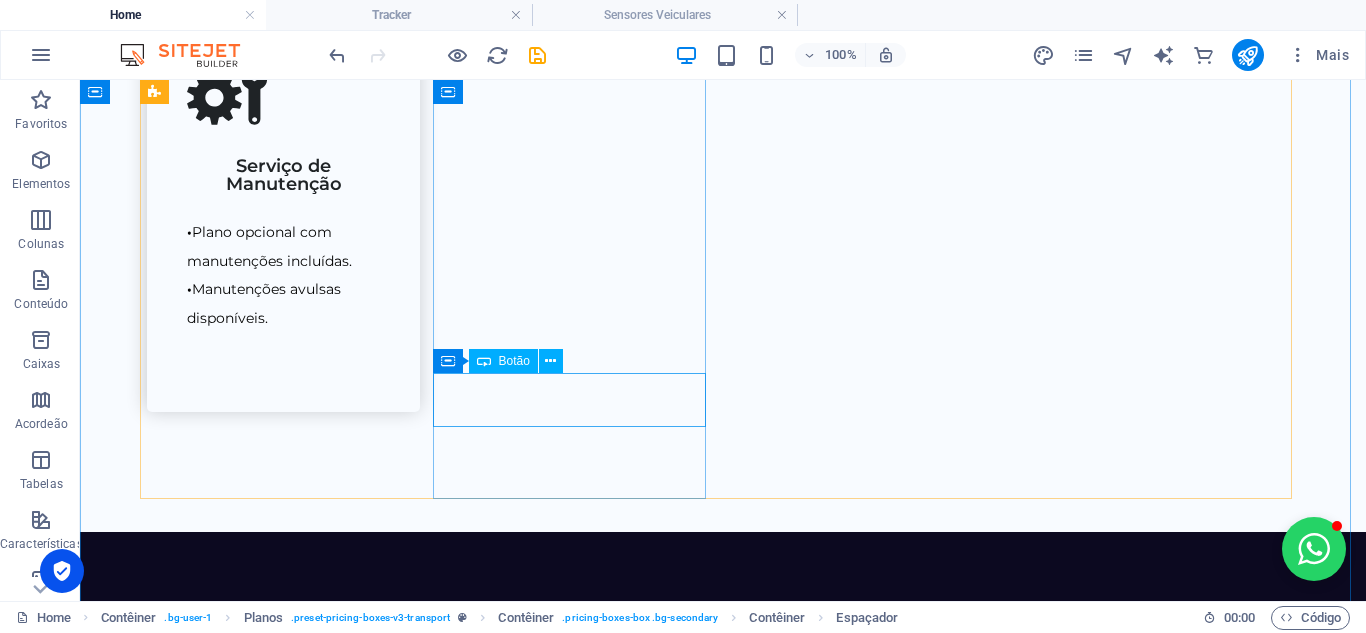scroll, scrollTop: 2883, scrollLeft: 0, axis: vertical 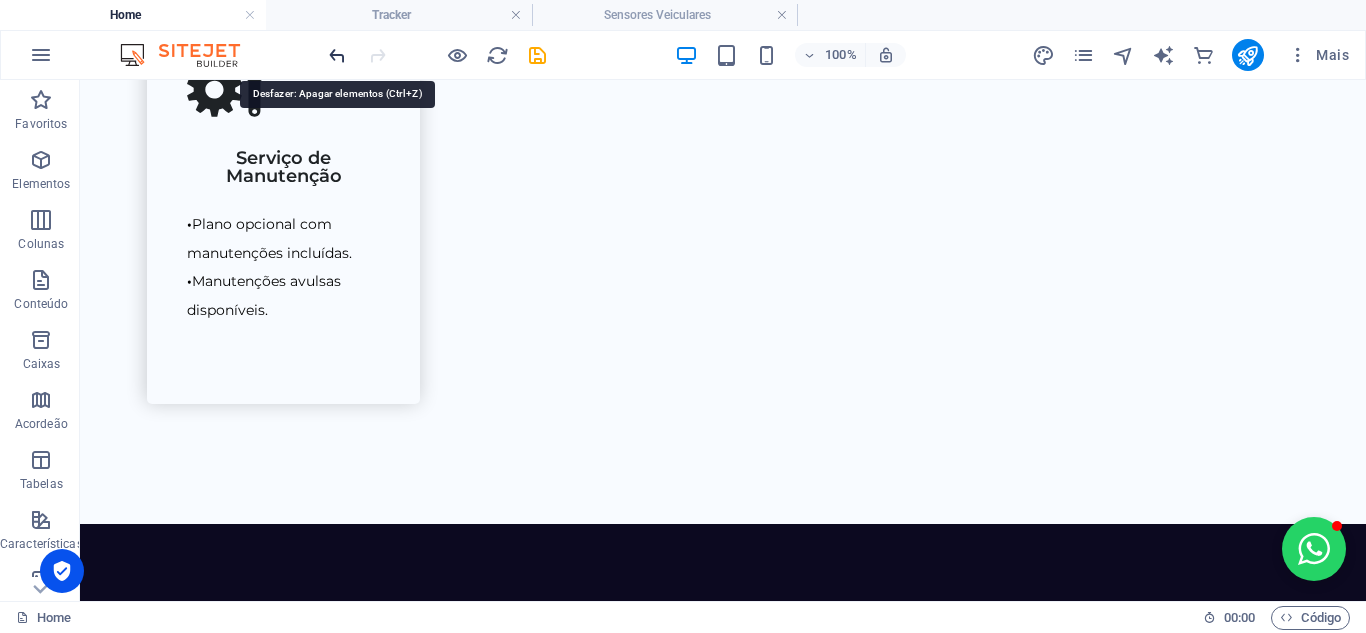 click at bounding box center [337, 55] 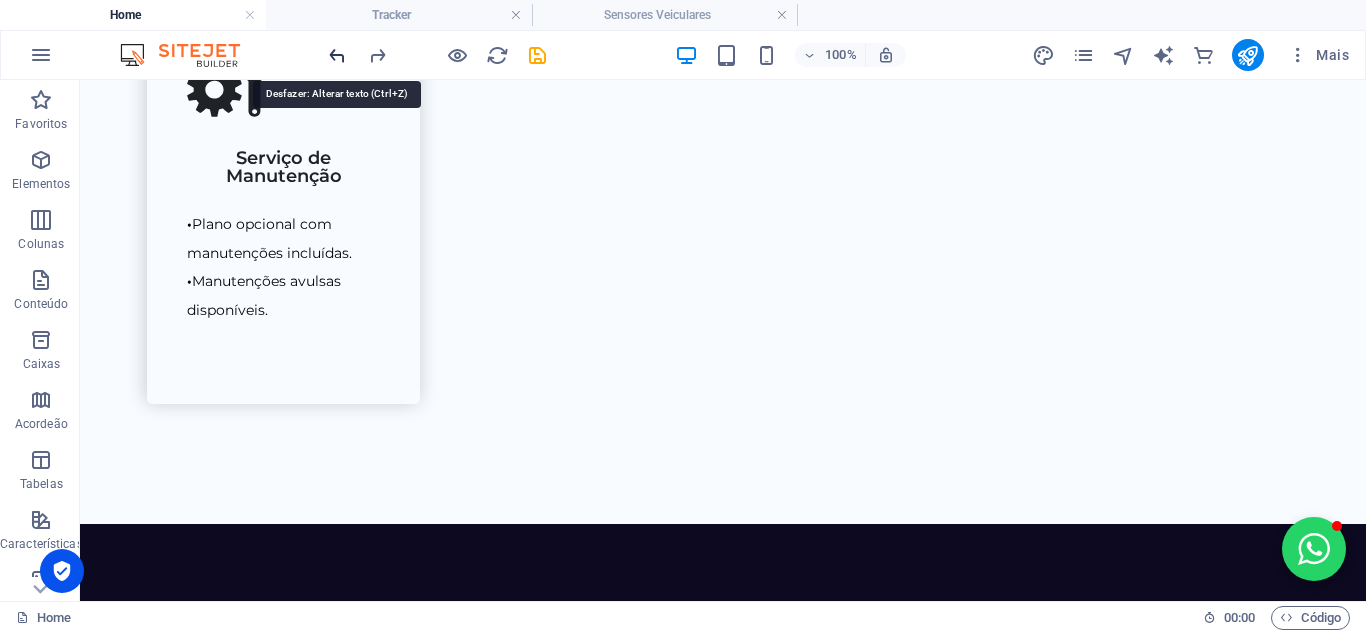 scroll, scrollTop: 2875, scrollLeft: 0, axis: vertical 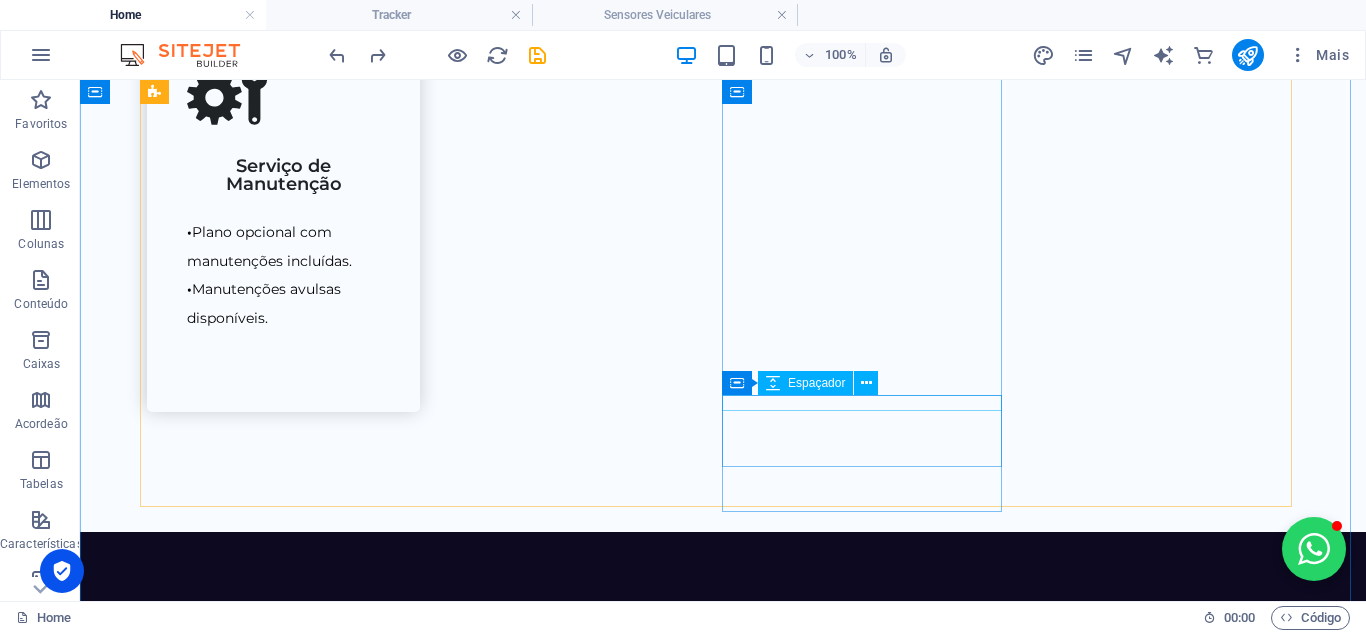 click at bounding box center (723, 2781) 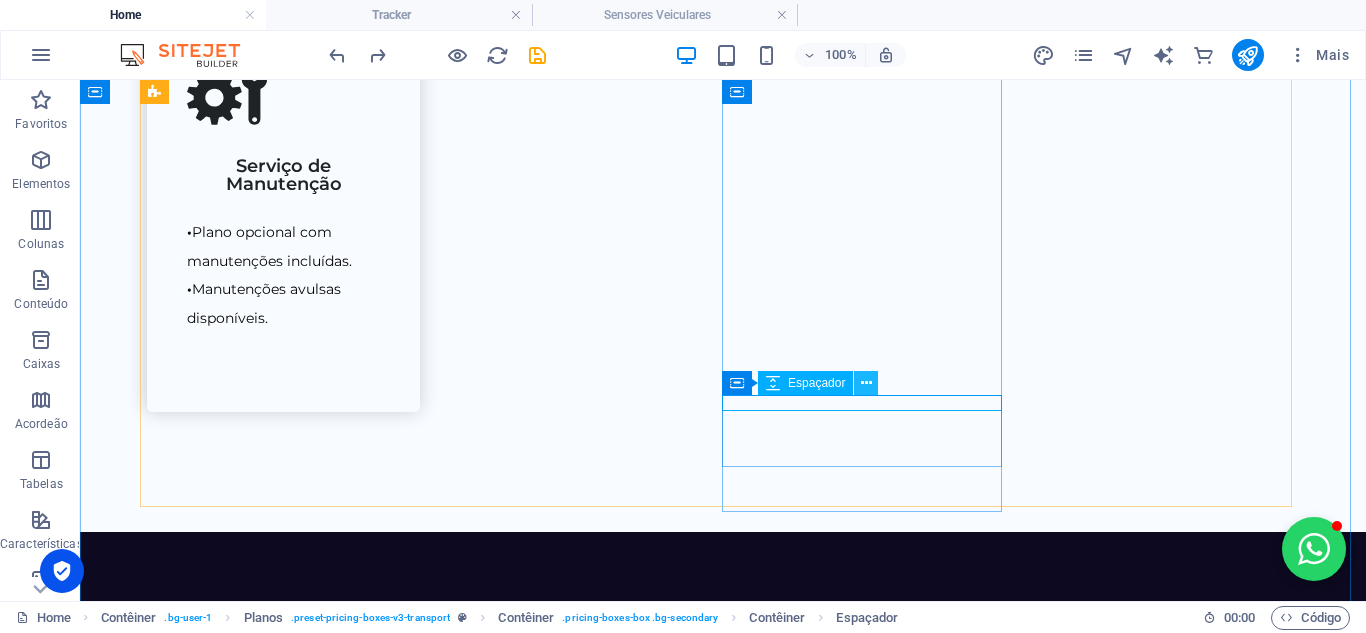 click at bounding box center [866, 383] 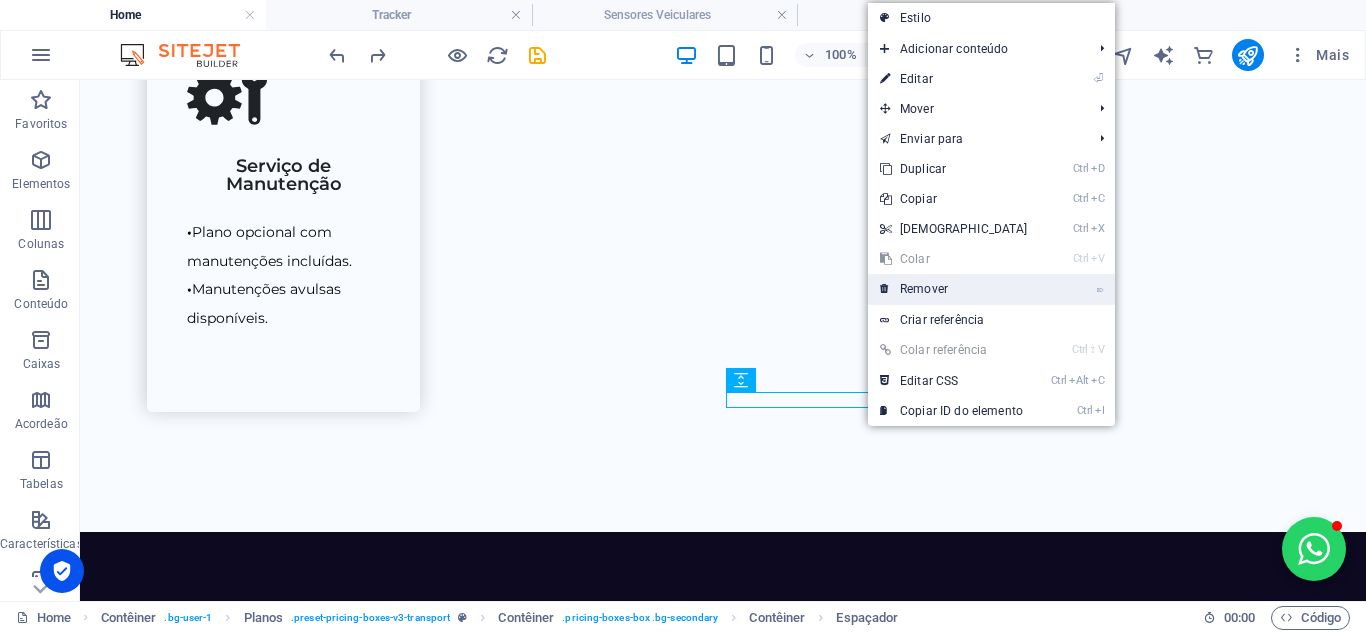 click on "⌦  Remover" at bounding box center [954, 289] 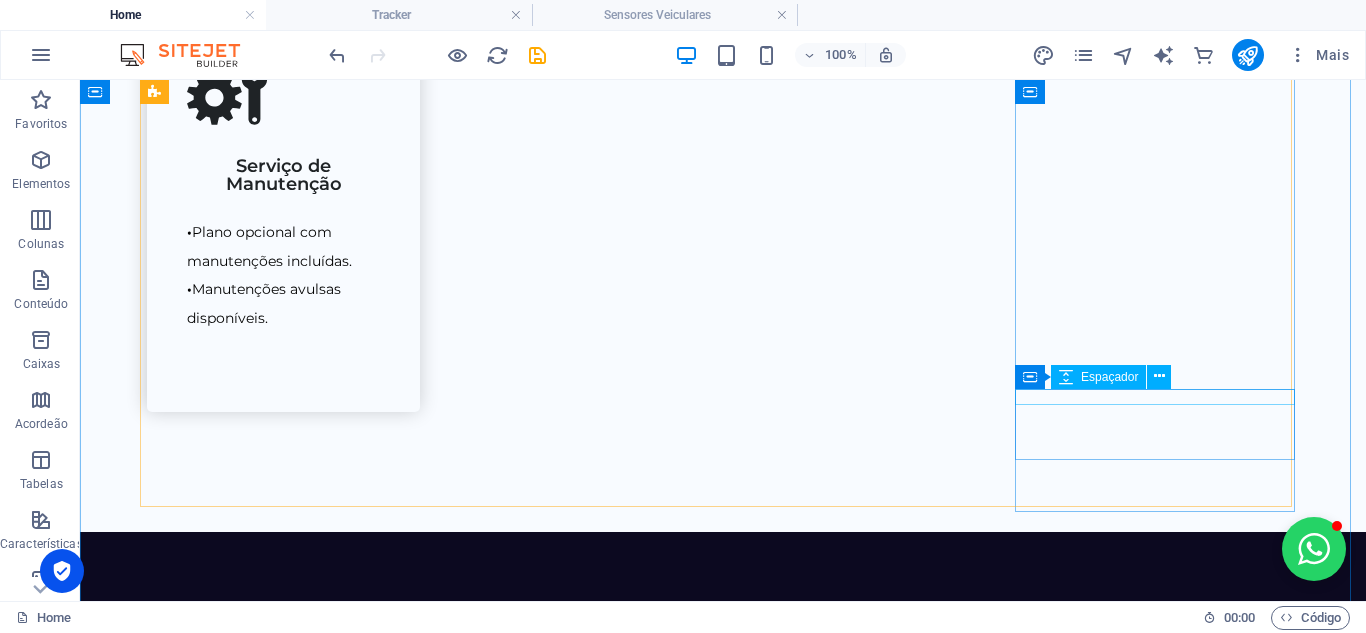 click at bounding box center (723, 3184) 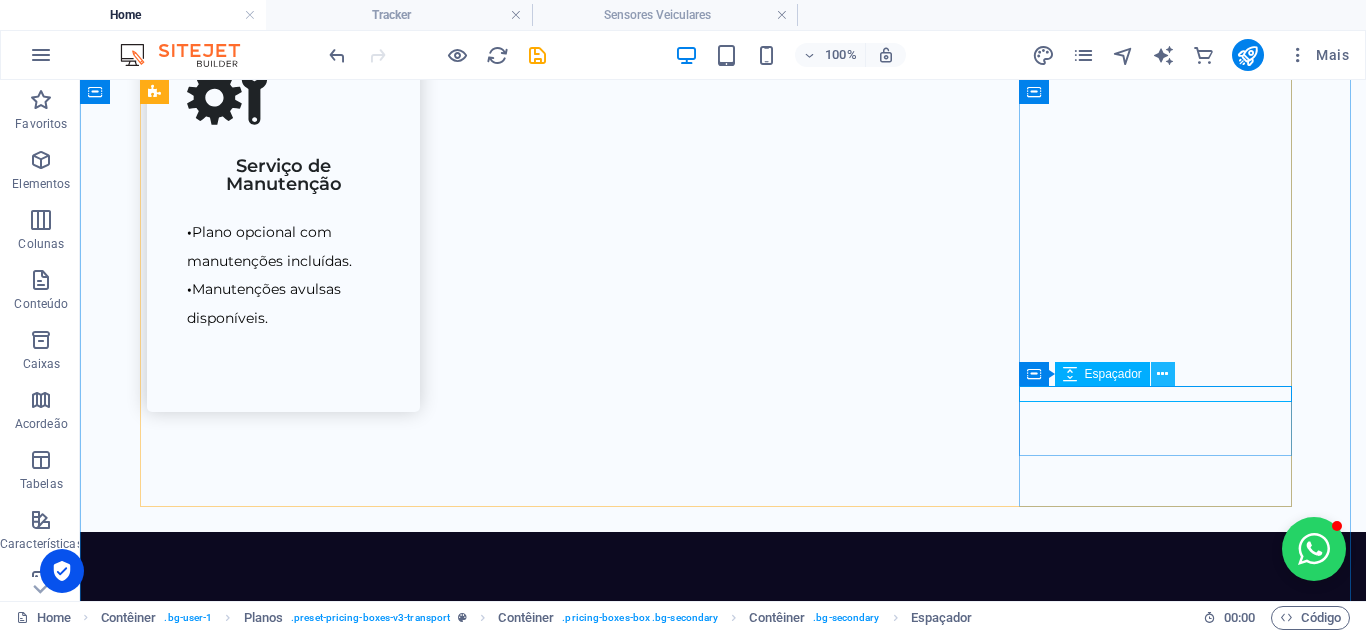 click at bounding box center [1163, 374] 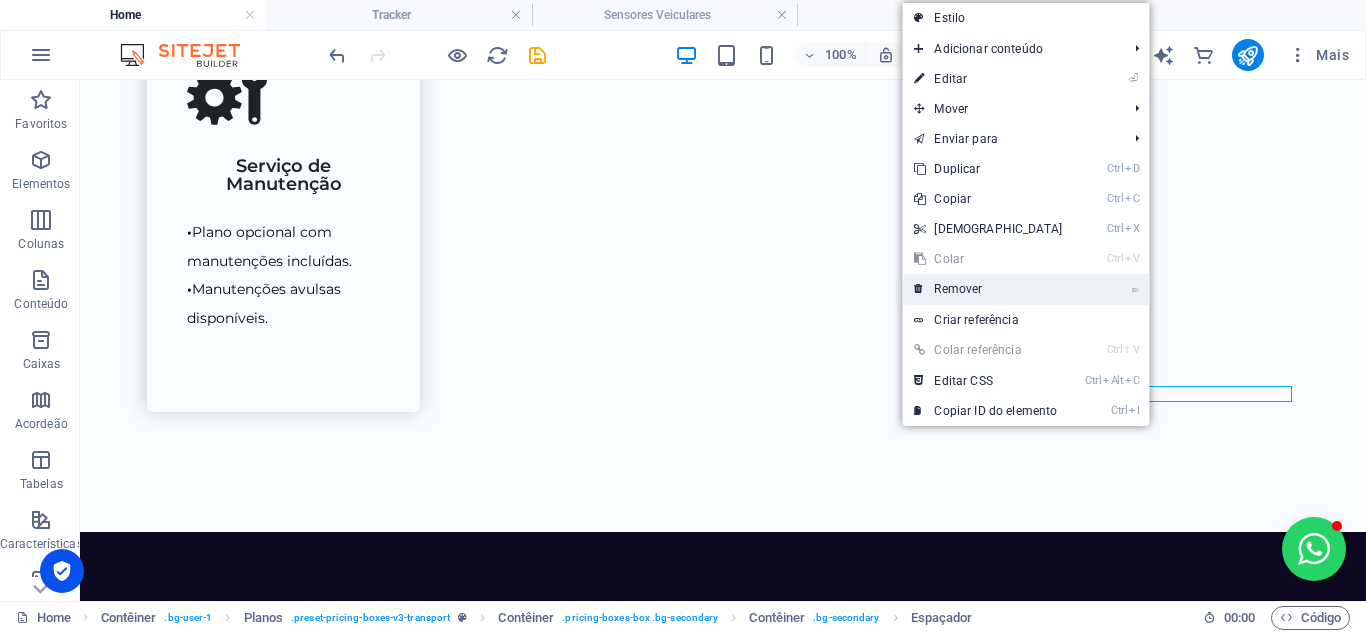 click on "⌦  Remover" at bounding box center (988, 289) 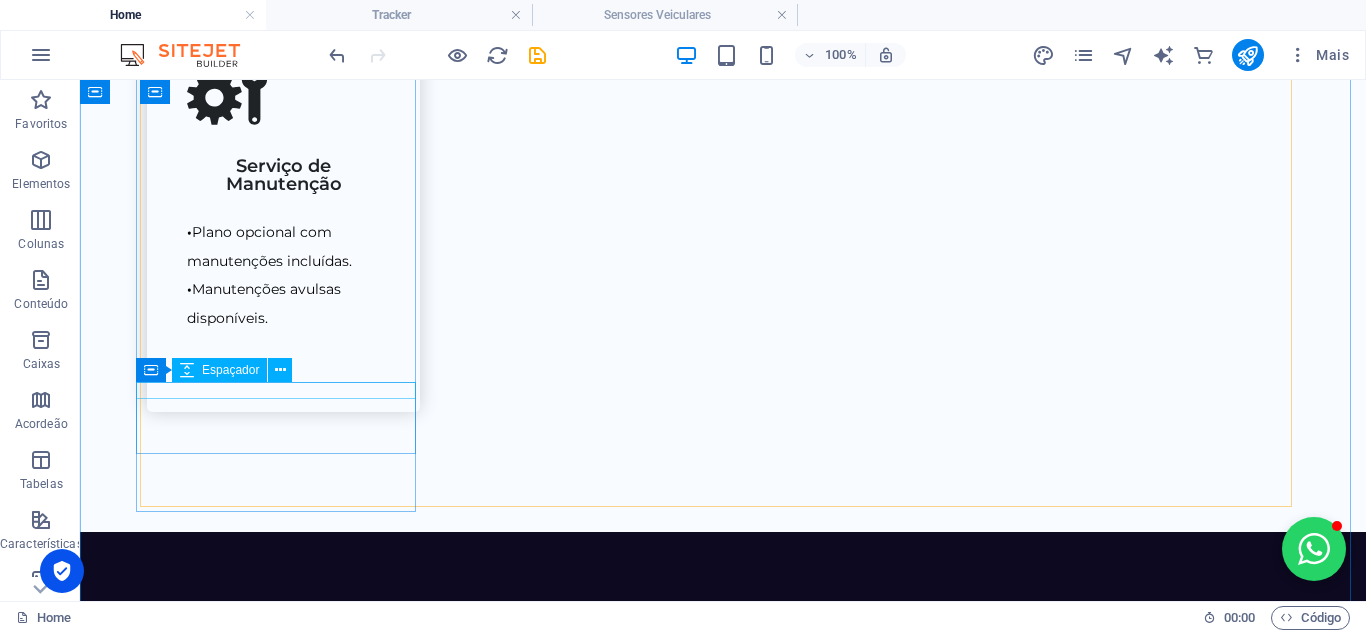 click at bounding box center (723, 1855) 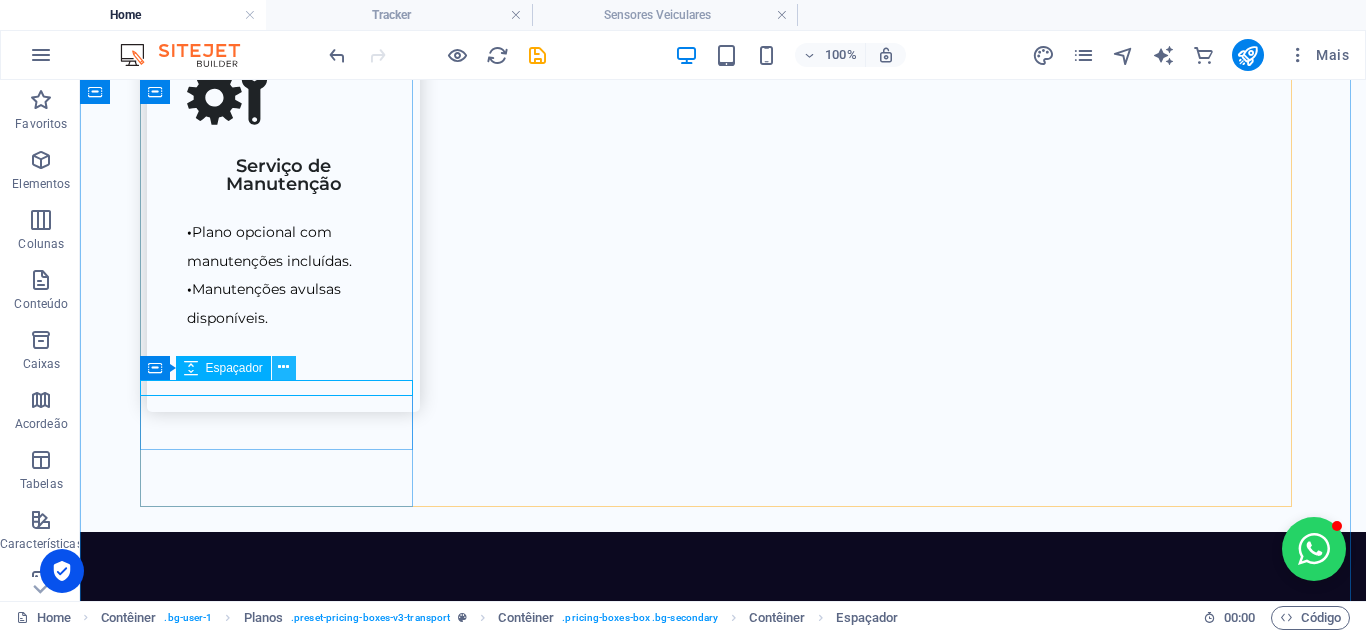 click at bounding box center (284, 368) 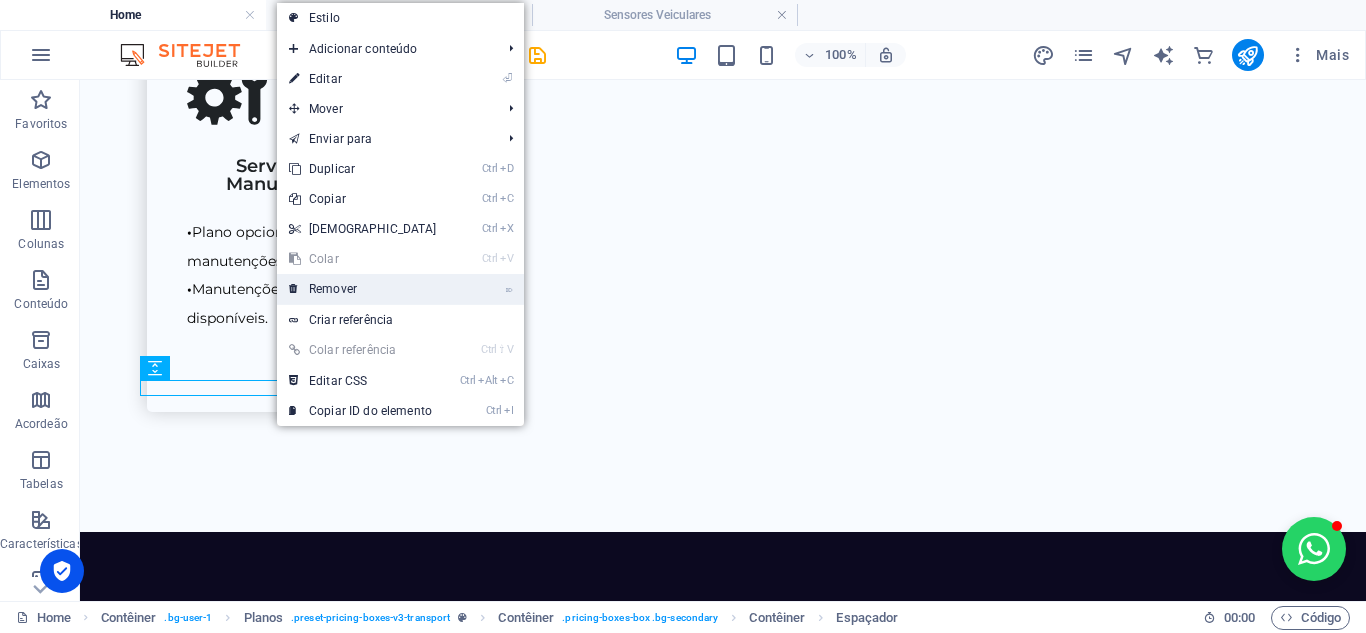 click on "⌦  Remover" at bounding box center [363, 289] 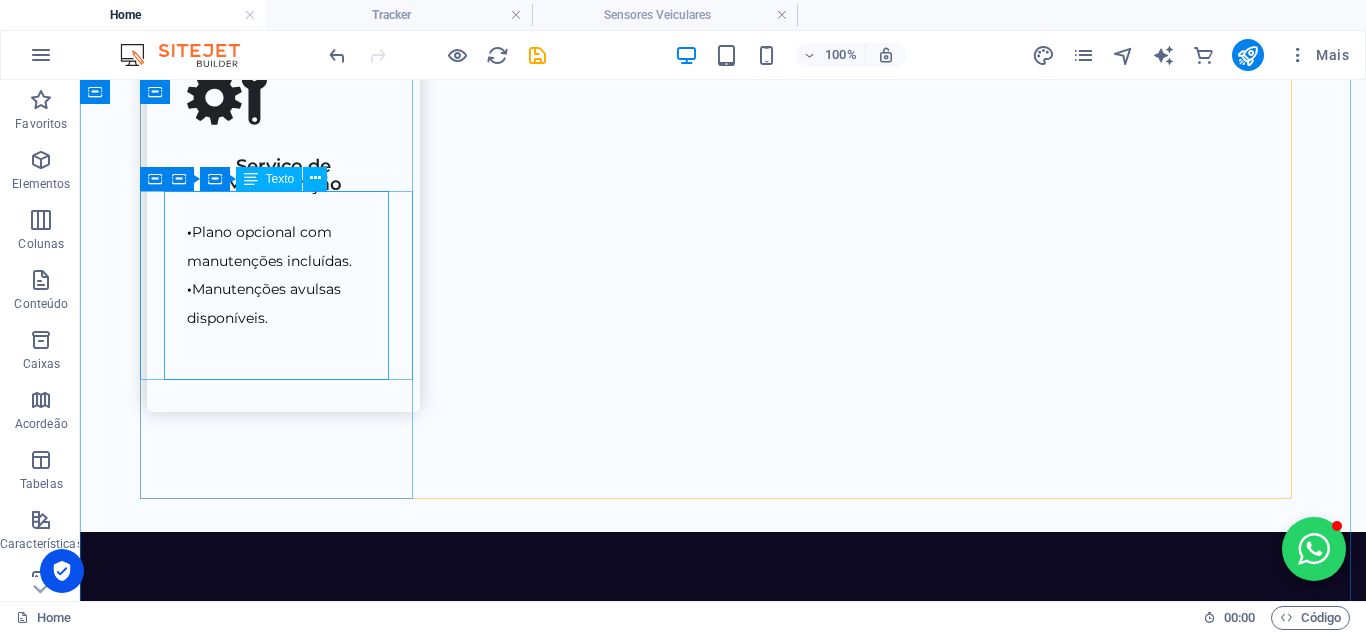 scroll, scrollTop: 2883, scrollLeft: 0, axis: vertical 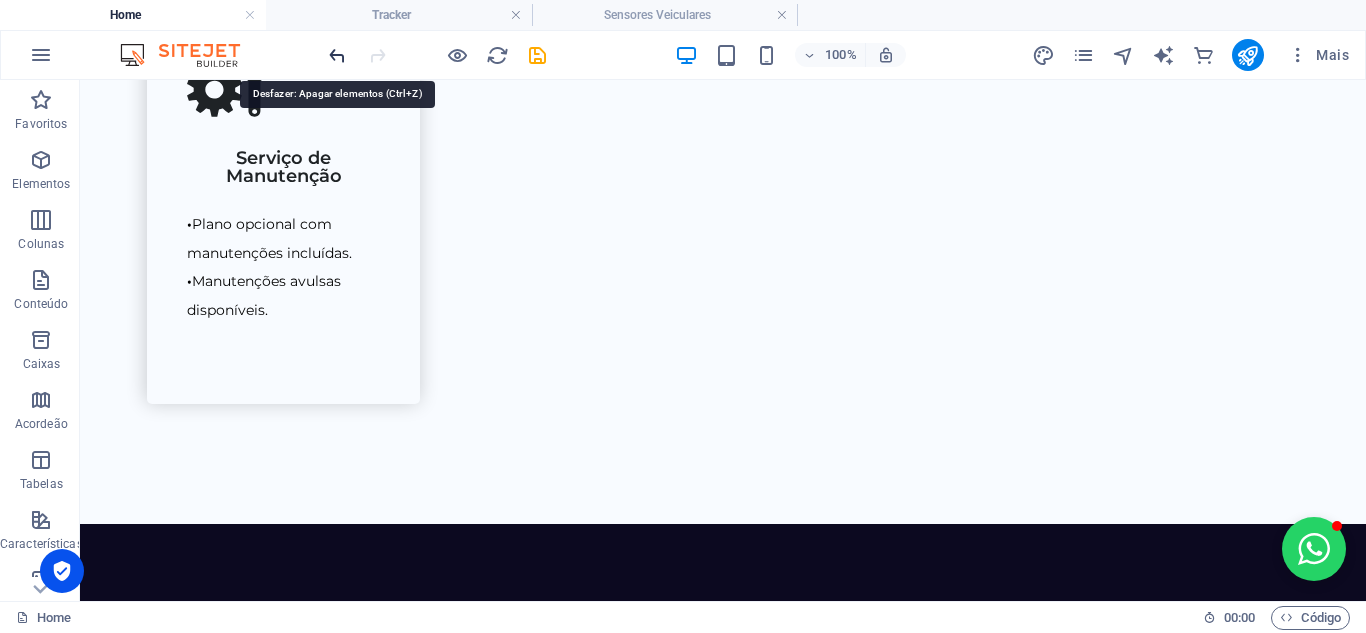 click at bounding box center (337, 55) 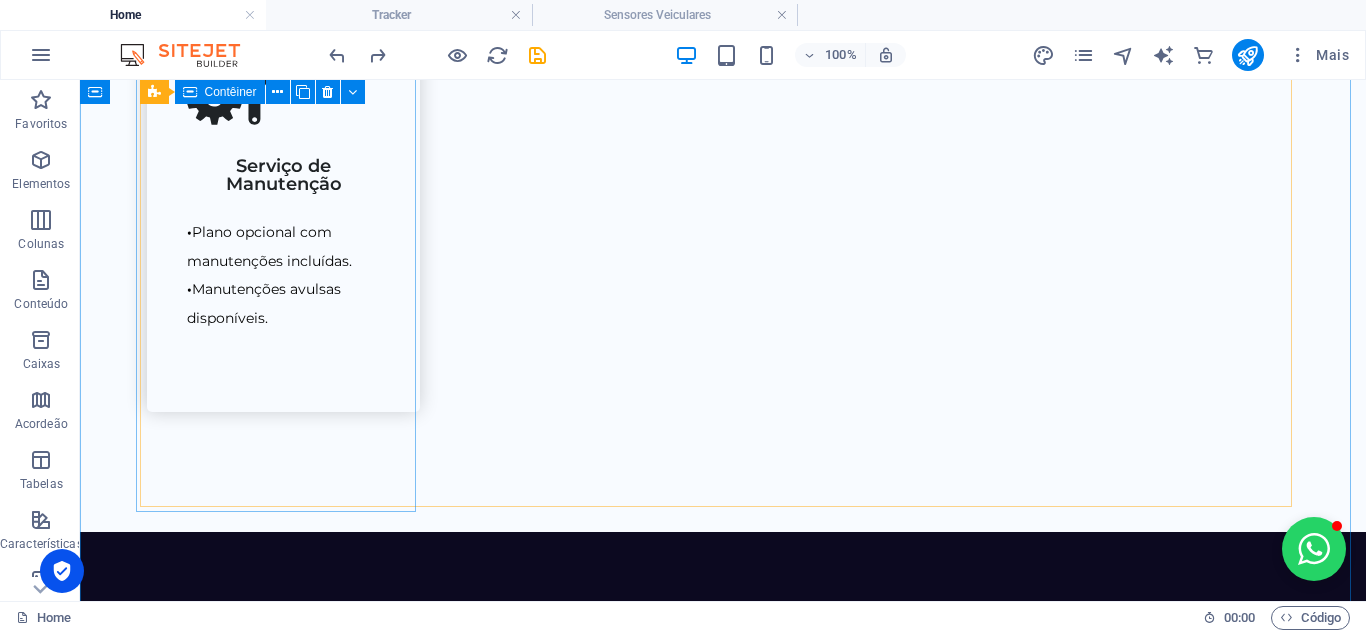 drag, startPoint x: 303, startPoint y: 462, endPoint x: 252, endPoint y: 477, distance: 53.160137 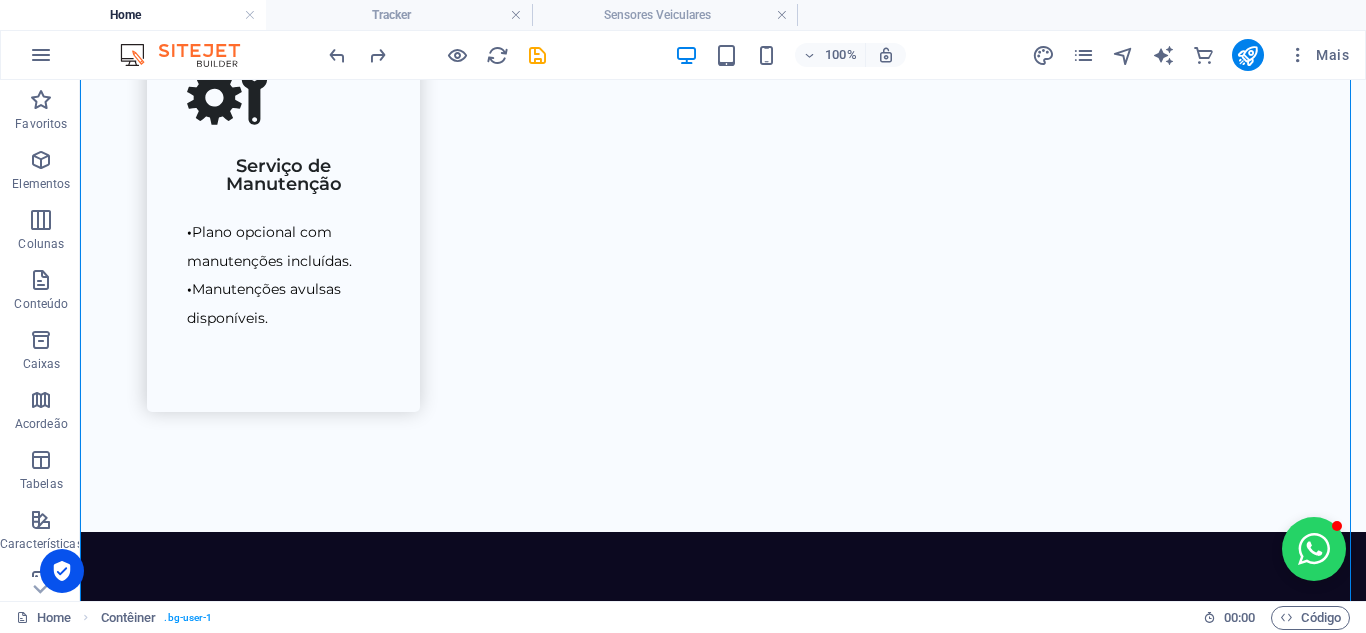 drag, startPoint x: 302, startPoint y: 386, endPoint x: 319, endPoint y: 187, distance: 199.72481 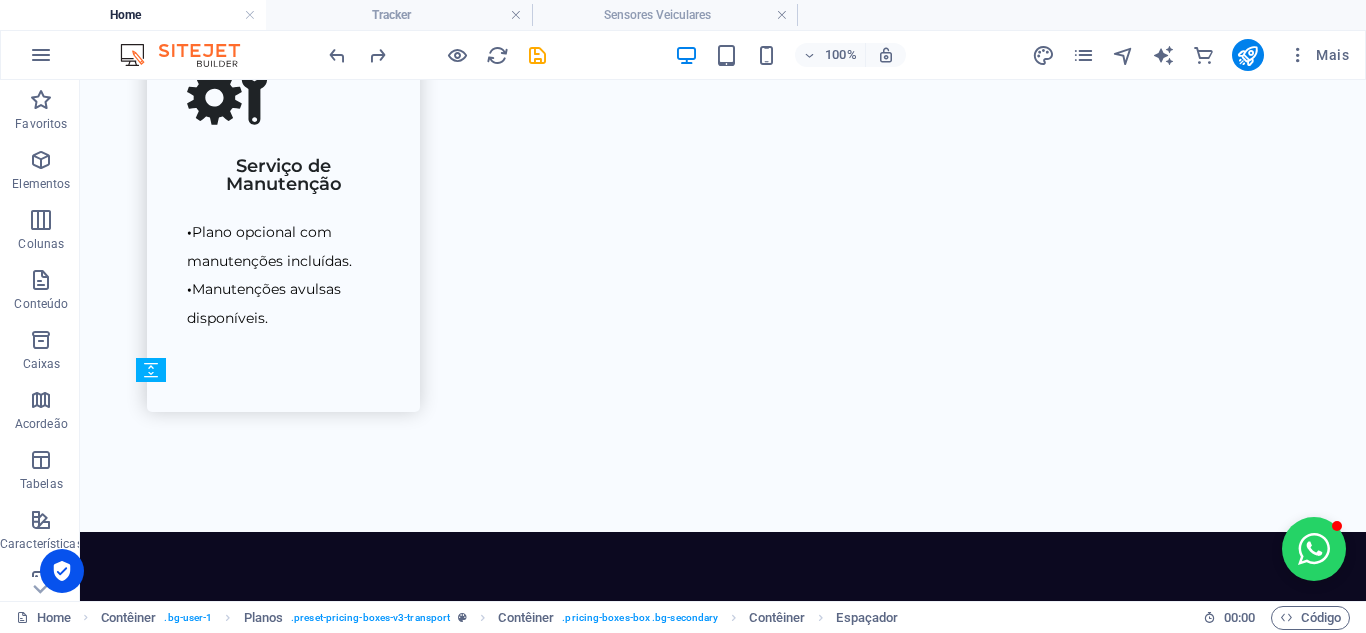 drag, startPoint x: 293, startPoint y: 392, endPoint x: 330, endPoint y: 427, distance: 50.931328 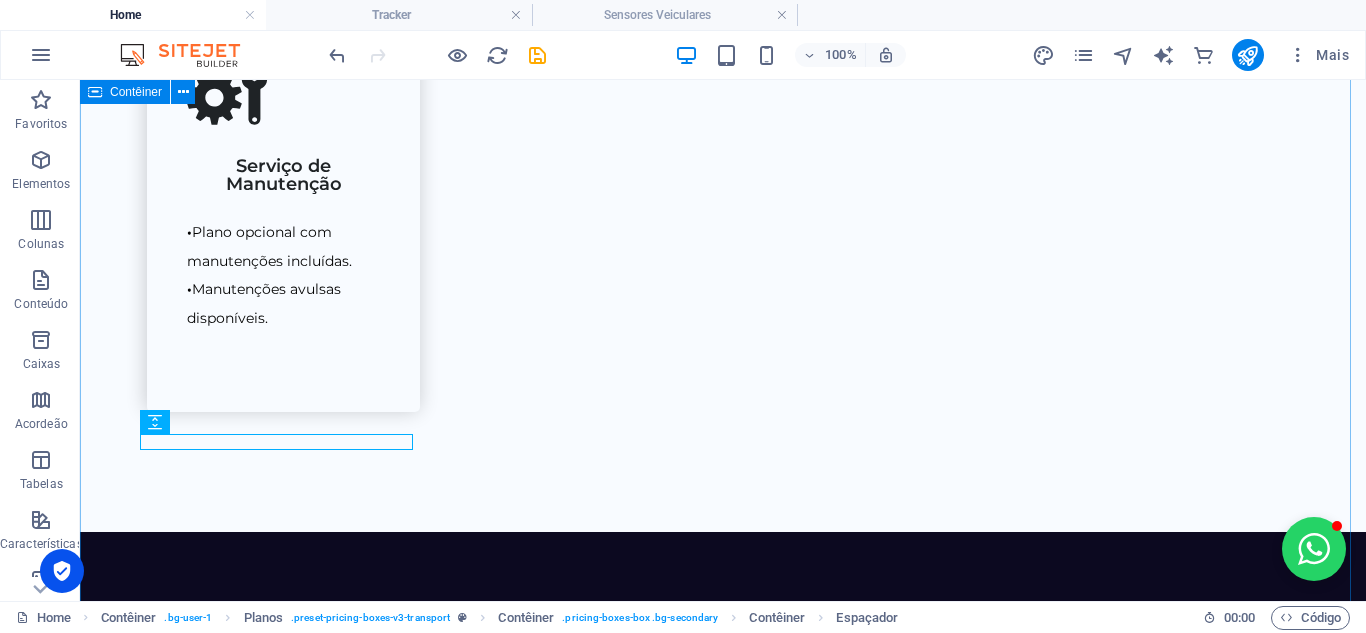click on "Produtos Soluções sob medida para sua empresa DVR Veicular   Até 4 câmeras por veículo Ideal para caminhões e veículos maiores Monitoramento completo de vários ângulos Saiba mais Dashcam Inteligência artificial integrada Interação com o motorista Subcâmera interna opcional [PERSON_NAME] e geolocalização Saiba mais         Tracker Câmera frontal e interna Transmissão de foto e vídeo em tempo real [PERSON_NAME] Sem IA, ideal para quem busca algo mais direto Saiba mais Sensor Veicular Ideal para caminhões e máquinas Ajuda na redução de acidentes em manobras e ultrapassagens Sensor [PERSON_NAME] cego e câmera de ré Saiba mais" at bounding box center [723, 2429] 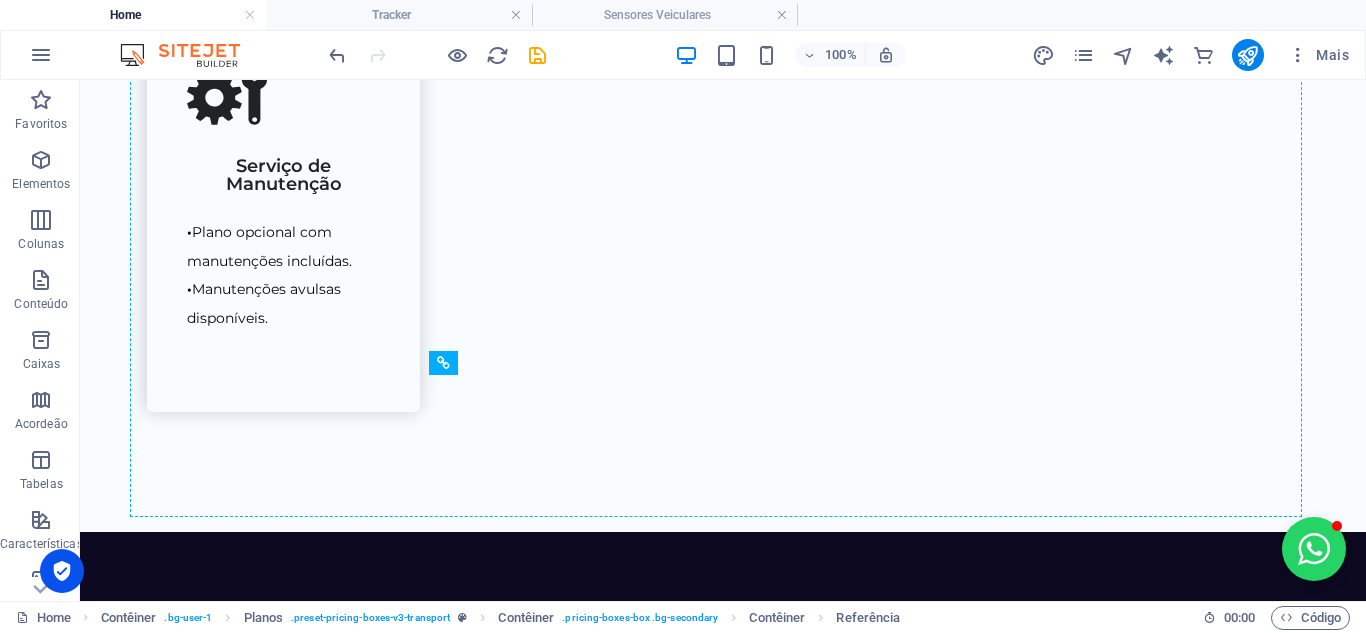 drag, startPoint x: 597, startPoint y: 389, endPoint x: 543, endPoint y: 399, distance: 54.91812 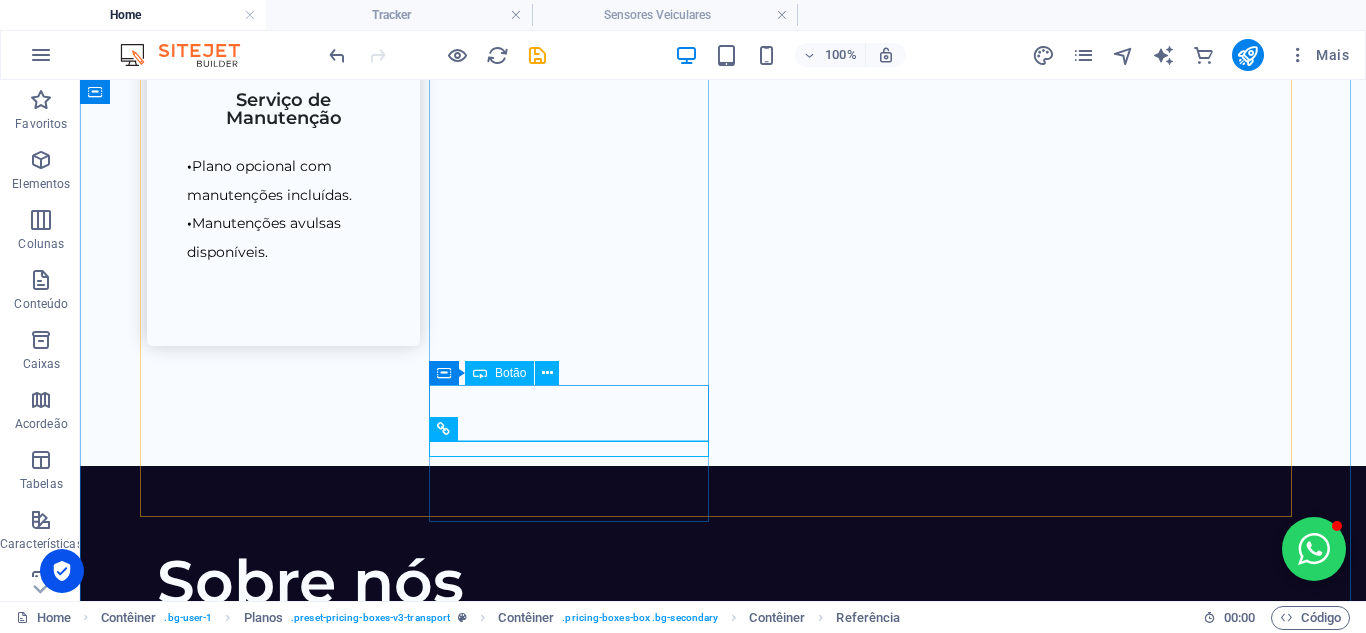 scroll, scrollTop: 2975, scrollLeft: 0, axis: vertical 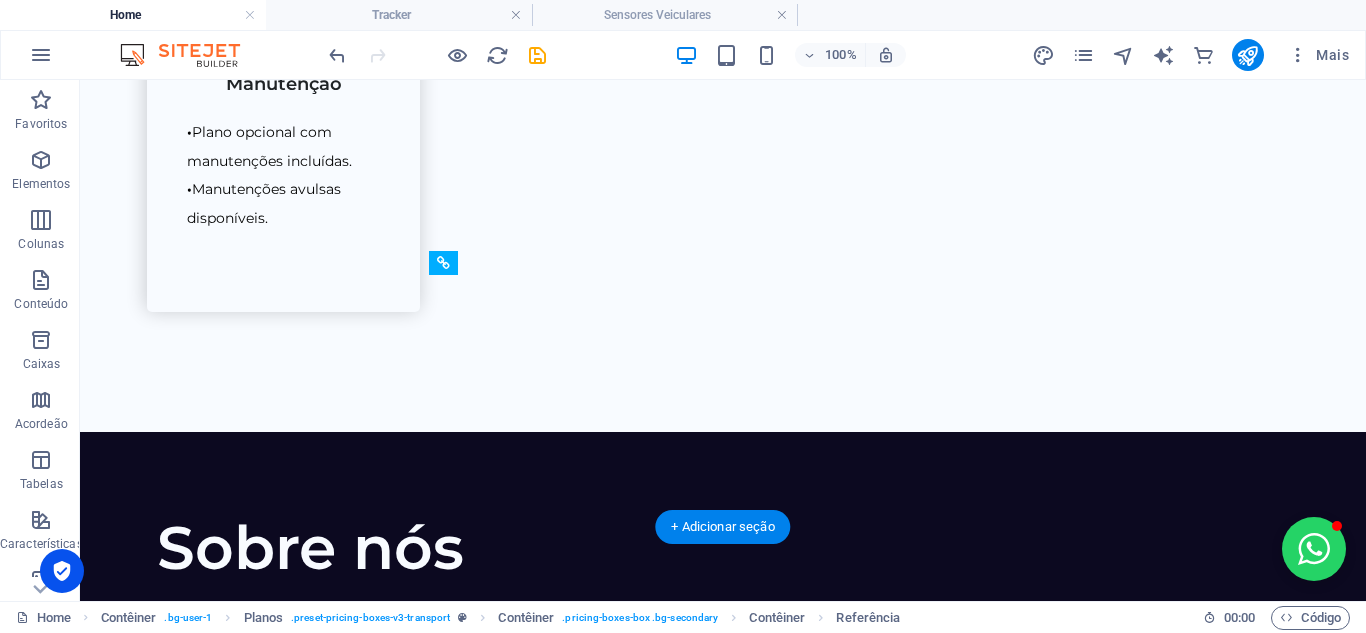 drag, startPoint x: 650, startPoint y: 338, endPoint x: 648, endPoint y: 311, distance: 27.073973 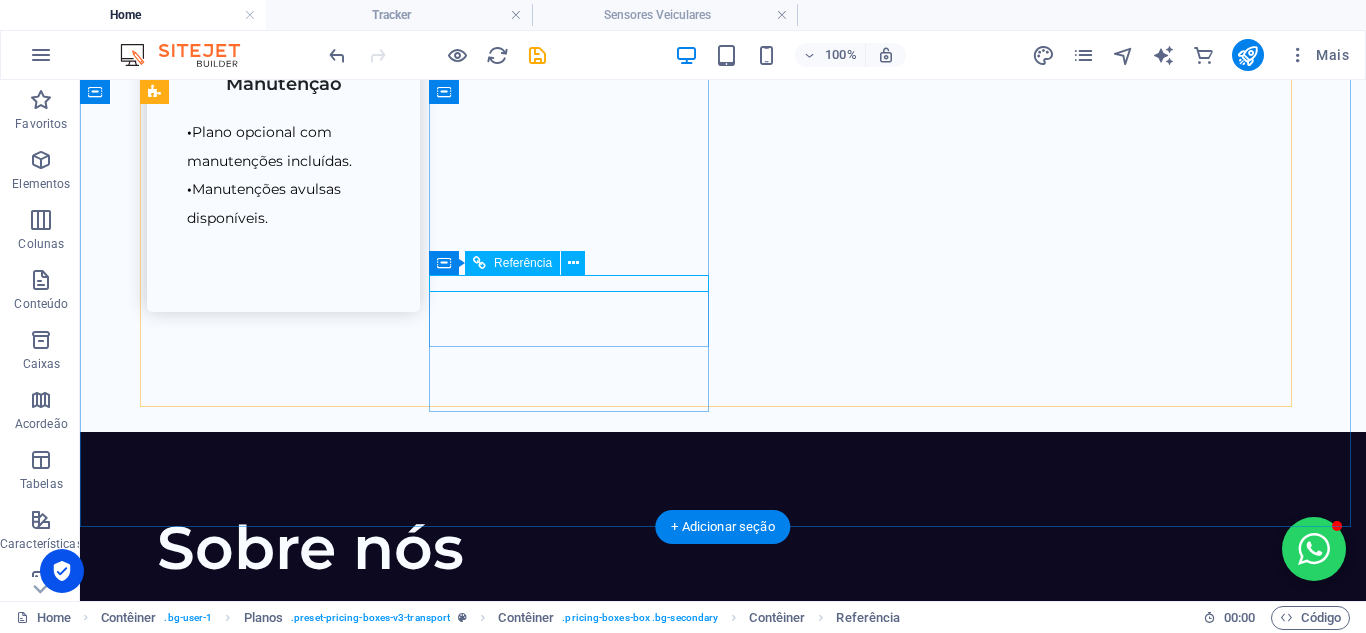 click at bounding box center [723, 2231] 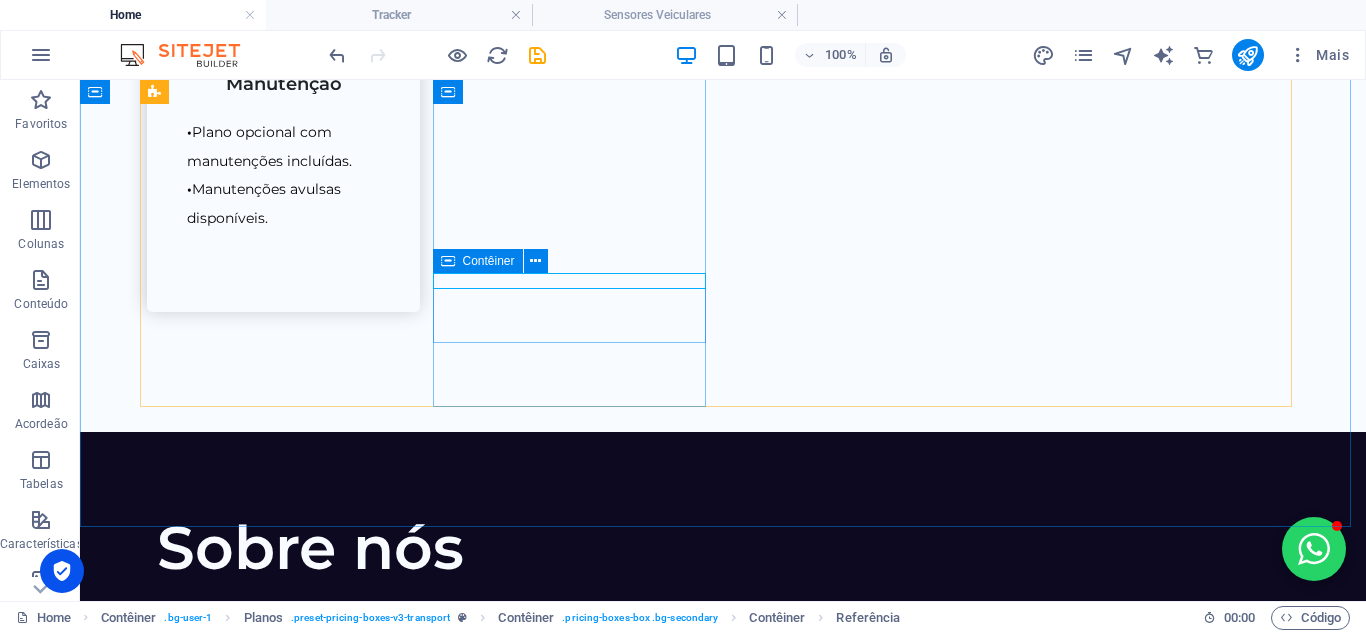 click on "Contêiner" at bounding box center (478, 261) 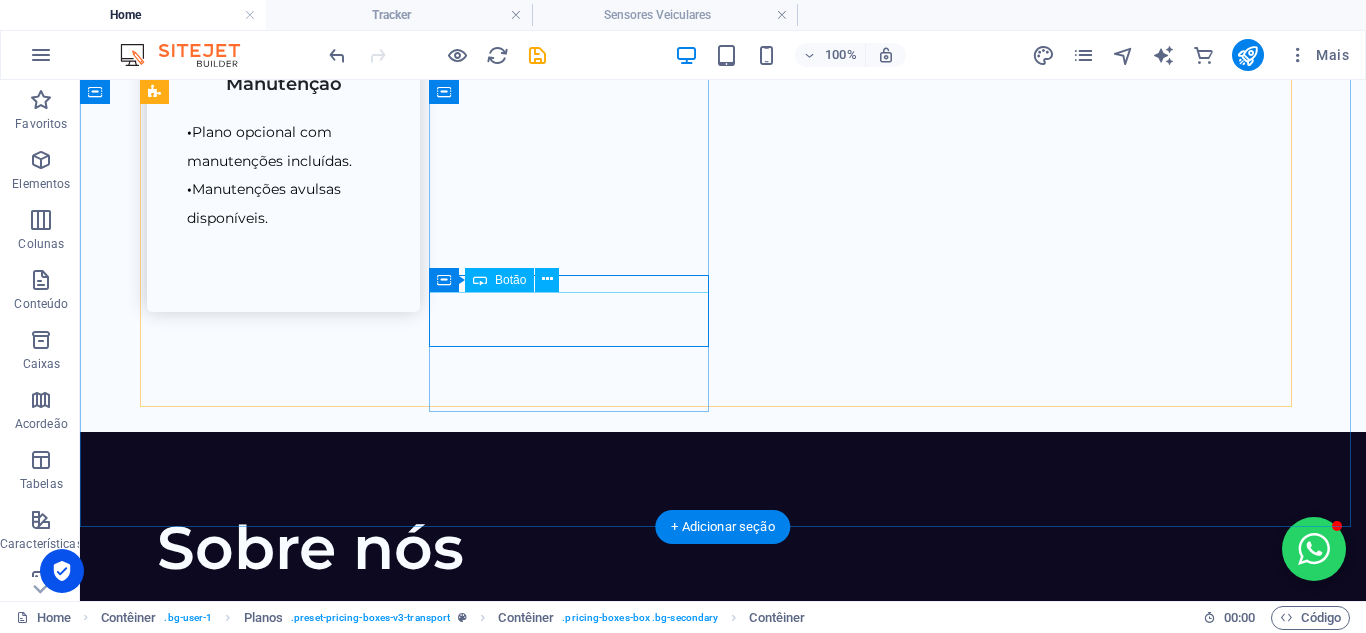 click on "Saiba mais" at bounding box center [723, 2266] 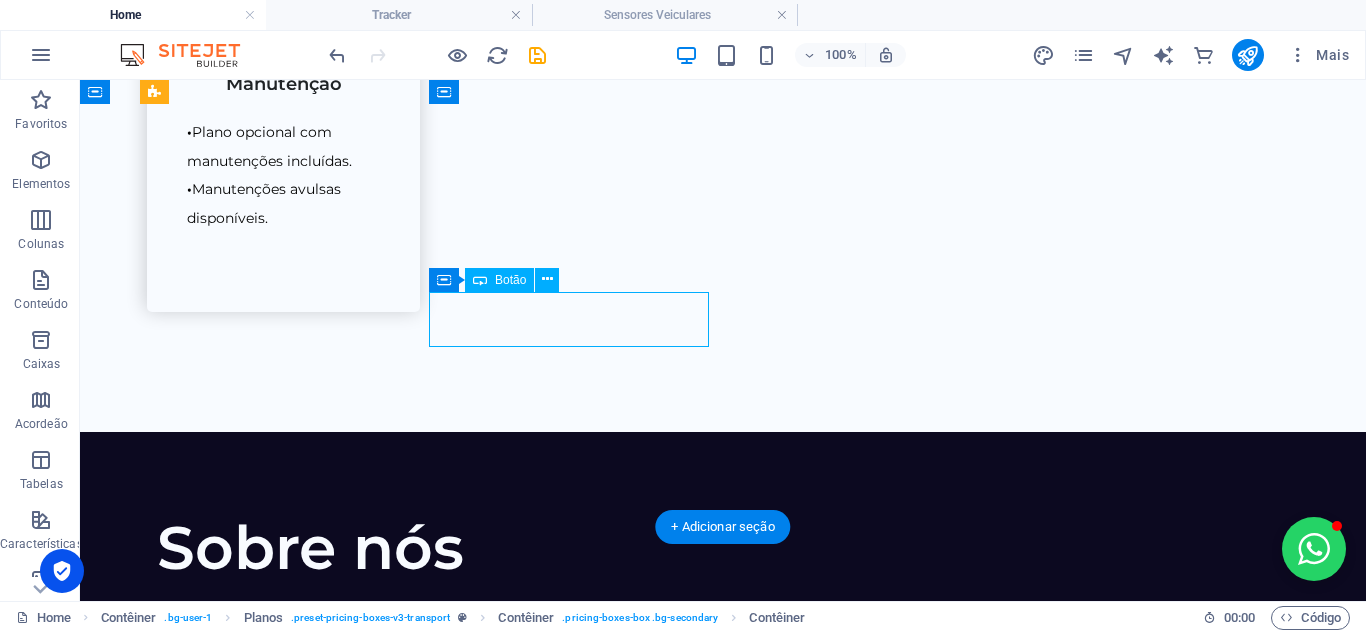 click on "Saiba mais" at bounding box center (723, 2266) 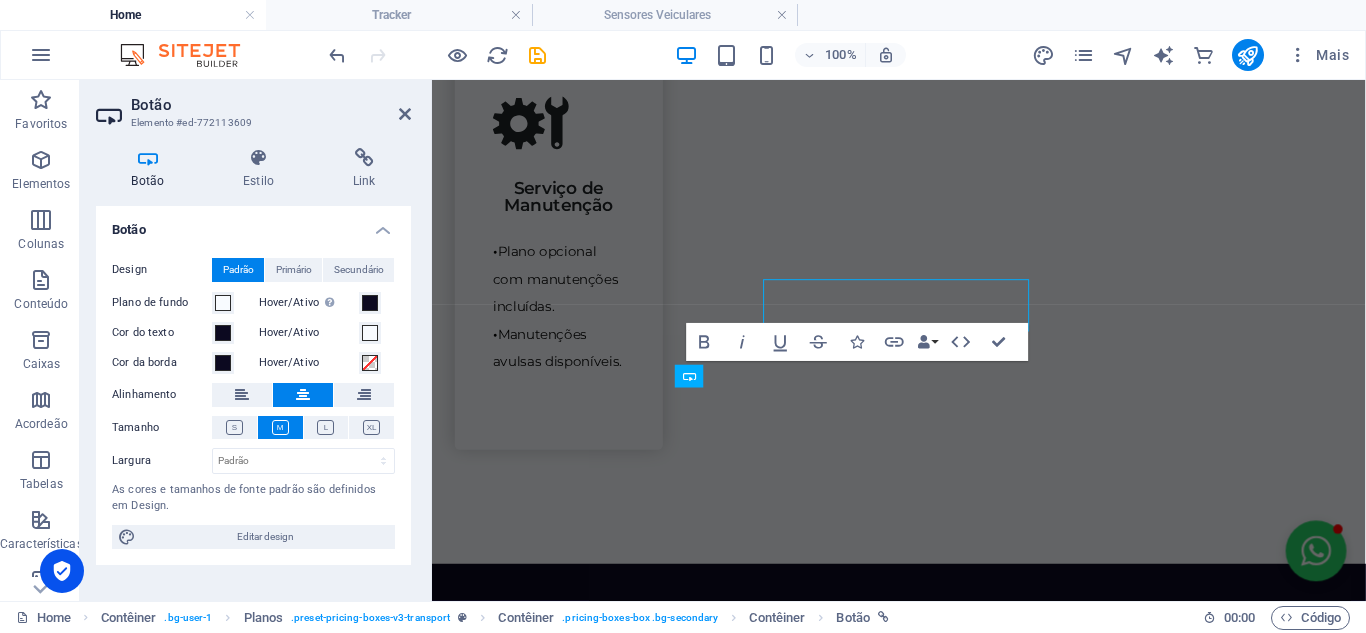 scroll, scrollTop: 2977, scrollLeft: 0, axis: vertical 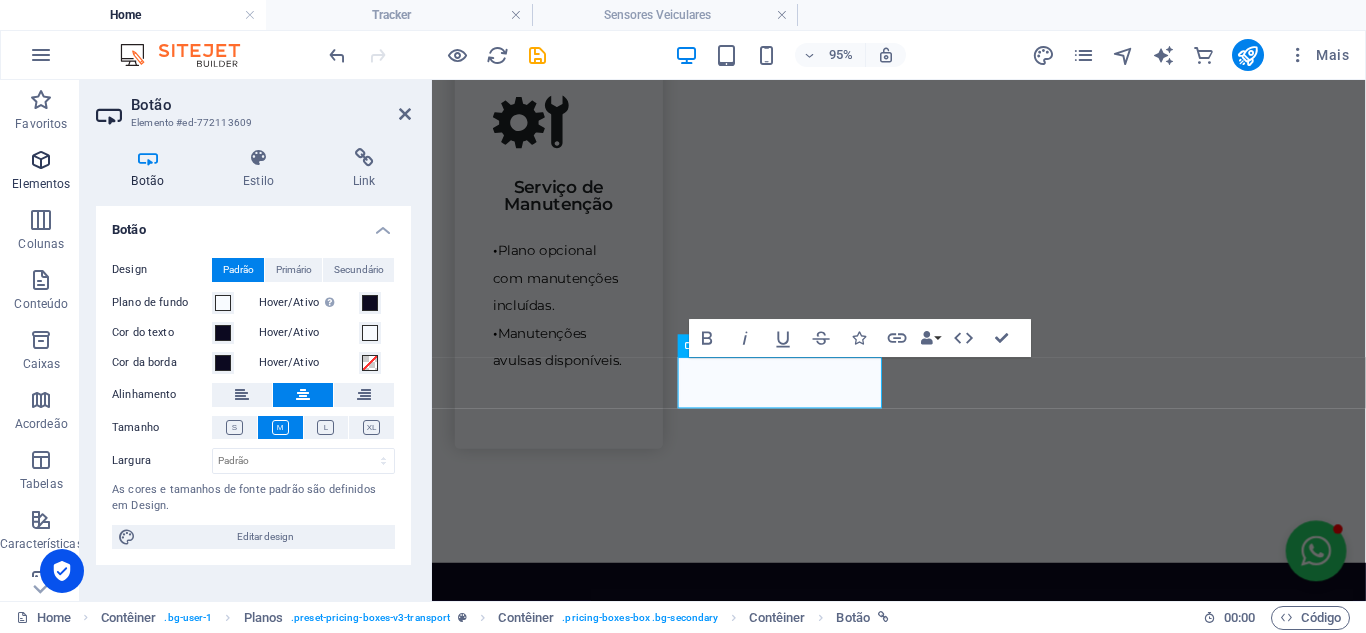 click on "Elementos" at bounding box center (41, 172) 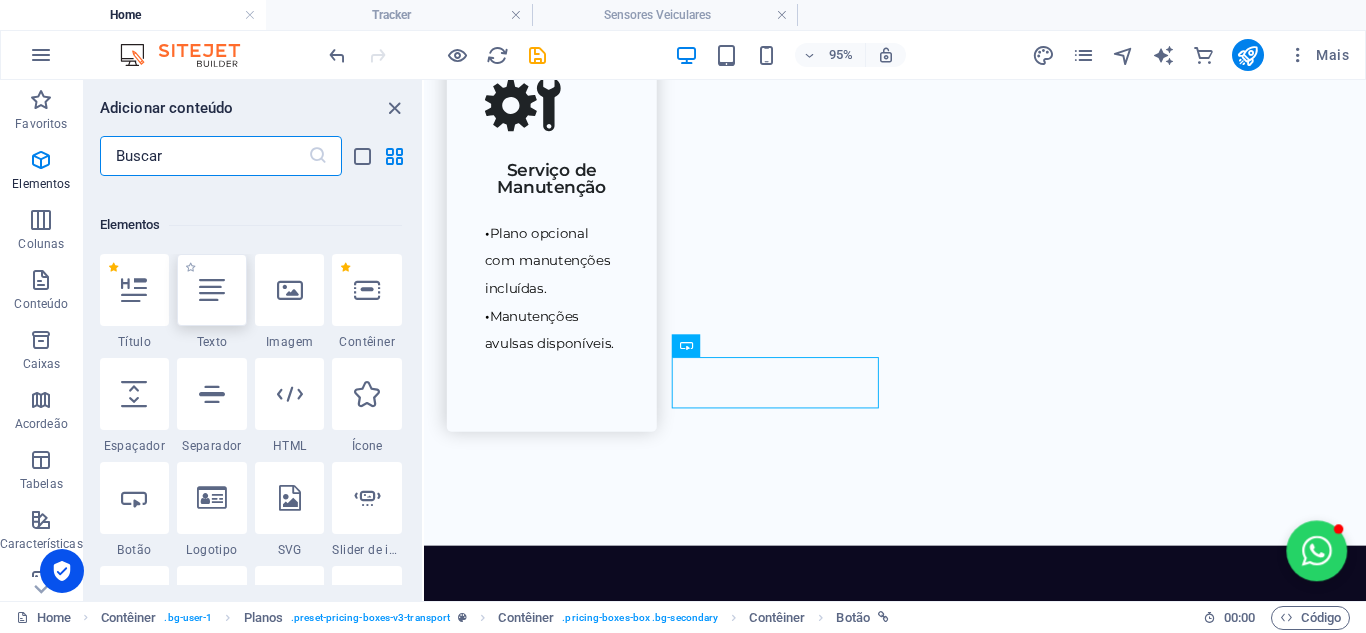 scroll, scrollTop: 213, scrollLeft: 0, axis: vertical 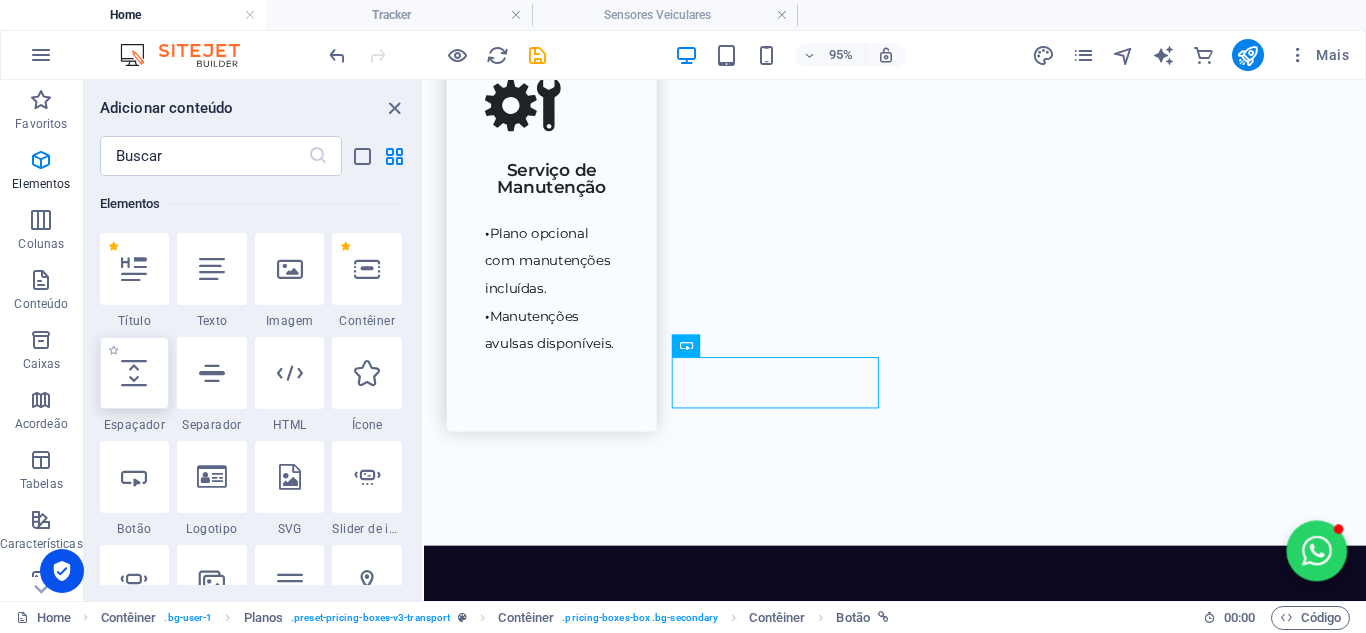 click at bounding box center [135, 373] 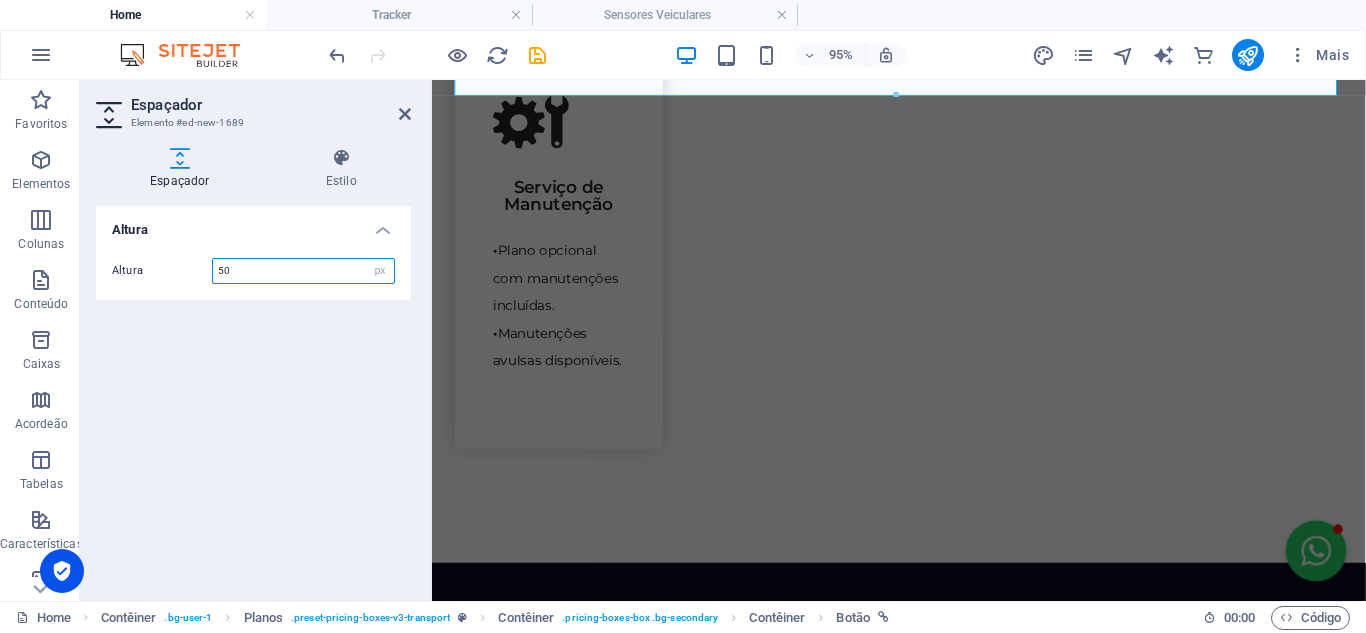 scroll, scrollTop: 2495, scrollLeft: 0, axis: vertical 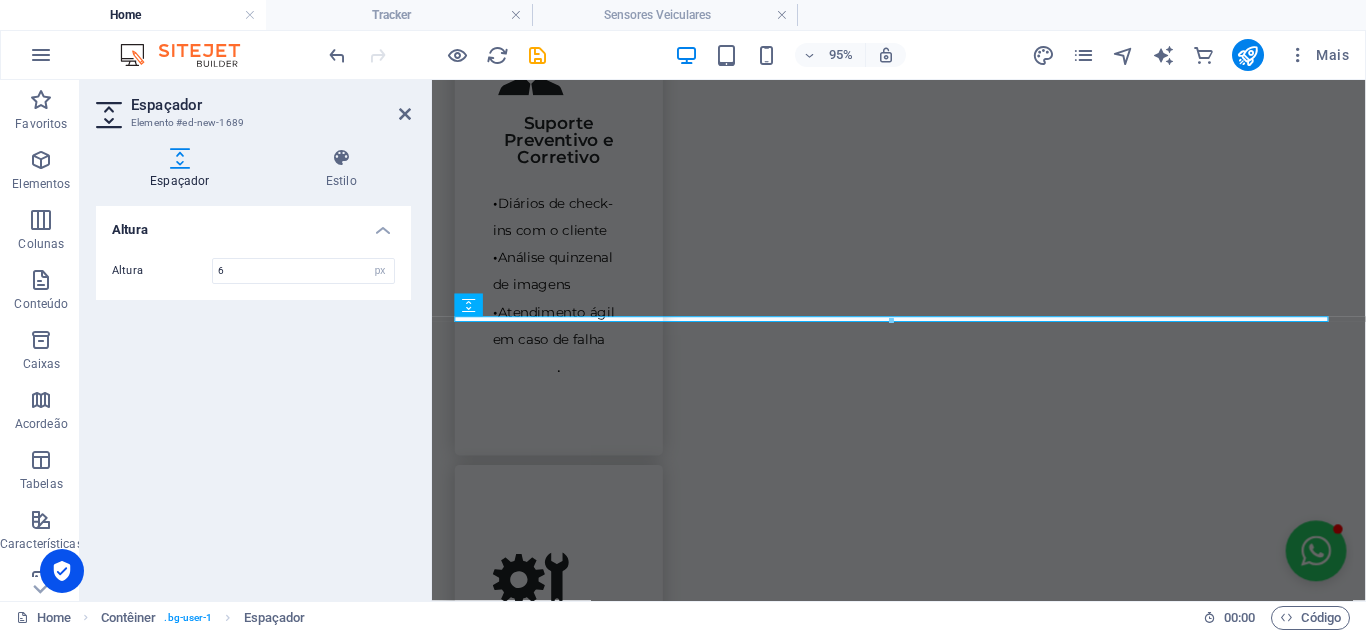 click on "Altura Altura 6 px rem vh vw" at bounding box center (253, 395) 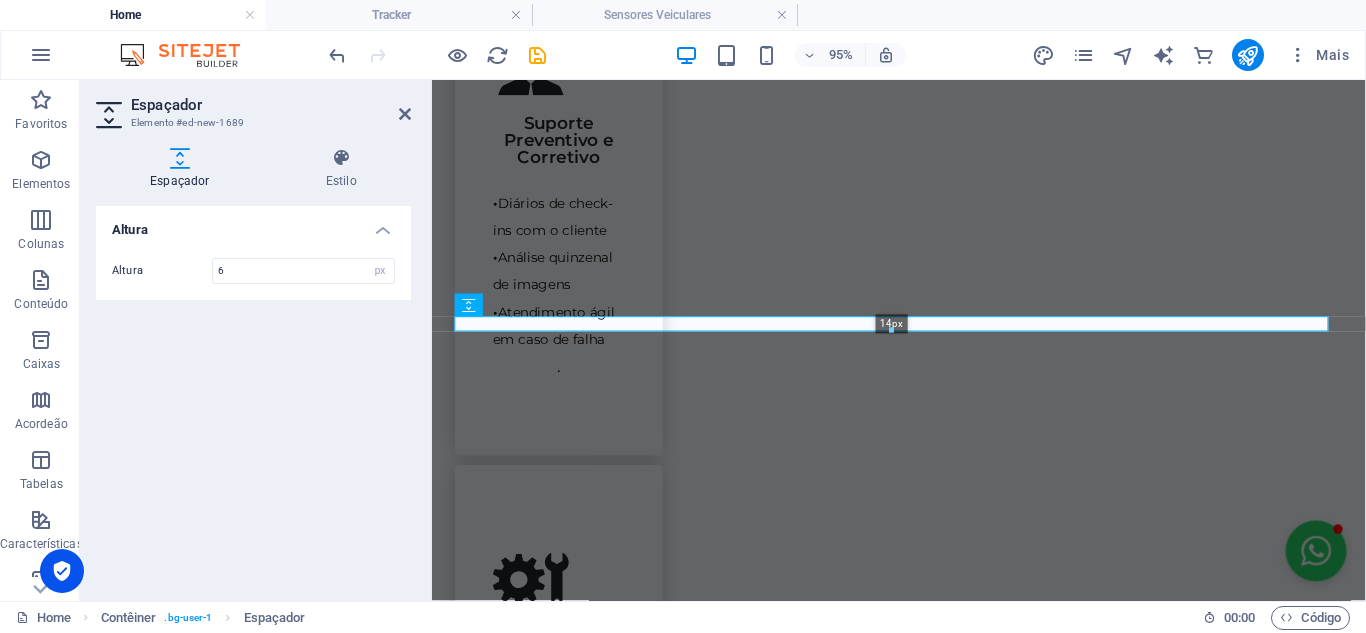 drag, startPoint x: 584, startPoint y: 320, endPoint x: 218, endPoint y: 222, distance: 378.89313 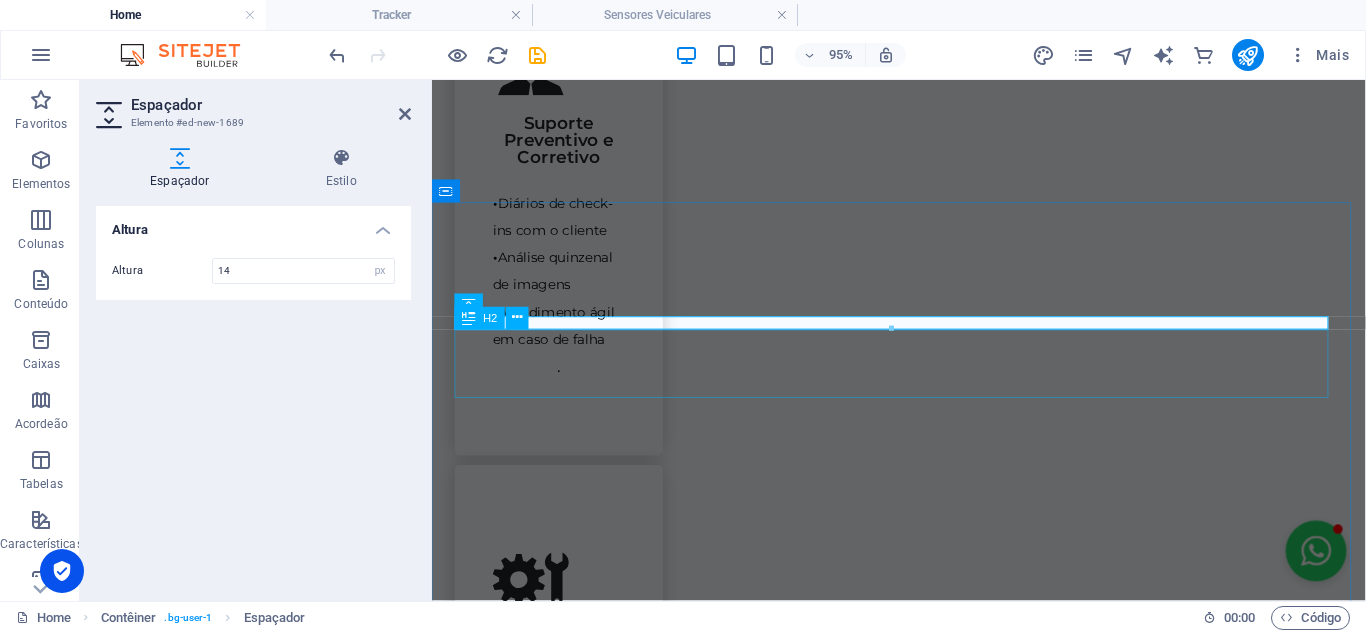 click on "Produtos" at bounding box center (923, 2040) 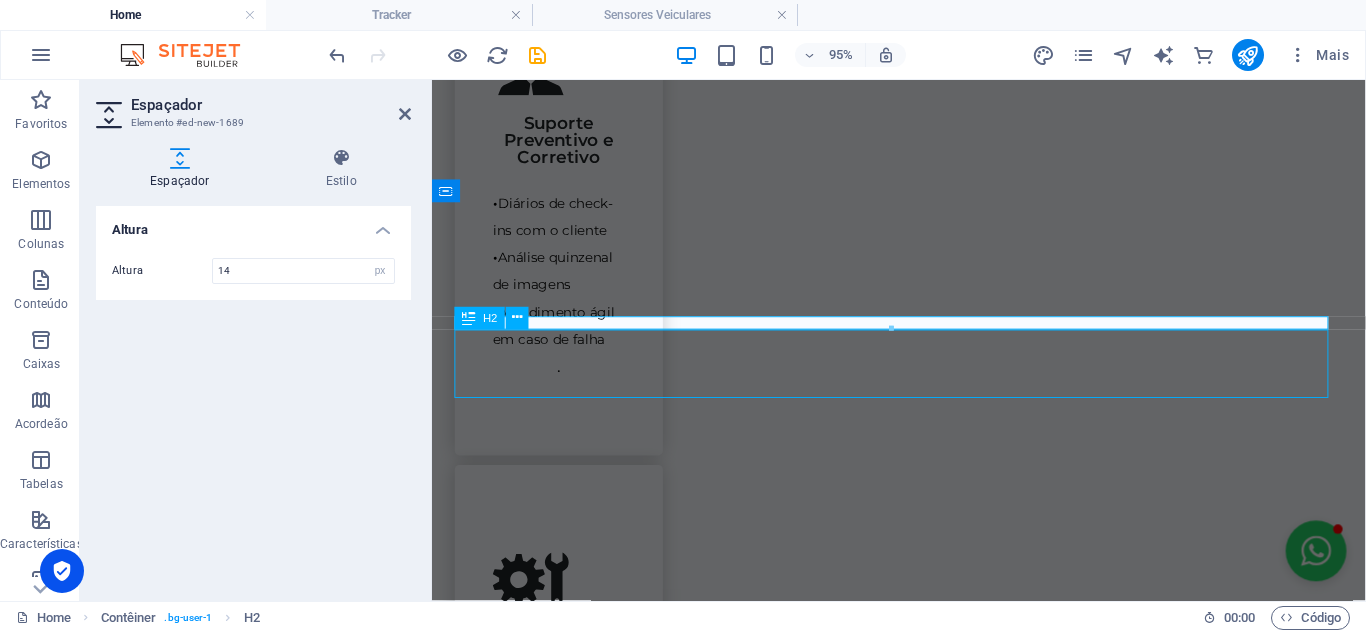 scroll, scrollTop: 2448, scrollLeft: 0, axis: vertical 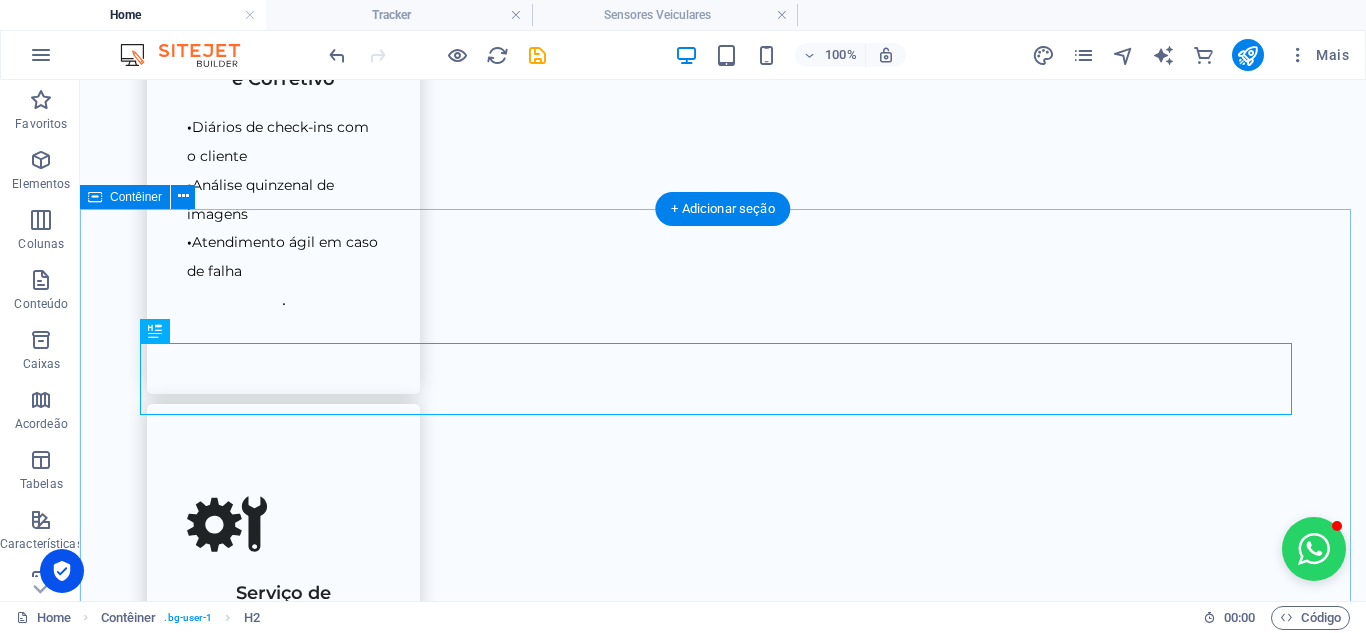 click on "Produtos Soluções sob medida para sua empresa DVR Veicular   Até 4 câmeras por veículo Ideal para caminhões e veículos maiores Monitoramento completo de vários ângulos Saiba mais Dashcam Inteligência artificial integrada Interação com o motorista Subcâmera interna opcional [PERSON_NAME] e geolocalização Saiba mais         Tracker Câmera frontal e interna Transmissão de foto e vídeo em tempo real [PERSON_NAME] Sem IA, ideal para quem busca algo mais direto Saiba mais Sensor Veicular Ideal para caminhões e máquinas Ajuda na redução de acidentes em manobras e ultrapassagens Sensor [PERSON_NAME] cego e câmera de ré Saiba mais" at bounding box center (723, 2863) 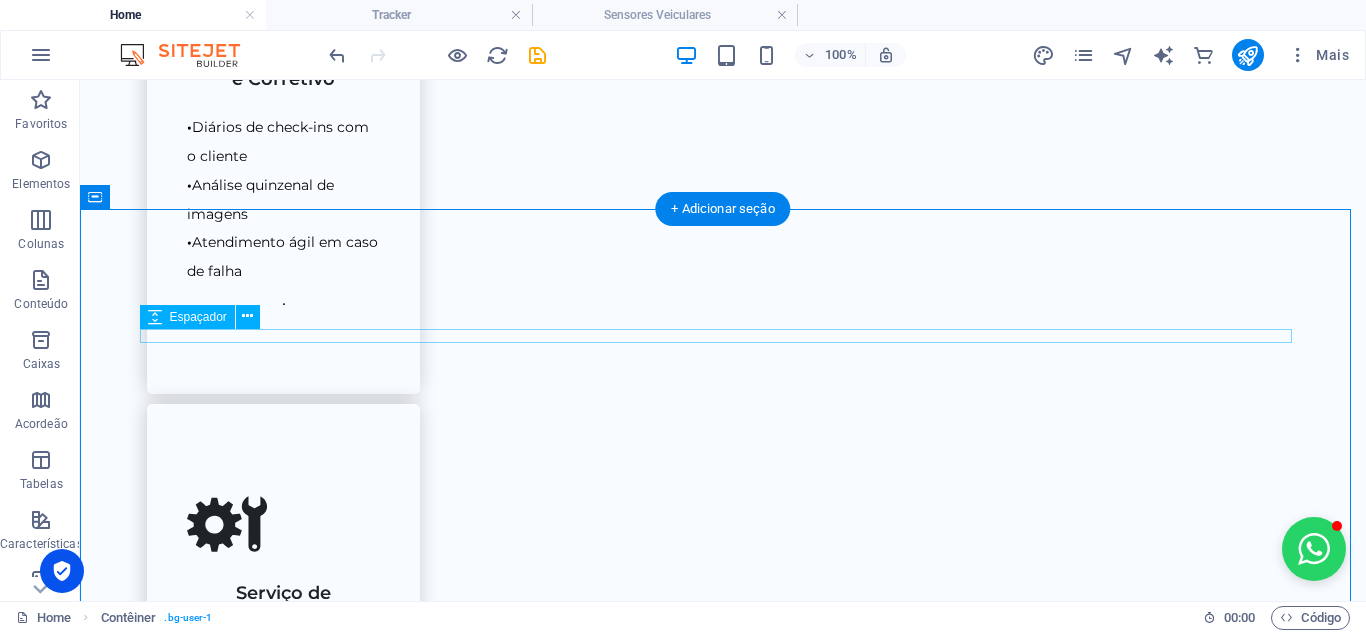 click at bounding box center [723, 1886] 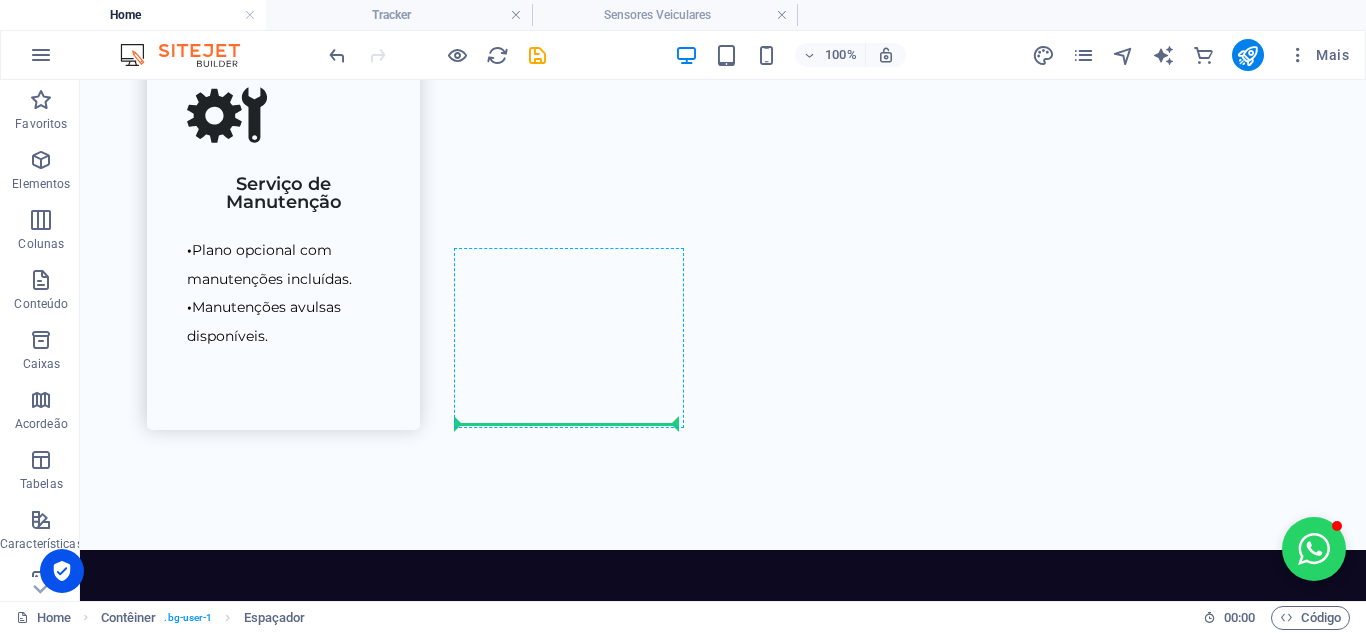 scroll, scrollTop: 2962, scrollLeft: 0, axis: vertical 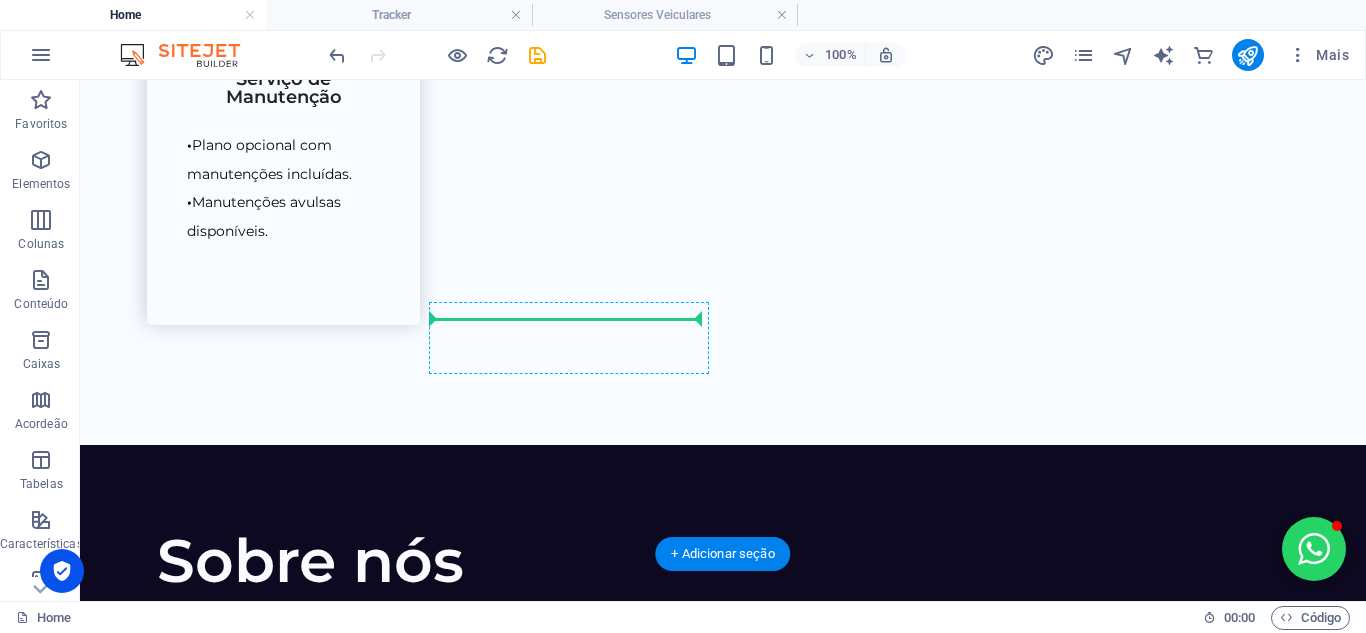 drag, startPoint x: 539, startPoint y: 340, endPoint x: 598, endPoint y: 326, distance: 60.63827 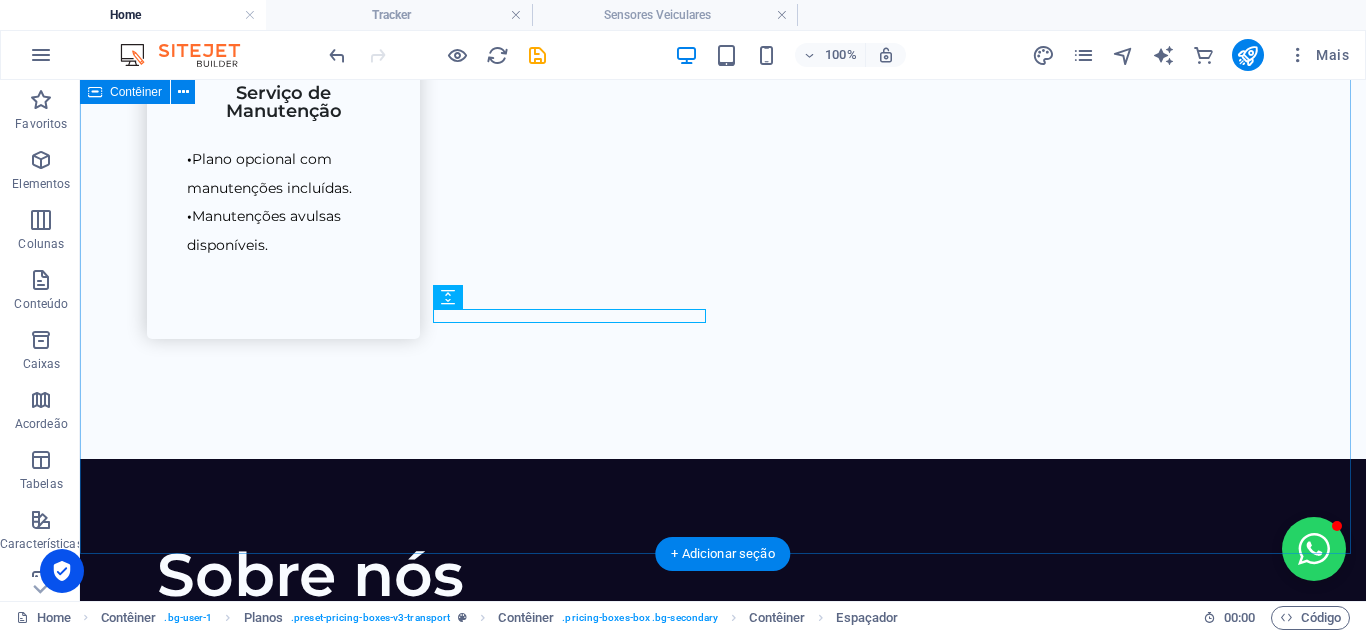 scroll, scrollTop: 2848, scrollLeft: 0, axis: vertical 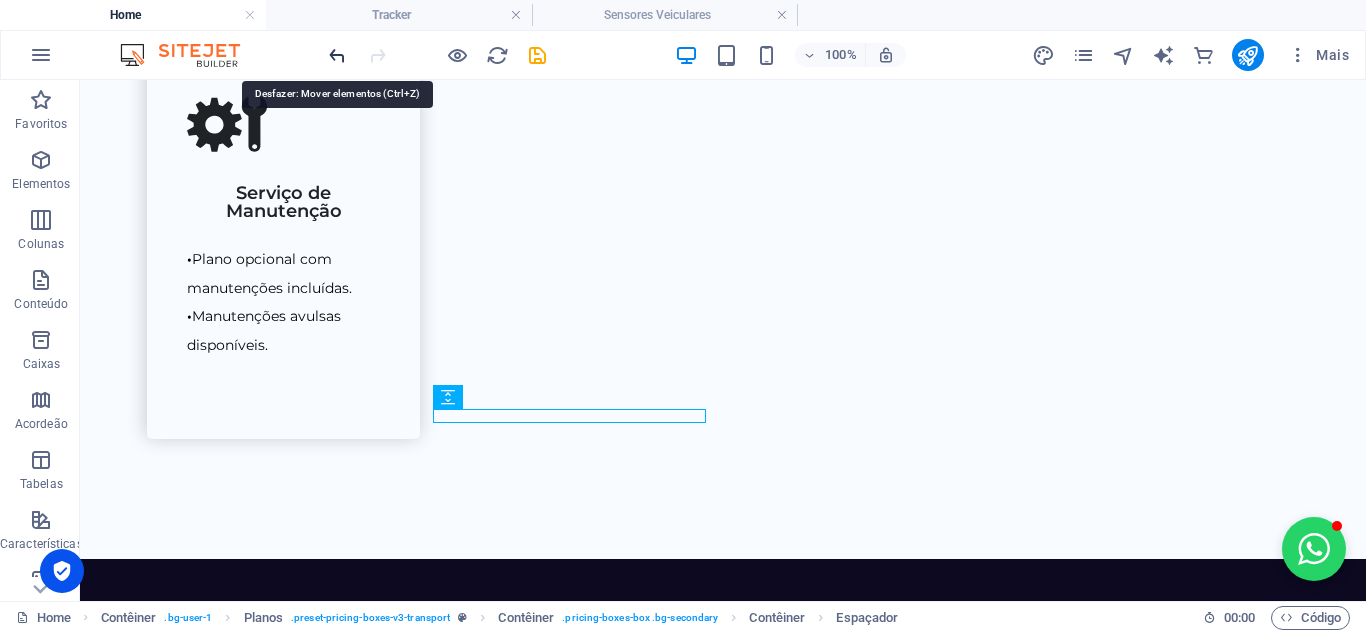click at bounding box center (337, 55) 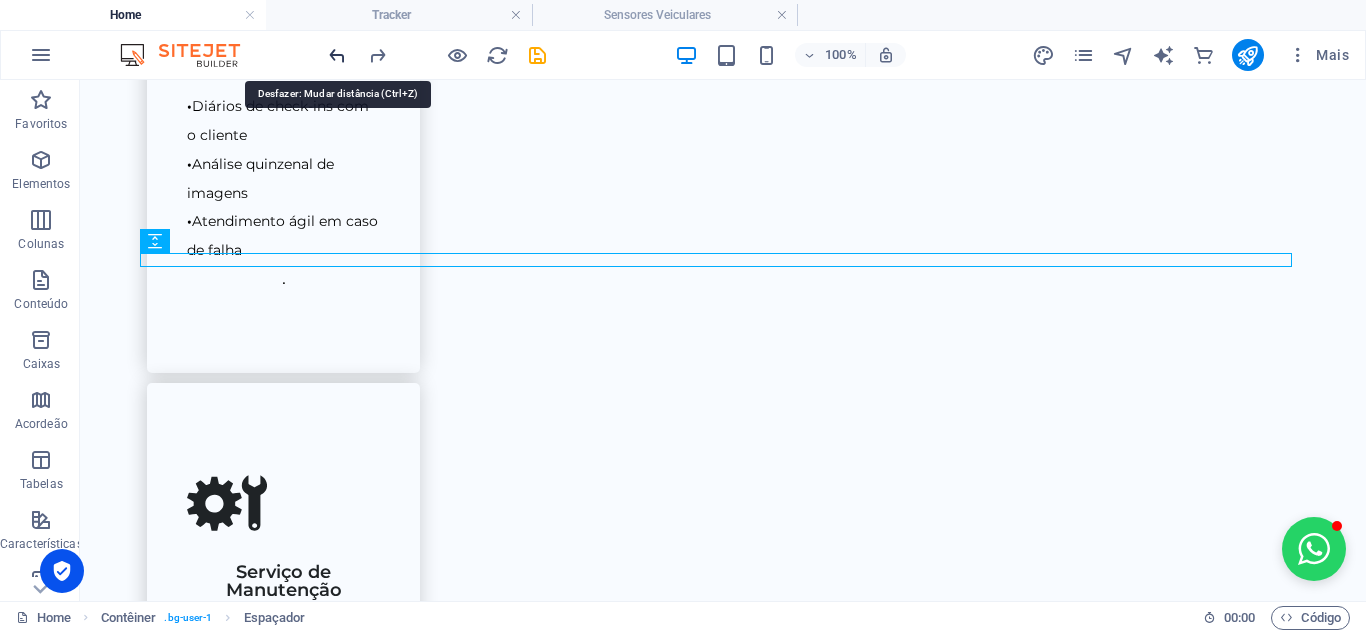 scroll, scrollTop: 2443, scrollLeft: 0, axis: vertical 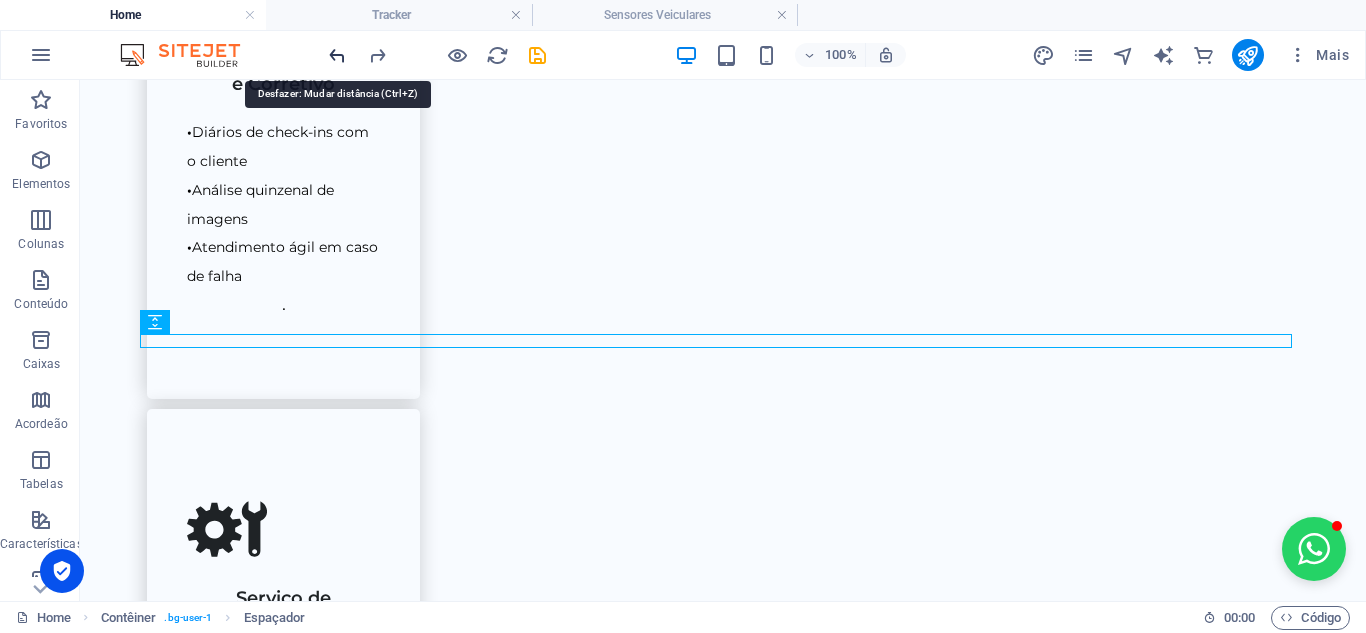click at bounding box center [337, 55] 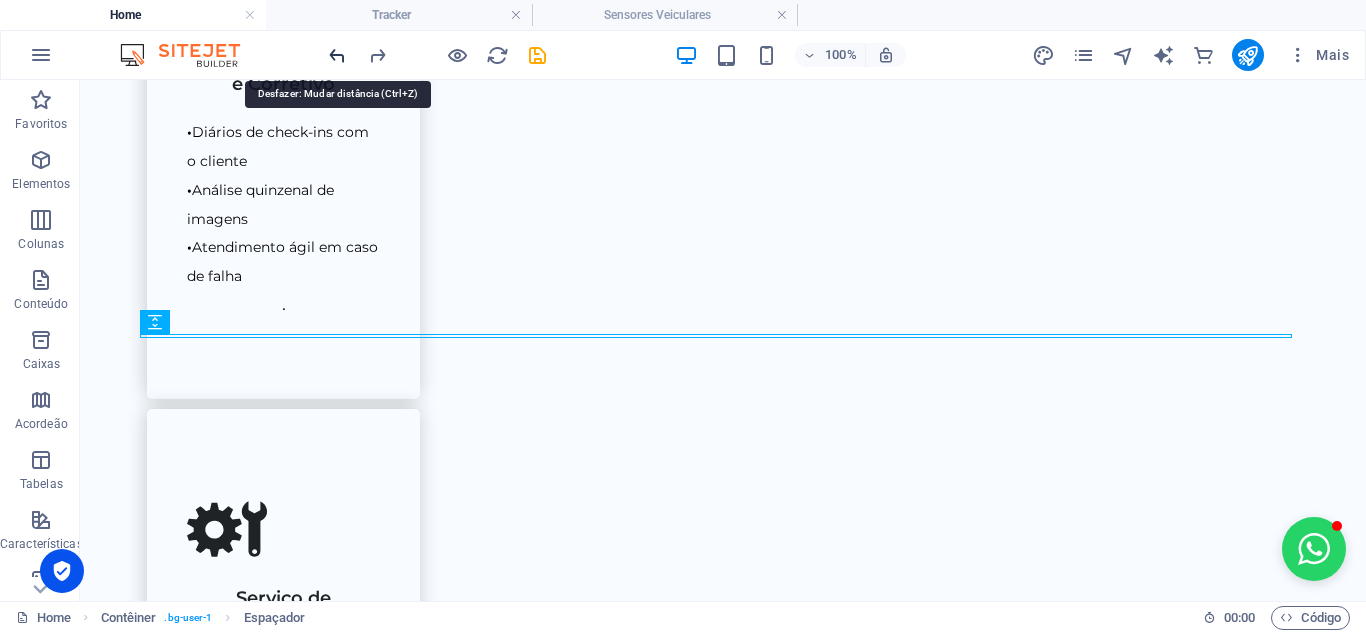click at bounding box center [337, 55] 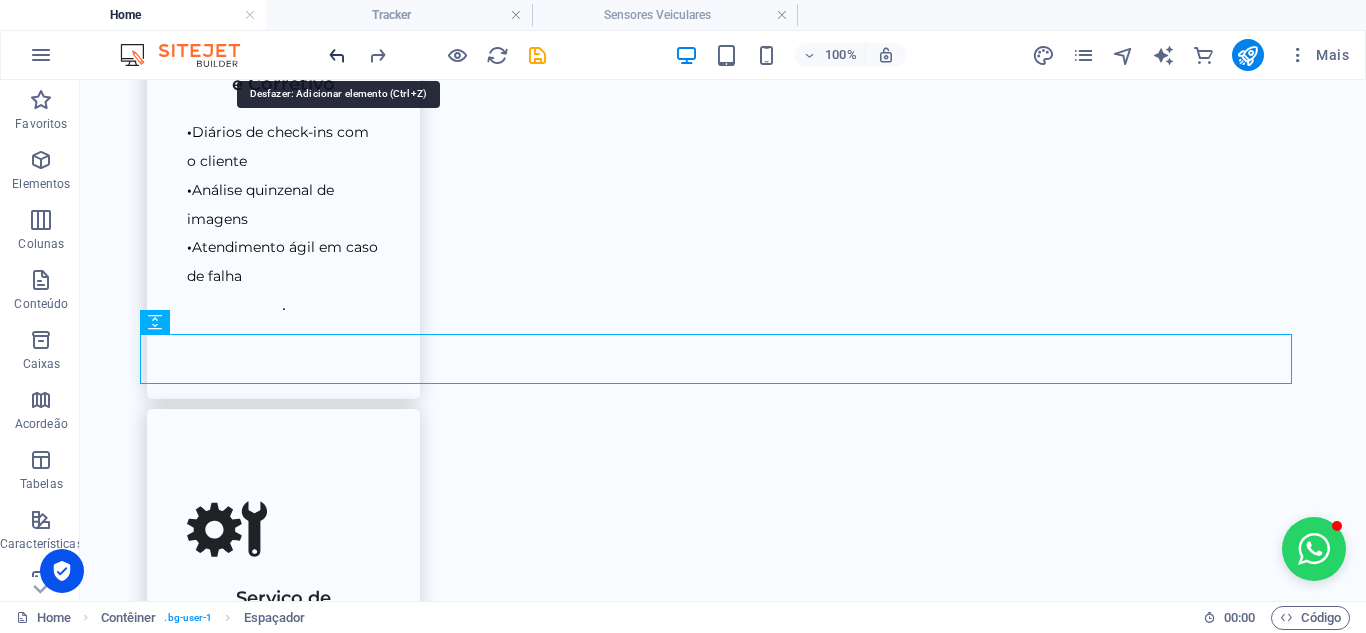 click at bounding box center (337, 55) 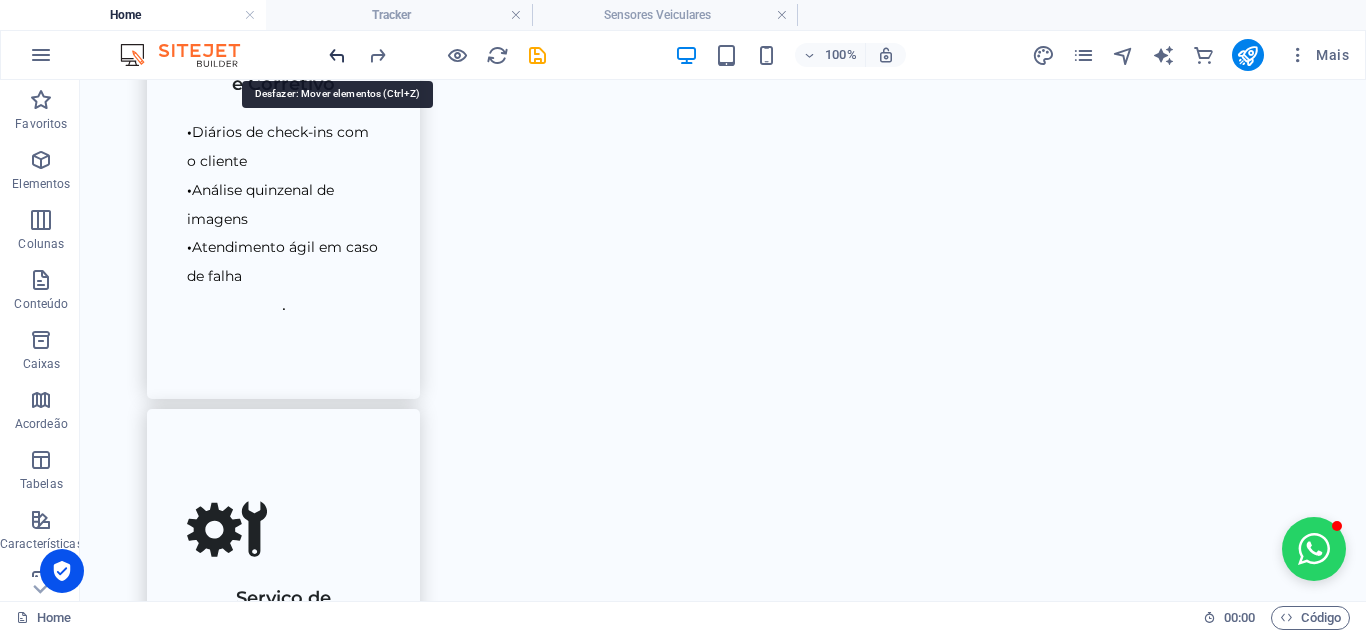 click at bounding box center [337, 55] 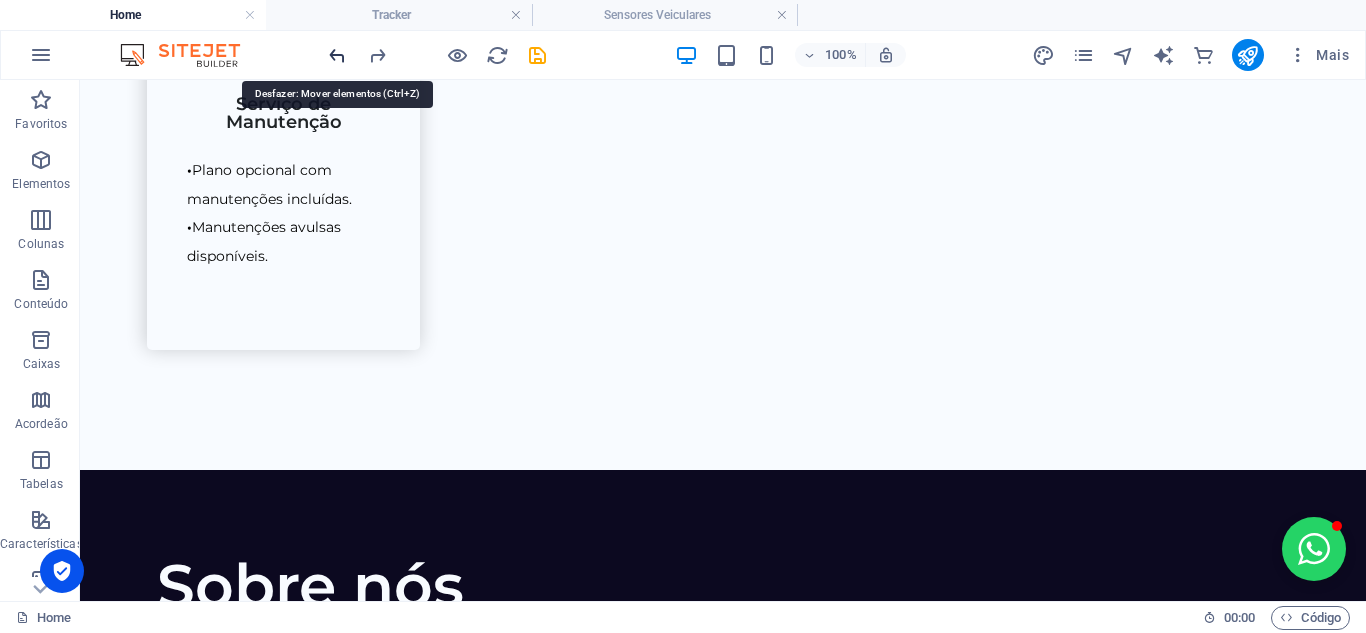 scroll, scrollTop: 2970, scrollLeft: 0, axis: vertical 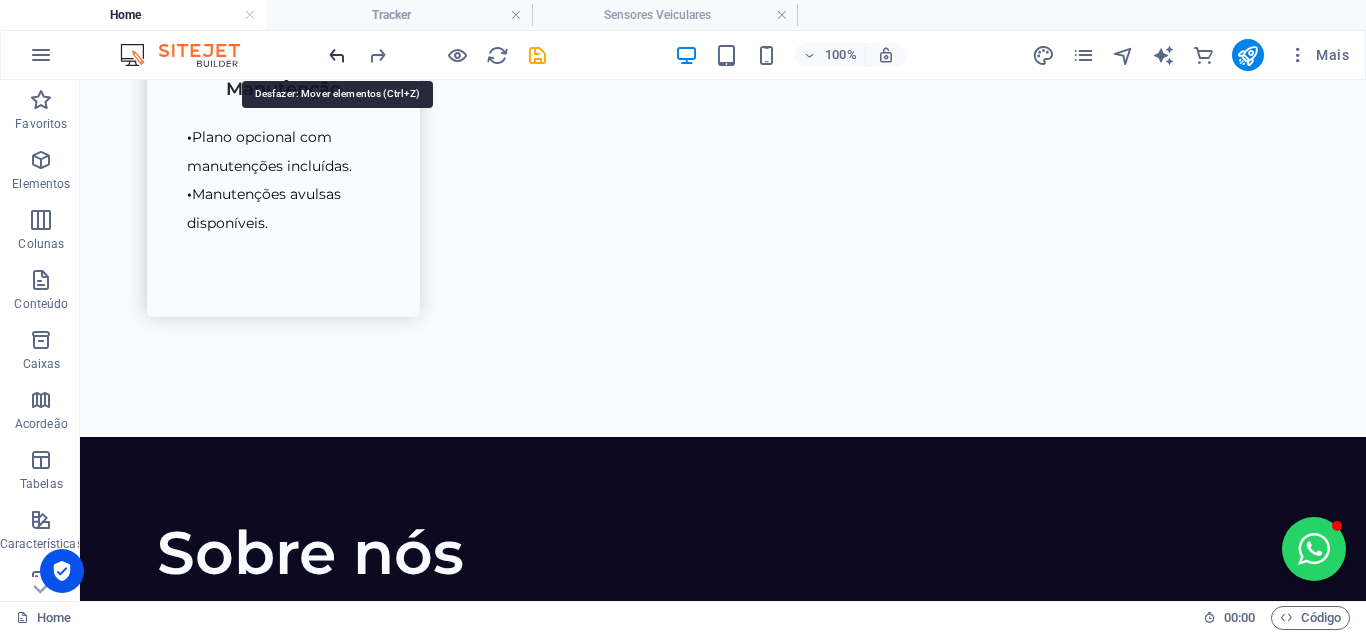 click at bounding box center [337, 55] 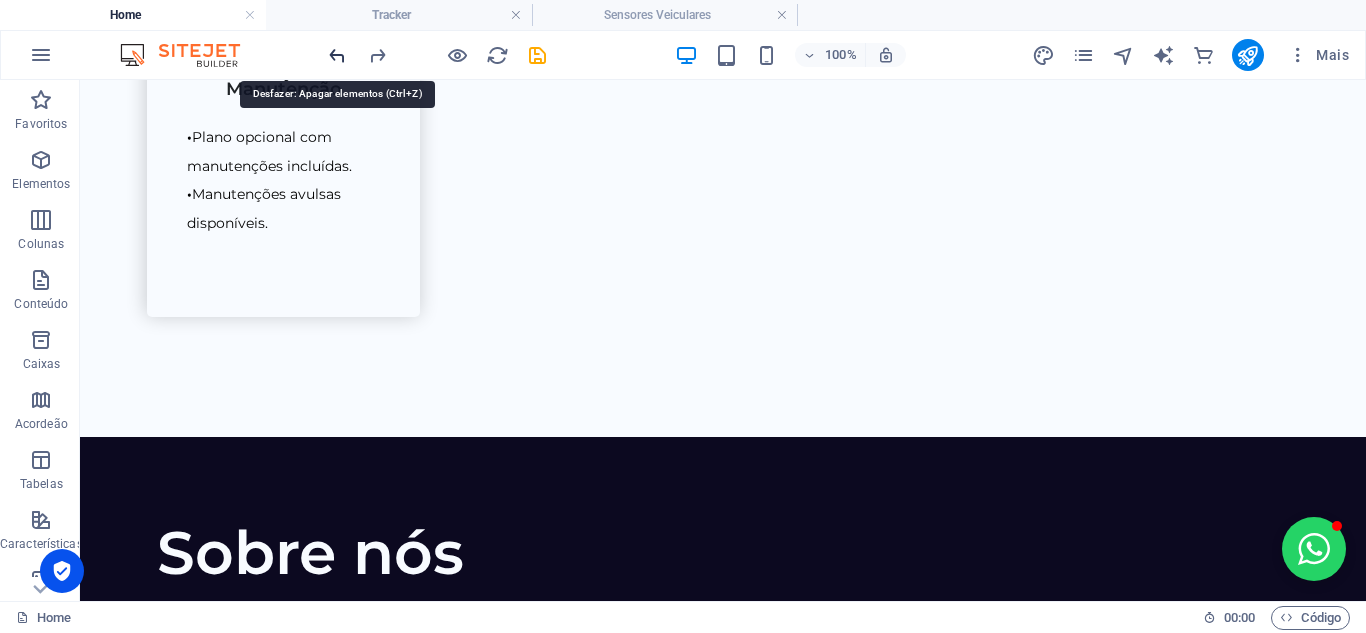 click at bounding box center (337, 55) 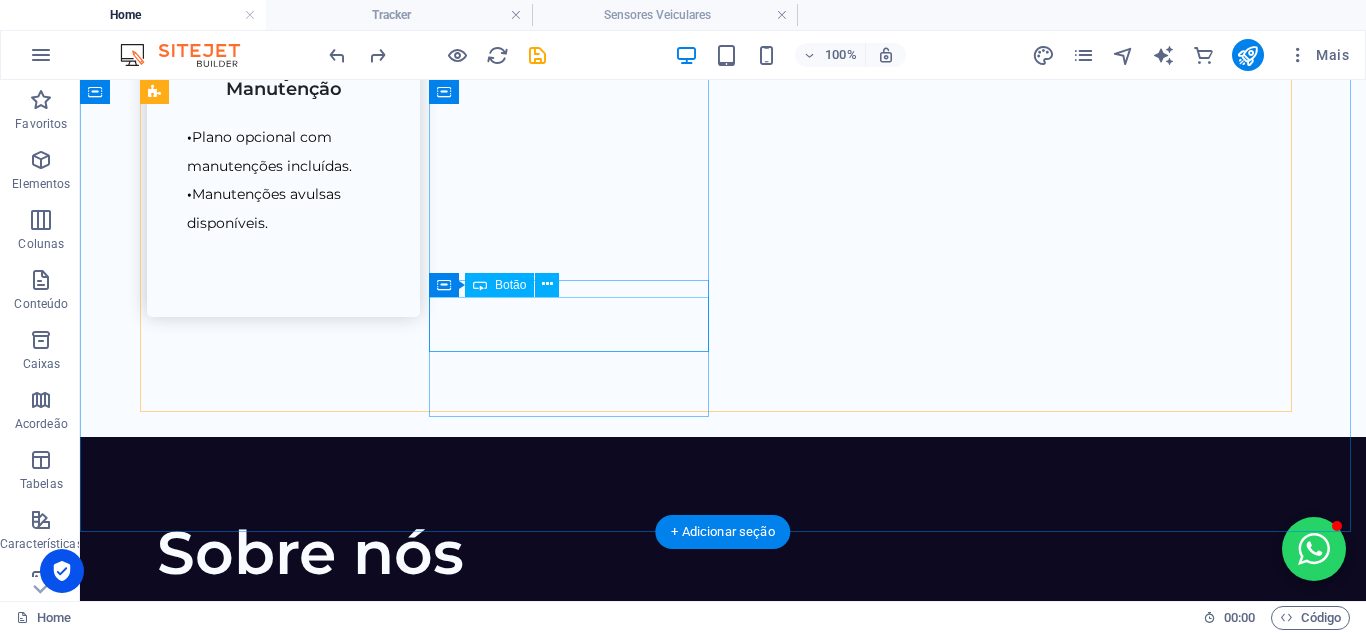 click on "Saiba mais" at bounding box center [723, 2271] 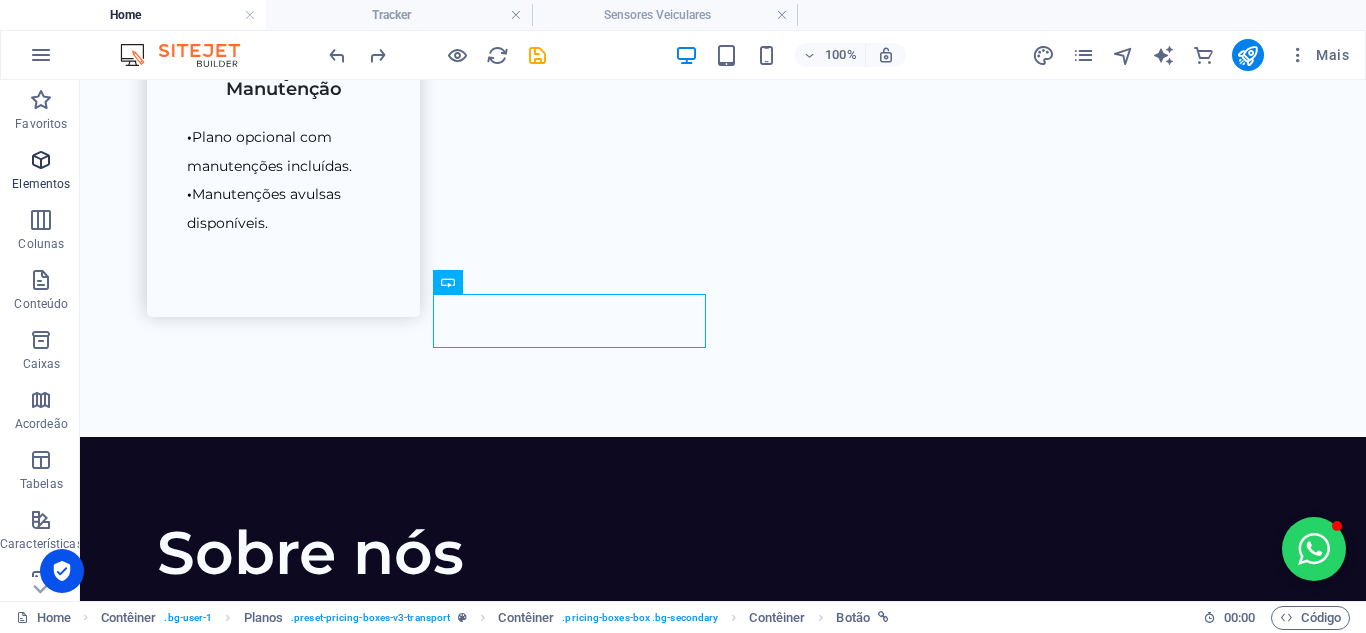 click on "Elementos" at bounding box center (41, 172) 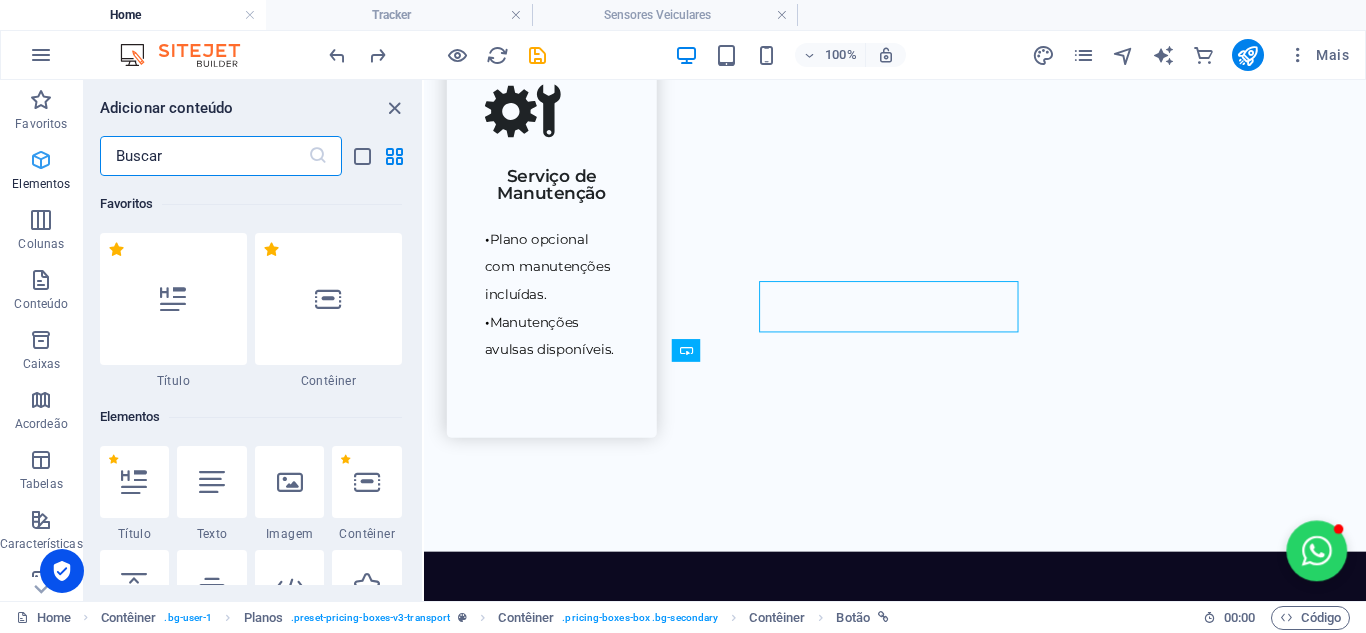 scroll, scrollTop: 2972, scrollLeft: 0, axis: vertical 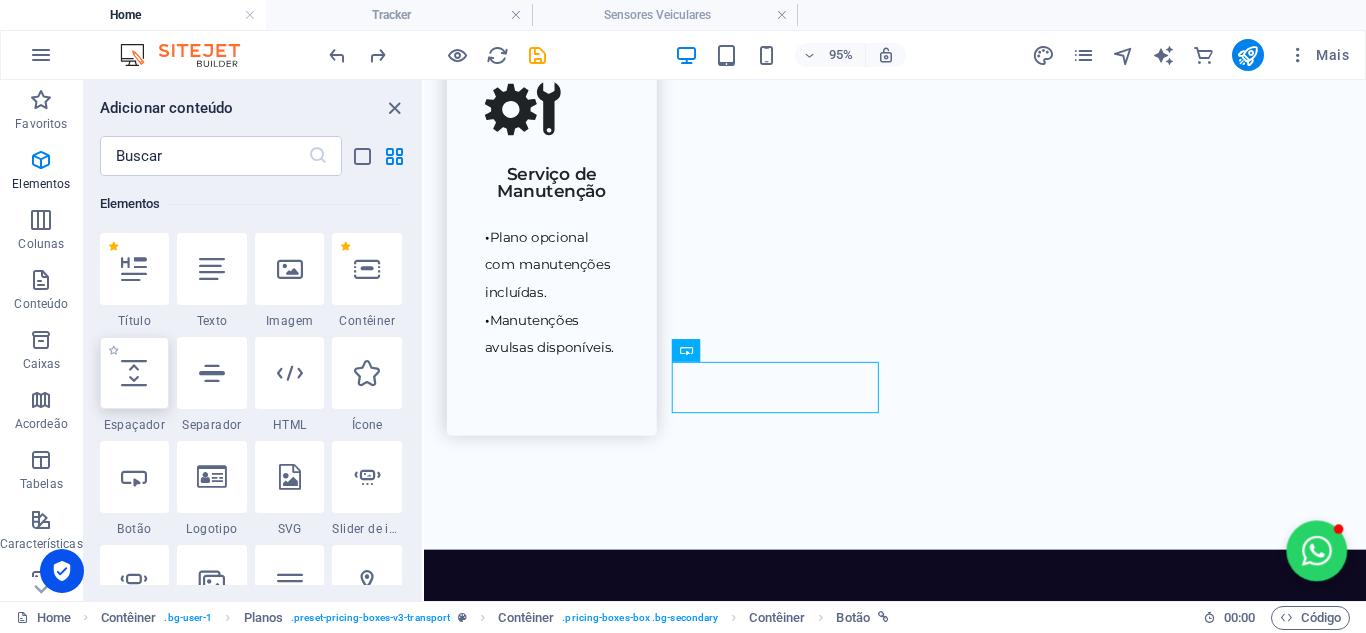 click at bounding box center [134, 373] 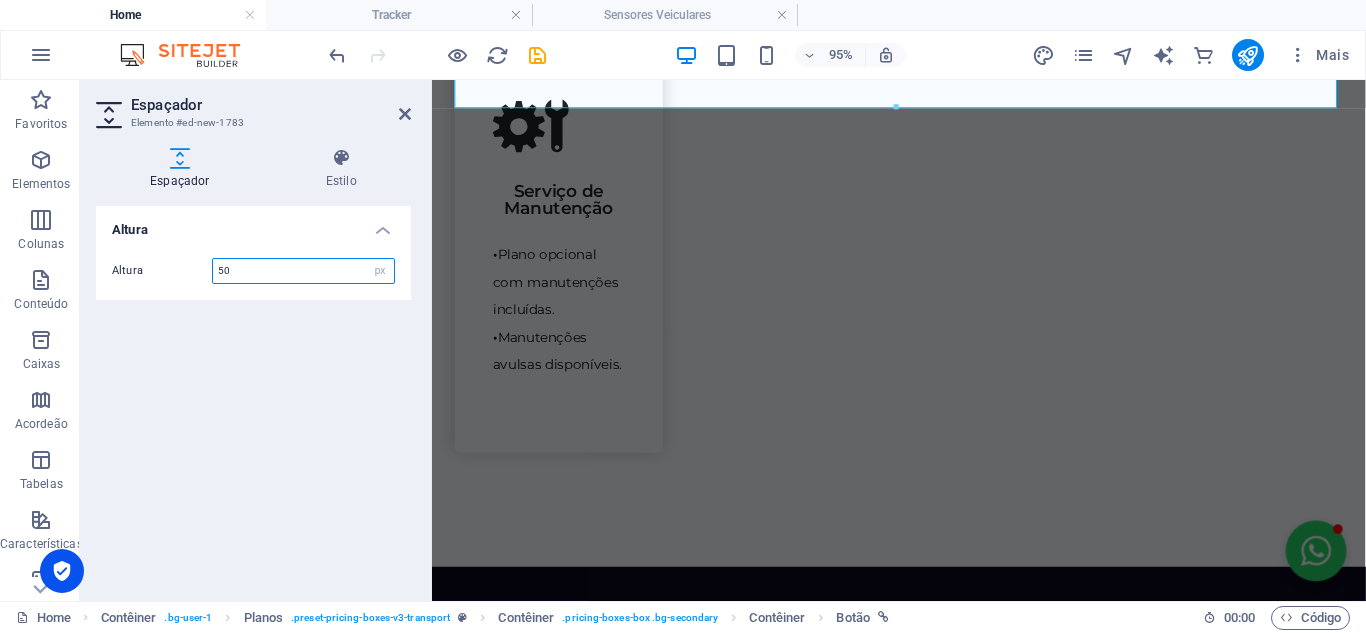 scroll, scrollTop: 2495, scrollLeft: 0, axis: vertical 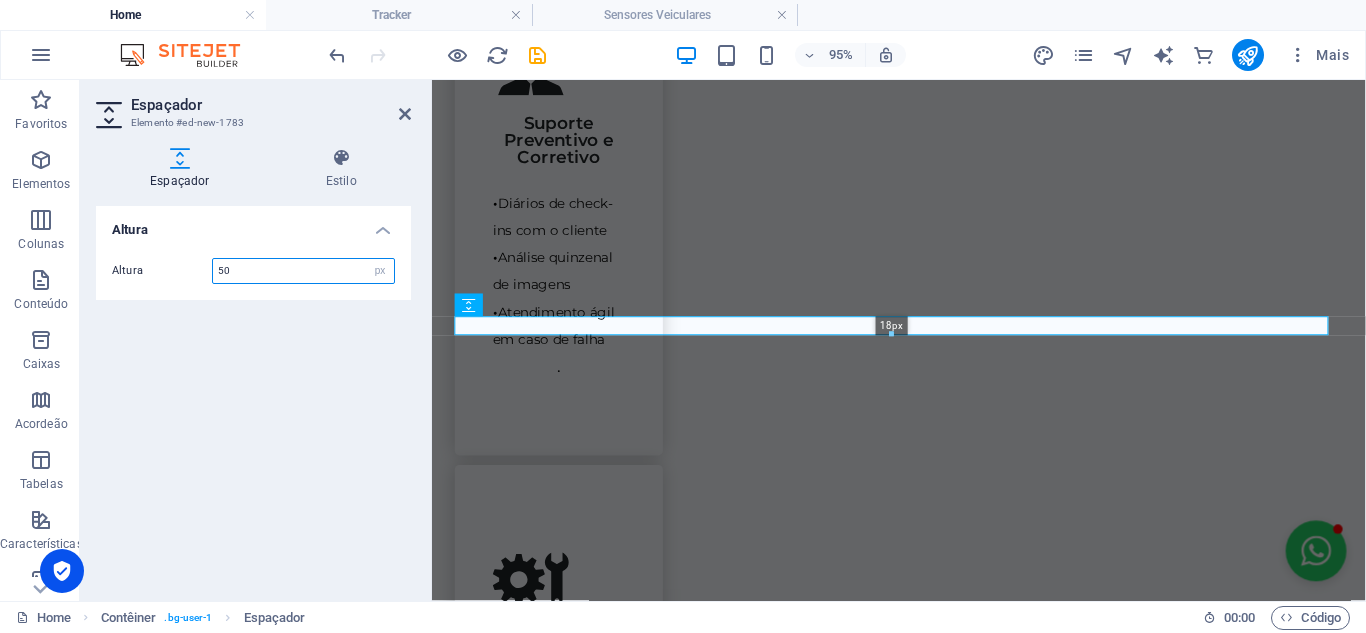 drag, startPoint x: 527, startPoint y: 361, endPoint x: 106, endPoint y: 249, distance: 435.6432 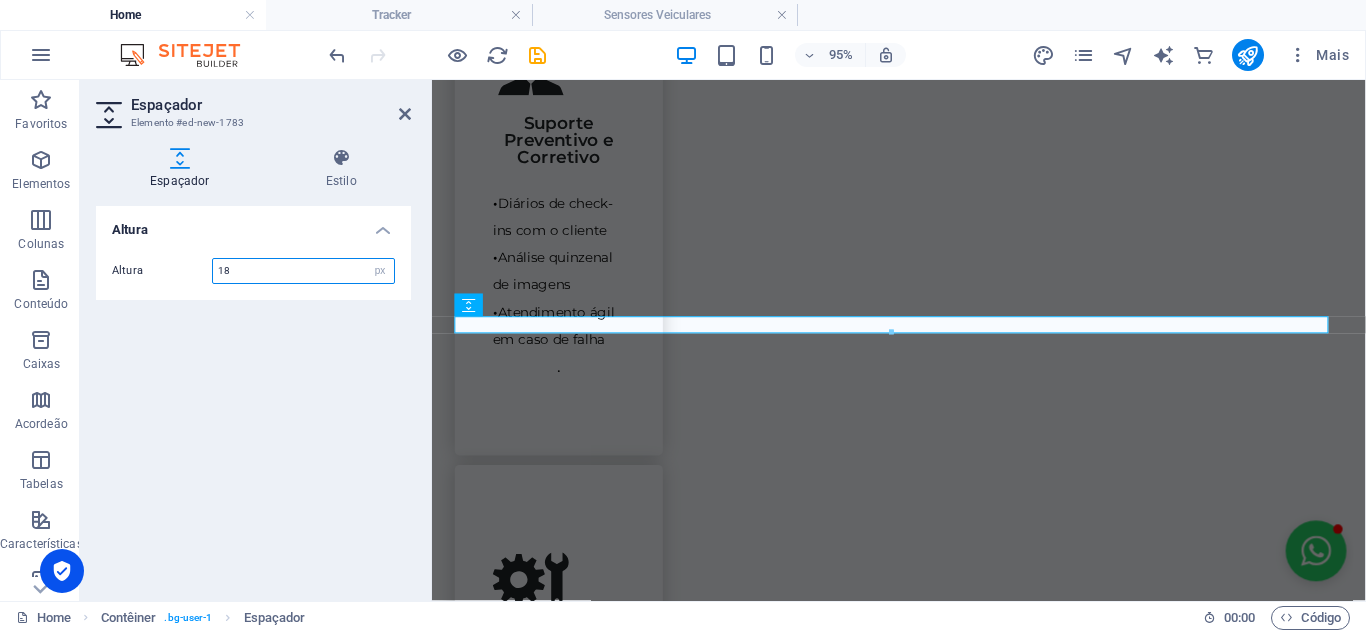 type on "1" 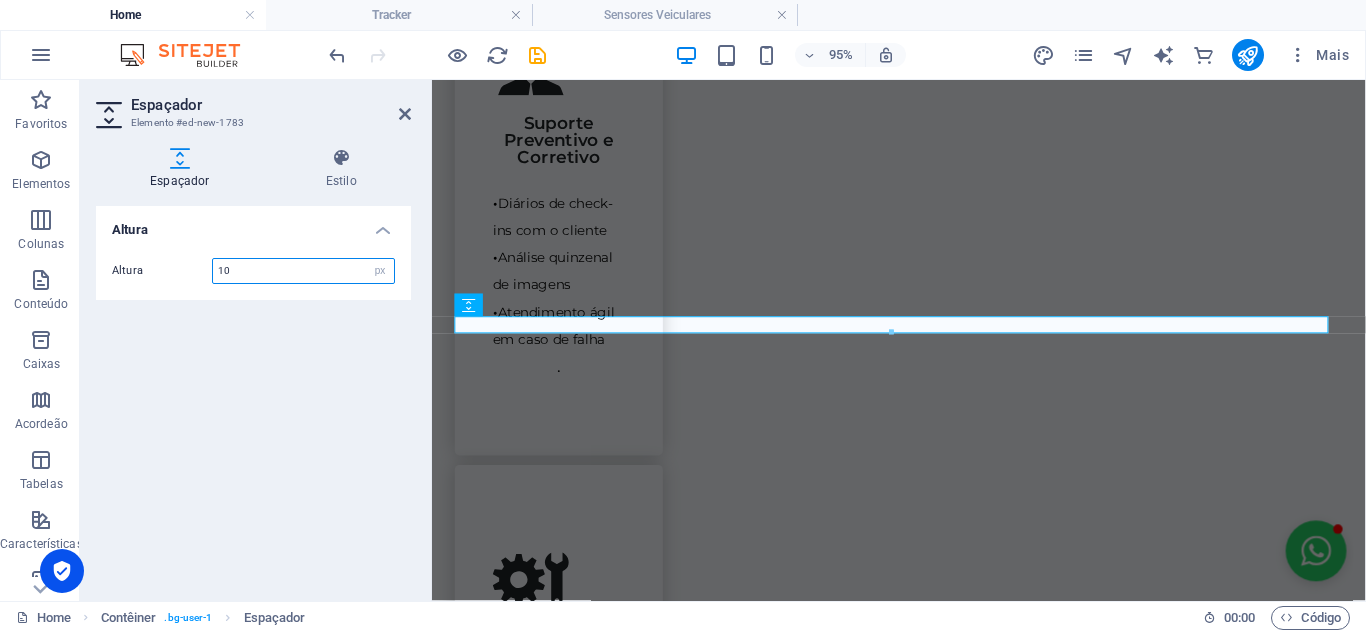 type on "10" 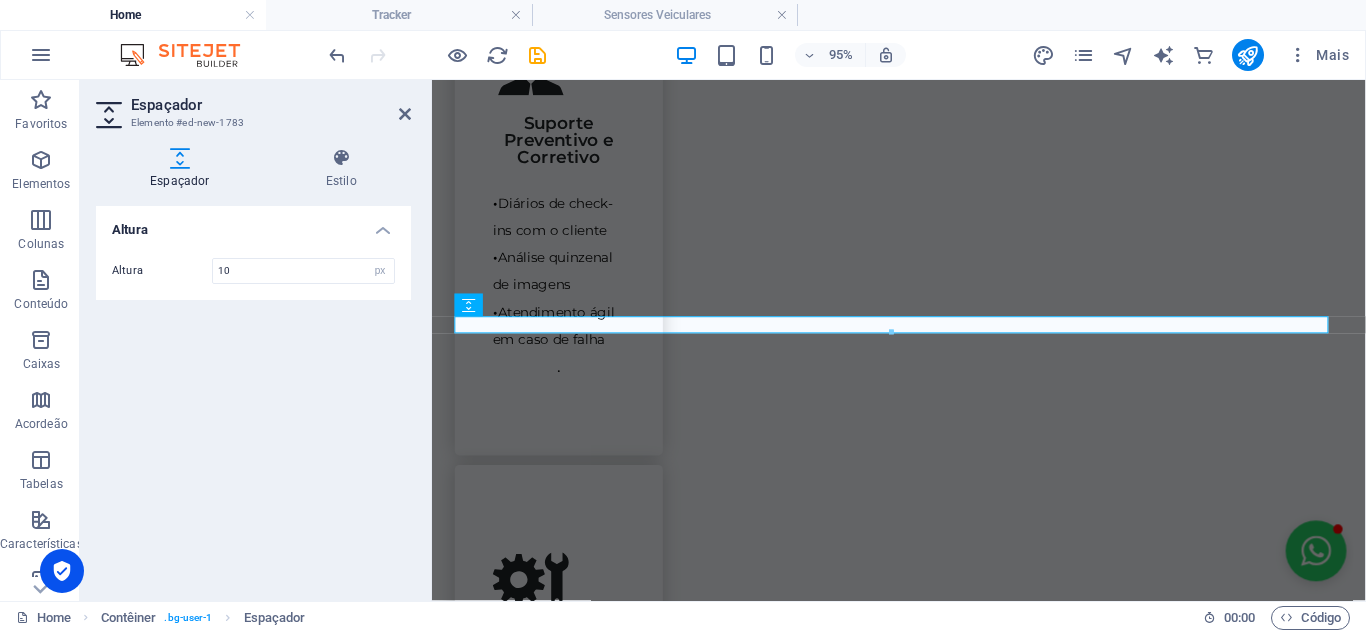 click on "Altura Altura 10 px rem vh vw" at bounding box center (253, 395) 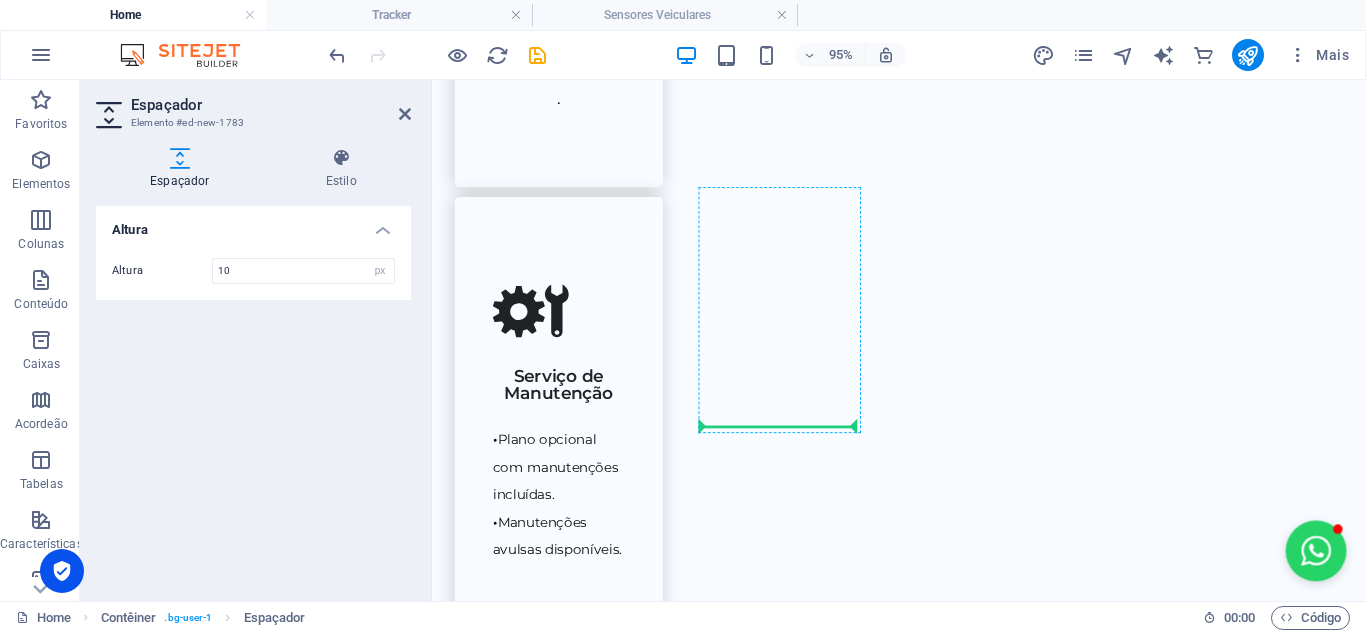 scroll, scrollTop: 2895, scrollLeft: 0, axis: vertical 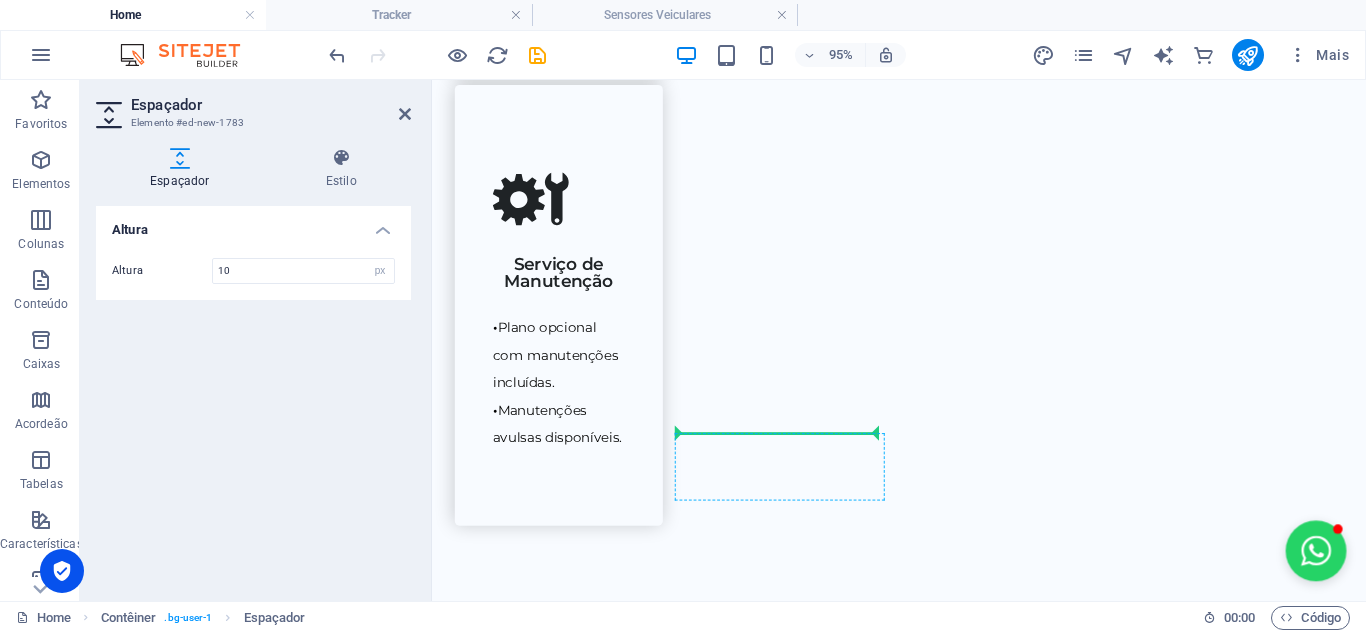 drag, startPoint x: 497, startPoint y: 331, endPoint x: 796, endPoint y: 459, distance: 325.24606 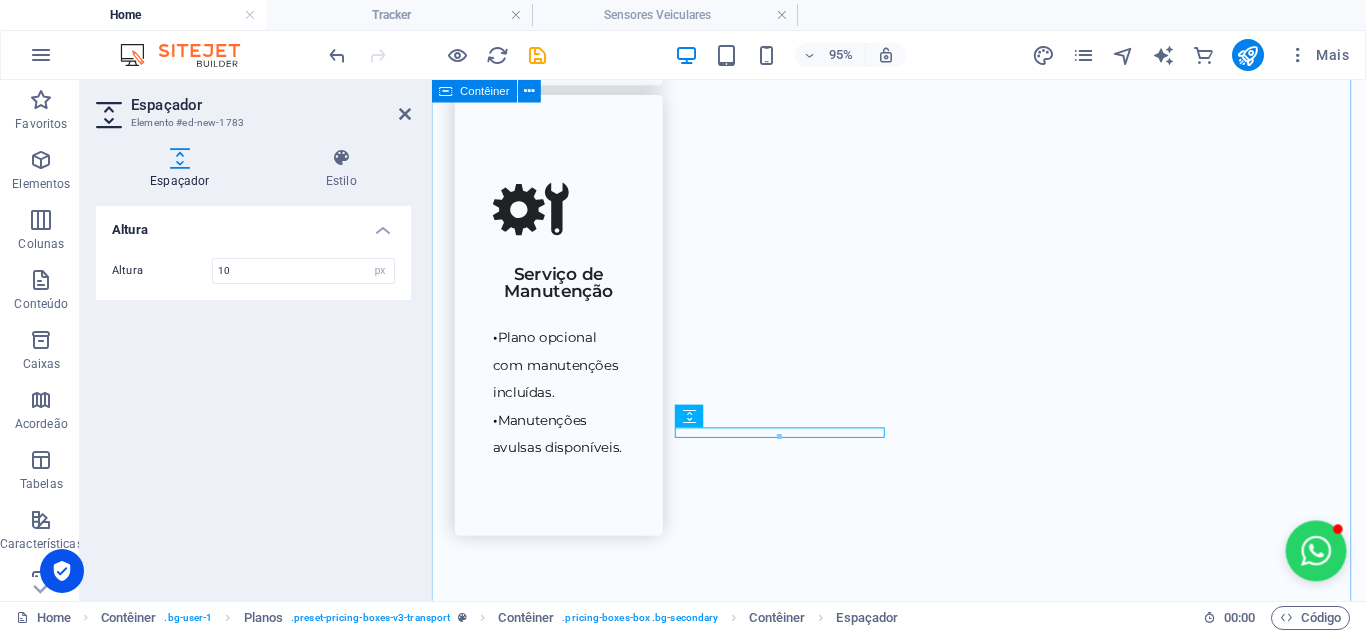 click on "Produtos Soluções sob medida para sua empresa DVR Veicular   Até 4 câmeras por veículo Ideal para caminhões e veículos maiores Monitoramento completo de vários ângulos Saiba mais Dashcam Inteligência artificial integrada Interação com o motorista Subcâmera interna opcional [PERSON_NAME] e geolocalização Saiba mais         Tracker Câmera frontal e interna Transmissão de foto e vídeo em tempo real [PERSON_NAME] Sem IA, ideal para quem busca algo mais direto Saiba mais Sensor Veicular Ideal para caminhões e máquinas Ajuda na redução de acidentes em manobras e ultrapassagens Sensor [PERSON_NAME] cego e câmera de ré Saiba mais" at bounding box center [923, 2577] 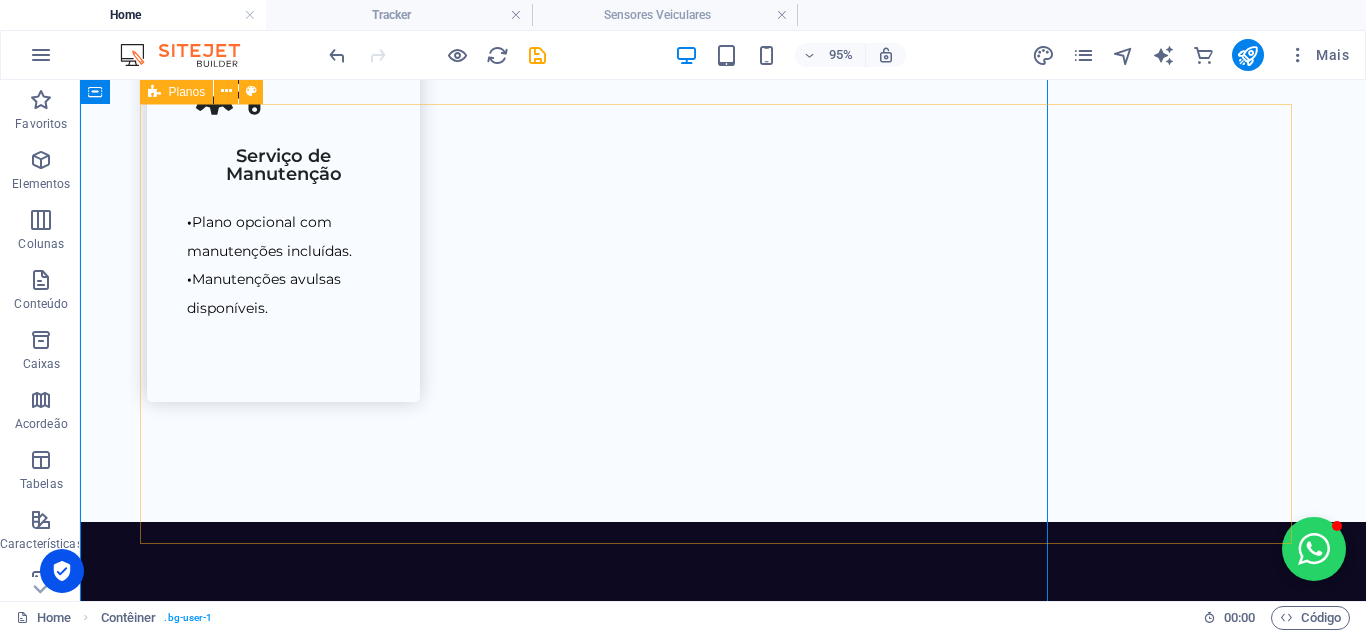 scroll, scrollTop: 2838, scrollLeft: 0, axis: vertical 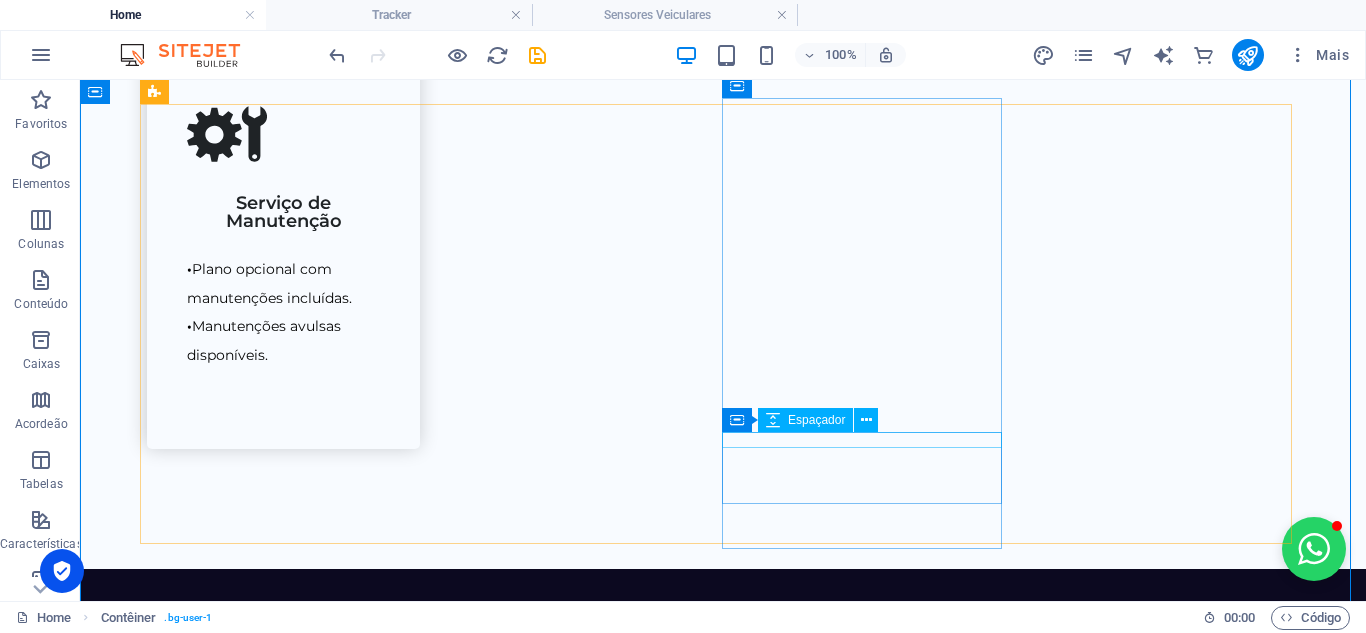 click at bounding box center [723, 2818] 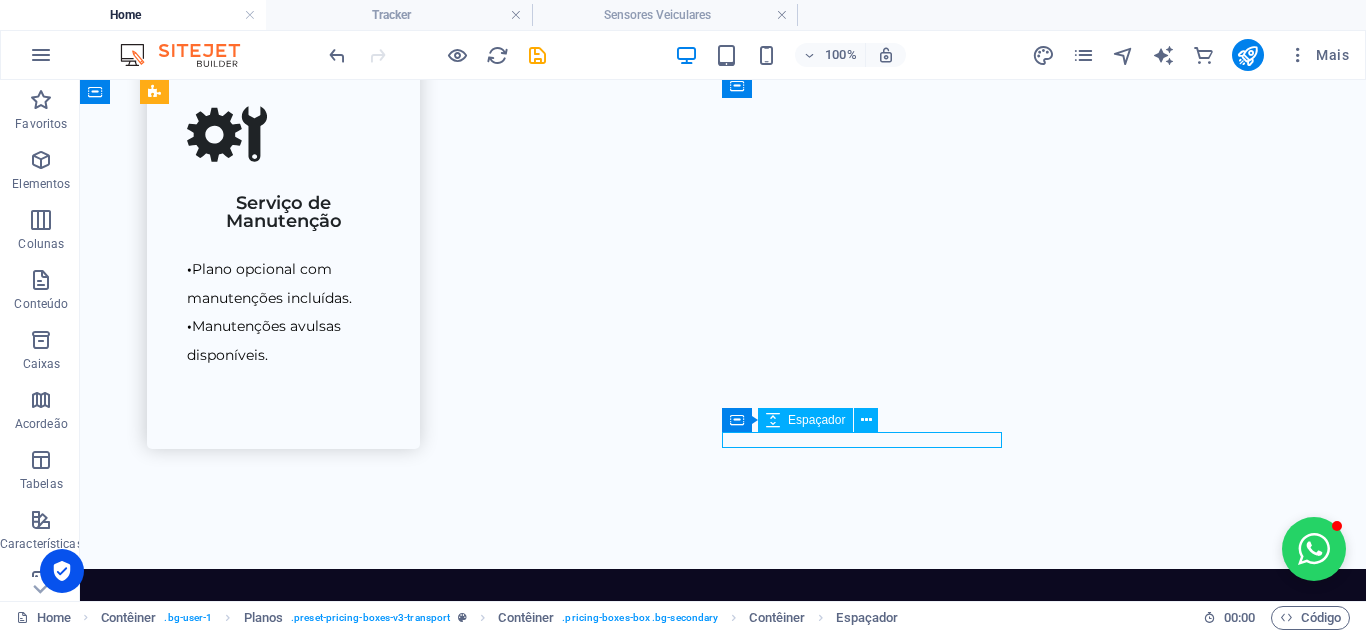 click at bounding box center [723, 2818] 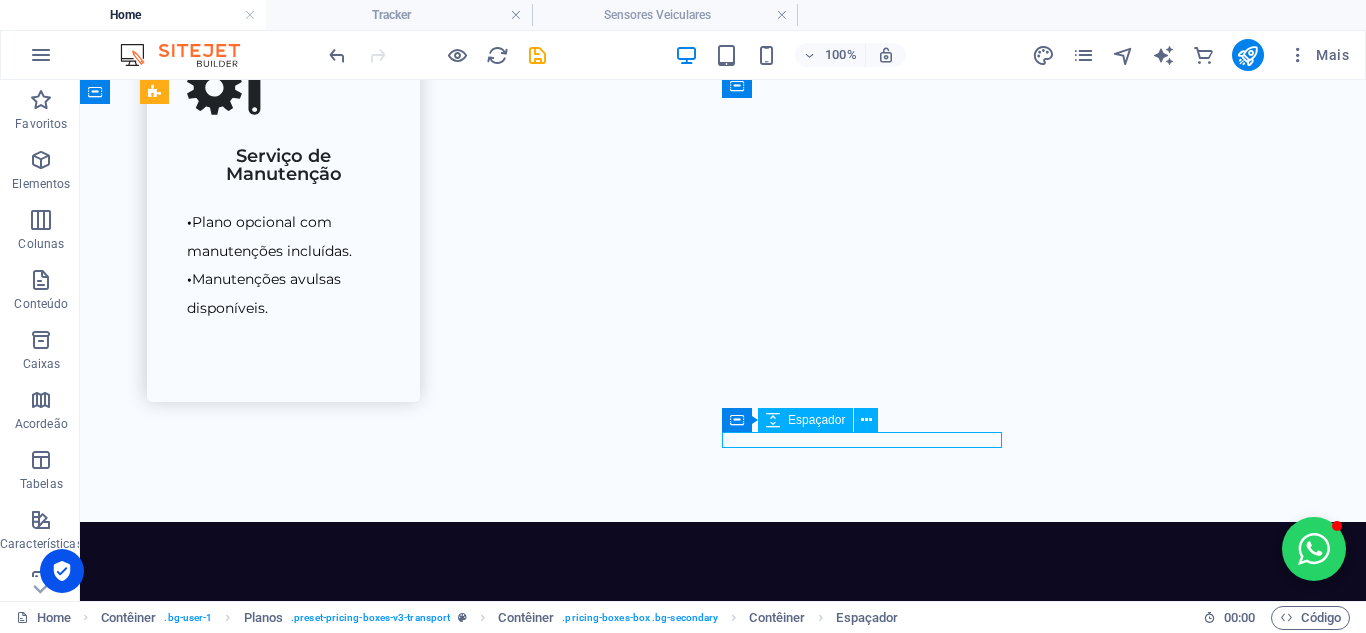 select on "px" 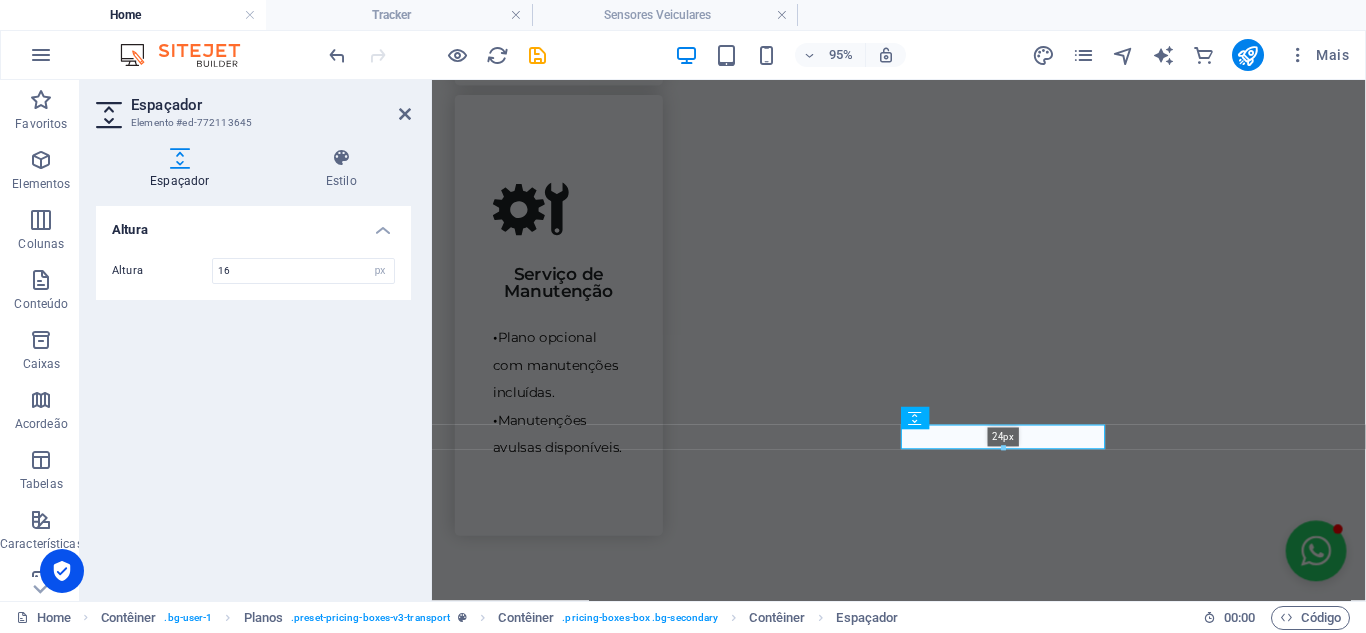 click at bounding box center (1003, 449) 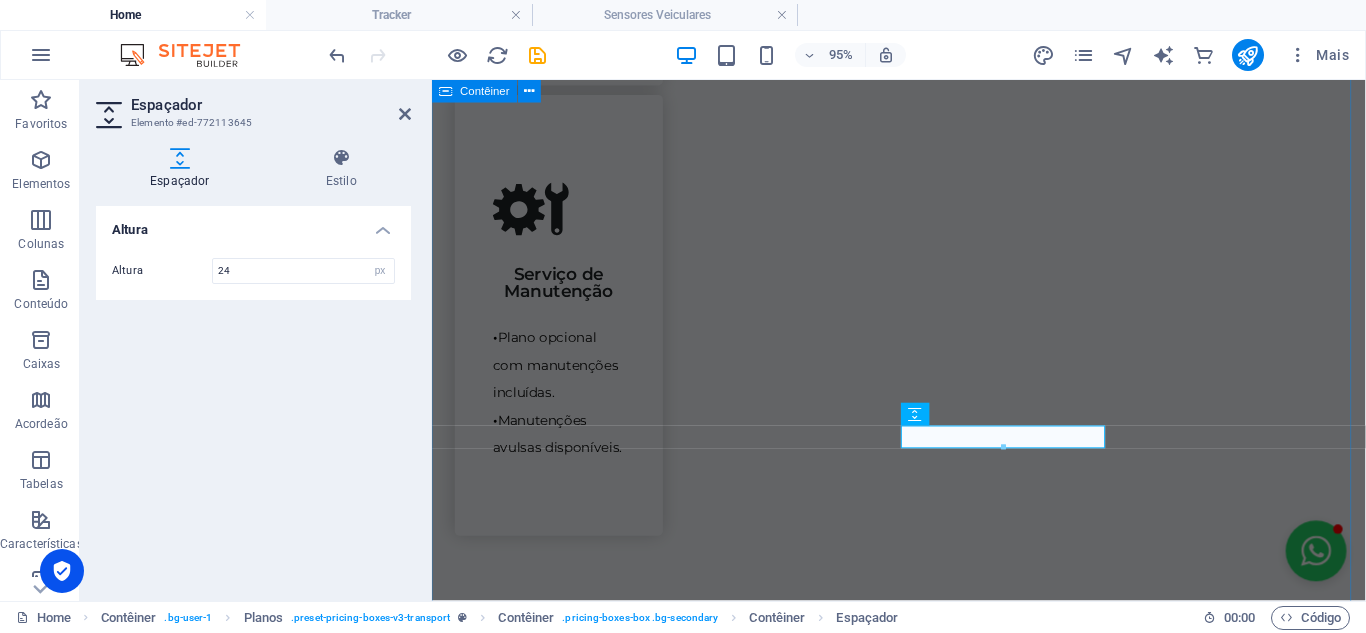click on "Produtos Soluções sob medida para sua empresa DVR Veicular   Até 4 câmeras por veículo Ideal para caminhões e veículos maiores Monitoramento completo de vários ângulos Saiba mais Dashcam Inteligência artificial integrada Interação com o motorista Subcâmera interna opcional [PERSON_NAME] e geolocalização Saiba mais         Tracker Câmera frontal e interna Transmissão de foto e vídeo em tempo real [PERSON_NAME] Sem IA, ideal para quem busca algo mais direto Saiba mais Sensor Veicular Ideal para caminhões e máquinas Ajuda na redução de acidentes em manobras e ultrapassagens Sensor [PERSON_NAME] cego e câmera de ré Saiba mais" at bounding box center (923, 2577) 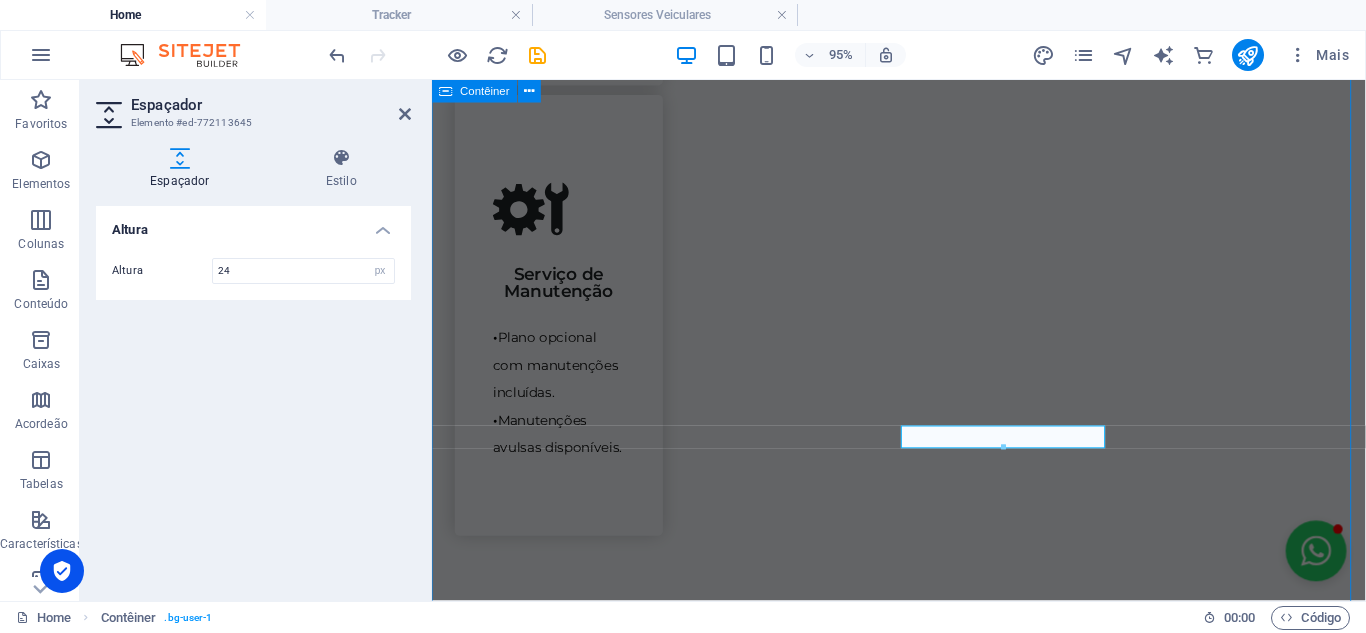 scroll, scrollTop: 2838, scrollLeft: 0, axis: vertical 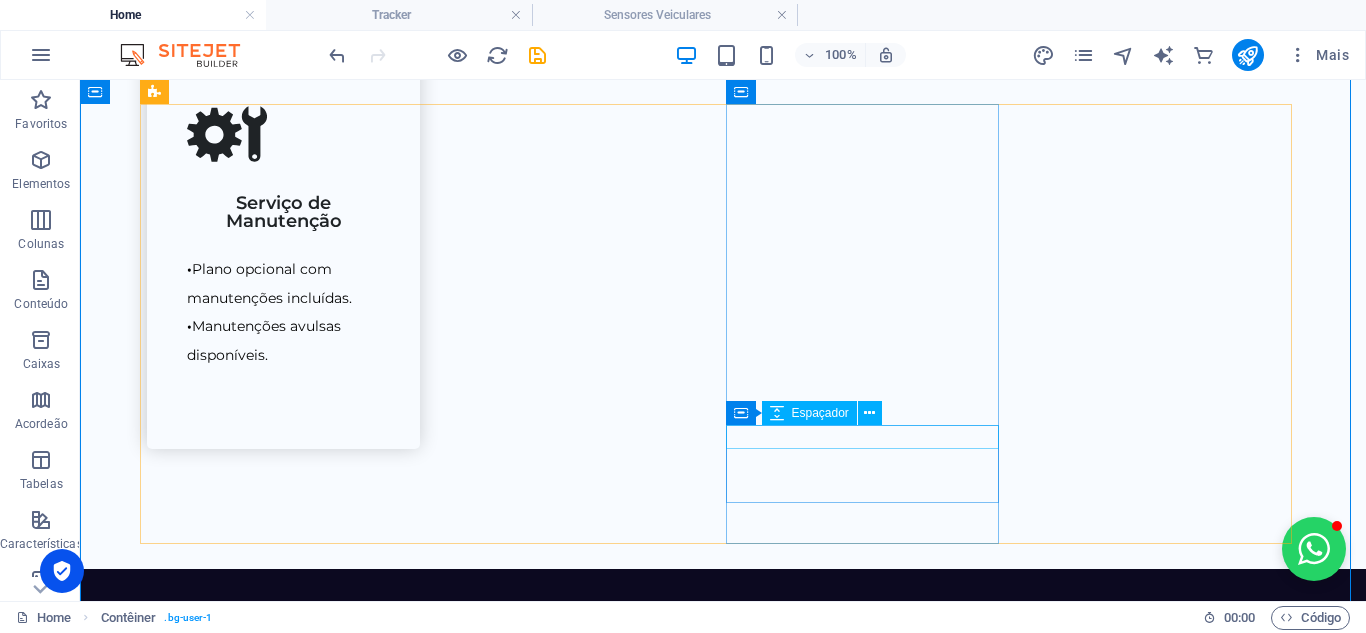 click at bounding box center (723, 2822) 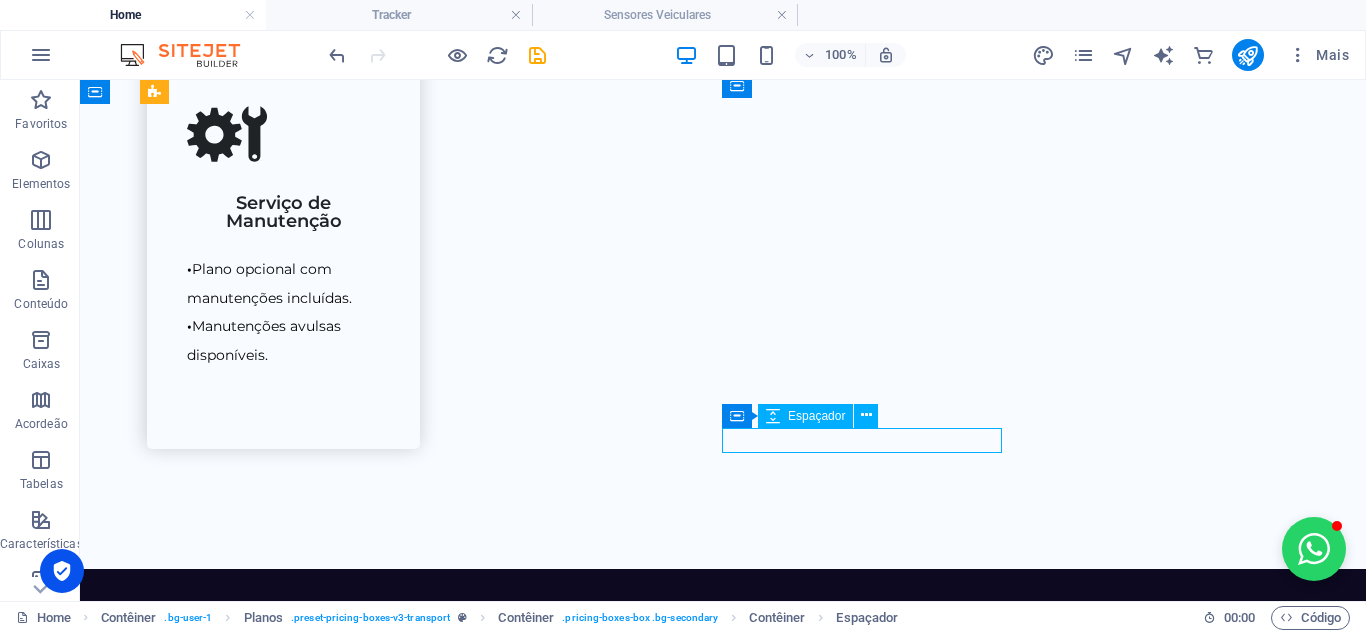 click at bounding box center (723, 2822) 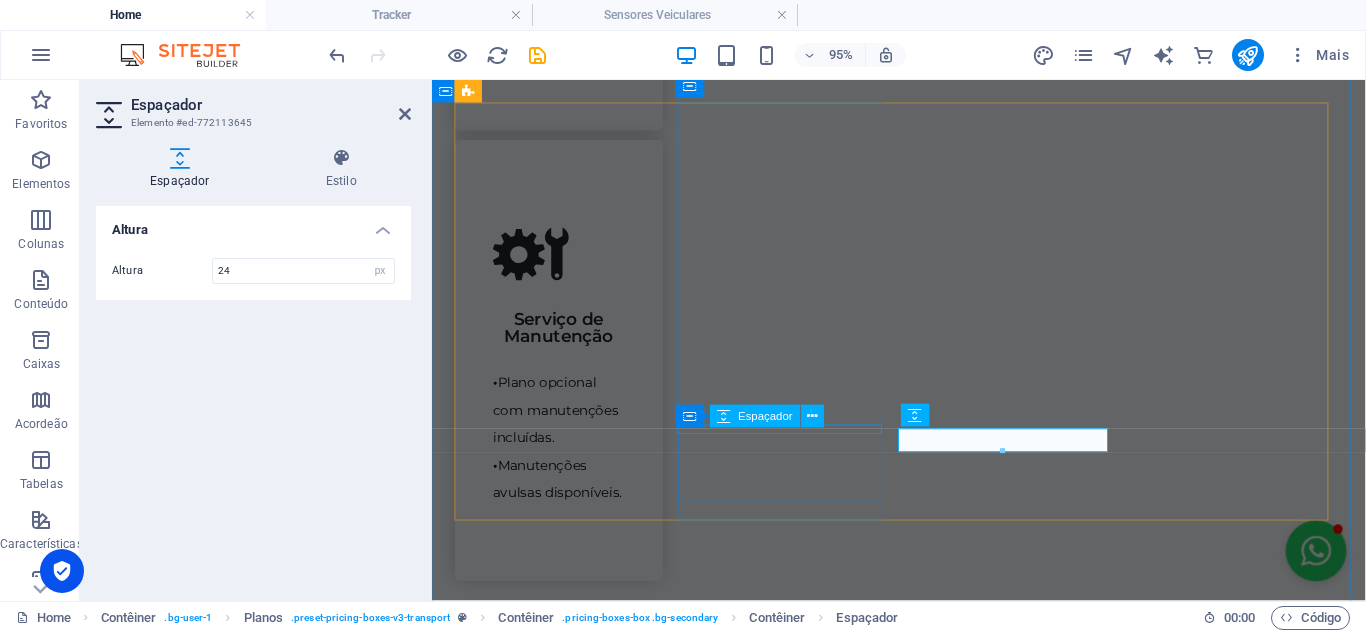 scroll, scrollTop: 2885, scrollLeft: 0, axis: vertical 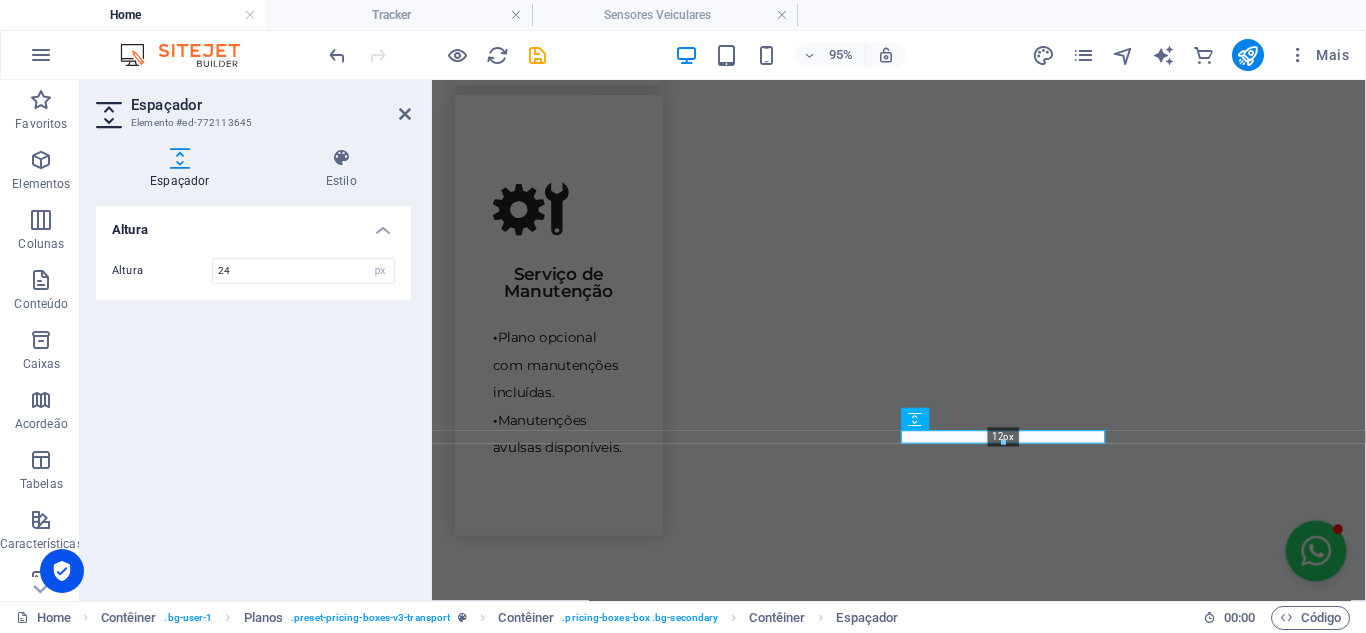 drag, startPoint x: 1002, startPoint y: 450, endPoint x: 591, endPoint y: 444, distance: 411.0438 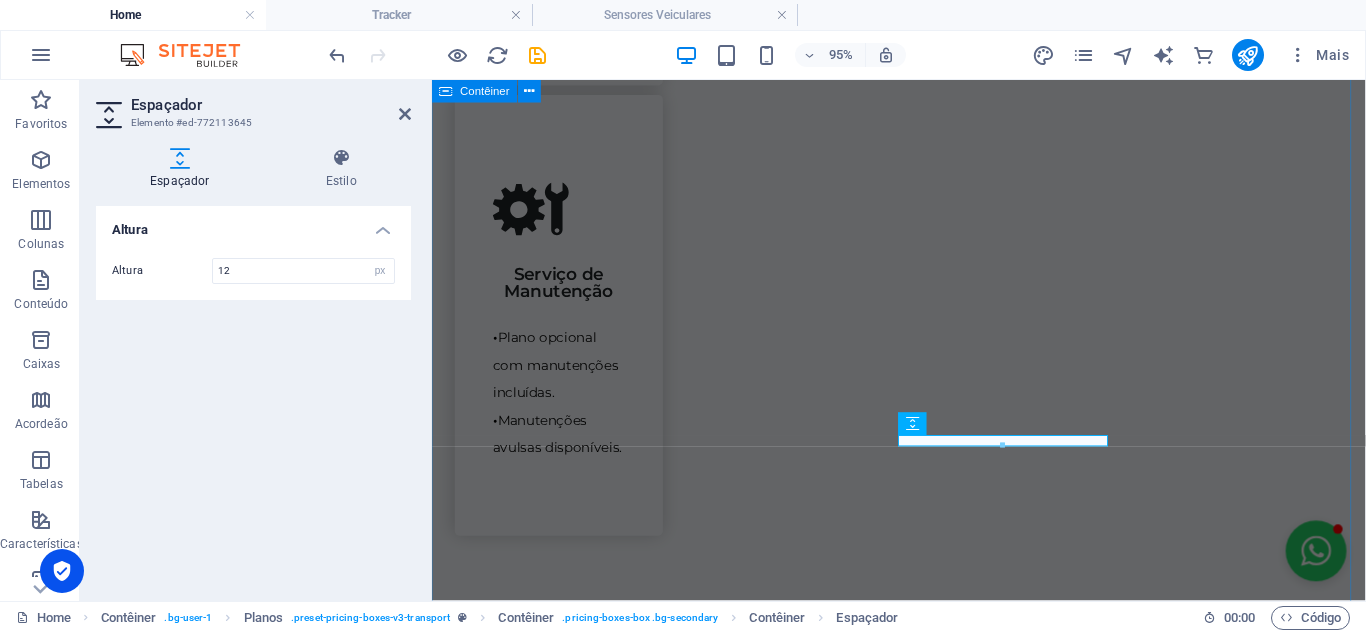 click on "Produtos Soluções sob medida para sua empresa DVR Veicular   Até 4 câmeras por veículo Ideal para caminhões e veículos maiores Monitoramento completo de vários ângulos Saiba mais Dashcam Inteligência artificial integrada Interação com o motorista Subcâmera interna opcional [PERSON_NAME] e geolocalização Saiba mais         Tracker Câmera frontal e interna Transmissão de foto e vídeo em tempo real [PERSON_NAME] Sem IA, ideal para quem busca algo mais direto Saiba mais Sensor Veicular Ideal para caminhões e máquinas Ajuda na redução de acidentes em manobras e ultrapassagens Sensor [PERSON_NAME] cego e câmera de ré Saiba mais" at bounding box center [923, 2577] 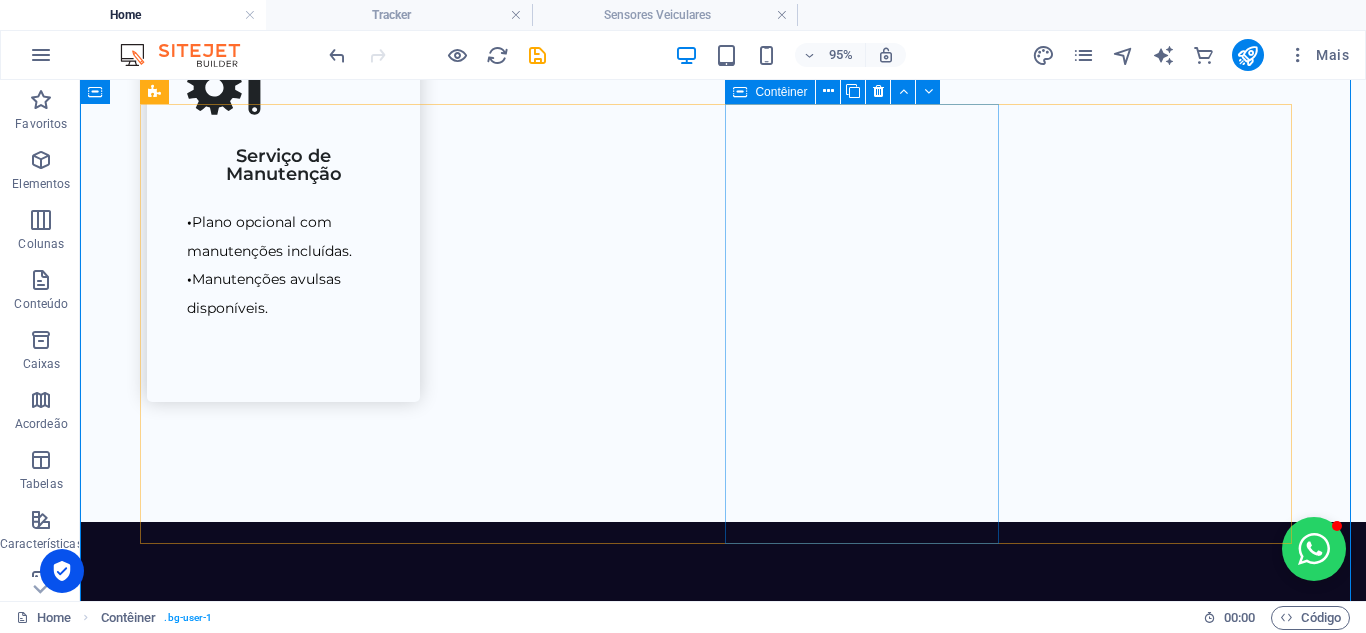 scroll, scrollTop: 2838, scrollLeft: 0, axis: vertical 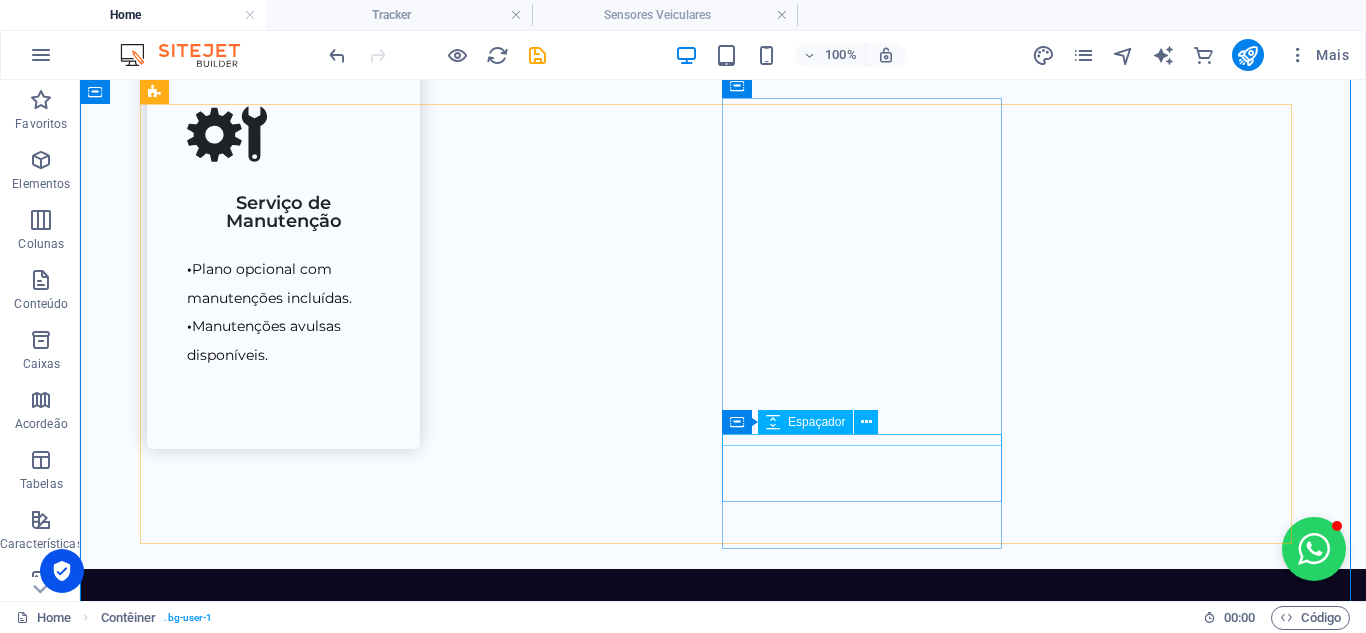 click at bounding box center (723, 2816) 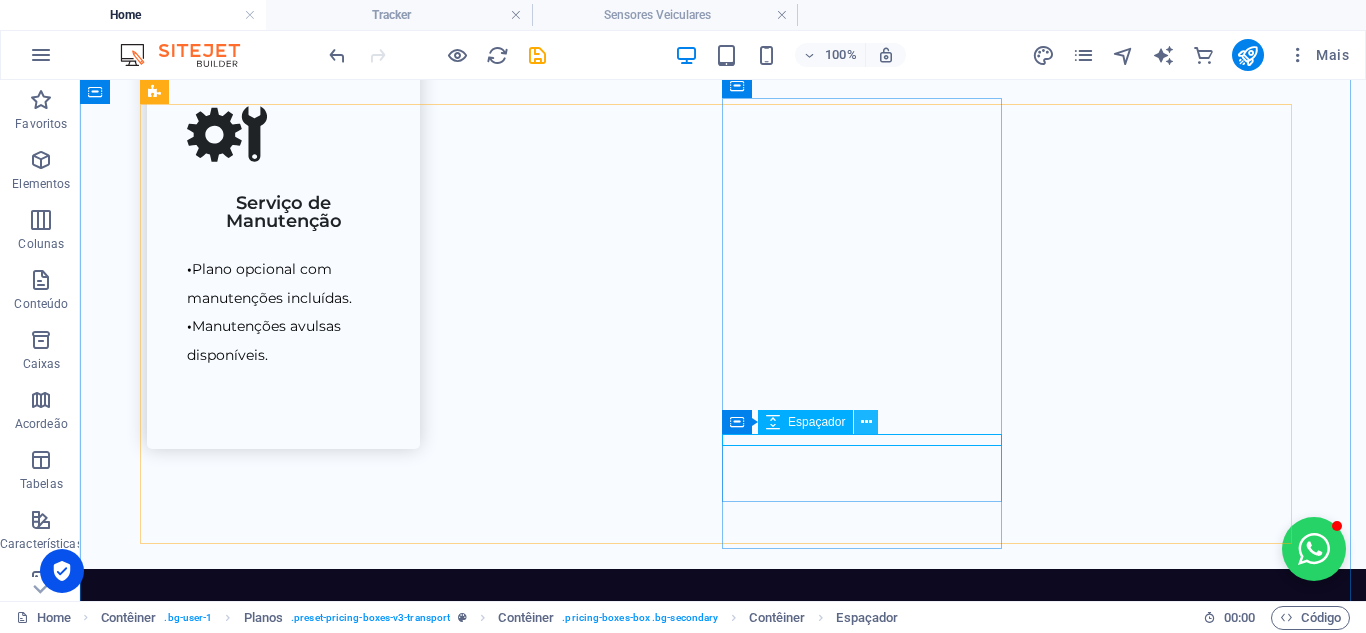 click at bounding box center [866, 422] 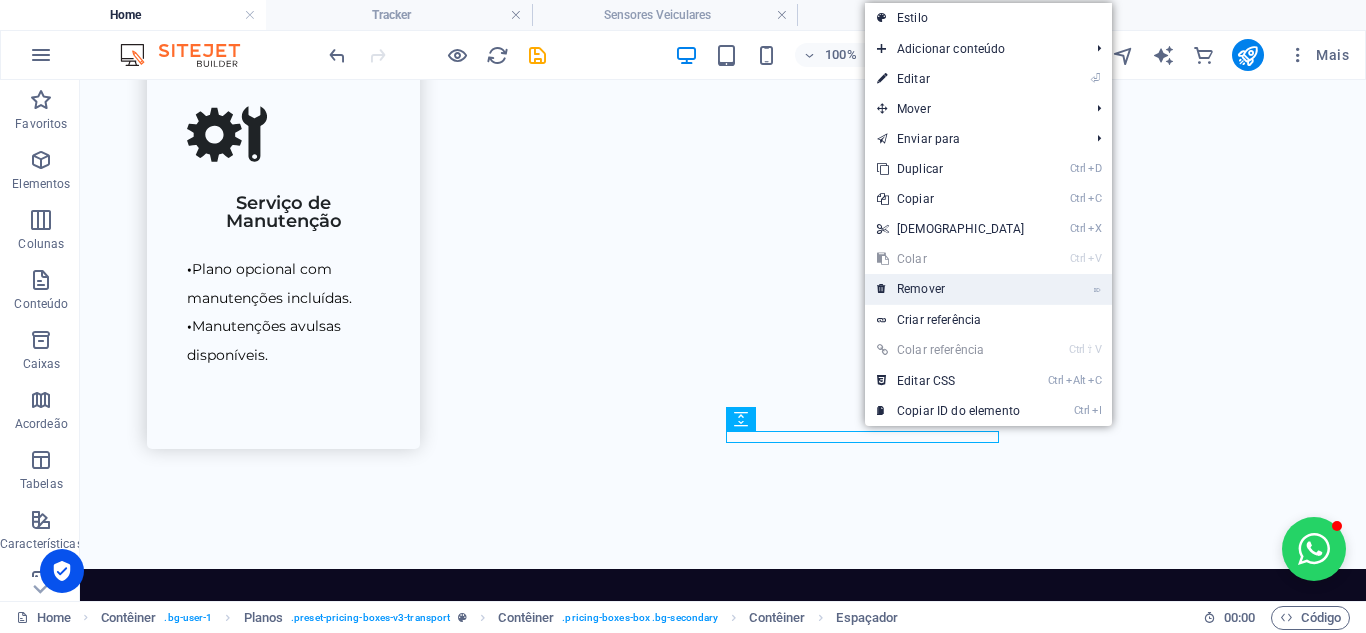 click on "⌦  Remover" at bounding box center (951, 289) 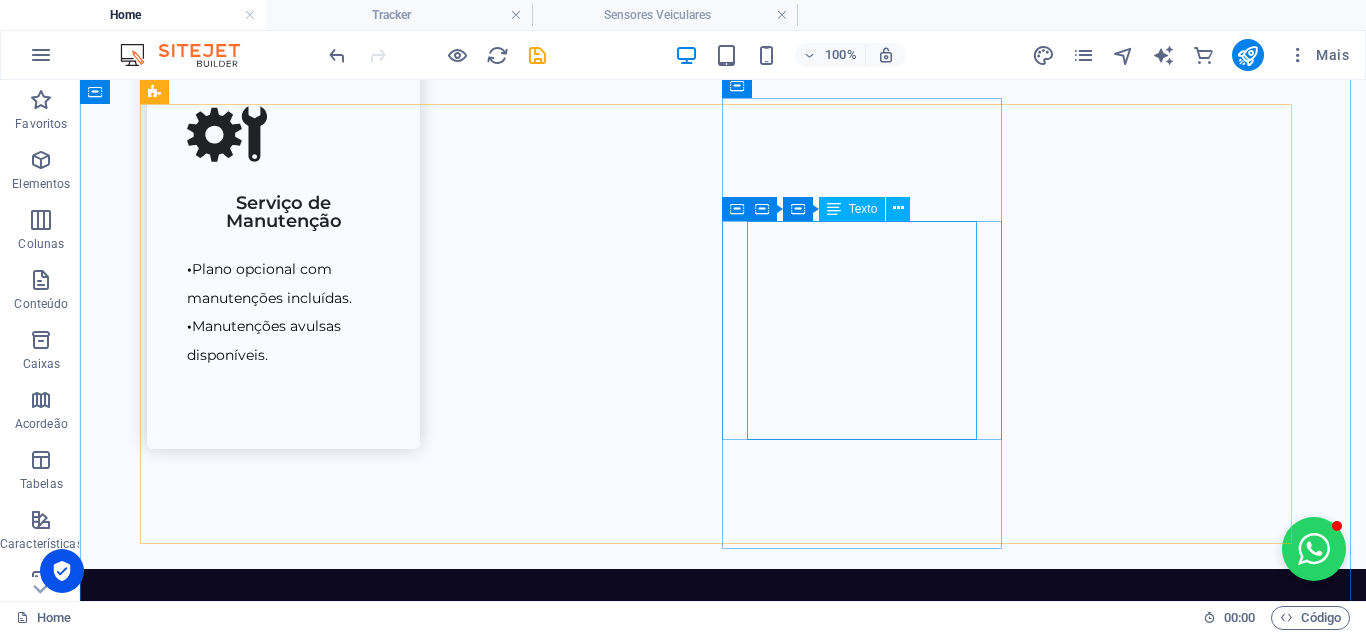 click on "Câmera frontal e interna Transmissão de foto e vídeo em tempo real [PERSON_NAME] Sem IA, ideal para quem busca algo mais direto" at bounding box center [723, 2719] 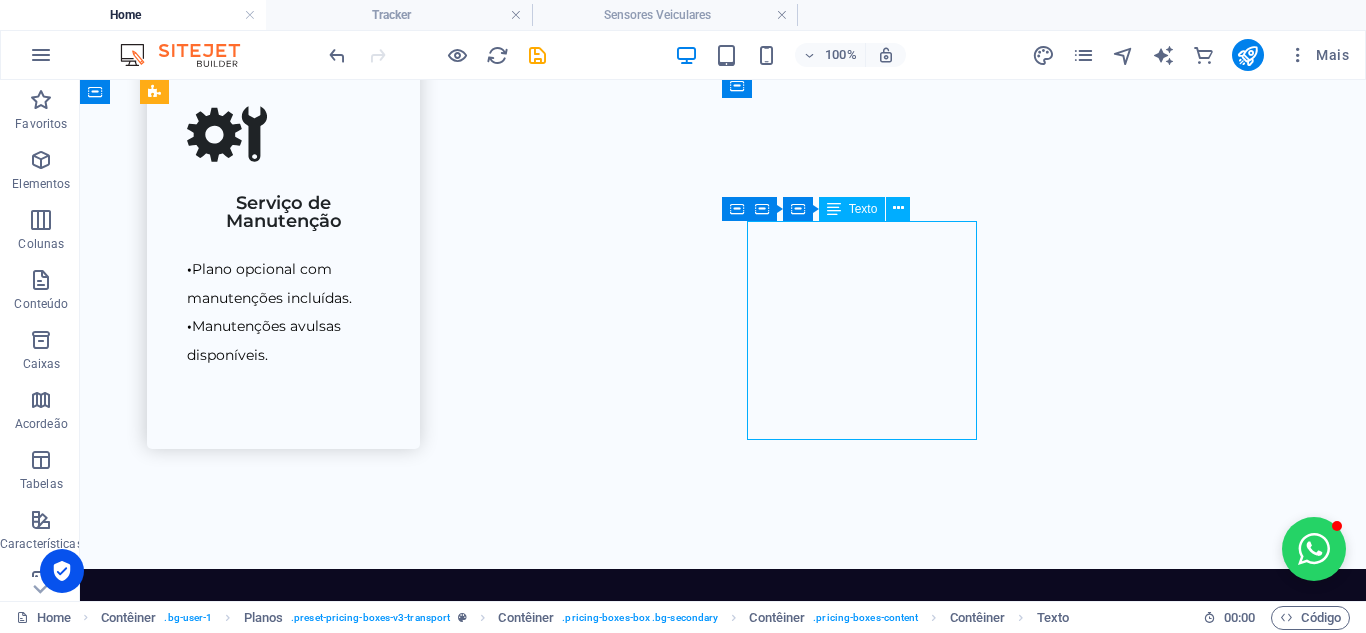 click on "Câmera frontal e interna Transmissão de foto e vídeo em tempo real [PERSON_NAME] Sem IA, ideal para quem busca algo mais direto" at bounding box center [723, 2719] 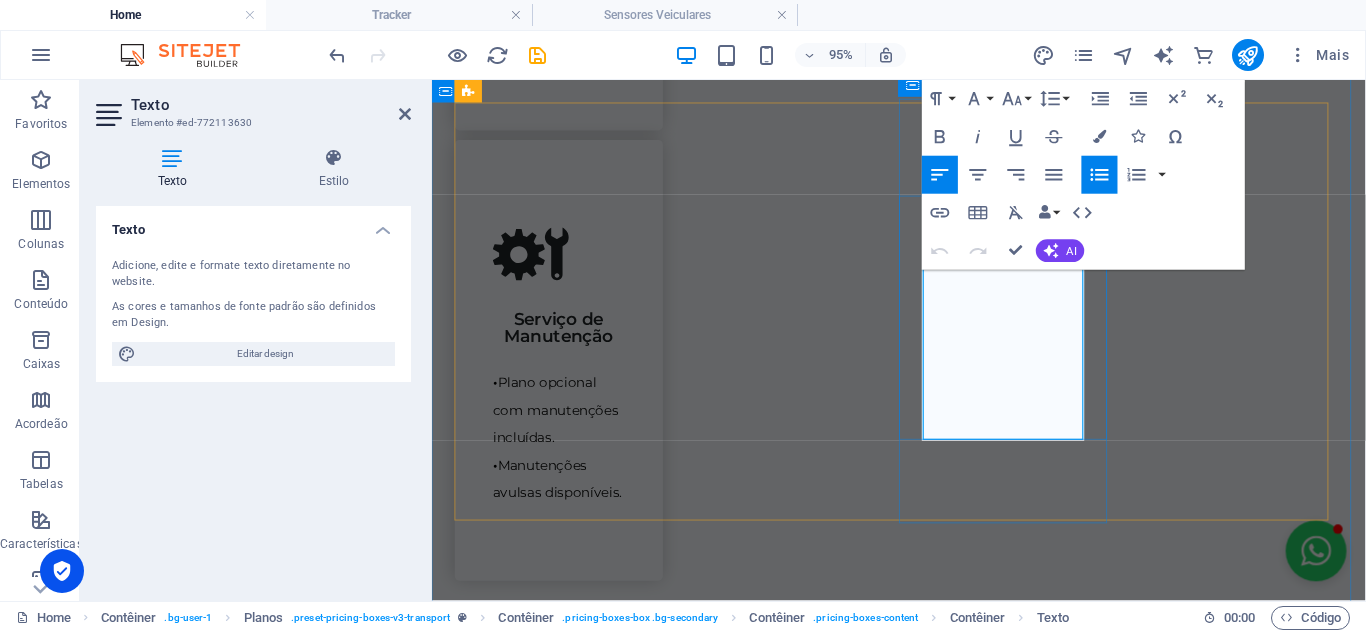 scroll, scrollTop: 2885, scrollLeft: 0, axis: vertical 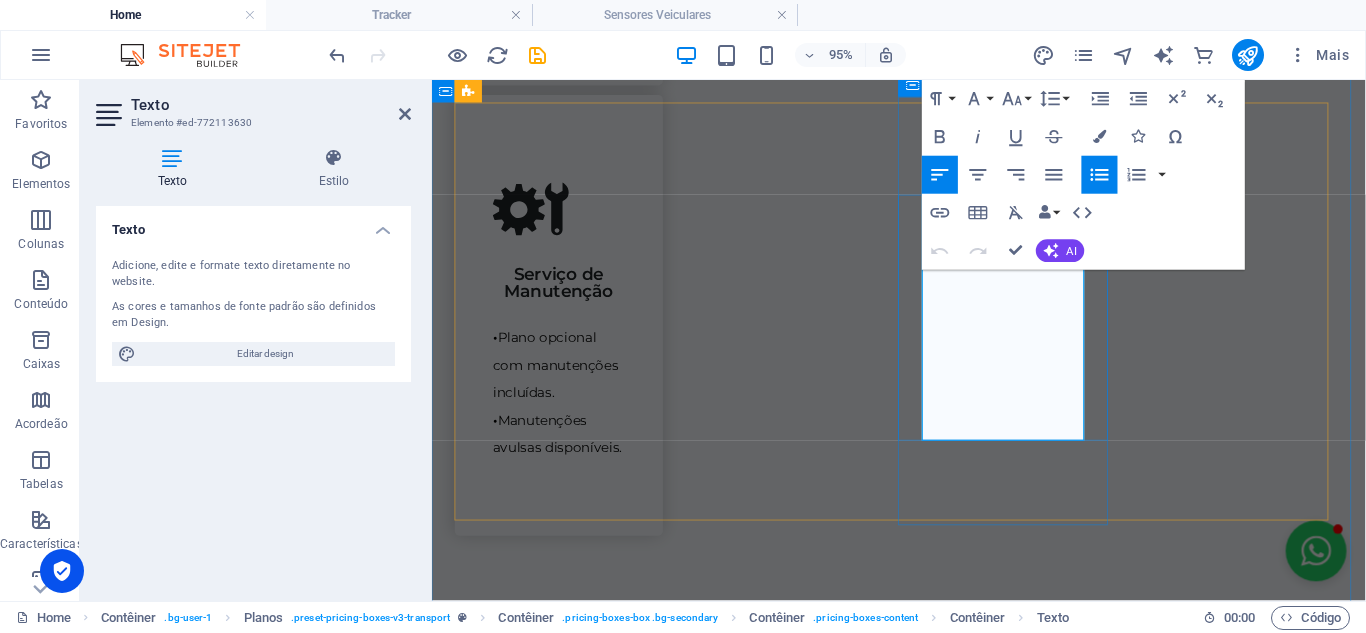 drag, startPoint x: 1023, startPoint y: 438, endPoint x: 1002, endPoint y: 399, distance: 44.294468 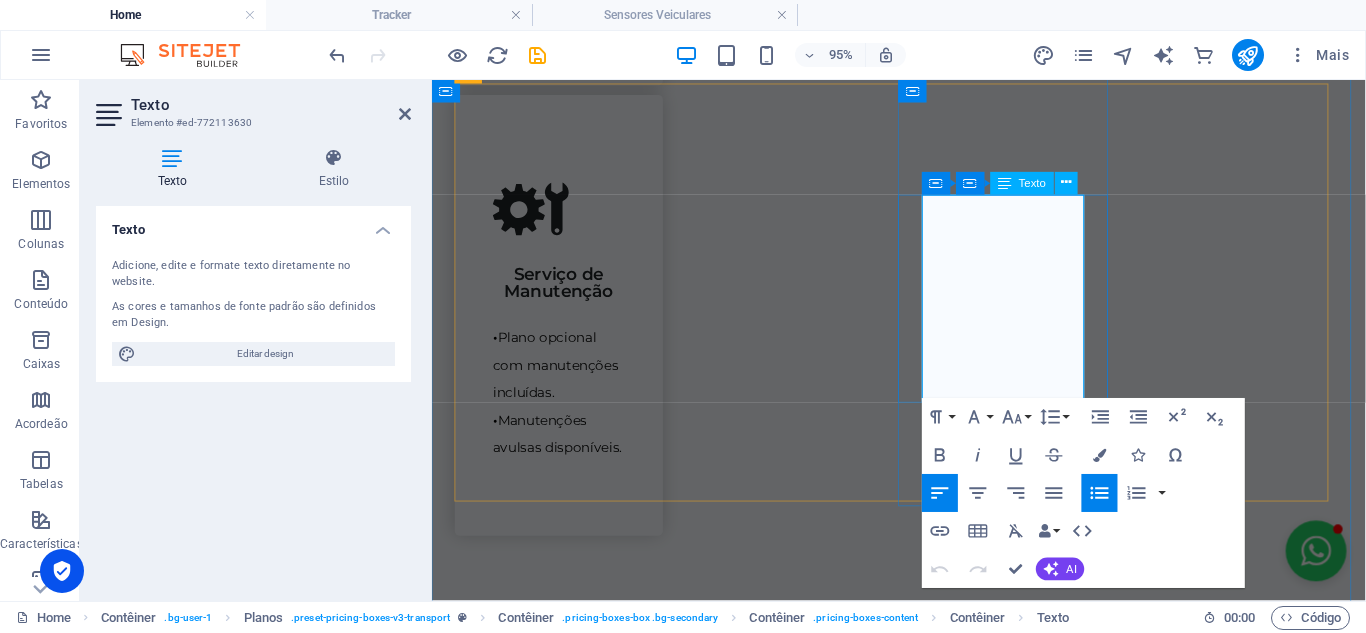 scroll, scrollTop: 2905, scrollLeft: 0, axis: vertical 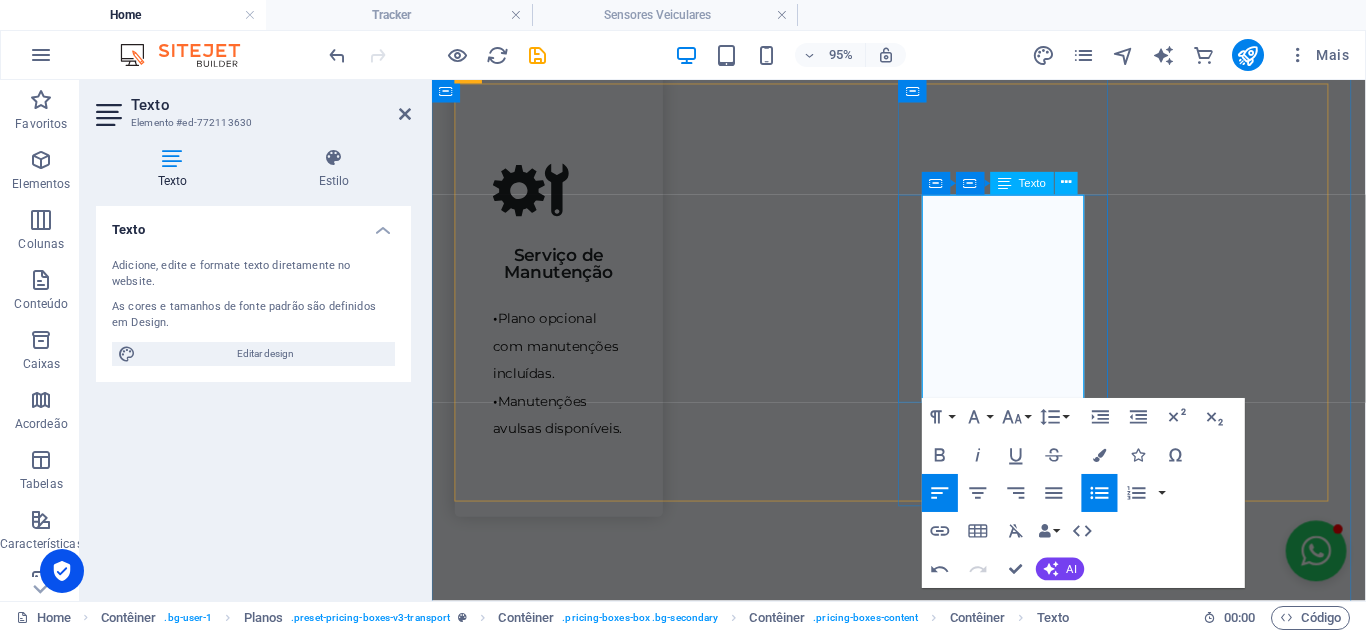 click on "Sem IA" at bounding box center [503, 2878] 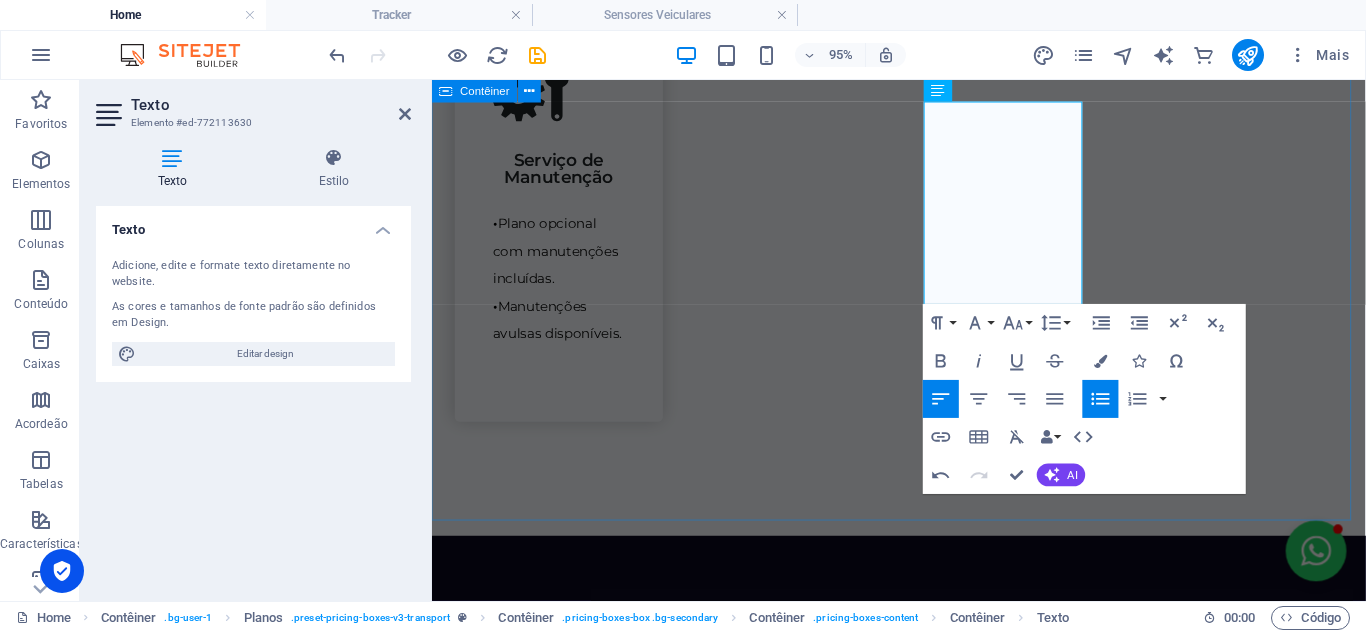 click on "Produtos Soluções sob medida para sua empresa DVR Veicular   Até 4 câmeras por veículo Ideal para caminhões e veículos maiores Monitoramento completo de vários ângulos Saiba mais Dashcam Inteligência artificial integrada Interação com o motorista Subcâmera interna opcional [PERSON_NAME] e geolocalização Saiba mais         Tracker Câmera frontal e interna Transmissão de foto e vídeo em tempo real [PERSON_NAME] Sem função de  IA Saiba mais Sensor Veicular Ideal para caminhões e máquinas Ajuda na redução de acidentes em manobras e ultrapassagens Sensor [PERSON_NAME] cego e câmera de ré Saiba mais" at bounding box center [923, 2457] 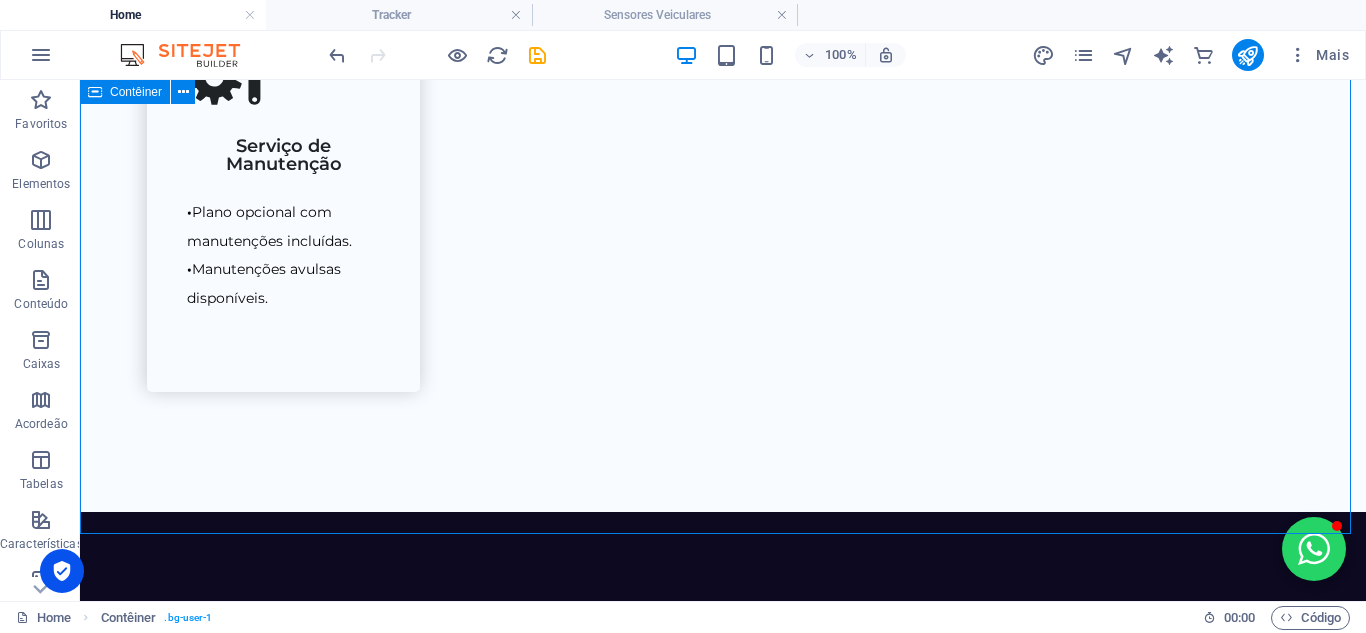 scroll, scrollTop: 2868, scrollLeft: 0, axis: vertical 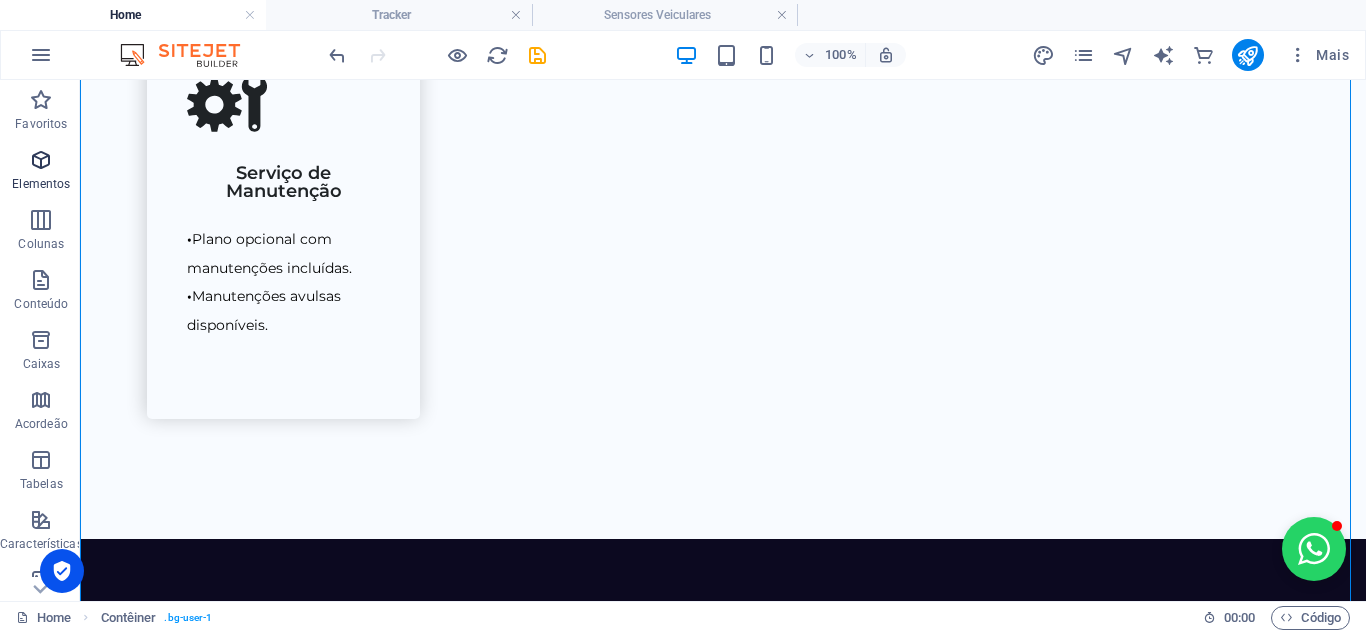 click at bounding box center [41, 160] 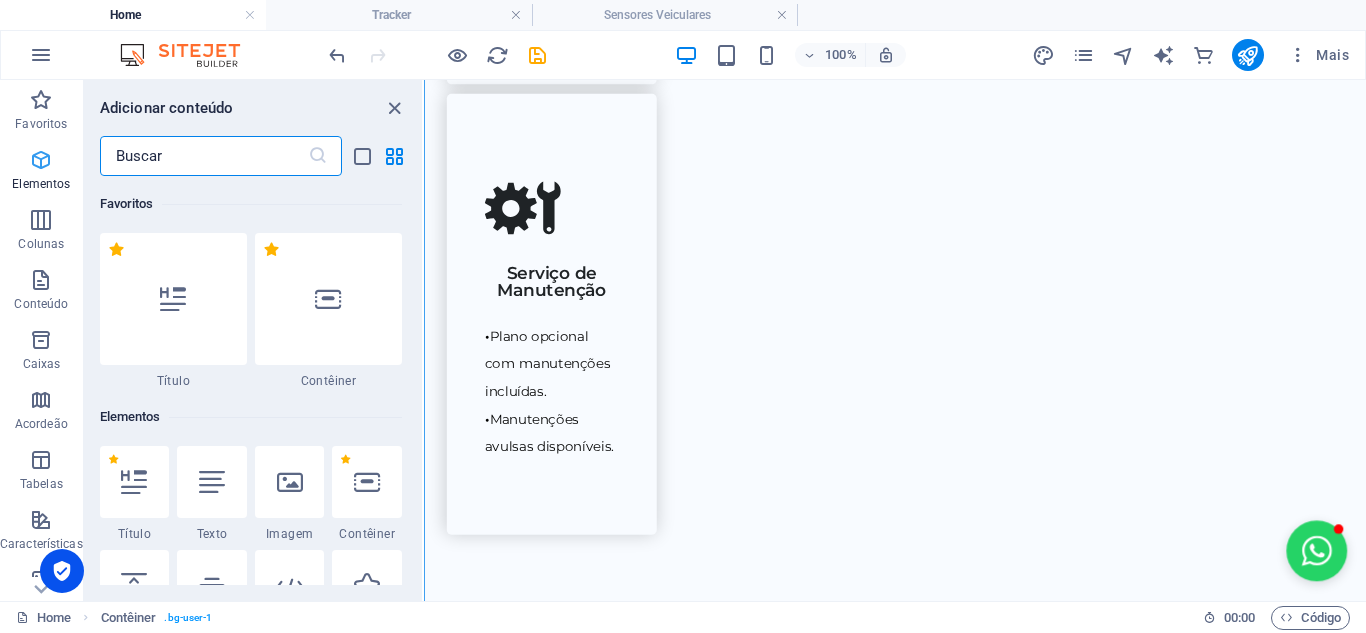 scroll, scrollTop: 2870, scrollLeft: 0, axis: vertical 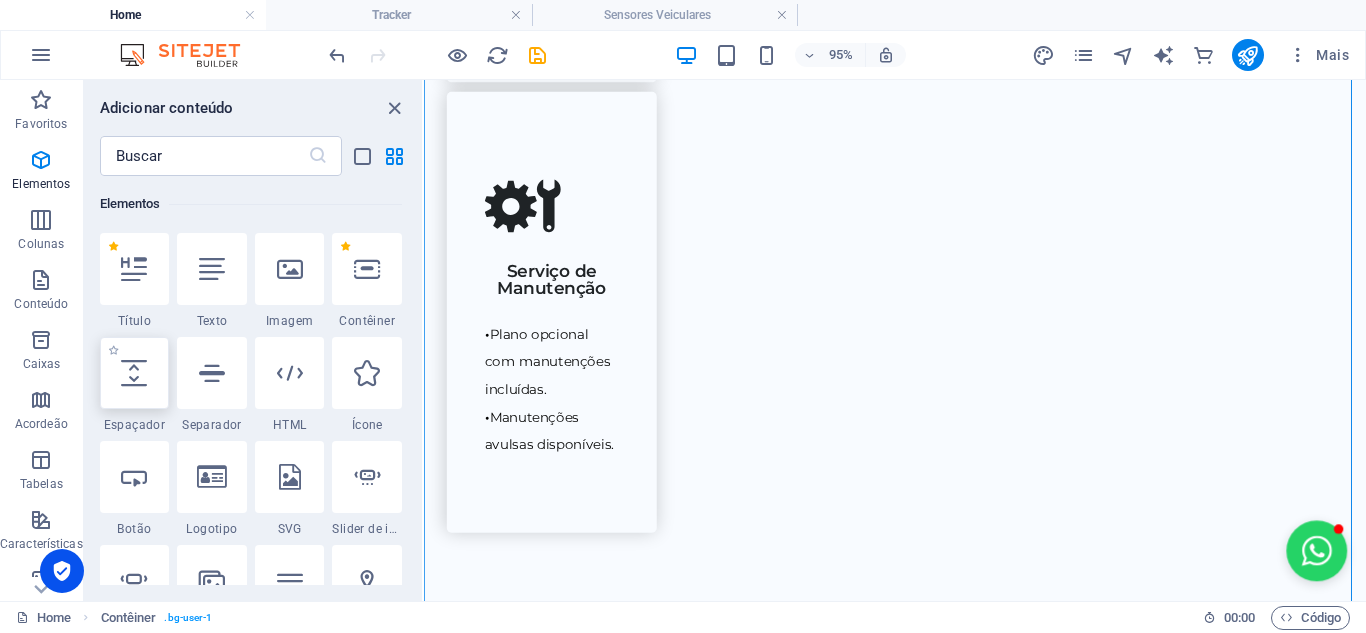 drag, startPoint x: 148, startPoint y: 363, endPoint x: 35, endPoint y: 225, distance: 178.36198 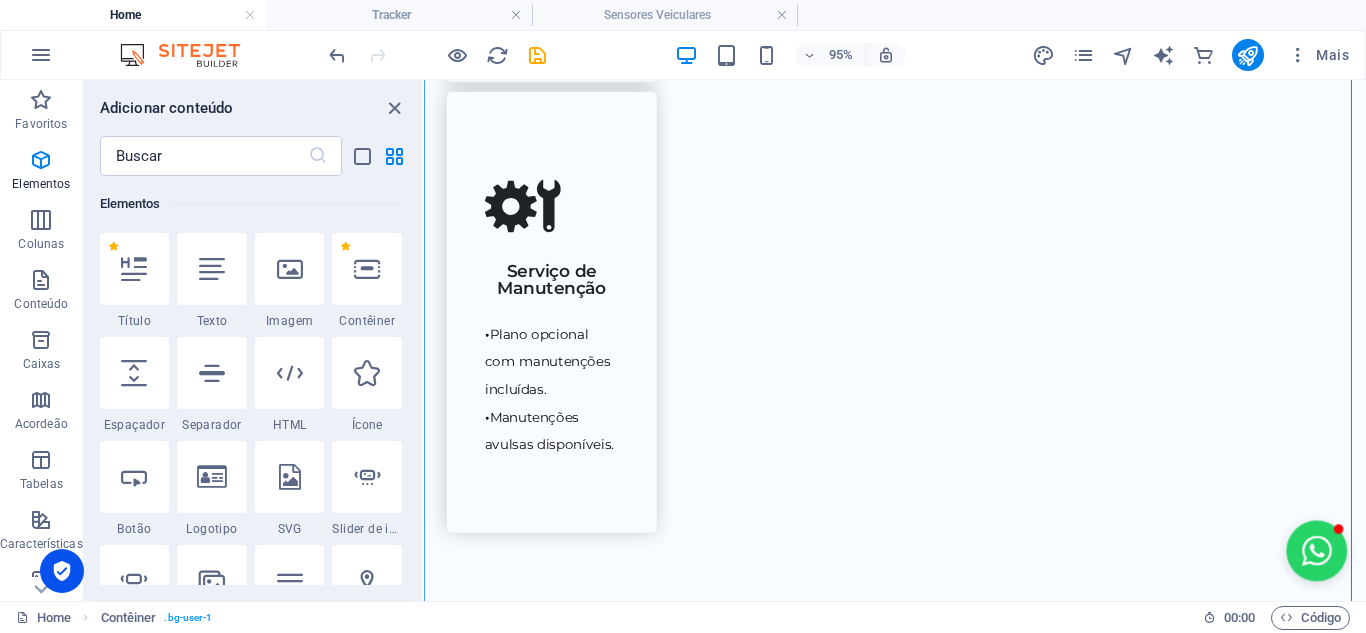 select on "px" 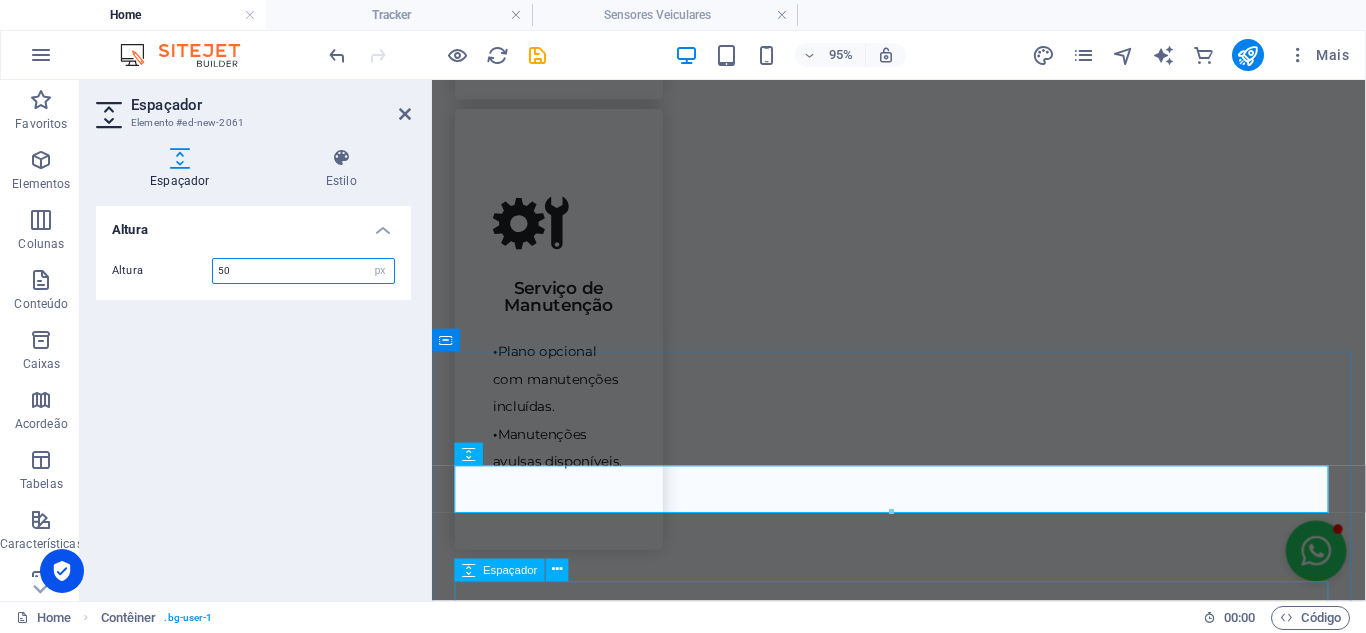scroll, scrollTop: 2495, scrollLeft: 0, axis: vertical 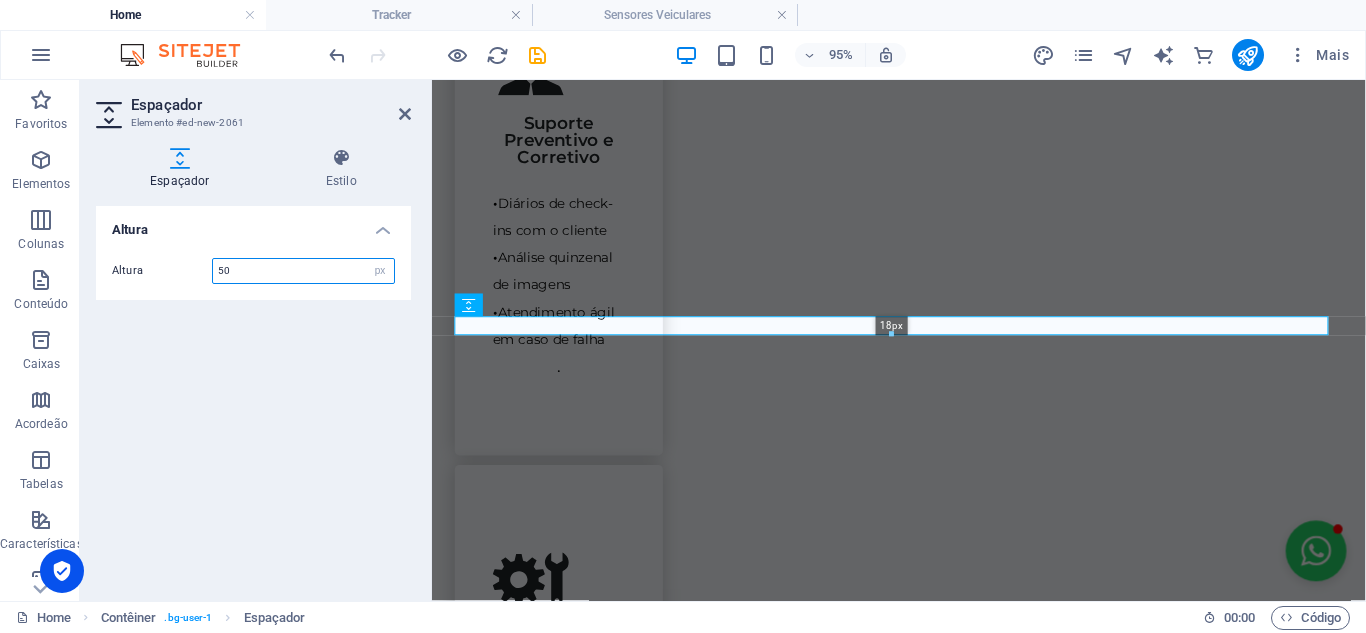 drag, startPoint x: 671, startPoint y: 365, endPoint x: 252, endPoint y: 243, distance: 436.40005 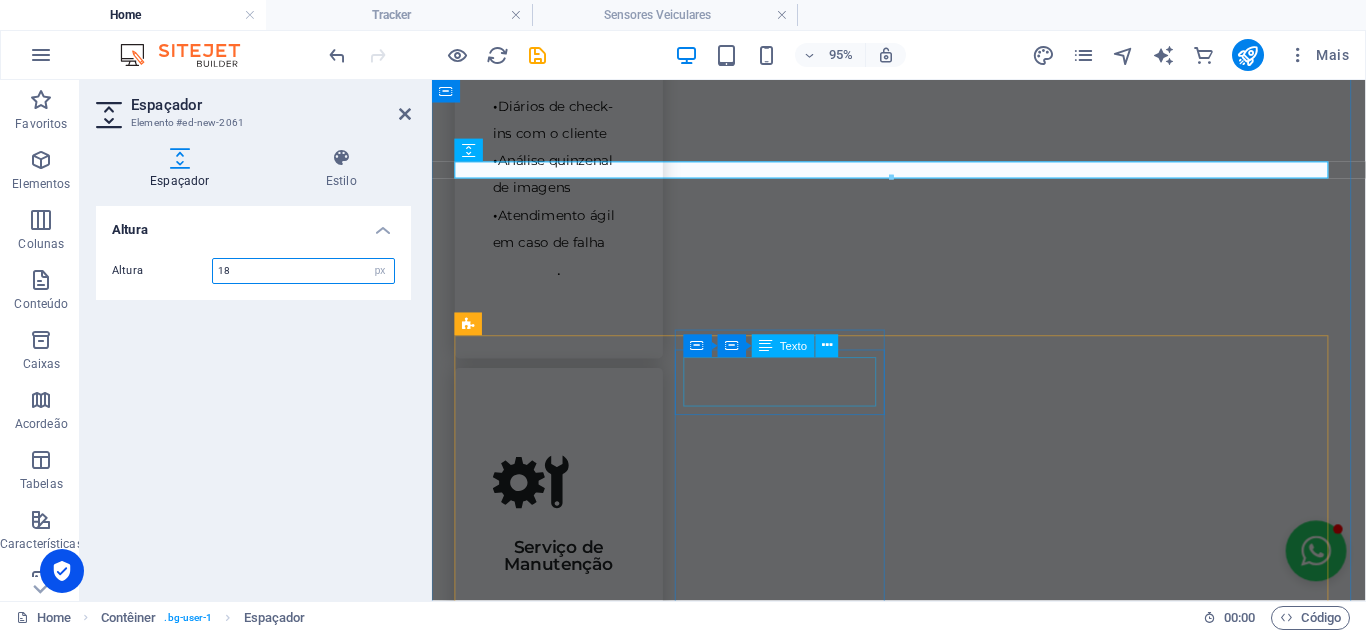 scroll, scrollTop: 2595, scrollLeft: 0, axis: vertical 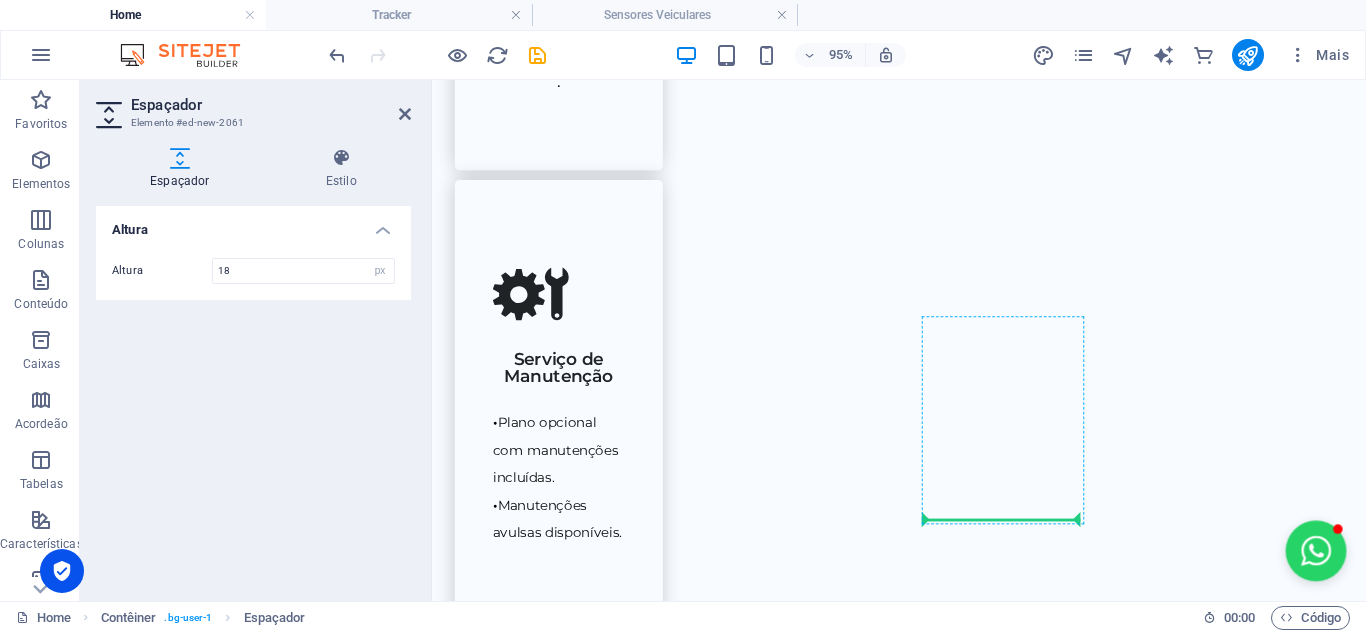 drag, startPoint x: 744, startPoint y: 236, endPoint x: 1462, endPoint y: 592, distance: 801.41125 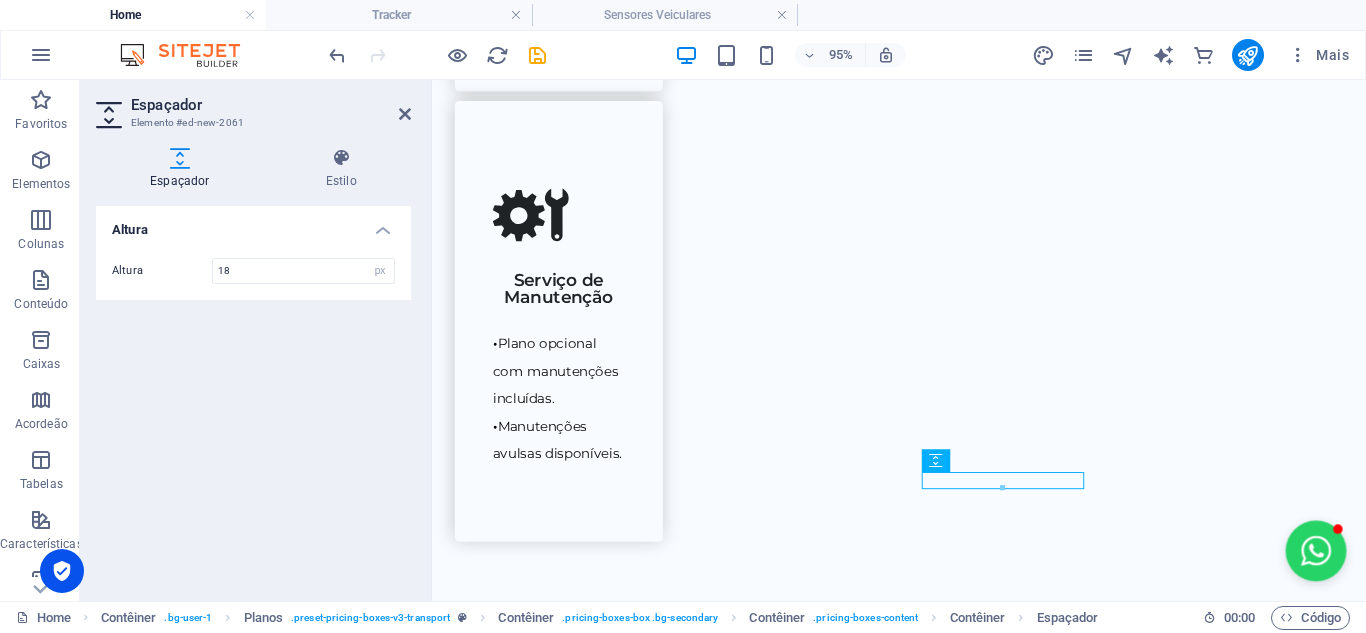 scroll, scrollTop: 2977, scrollLeft: 0, axis: vertical 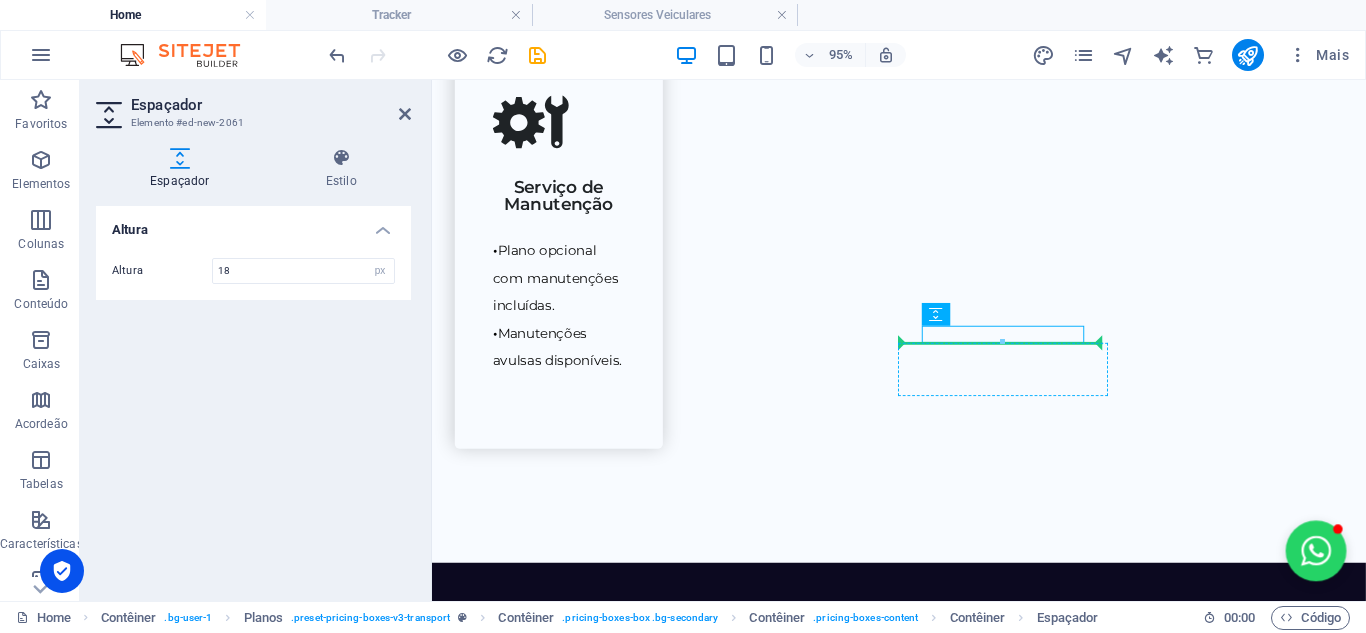drag, startPoint x: 1085, startPoint y: 347, endPoint x: 1089, endPoint y: 361, distance: 14.56022 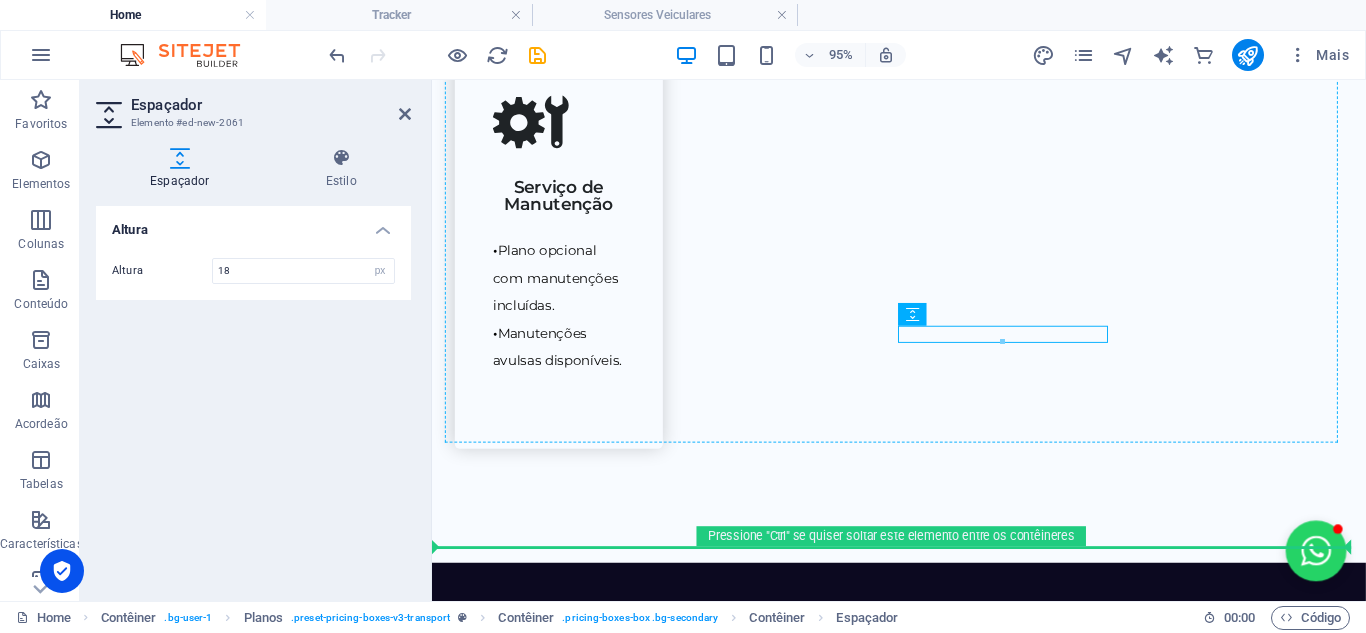 drag, startPoint x: 1060, startPoint y: 345, endPoint x: 965, endPoint y: 430, distance: 127.47549 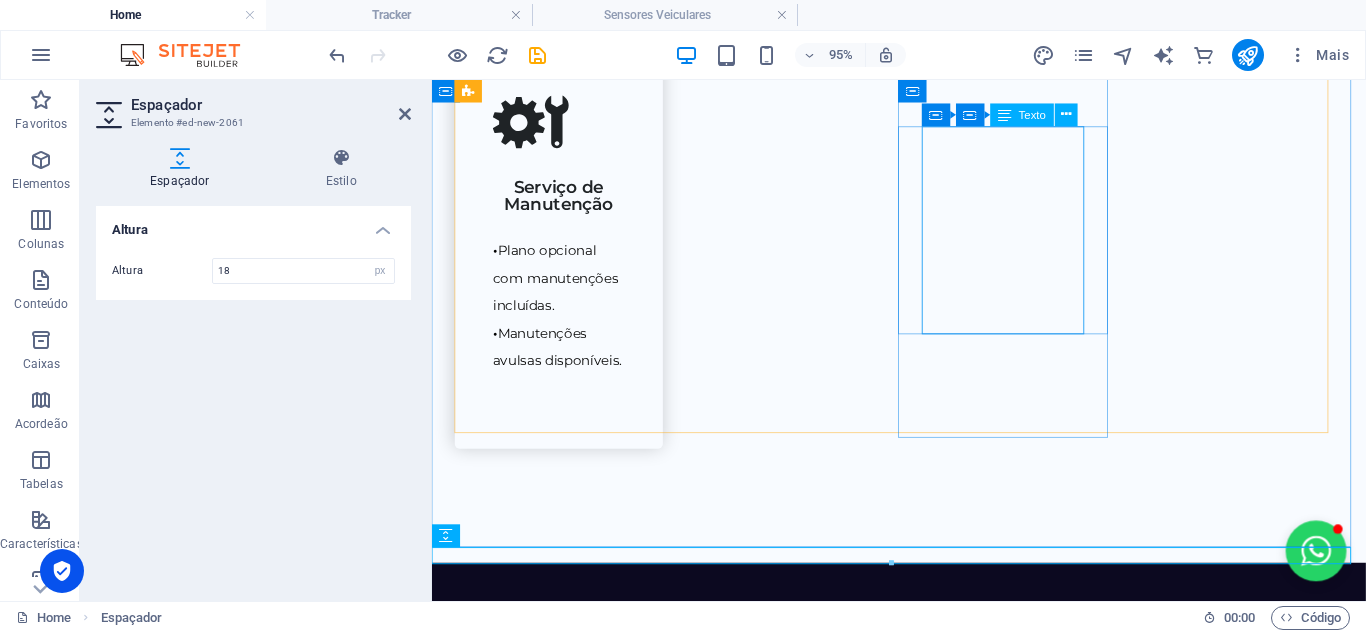 click on "Câmera frontal e interna Transmissão de foto e vídeo em tempo real [PERSON_NAME] Sem função de IA" at bounding box center [923, 2740] 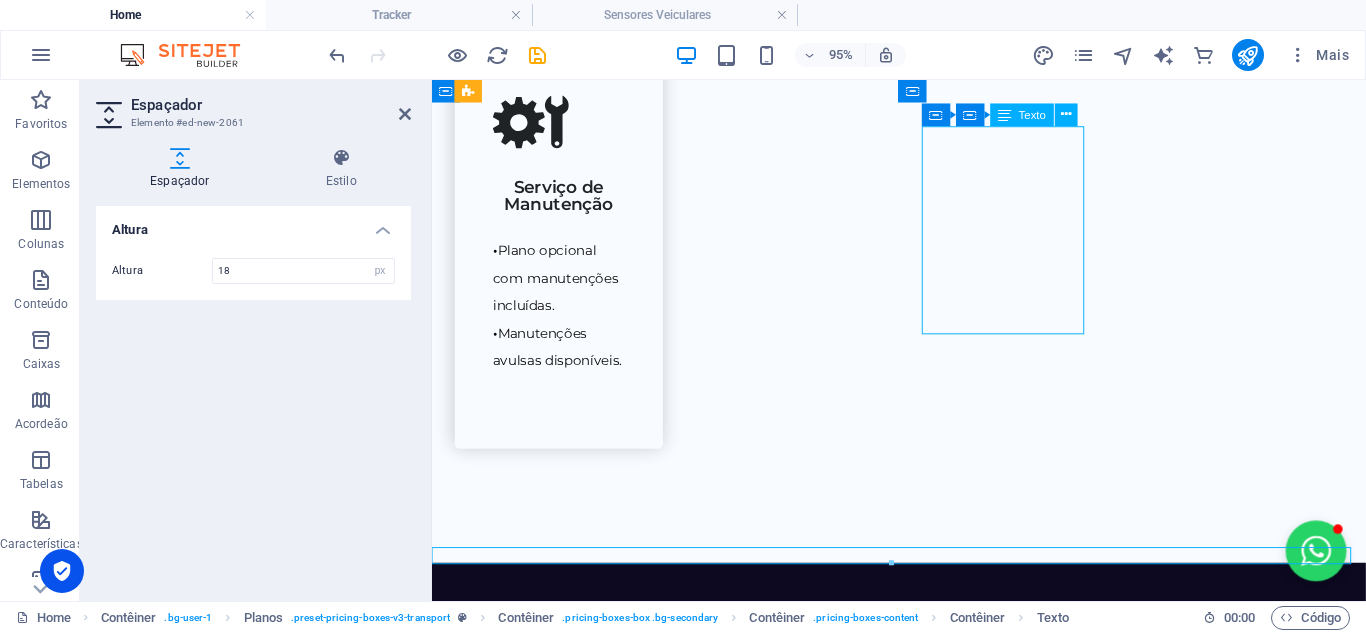 click on "Câmera frontal e interna Transmissão de foto e vídeo em tempo real [PERSON_NAME] Sem função de IA" at bounding box center [923, 2740] 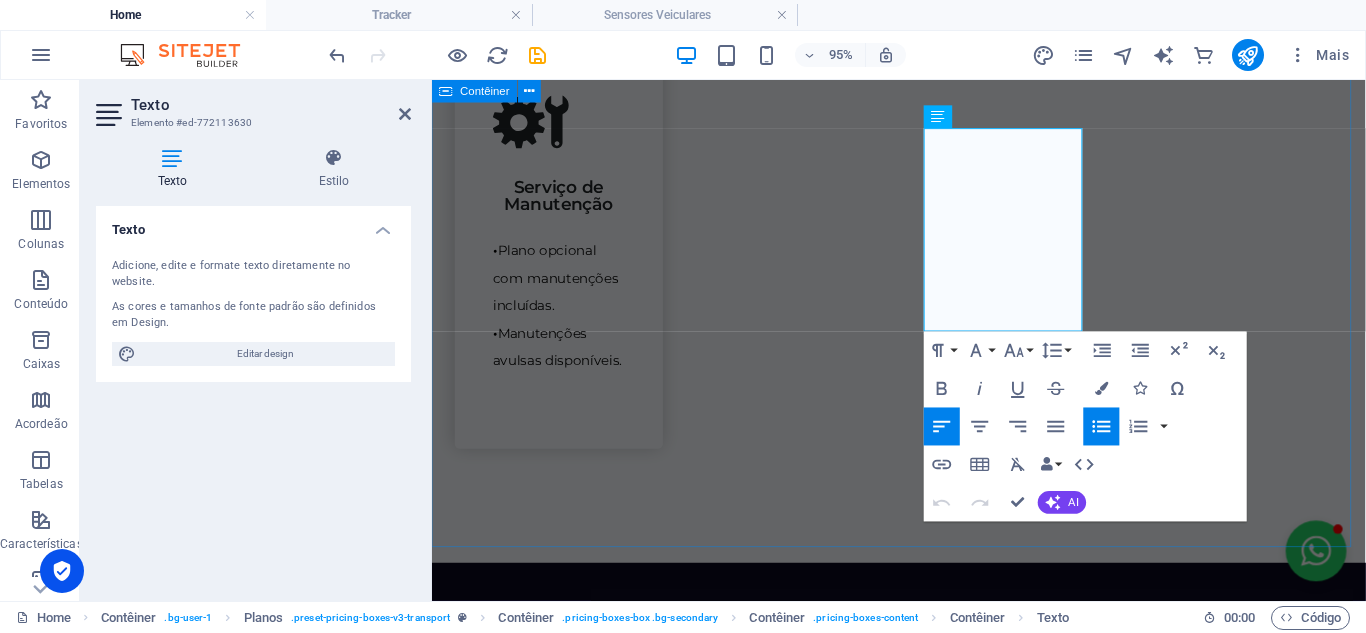 click on "Produtos Soluções sob medida para sua empresa DVR Veicular   Até 4 câmeras por veículo Ideal para caminhões e veículos maiores Monitoramento completo de vários ângulos Saiba mais Dashcam Inteligência artificial integrada Interação com o motorista Subcâmera interna opcional [PERSON_NAME] e geolocalização Saiba mais         Tracker Câmera frontal e interna Transmissão de foto e vídeo em tempo real [PERSON_NAME] Sem função de IA Saiba mais Sensor Veicular Ideal para caminhões e máquinas Ajuda na redução de acidentes em manobras e ultrapassagens Sensor [PERSON_NAME] cego e câmera de ré Saiba mais" at bounding box center [923, 2485] 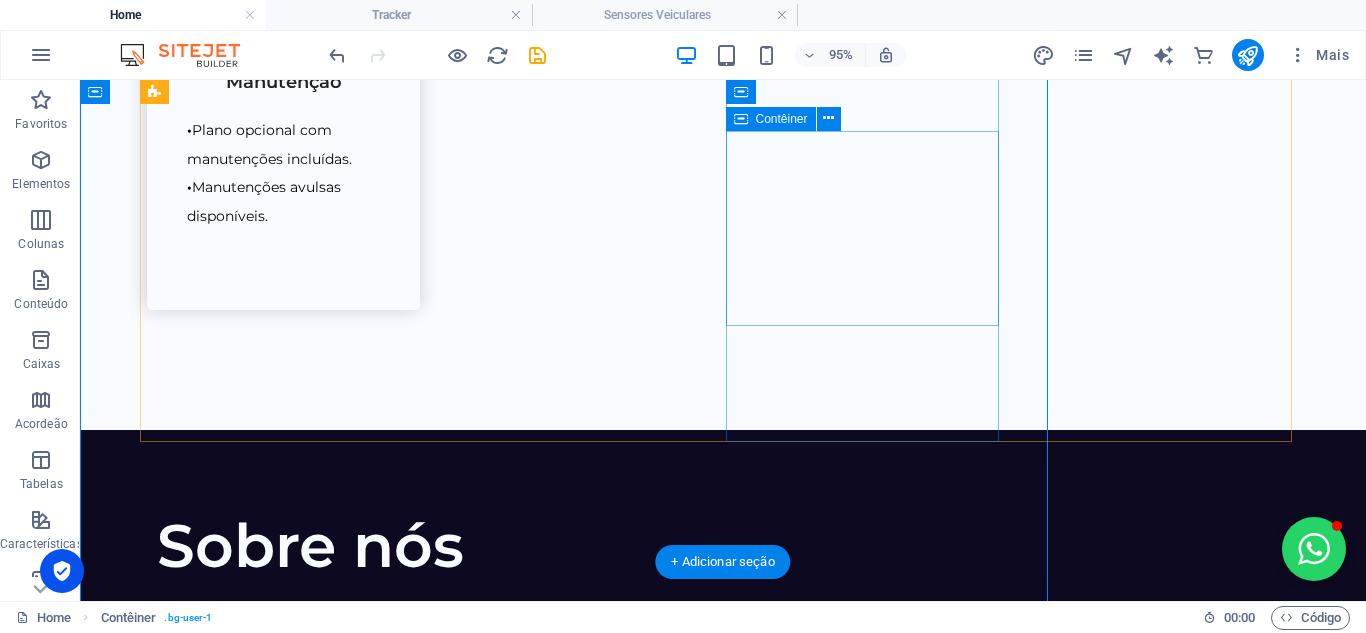 scroll, scrollTop: 2940, scrollLeft: 0, axis: vertical 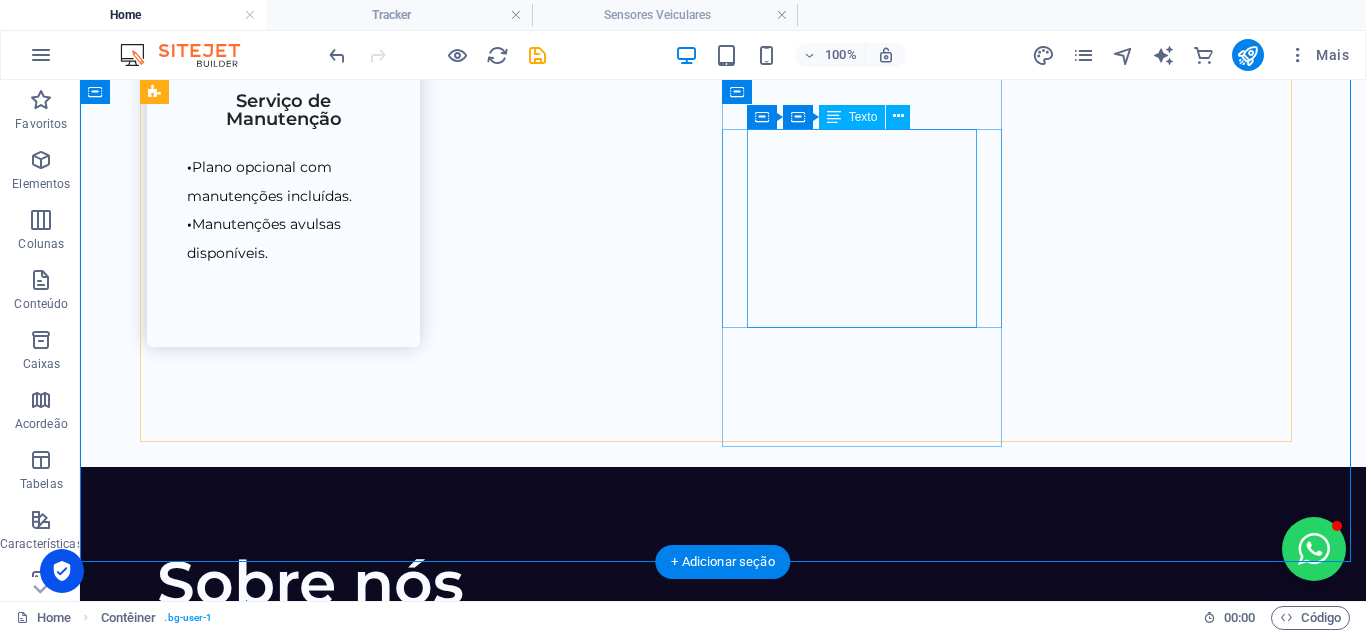 click on "Câmera frontal e interna Transmissão de foto e vídeo em tempo real [PERSON_NAME] Sem função de IA" at bounding box center [723, 2617] 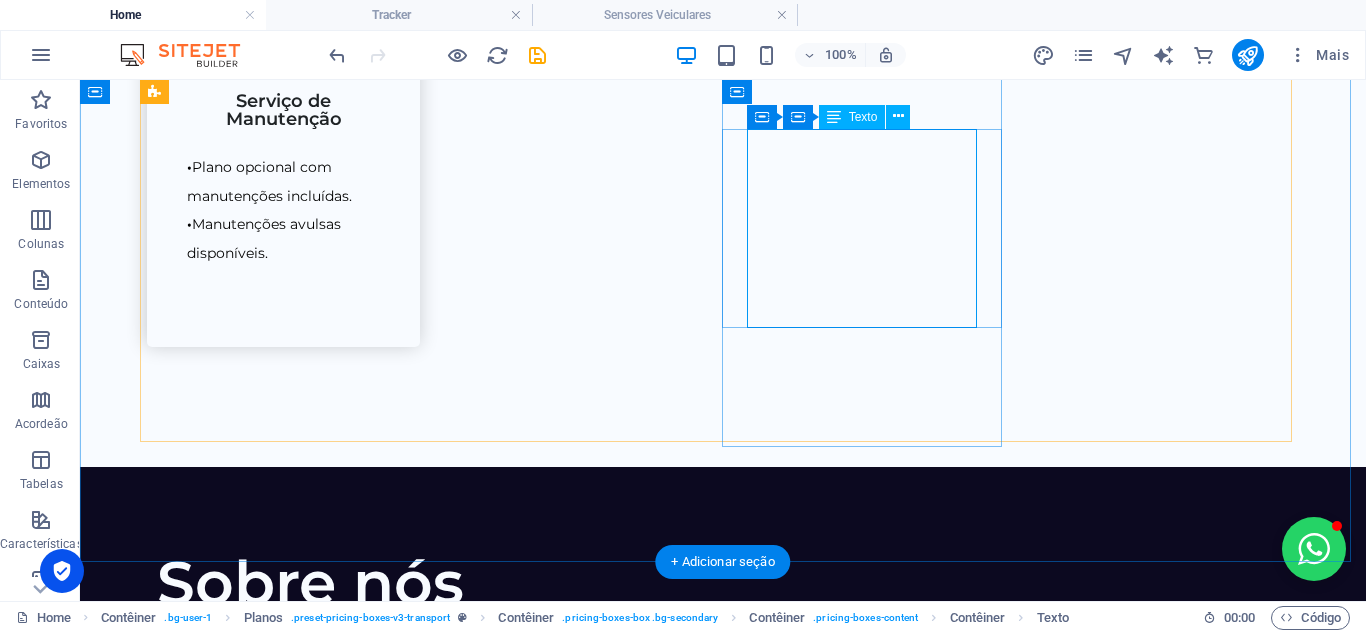 click on "Câmera frontal e interna Transmissão de foto e vídeo em tempo real [PERSON_NAME] Sem função de IA" at bounding box center [723, 2617] 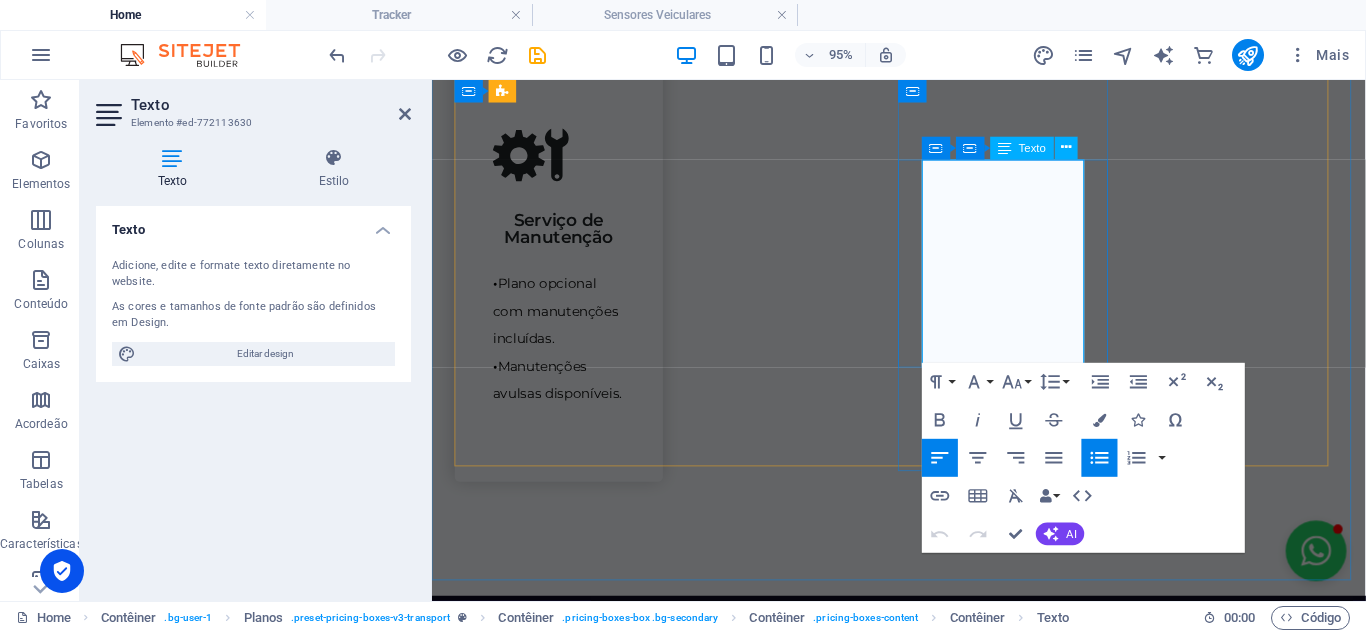 click on "Sem função de IA" at bounding box center [923, 2842] 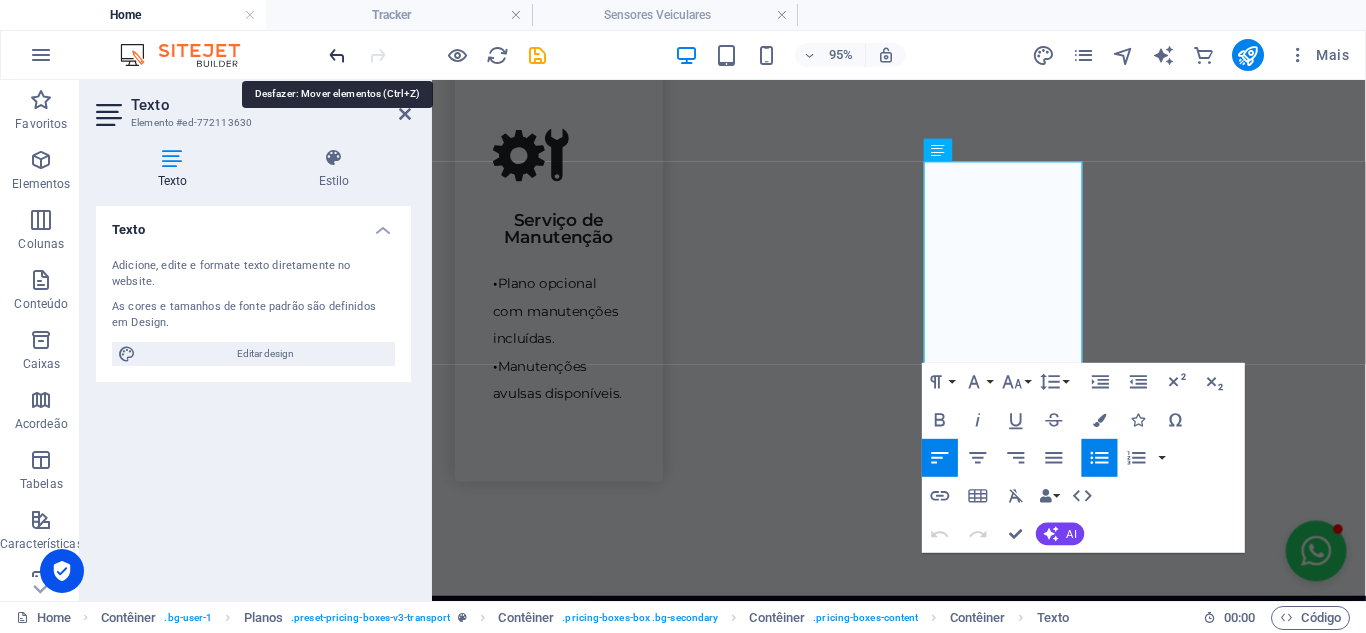 click at bounding box center (337, 55) 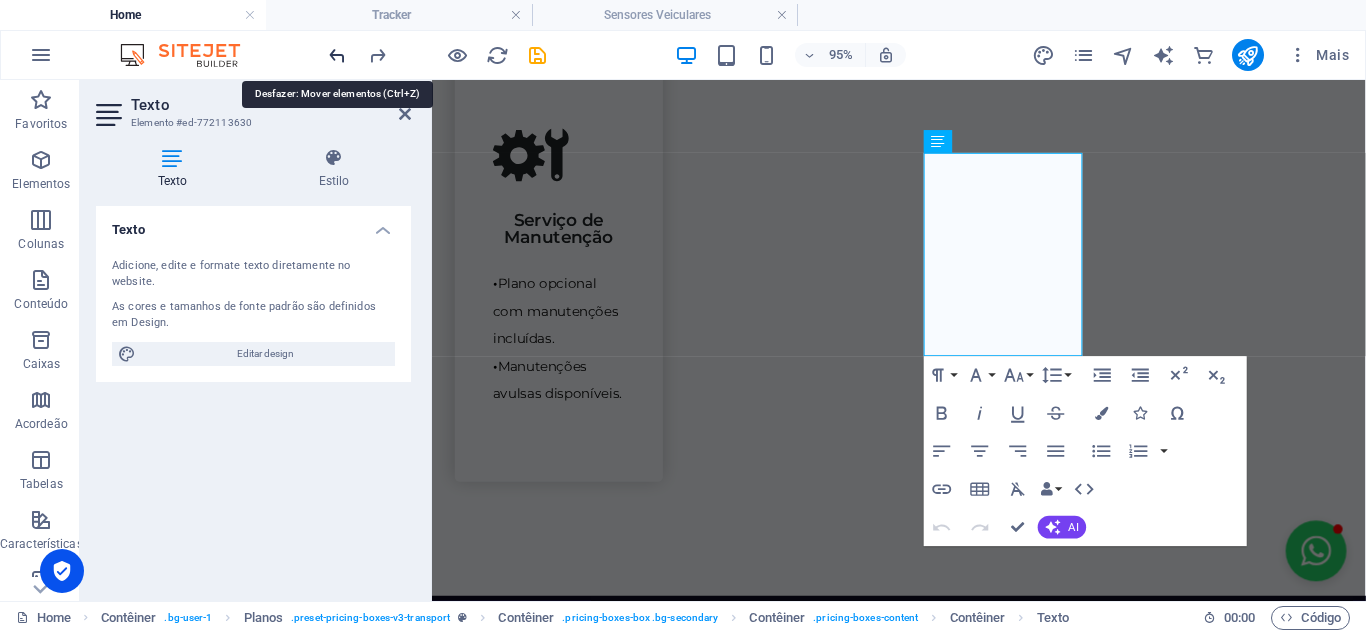 click at bounding box center (337, 55) 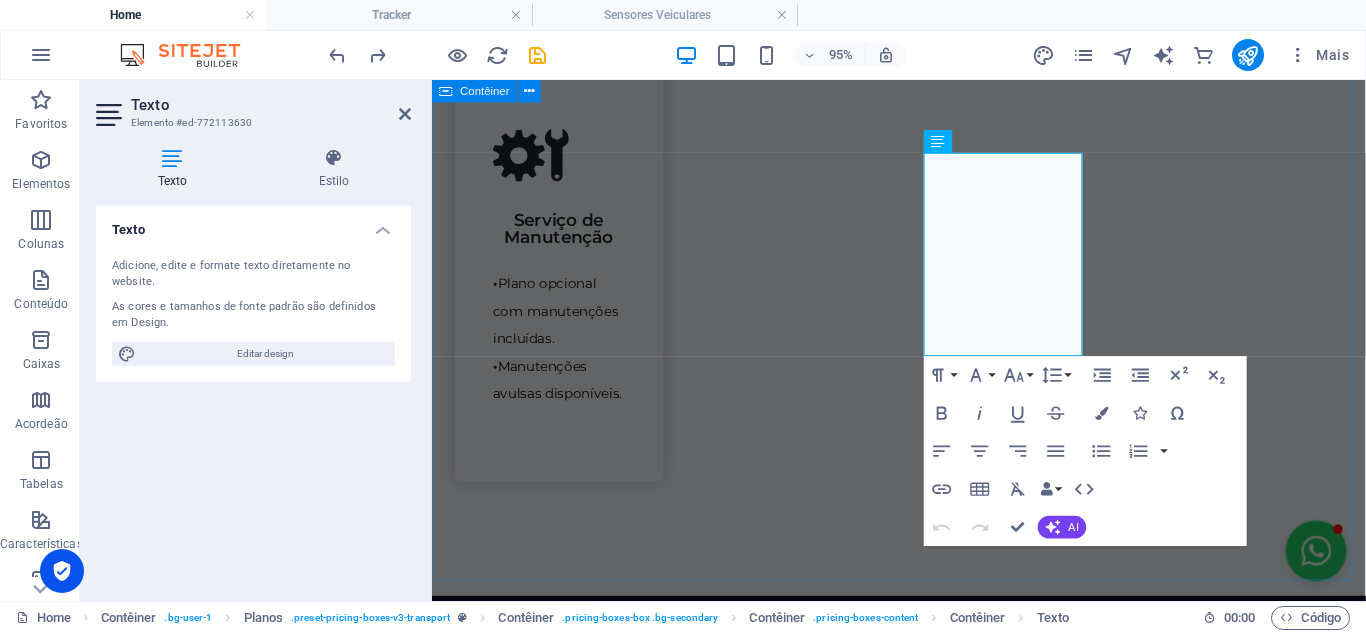 click on "Produtos Soluções sob medida para sua empresa DVR Veicular   Até 4 câmeras por veículo Ideal para caminhões e veículos maiores Monitoramento completo de vários ângulos Saiba mais Dashcam Inteligência artificial integrada Interação com o motorista Subcâmera interna opcional [PERSON_NAME] e geolocalização Saiba mais         Tracker Câmera frontal e interna Transmissão de foto e vídeo em tempo real [PERSON_NAME] Sem função de IA Saiba mais Sensor Veicular Ideal para caminhões e máquinas Ajuda na redução de acidentes em manobras e ultrapassagens Sensor [PERSON_NAME] cego e câmera de ré Saiba mais" at bounding box center (923, 2520) 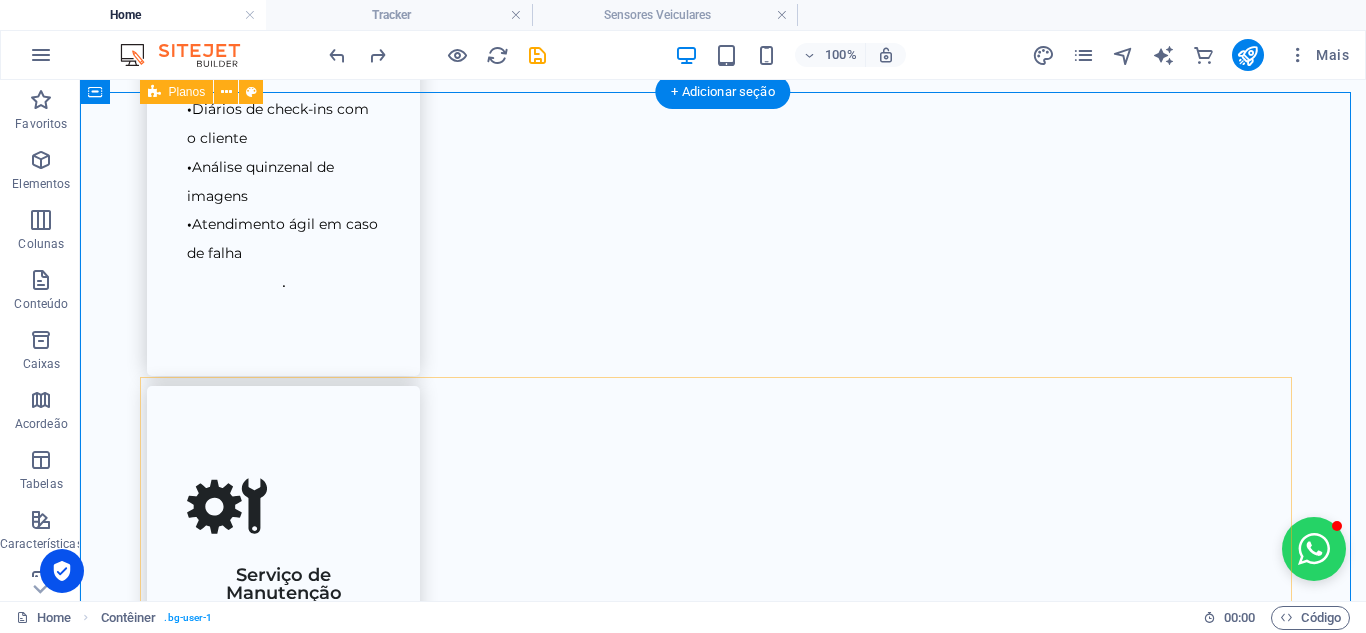 scroll, scrollTop: 2440, scrollLeft: 0, axis: vertical 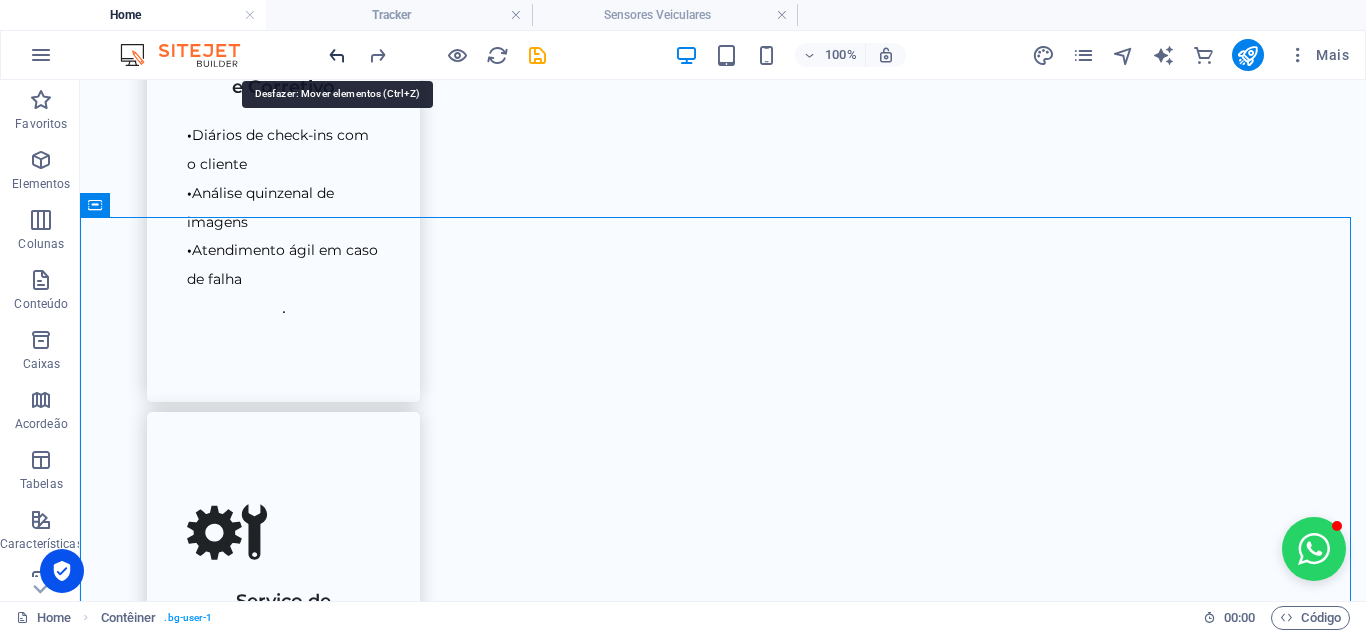 click at bounding box center (337, 55) 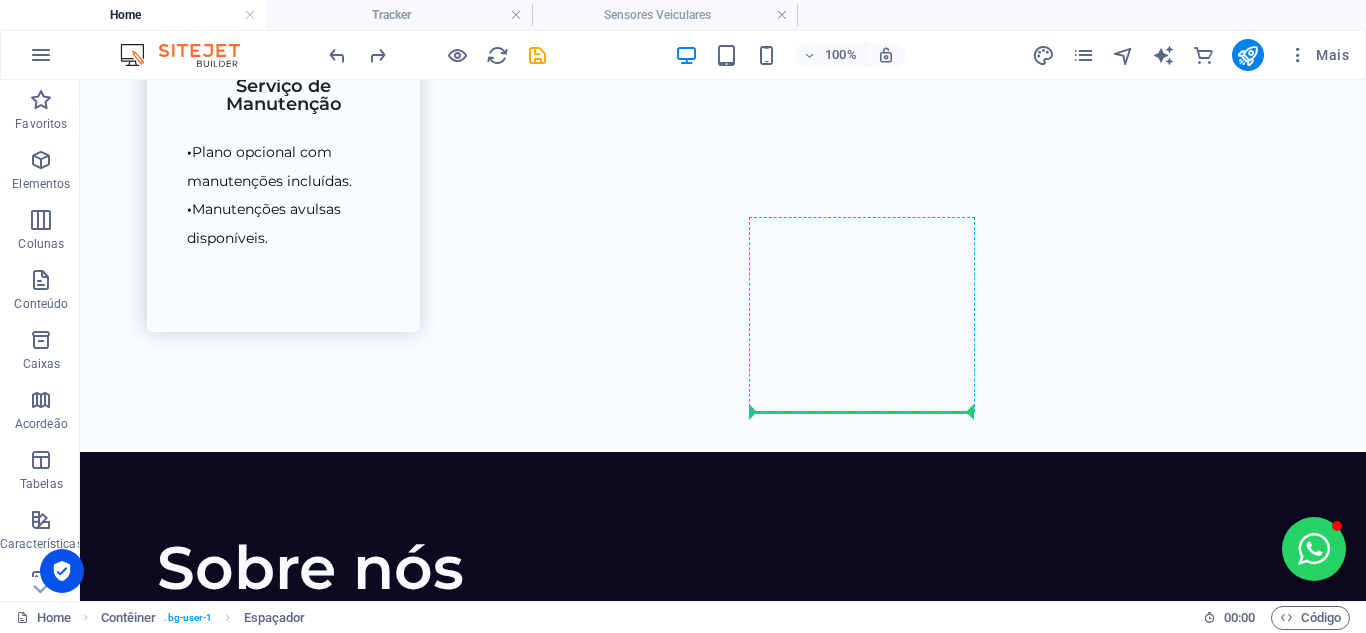 scroll, scrollTop: 2958, scrollLeft: 0, axis: vertical 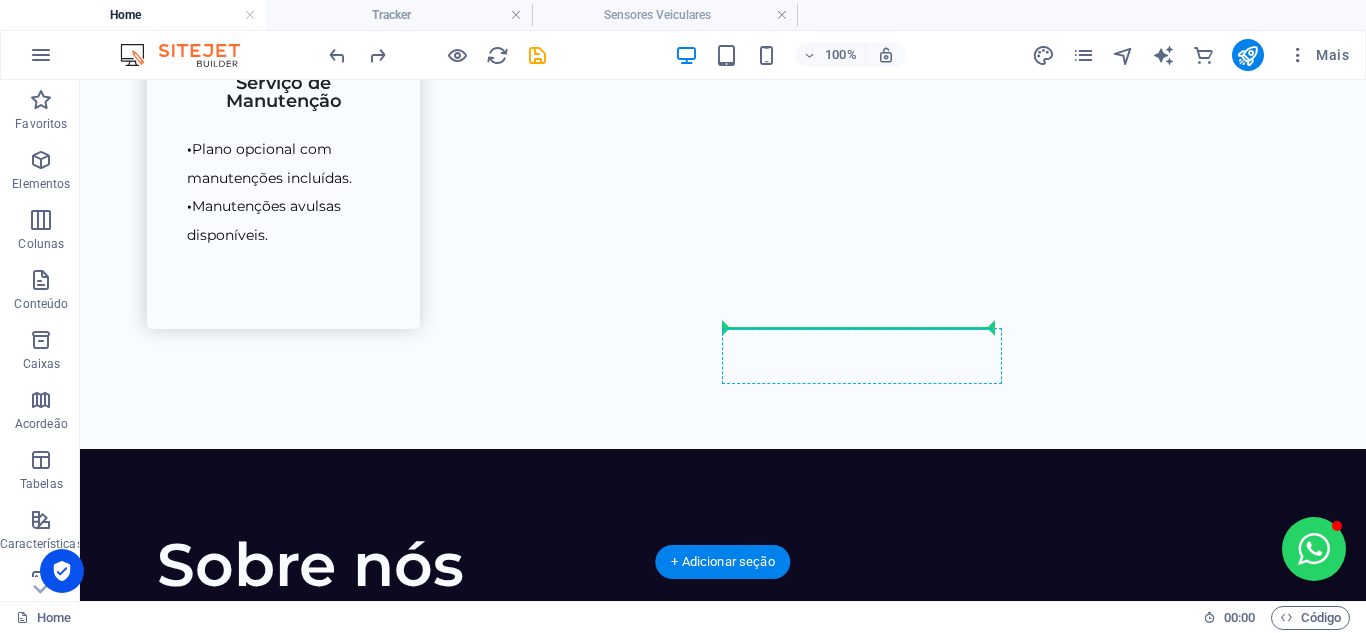 drag, startPoint x: 599, startPoint y: 349, endPoint x: 769, endPoint y: 339, distance: 170.29387 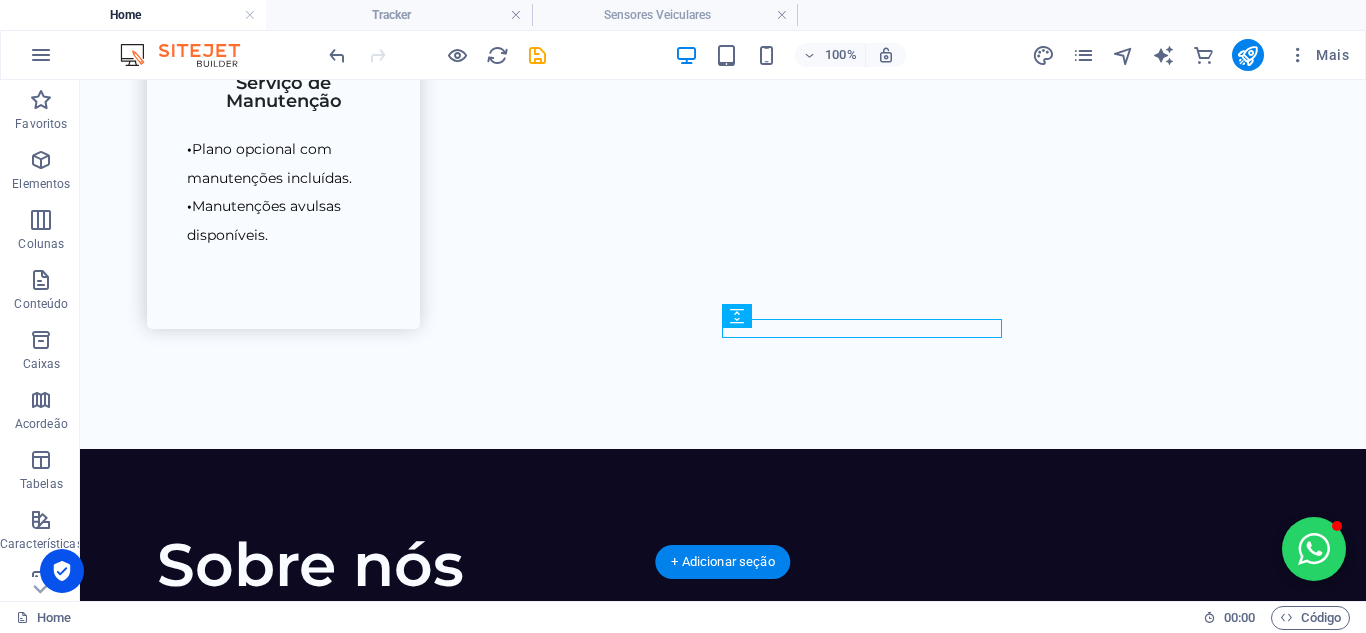 scroll, scrollTop: 2940, scrollLeft: 0, axis: vertical 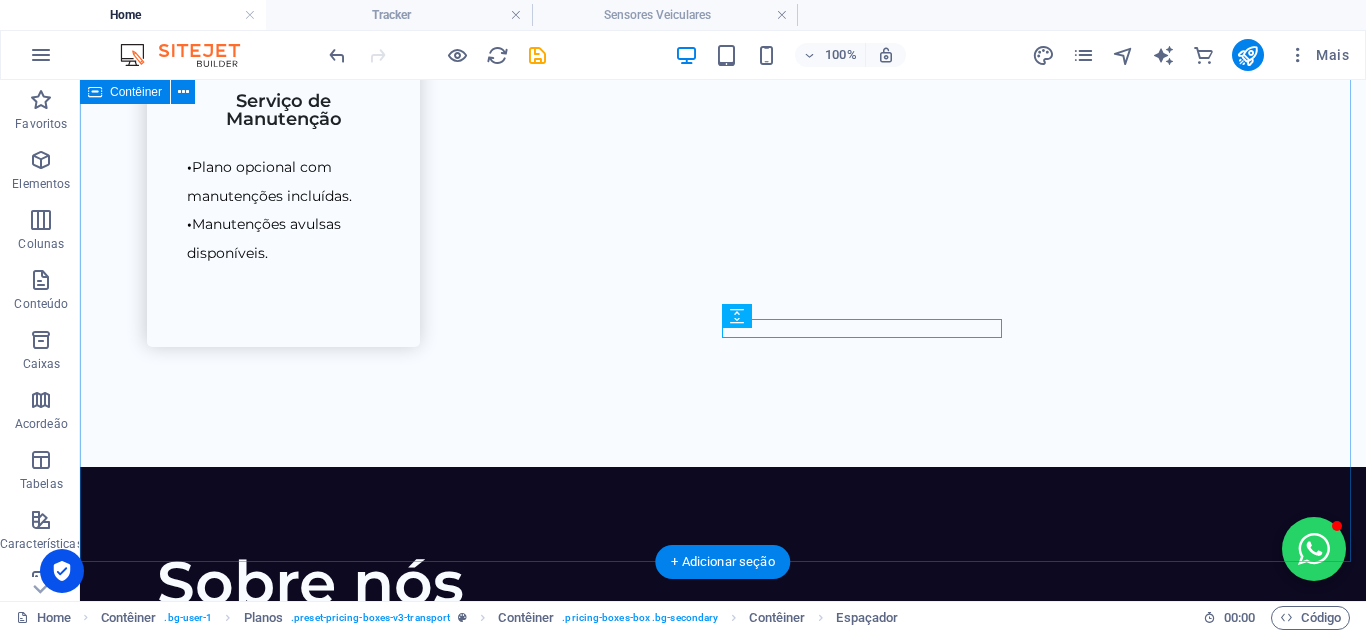 click on "Produtos Soluções sob medida para sua empresa DVR Veicular   Até 4 câmeras por veículo Ideal para caminhões e veículos maiores Monitoramento completo de vários ângulos Saiba mais Dashcam Inteligência artificial integrada Interação com o motorista Subcâmera interna opcional [PERSON_NAME] e geolocalização Saiba mais         Tracker Câmera frontal e interna Transmissão de foto e vídeo em tempo real [PERSON_NAME] Sem função de IA Saiba mais Sensor Veicular Ideal para caminhões e máquinas Ajuda na redução de acidentes em manobras e ultrapassagens Sensor [PERSON_NAME] cego e câmera de ré Saiba mais" at bounding box center (723, 2364) 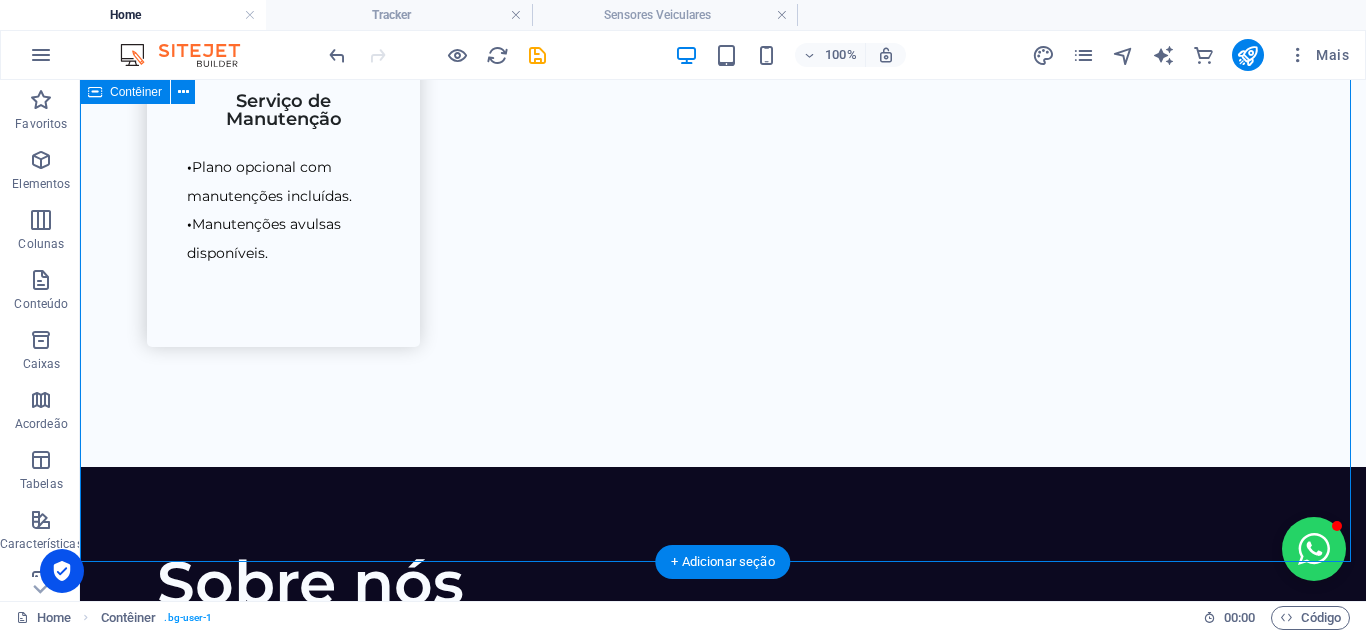 scroll, scrollTop: 2840, scrollLeft: 0, axis: vertical 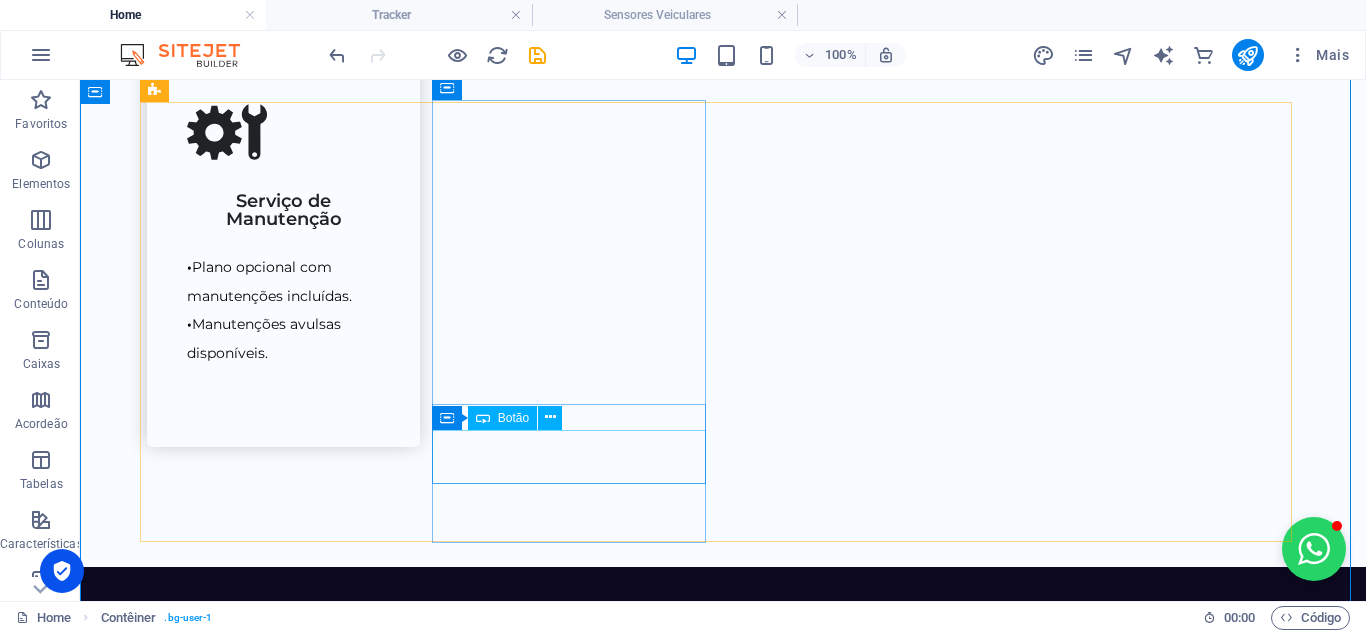 click on "Saiba mais" at bounding box center (723, 2411) 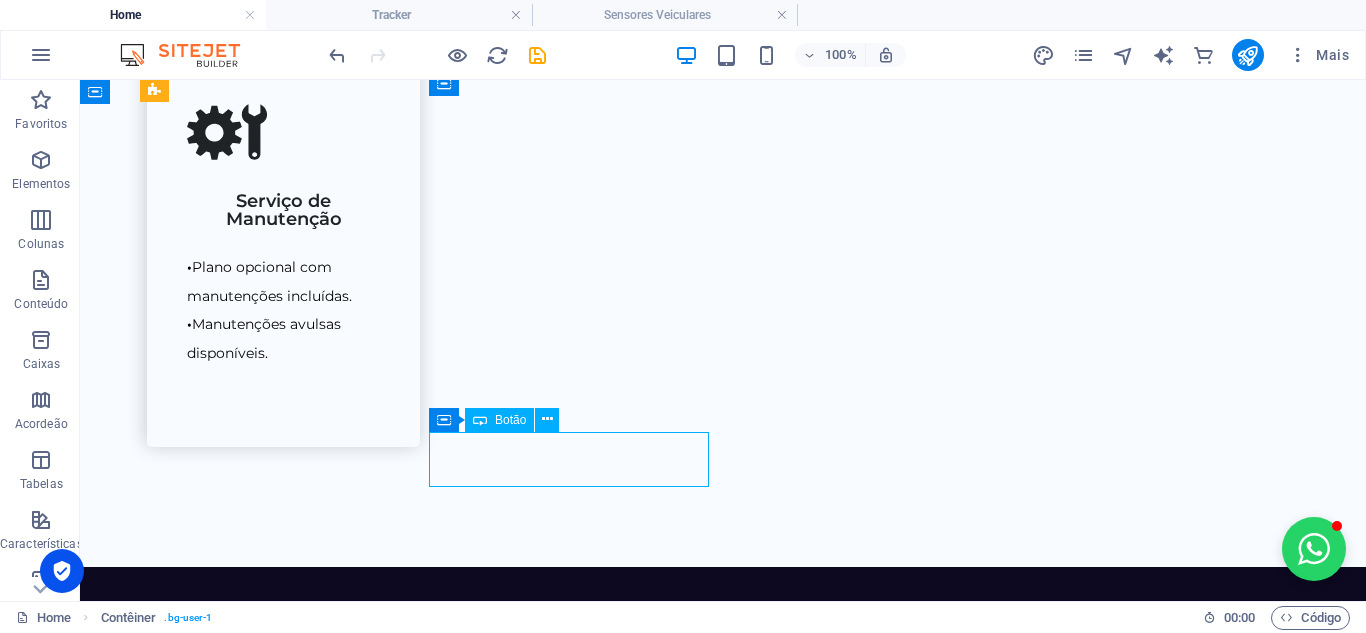 drag, startPoint x: 610, startPoint y: 457, endPoint x: 267, endPoint y: 475, distance: 343.472 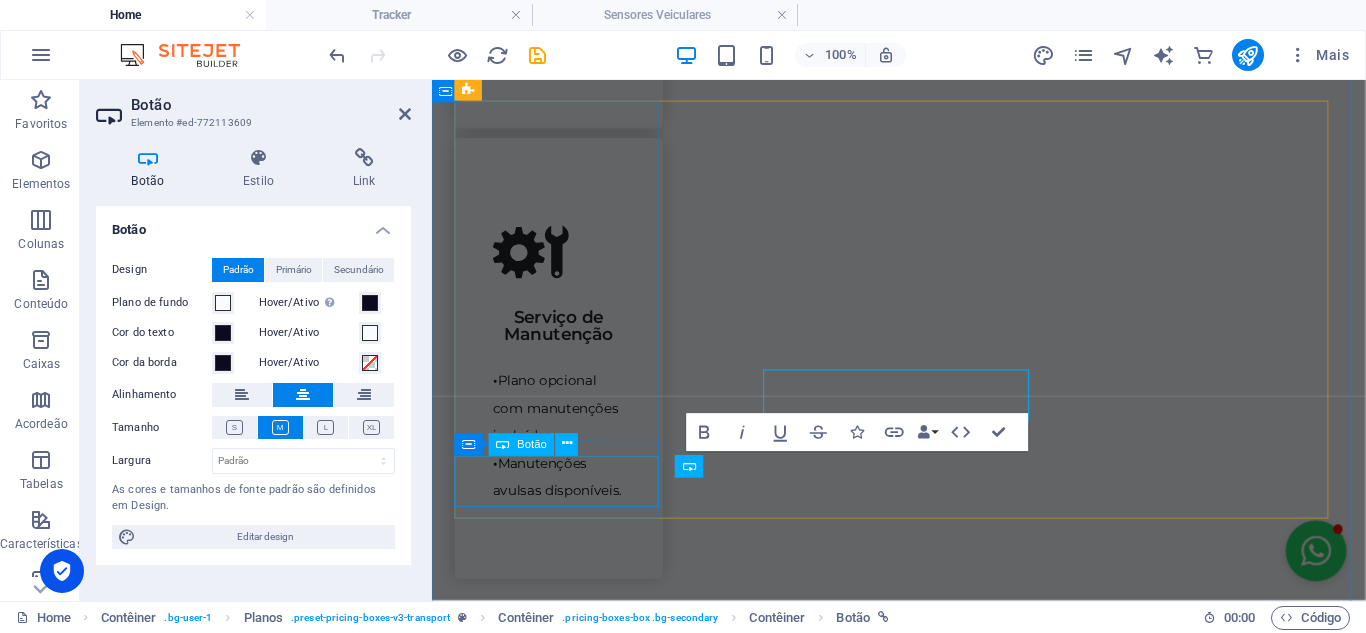 scroll, scrollTop: 2887, scrollLeft: 0, axis: vertical 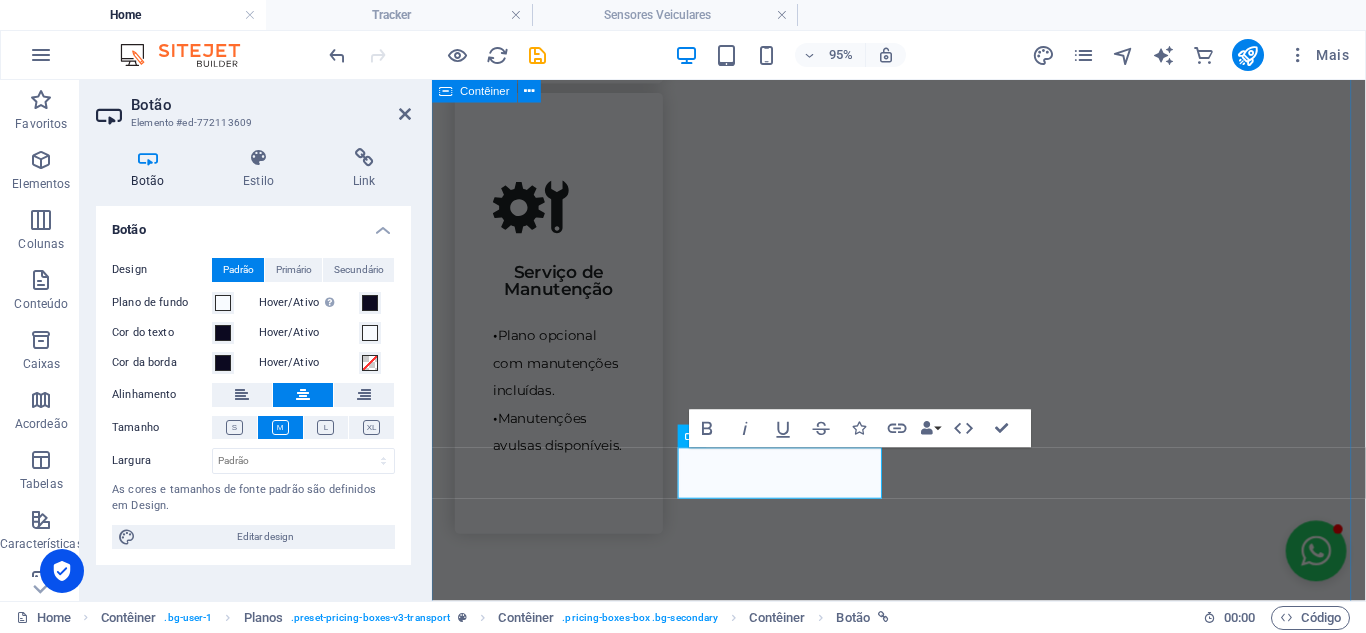 click on "Produtos Soluções sob medida para sua empresa DVR Veicular   Até 4 câmeras por veículo Ideal para caminhões e veículos maiores Monitoramento completo de vários ângulos Saiba mais Dashcam Inteligência artificial integrada Interação com o motorista Subcâmera interna opcional [PERSON_NAME] e geolocalização Saiba mais         Tracker Câmera frontal e interna Transmissão de foto e vídeo em tempo real [PERSON_NAME] Sem função de IA Saiba mais Sensor Veicular Ideal para caminhões e máquinas Ajuda na redução de acidentes em manobras e ultrapassagens Sensor [PERSON_NAME] cego e câmera de ré Saiba mais" at bounding box center [923, 2575] 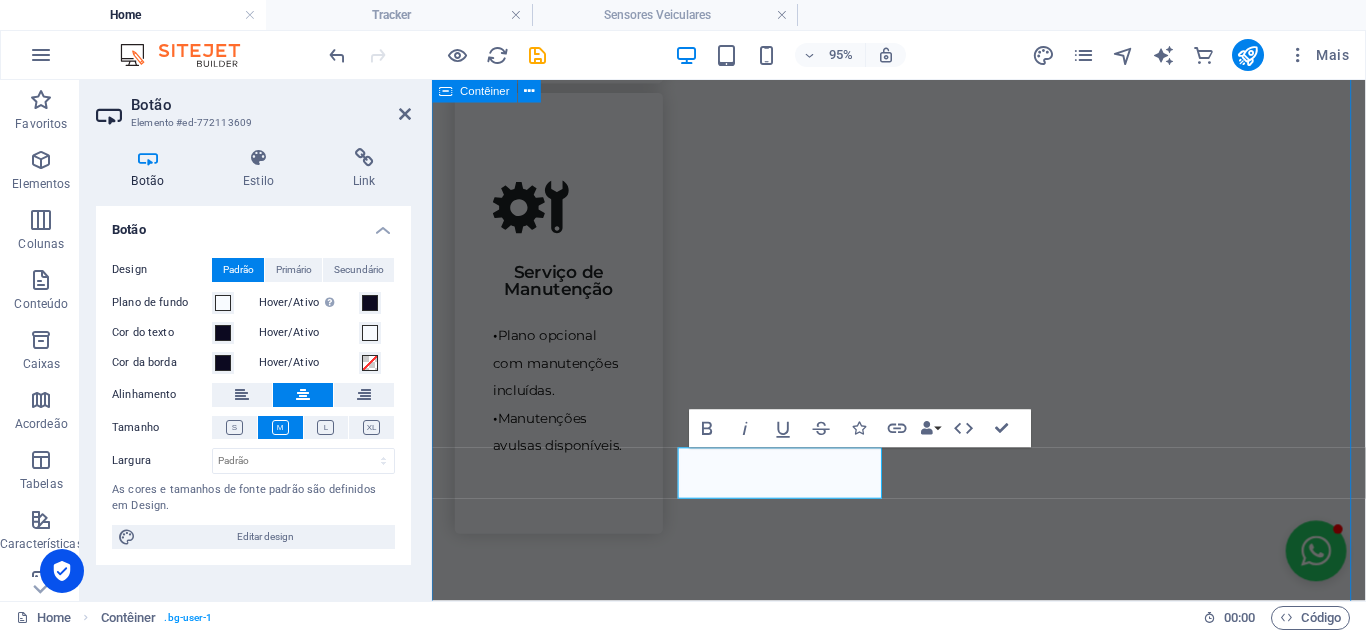 scroll, scrollTop: 2802, scrollLeft: 0, axis: vertical 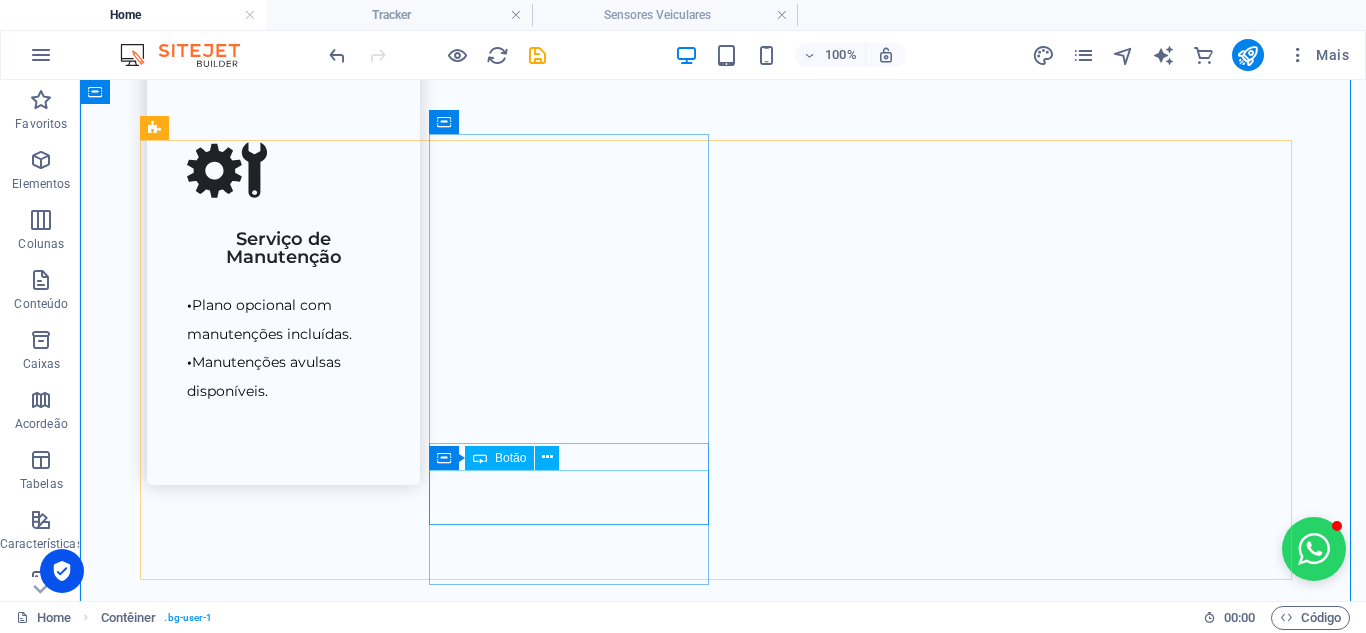 click on "Saiba mais" at bounding box center (723, 2449) 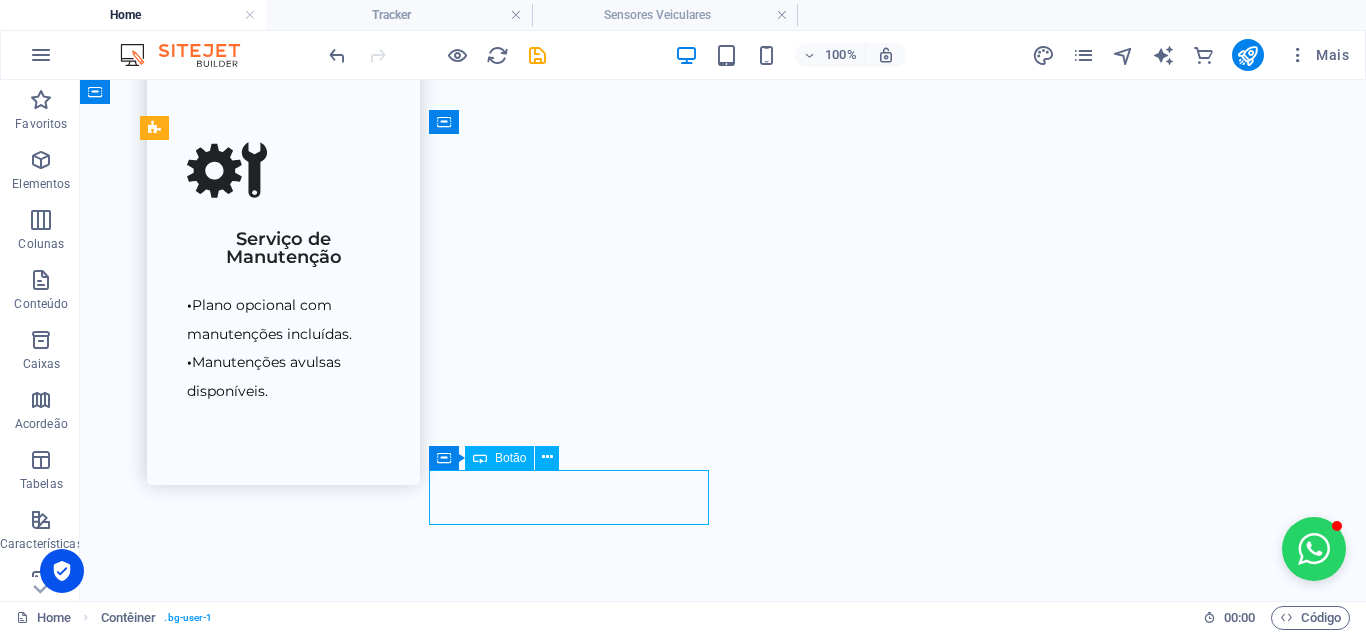 drag, startPoint x: 499, startPoint y: 501, endPoint x: 150, endPoint y: 522, distance: 349.63123 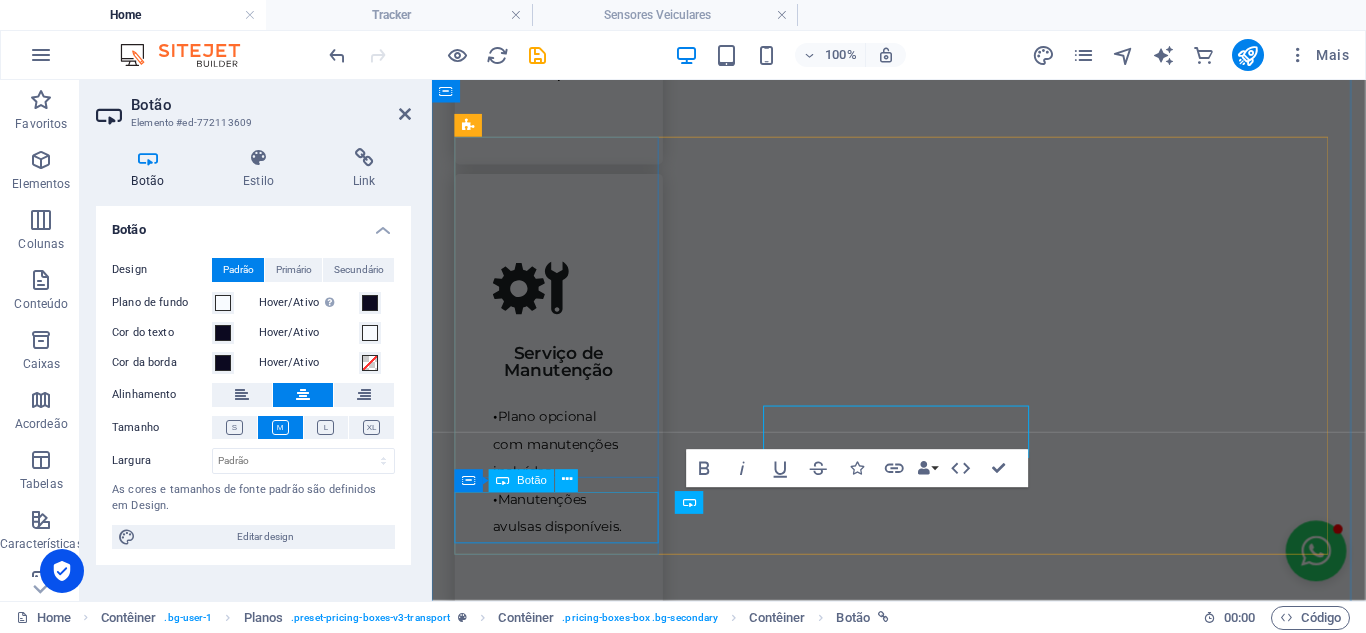 scroll, scrollTop: 2849, scrollLeft: 0, axis: vertical 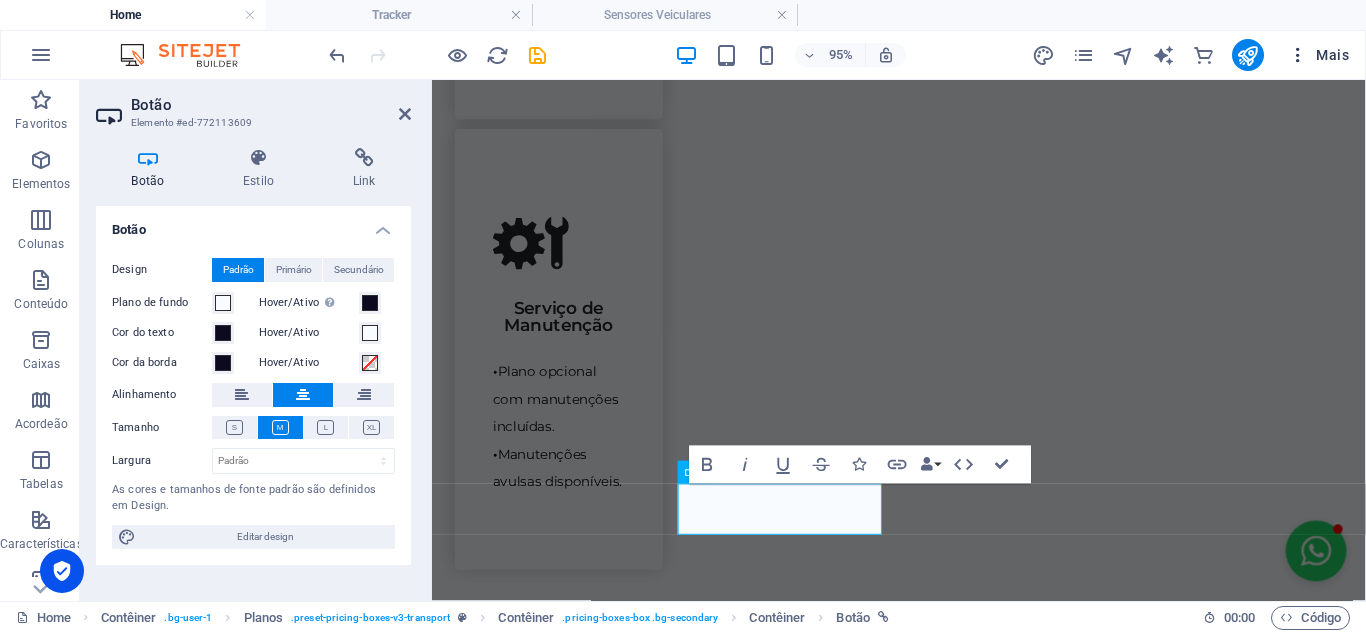 click on "Mais" at bounding box center (1318, 55) 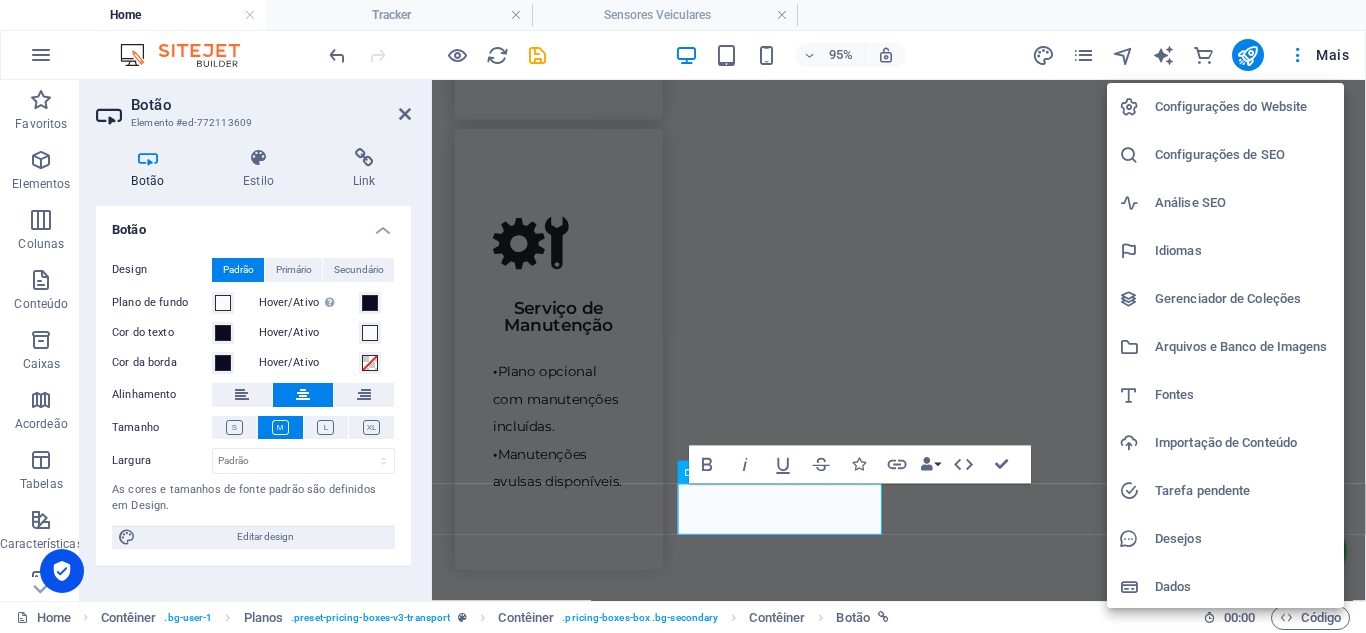 click at bounding box center [683, 316] 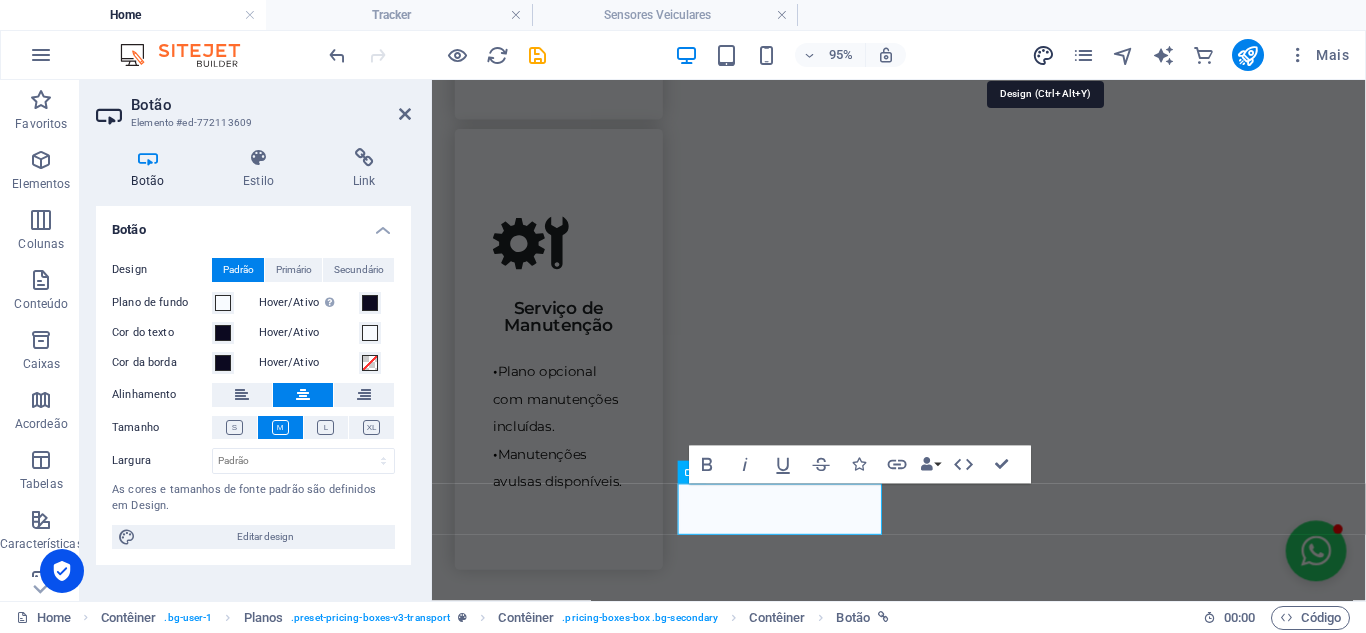 click at bounding box center [1043, 55] 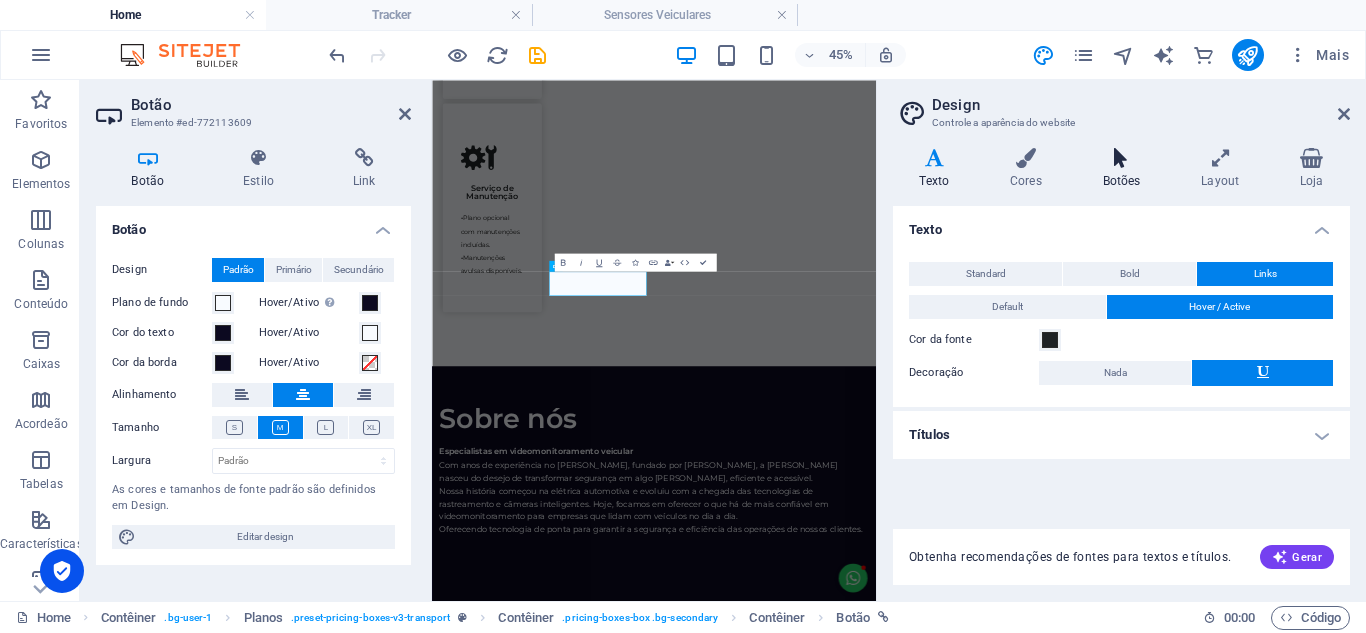 click on "Botões" at bounding box center (1125, 169) 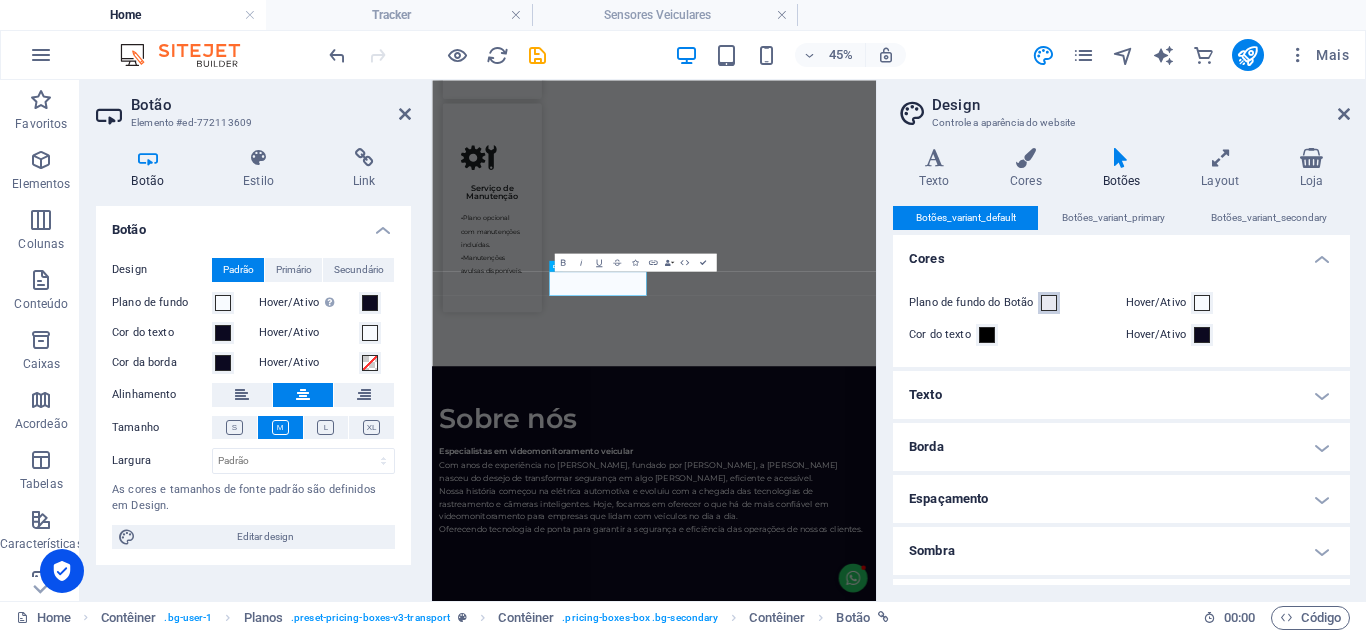 click at bounding box center (1049, 303) 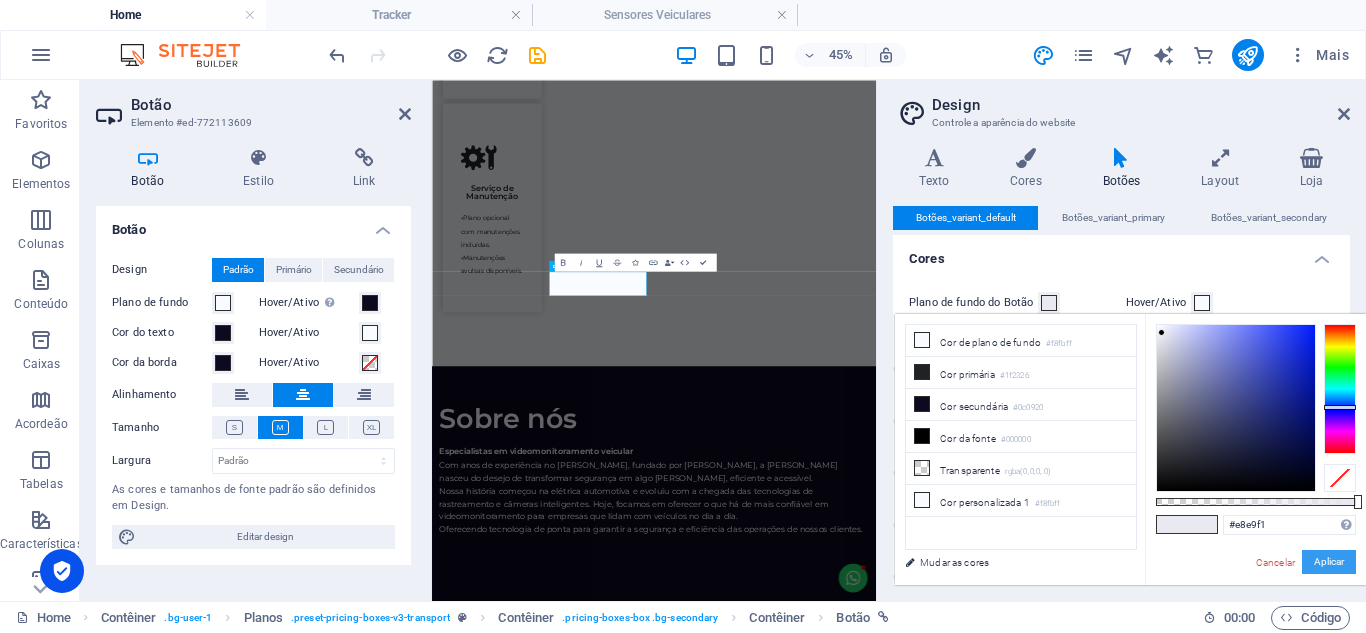 click on "Aplicar" at bounding box center [1329, 562] 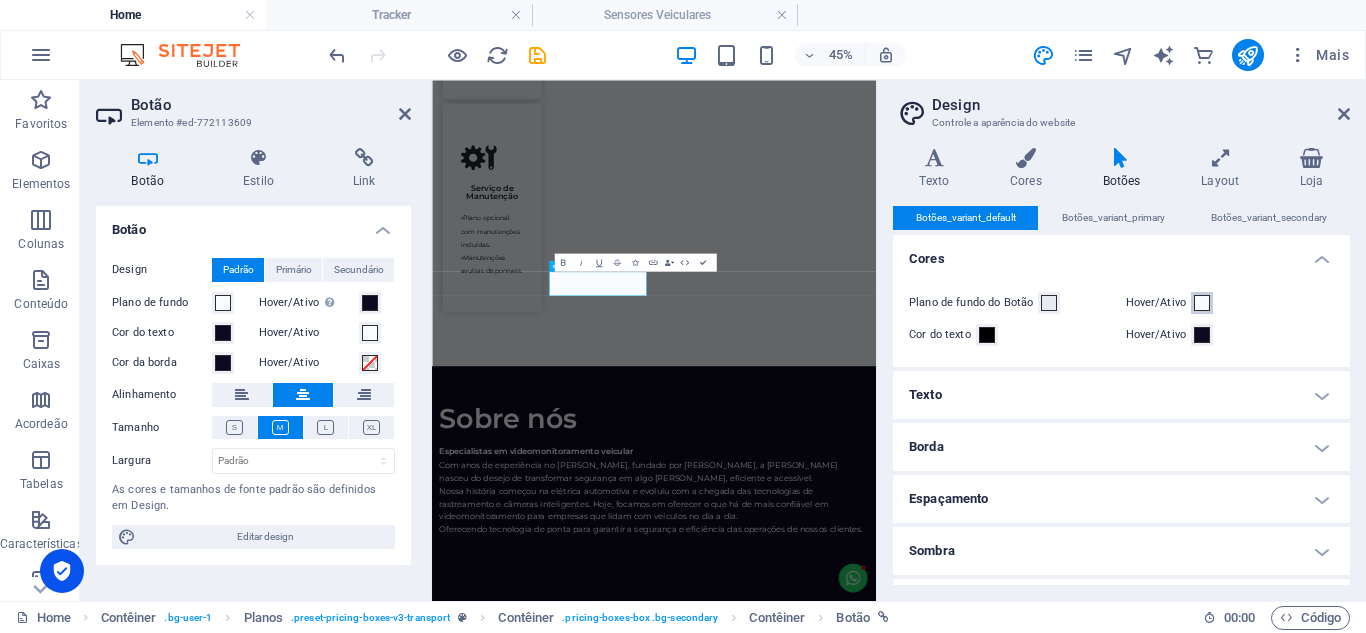 click at bounding box center (1202, 303) 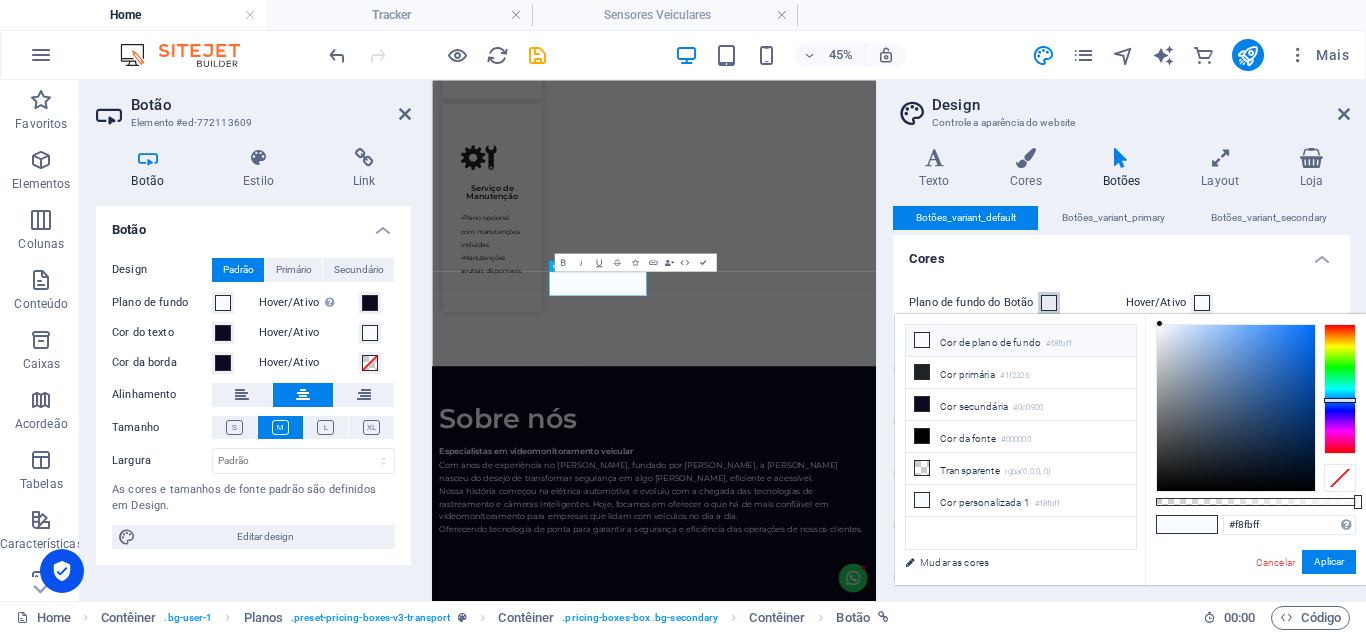 click at bounding box center (1049, 303) 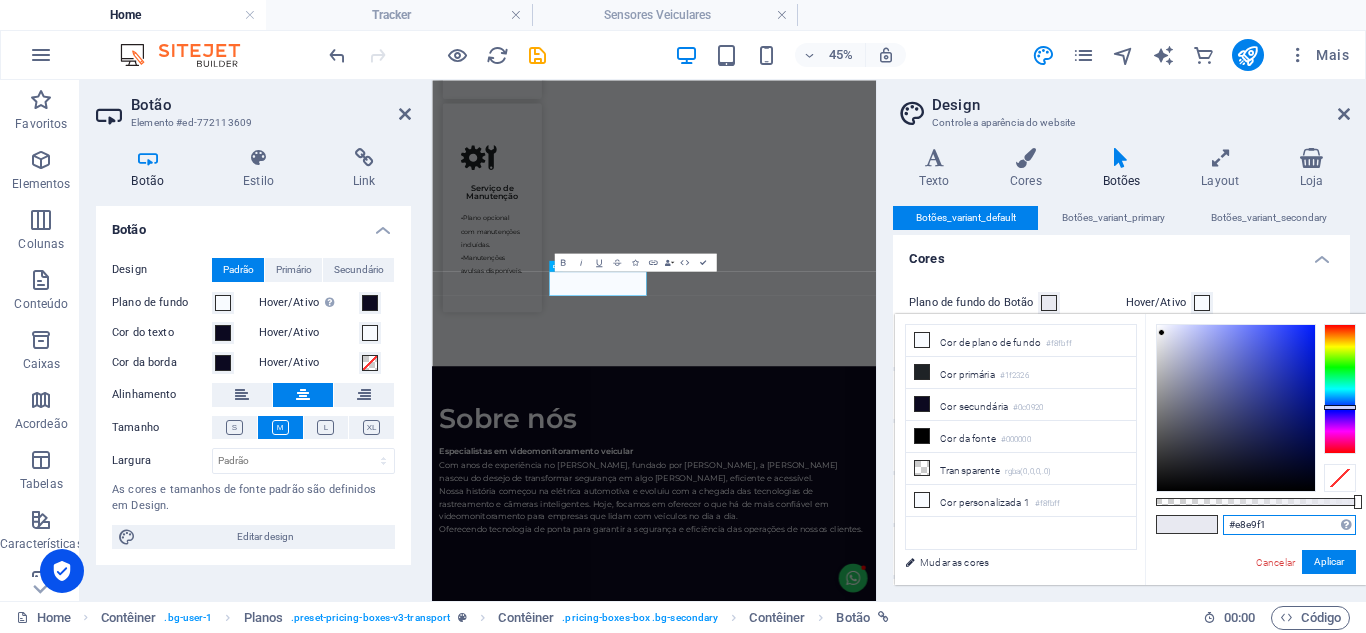 drag, startPoint x: 1276, startPoint y: 525, endPoint x: 1227, endPoint y: 524, distance: 49.010204 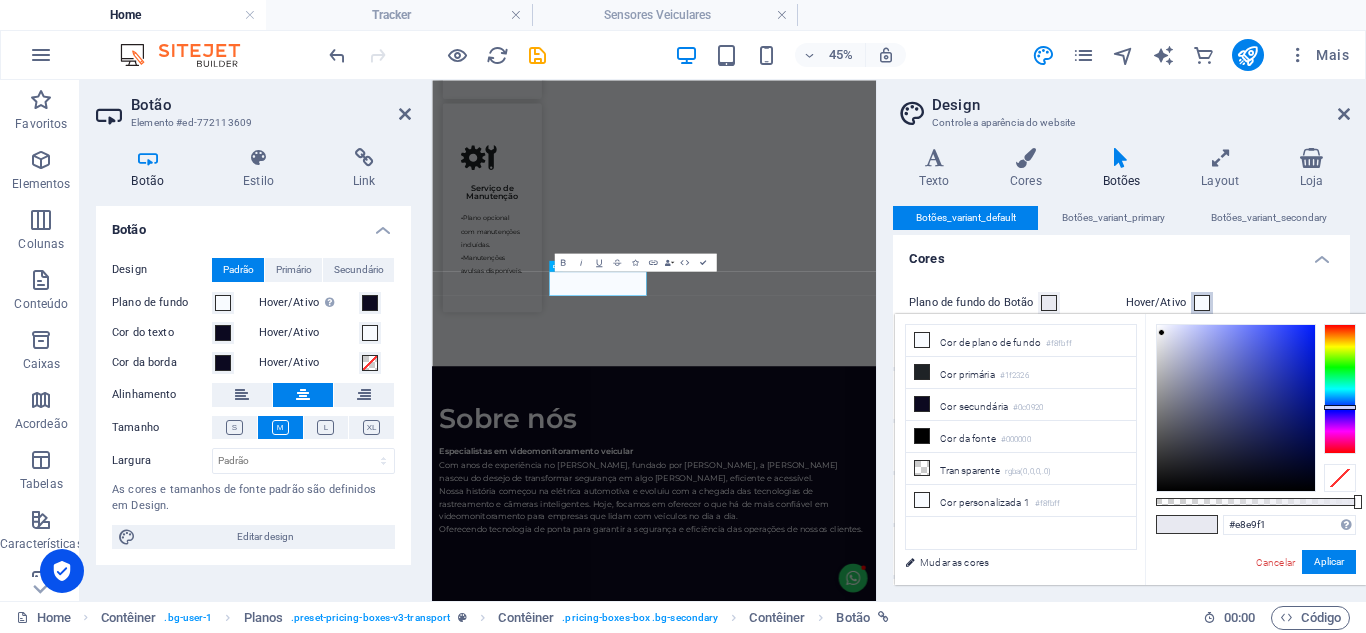 click at bounding box center [1202, 303] 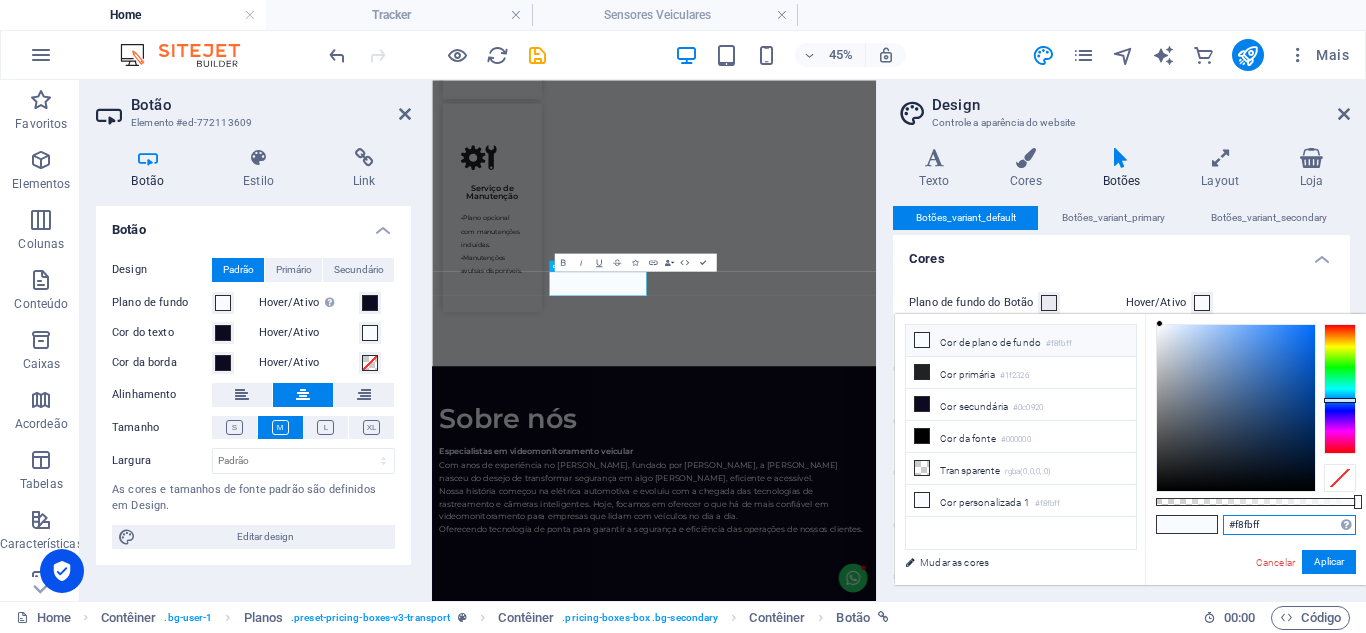 drag, startPoint x: 1299, startPoint y: 524, endPoint x: 1216, endPoint y: 525, distance: 83.00603 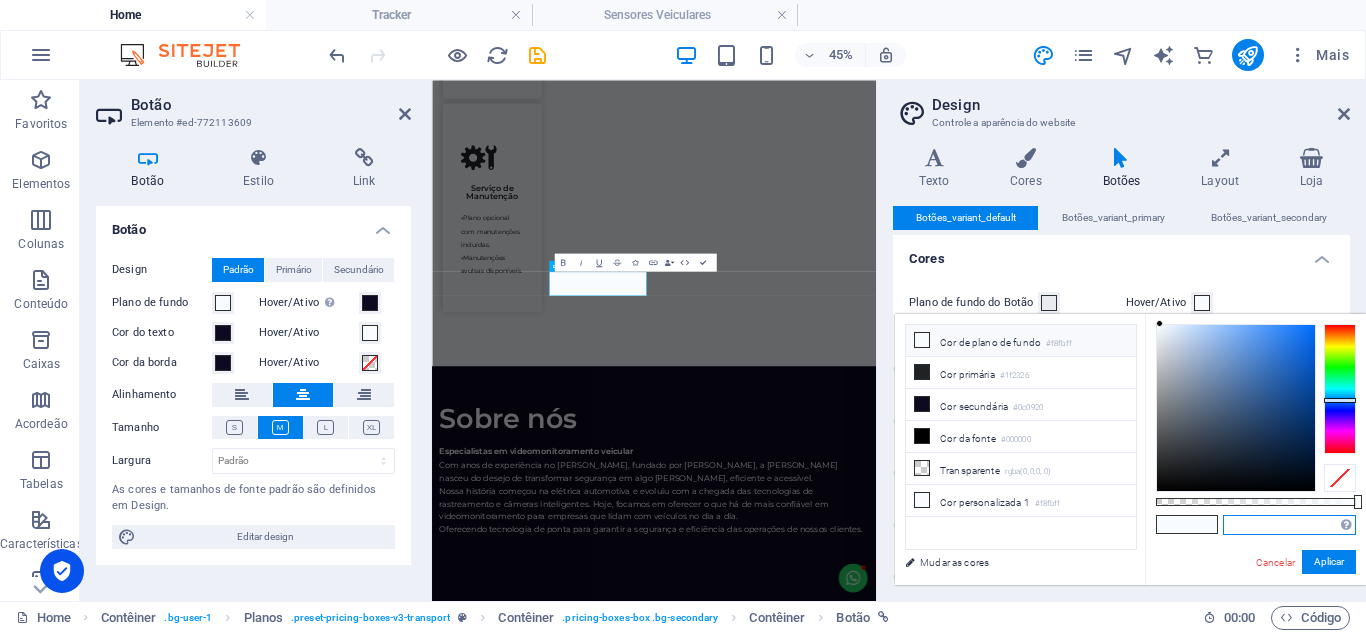 paste on "#e8e9f1" 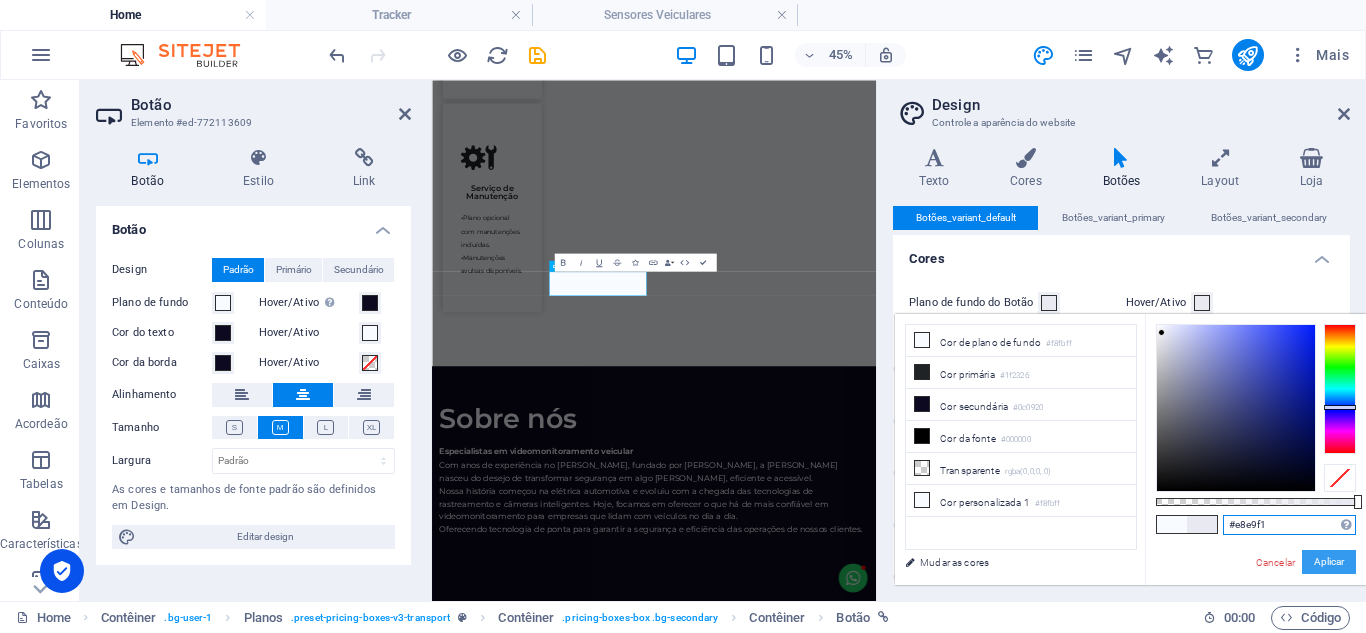 type on "#e8e9f1" 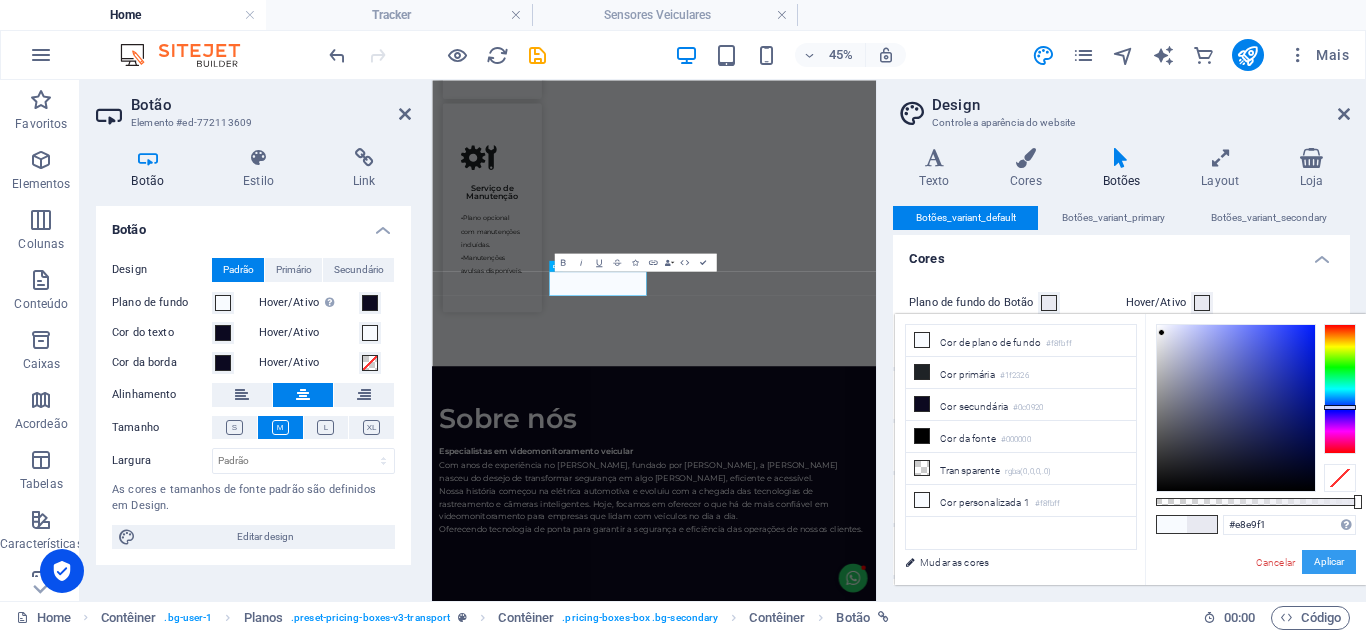 click on "Aplicar" at bounding box center (1329, 562) 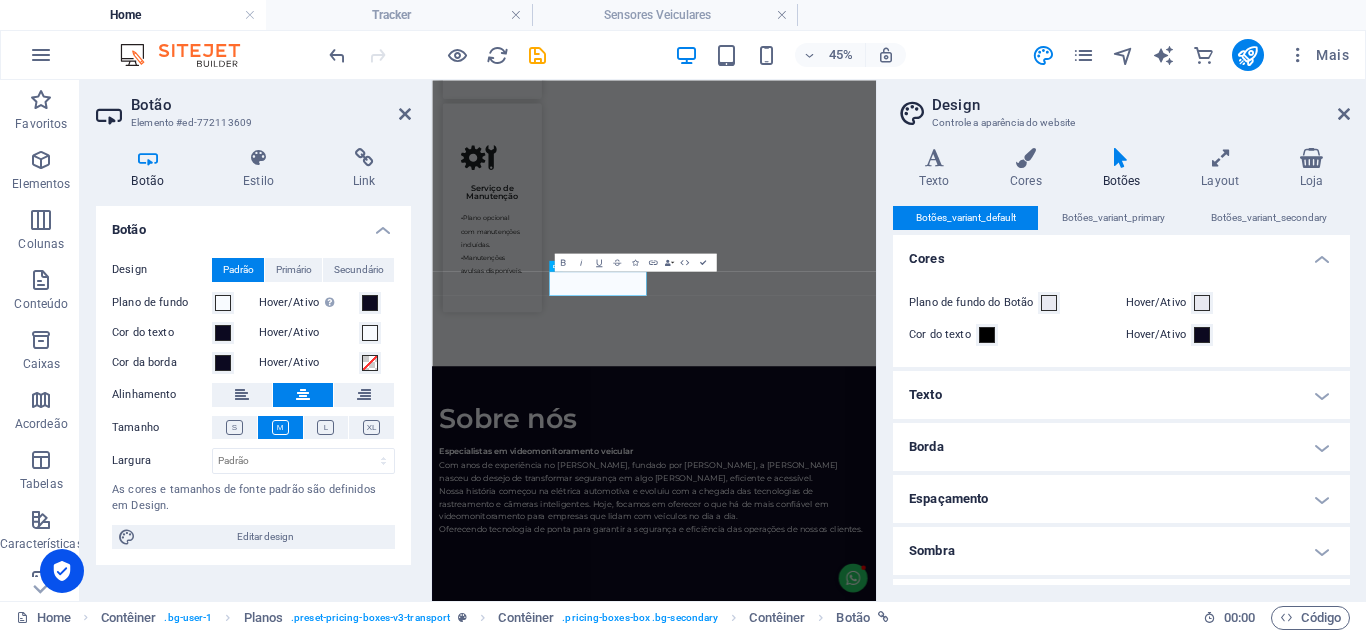 click on "Cor do texto" at bounding box center (1013, 335) 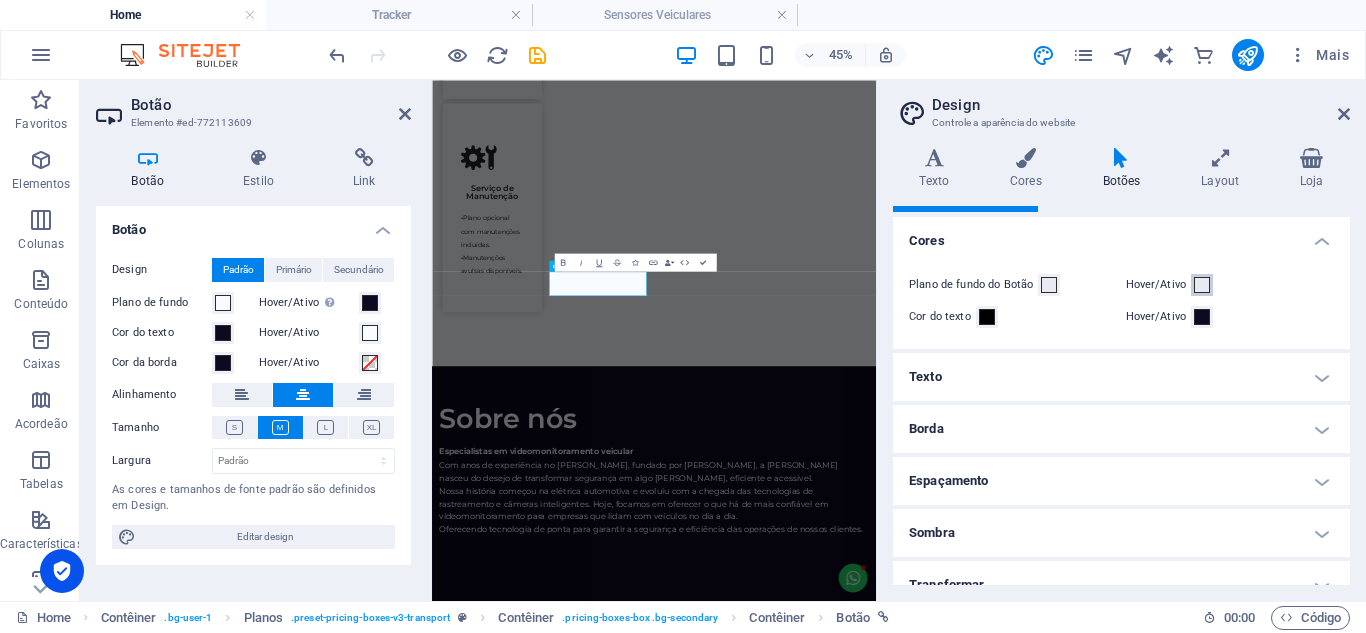 scroll, scrollTop: 0, scrollLeft: 0, axis: both 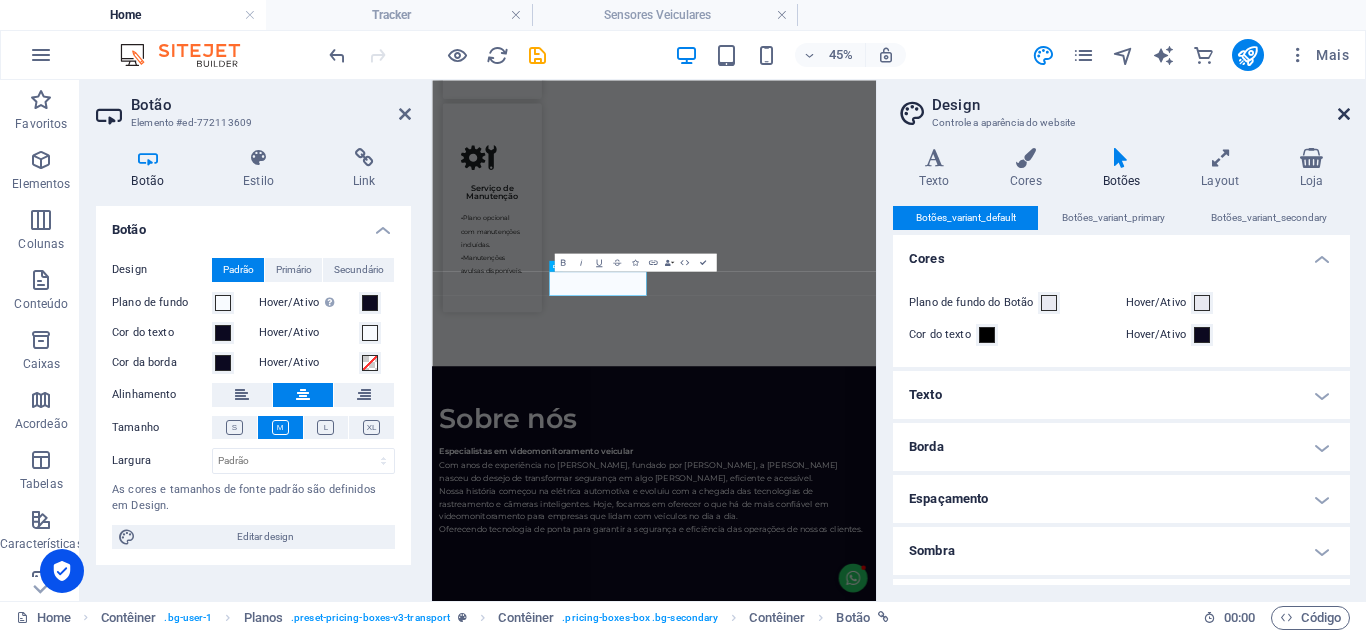 click at bounding box center [1344, 114] 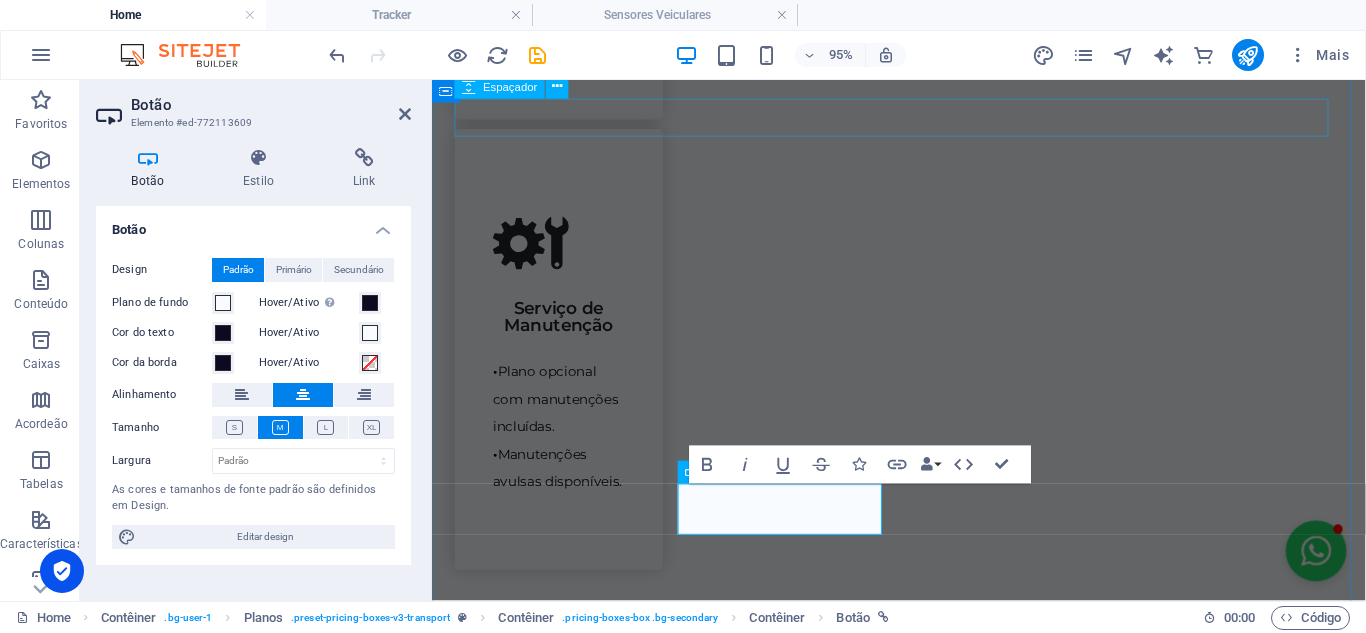 click at bounding box center (923, 1781) 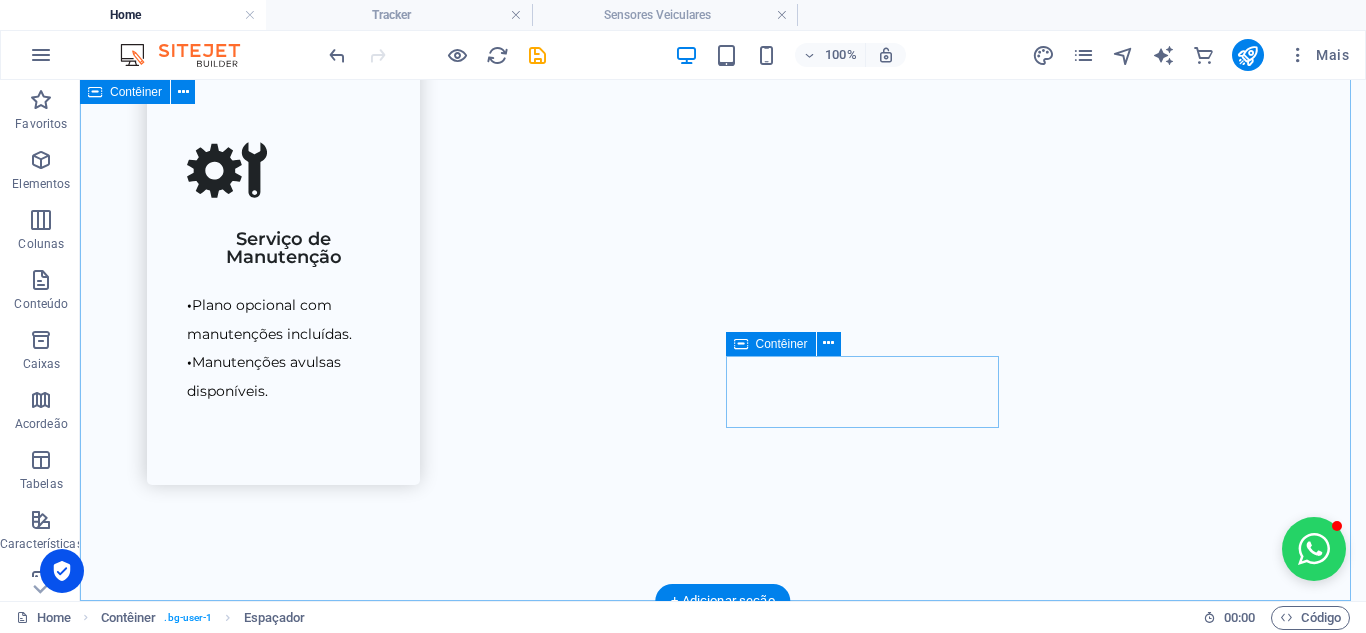 scroll, scrollTop: 2902, scrollLeft: 0, axis: vertical 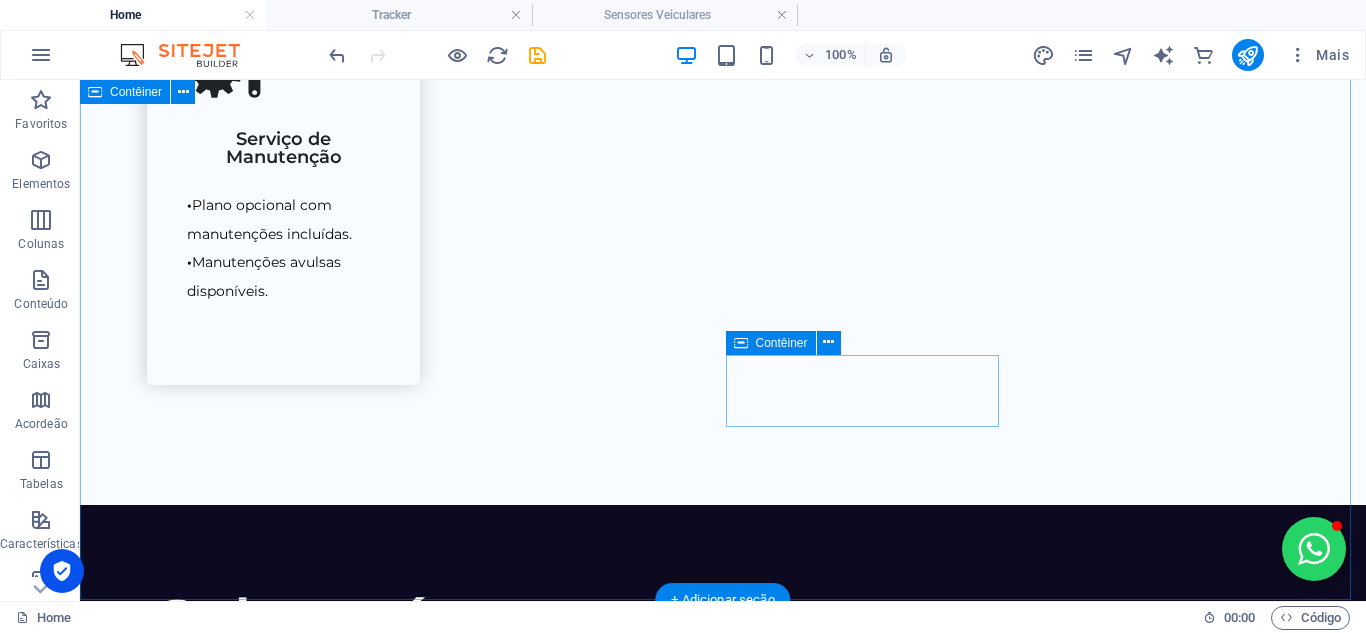 click on "Produtos Soluções sob medida para sua empresa DVR Veicular   Até 4 câmeras por veículo Ideal para caminhões e veículos maiores Monitoramento completo de vários ângulos Saiba mais Dashcam Inteligência artificial integrada Interação com o motorista Subcâmera interna opcional [PERSON_NAME] e geolocalização Saiba mais         Tracker Câmera frontal e interna Transmissão de foto e vídeo em tempo real [PERSON_NAME] Sem função de IA Saiba mais Sensor Veicular Ideal para caminhões e máquinas Ajuda na redução de acidentes em manobras e ultrapassagens Sensor [PERSON_NAME] cego e câmera de ré Saiba mais" at bounding box center (723, 2402) 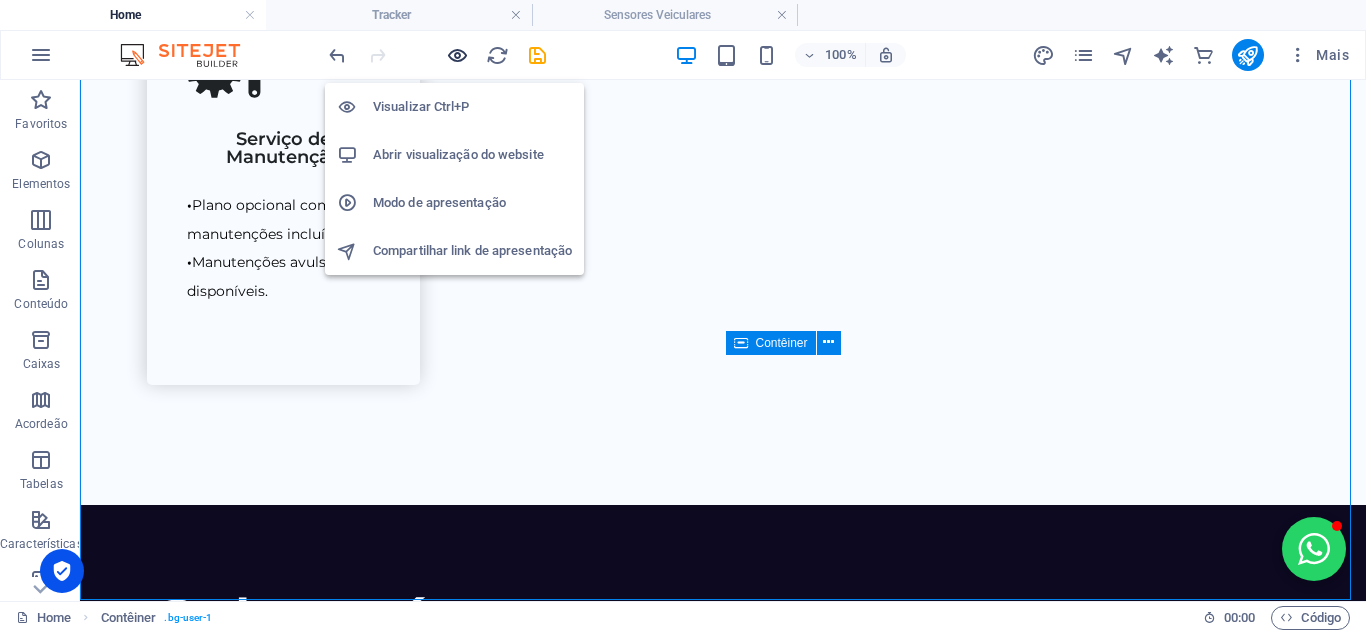 click at bounding box center [457, 55] 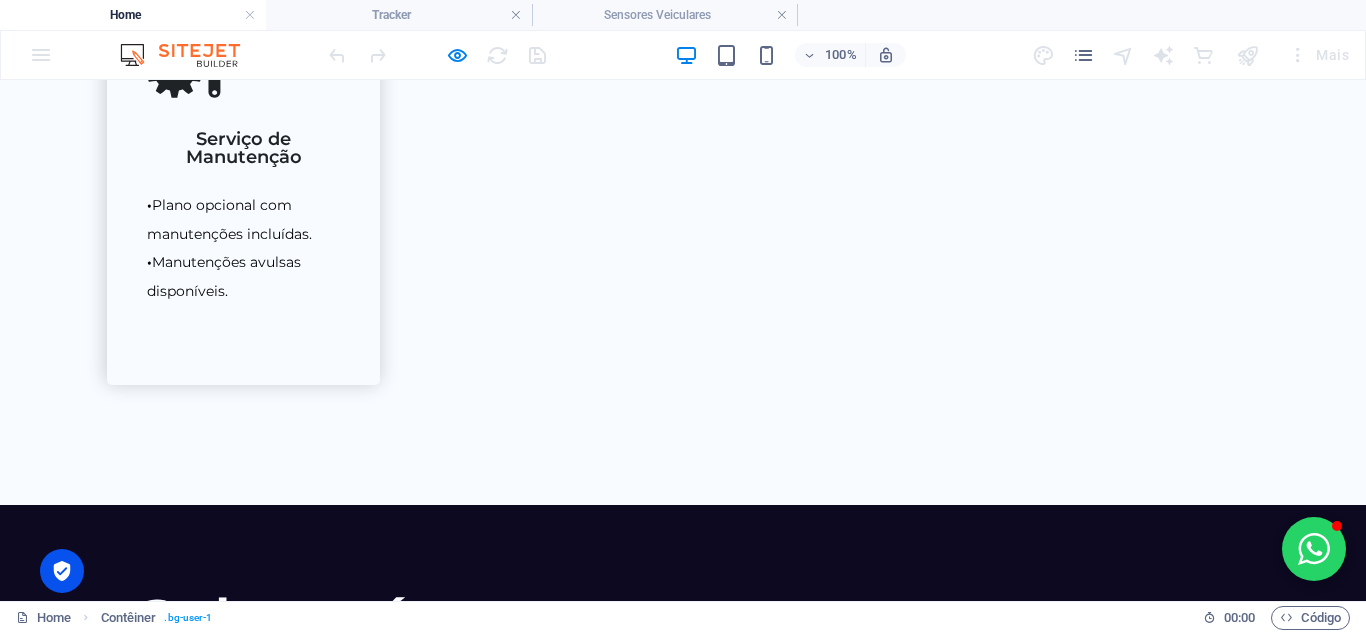 scroll, scrollTop: 2802, scrollLeft: 0, axis: vertical 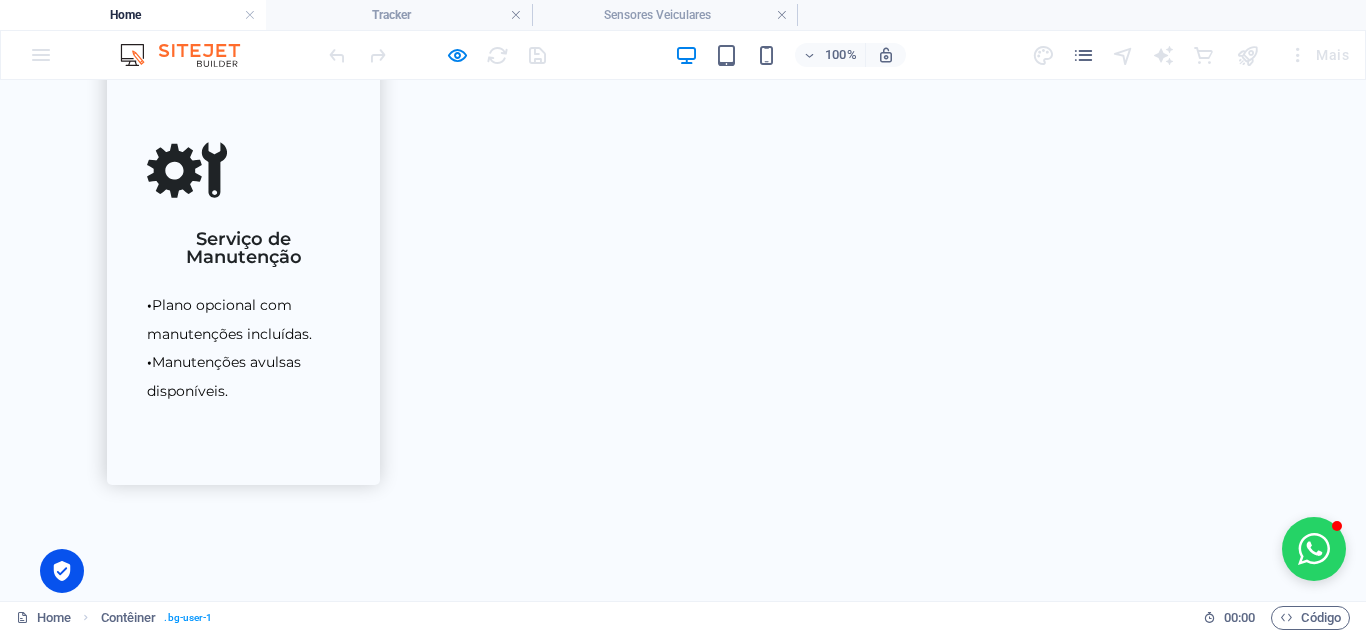 click at bounding box center (683, 2414) 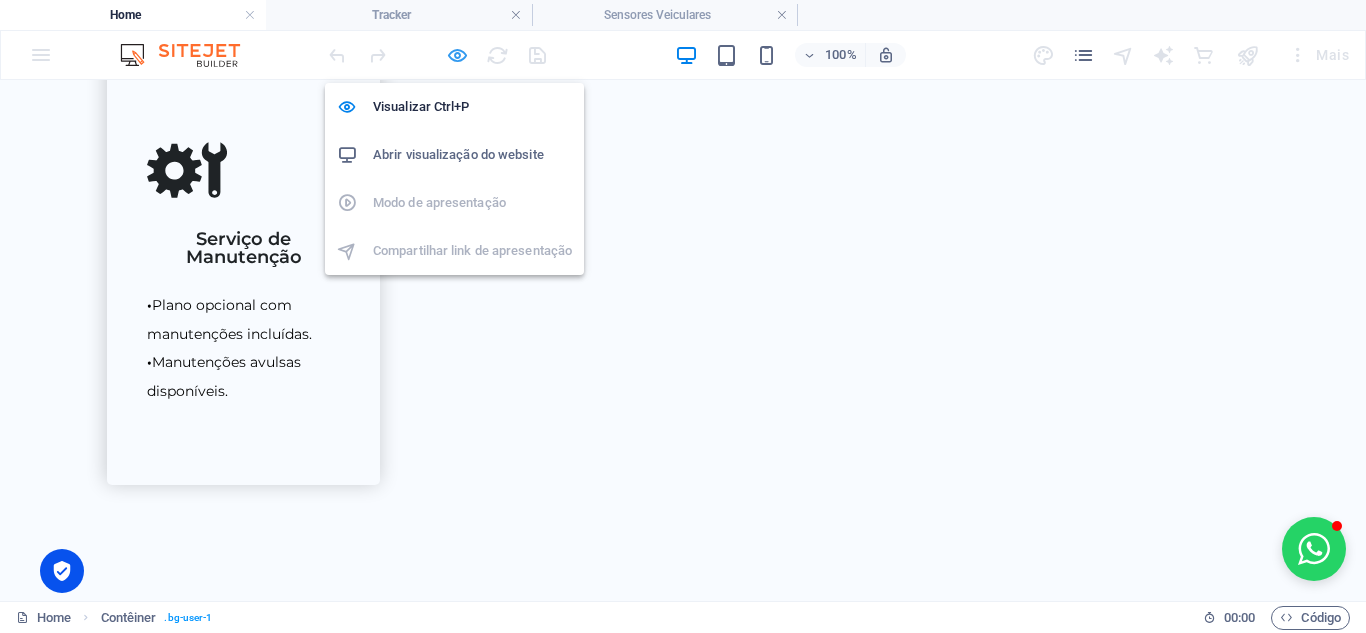 click at bounding box center (457, 55) 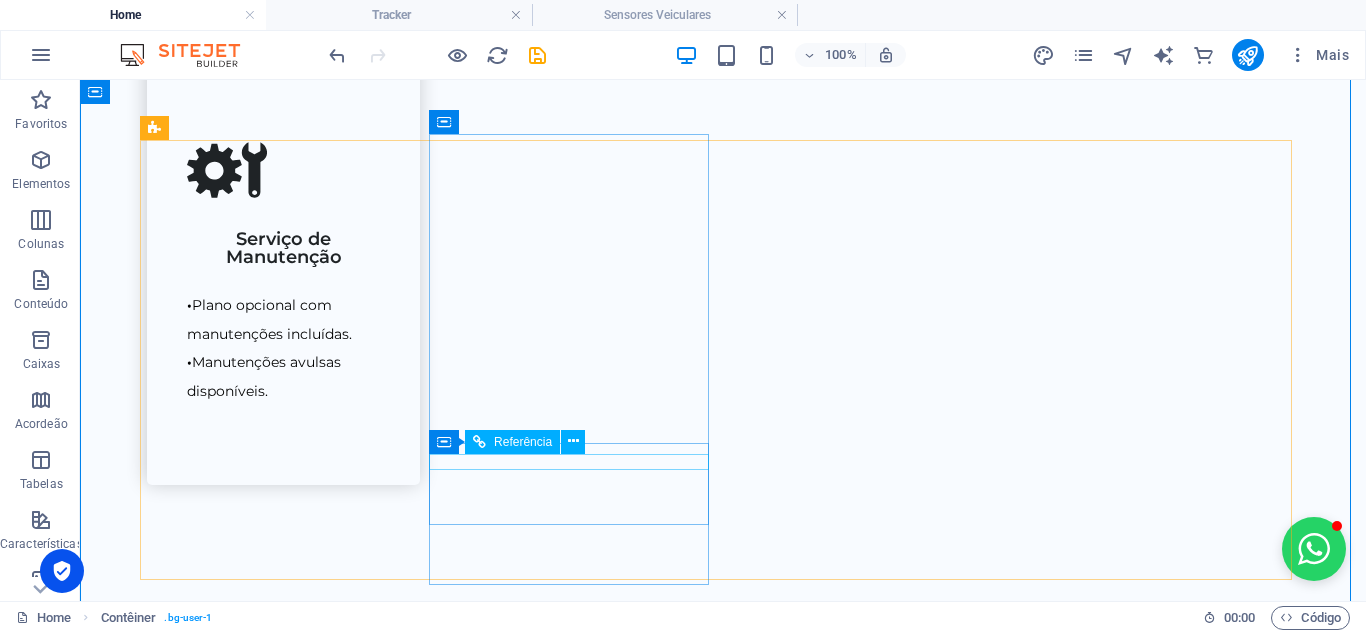 click at bounding box center [723, 2414] 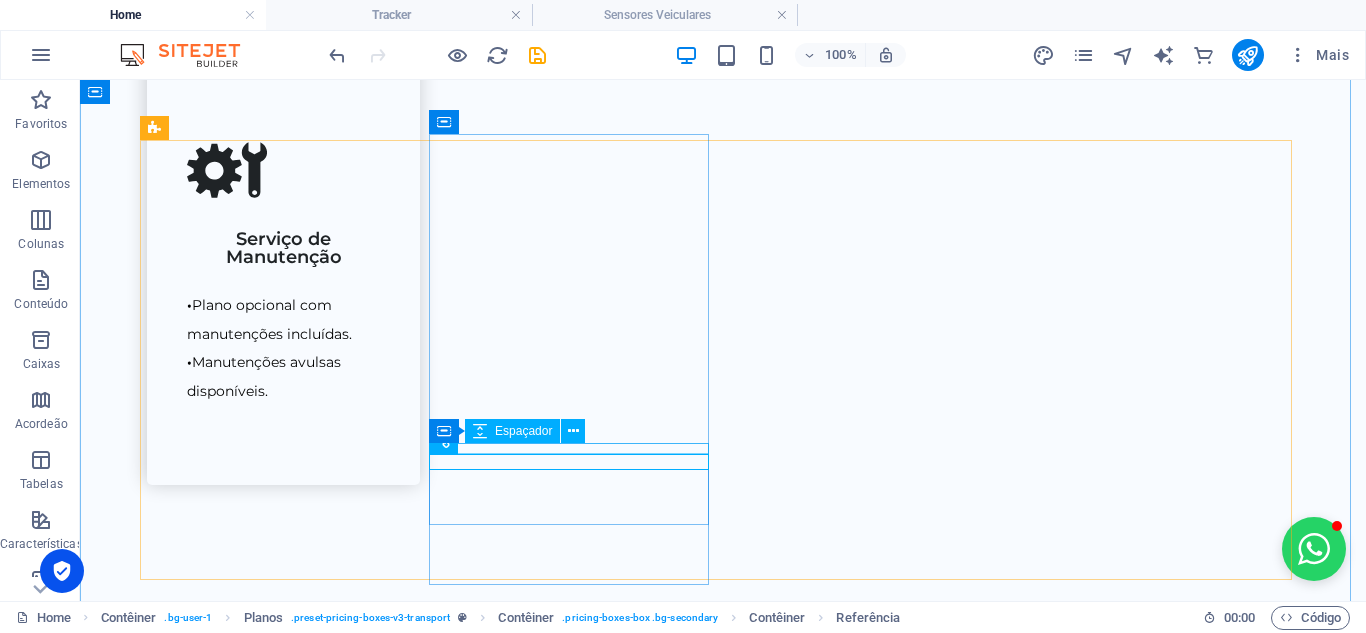 click at bounding box center [723, 2401] 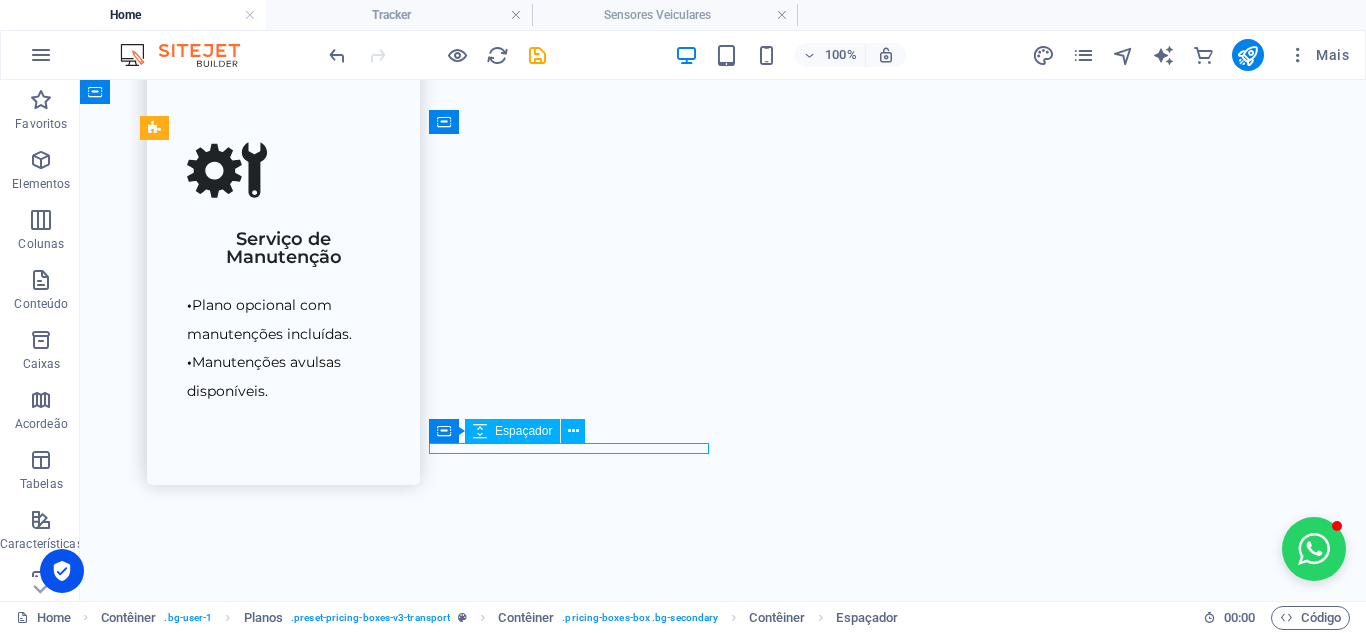 click at bounding box center [723, 2401] 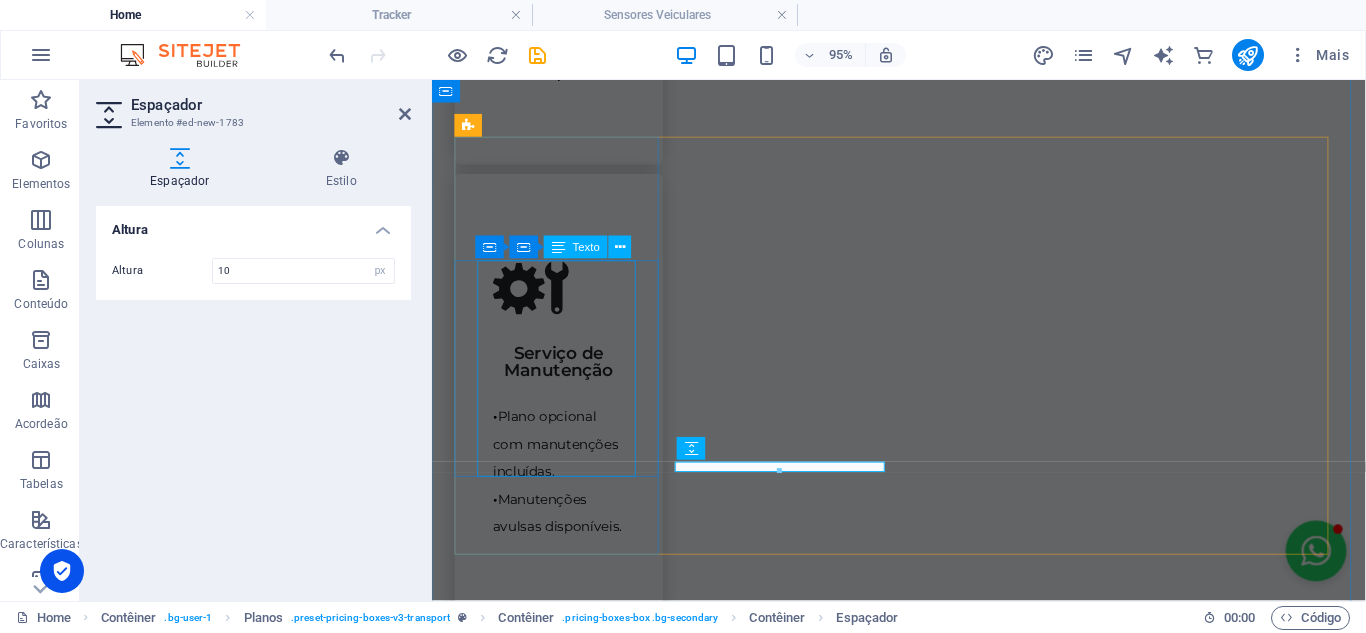 scroll, scrollTop: 2849, scrollLeft: 0, axis: vertical 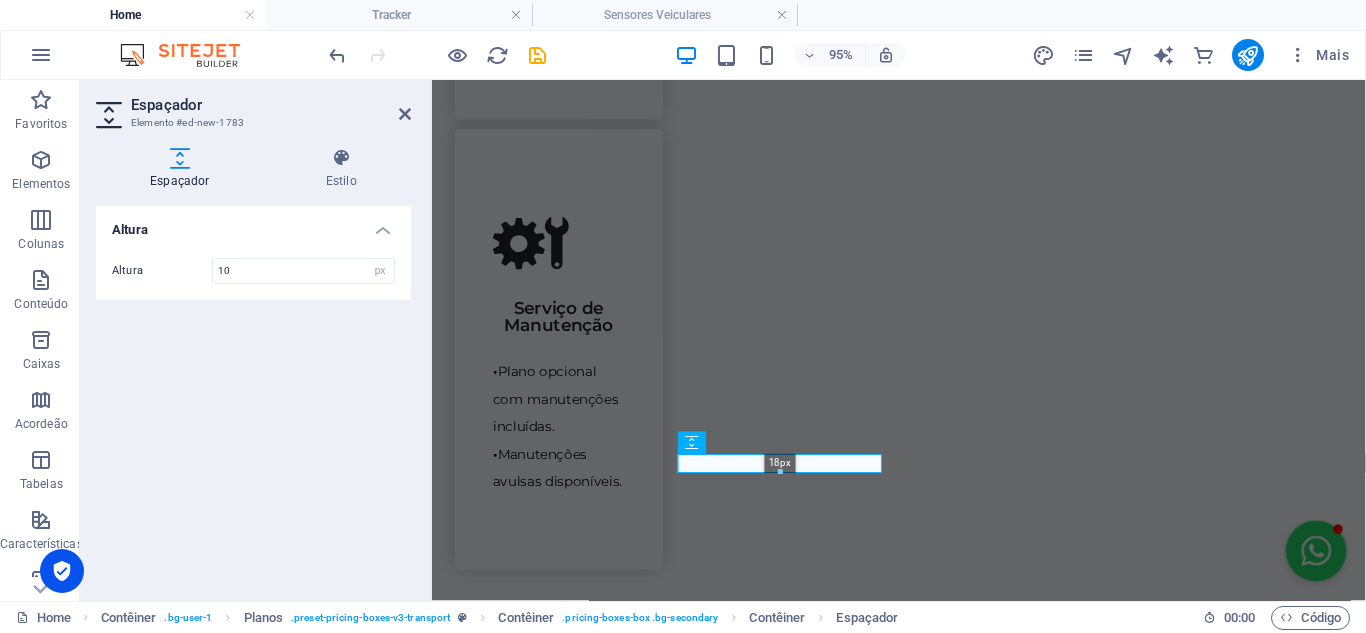 click at bounding box center (780, 473) 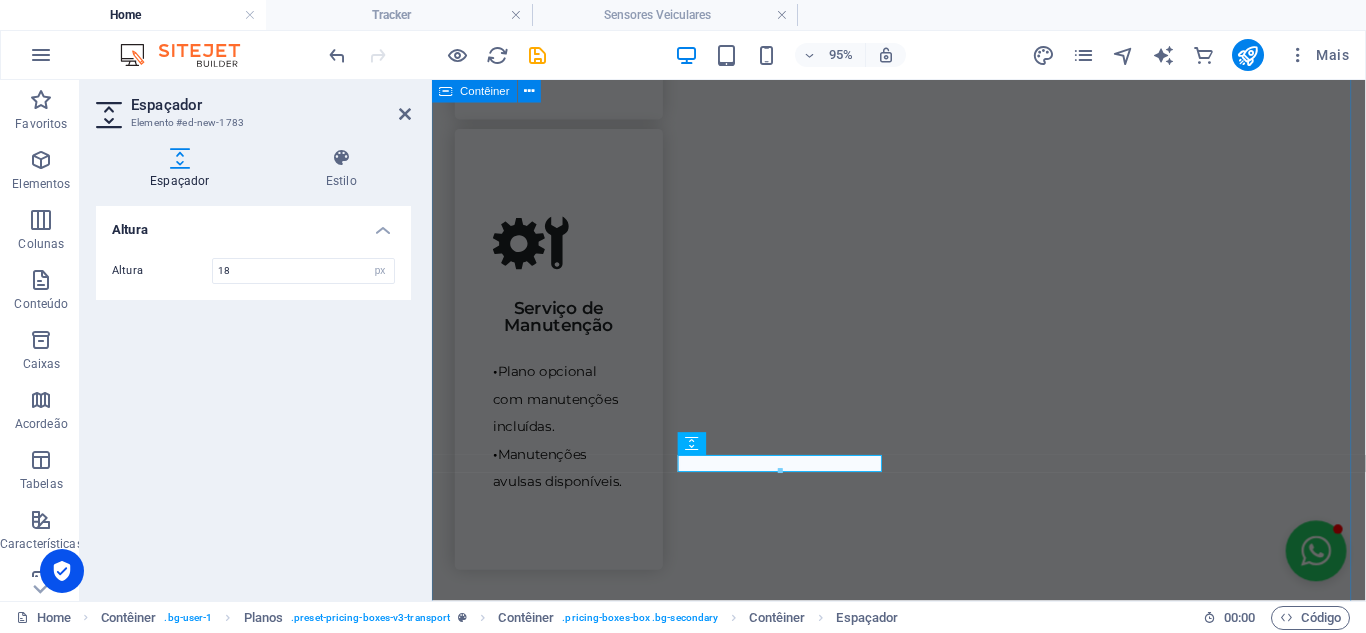 click on "Produtos Soluções sob medida para sua empresa DVR Veicular   Até 4 câmeras por veículo Ideal para caminhões e veículos maiores Monitoramento completo de vários ângulos Saiba mais Dashcam Inteligência artificial integrada Interação com o motorista Subcâmera interna opcional [PERSON_NAME] e geolocalização Saiba mais         Tracker Câmera frontal e interna Transmissão de foto e vídeo em tempo real [PERSON_NAME] Sem função de IA Saiba mais Sensor Veicular Ideal para caminhões e máquinas Ajuda na redução de acidentes em manobras e ultrapassagens Sensor [PERSON_NAME] cego e câmera de ré Saiba mais" at bounding box center (923, 2613) 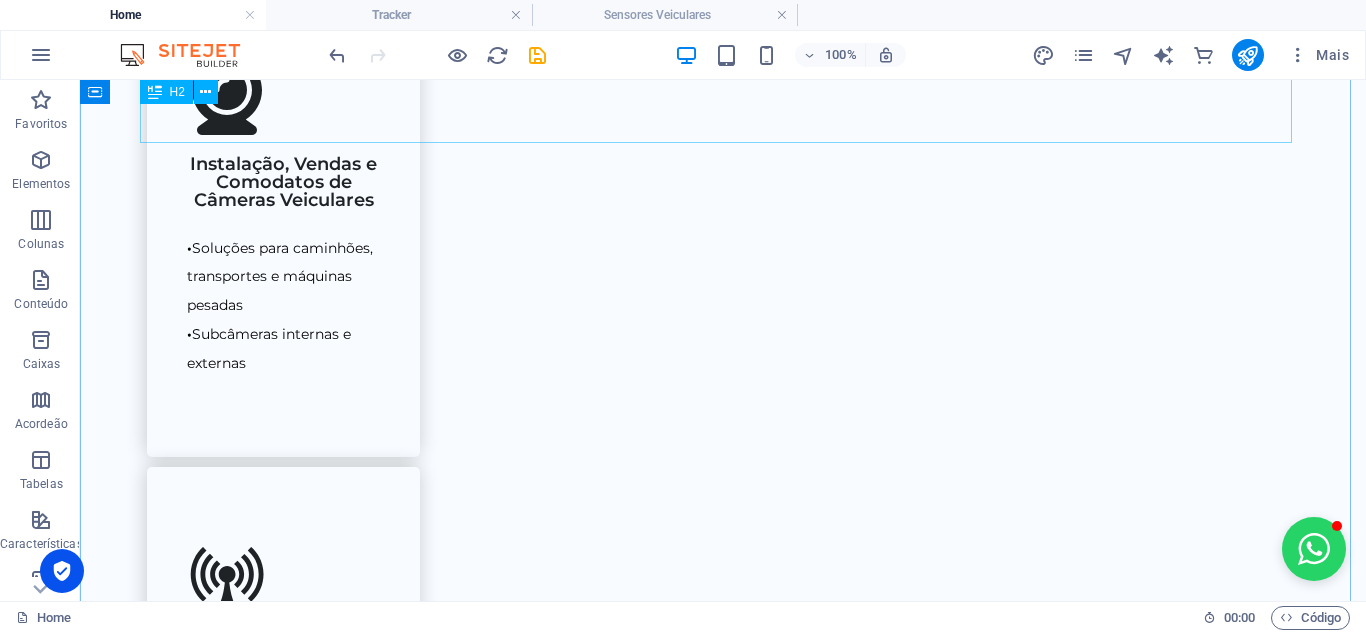 scroll, scrollTop: 802, scrollLeft: 0, axis: vertical 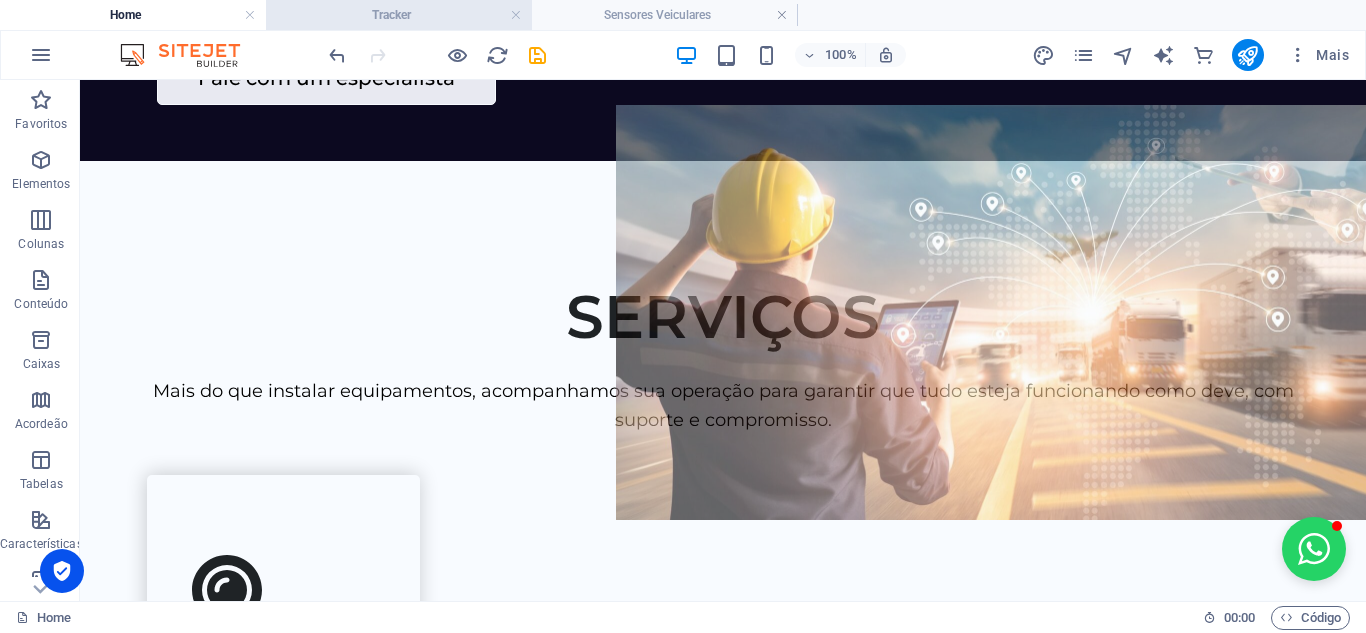 click on "Tracker" at bounding box center (399, 15) 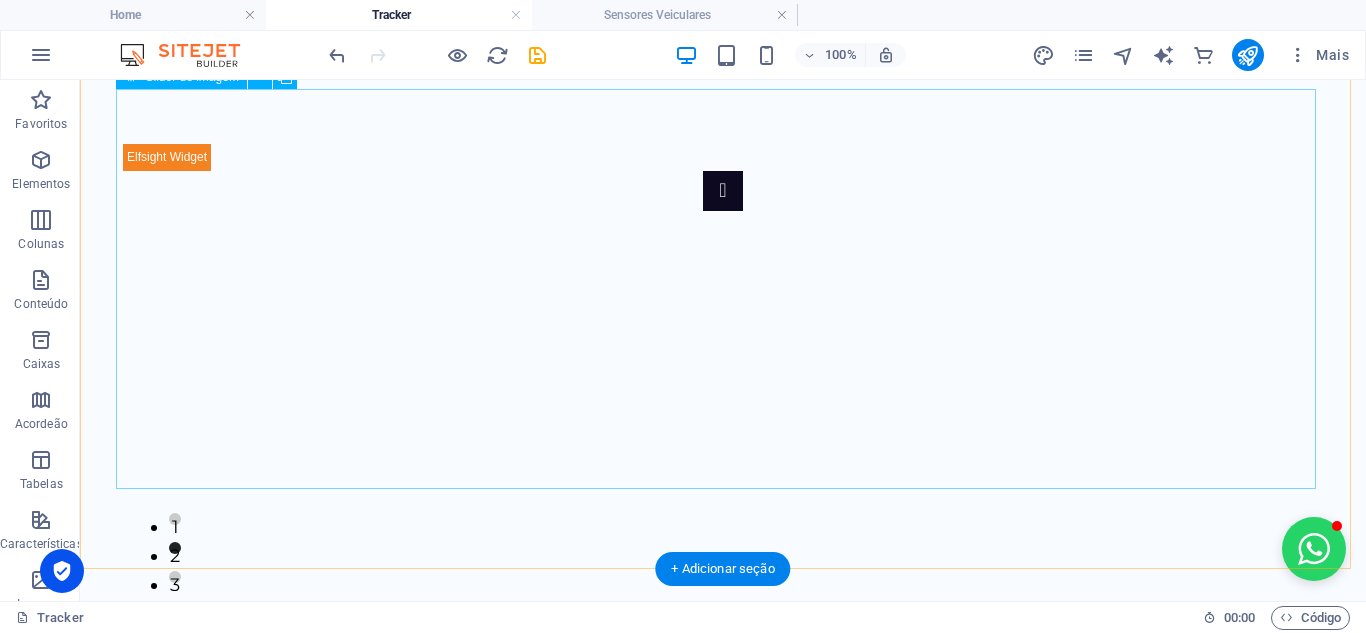 scroll, scrollTop: 1200, scrollLeft: 0, axis: vertical 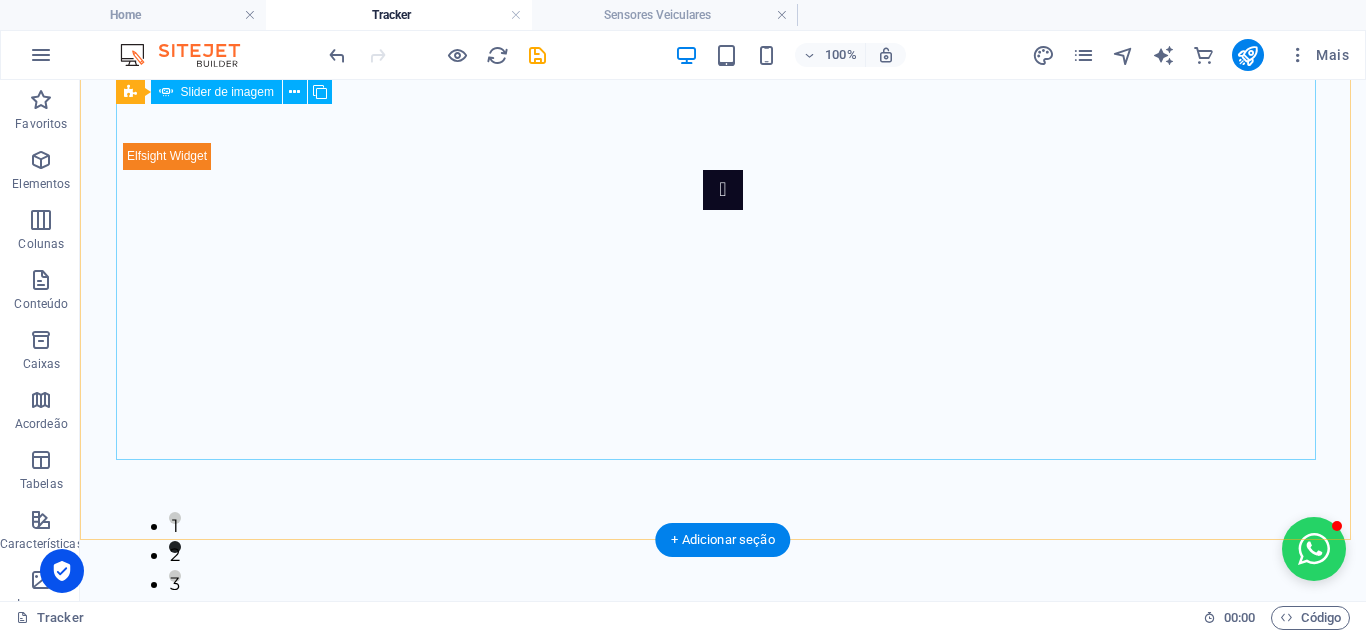 click at bounding box center [723, 2345] 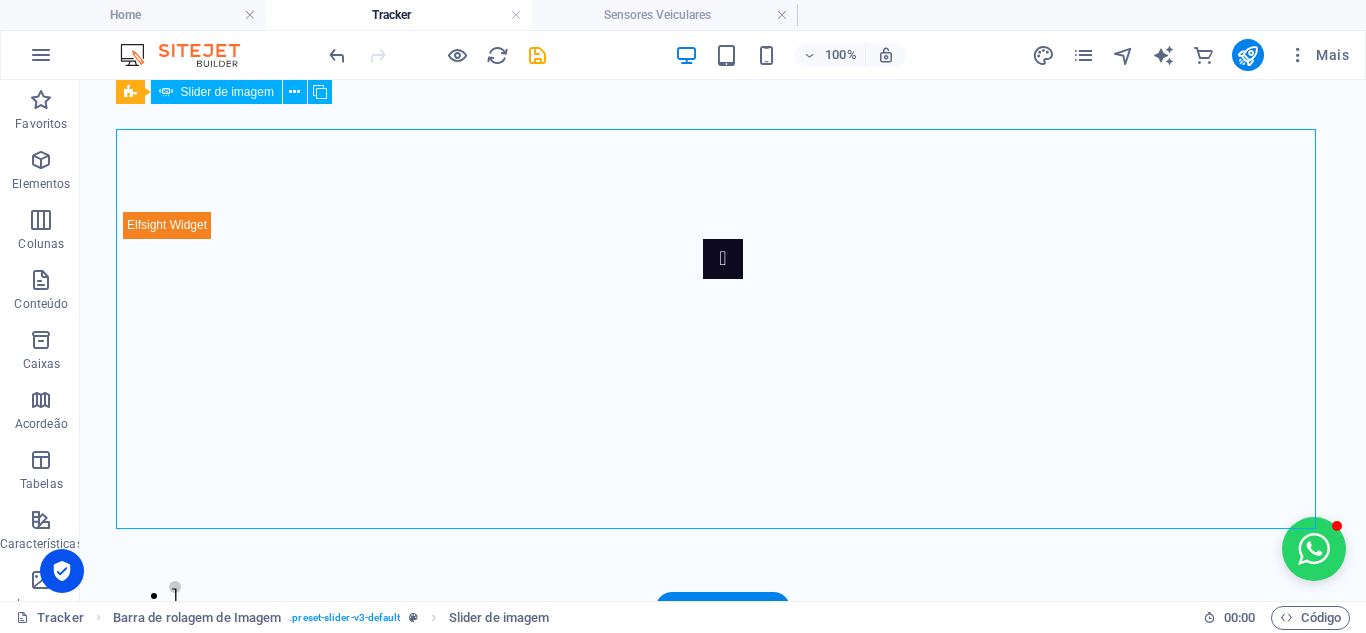 scroll, scrollTop: 1100, scrollLeft: 0, axis: vertical 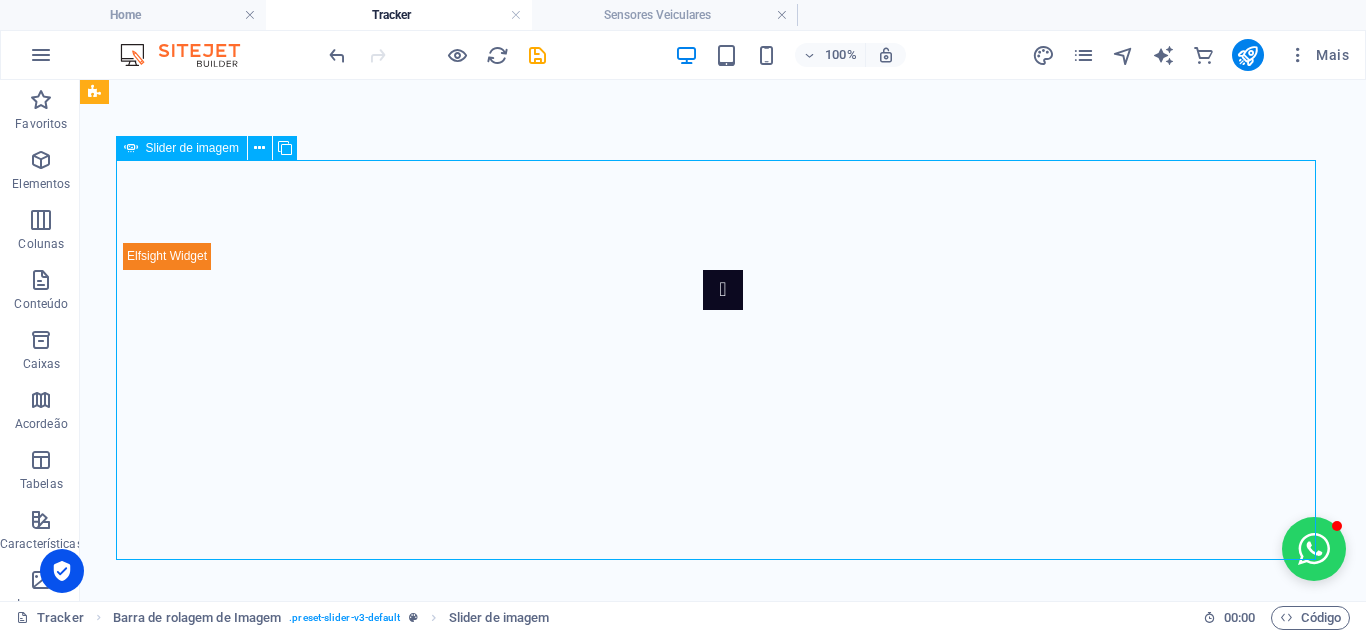 click at bounding box center (723, 2445) 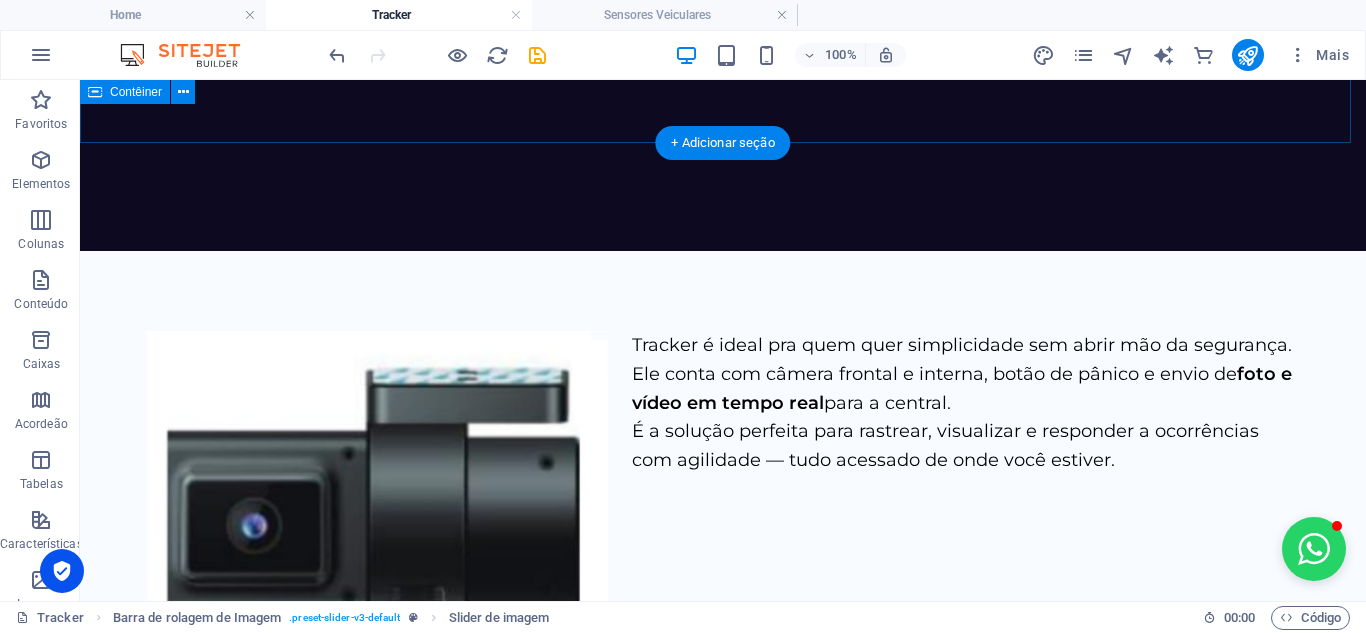 scroll, scrollTop: 300, scrollLeft: 0, axis: vertical 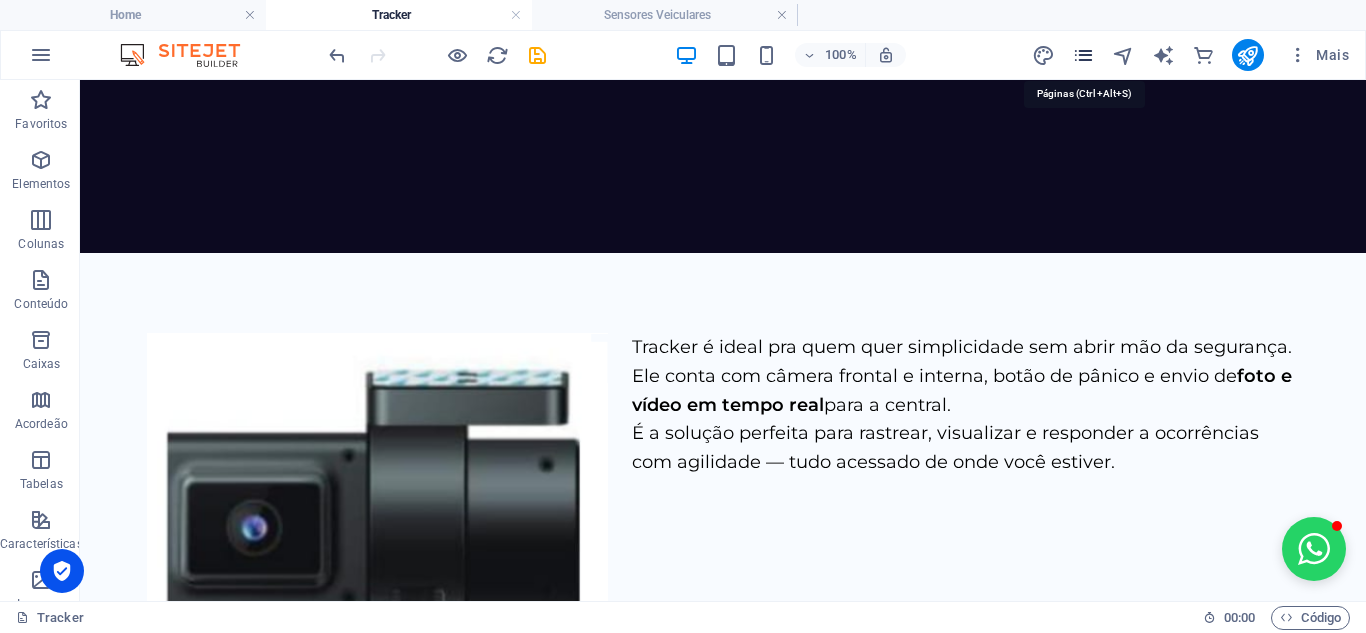 click at bounding box center (1083, 55) 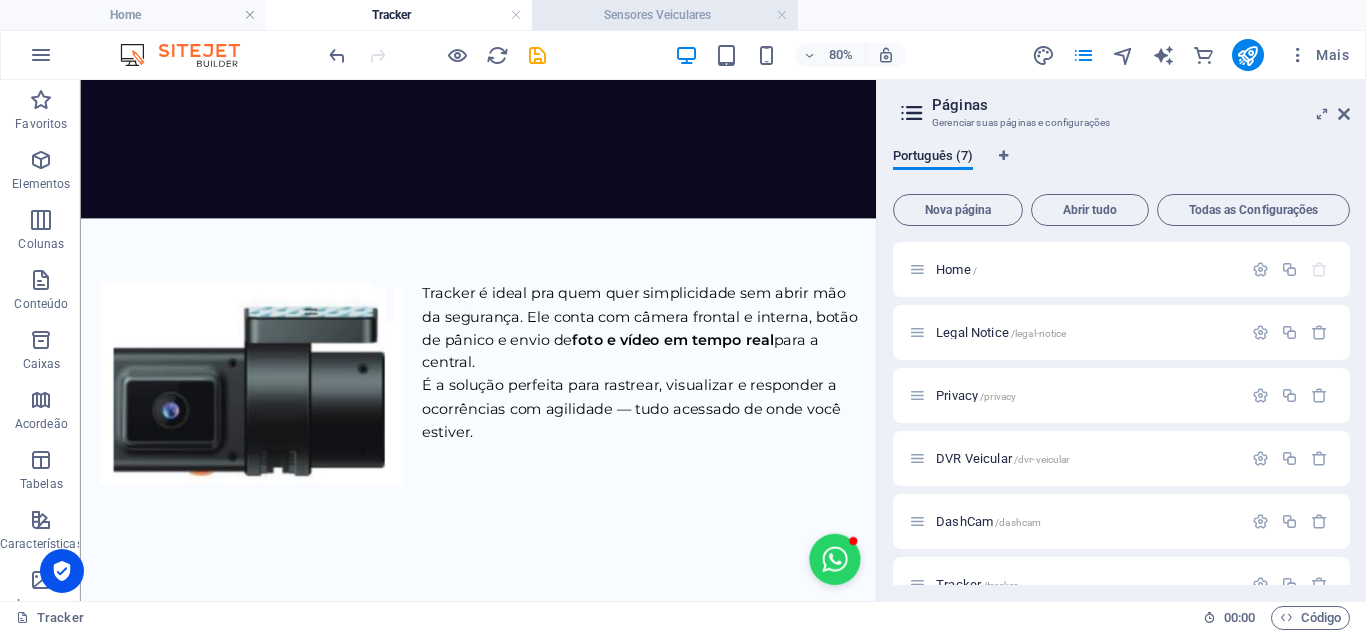 click on "Sensores Veiculares" at bounding box center (665, 15) 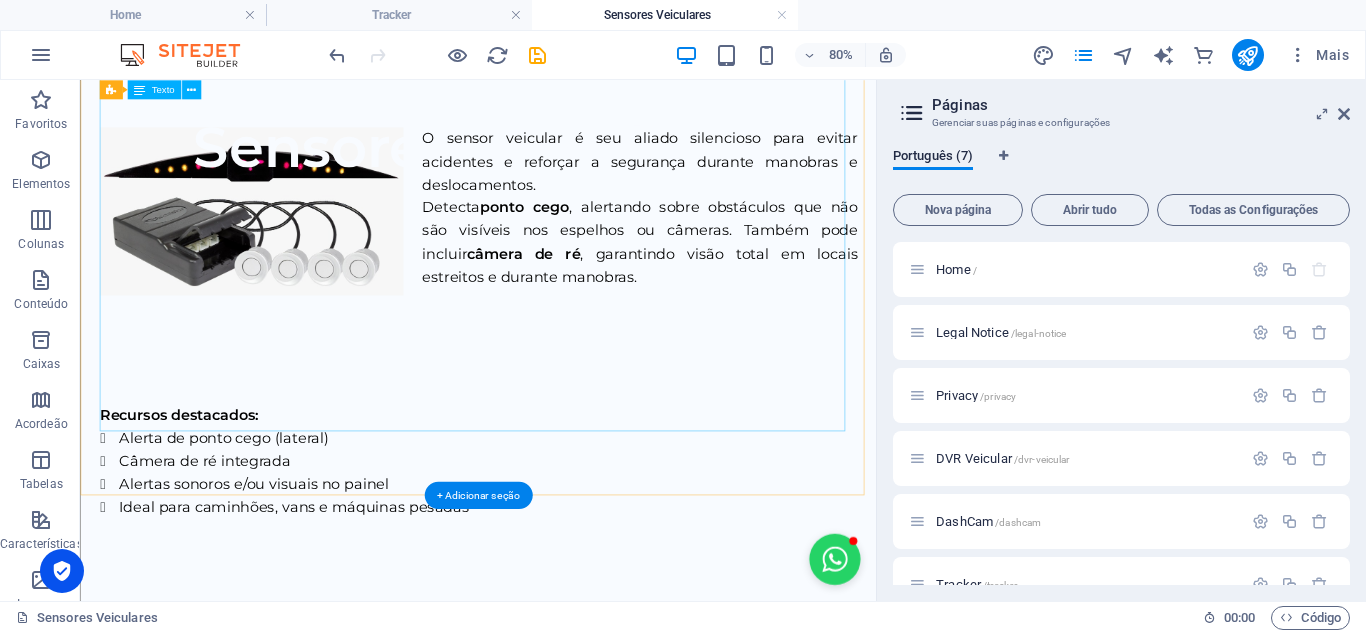 scroll, scrollTop: 794, scrollLeft: 0, axis: vertical 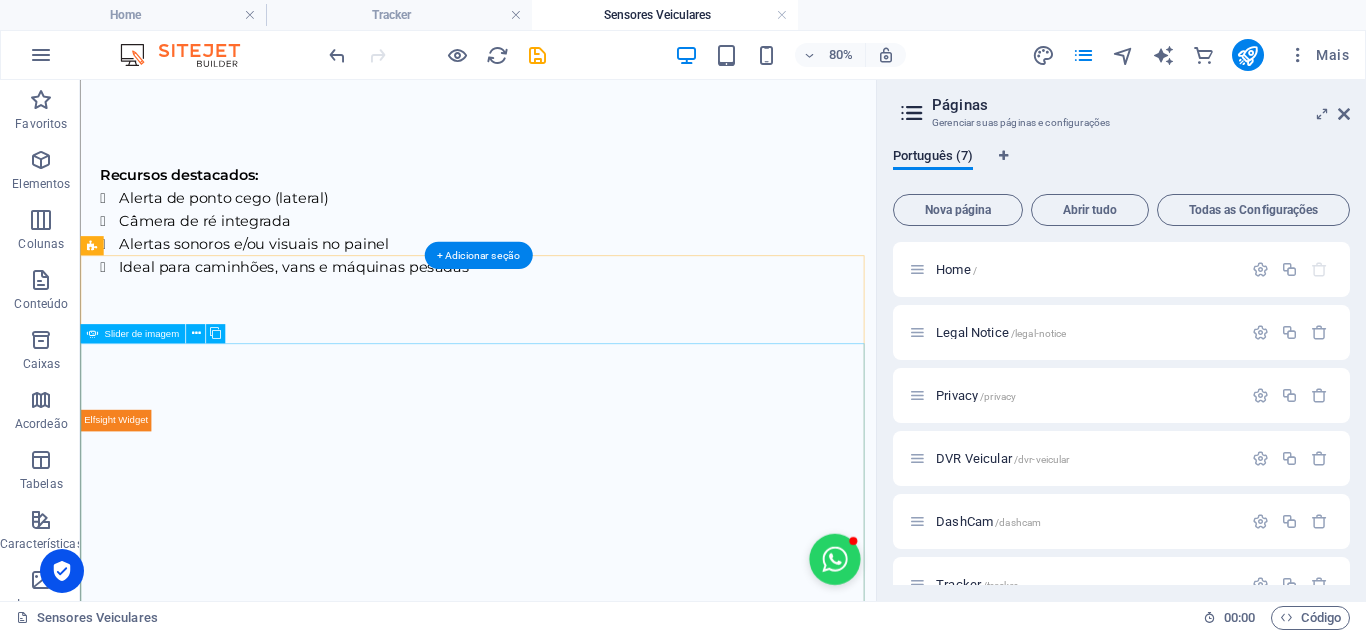 click at bounding box center (577, 719) 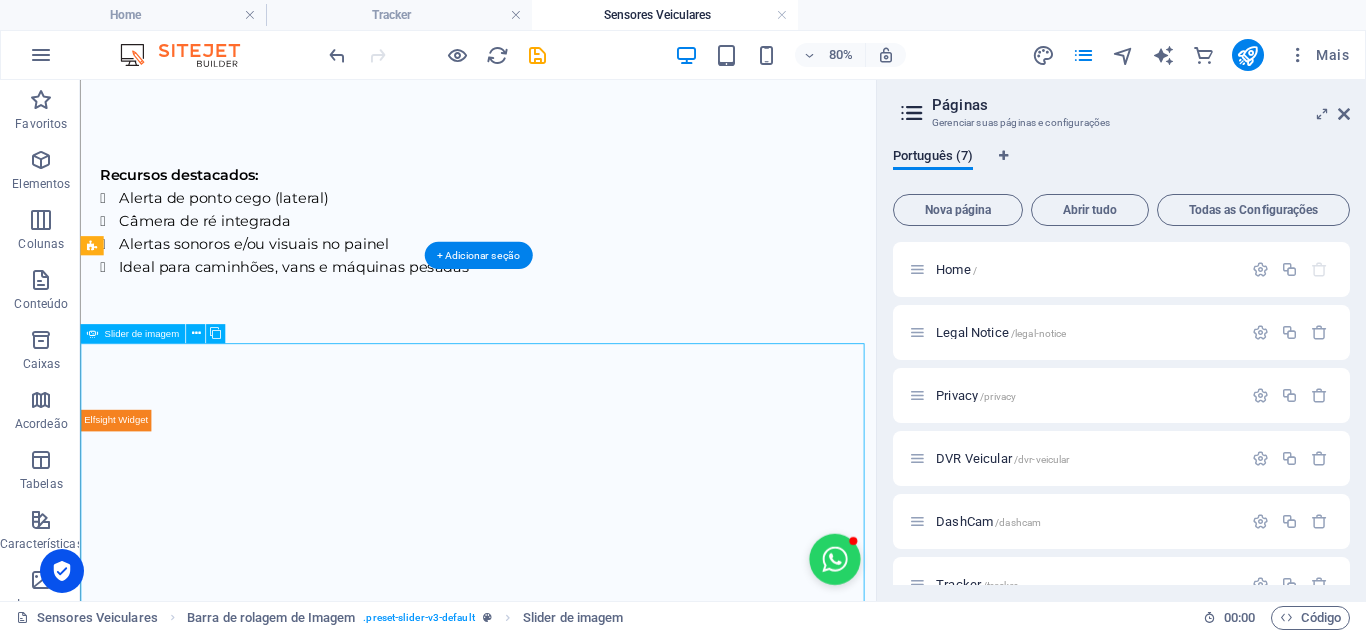 click at bounding box center [577, 719] 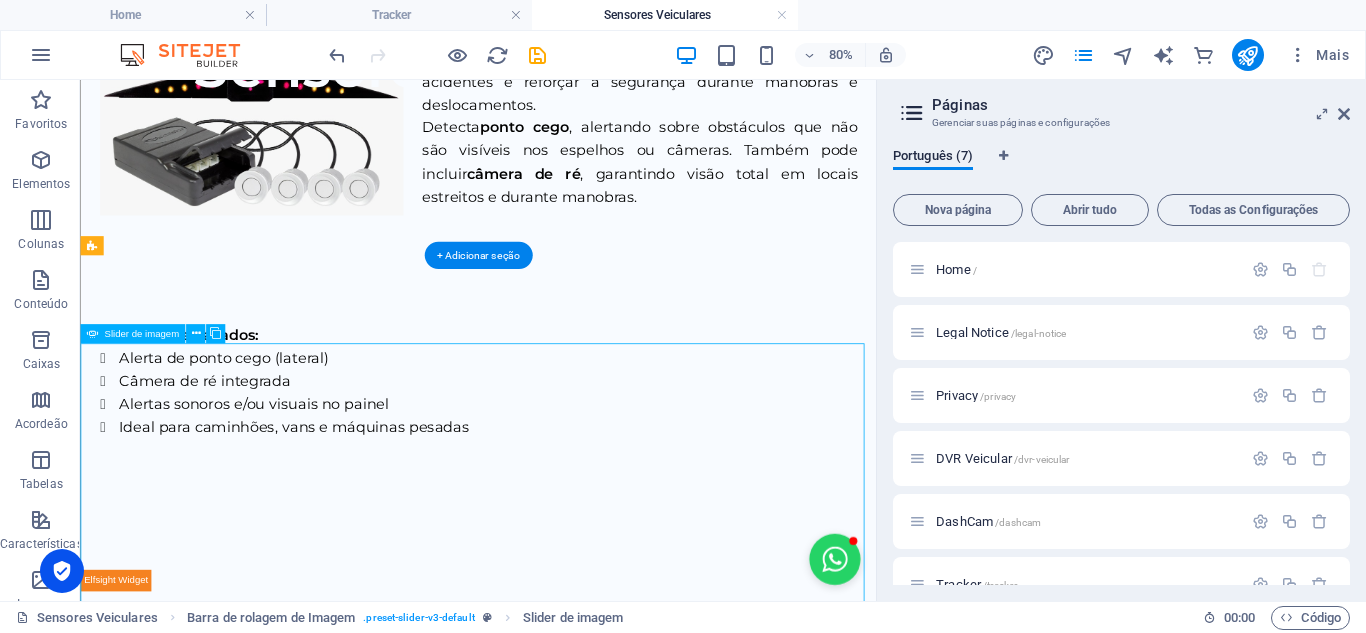 select on "px" 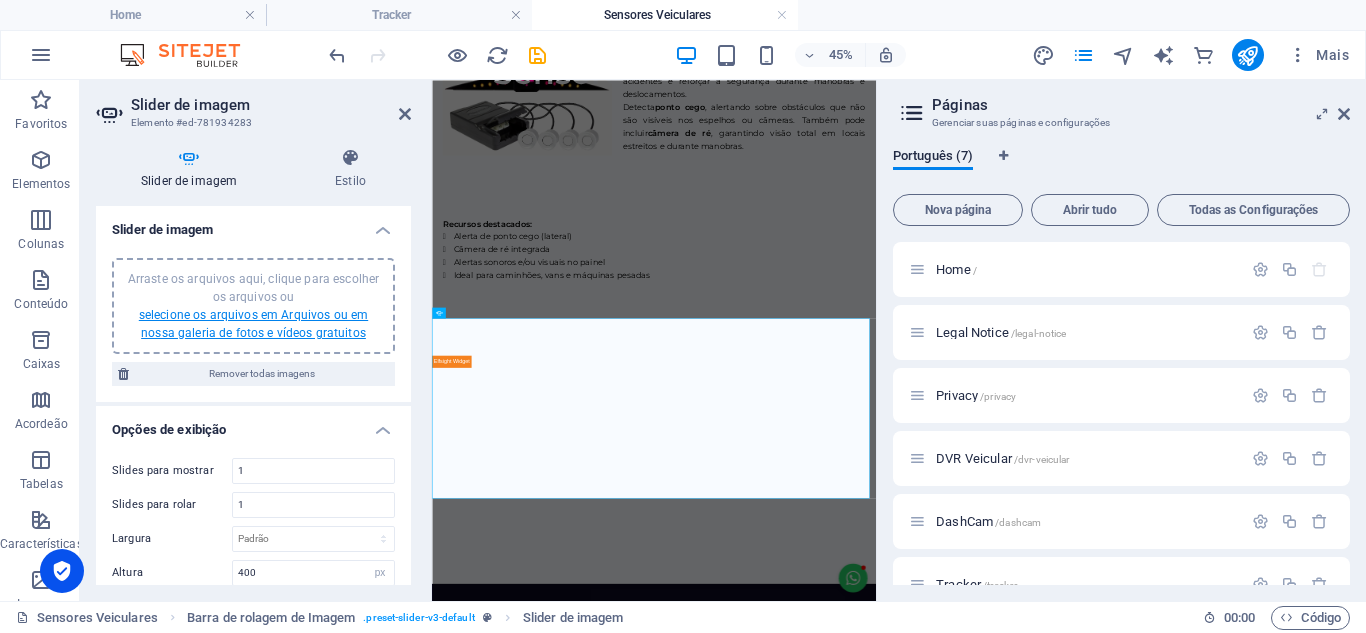 click on "selecione os arquivos em Arquivos ou em nossa galeria de fotos e vídeos gratuitos" at bounding box center [253, 324] 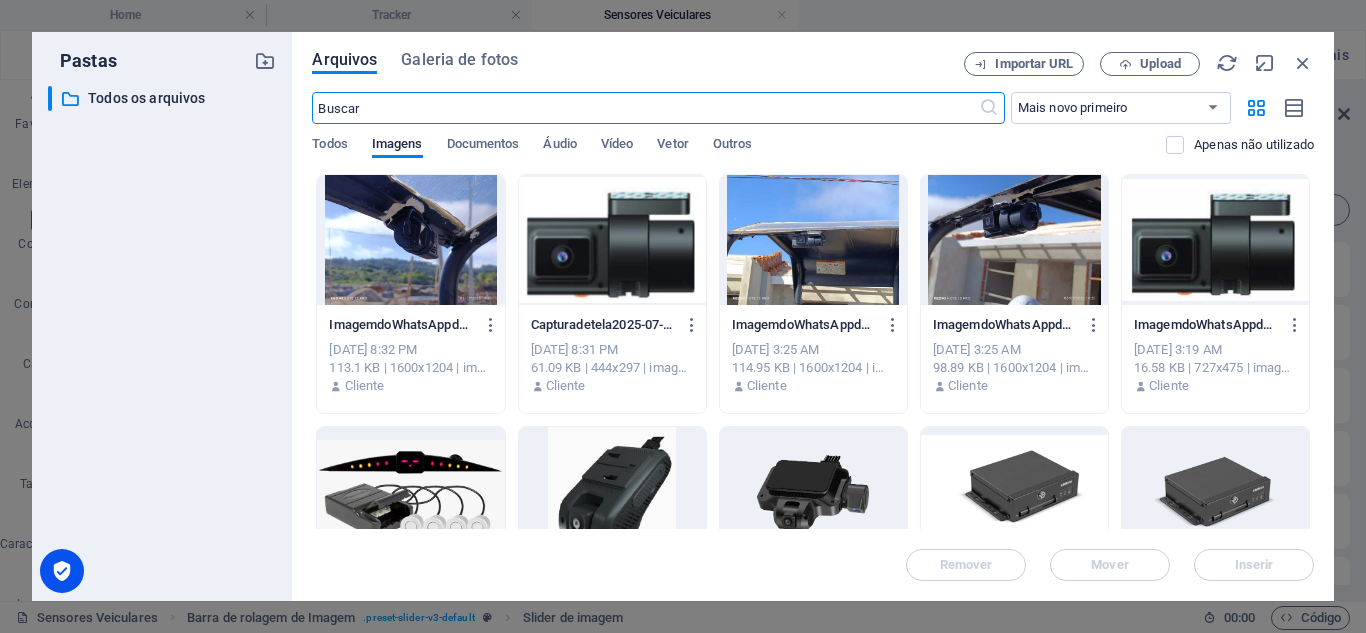 scroll, scrollTop: 2531, scrollLeft: 0, axis: vertical 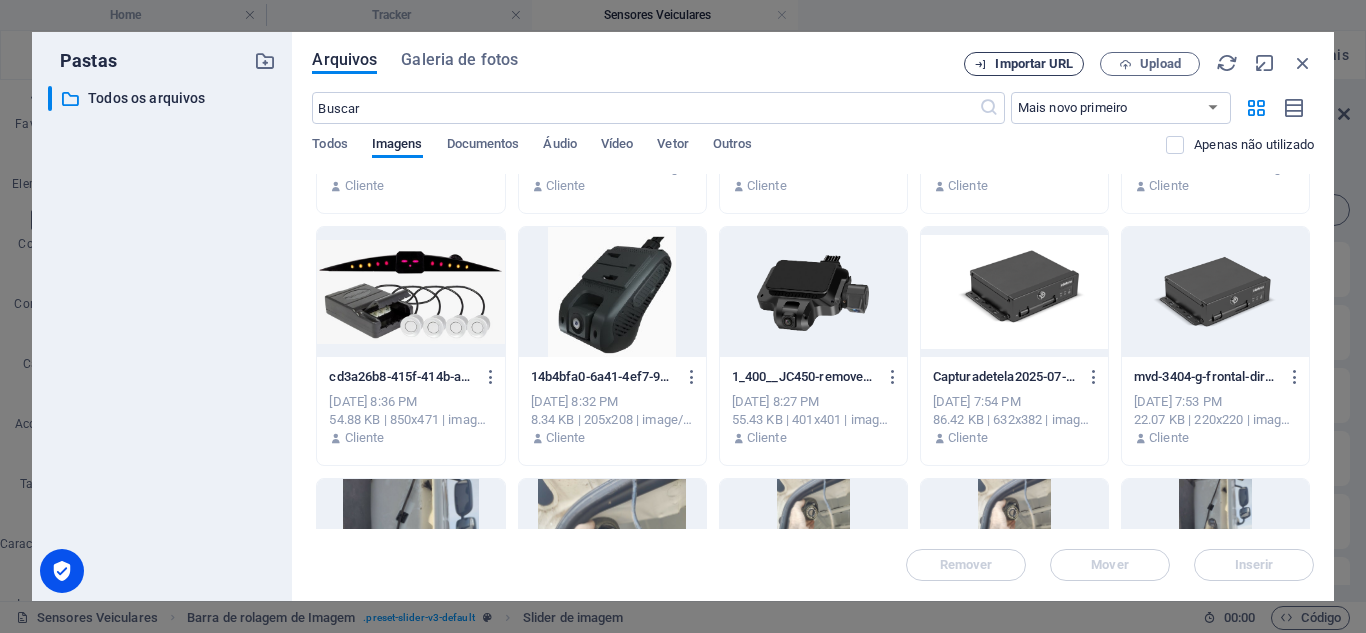 click on "Importar URL" at bounding box center (1034, 64) 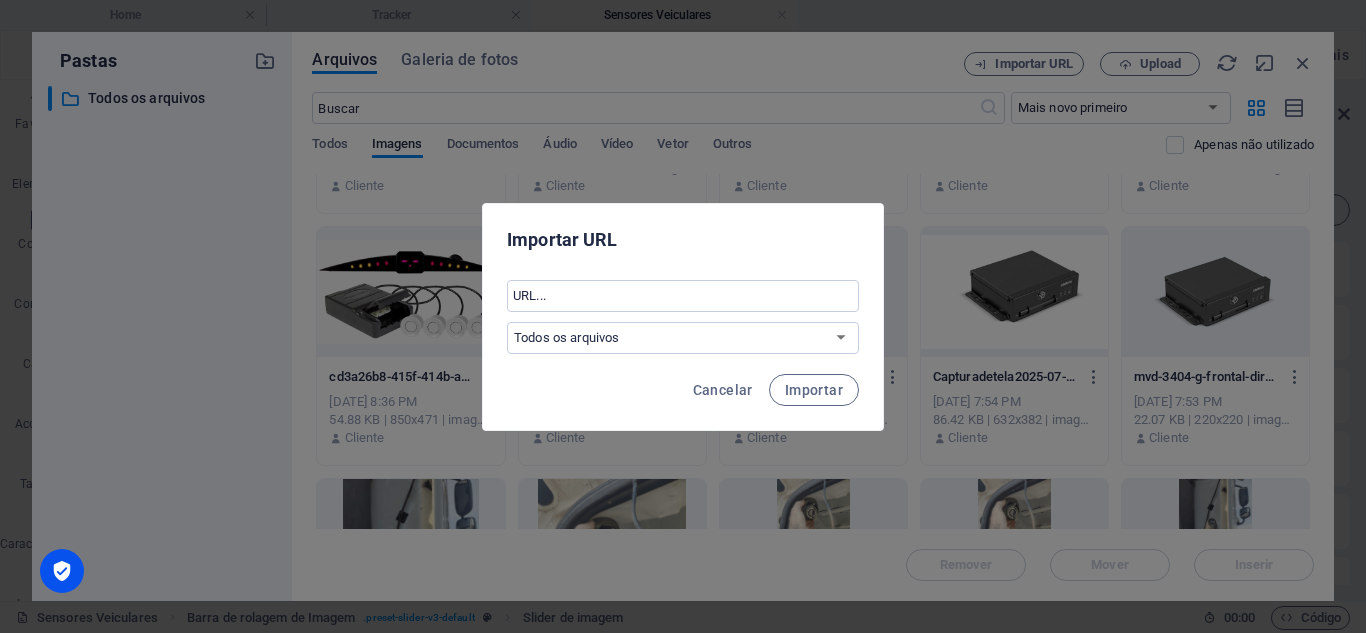 drag, startPoint x: 730, startPoint y: 397, endPoint x: 1143, endPoint y: 162, distance: 475.17786 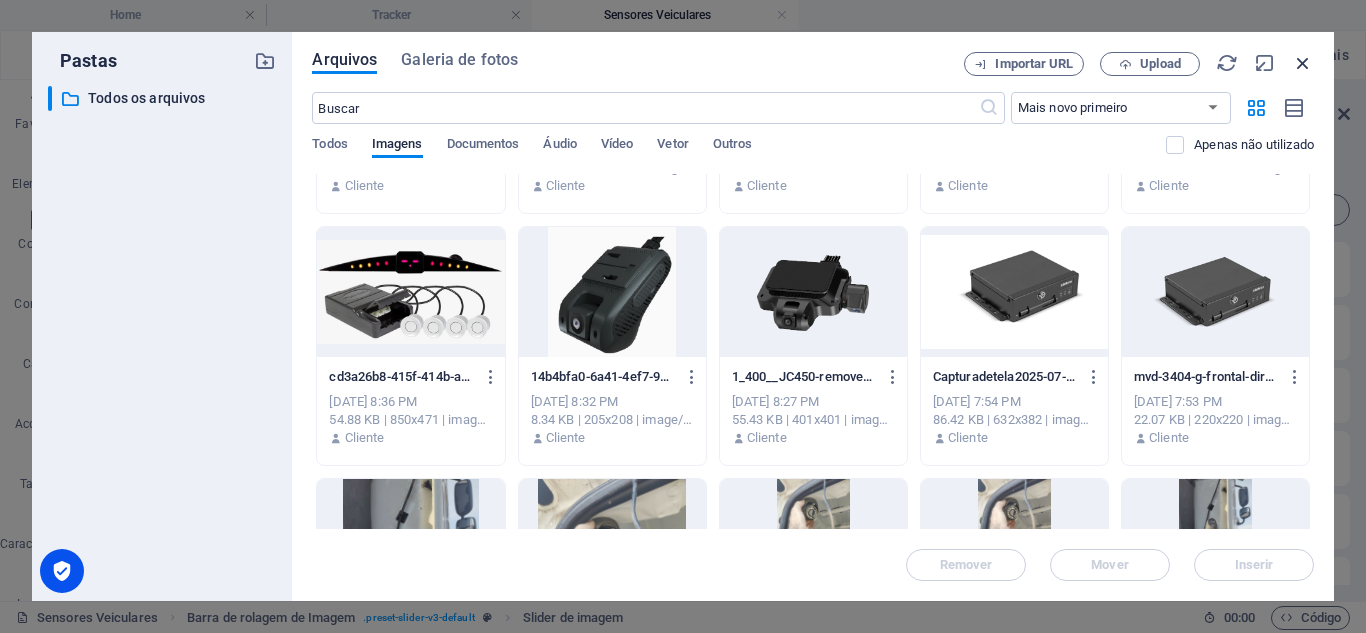 click at bounding box center (1303, 63) 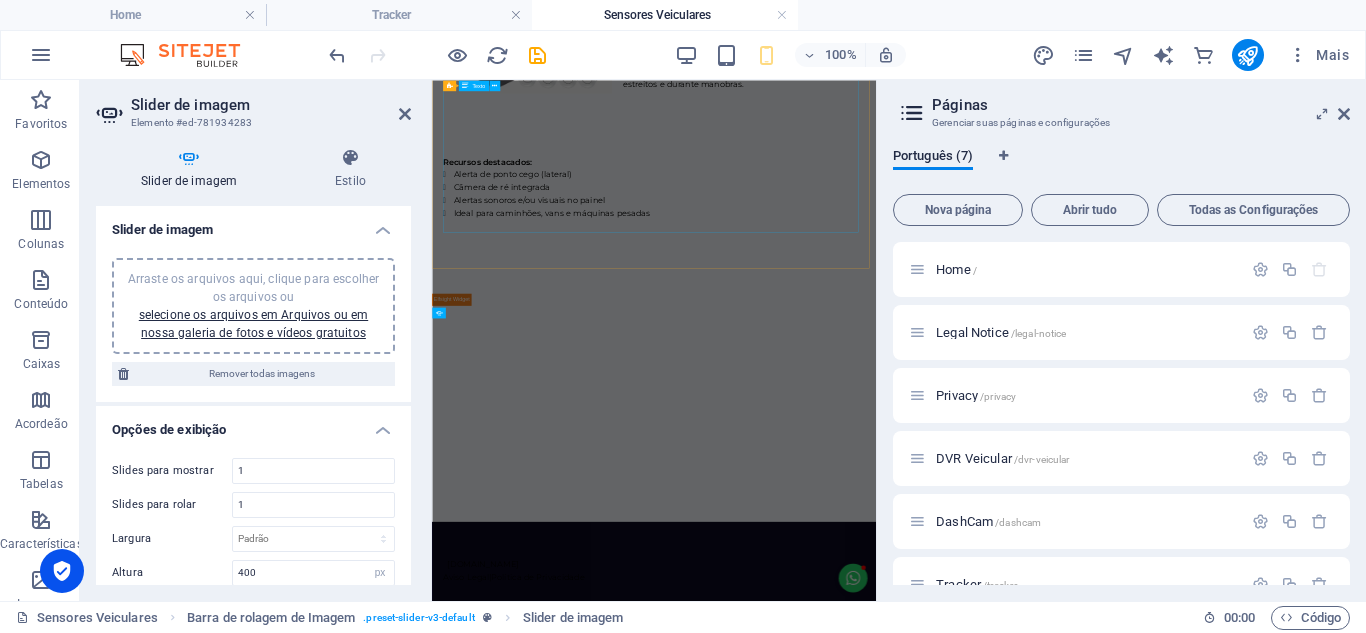 scroll, scrollTop: 594, scrollLeft: 0, axis: vertical 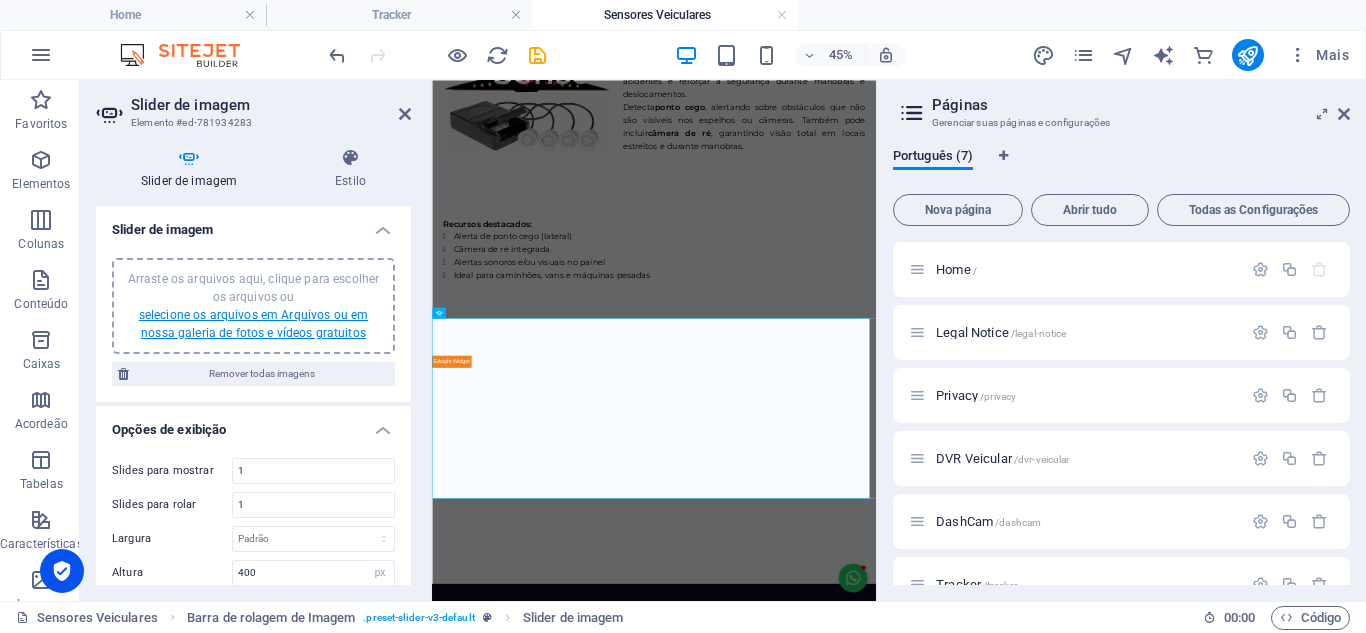 click on "selecione os arquivos em Arquivos ou em nossa galeria de fotos e vídeos gratuitos" at bounding box center (253, 324) 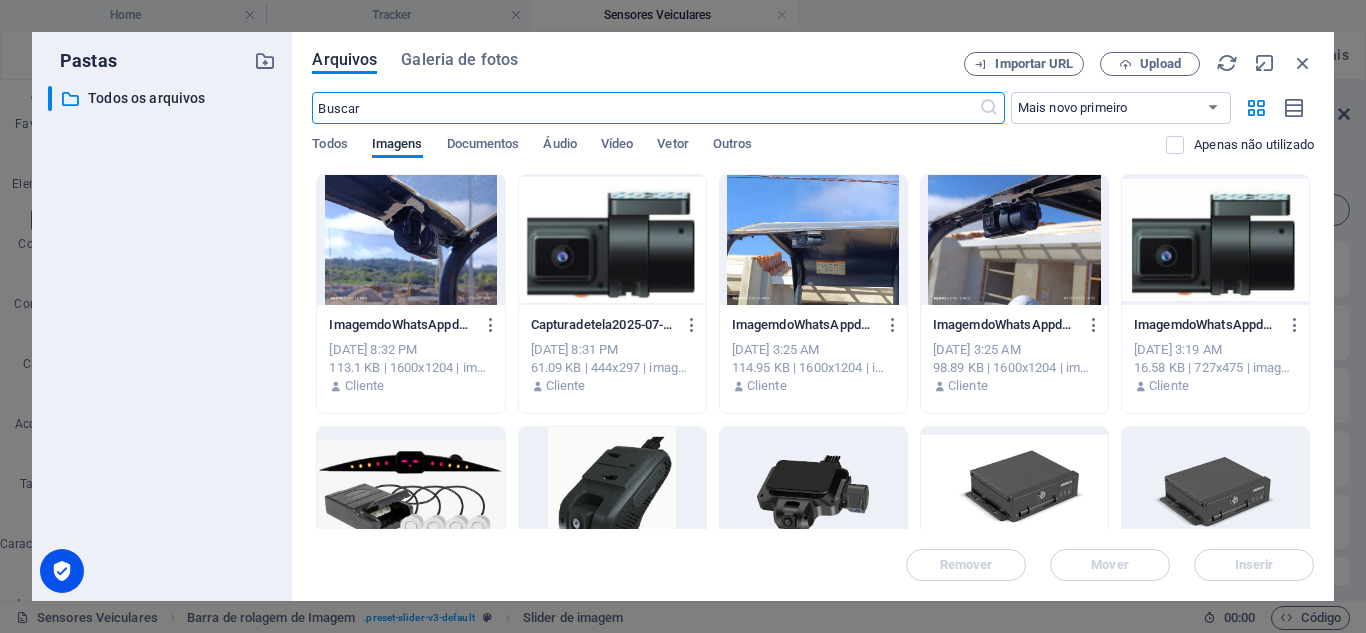 scroll, scrollTop: 2531, scrollLeft: 0, axis: vertical 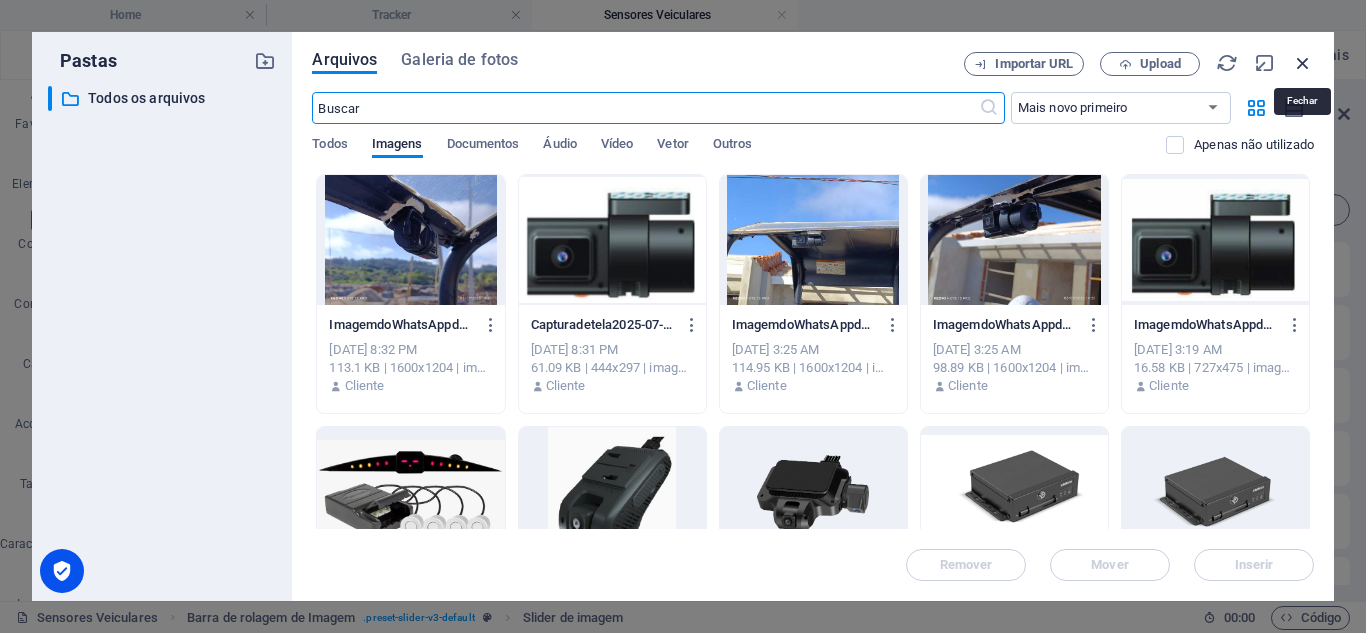 click at bounding box center [1303, 63] 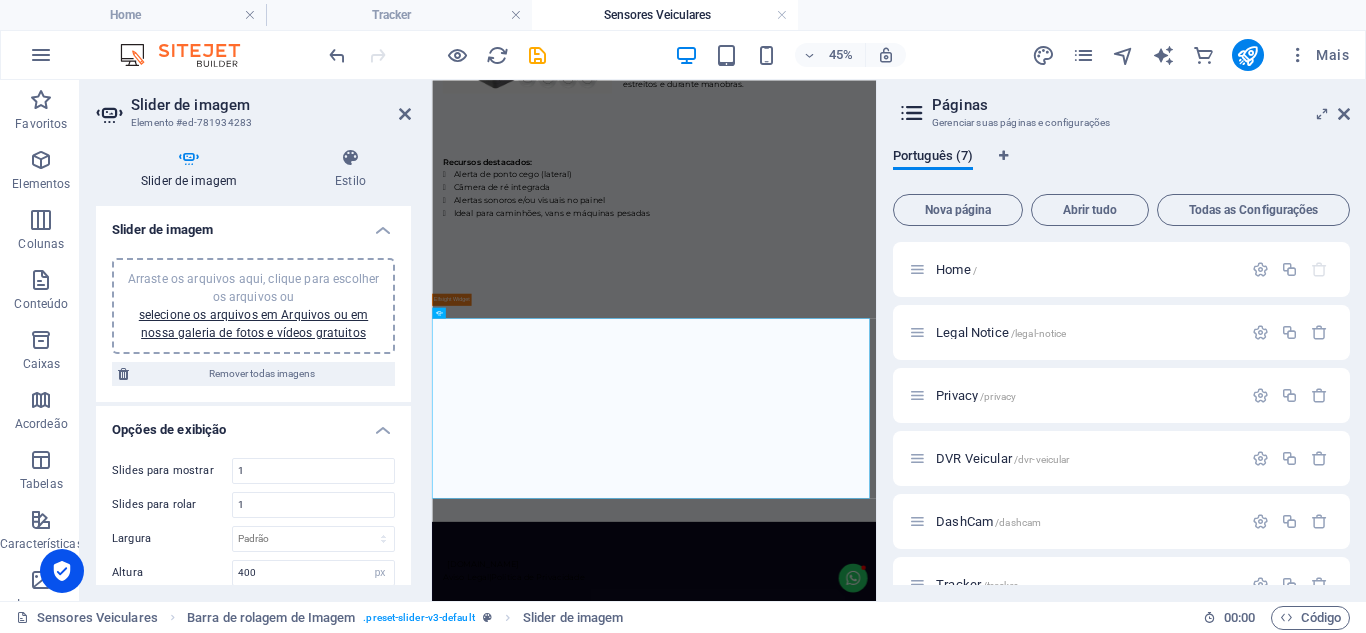 scroll, scrollTop: 594, scrollLeft: 0, axis: vertical 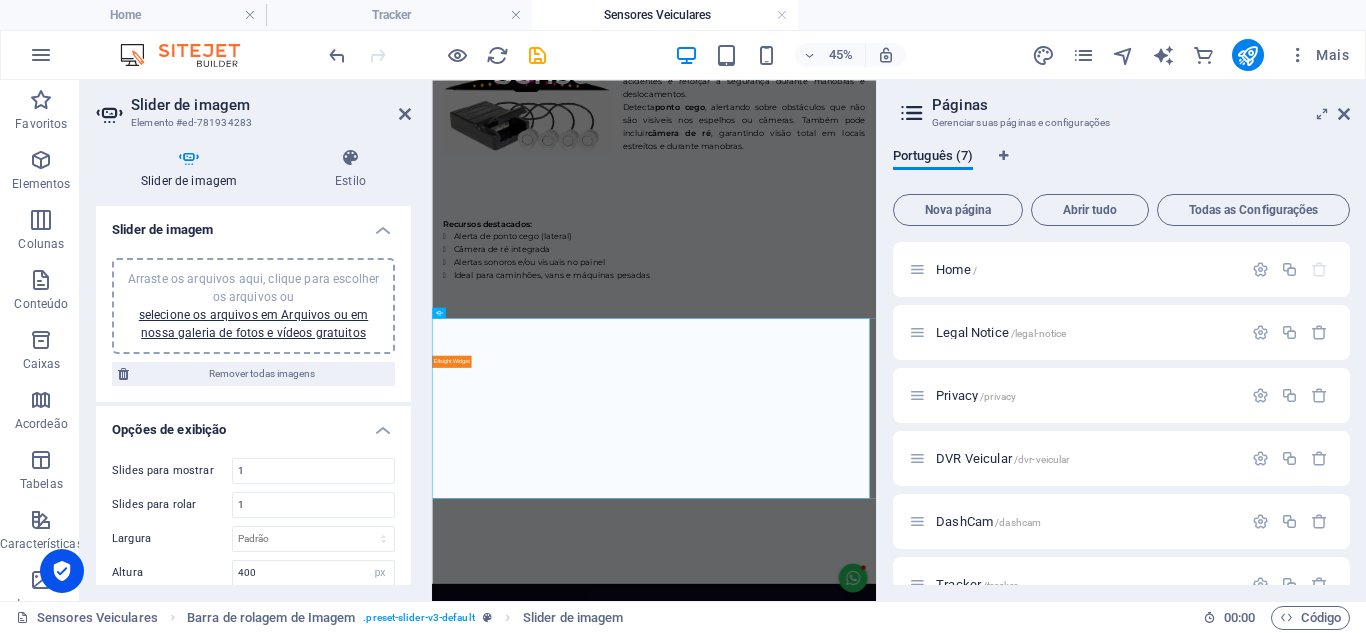 click on "Arraste os arquivos aqui, clique para escolher os arquivos ou selecione os arquivos em Arquivos ou em nossa galeria de fotos e vídeos gratuitos" at bounding box center (253, 306) 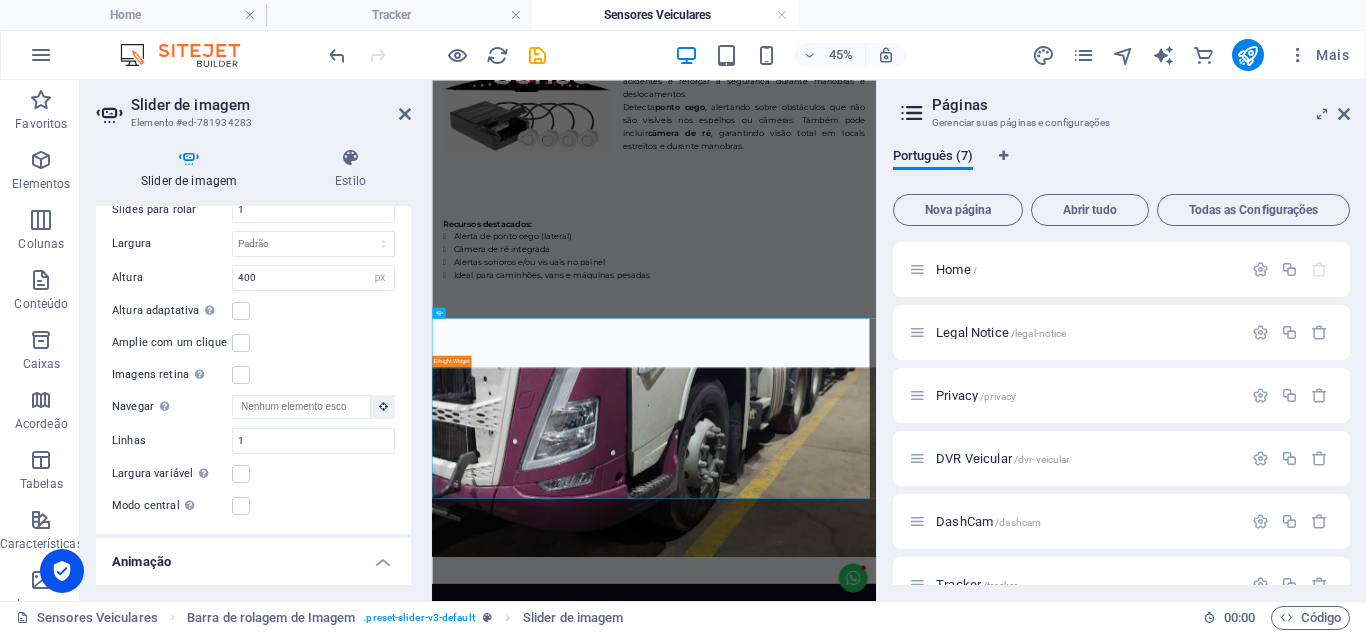 scroll, scrollTop: 383, scrollLeft: 0, axis: vertical 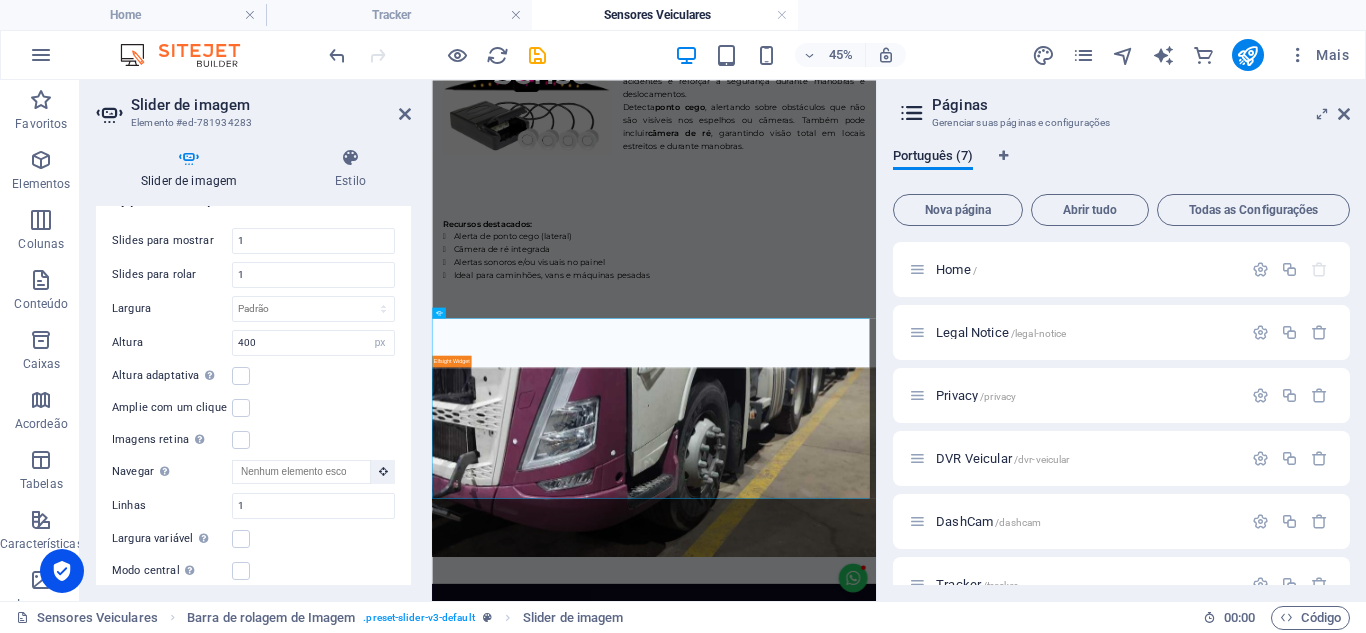 click on "Slider de imagem Elemento #ed-781934283" at bounding box center [253, 106] 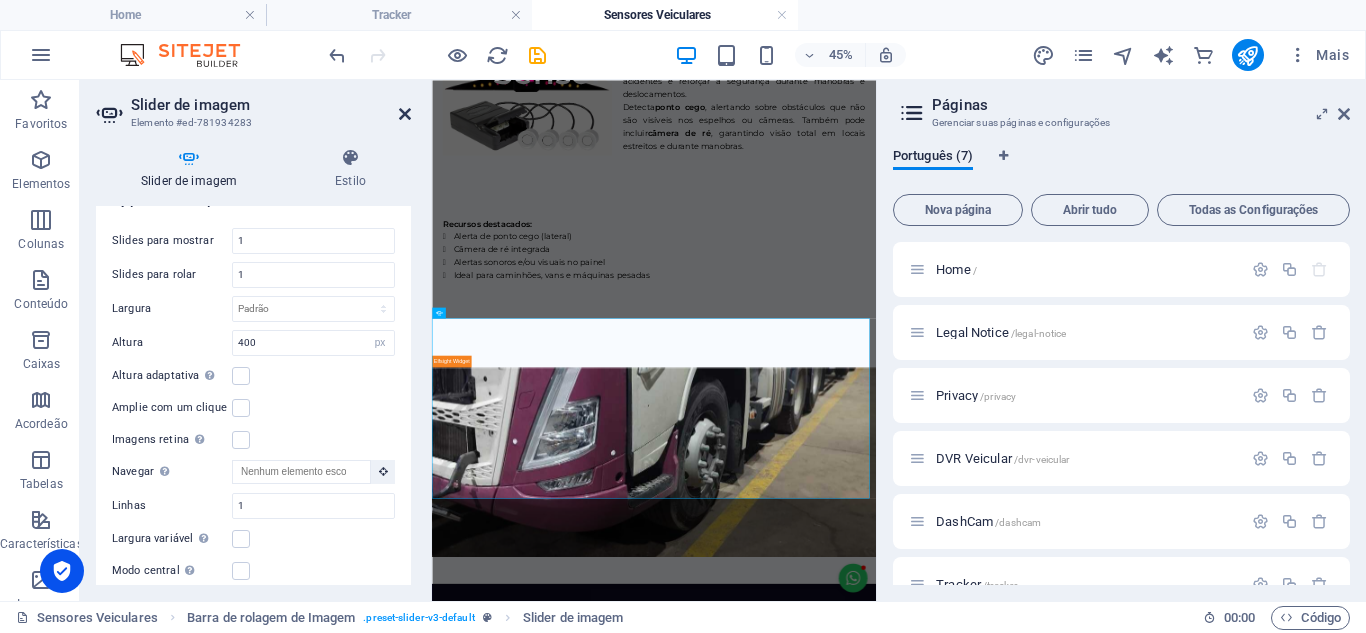 click at bounding box center [405, 114] 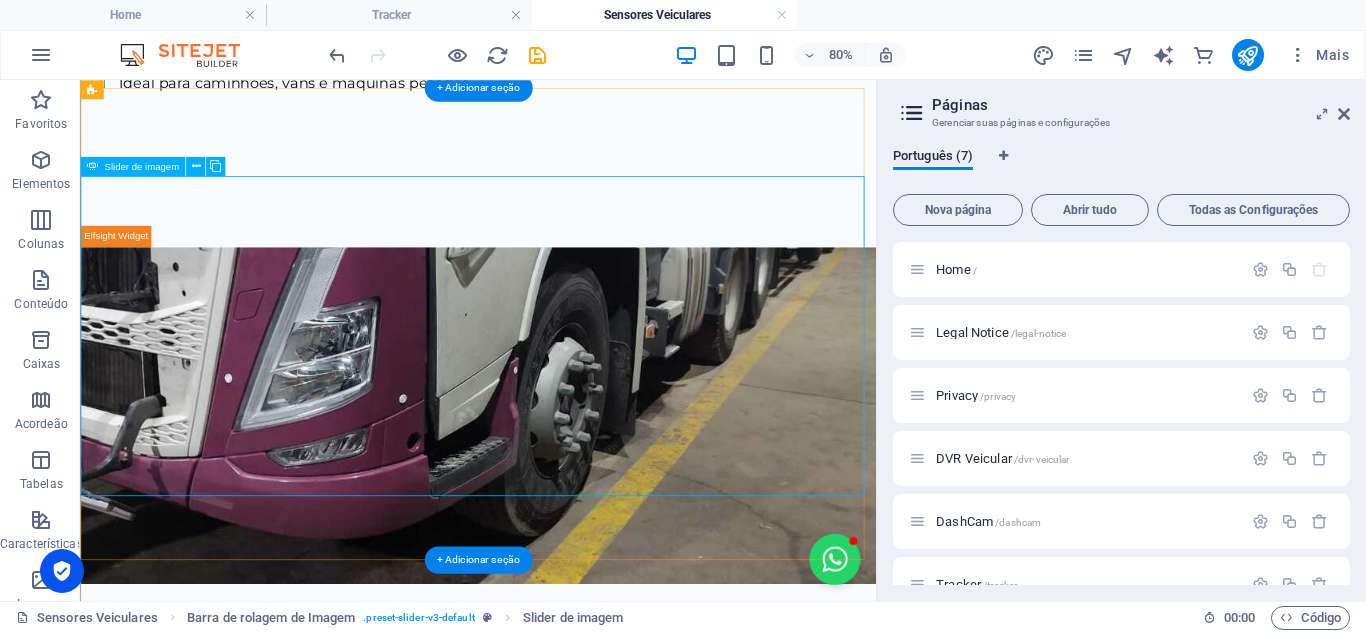 scroll, scrollTop: 994, scrollLeft: 0, axis: vertical 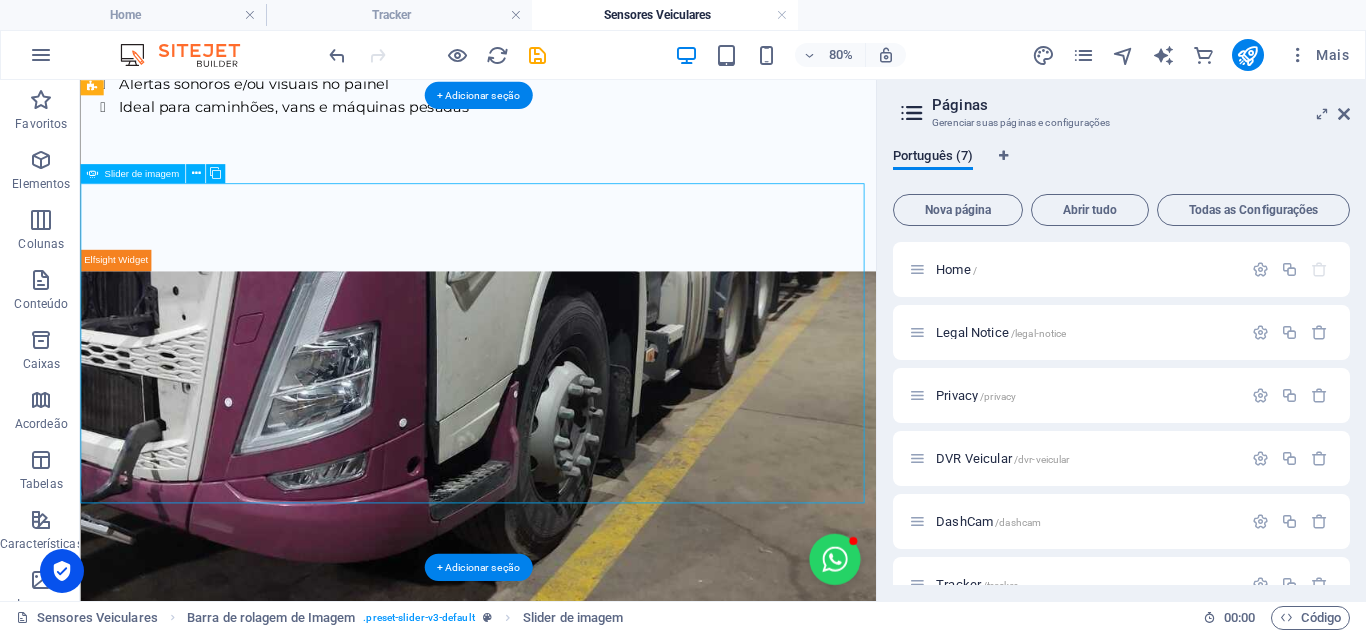 drag, startPoint x: 680, startPoint y: 486, endPoint x: 715, endPoint y: 496, distance: 36.40055 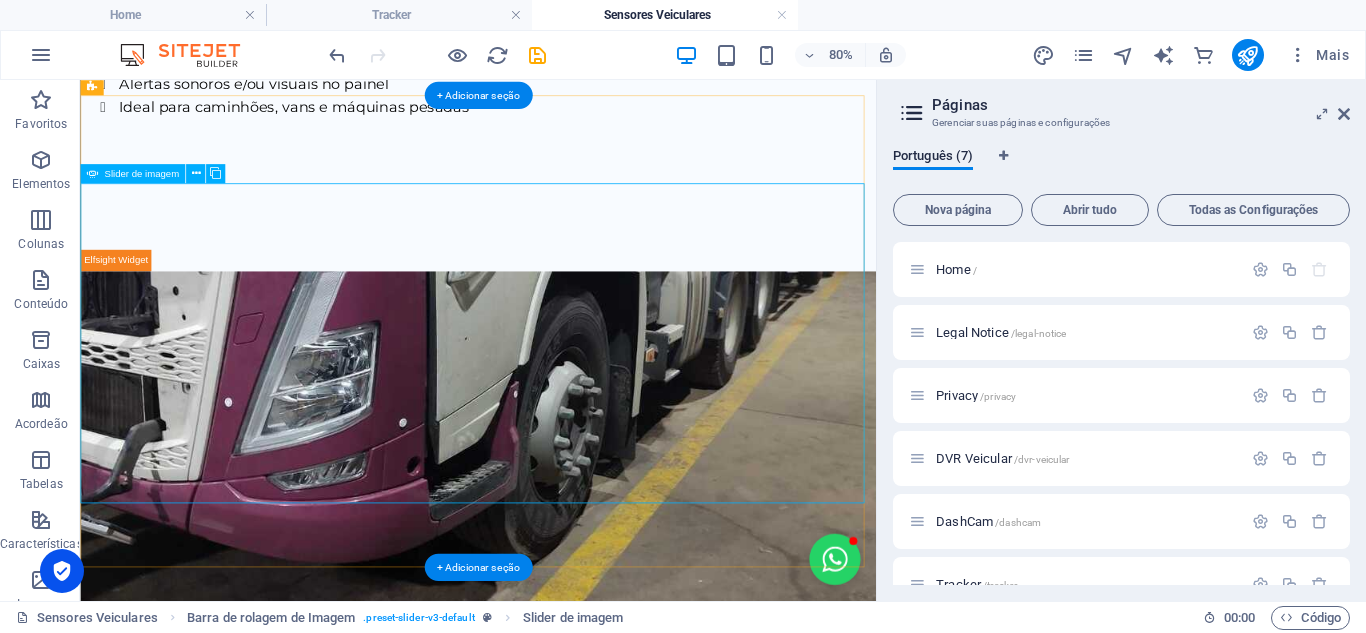 click at bounding box center (577, 519) 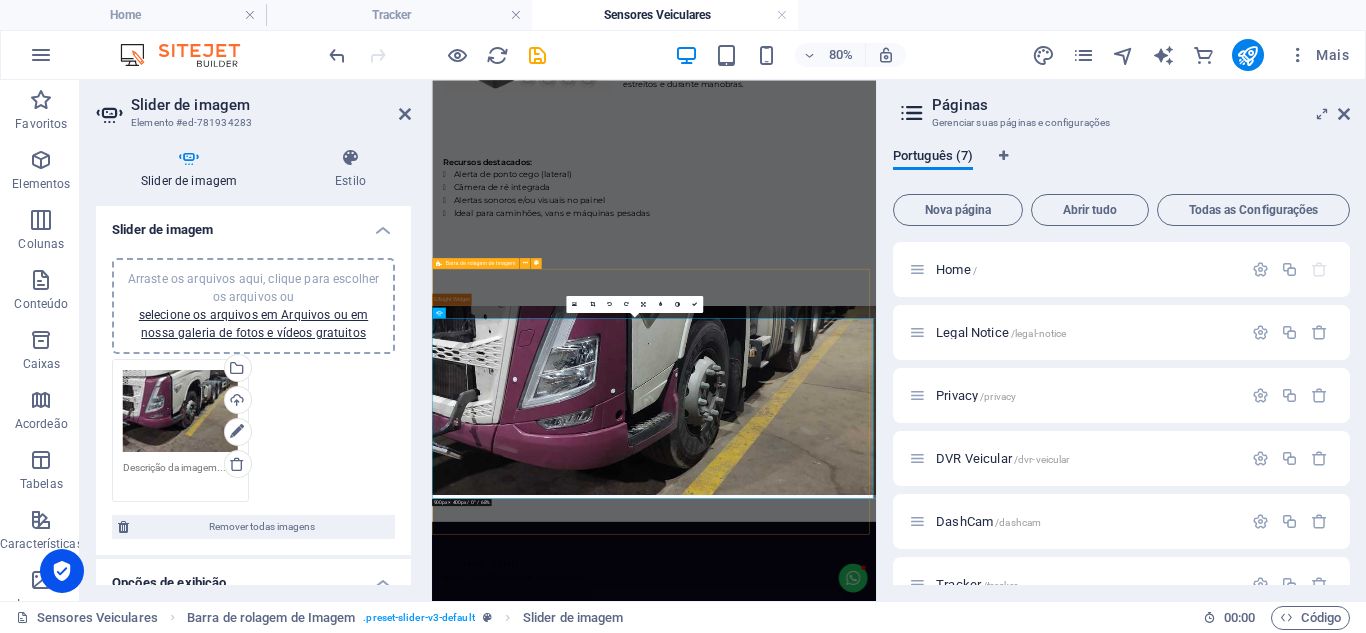 scroll, scrollTop: 594, scrollLeft: 0, axis: vertical 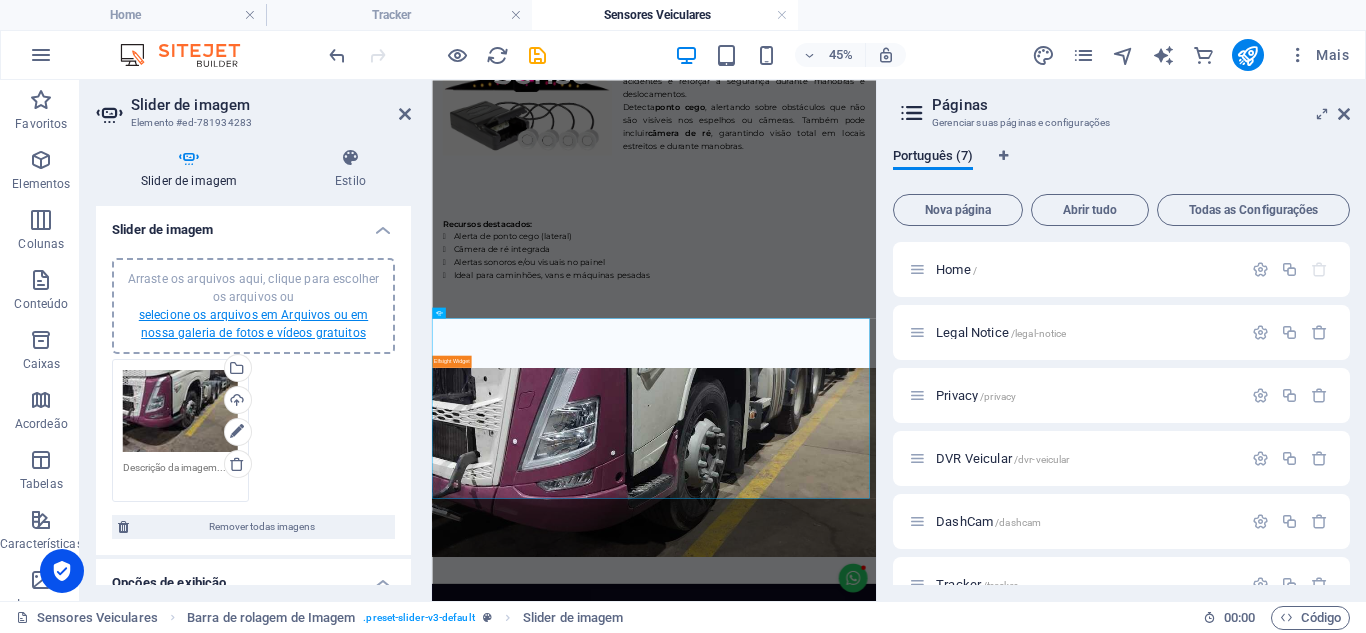 click on "selecione os arquivos em Arquivos ou em nossa galeria de fotos e vídeos gratuitos" at bounding box center (253, 324) 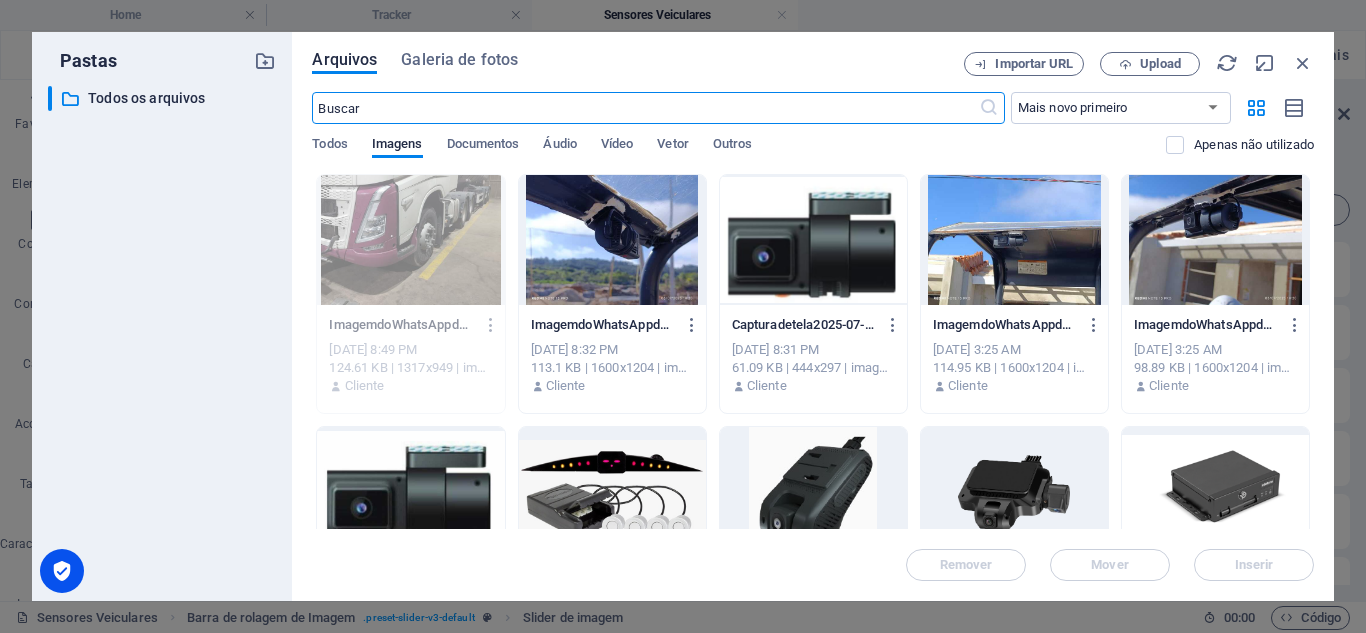 scroll, scrollTop: 2531, scrollLeft: 0, axis: vertical 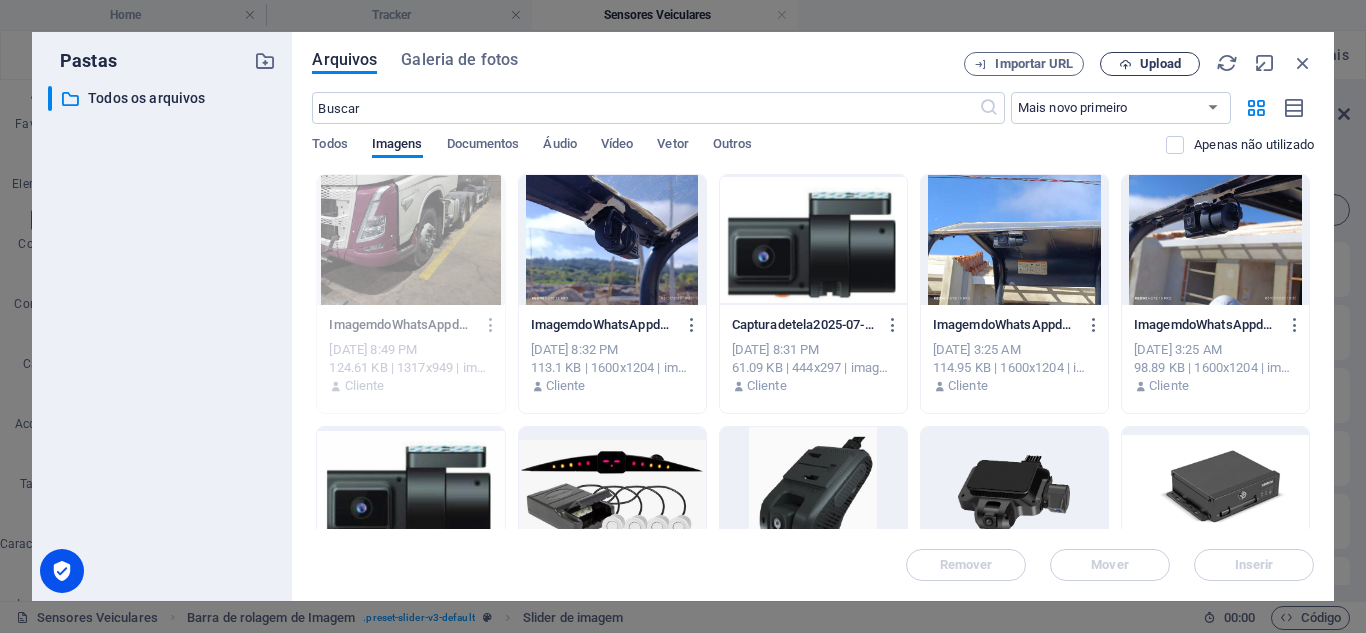 click on "Upload" at bounding box center (1150, 64) 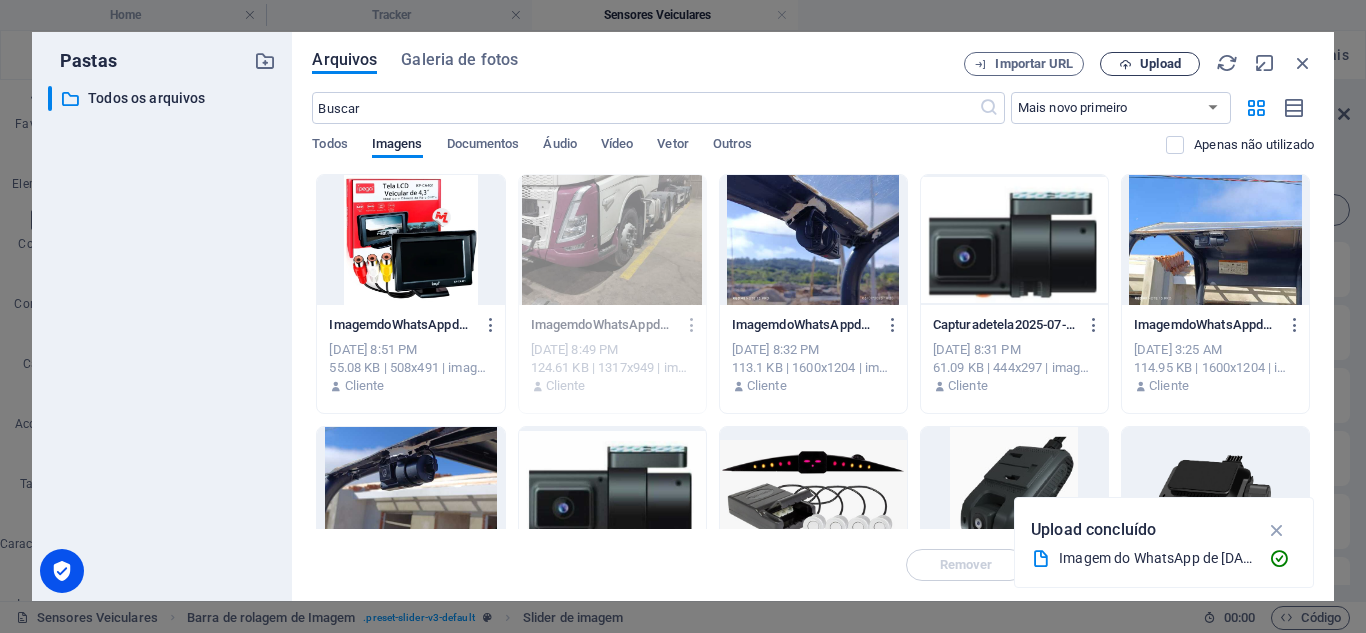 click on "Upload" at bounding box center (1160, 64) 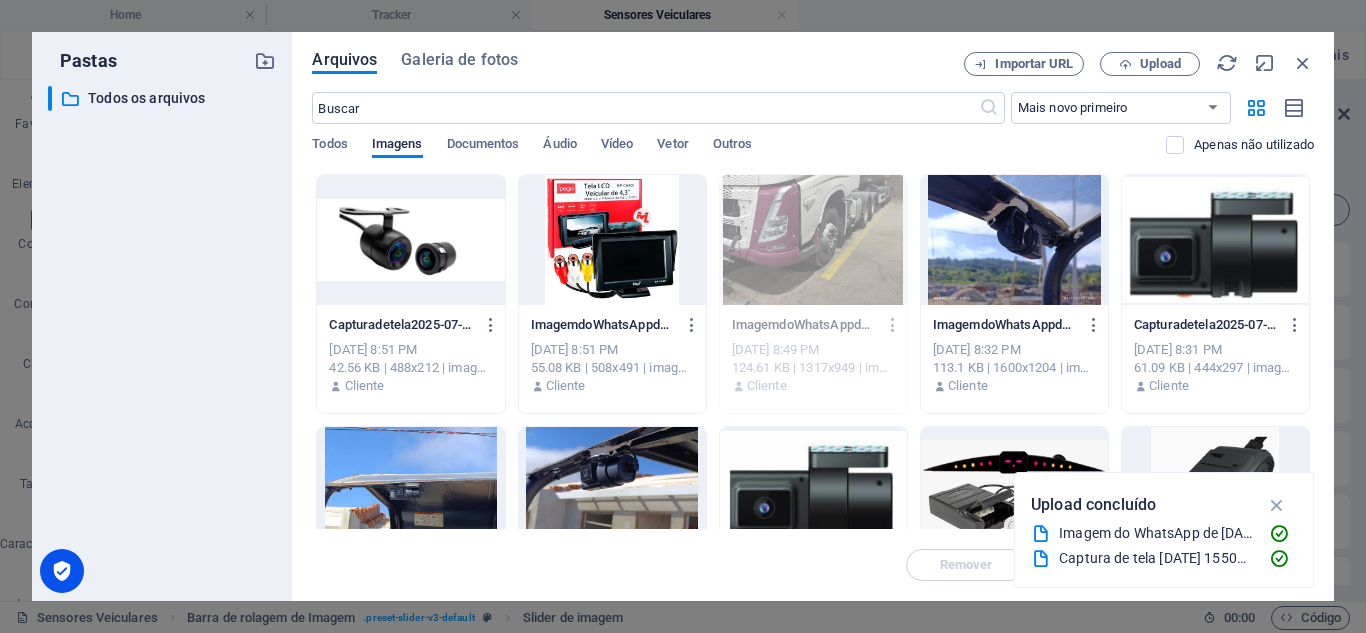 click at bounding box center [410, 240] 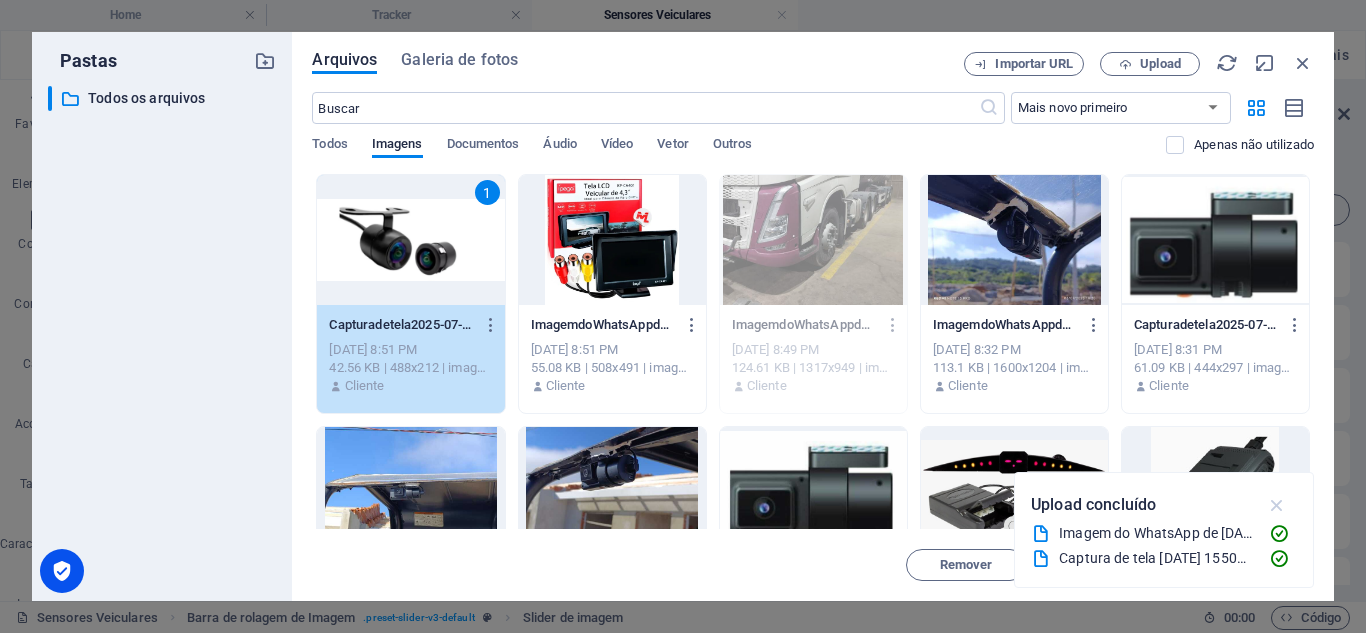 click at bounding box center (1277, 505) 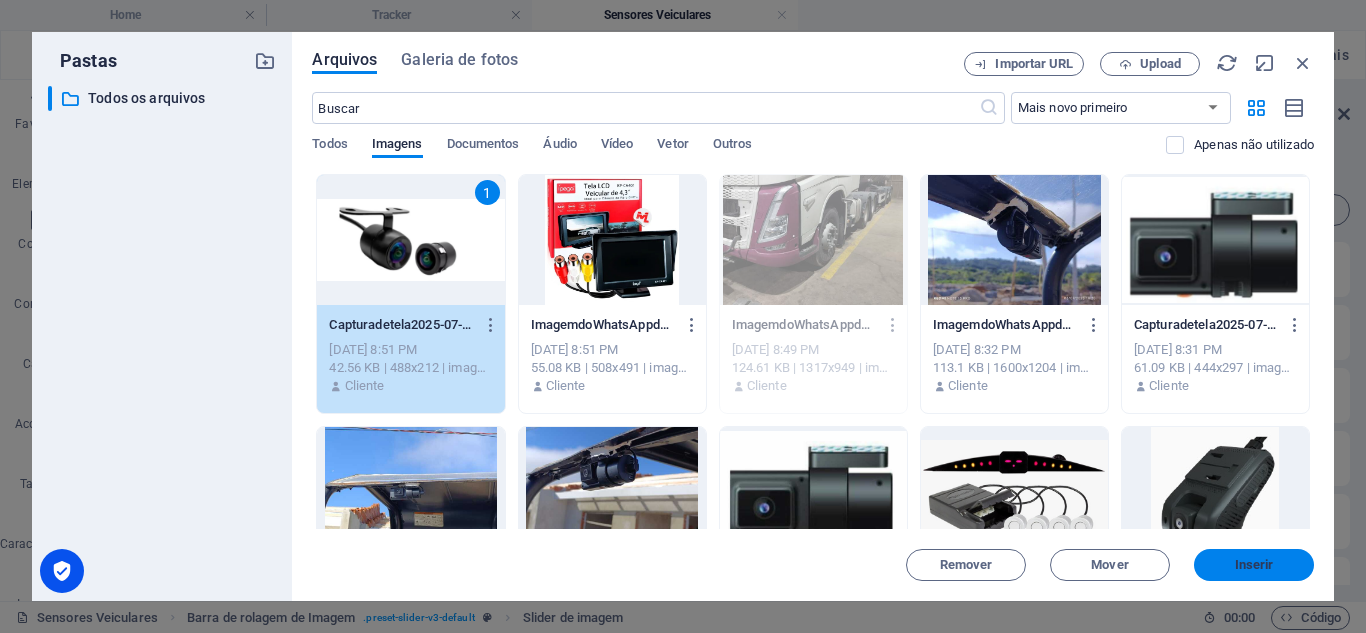 click on "Inserir" at bounding box center [1254, 565] 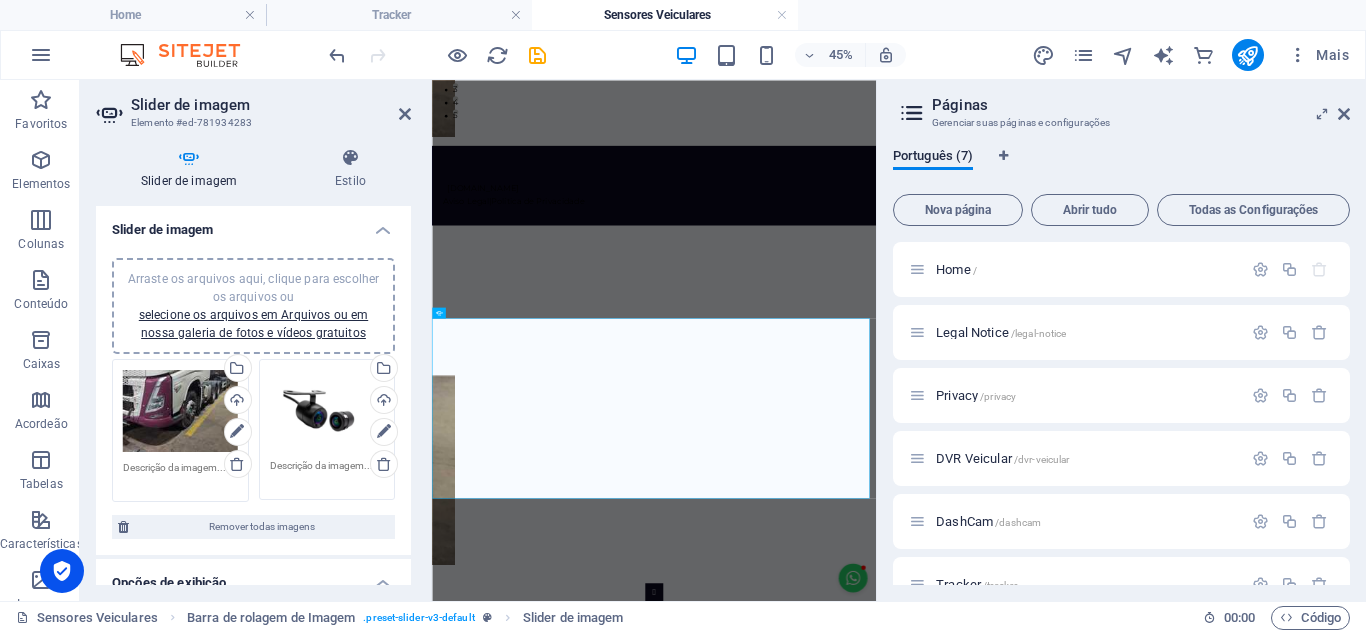 scroll, scrollTop: 594, scrollLeft: 0, axis: vertical 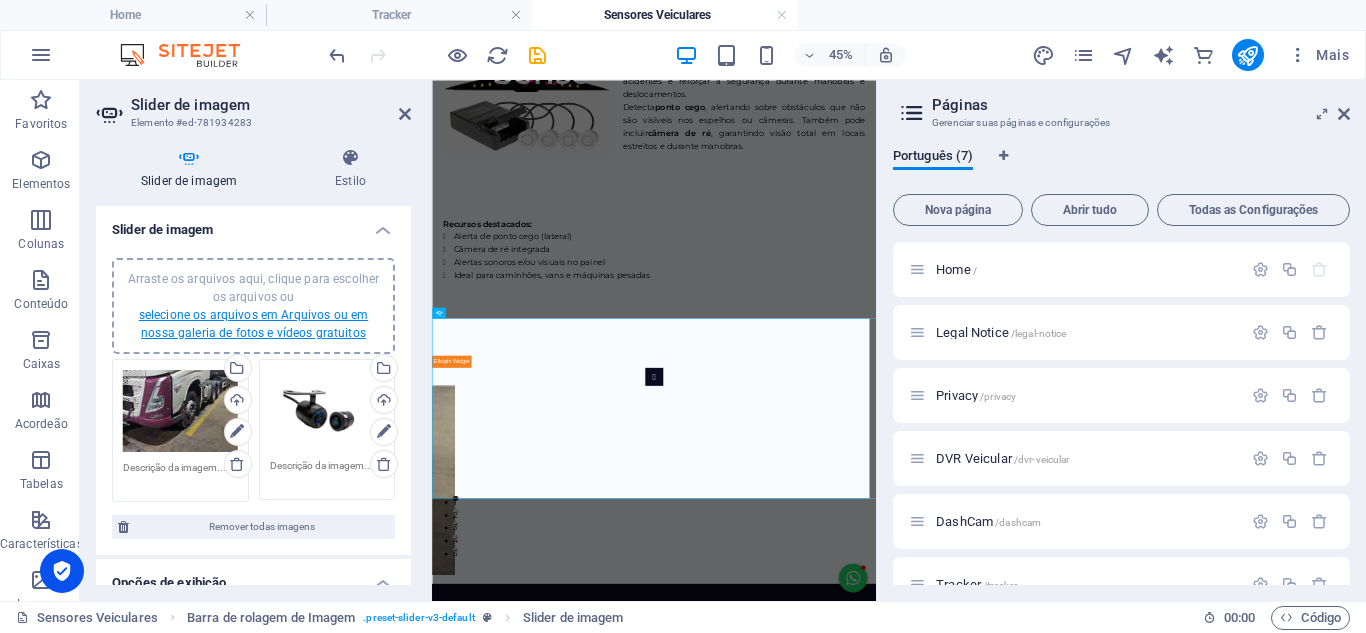 click on "selecione os arquivos em Arquivos ou em nossa galeria de fotos e vídeos gratuitos" at bounding box center [253, 324] 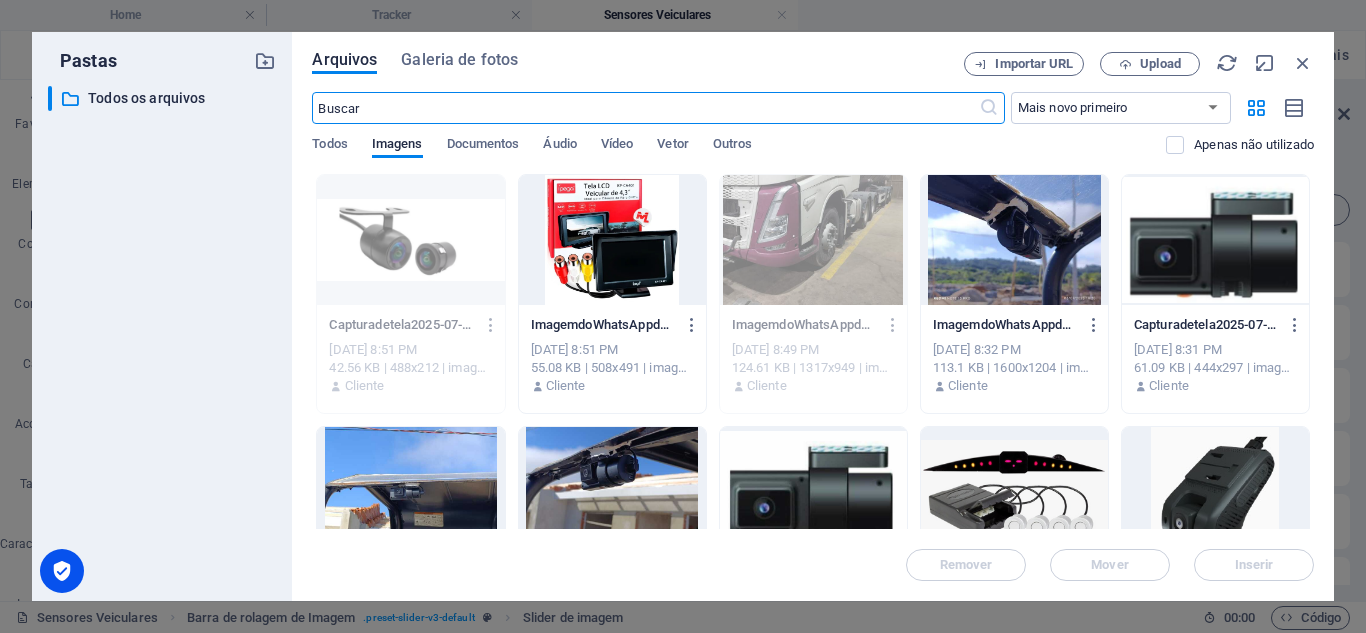 scroll, scrollTop: 2531, scrollLeft: 0, axis: vertical 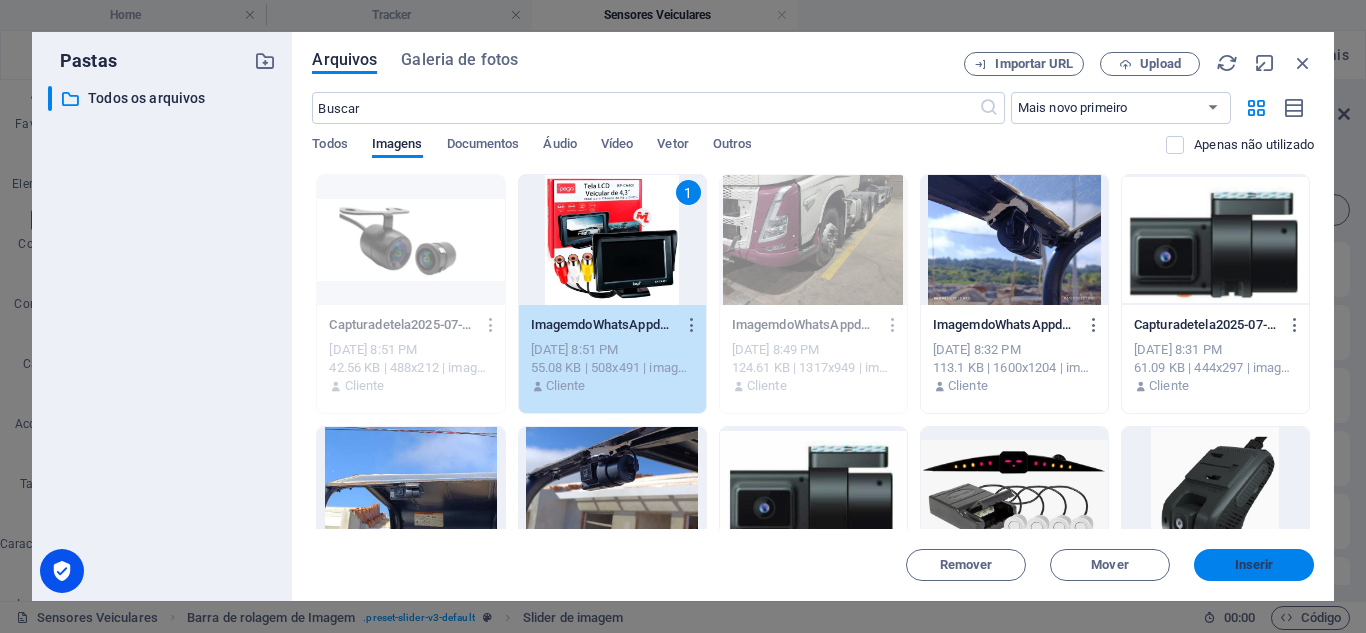 click on "Inserir" at bounding box center (1254, 565) 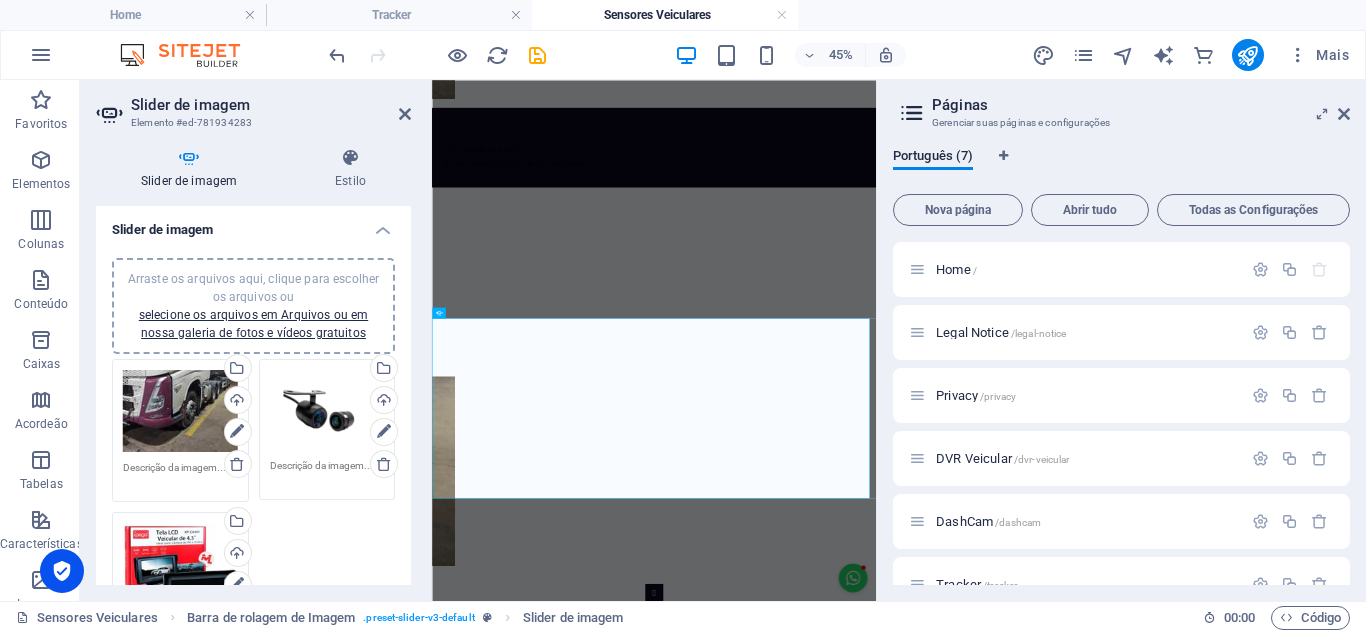 scroll, scrollTop: 594, scrollLeft: 0, axis: vertical 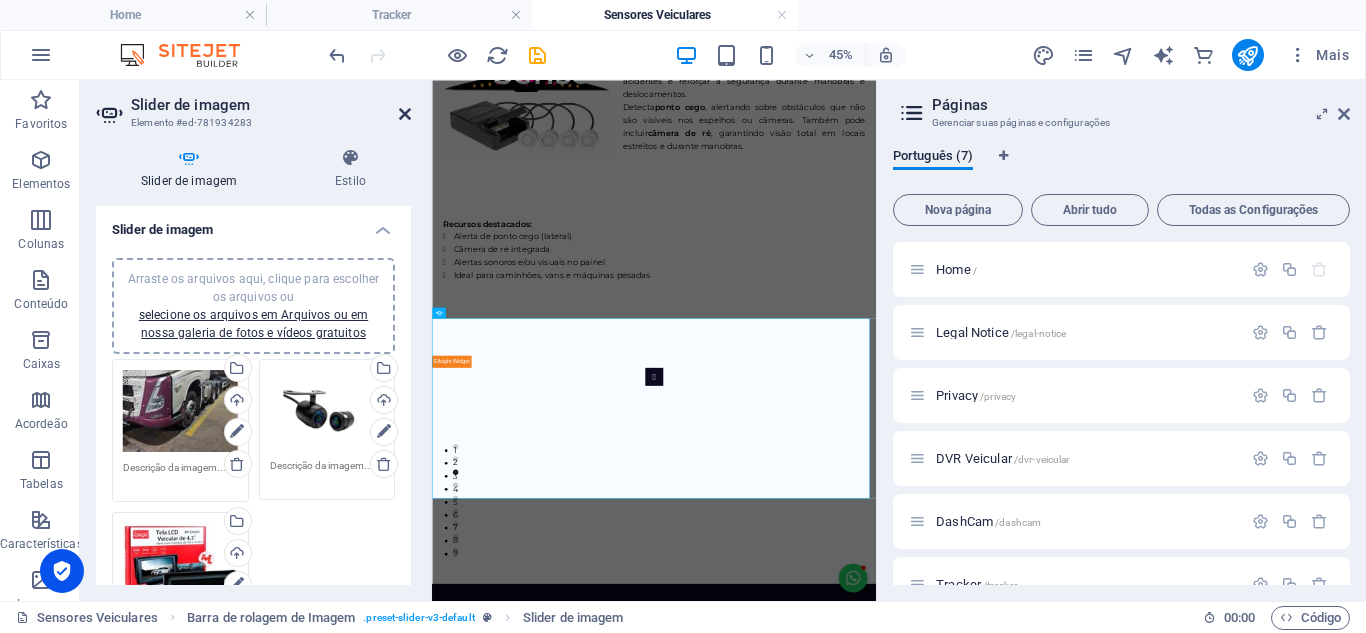 drag, startPoint x: 400, startPoint y: 115, endPoint x: 400, endPoint y: 43, distance: 72 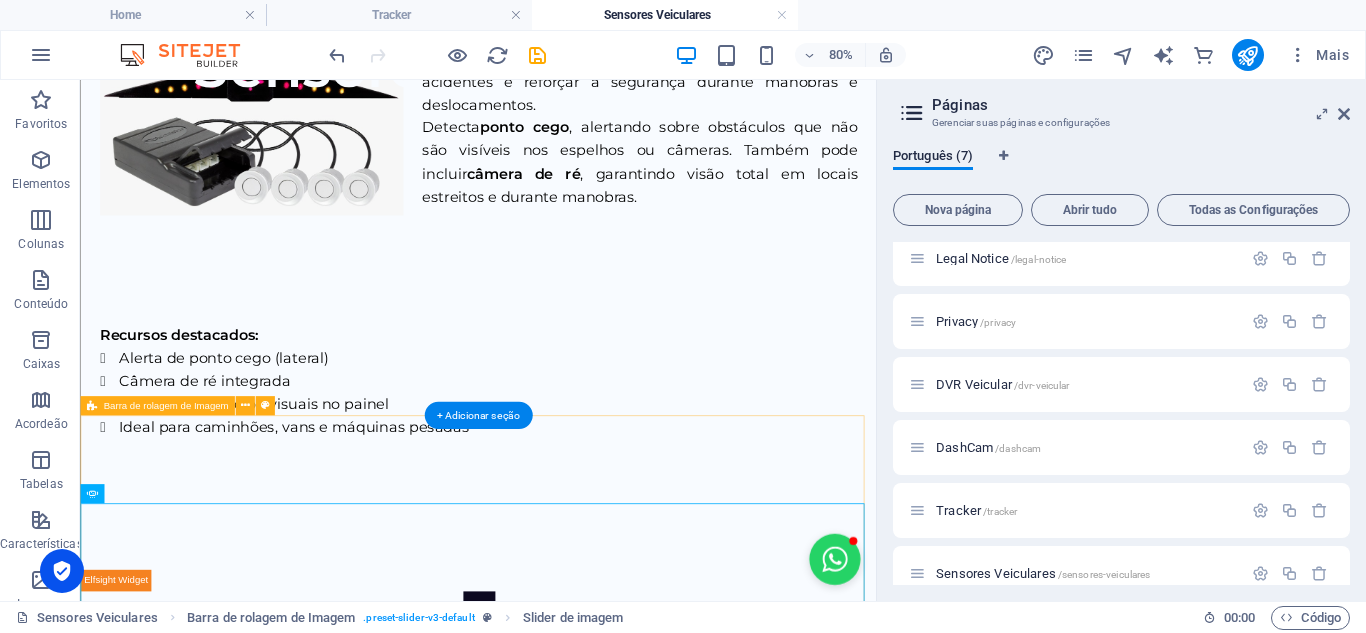 scroll, scrollTop: 98, scrollLeft: 0, axis: vertical 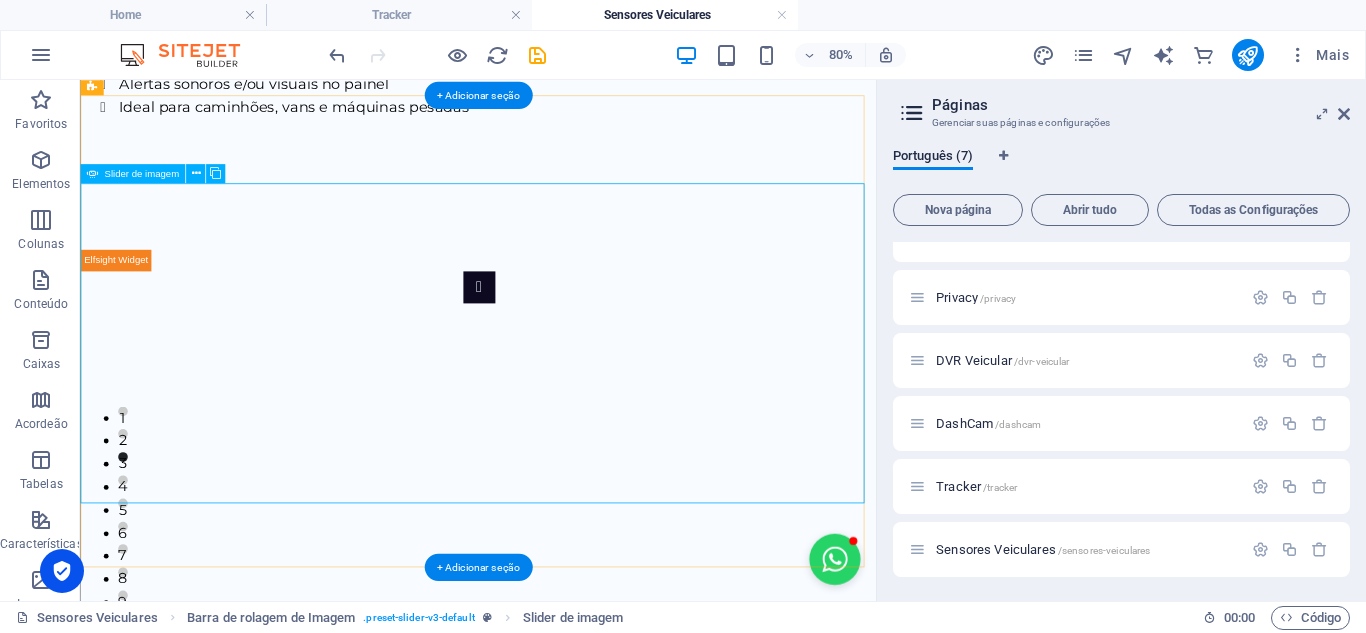 click on "7" at bounding box center [132, 666] 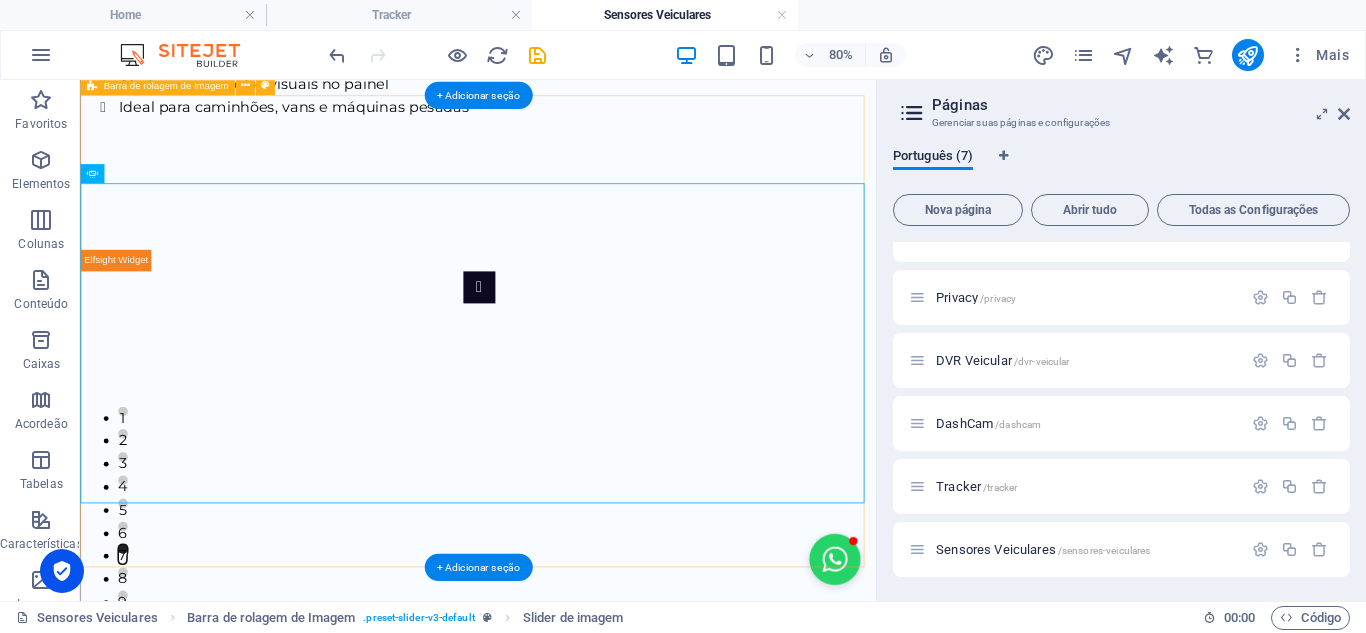 click on "Panel only seen by widget owner
Edit widget
Views
13% Share 🔥 1 2" at bounding box center [577, 504] 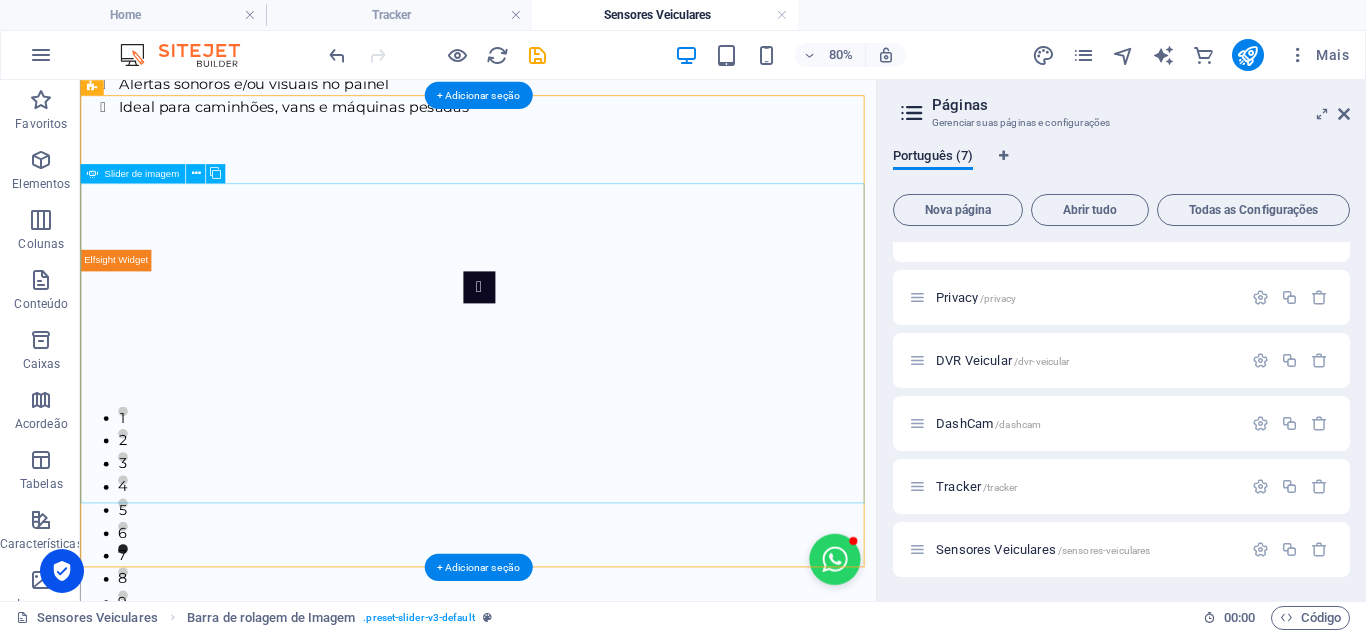 click on "8" at bounding box center (132, 695) 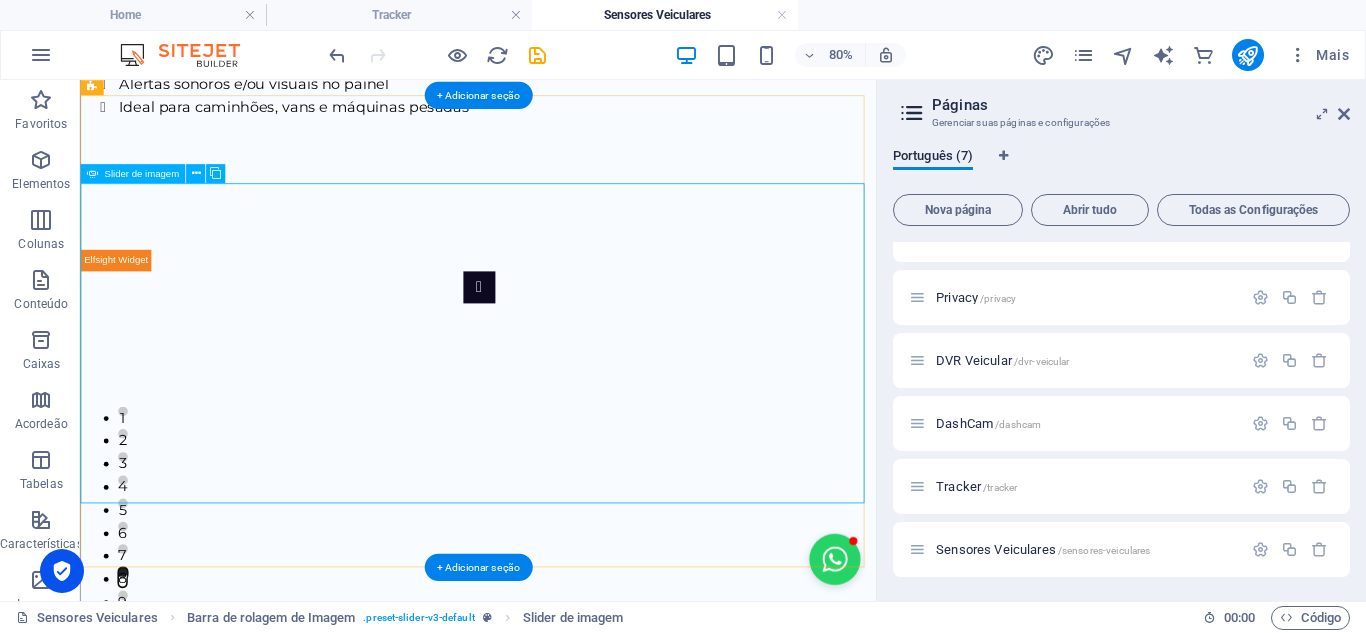 click on "1 2 3 1 2 1 2 3 4 5 6 7 8 9" at bounding box center [577, 519] 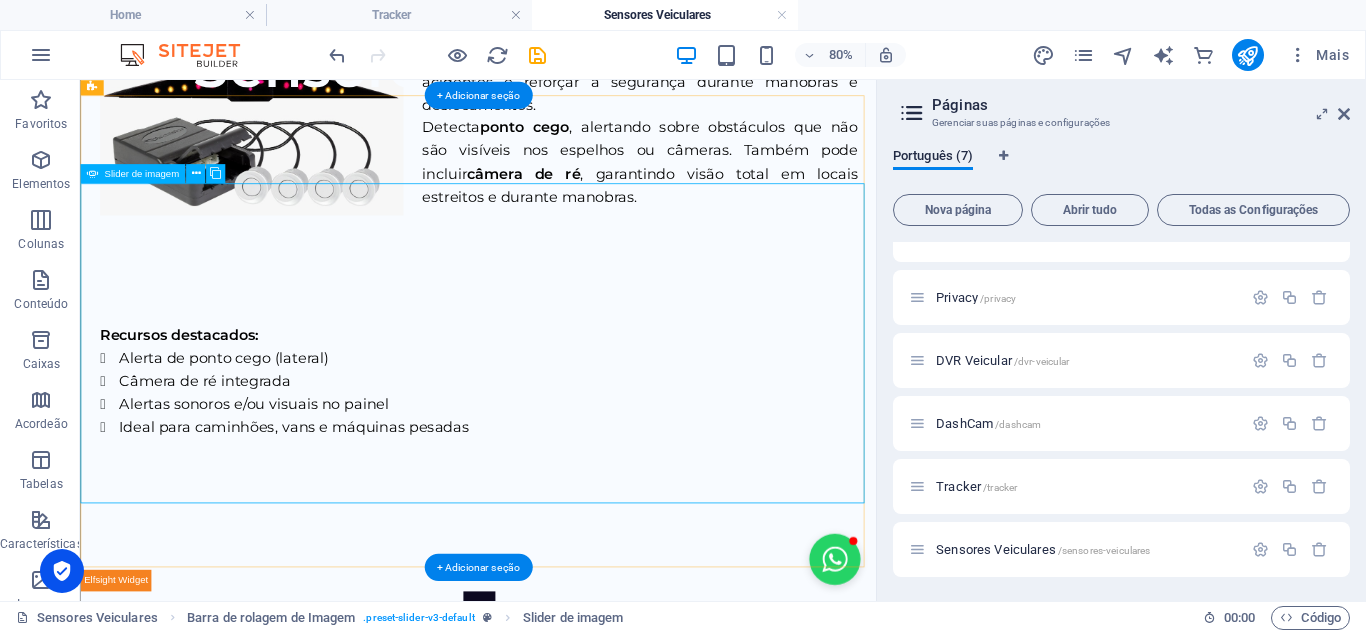 select on "px" 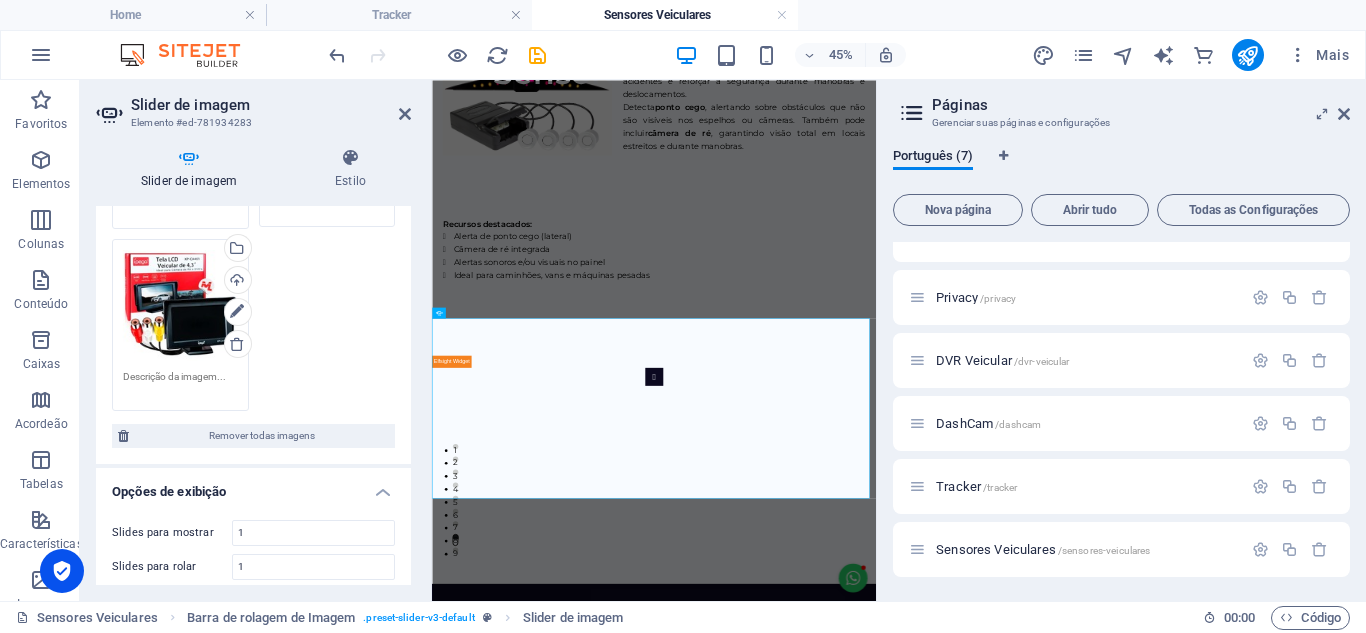 scroll, scrollTop: 300, scrollLeft: 0, axis: vertical 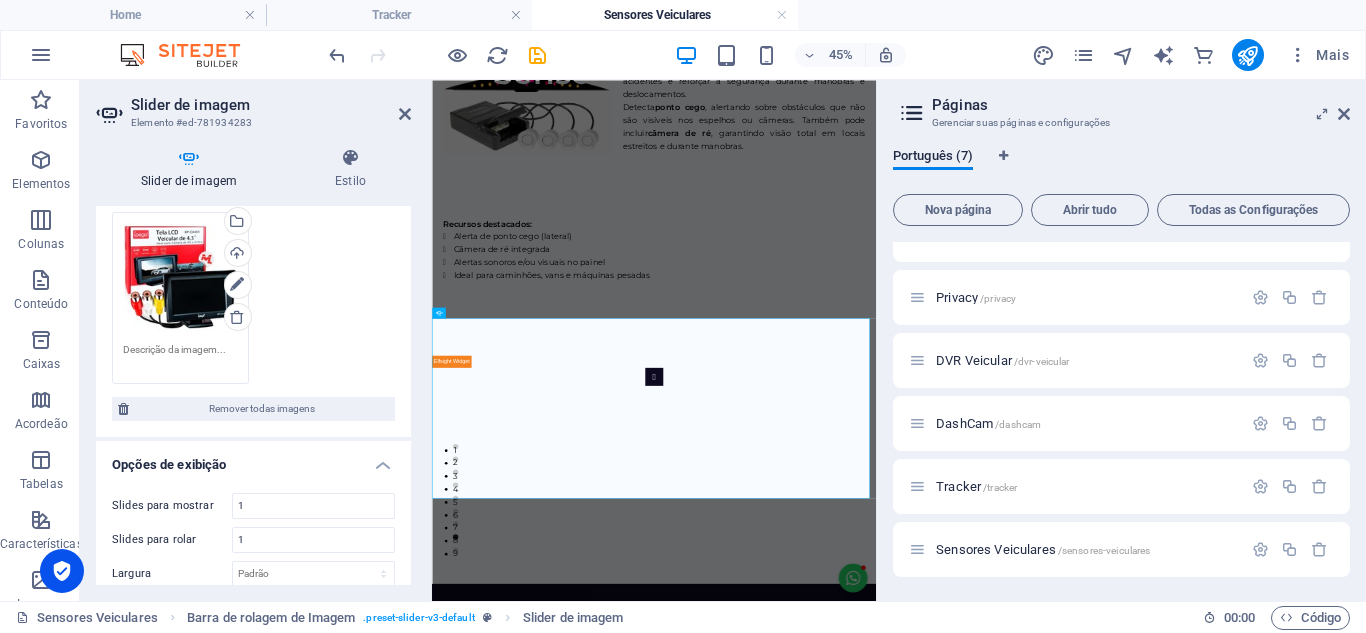 click on "Arraste os arquivos aqui, clique para escolher os arquivos ou selecione os arquivos em Arquivos ou em nossa galeria de fotos e vídeos gratuitos Selecione arquivos do gerenciador de arquivos, galeria de fotos ou faça upload de arquivo(s) Upload Arraste os arquivos aqui, clique para escolher os arquivos ou selecione os arquivos em Arquivos ou em nossa galeria de fotos e vídeos gratuitos Selecione arquivos do gerenciador de arquivos, galeria de fotos ou faça upload de arquivo(s) Upload Arraste os arquivos aqui, clique para escolher os arquivos ou selecione os arquivos em Arquivos ou em nossa galeria de fotos e vídeos gratuitos Selecione arquivos do gerenciador de arquivos, galeria de fotos ou faça upload de arquivo(s) Upload" at bounding box center (253, 221) 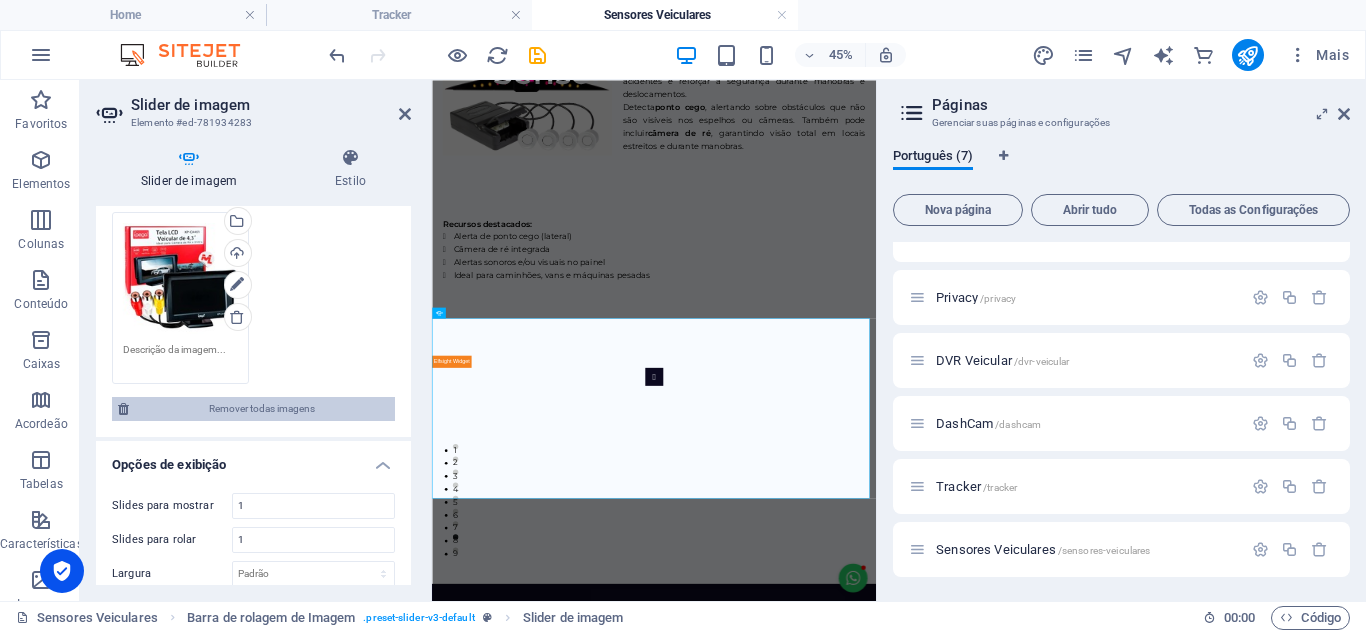 click on "Remover todas imagens" at bounding box center (262, 409) 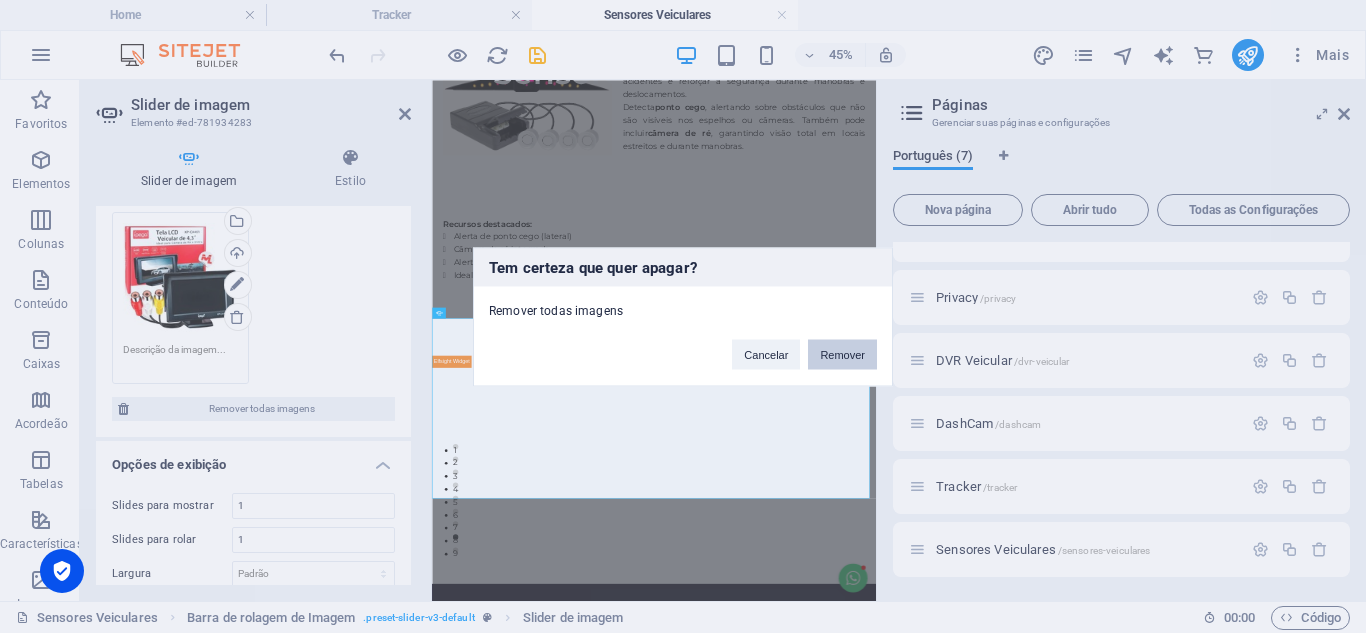 click on "Remover" at bounding box center (842, 354) 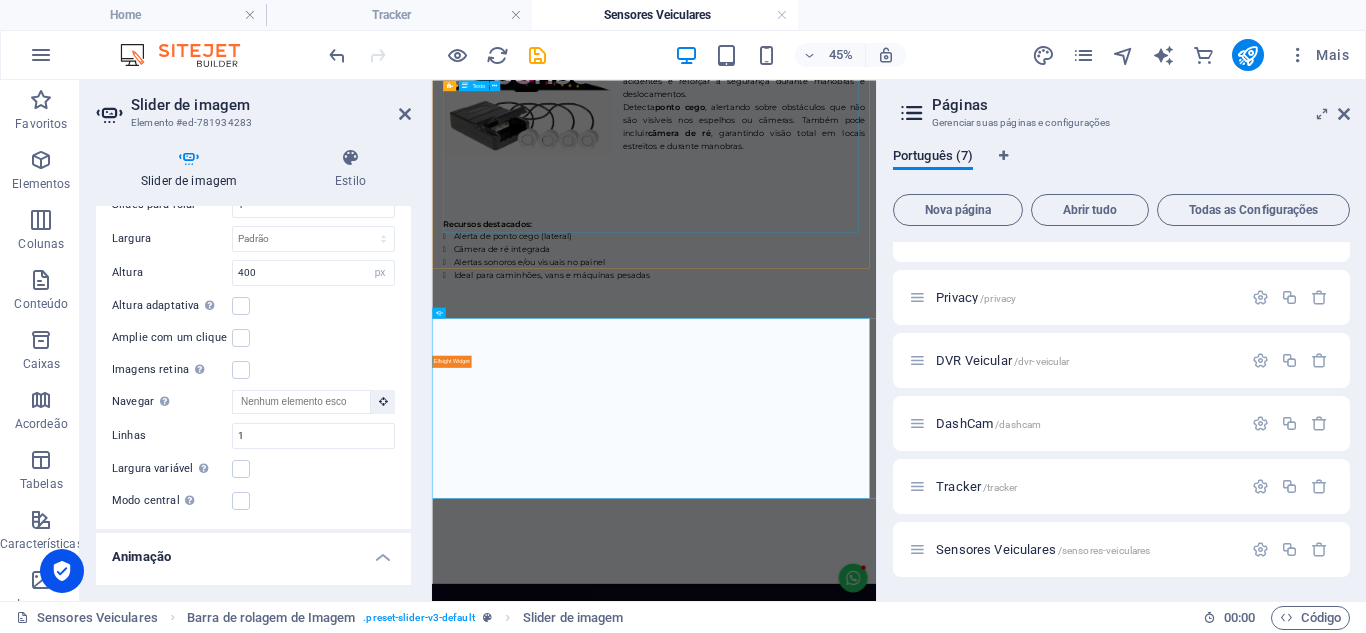 click on "O sensor veicular é seu aliado silencioso para evitar acidentes e reforçar a segurança durante manobras e deslocamentos. Detecta  ponto cego , alertando sobre obstáculos que não são visíveis nos espelhos ou câmeras. Também pode incluir  câmera de ré , garantindo visão total em locais estreitos e durante manobras. Recursos destacados: Alerta [PERSON_NAME] cego (lateral) Câmera de ré integrada Alertas sonoros e/ou visuais no painel Ideal para caminhões, vans e máquinas pesadas" at bounding box center (925, 284) 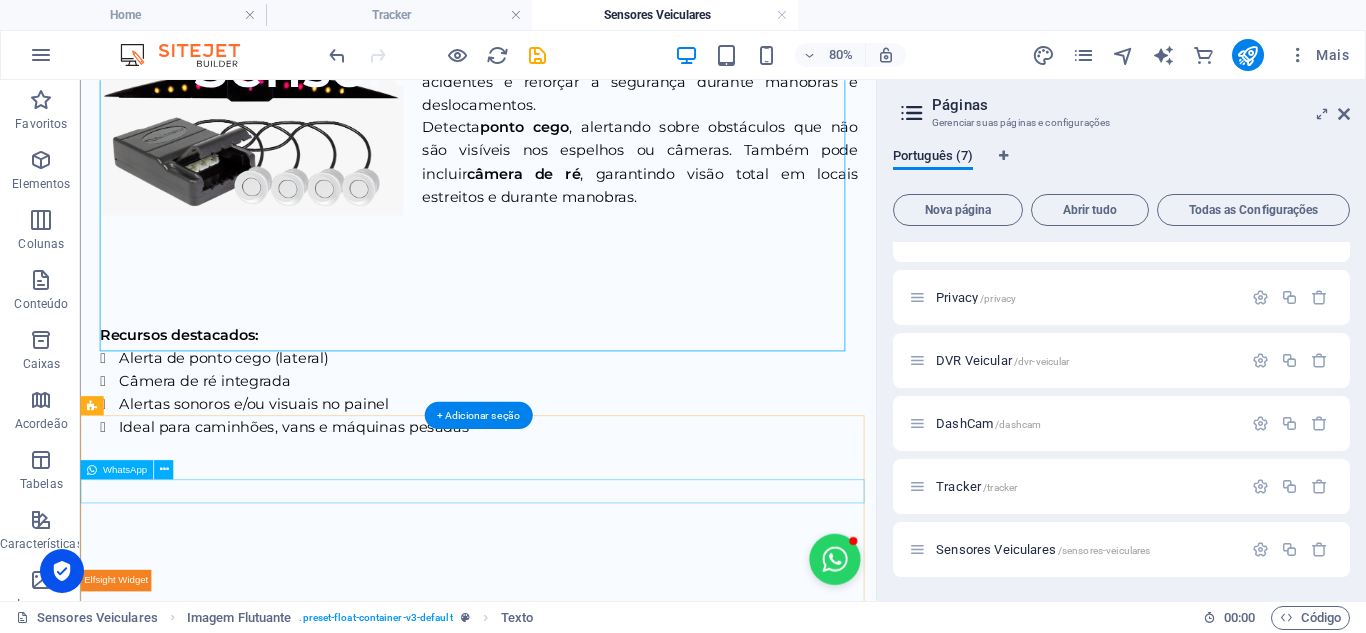 click on "Panel only seen by widget owner
Edit widget
Views
13% Share 🔥" at bounding box center (577, 704) 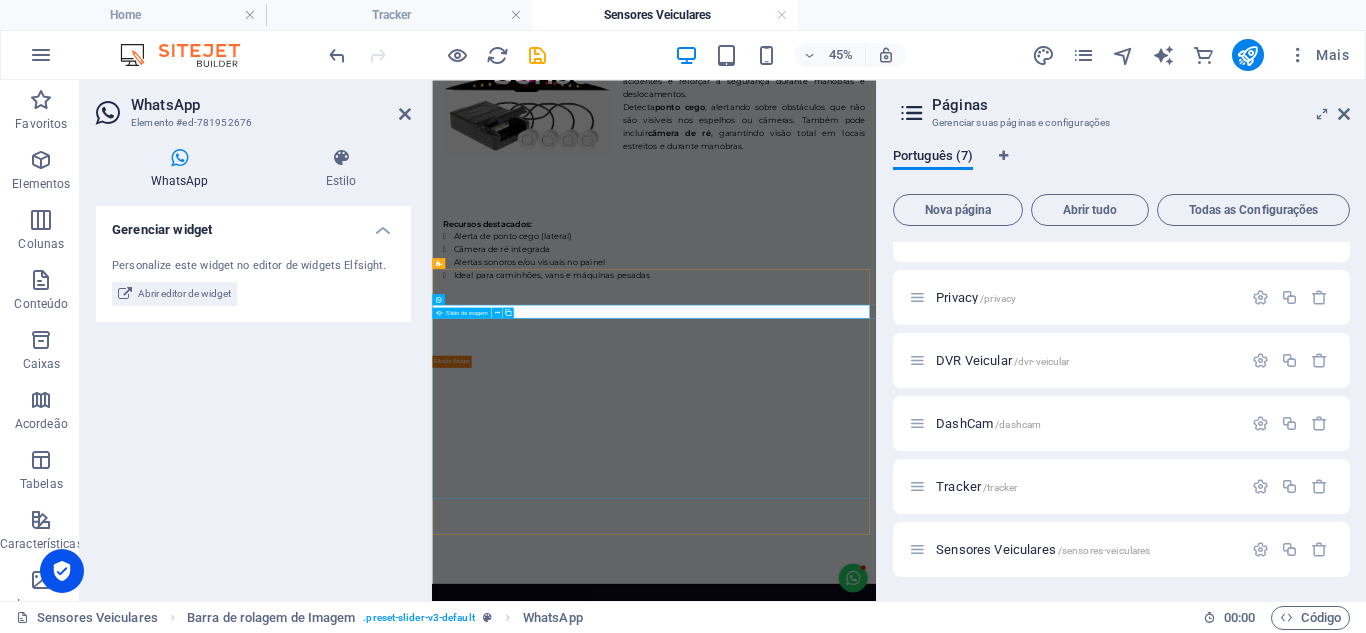 click on "Serviços Sobre nós Produtos Contate-nos Sensores Veiculares O sensor veicular é seu aliado silencioso para evitar acidentes e reforçar a segurança durante manobras e deslocamentos. Detecta  ponto cego , alertando sobre obstáculos que não são visíveis nos espelhos ou câmeras. Também pode incluir  câmera de ré , garantindo visão total em locais estreitos e durante manobras. Recursos destacados: Alerta [PERSON_NAME] cego (lateral) Câmera de ré integrada Alertas sonoros e/ou visuais no painel Ideal para caminhões, vans e máquinas pesadas
Panel only seen by widget owner
Edit widget Views 13%" at bounding box center (925, 431) 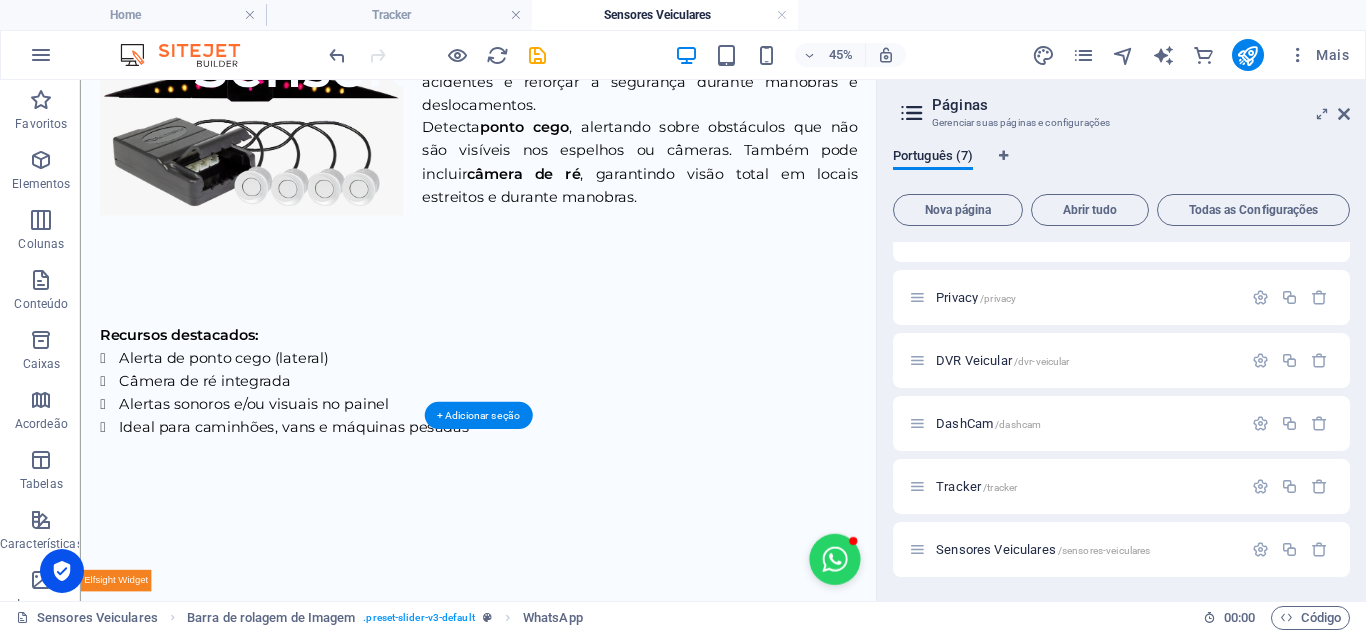 click on "O sensor veicular é seu aliado silencioso para evitar acidentes e reforçar a segurança durante manobras e deslocamentos. Detecta  ponto cego , alertando sobre obstáculos que não são visíveis nos espelhos ou câmeras. Também pode incluir  câmera de ré , garantindo visão total em locais estreitos e durante manobras. Recursos destacados: Alerta [PERSON_NAME] cego (lateral) Câmera de ré integrada Alertas sonoros e/ou visuais no painel Ideal para caminhões, vans e máquinas pesadas" at bounding box center (577, 284) 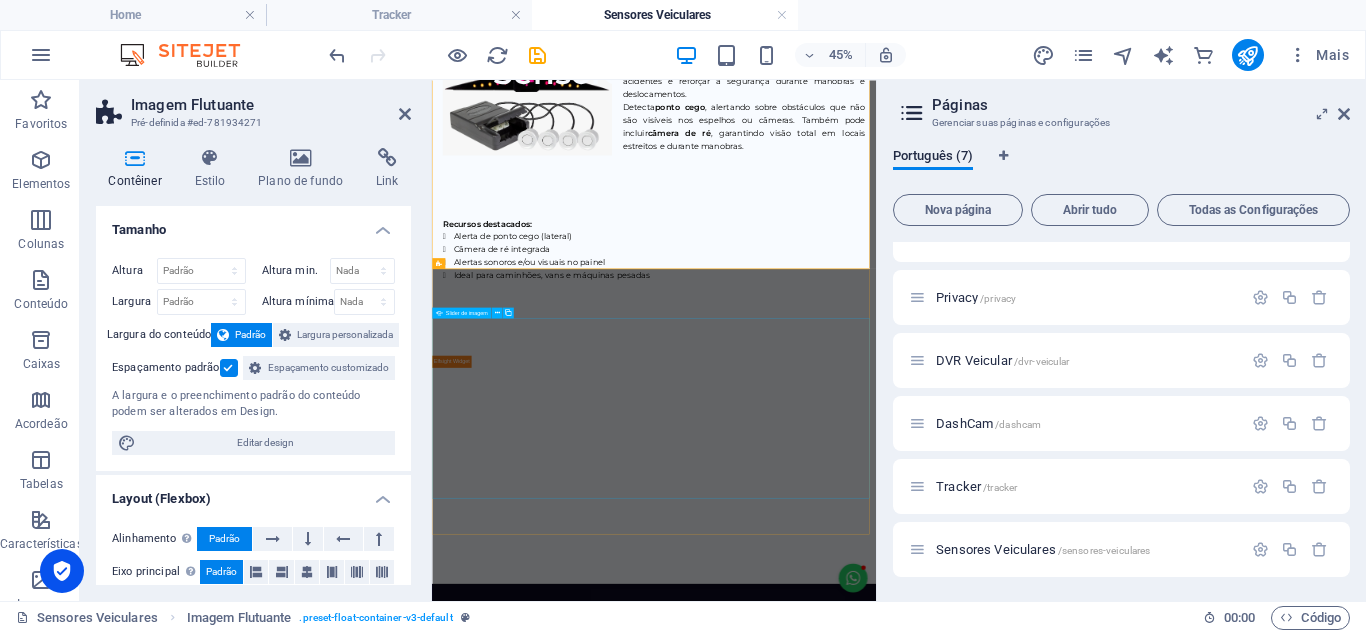 click at bounding box center [925, 919] 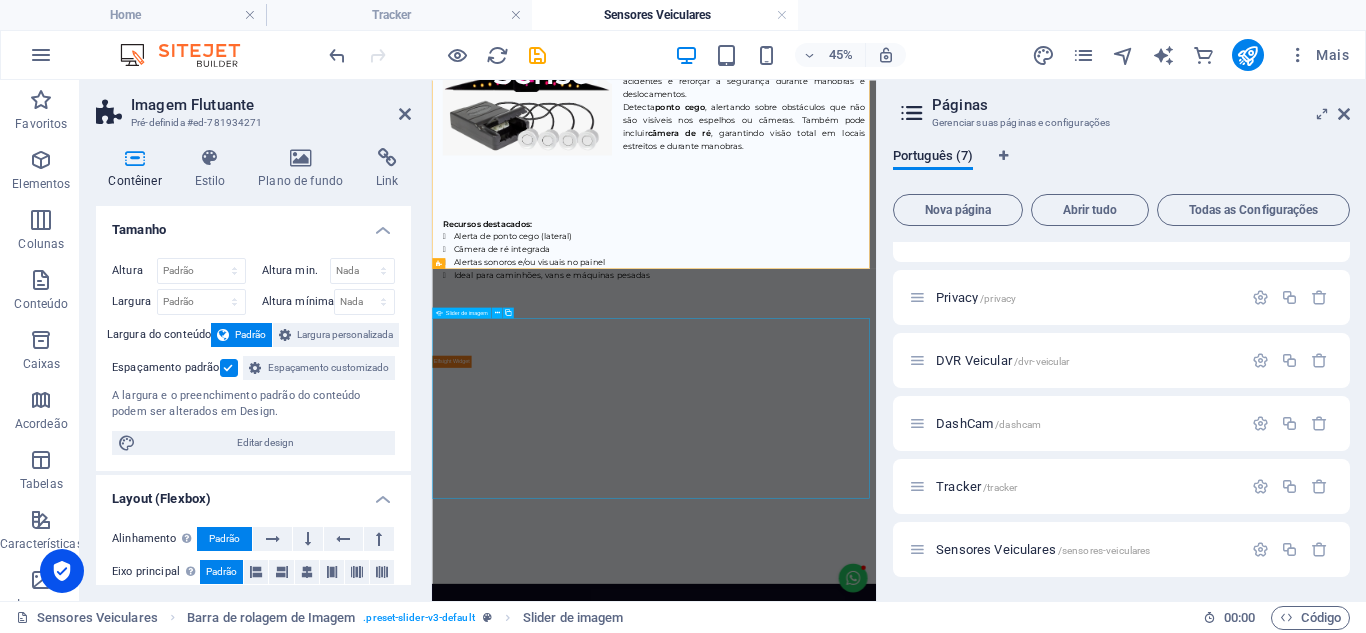 click at bounding box center [925, 919] 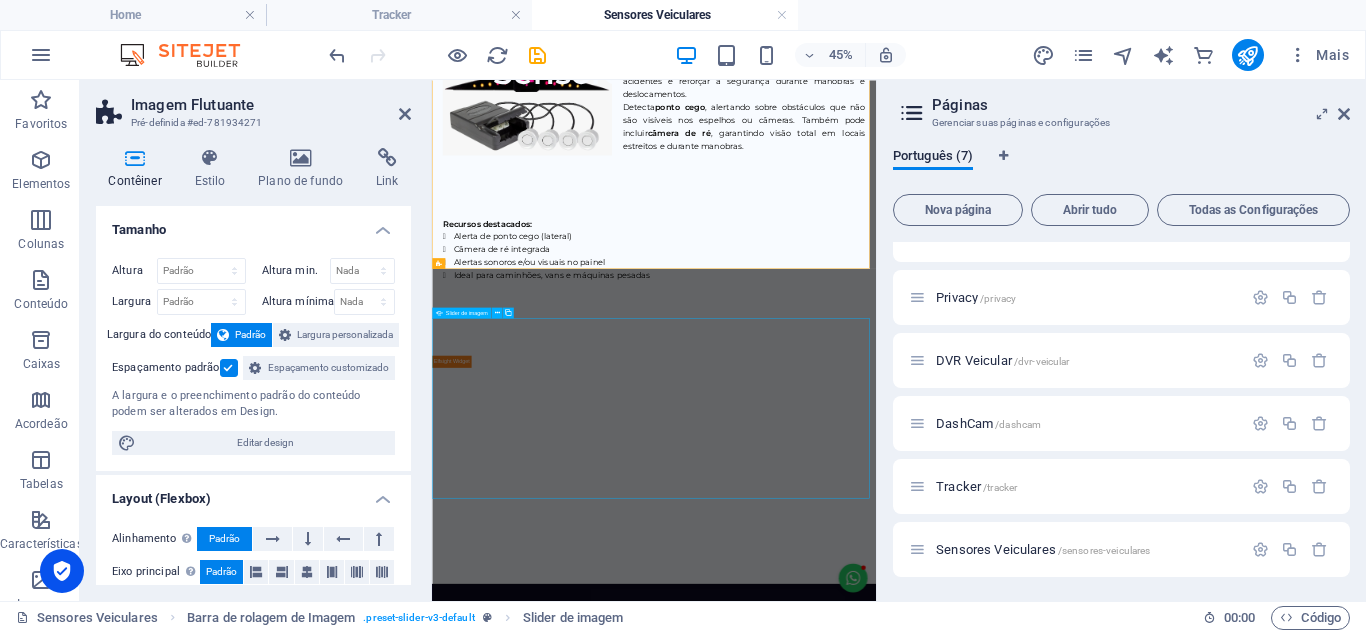 select on "ms" 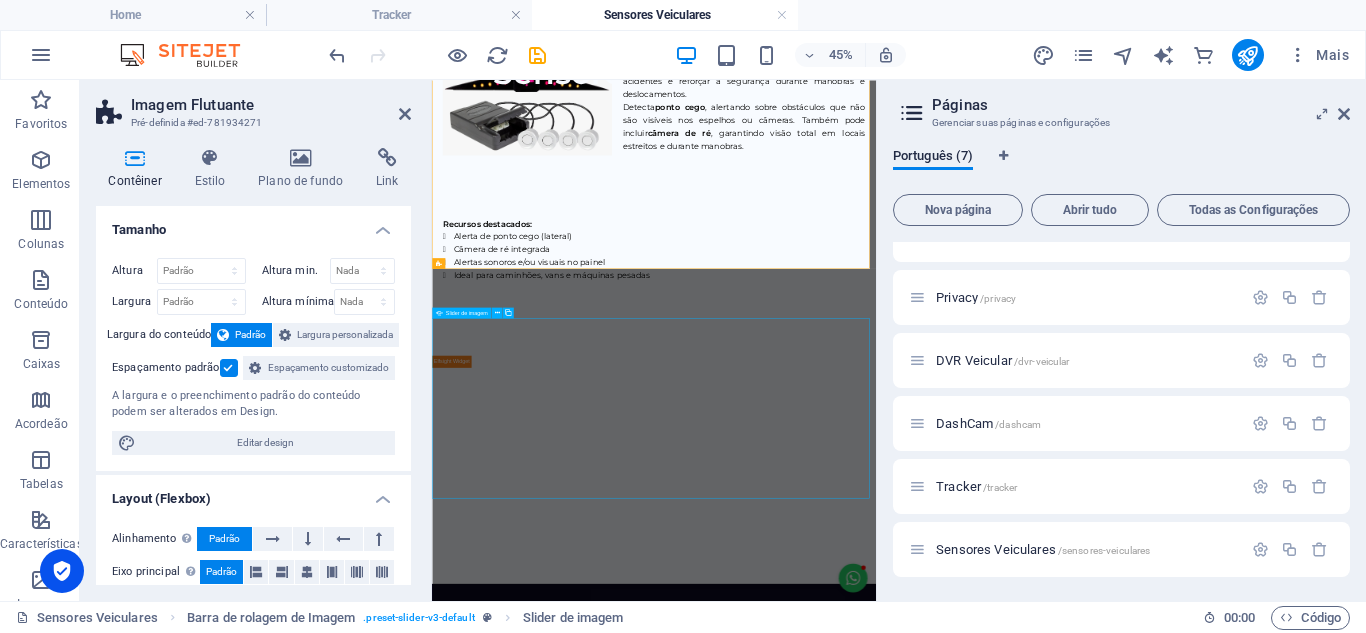 select on "s" 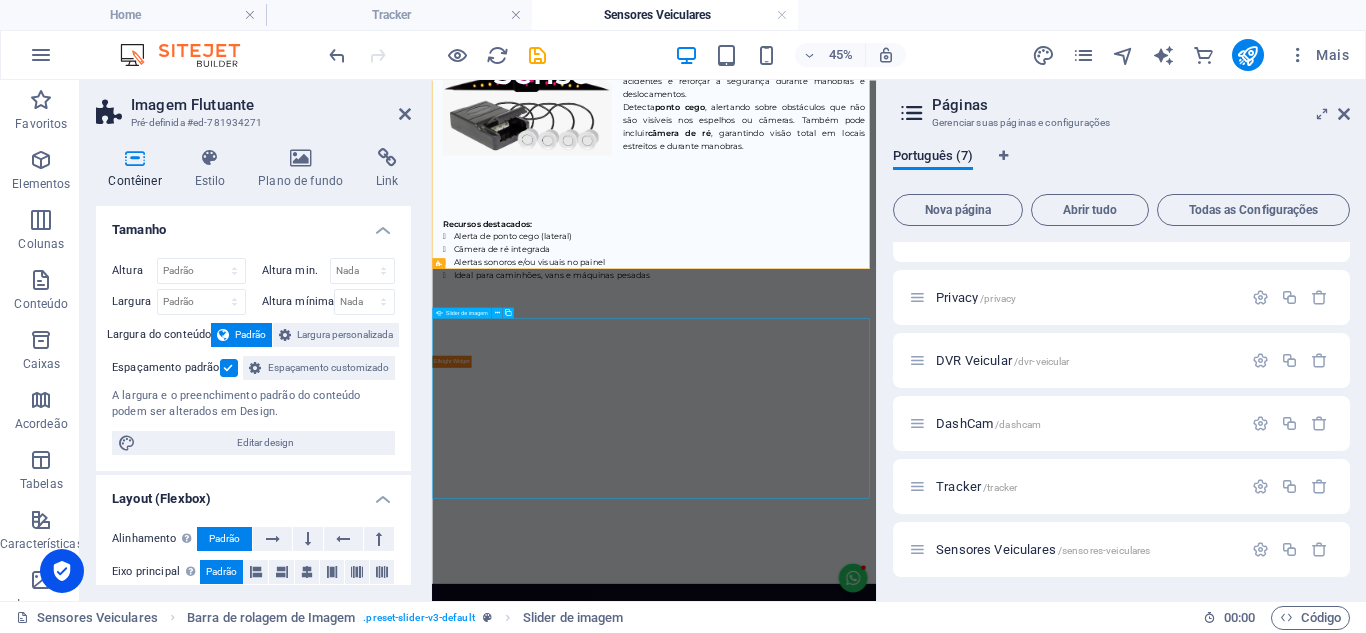 select on "progressive" 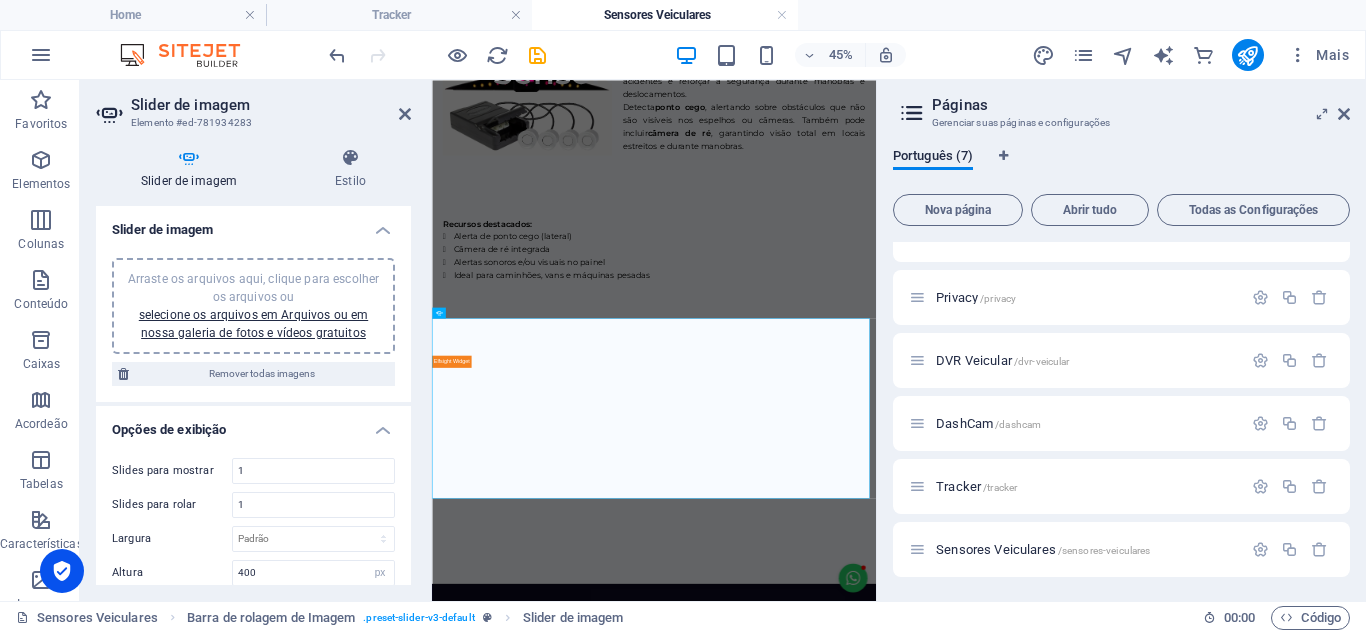 click on "Arraste os arquivos aqui, clique para escolher os arquivos ou selecione os arquivos em Arquivos ou em nossa galeria de fotos e vídeos gratuitos" at bounding box center [253, 306] 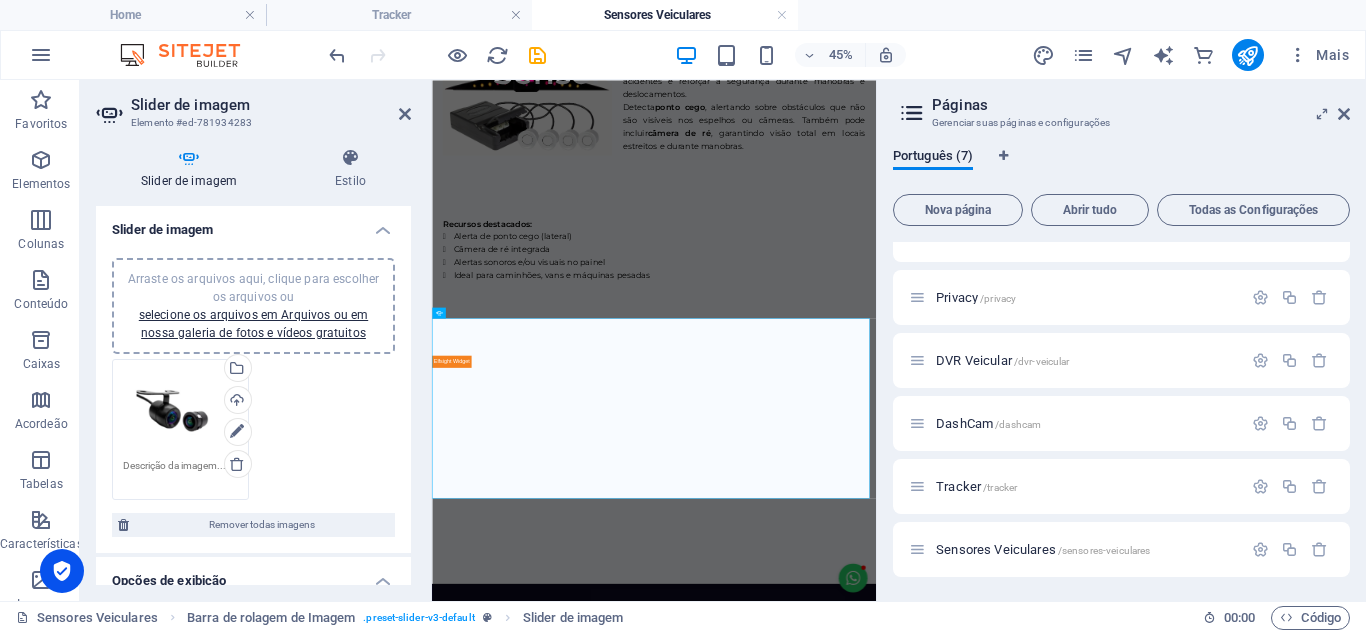 click on "Arraste os arquivos aqui, clique para escolher os arquivos ou selecione os arquivos em Arquivos ou em nossa galeria de fotos e vídeos gratuitos Selecione arquivos do gerenciador de arquivos, galeria de fotos ou faça upload de arquivo(s) Upload" at bounding box center [253, 429] 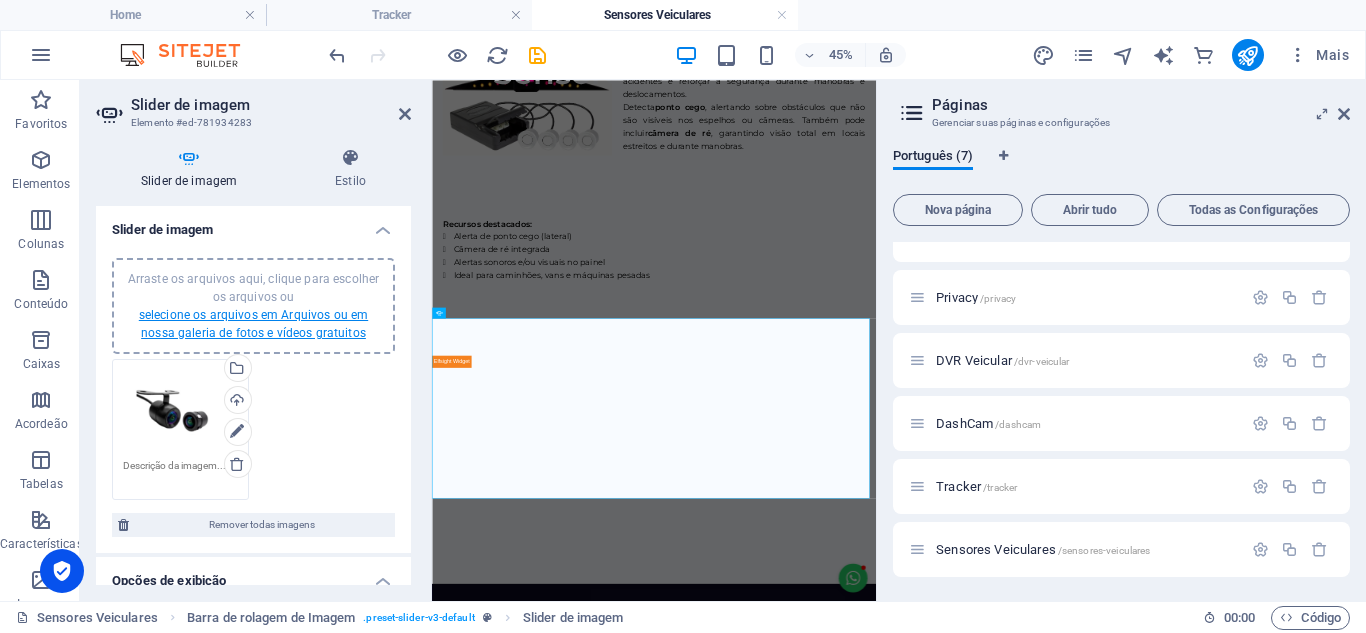 click on "selecione os arquivos em Arquivos ou em nossa galeria de fotos e vídeos gratuitos" at bounding box center (253, 324) 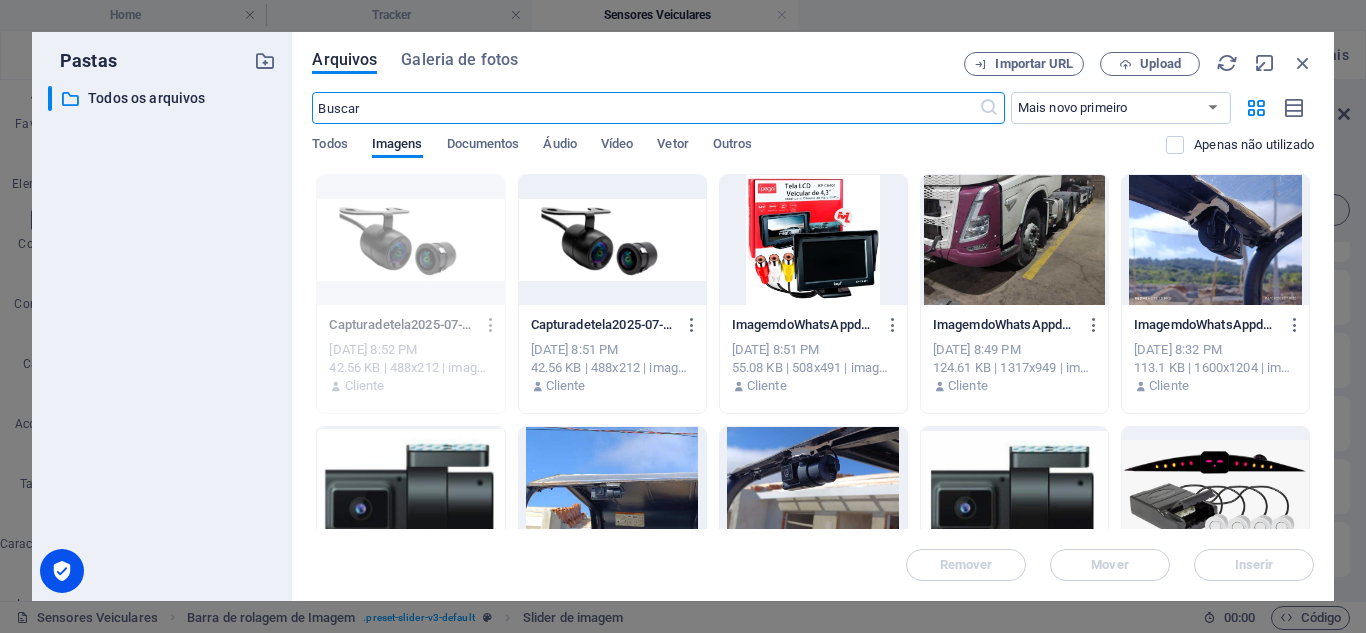 scroll, scrollTop: 2531, scrollLeft: 0, axis: vertical 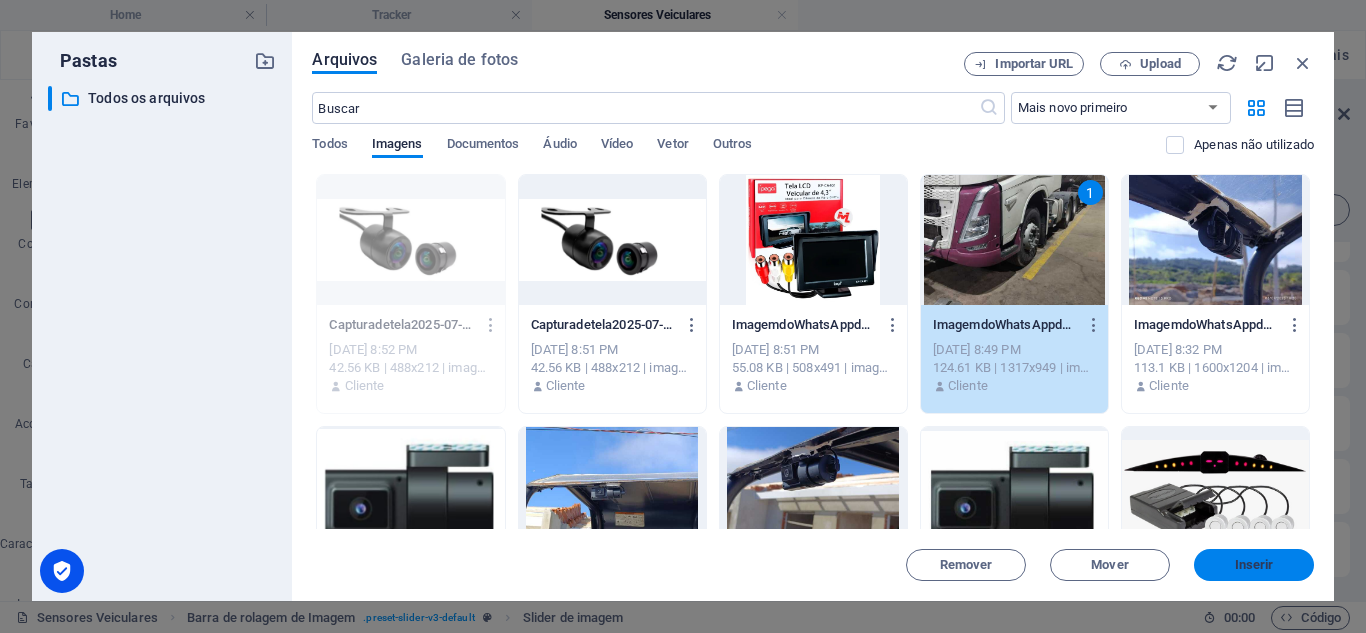 click on "Inserir" at bounding box center [1254, 565] 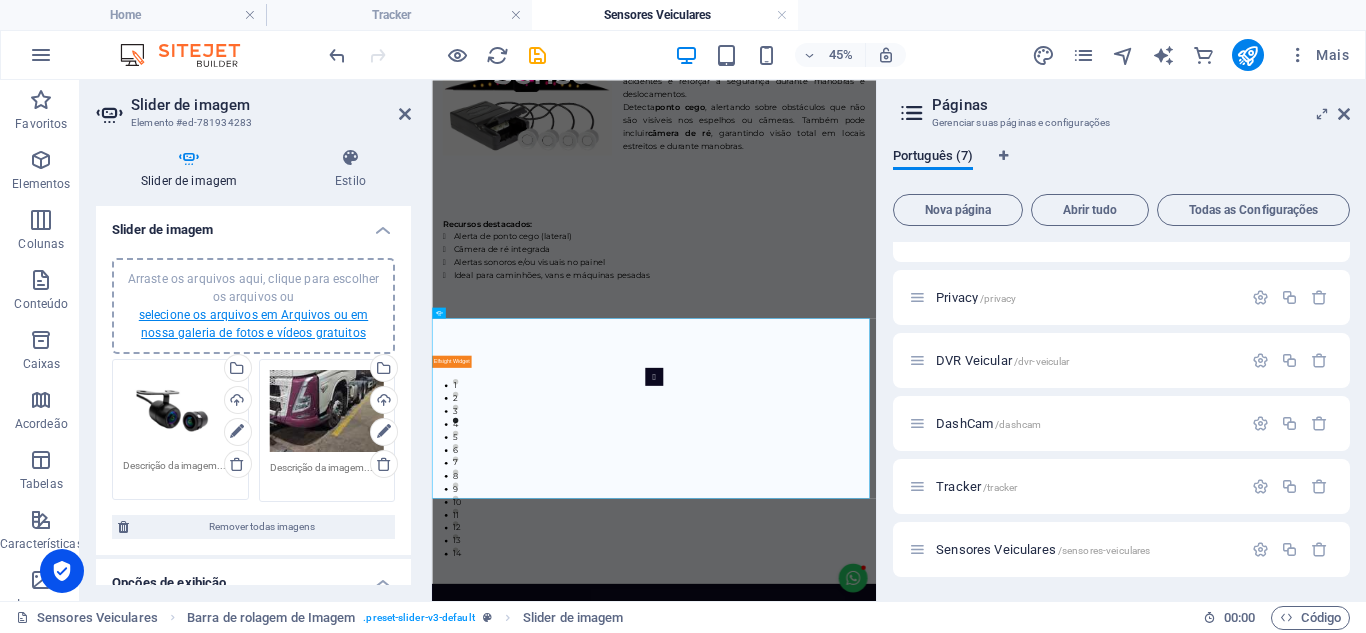 click on "selecione os arquivos em Arquivos ou em nossa galeria de fotos e vídeos gratuitos" at bounding box center [253, 324] 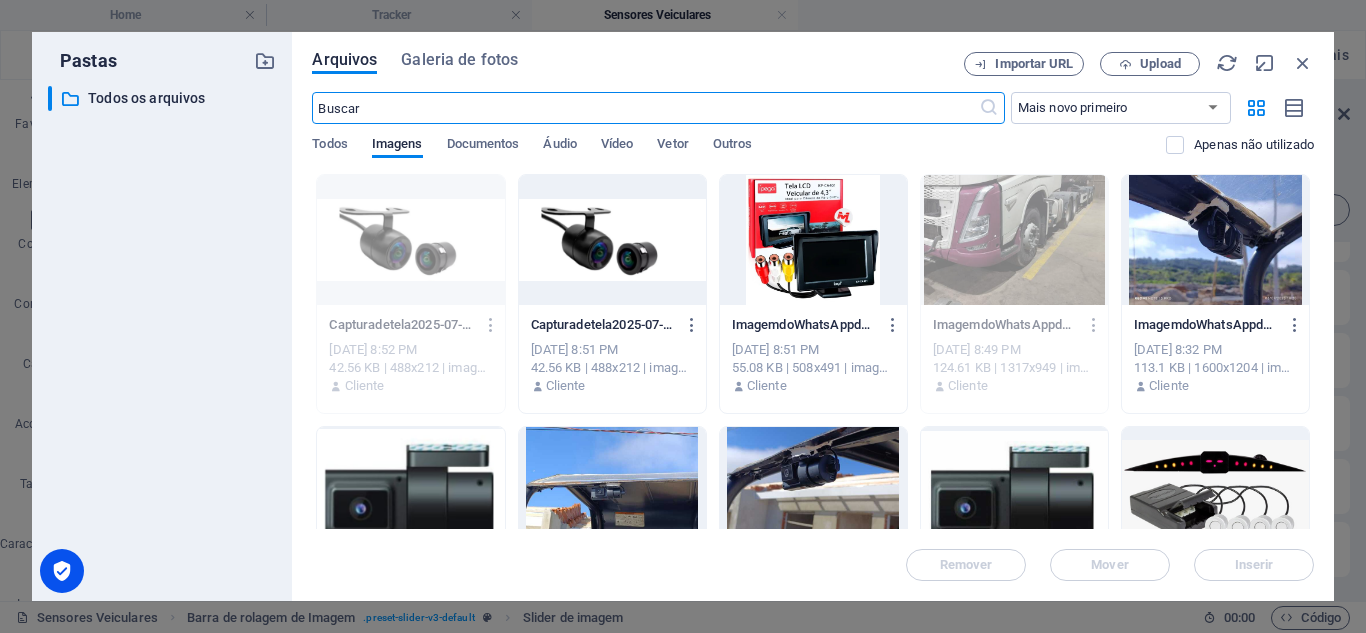 scroll, scrollTop: 2531, scrollLeft: 0, axis: vertical 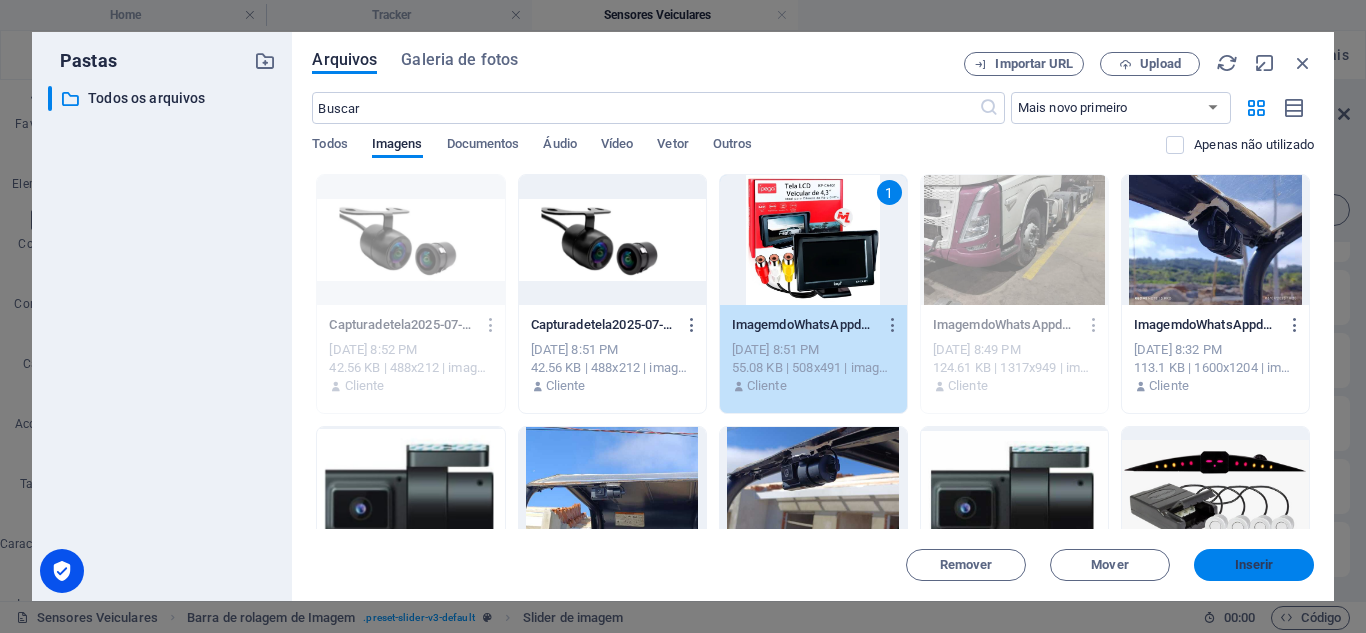 click on "Inserir" at bounding box center [1254, 565] 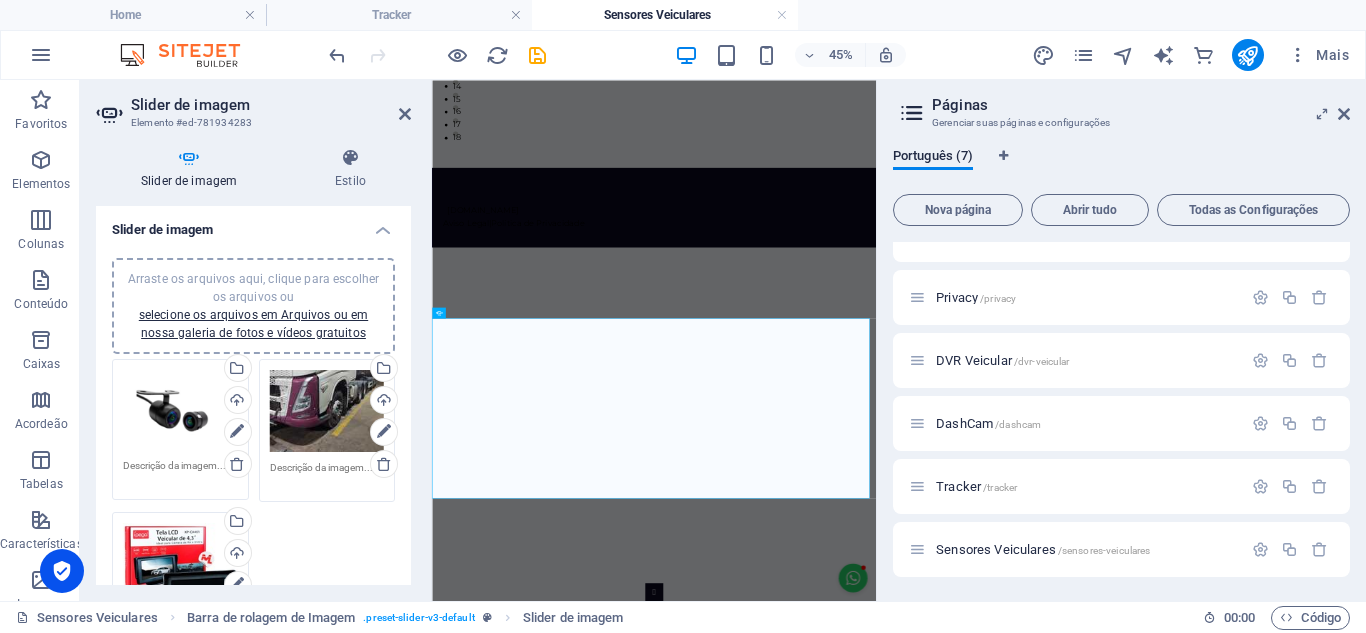 scroll, scrollTop: 594, scrollLeft: 0, axis: vertical 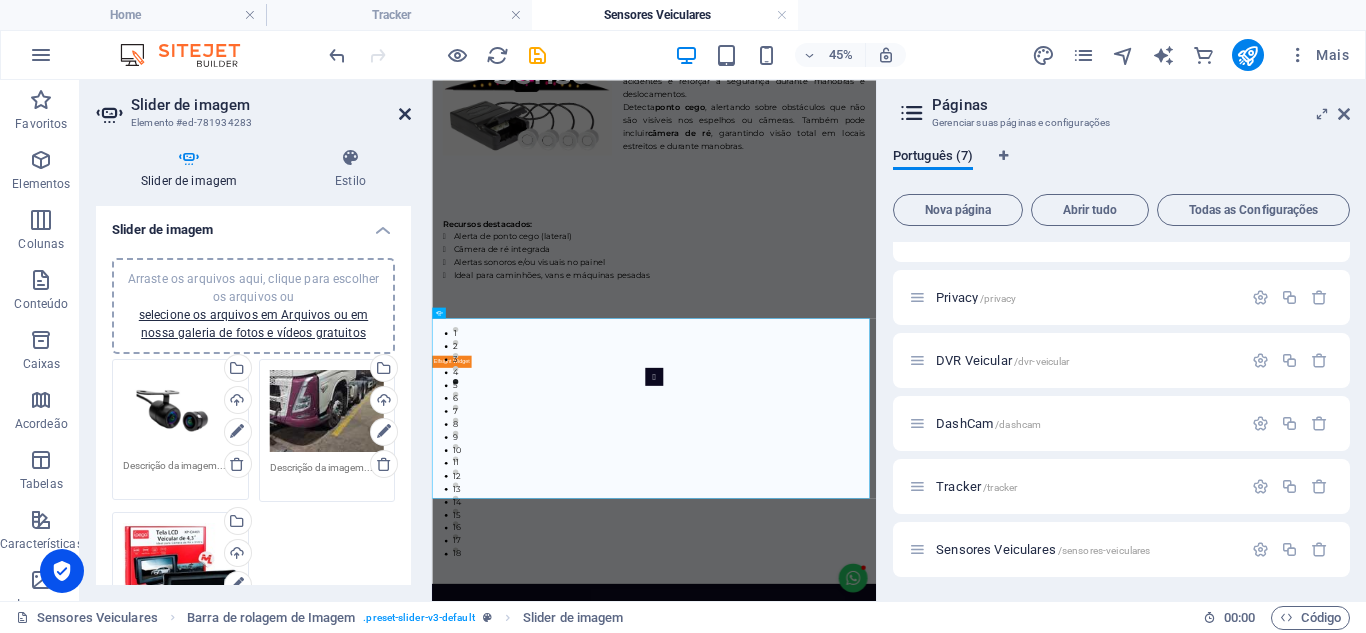 click at bounding box center (405, 114) 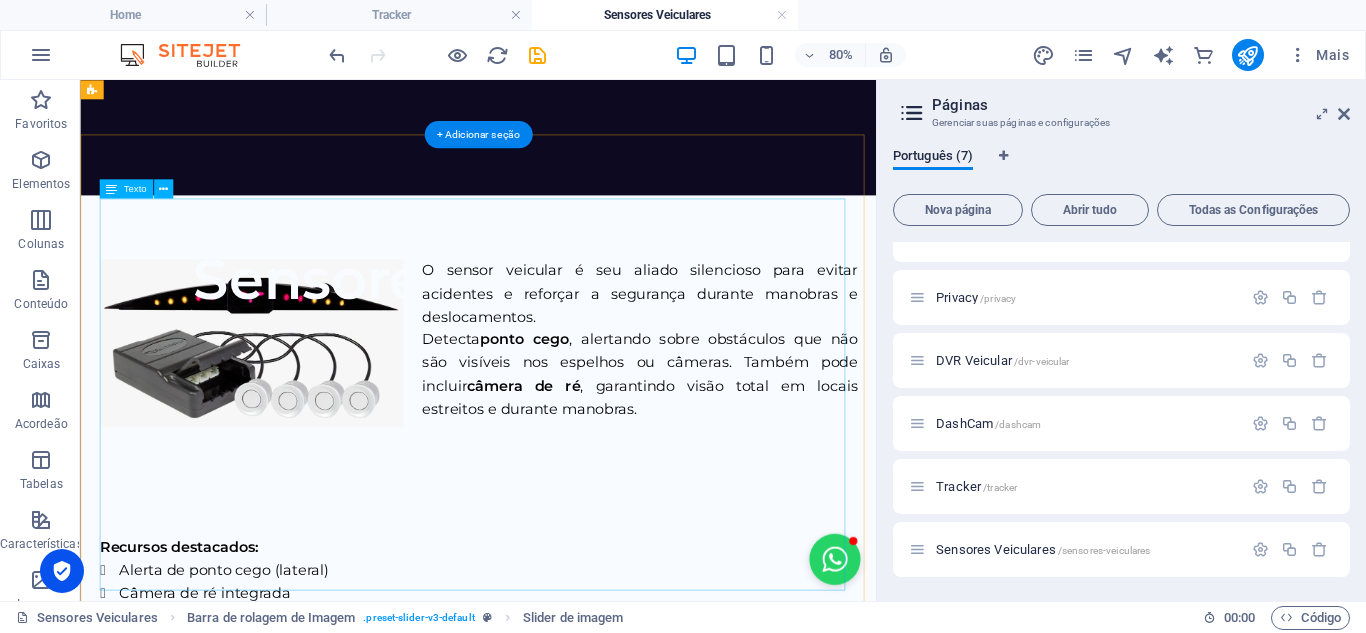 scroll, scrollTop: 294, scrollLeft: 0, axis: vertical 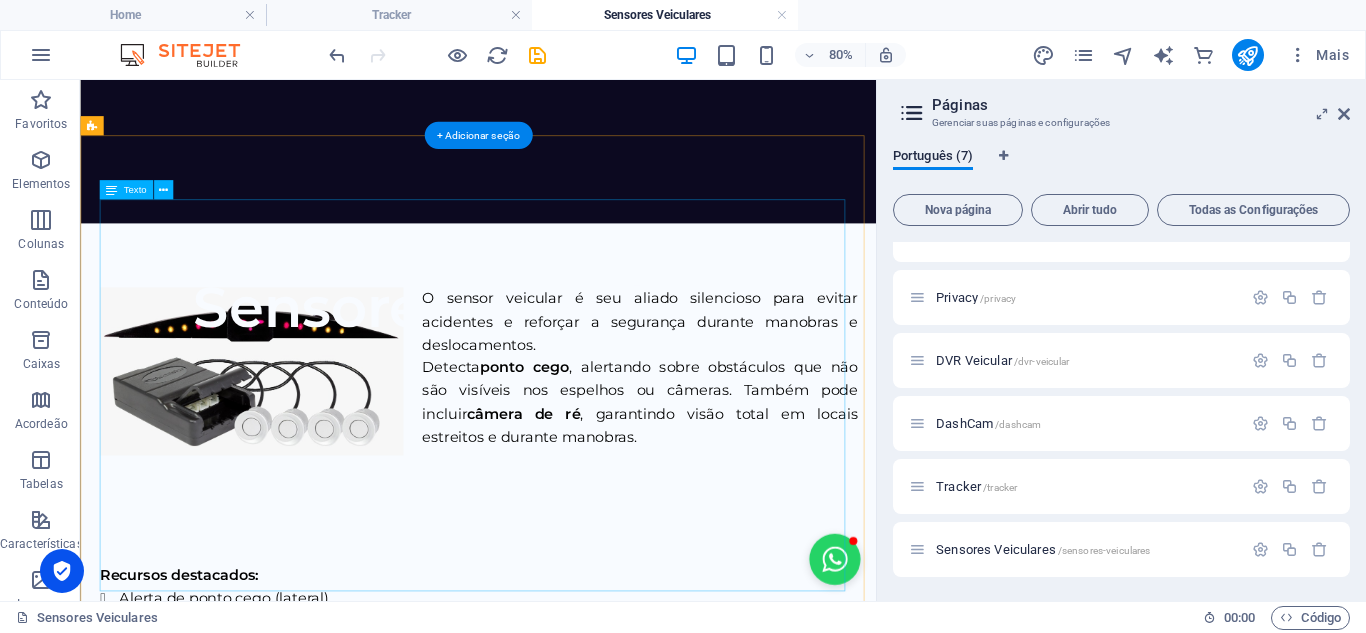 click on "O sensor veicular é seu aliado silencioso para evitar acidentes e reforçar a segurança durante manobras e deslocamentos. Detecta  ponto cego , alertando sobre obstáculos que não são visíveis nos espelhos ou câmeras. Também pode incluir  câmera de ré , garantindo visão total em locais estreitos e durante manobras. Recursos destacados: Alerta [PERSON_NAME] cego (lateral) Câmera de ré integrada Alertas sonoros e/ou visuais no painel Ideal para caminhões, vans e máquinas pesadas" at bounding box center (577, 584) 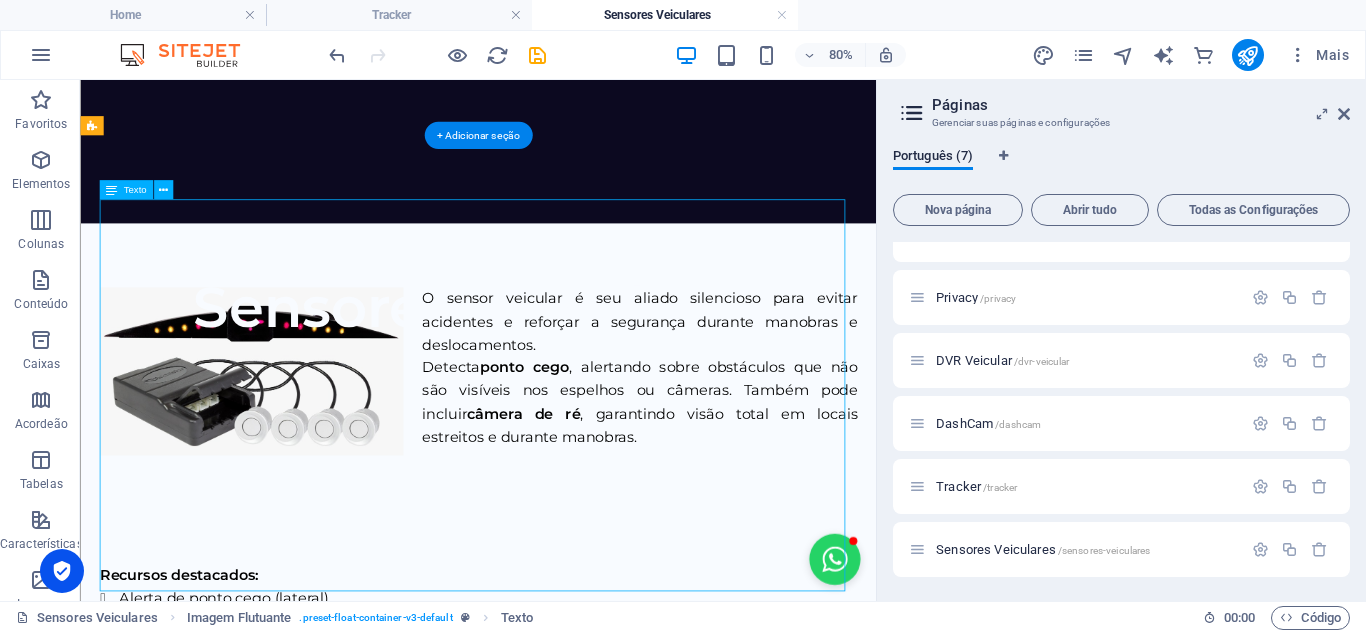 click on "O sensor veicular é seu aliado silencioso para evitar acidentes e reforçar a segurança durante manobras e deslocamentos. Detecta  ponto cego , alertando sobre obstáculos que não são visíveis nos espelhos ou câmeras. Também pode incluir  câmera de ré , garantindo visão total em locais estreitos e durante manobras. Recursos destacados: Alerta [PERSON_NAME] cego (lateral) Câmera de ré integrada Alertas sonoros e/ou visuais no painel Ideal para caminhões, vans e máquinas pesadas" at bounding box center [577, 584] 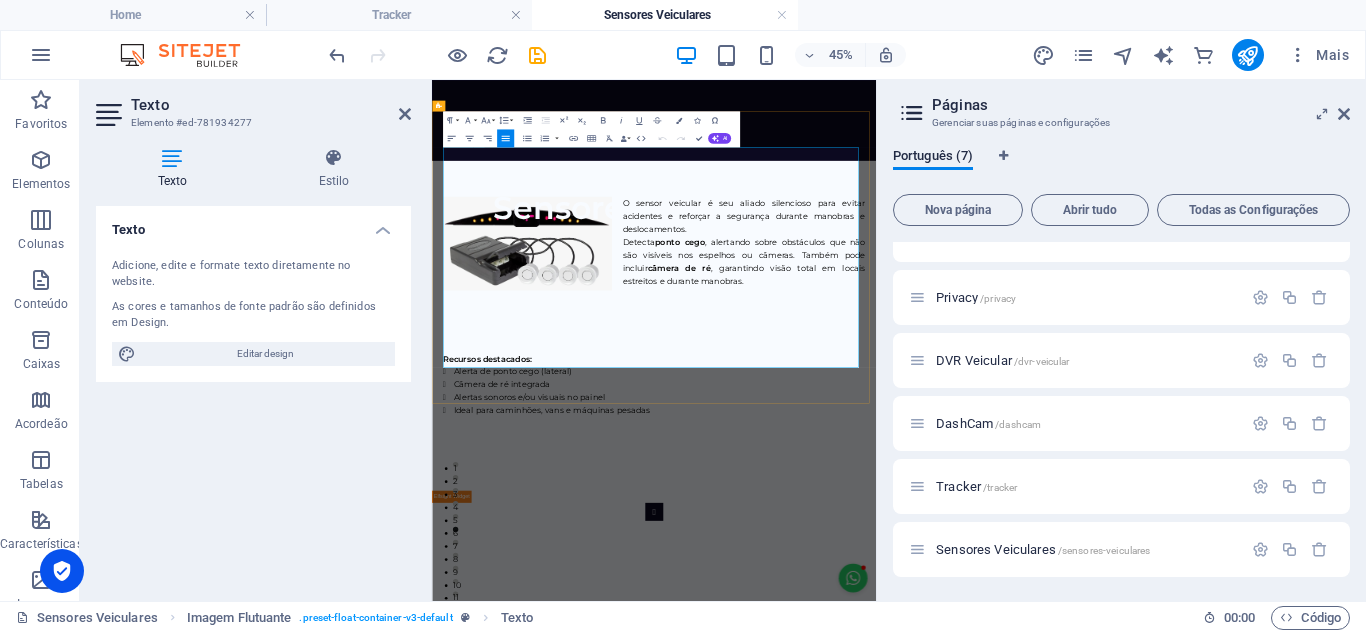 click at bounding box center [925, 612] 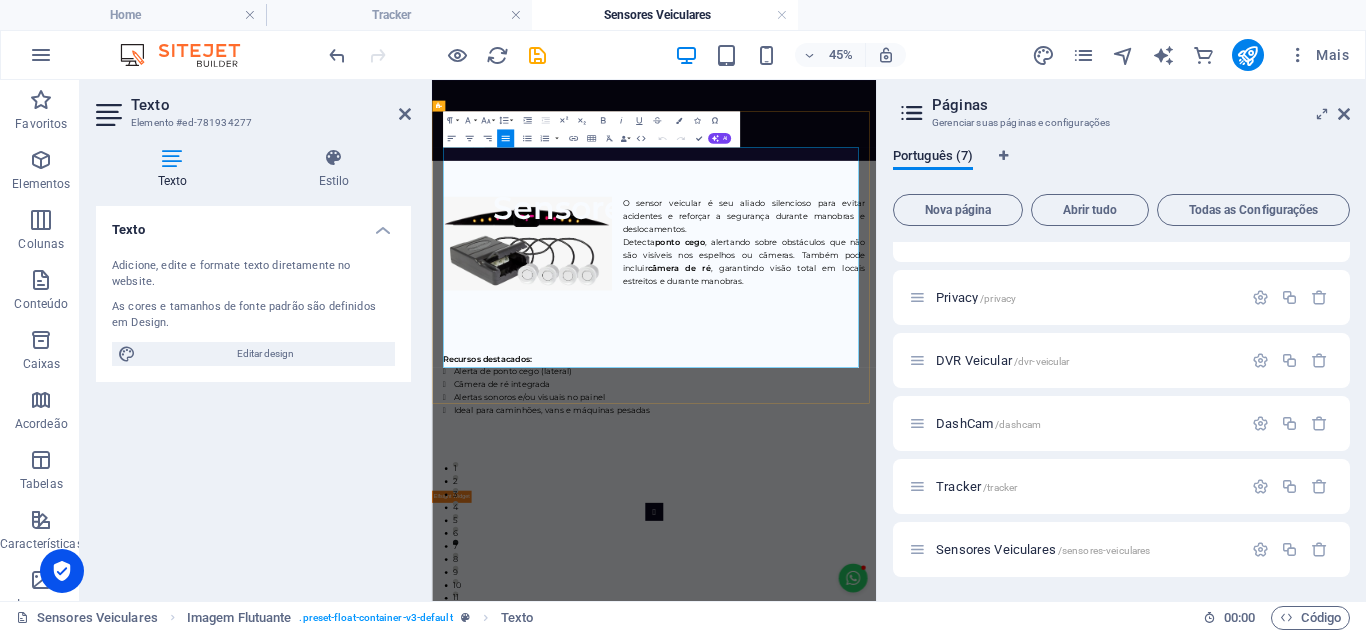 click at bounding box center (925, 670) 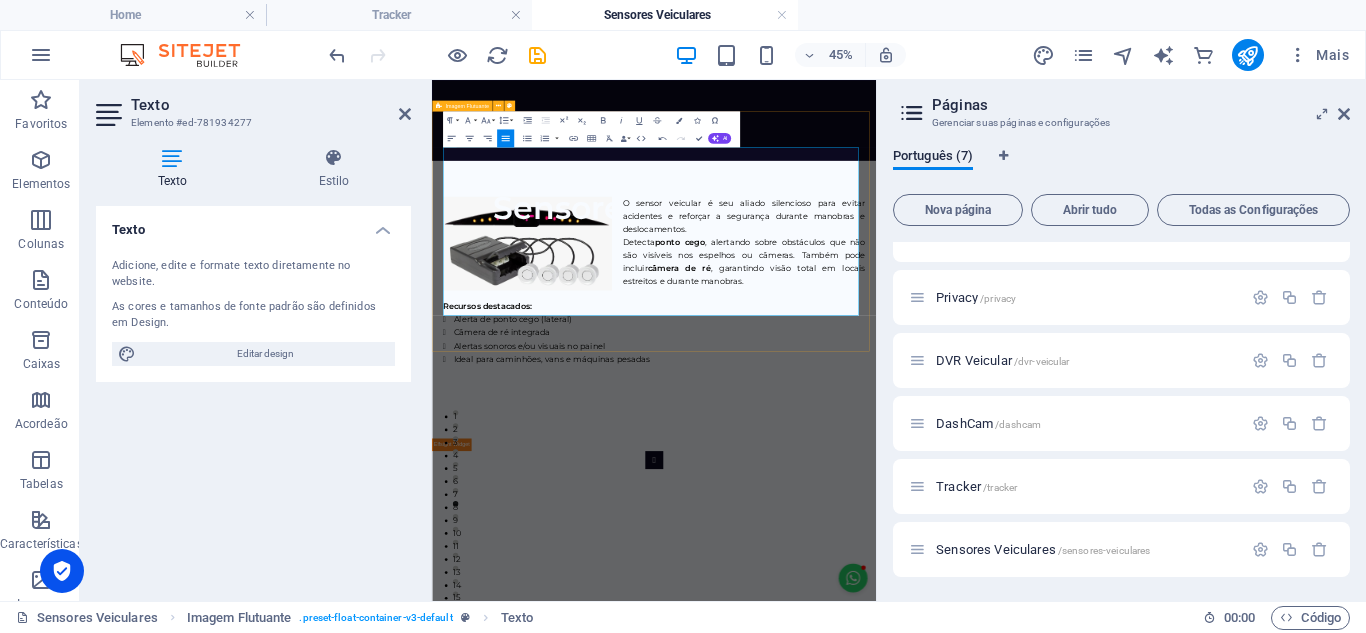 click on "O sensor veicular é seu aliado silencioso para evitar acidentes e reforçar a segurança durante manobras e deslocamentos. Detecta  ponto cego , alertando sobre obstáculos que não são visíveis nos espelhos ou câmeras. Também pode incluir  câmera de ré , garantindo visão total em locais estreitos e durante manobras. Recursos destacados: Alerta [PERSON_NAME] cego (lateral) Câmera de ré integrada Alertas sonoros e/ou visuais no painel Ideal para caminhões, vans e máquinas pesadas" at bounding box center (925, 526) 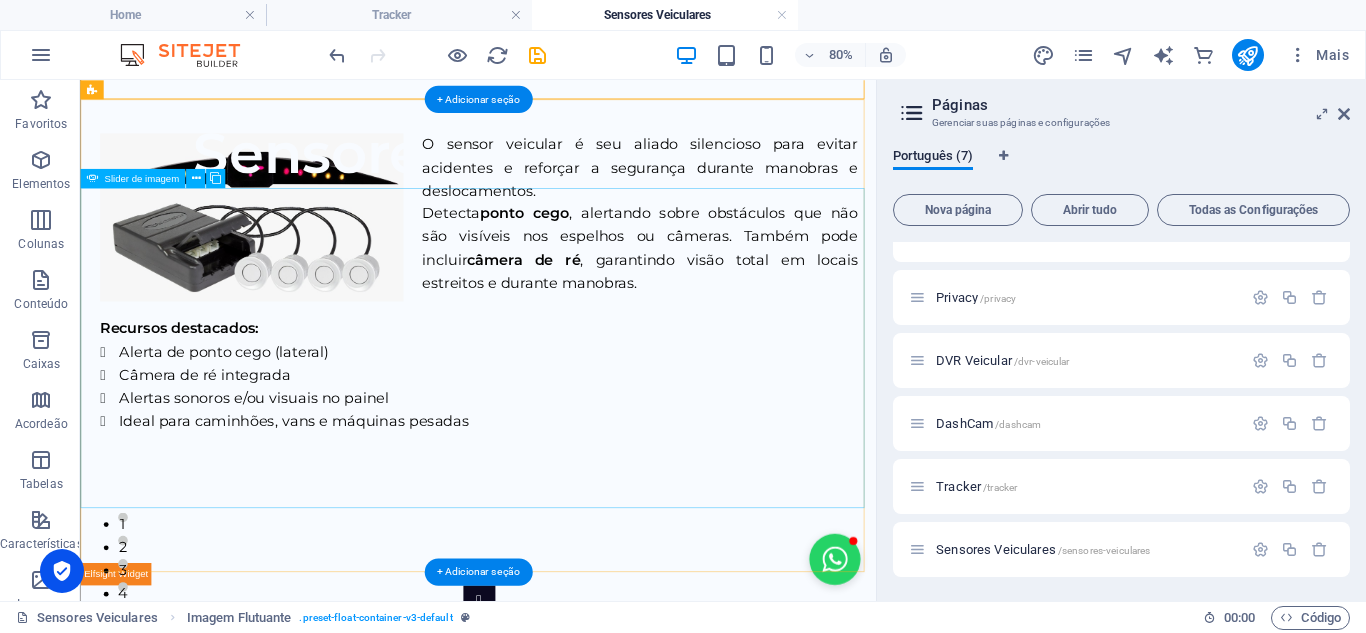 scroll, scrollTop: 485, scrollLeft: 0, axis: vertical 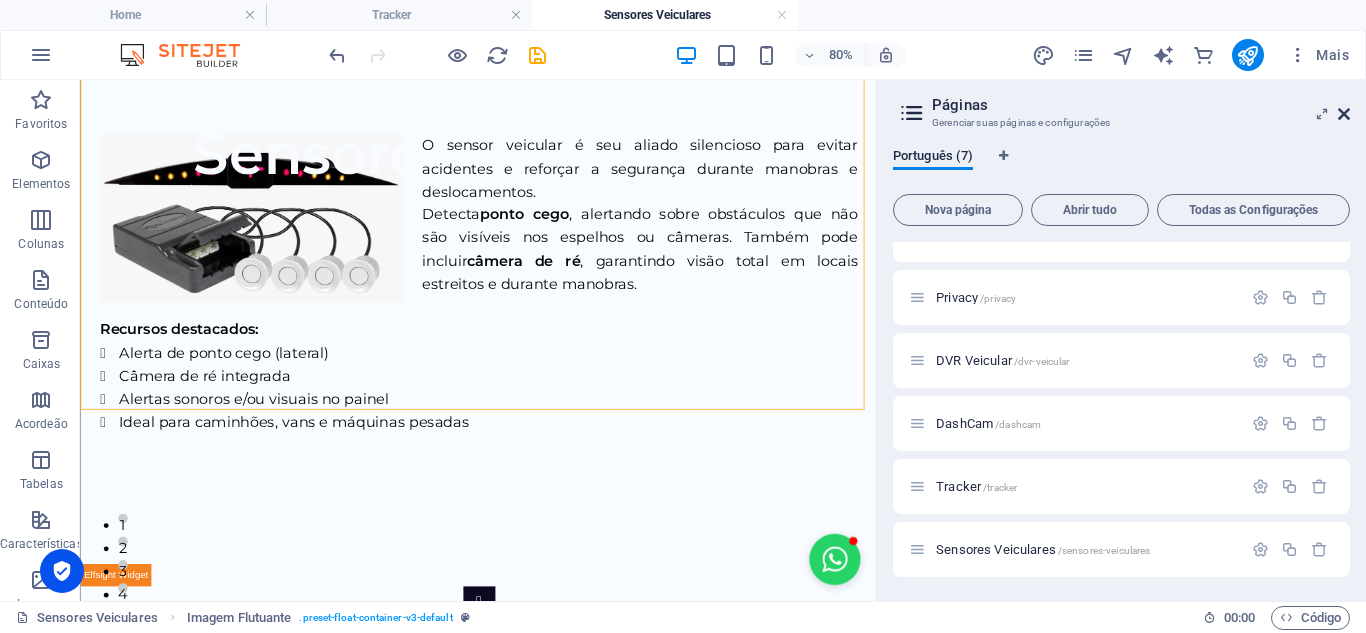 click at bounding box center [1344, 114] 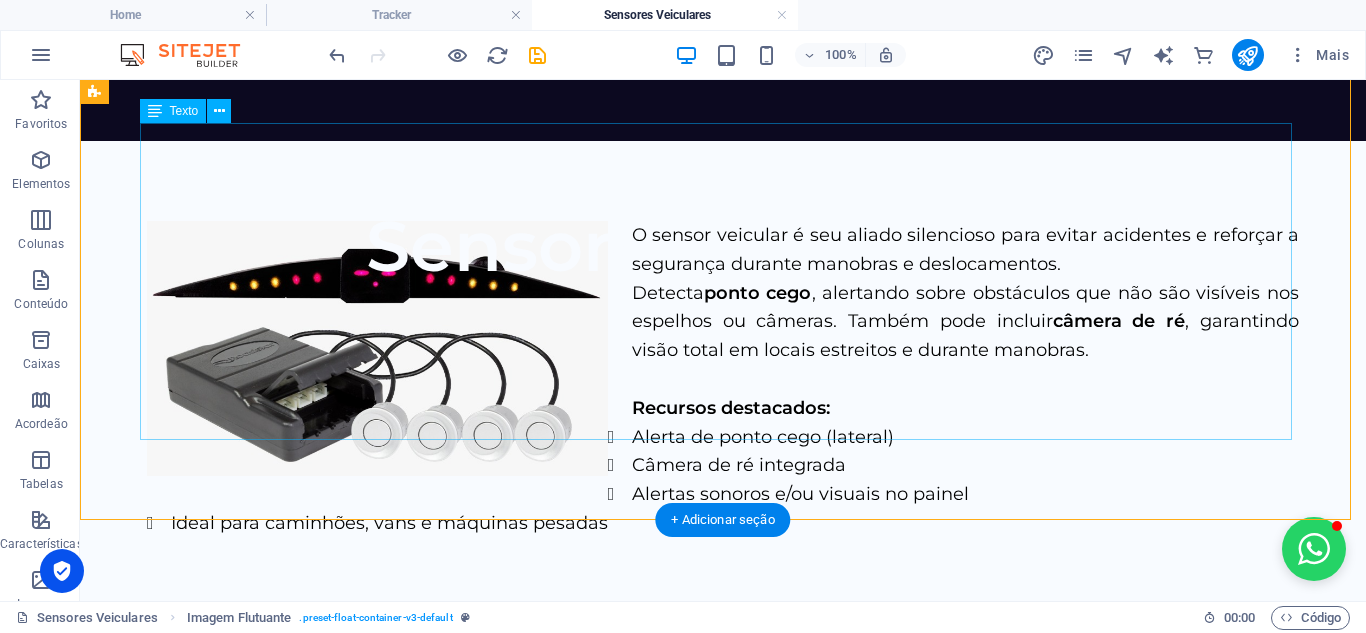 scroll, scrollTop: 385, scrollLeft: 0, axis: vertical 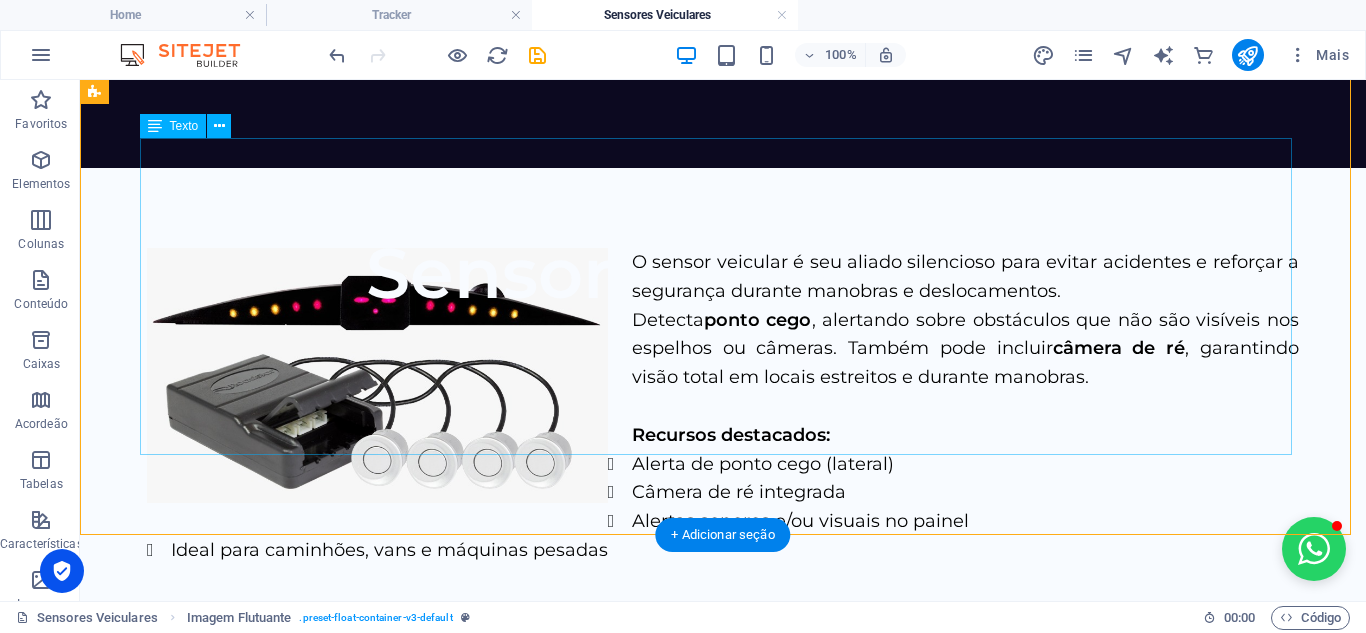click on "O sensor veicular é seu aliado silencioso para evitar acidentes e reforçar a segurança durante manobras e deslocamentos. Detecta  ponto cego , alertando sobre obstáculos que não são visíveis nos espelhos ou câmeras. Também pode incluir  câmera de ré , garantindo visão total em locais estreitos e durante manobras. Recursos destacados: Alerta [PERSON_NAME] cego (lateral) Câmera de ré integrada Alertas sonoros e/ou visuais no painel Ideal para caminhões, vans e máquinas pesadas" at bounding box center [723, 406] 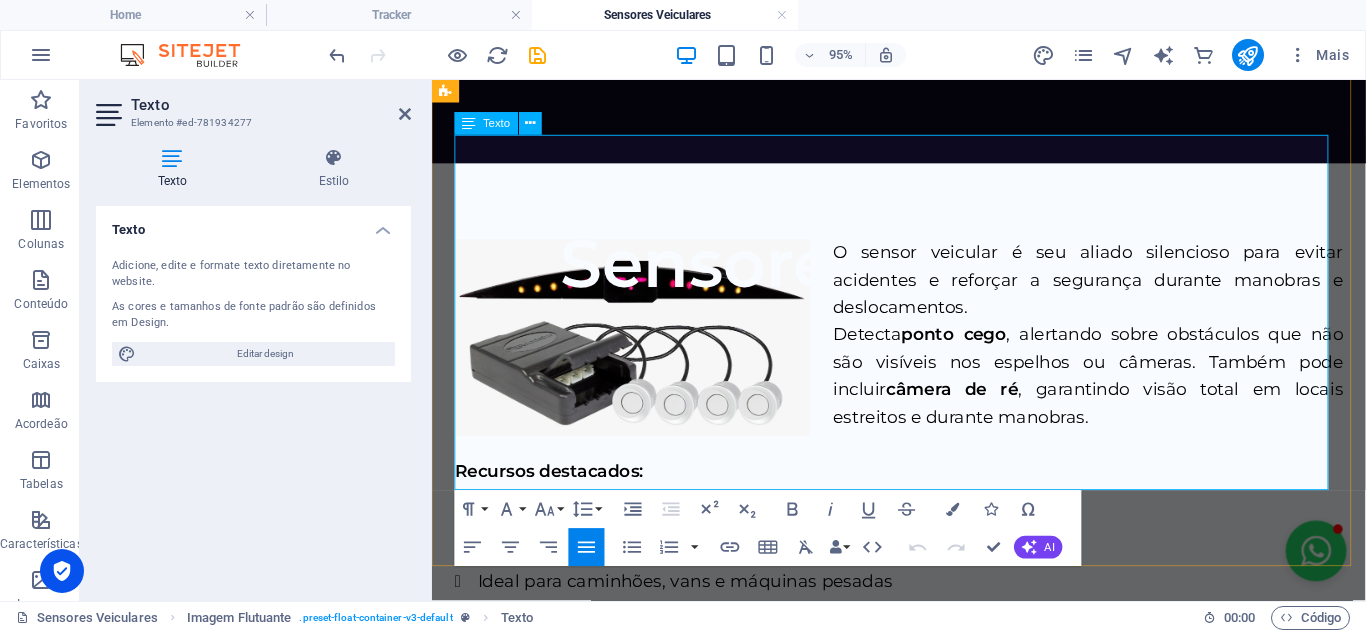 click on "O sensor veicular é seu aliado silencioso para evitar acidentes e reforçar a segurança durante manobras e deslocamentos. Detecta  ponto cego , alertando sobre obstáculos que não são visíveis nos espelhos ou câmeras. Também pode incluir  câmera de ré , garantindo visão total em locais estreitos e durante manobras." at bounding box center (923, 349) 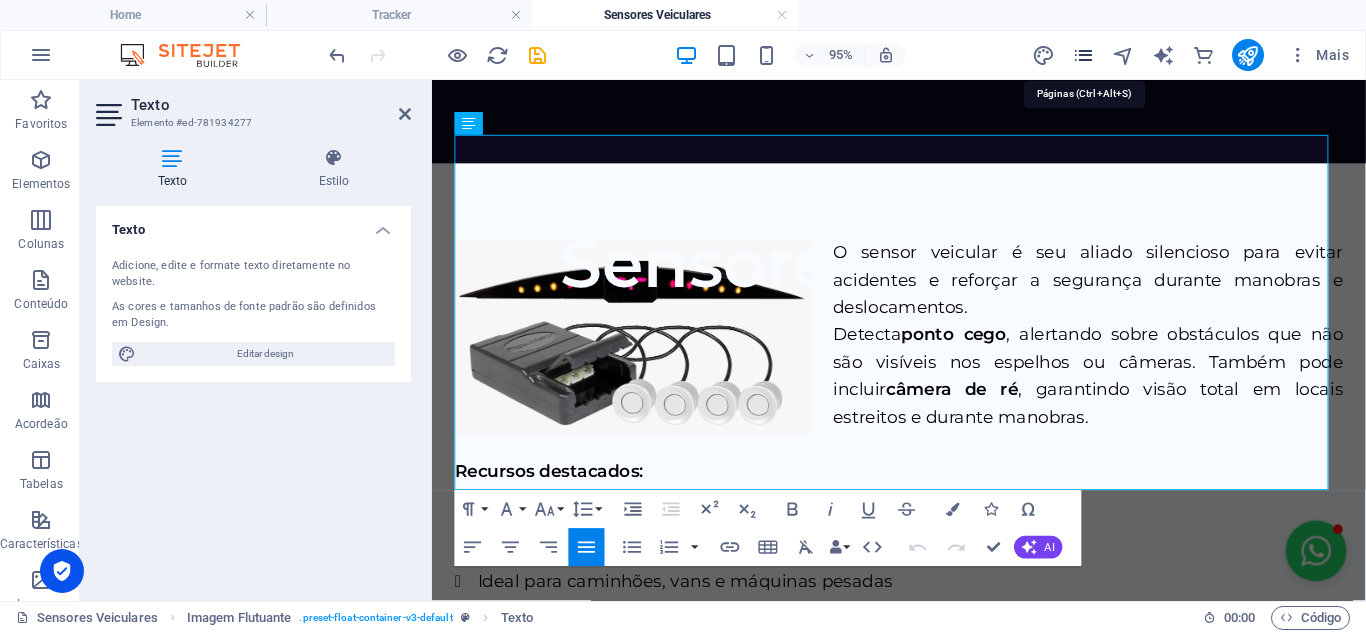 click at bounding box center (1083, 55) 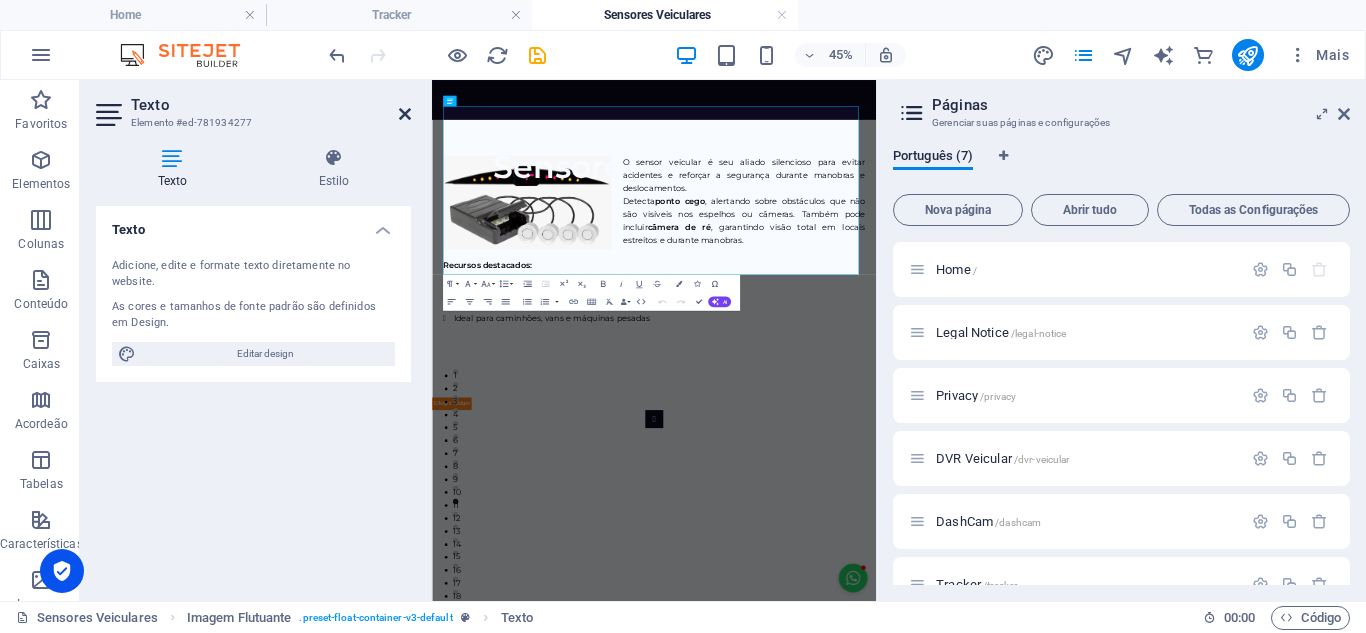 click at bounding box center (405, 114) 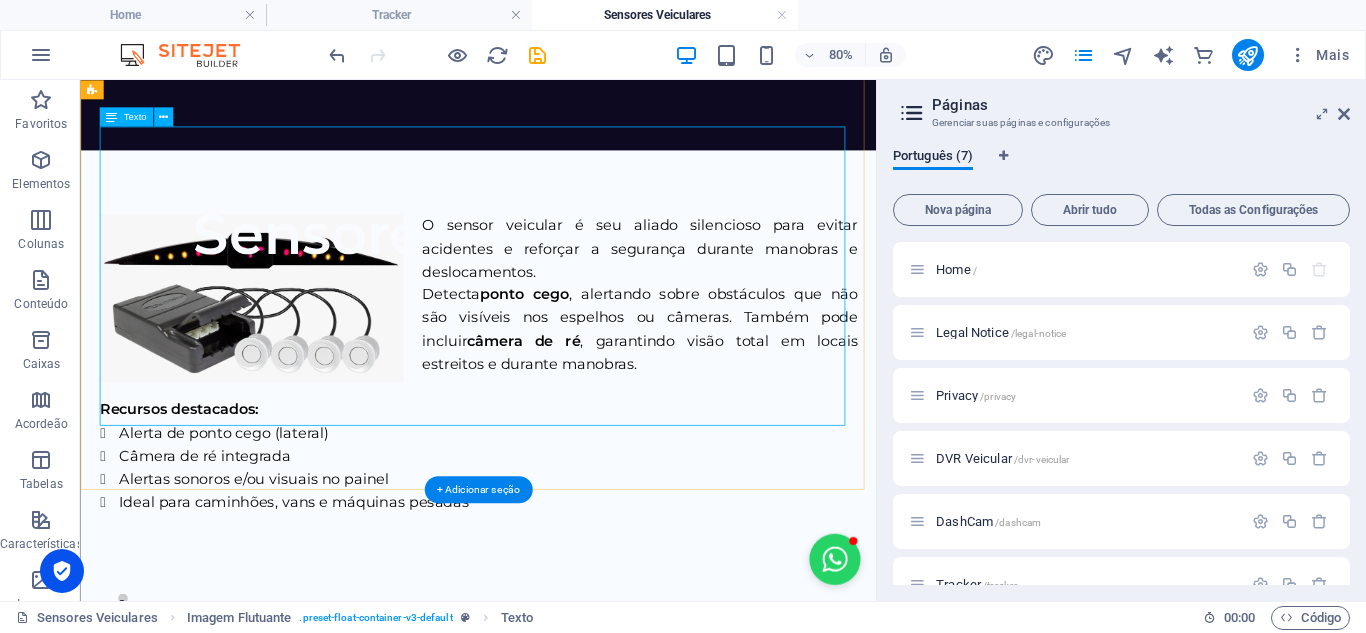 click on "O sensor veicular é seu aliado silencioso para evitar acidentes e reforçar a segurança durante manobras e deslocamentos. Detecta  ponto cego , alertando sobre obstáculos que não são visíveis nos espelhos ou câmeras. Também pode incluir  câmera de ré , garantindo visão total em locais estreitos e durante manobras. Recursos destacados: Alerta [PERSON_NAME] cego (lateral) Câmera de ré integrada Alertas sonoros e/ou visuais no painel Ideal para caminhões, vans e máquinas pesadas" at bounding box center [577, 435] 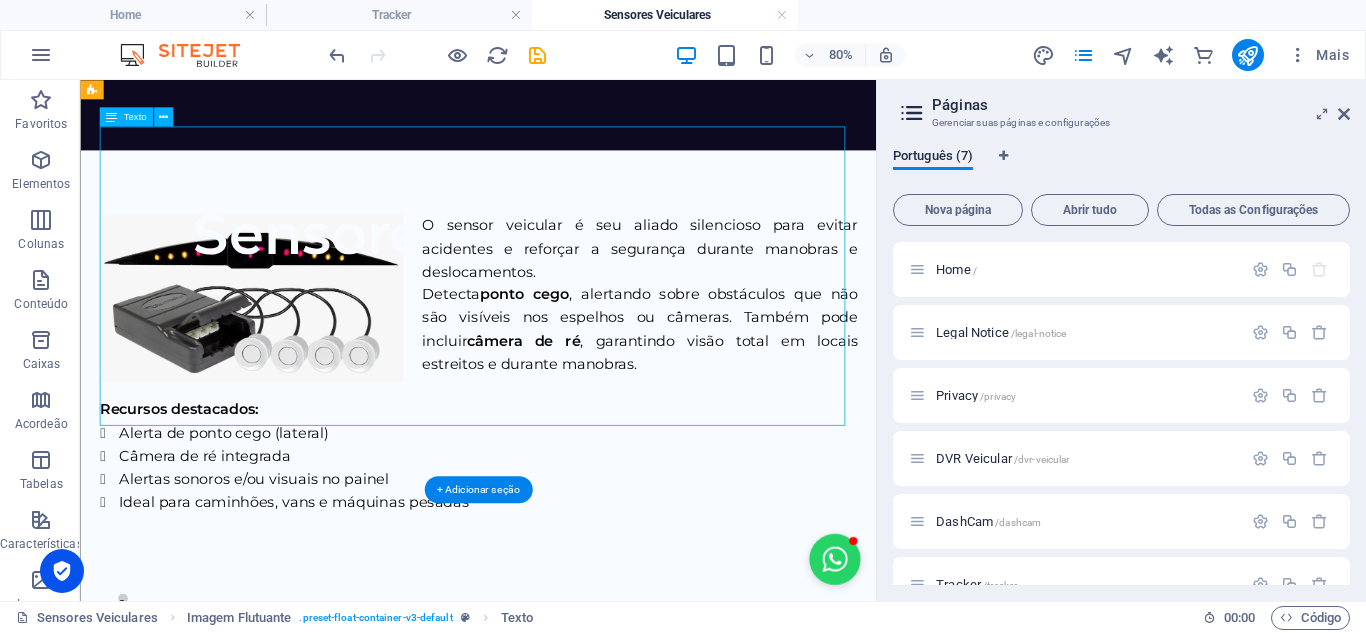 click on "O sensor veicular é seu aliado silencioso para evitar acidentes e reforçar a segurança durante manobras e deslocamentos. Detecta  ponto cego , alertando sobre obstáculos que não são visíveis nos espelhos ou câmeras. Também pode incluir  câmera de ré , garantindo visão total em locais estreitos e durante manobras. Recursos destacados: Alerta [PERSON_NAME] cego (lateral) Câmera de ré integrada Alertas sonoros e/ou visuais no painel Ideal para caminhões, vans e máquinas pesadas" at bounding box center [577, 435] 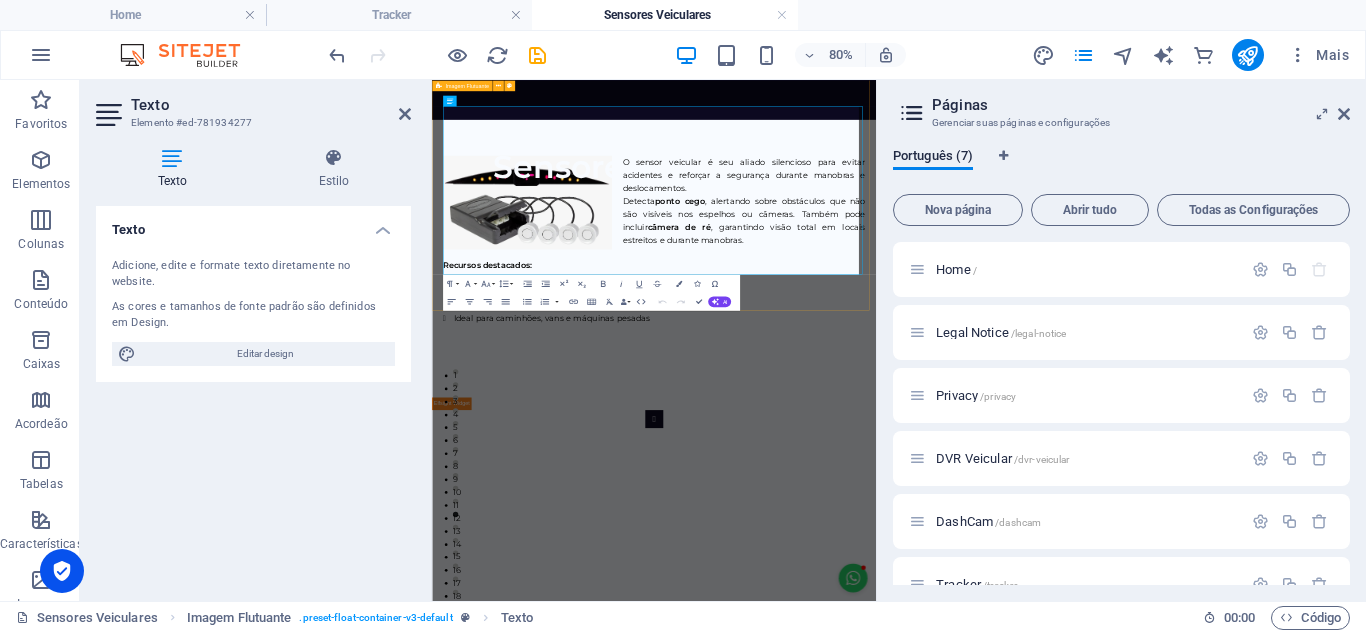 click on "O sensor veicular é seu aliado silencioso para evitar acidentes e reforçar a segurança durante manobras e deslocamentos. Detecta  ponto cego , alertando sobre obstáculos que não são visíveis nos espelhos ou câmeras. Também pode incluir  câmera de ré , garantindo visão total em locais estreitos e durante manobras. Recursos destacados: Alerta [PERSON_NAME] cego (lateral) Câmera de ré integrada Alertas sonoros e/ou visuais no painel Ideal para caminhões, vans e máquinas pesadas" at bounding box center [925, 435] 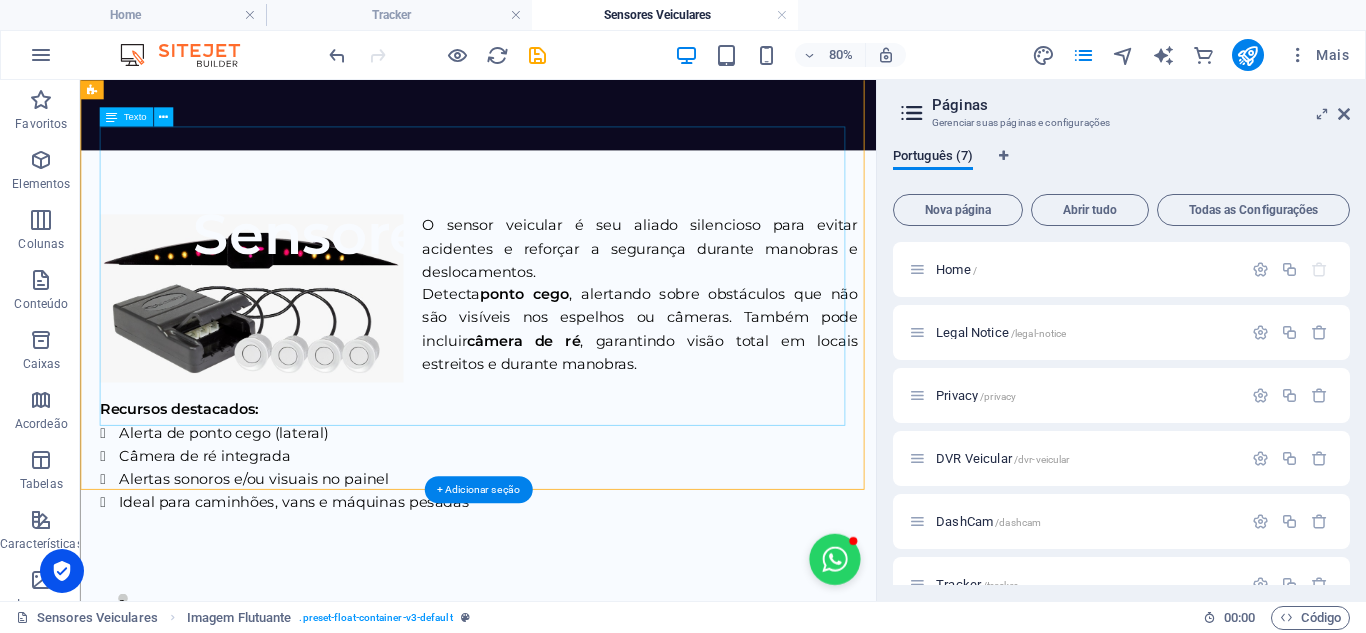 click on "O sensor veicular é seu aliado silencioso para evitar acidentes e reforçar a segurança durante manobras e deslocamentos. Detecta  ponto cego , alertando sobre obstáculos que não são visíveis nos espelhos ou câmeras. Também pode incluir  câmera de ré , garantindo visão total em locais estreitos e durante manobras. Recursos destacados: Alerta [PERSON_NAME] cego (lateral) Câmera de ré integrada Alertas sonoros e/ou visuais no painel Ideal para caminhões, vans e máquinas pesadas" at bounding box center (577, 435) 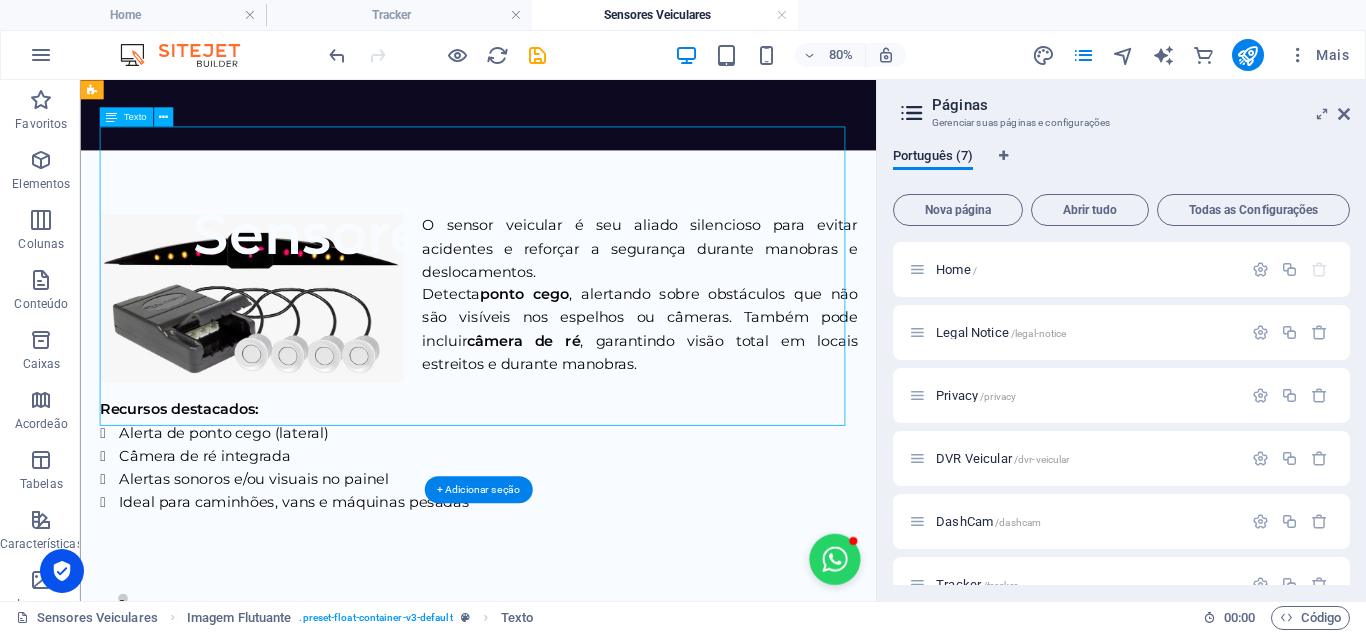 click on "O sensor veicular é seu aliado silencioso para evitar acidentes e reforçar a segurança durante manobras e deslocamentos. Detecta  ponto cego , alertando sobre obstáculos que não são visíveis nos espelhos ou câmeras. Também pode incluir  câmera de ré , garantindo visão total em locais estreitos e durante manobras. Recursos destacados: Alerta [PERSON_NAME] cego (lateral) Câmera de ré integrada Alertas sonoros e/ou visuais no painel Ideal para caminhões, vans e máquinas pesadas" at bounding box center (577, 435) 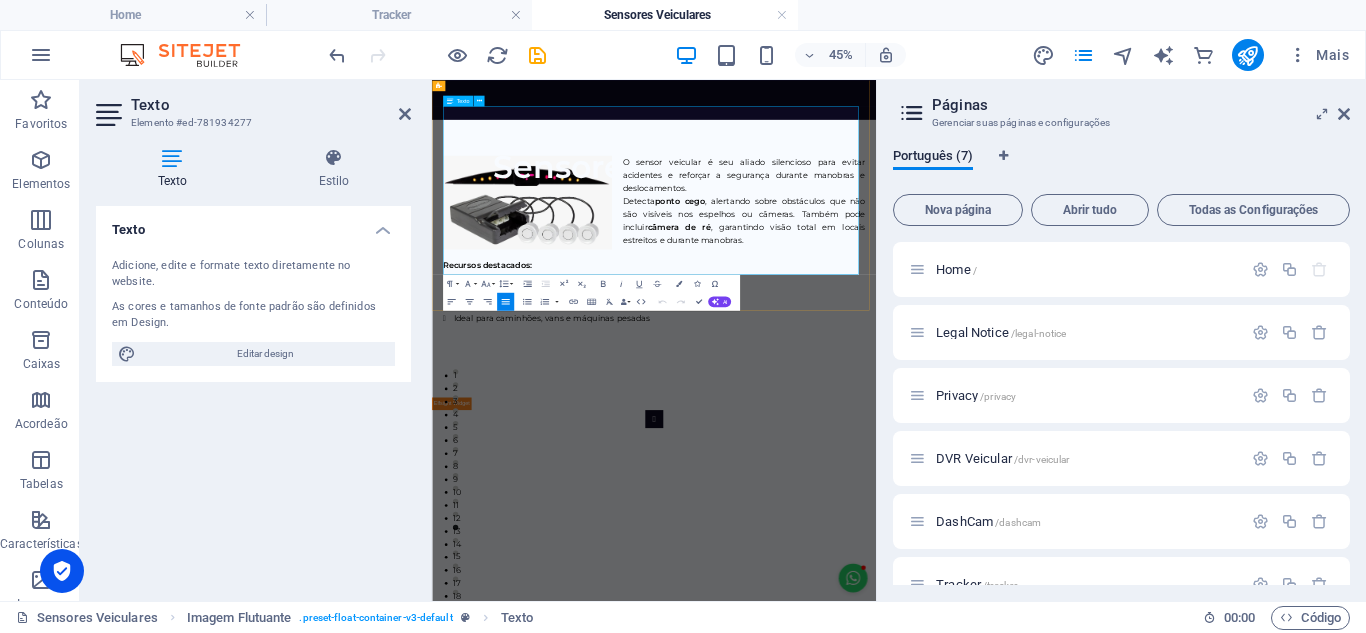 click at bounding box center (925, 464) 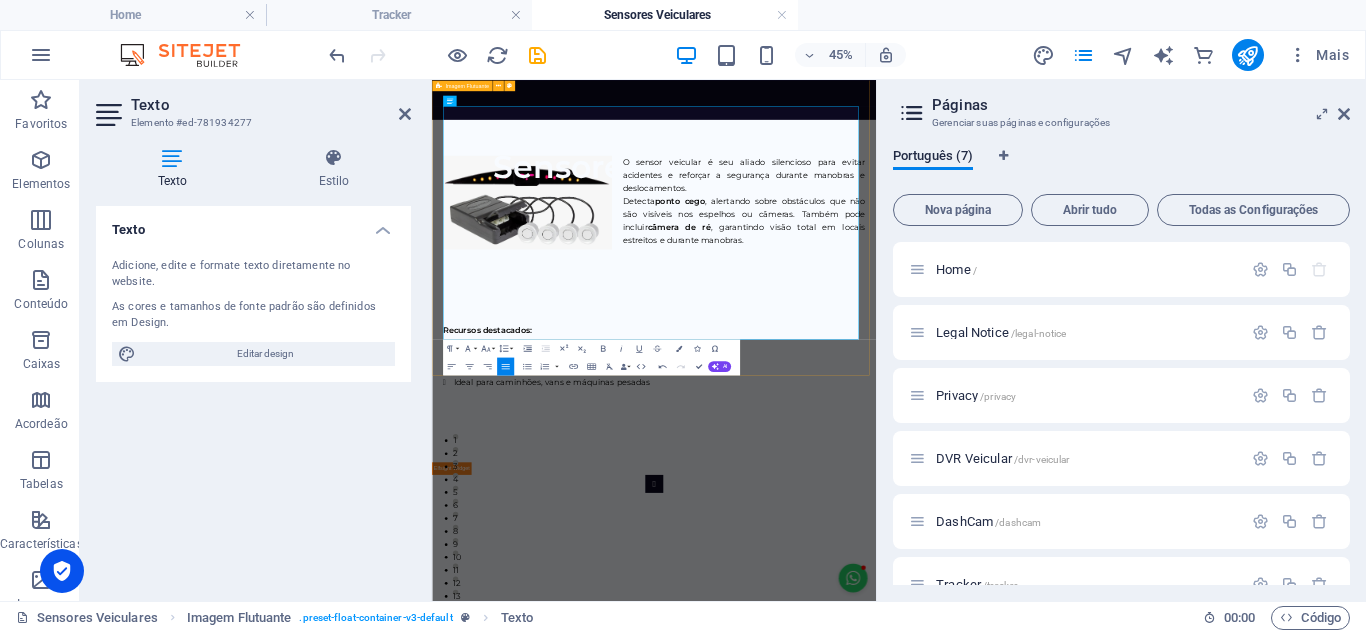 drag, startPoint x: 1254, startPoint y: 733, endPoint x: 1335, endPoint y: 447, distance: 297.24905 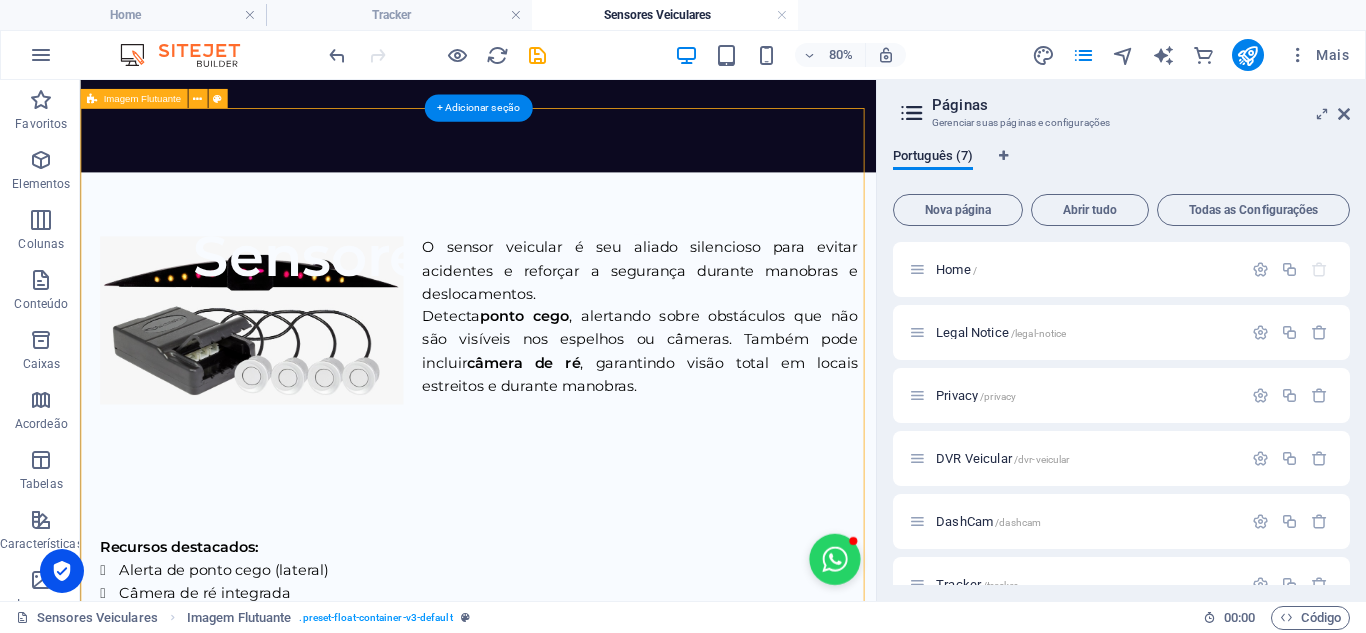scroll, scrollTop: 385, scrollLeft: 0, axis: vertical 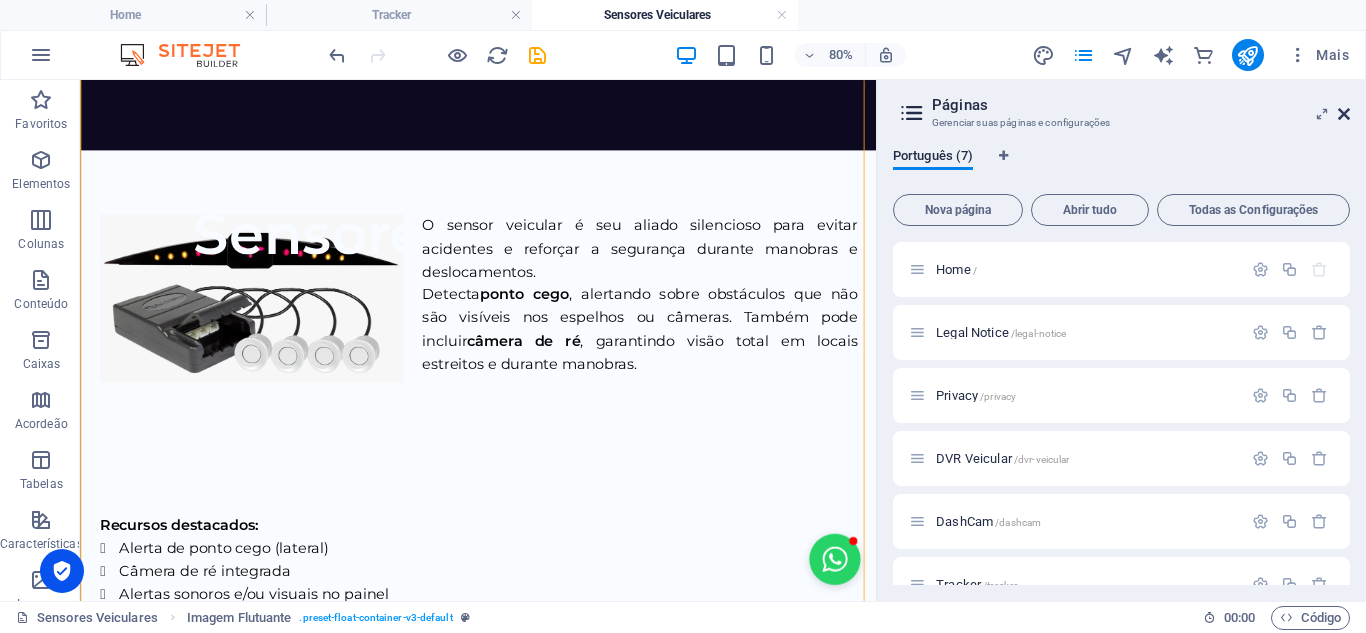 click at bounding box center (1344, 114) 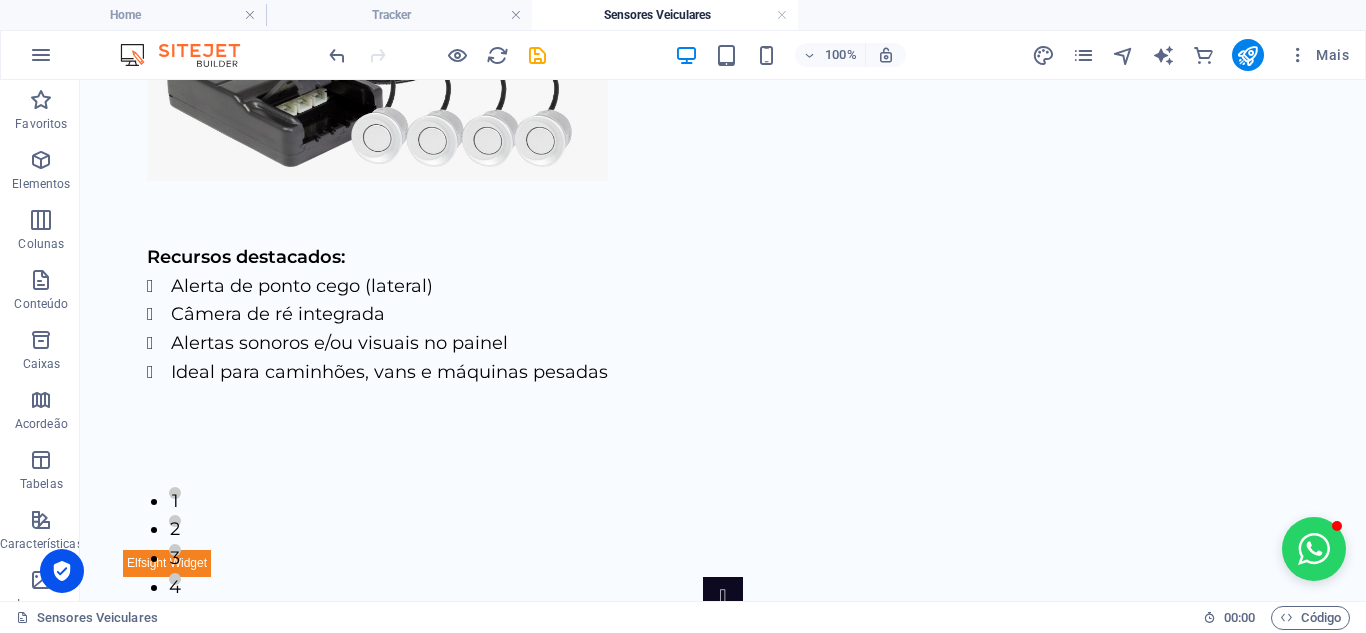 scroll, scrollTop: 685, scrollLeft: 0, axis: vertical 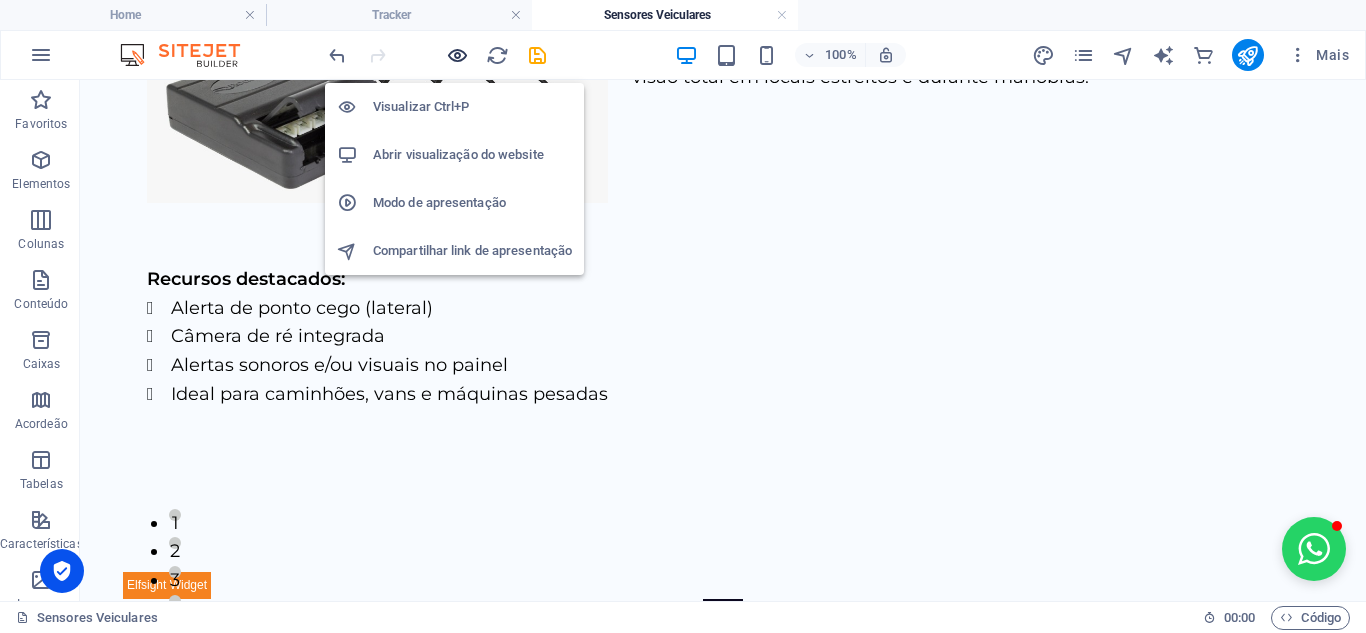 click at bounding box center (457, 55) 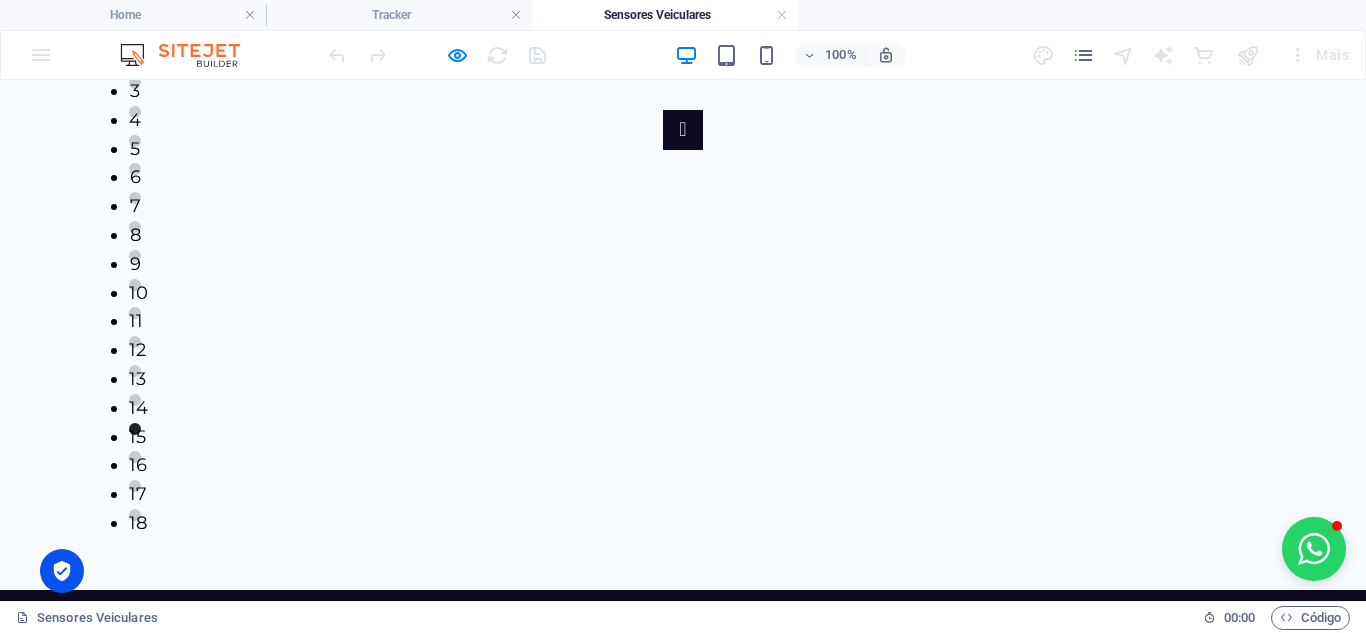 scroll, scrollTop: 1172, scrollLeft: 0, axis: vertical 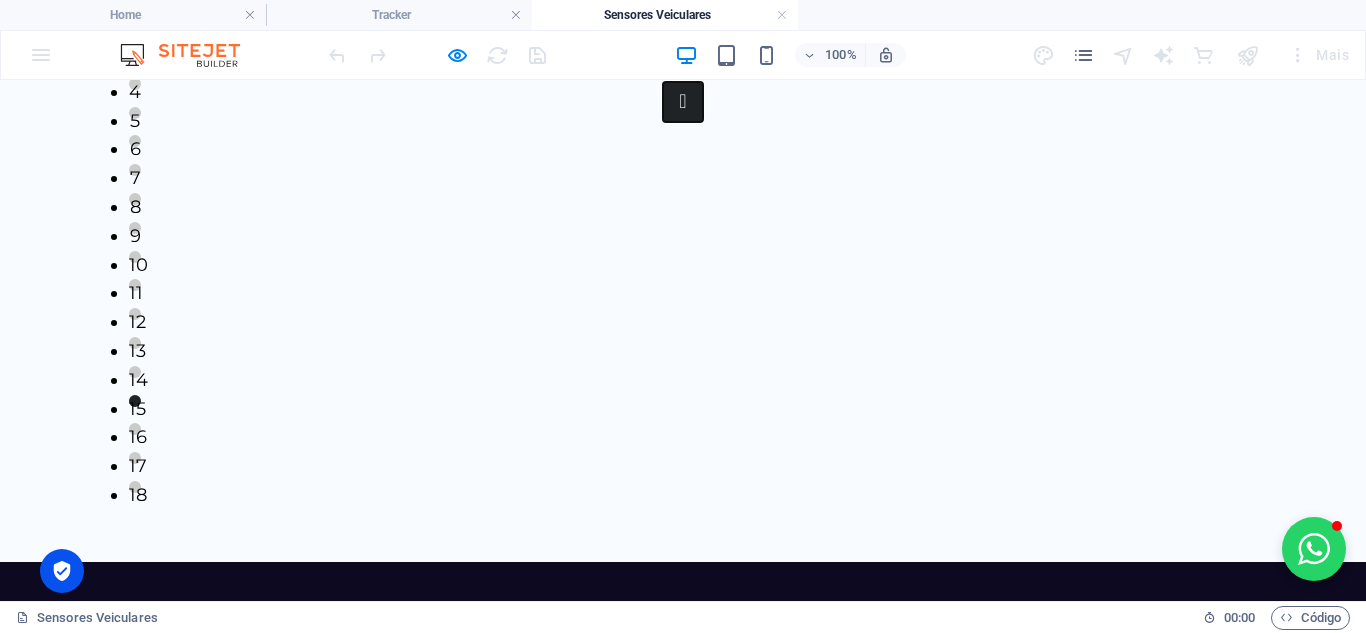 click at bounding box center [683, 102] 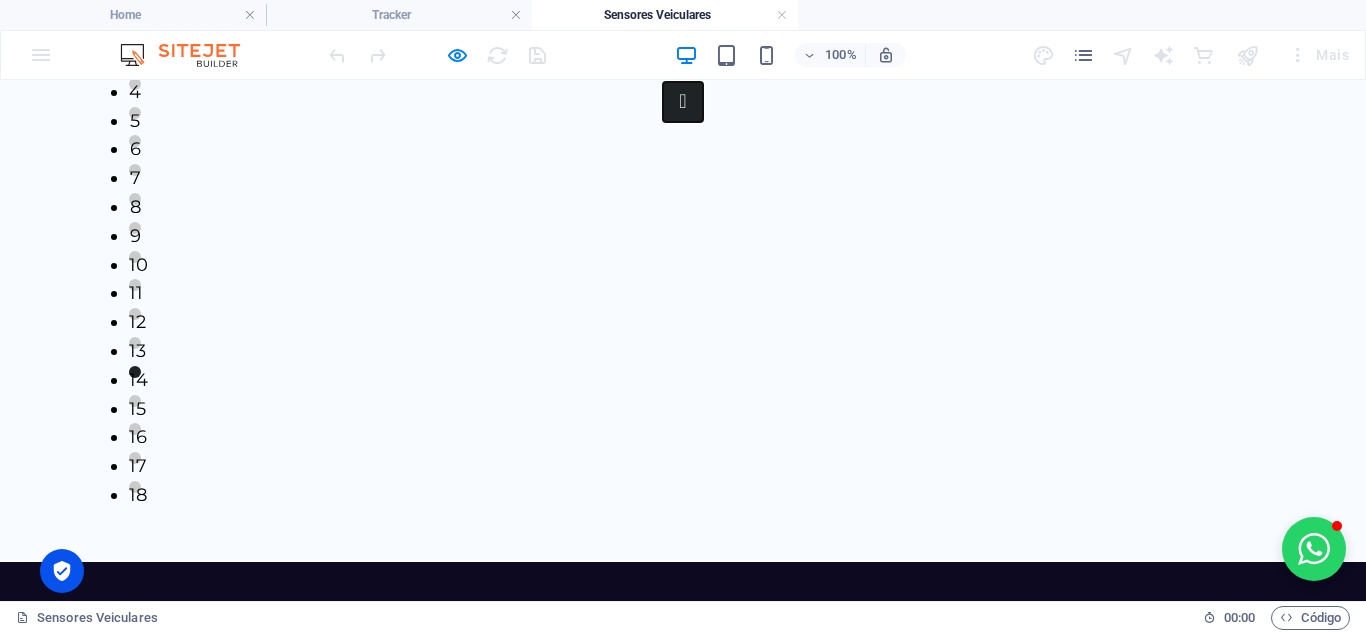 click at bounding box center (683, 102) 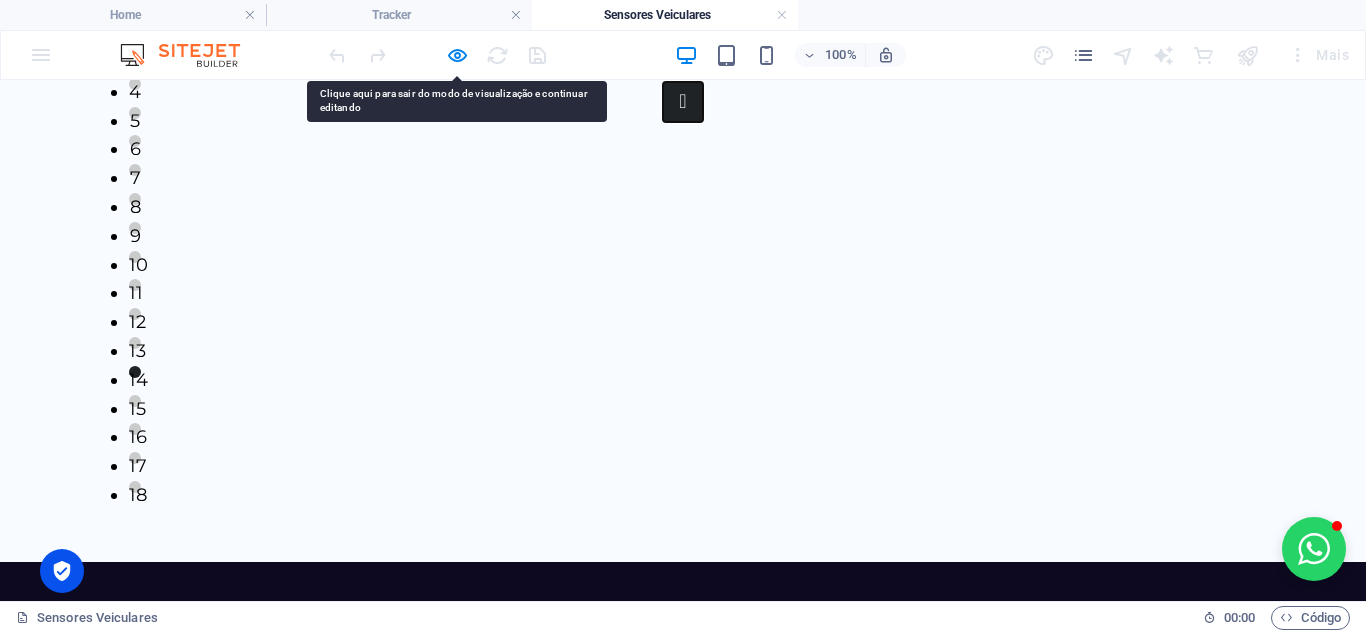 click at bounding box center (683, 102) 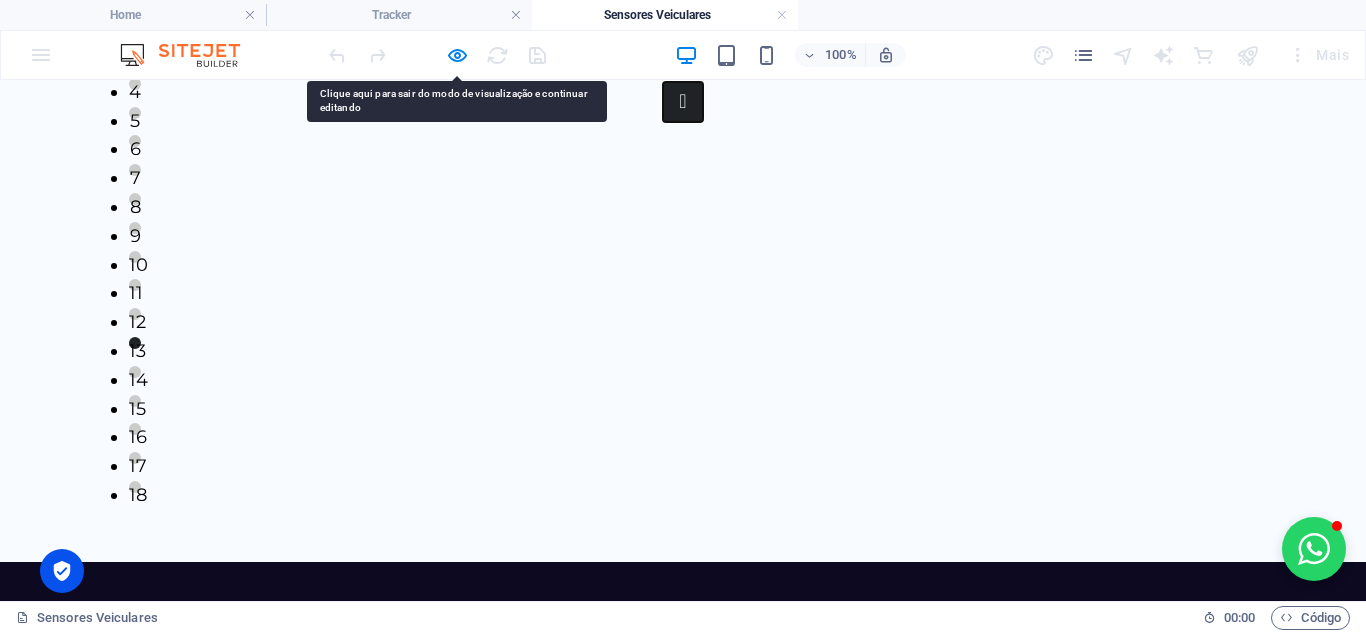 click at bounding box center (683, 102) 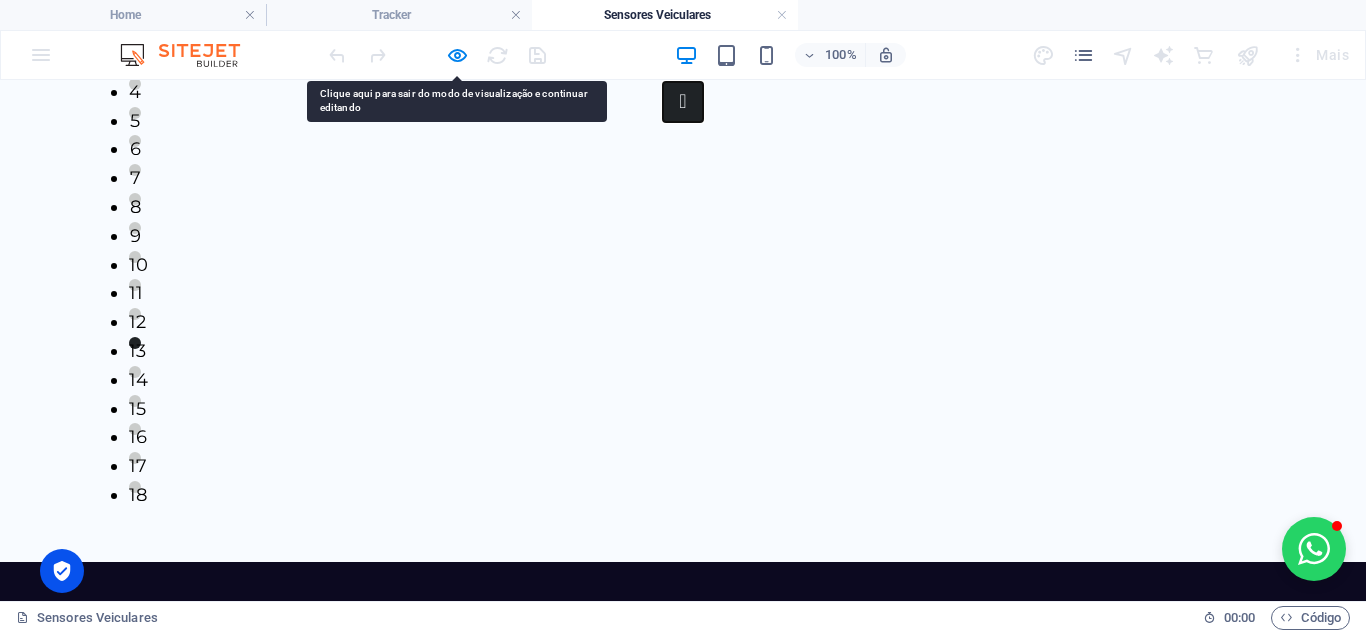 click at bounding box center [683, 102] 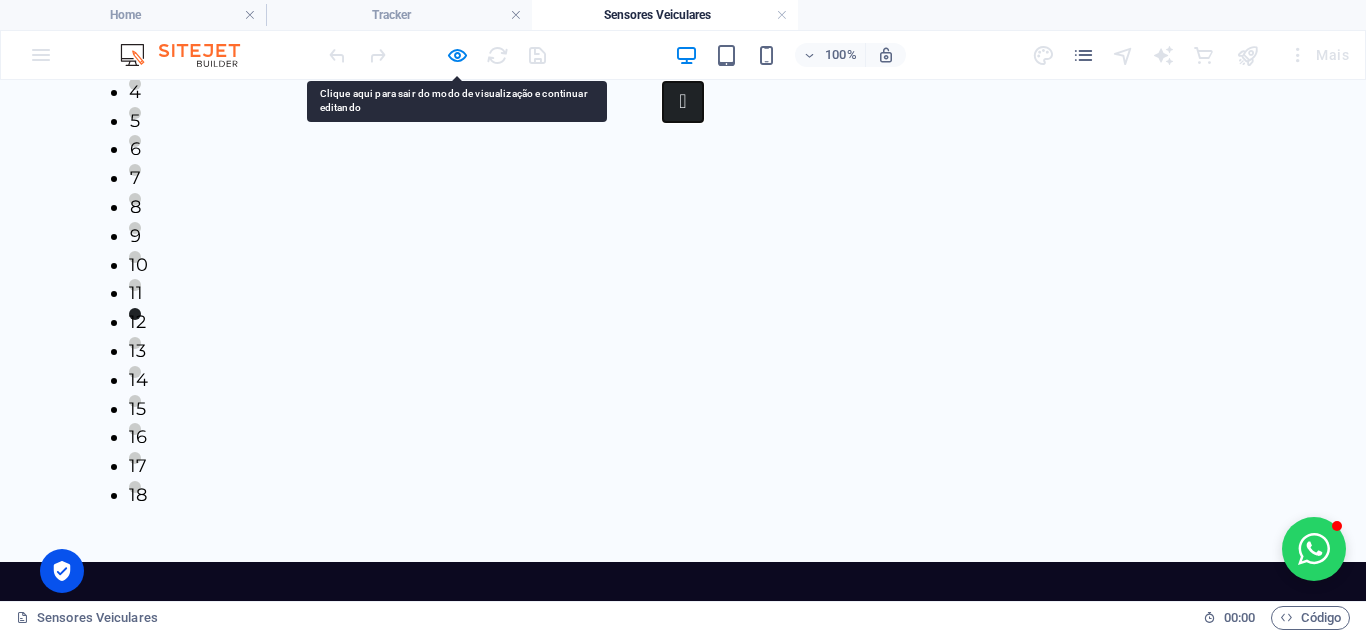 click at bounding box center [683, 102] 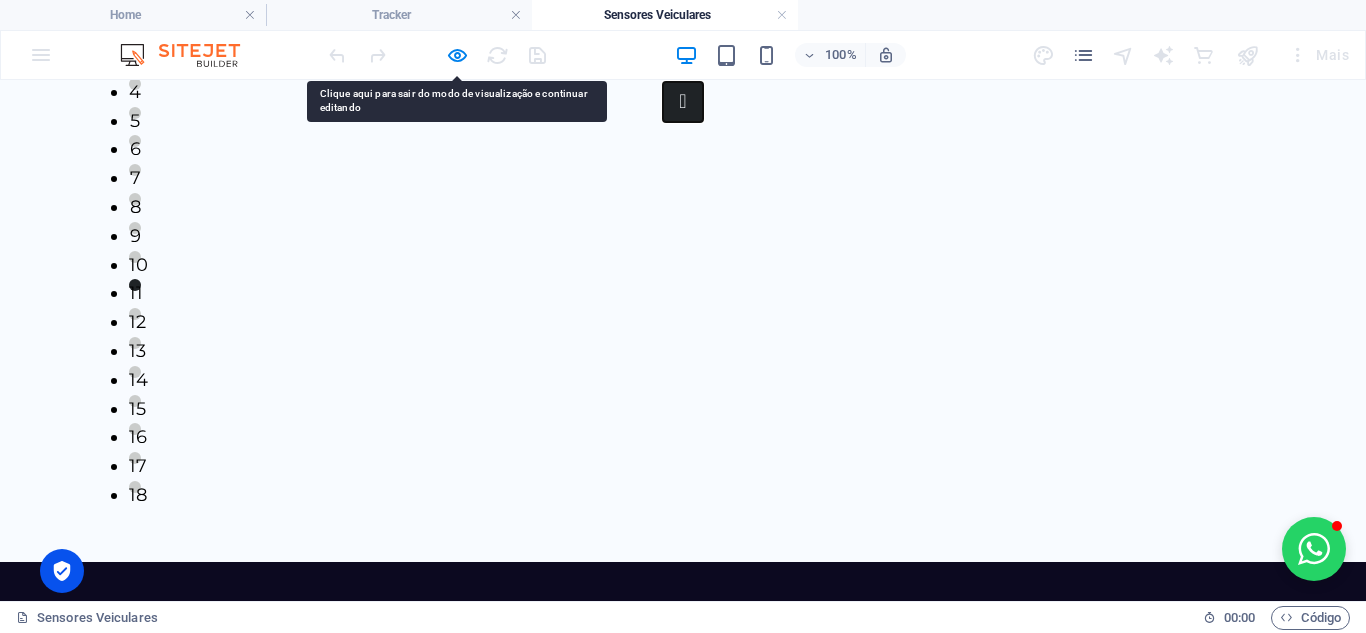 click at bounding box center [683, 102] 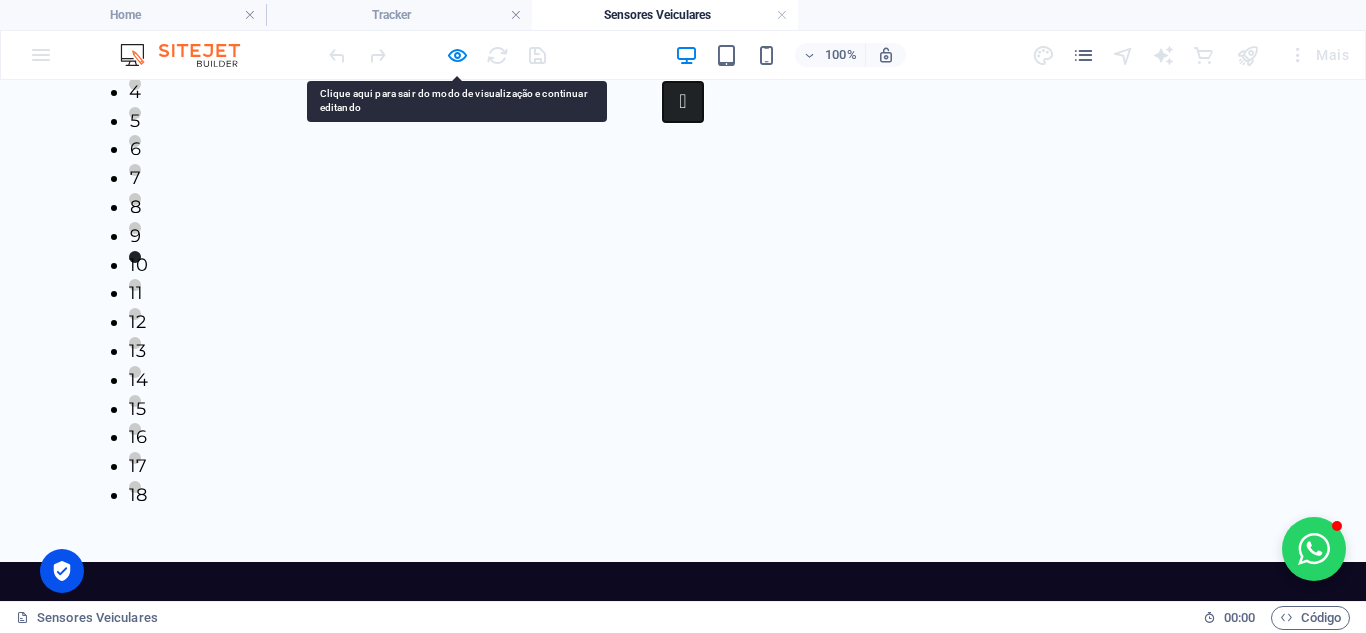 click at bounding box center (683, 102) 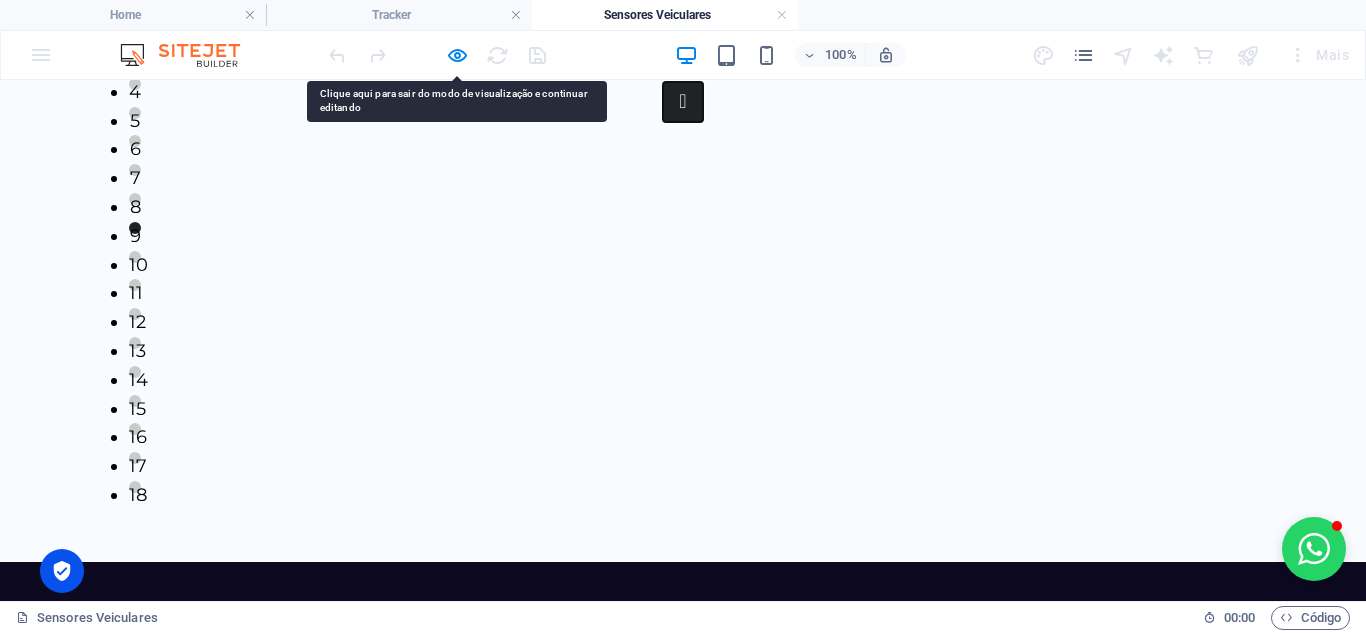 click at bounding box center (683, 102) 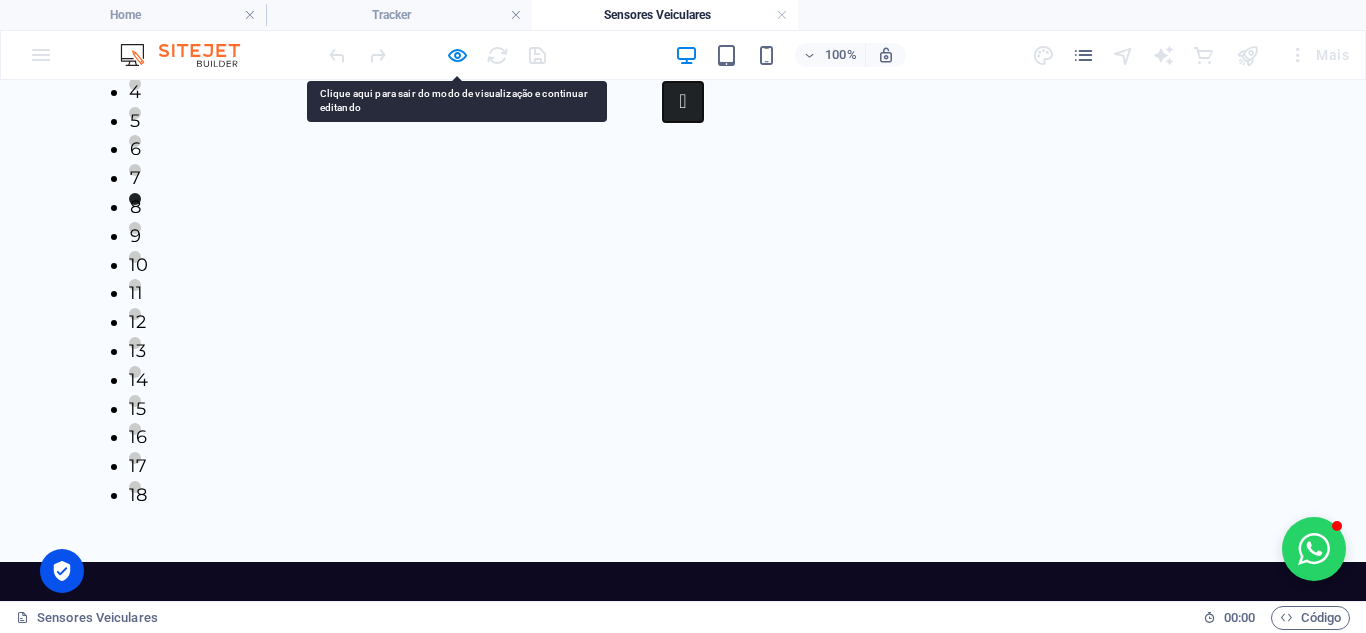 click at bounding box center (683, 102) 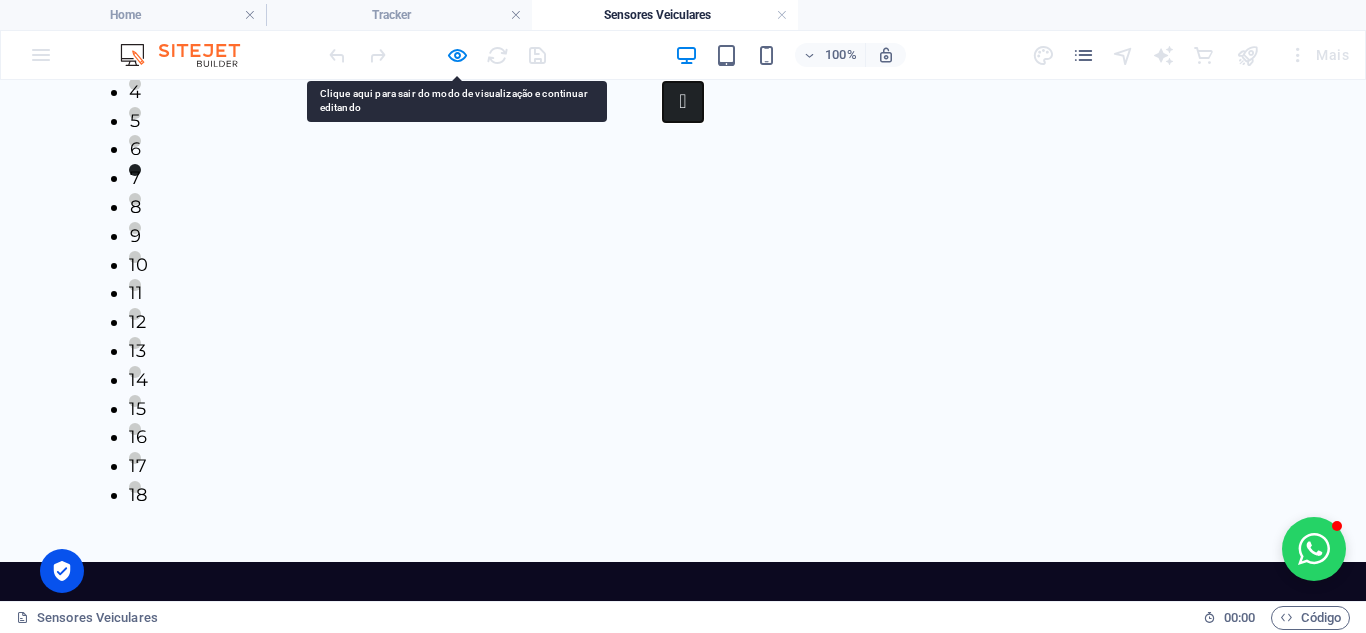 click at bounding box center [683, 102] 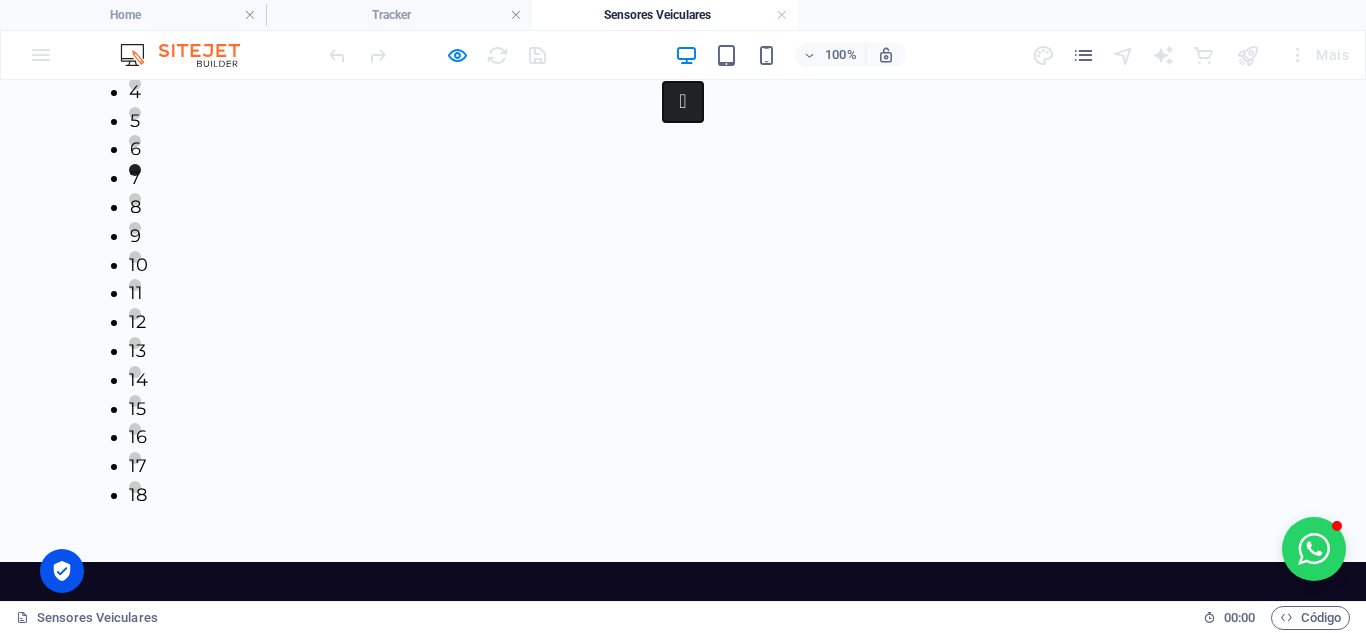 click at bounding box center [683, 102] 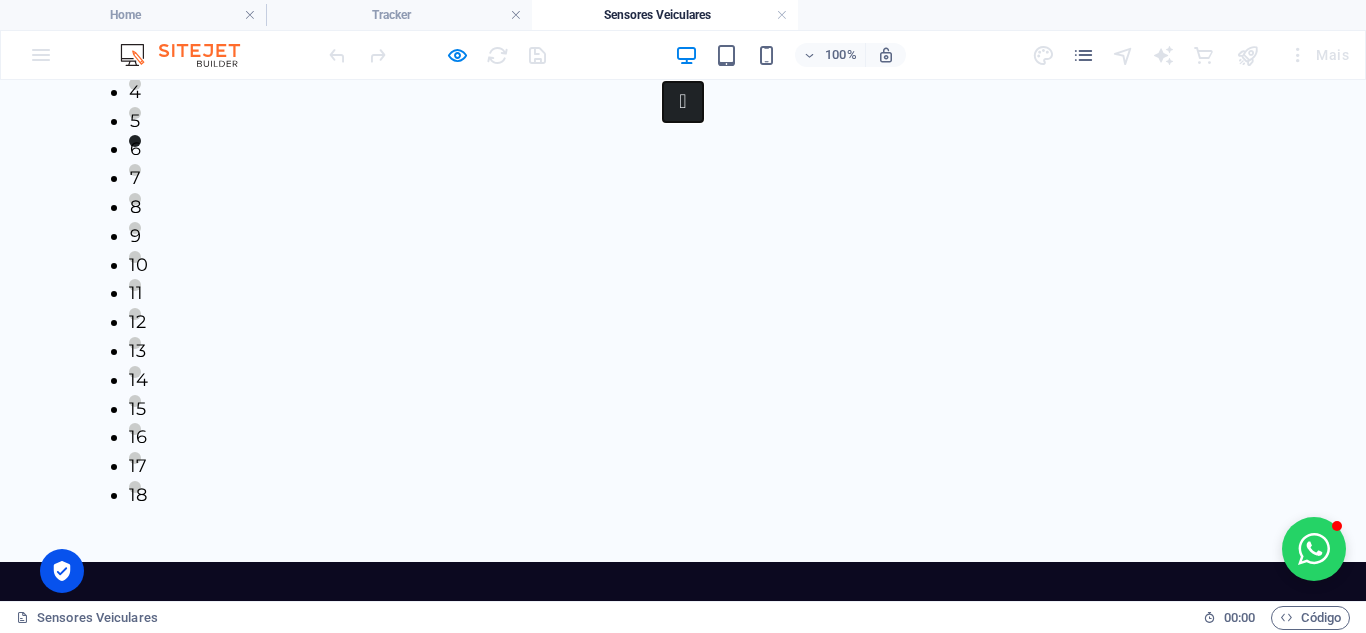 click at bounding box center [683, 102] 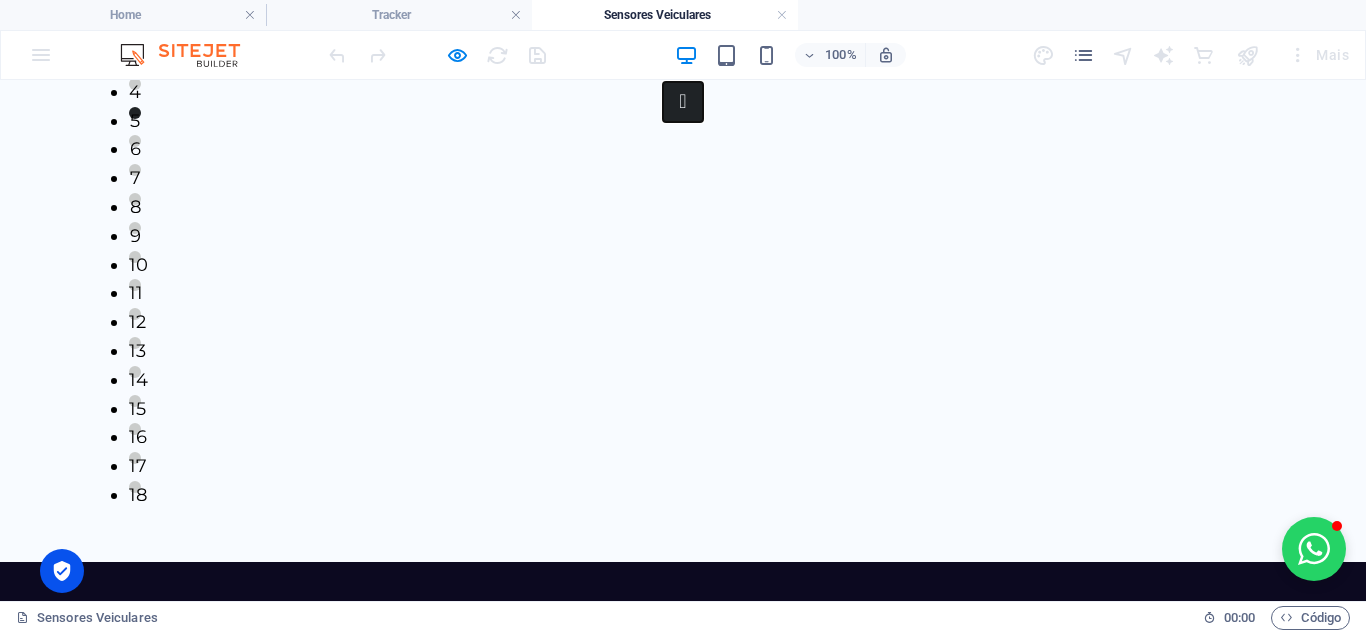 click at bounding box center [683, 102] 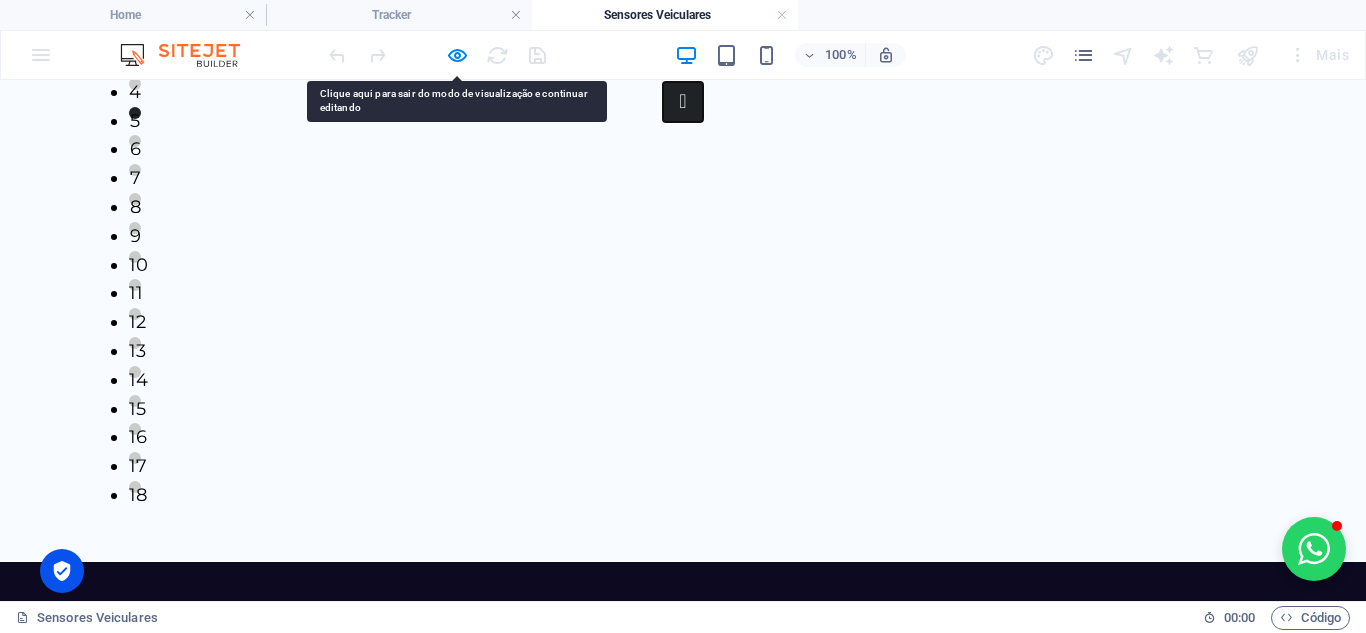 click at bounding box center (683, 102) 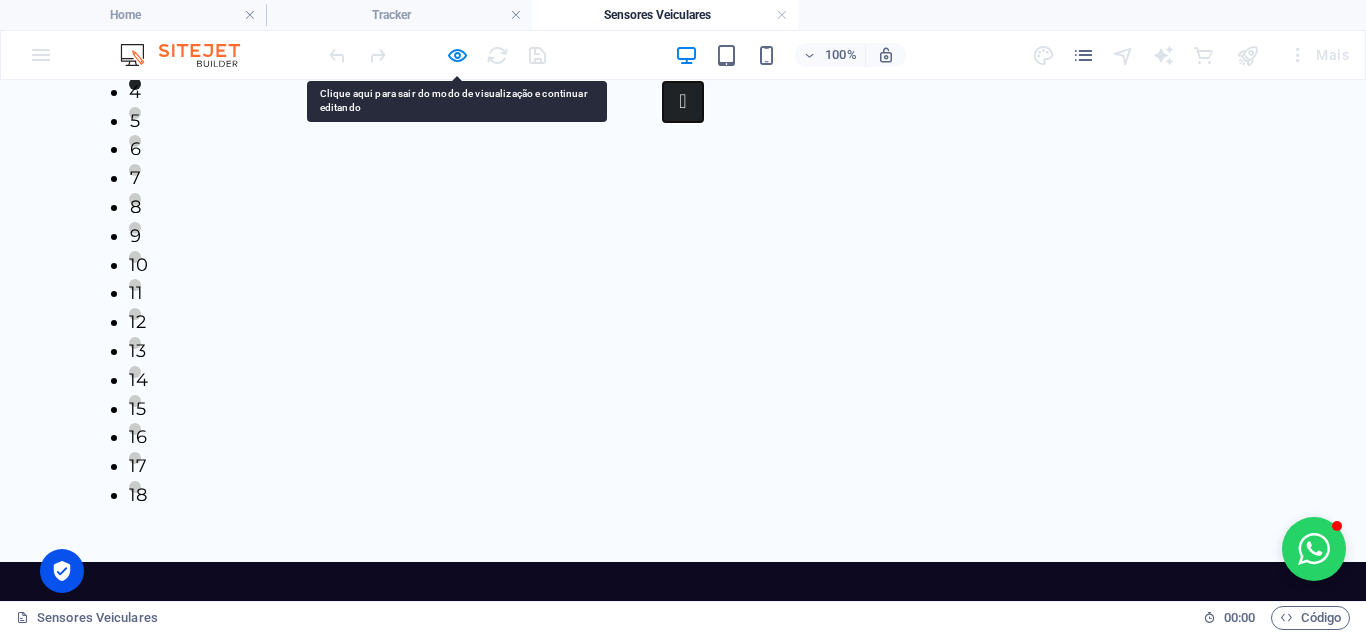 click at bounding box center (683, 102) 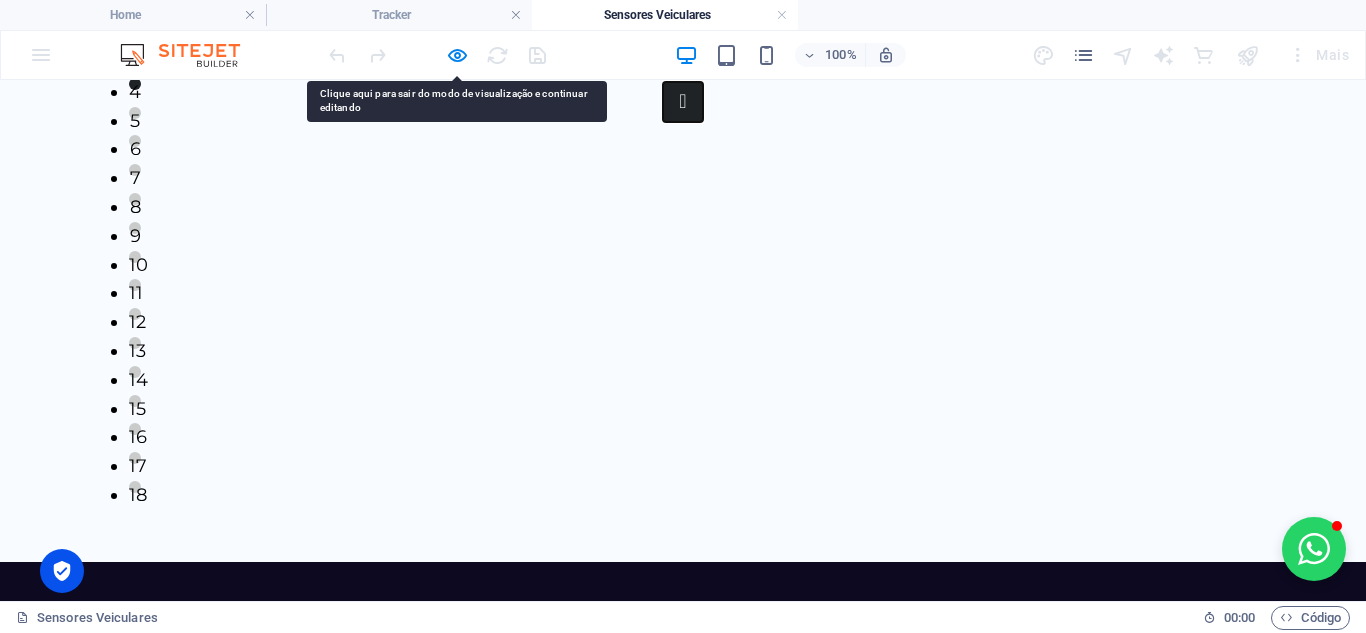 click at bounding box center [683, 102] 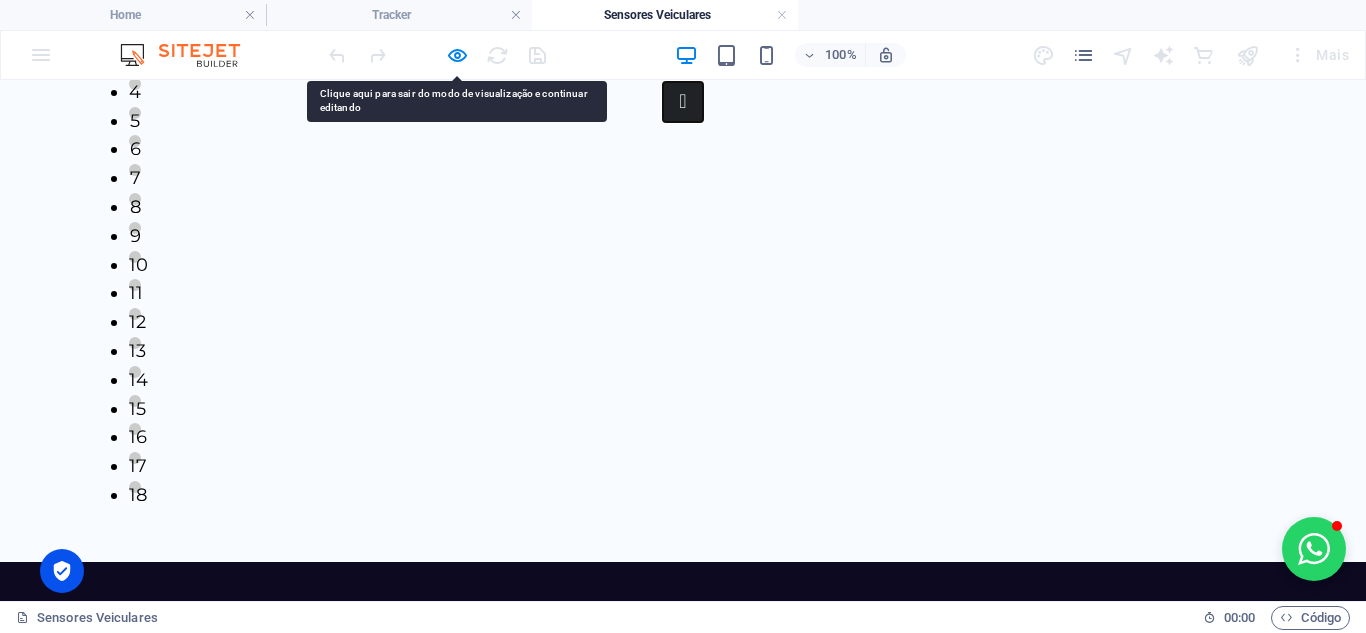 click at bounding box center (683, 102) 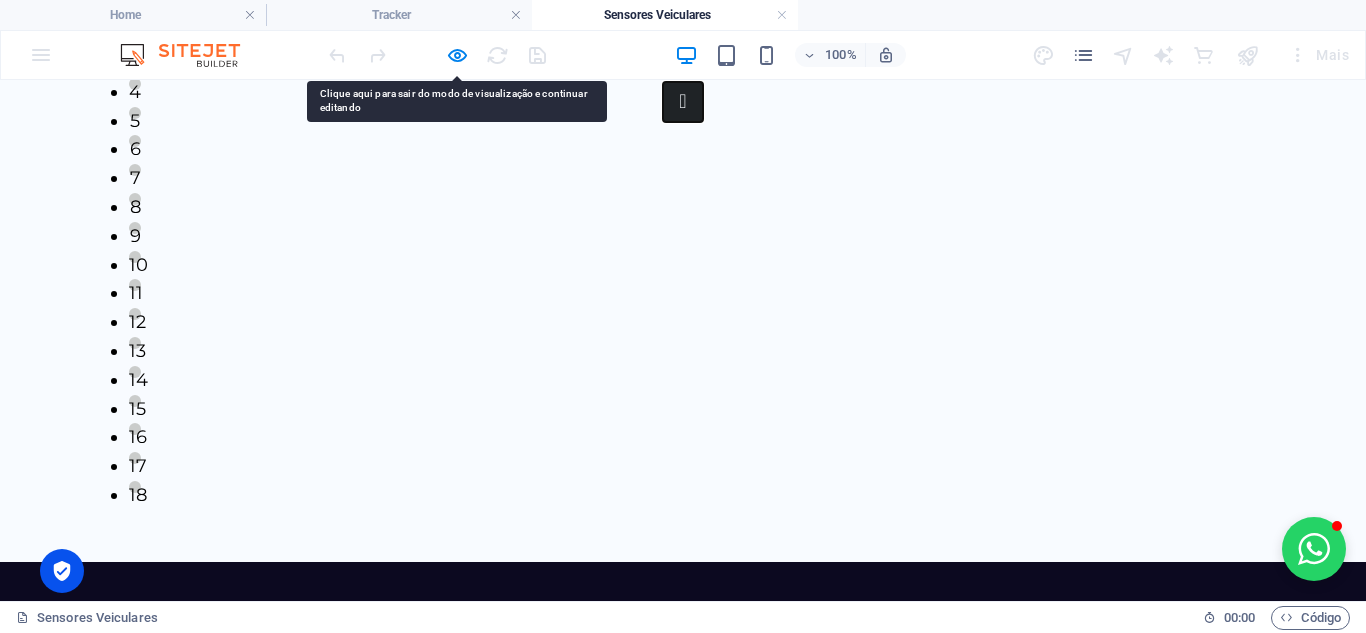 click at bounding box center (683, 102) 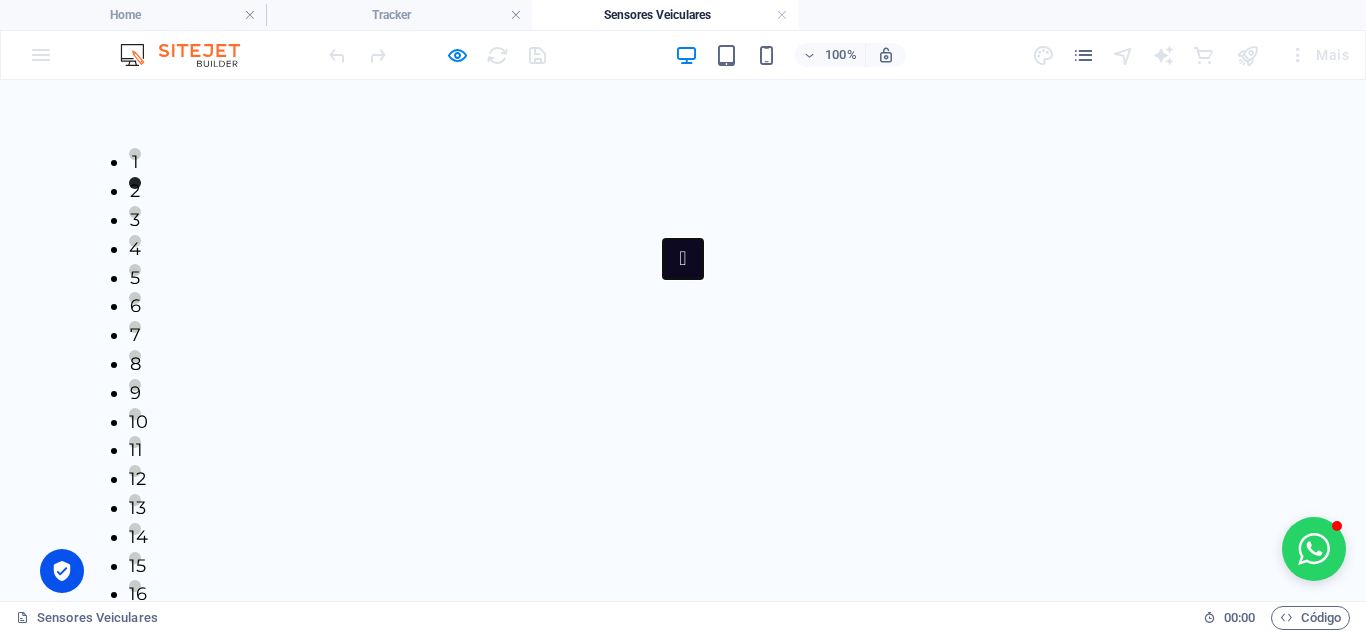 scroll, scrollTop: 972, scrollLeft: 0, axis: vertical 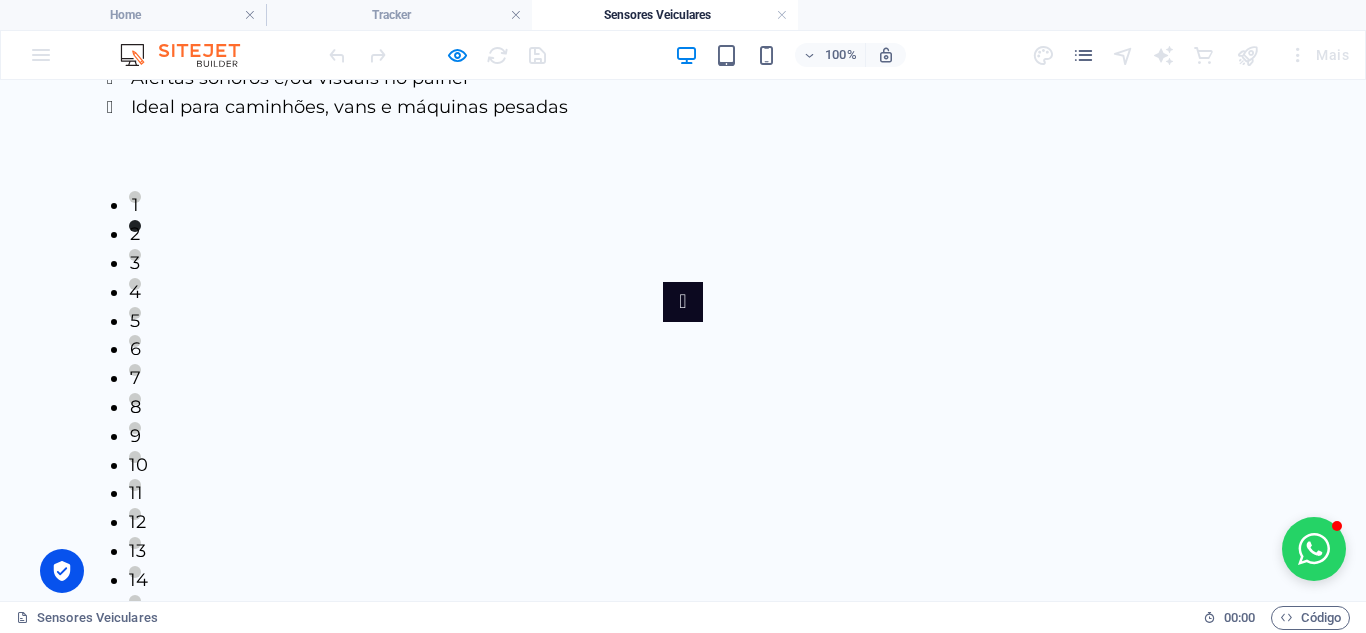 click at bounding box center (-1718, 1702) 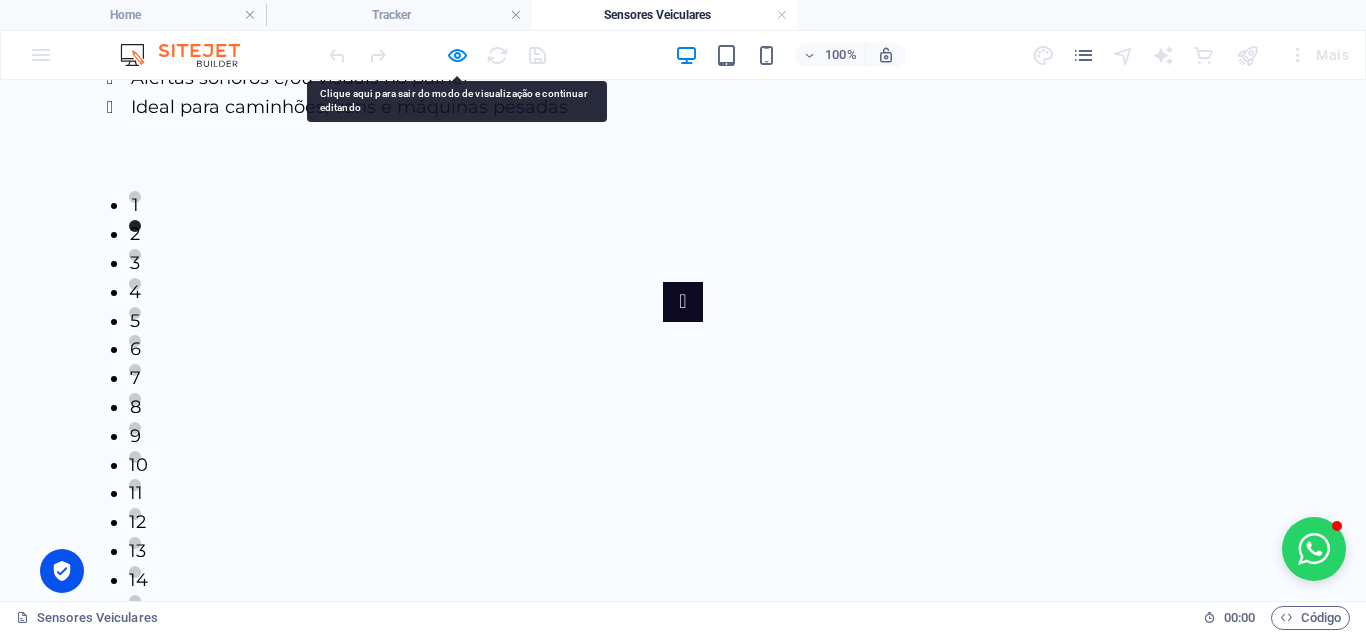 click at bounding box center (-1718, 1702) 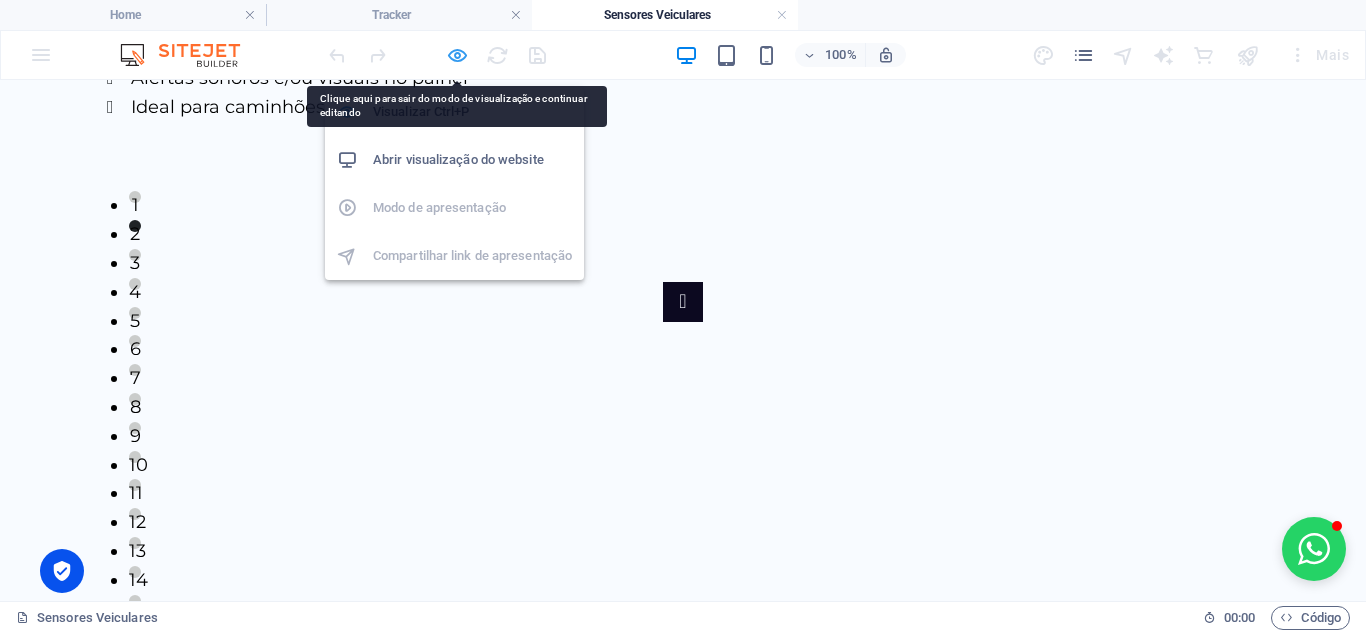 click at bounding box center (457, 55) 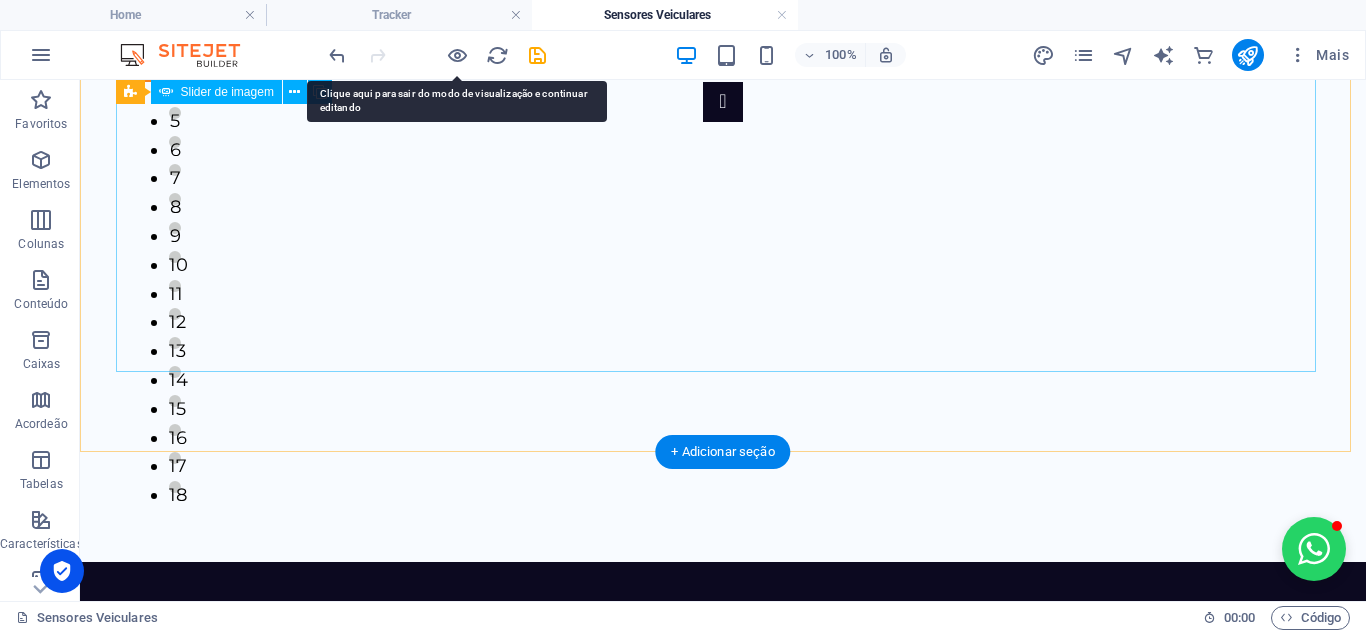 click on "1 2 3 1 2 1 2 3 1 2 1 2 3 4 5 6 7 8 9 10 11 12 13 14 15 16 17 18" at bounding box center [723, 282] 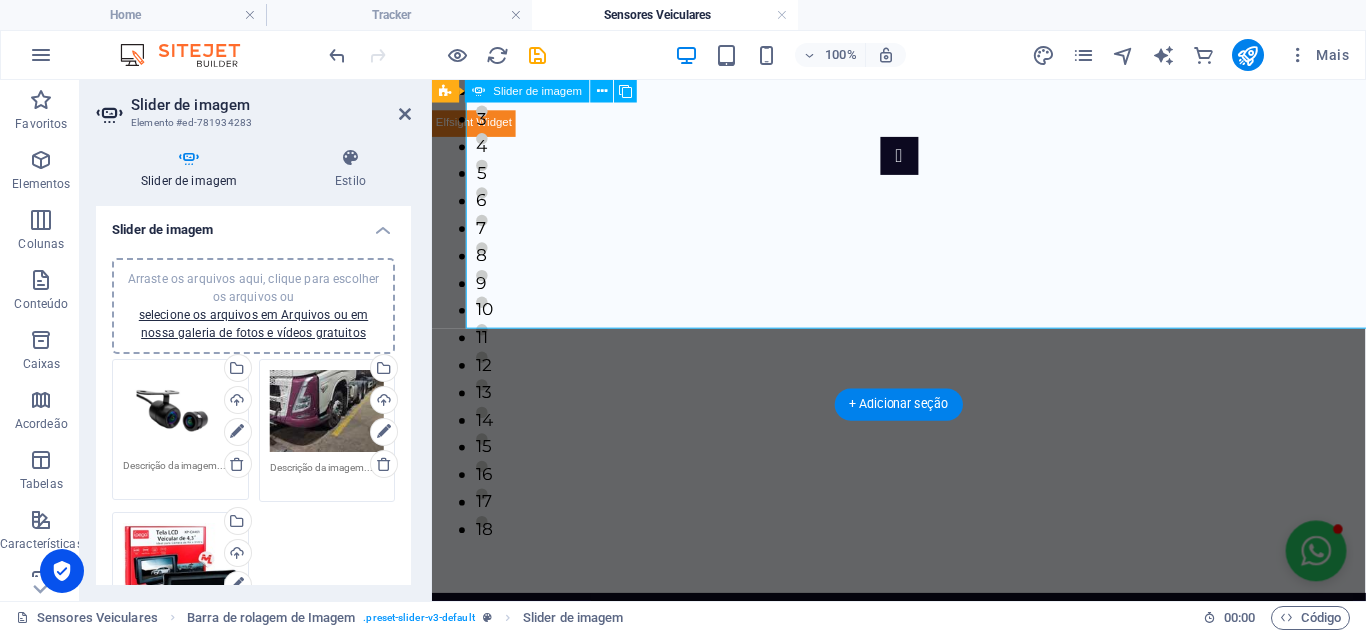 scroll, scrollTop: 1232, scrollLeft: 0, axis: vertical 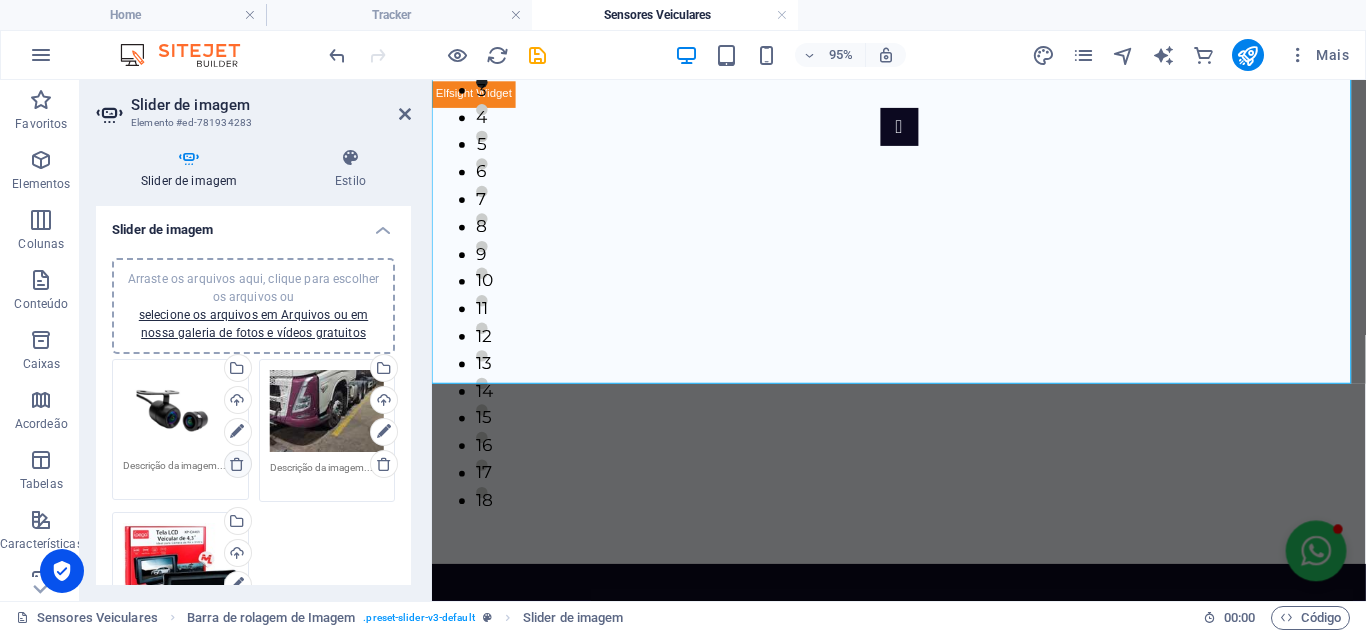 click at bounding box center (237, 464) 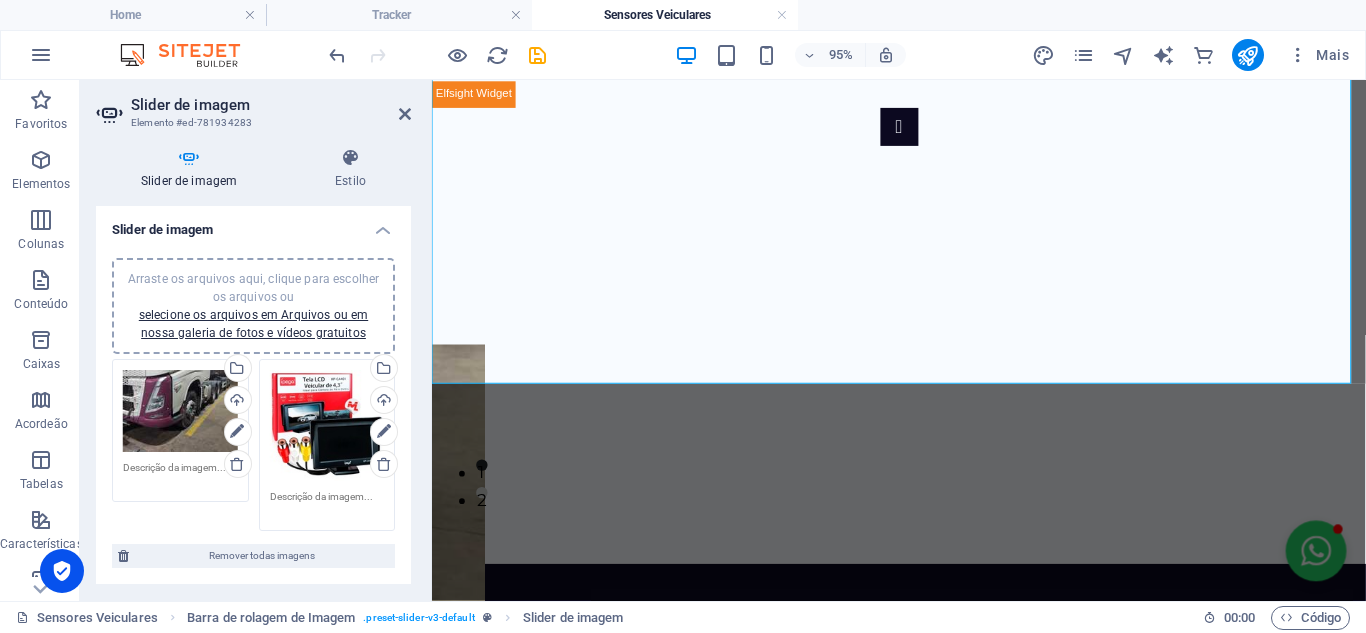 click on "Arraste os arquivos aqui, clique para escolher os arquivos ou selecione os arquivos em Arquivos ou em nossa galeria de fotos e vídeos gratuitos" at bounding box center [327, 425] 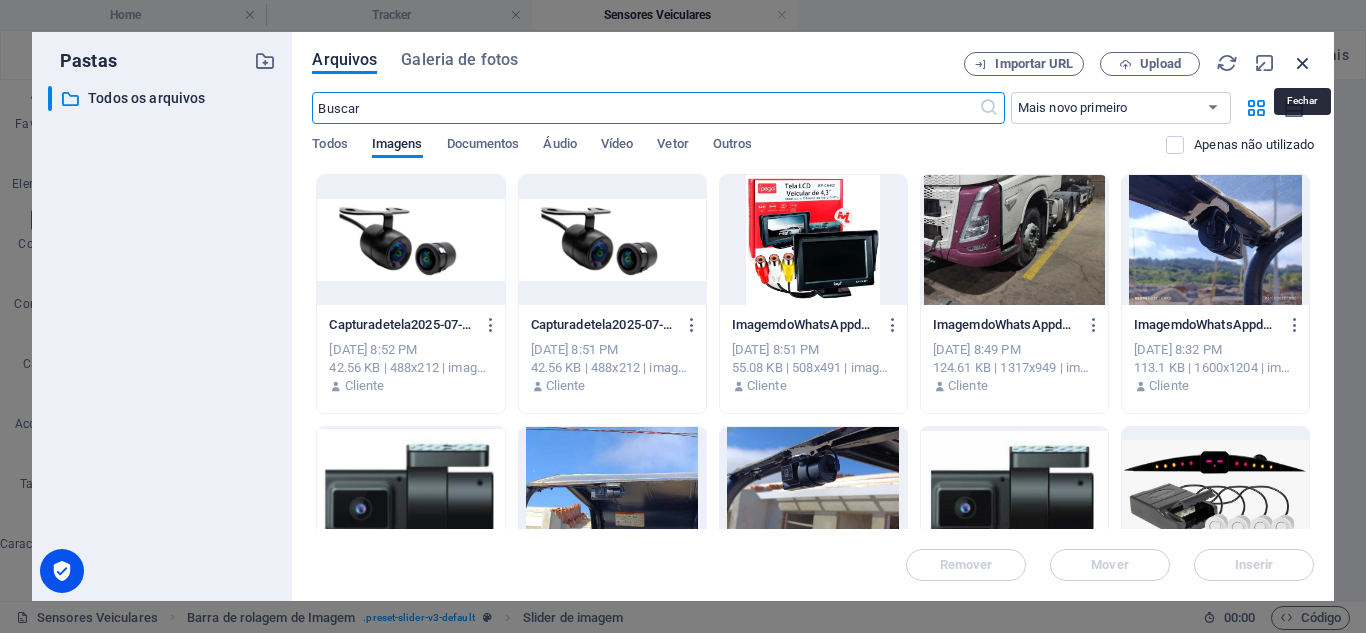 click at bounding box center [1303, 63] 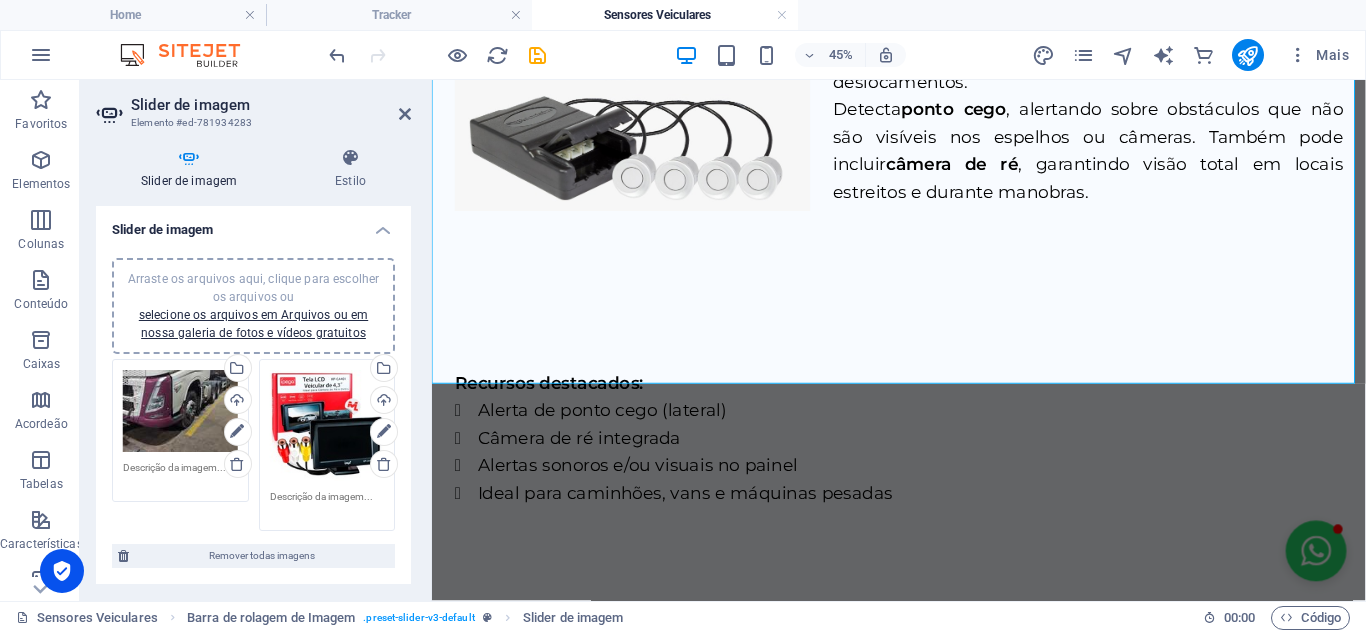 scroll, scrollTop: 1232, scrollLeft: 0, axis: vertical 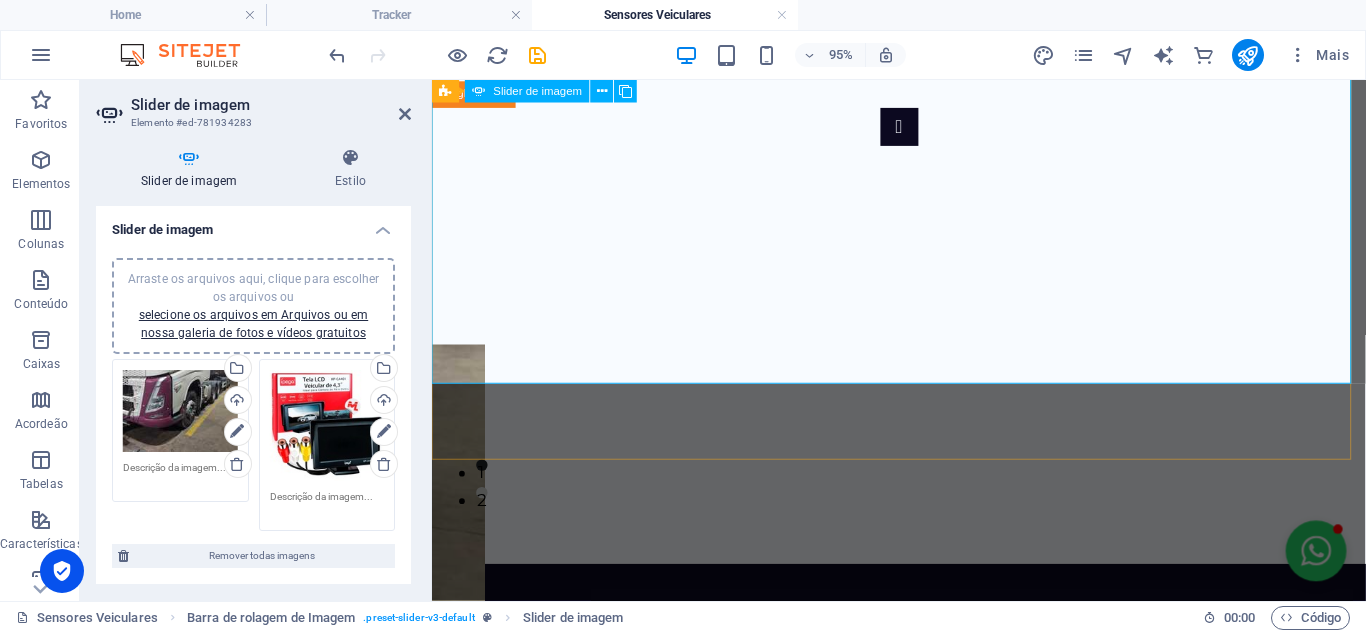 click at bounding box center (924, 1430) 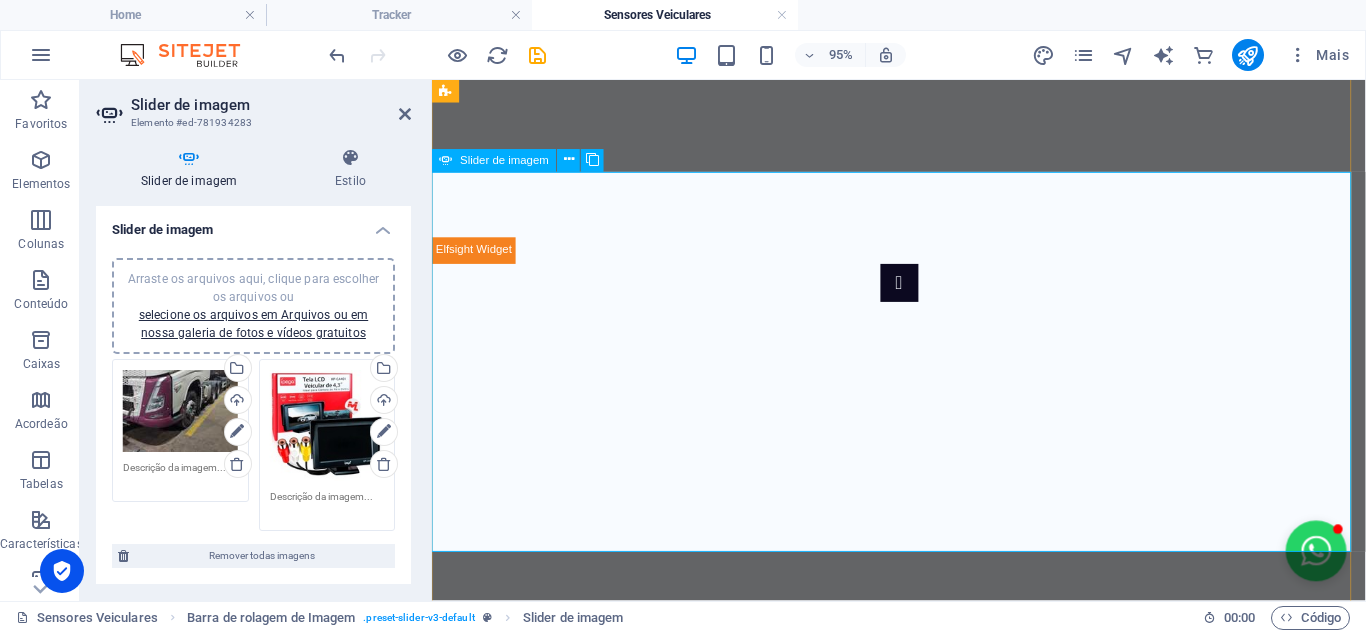 scroll, scrollTop: 1032, scrollLeft: 0, axis: vertical 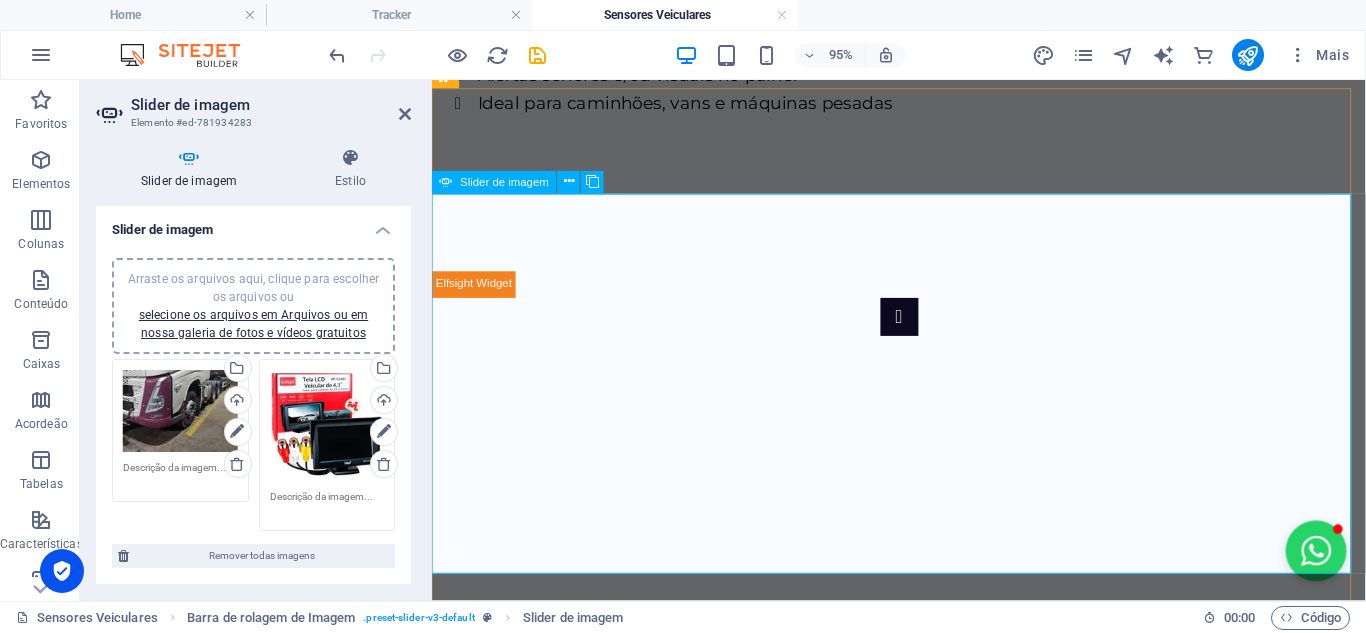 click at bounding box center (-1250, 1084) 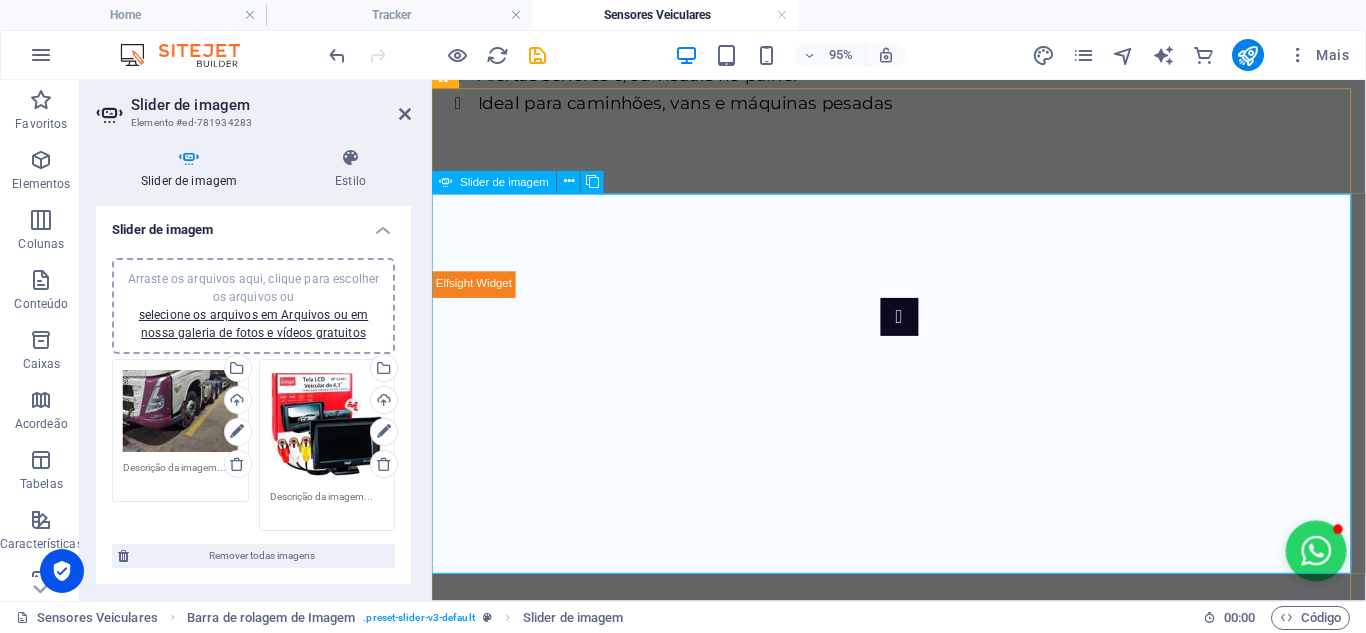click at bounding box center (-1250, 1084) 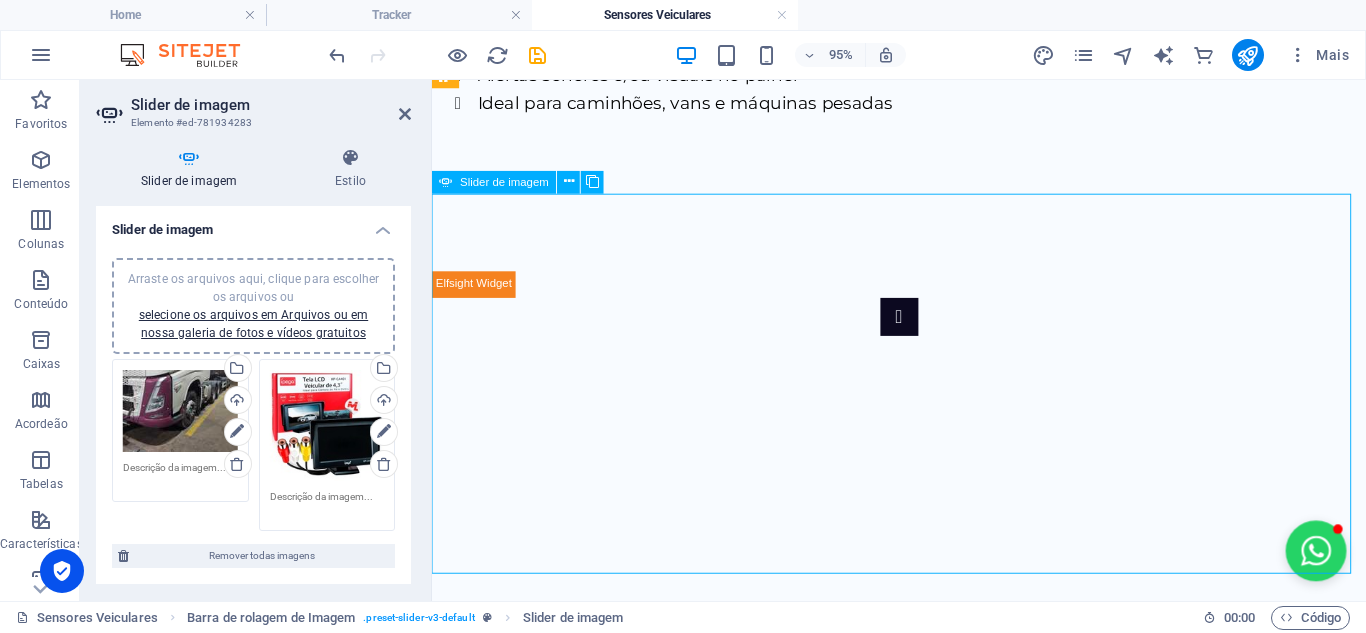 drag, startPoint x: 911, startPoint y: 395, endPoint x: 944, endPoint y: 332, distance: 71.11962 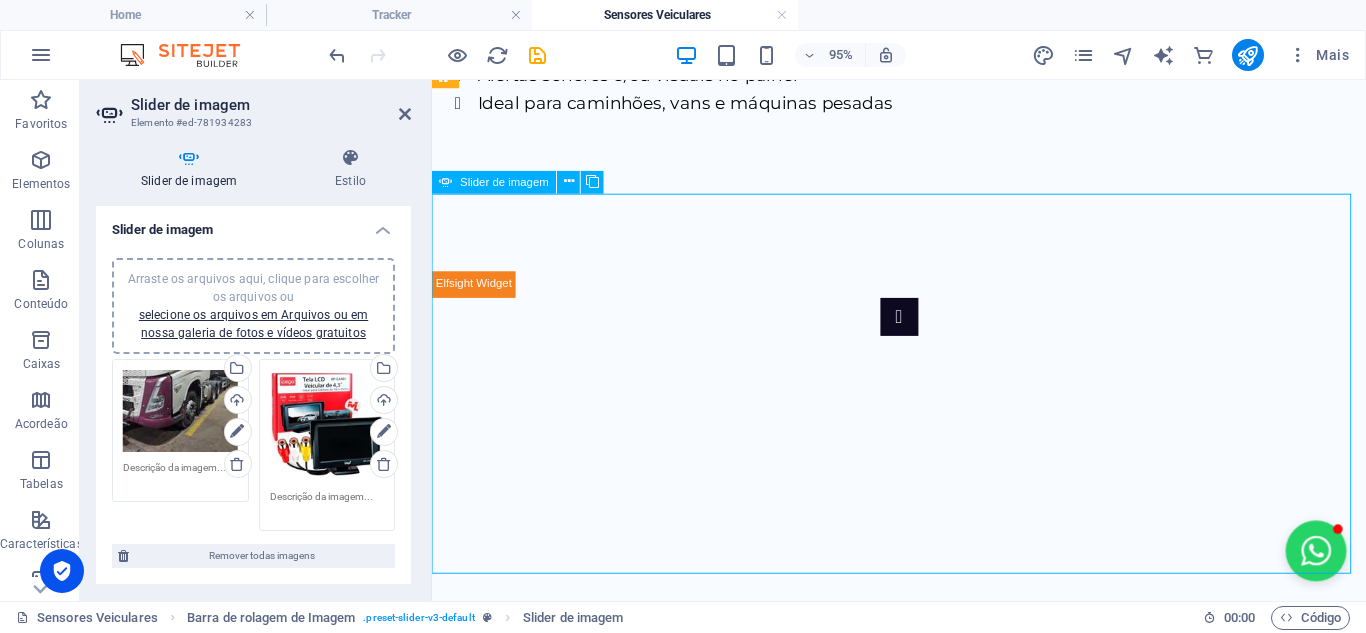 click on "1 2" at bounding box center (923, 510) 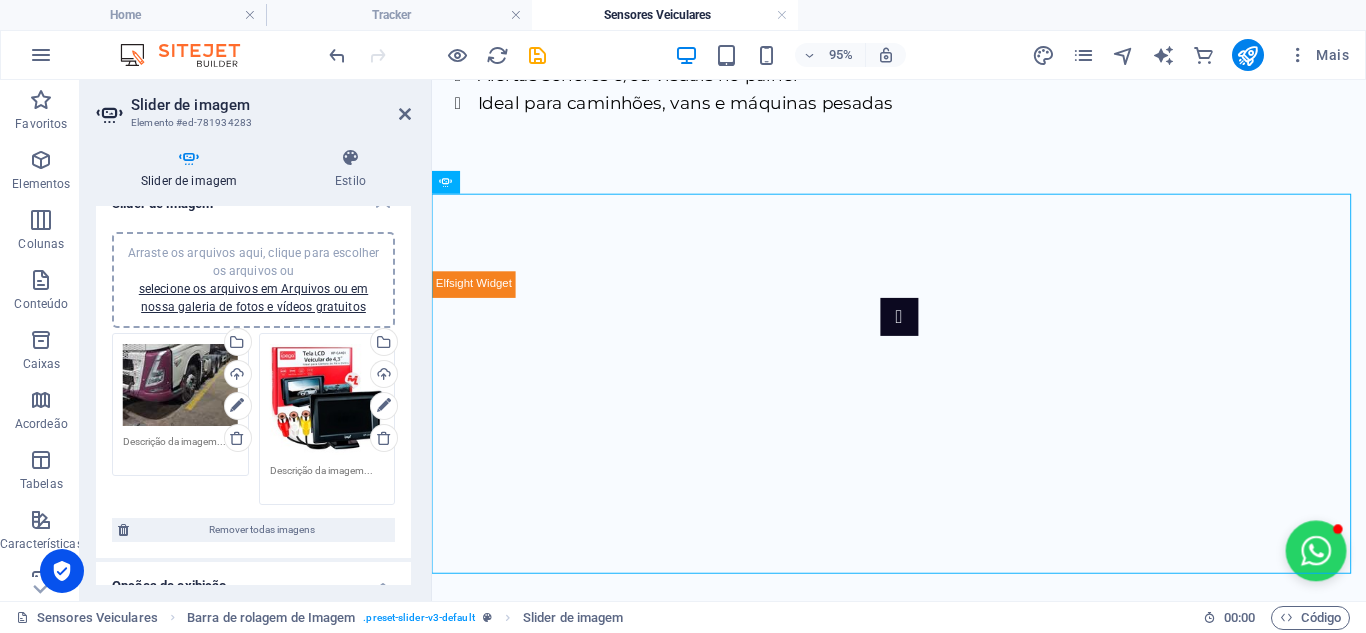 scroll, scrollTop: 0, scrollLeft: 0, axis: both 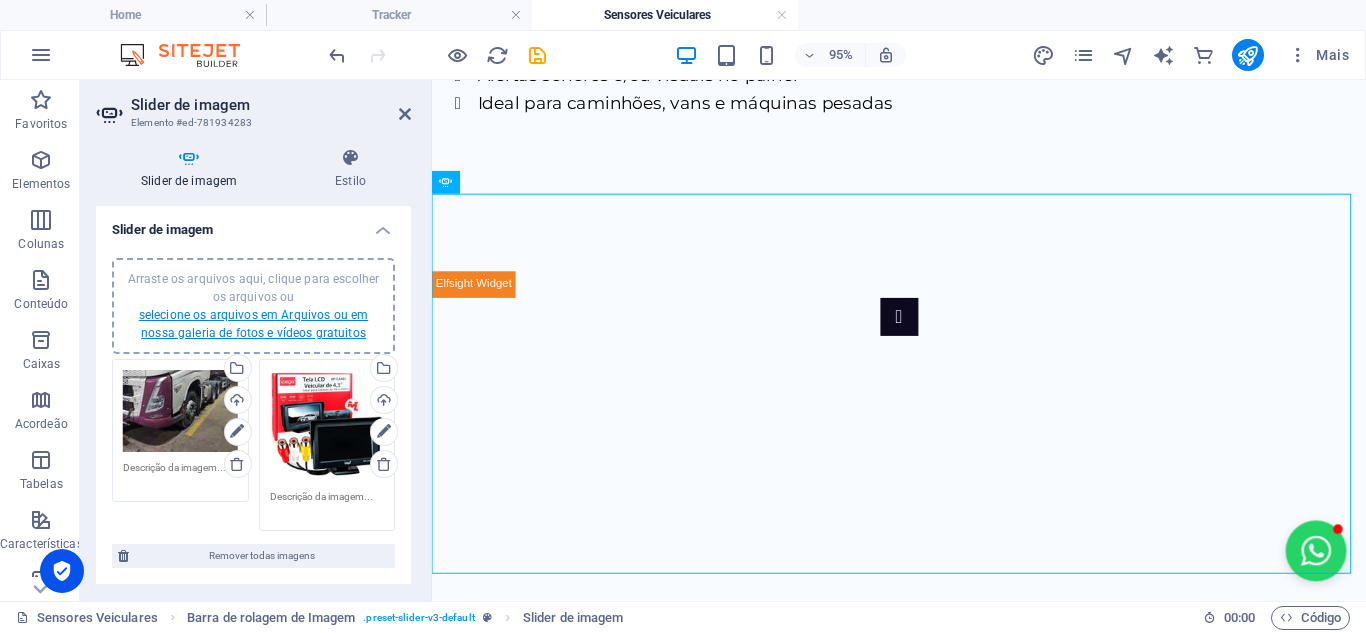 click on "selecione os arquivos em Arquivos ou em nossa galeria de fotos e vídeos gratuitos" at bounding box center [253, 324] 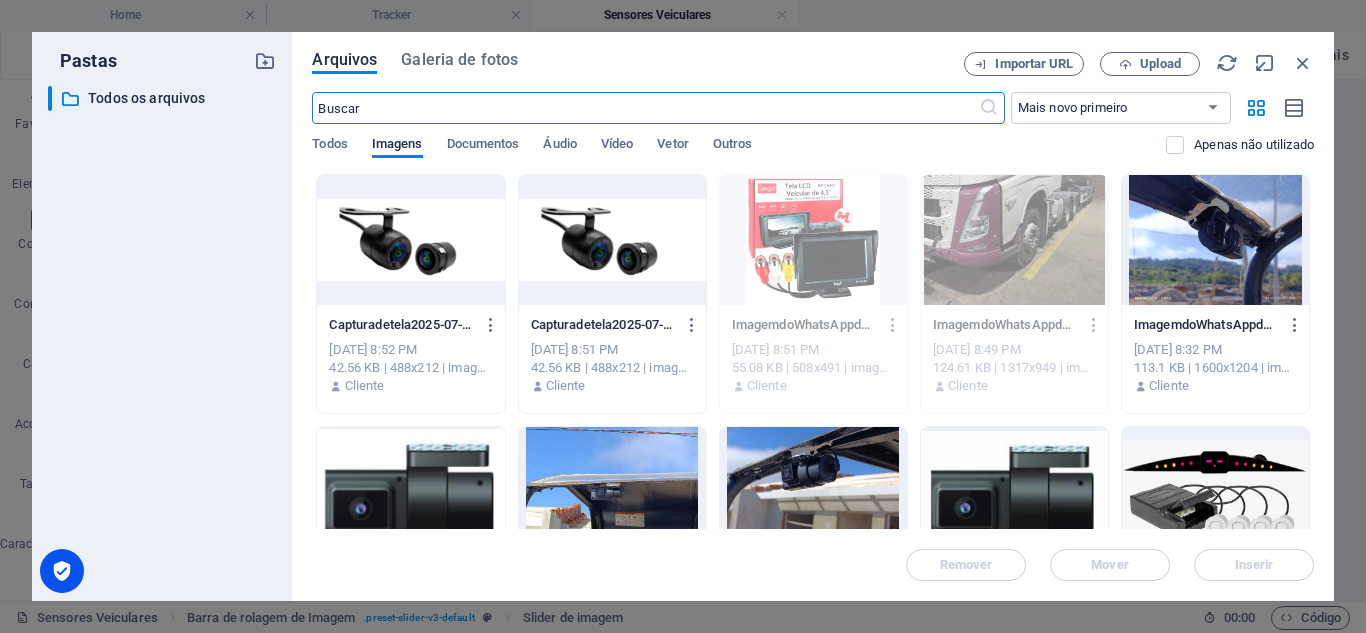 scroll, scrollTop: 622, scrollLeft: 0, axis: vertical 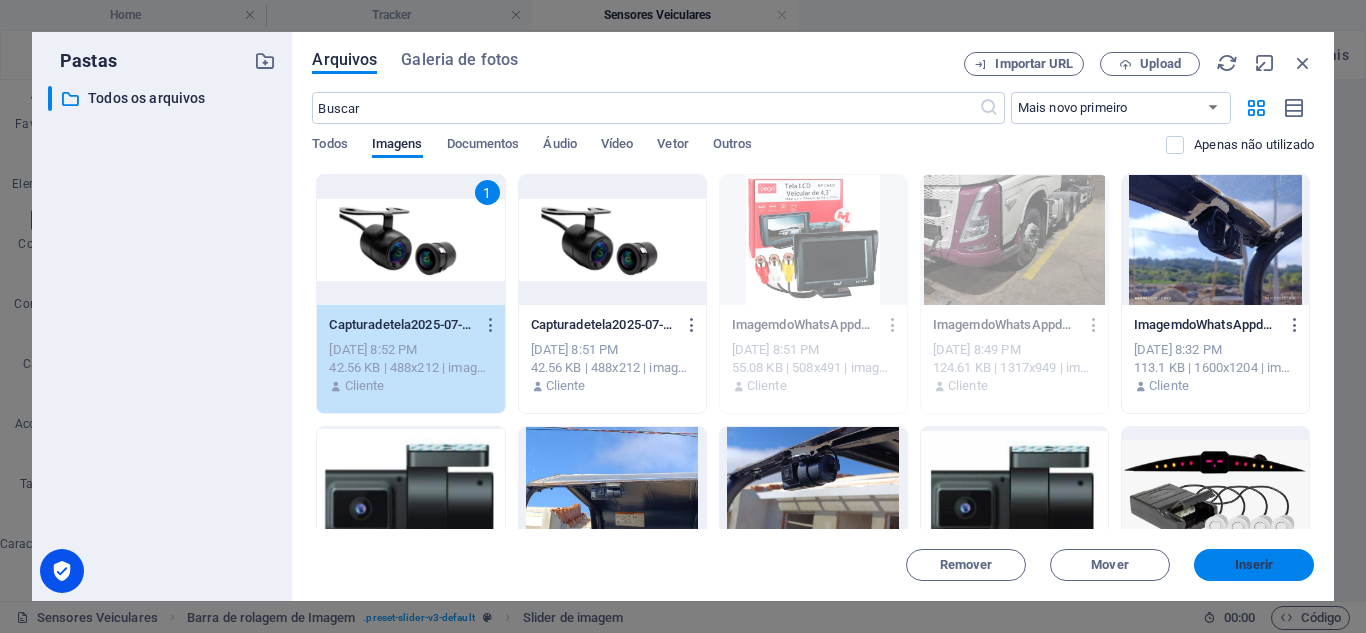 click on "Inserir" at bounding box center (1254, 565) 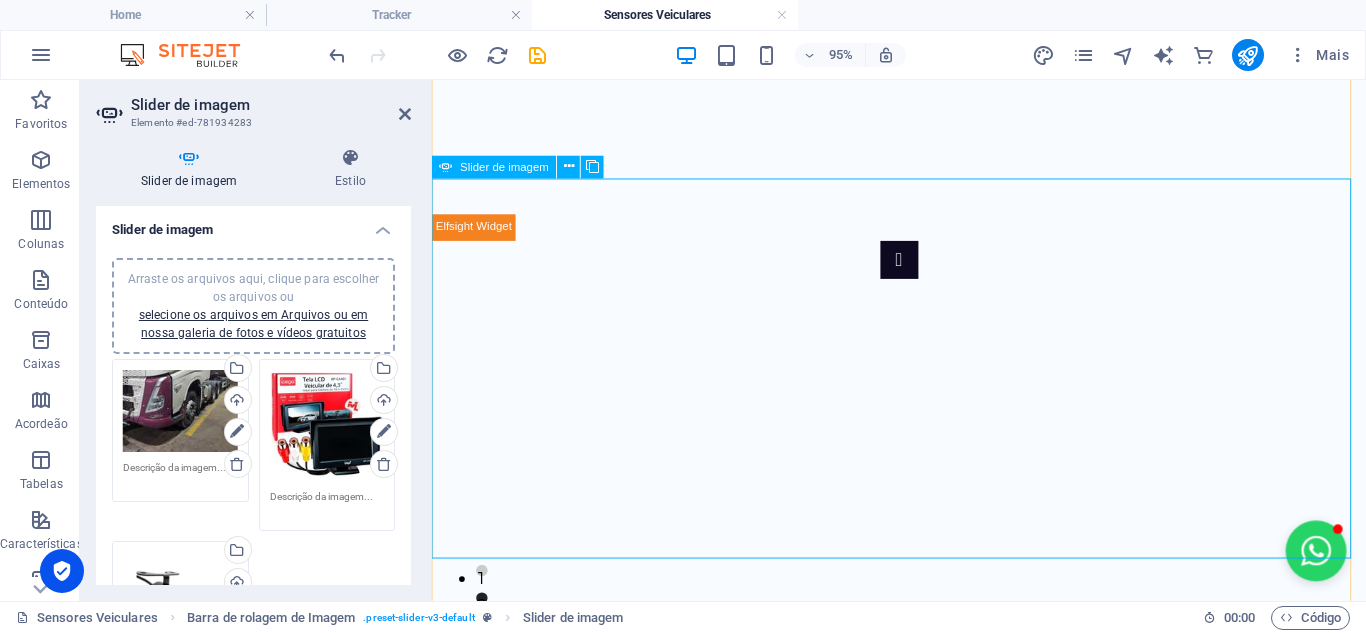 scroll, scrollTop: 1132, scrollLeft: 0, axis: vertical 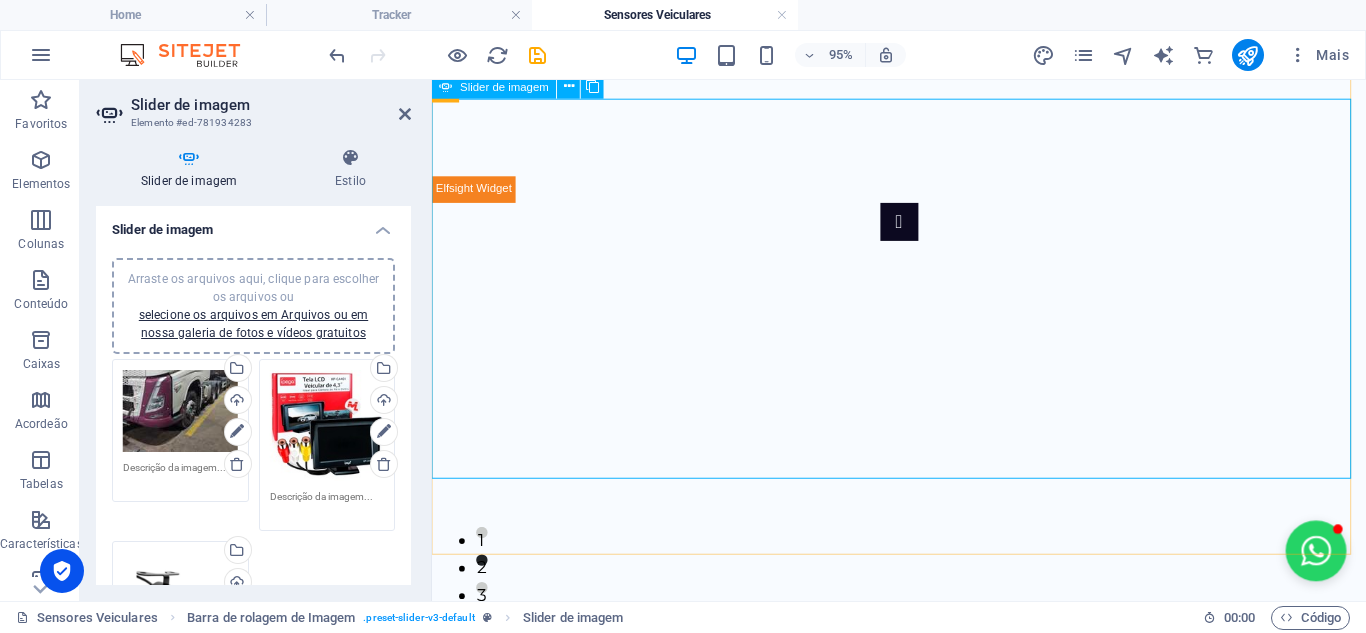 click at bounding box center (924, 1723) 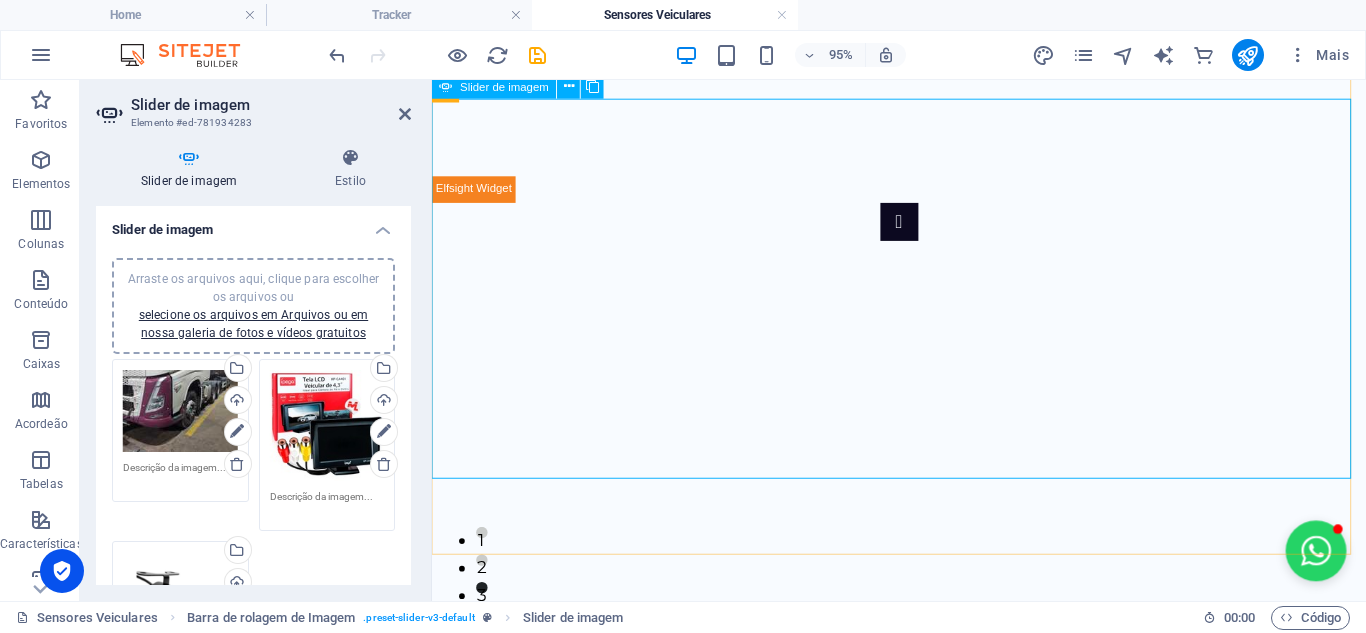 scroll, scrollTop: 1032, scrollLeft: 0, axis: vertical 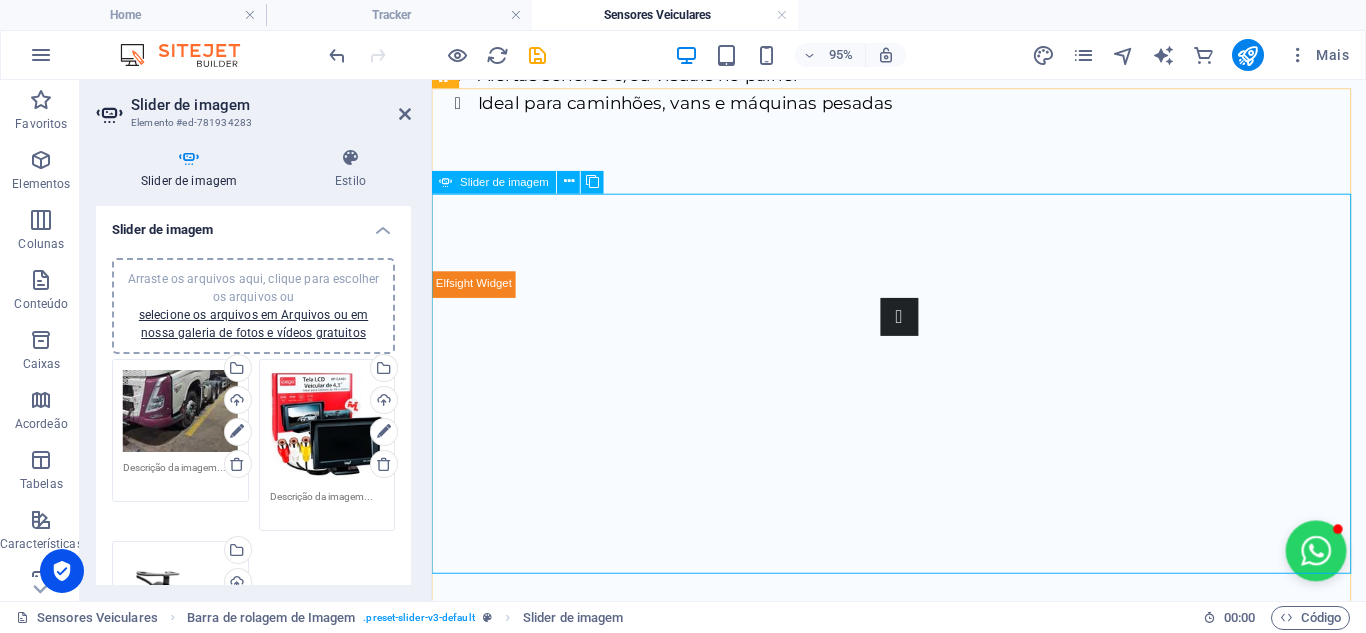 click at bounding box center (924, 330) 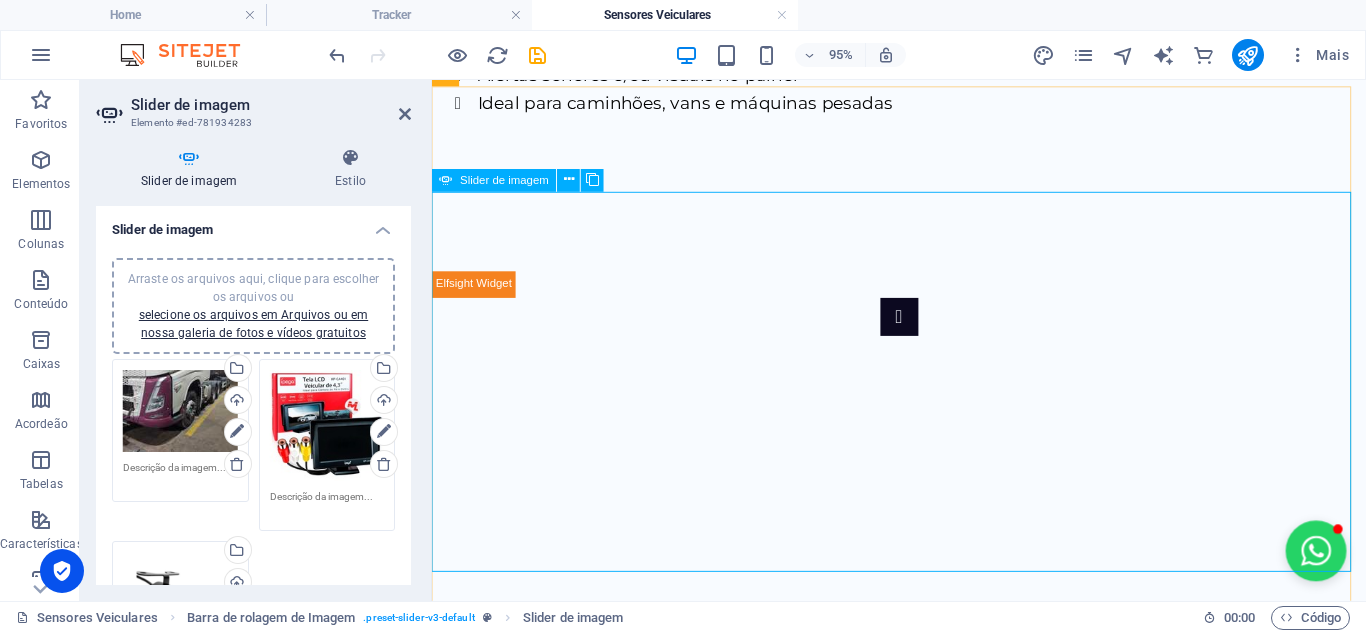 scroll, scrollTop: 1132, scrollLeft: 0, axis: vertical 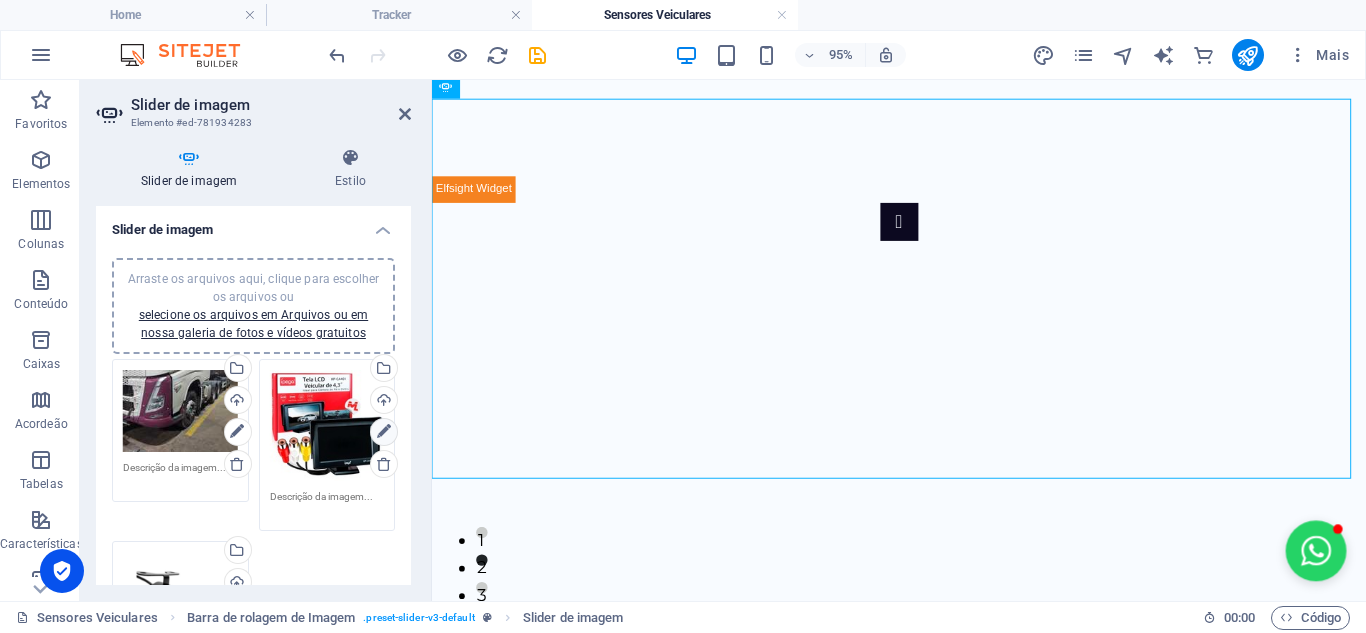 click at bounding box center (384, 432) 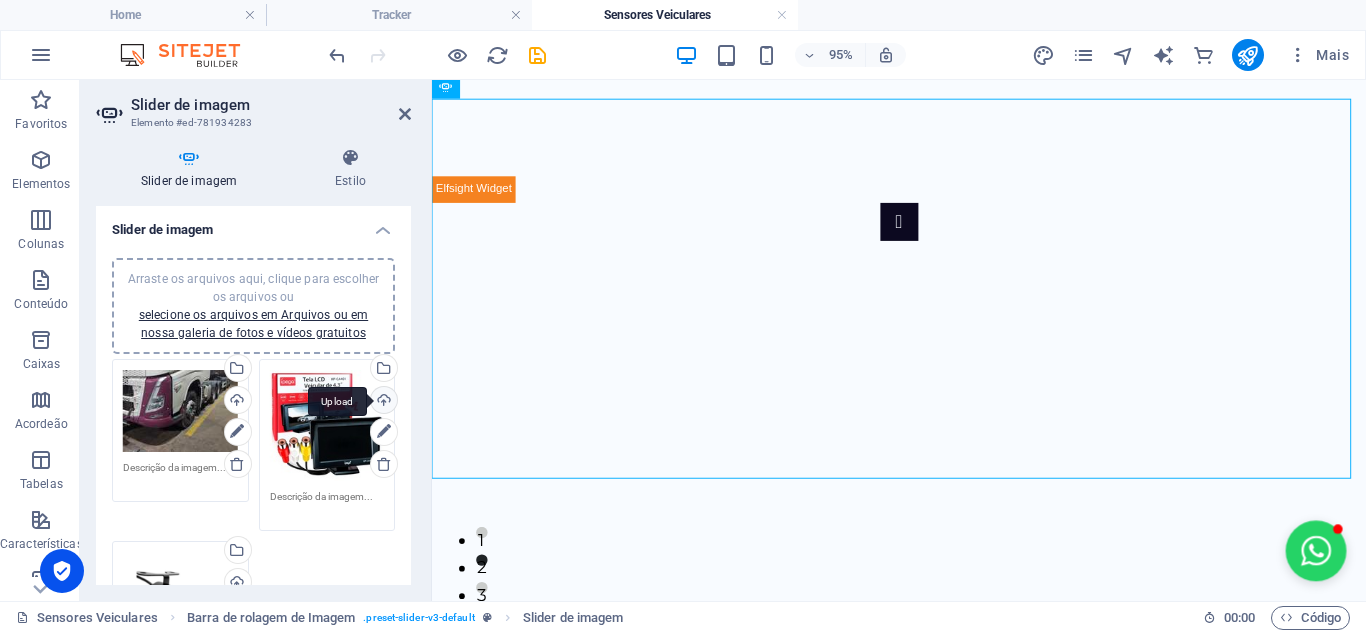 click on "Upload" at bounding box center [382, 402] 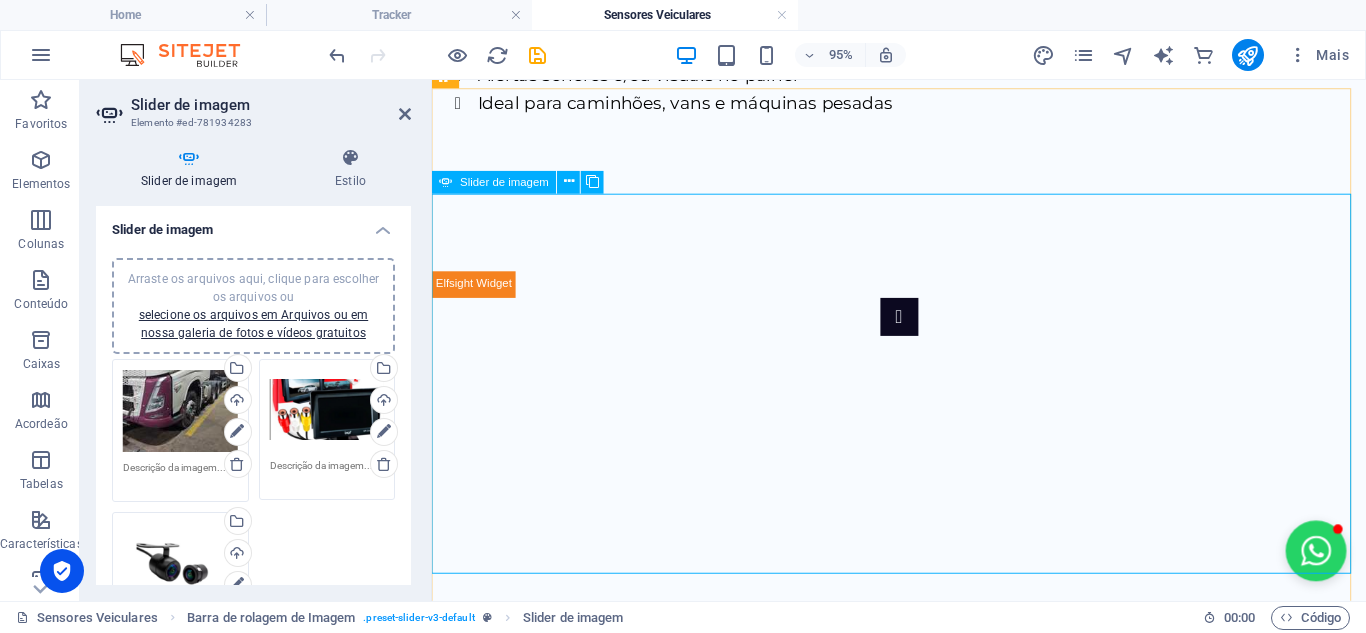 scroll, scrollTop: 1132, scrollLeft: 0, axis: vertical 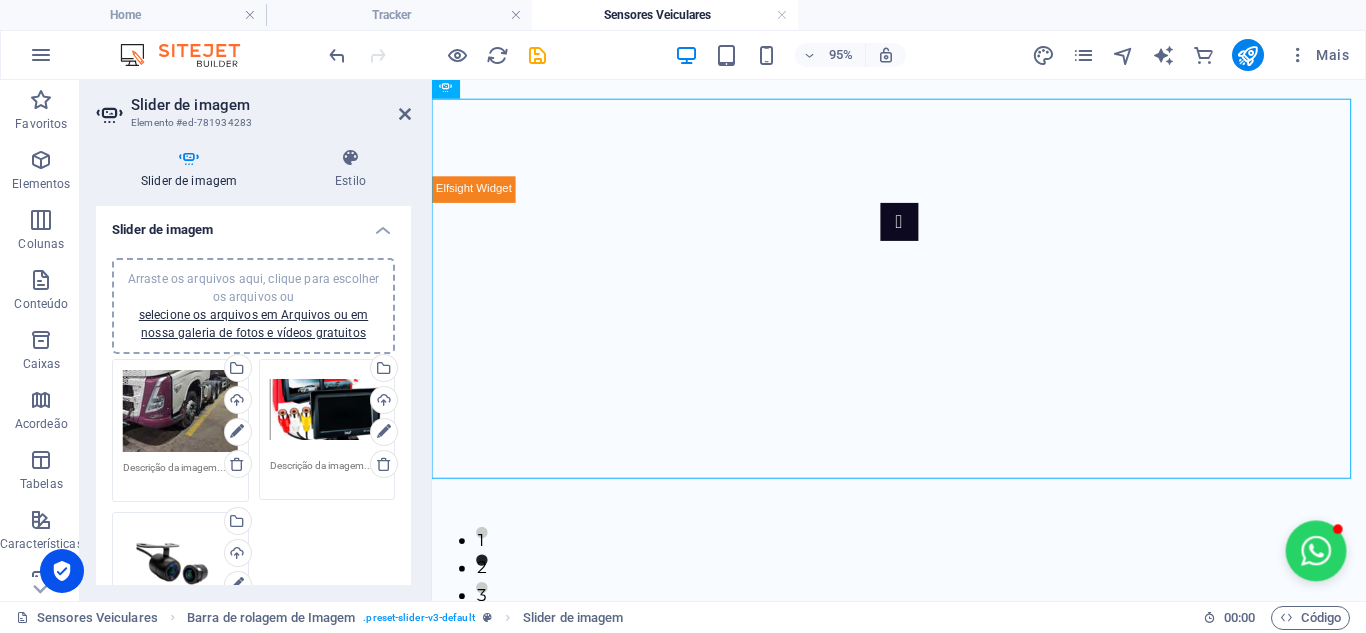 click on "Slider de imagem" at bounding box center [253, 224] 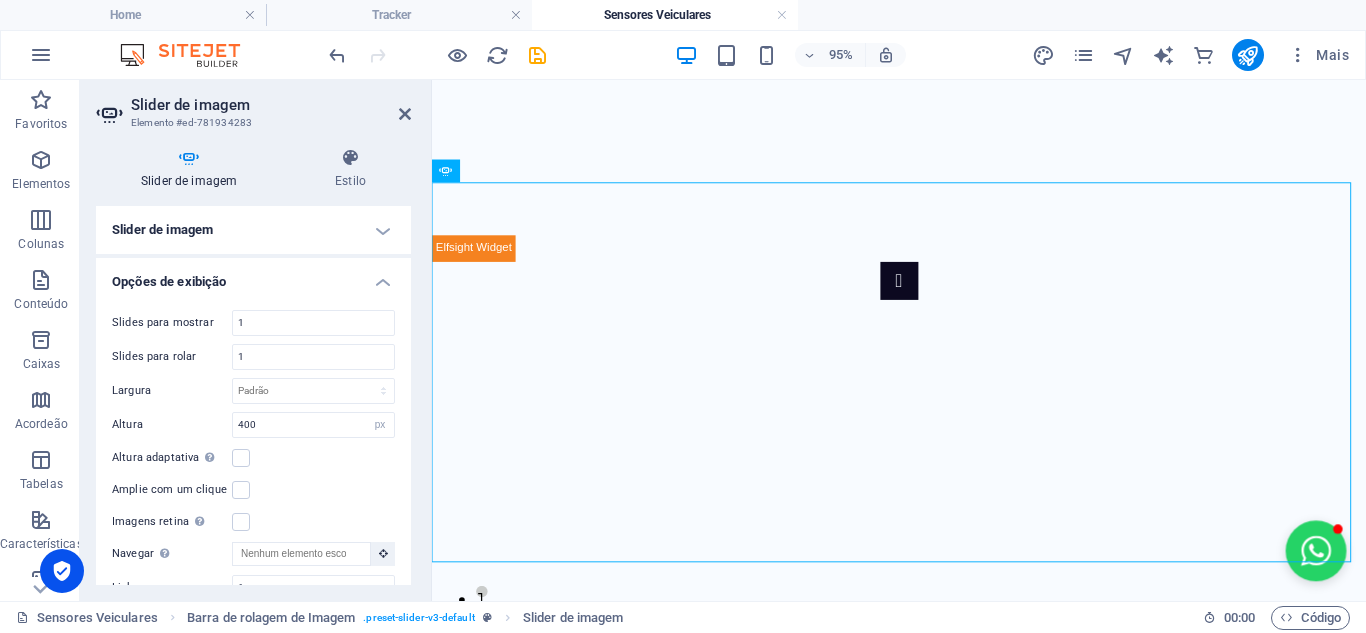 scroll, scrollTop: 1032, scrollLeft: 0, axis: vertical 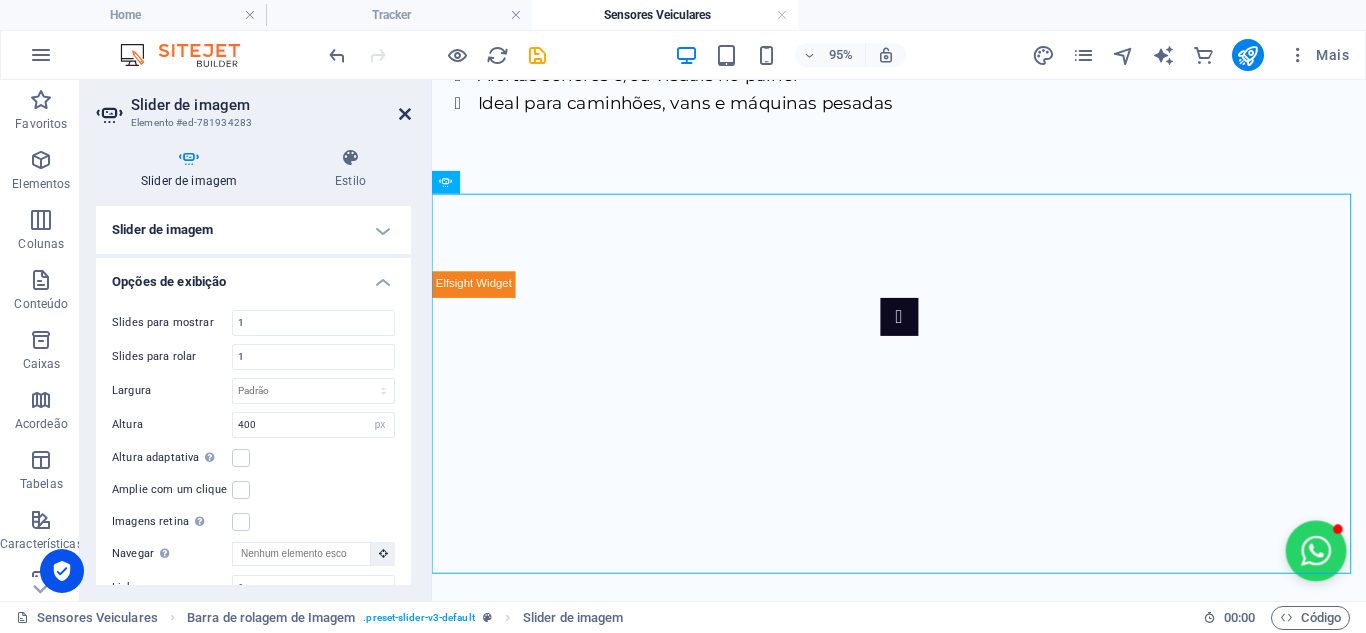 click at bounding box center [405, 114] 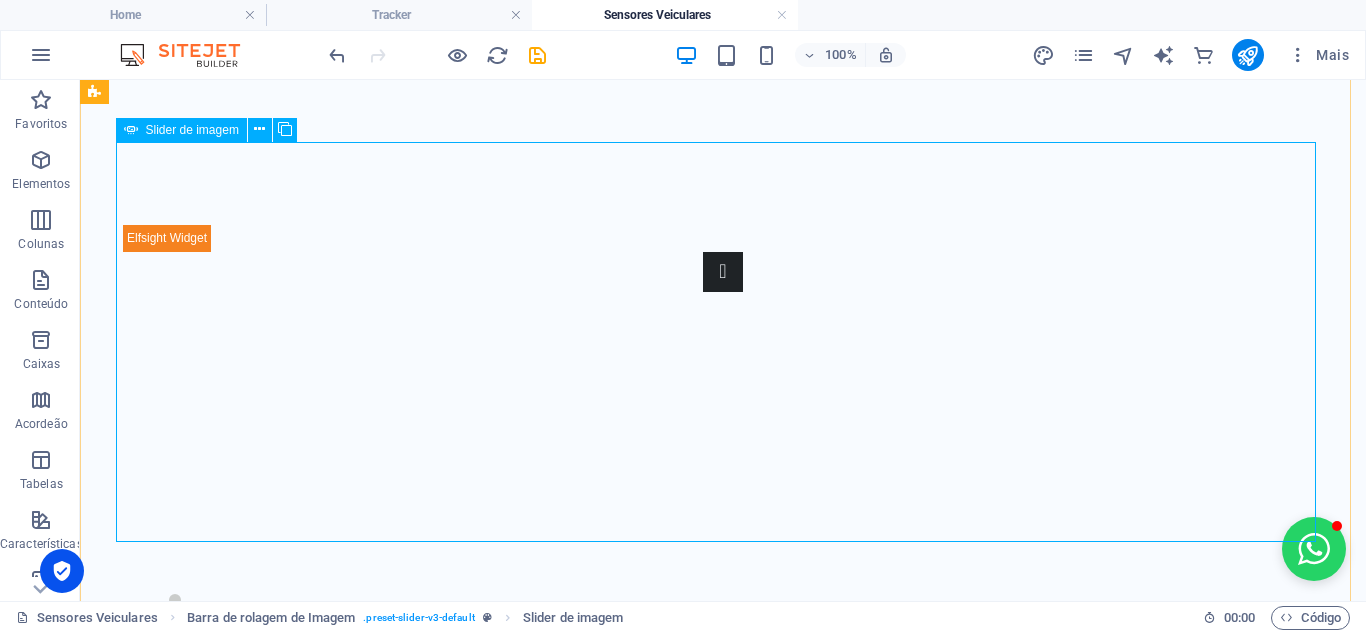 click at bounding box center [723, 272] 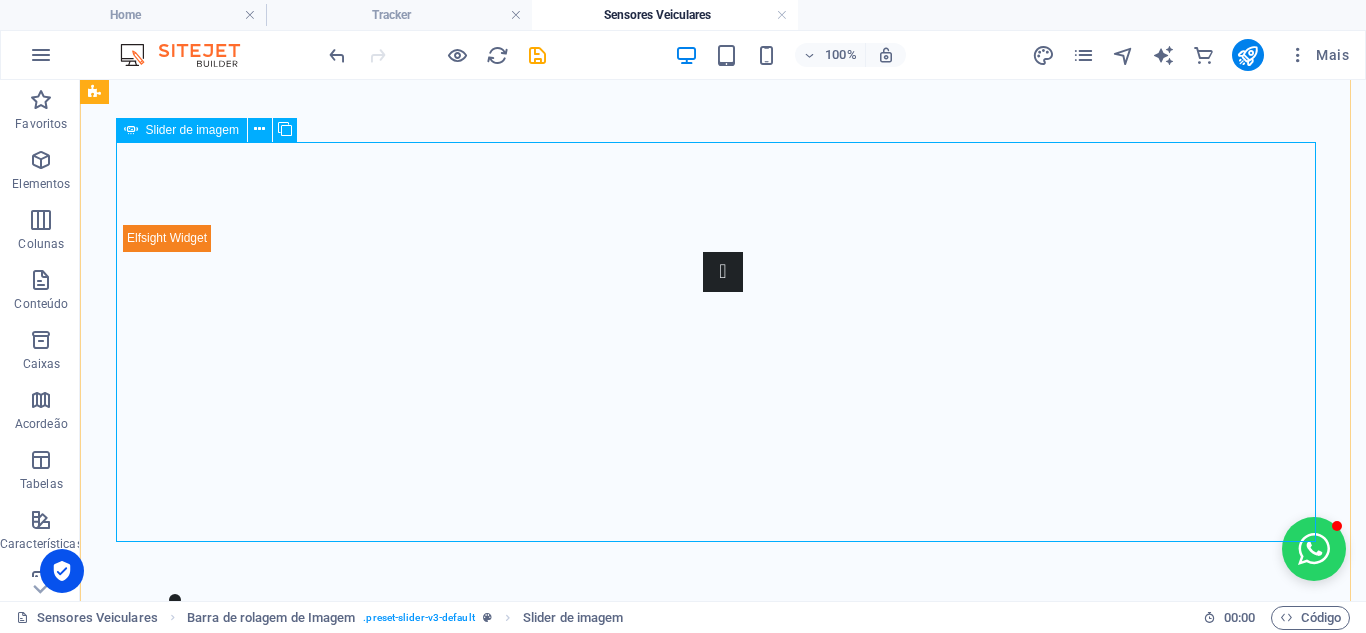 click at bounding box center (723, 272) 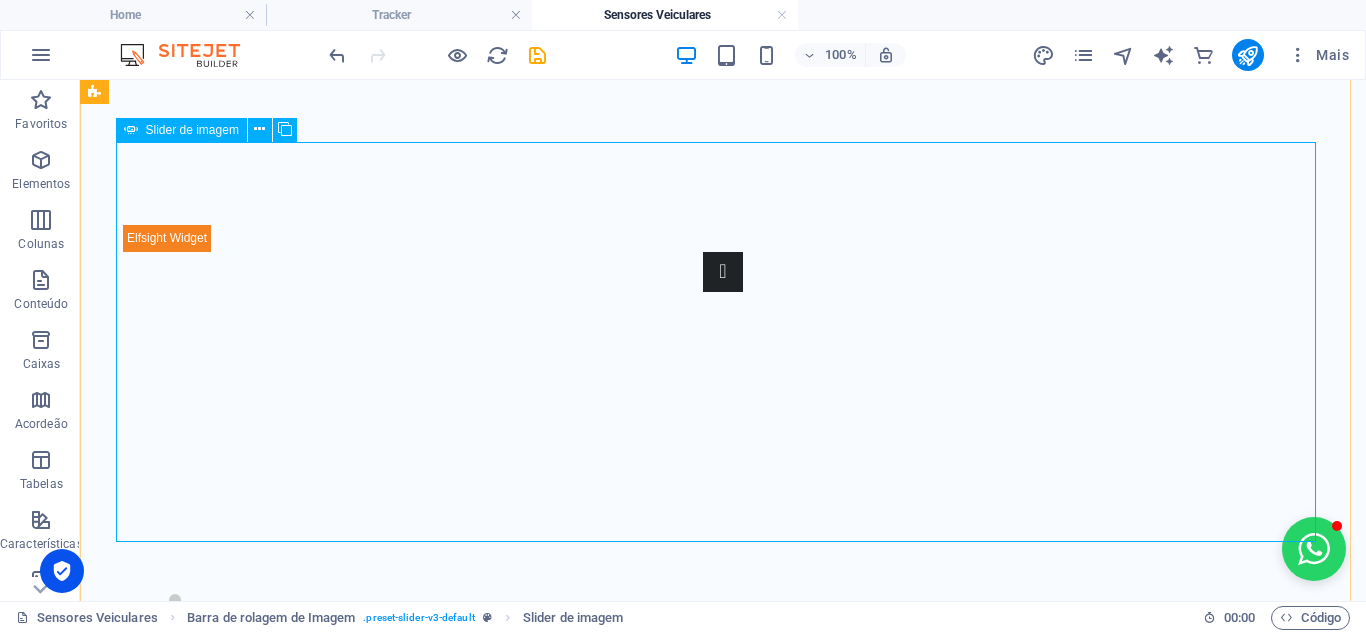 click at bounding box center [723, 272] 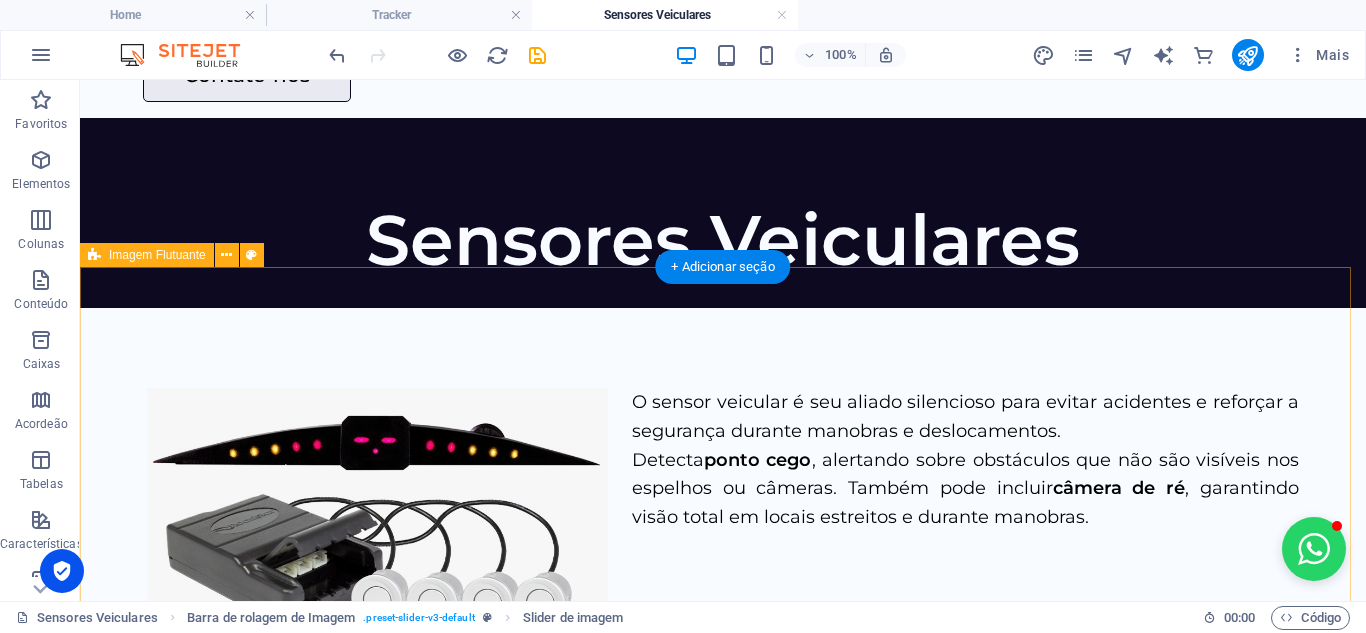 scroll, scrollTop: 32, scrollLeft: 0, axis: vertical 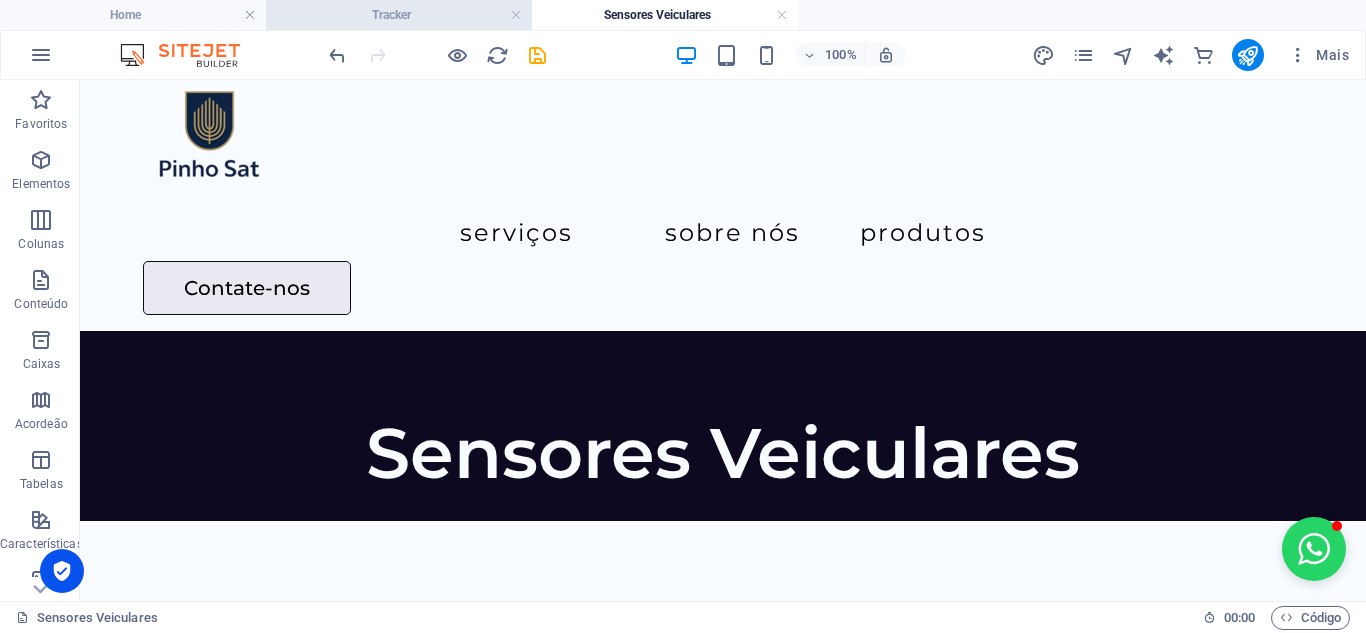click on "Tracker" at bounding box center [399, 15] 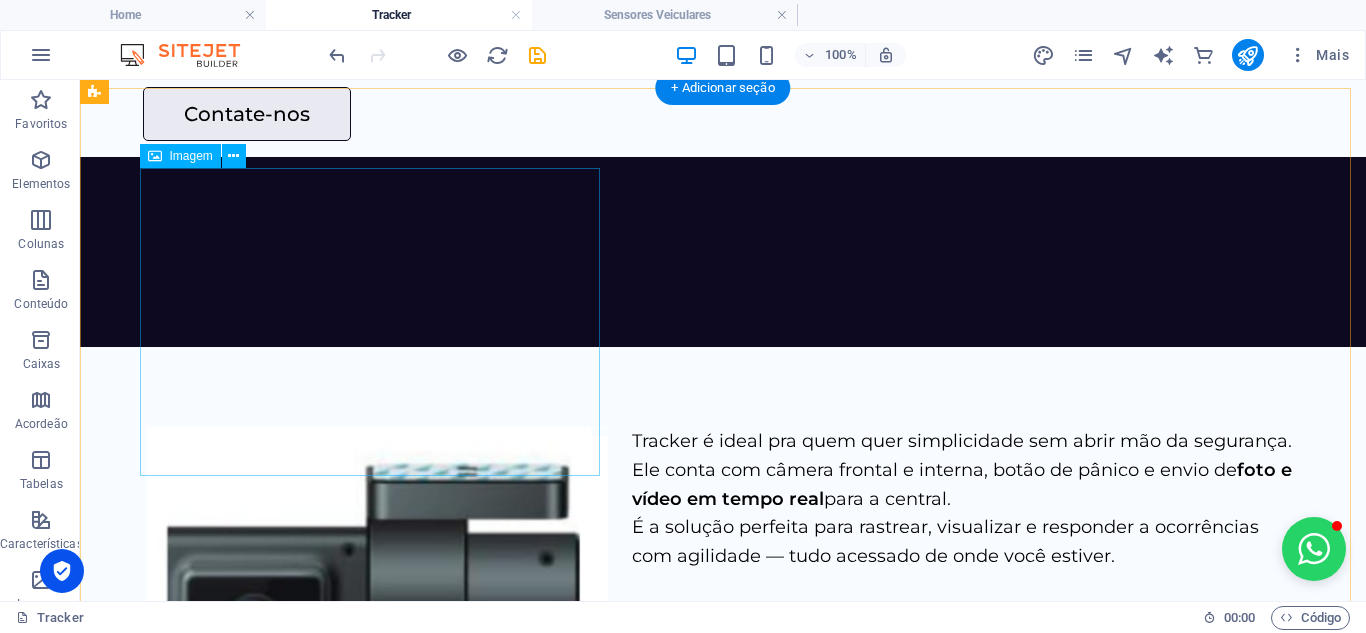 scroll, scrollTop: 200, scrollLeft: 0, axis: vertical 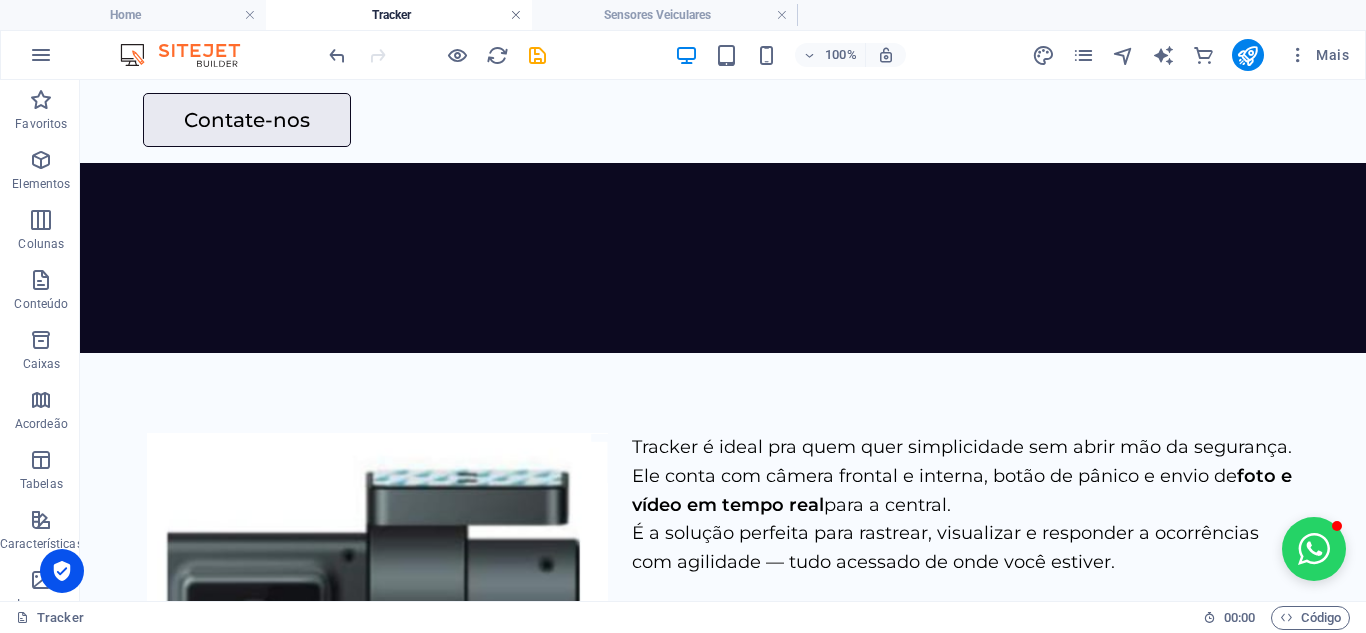 click at bounding box center (516, 15) 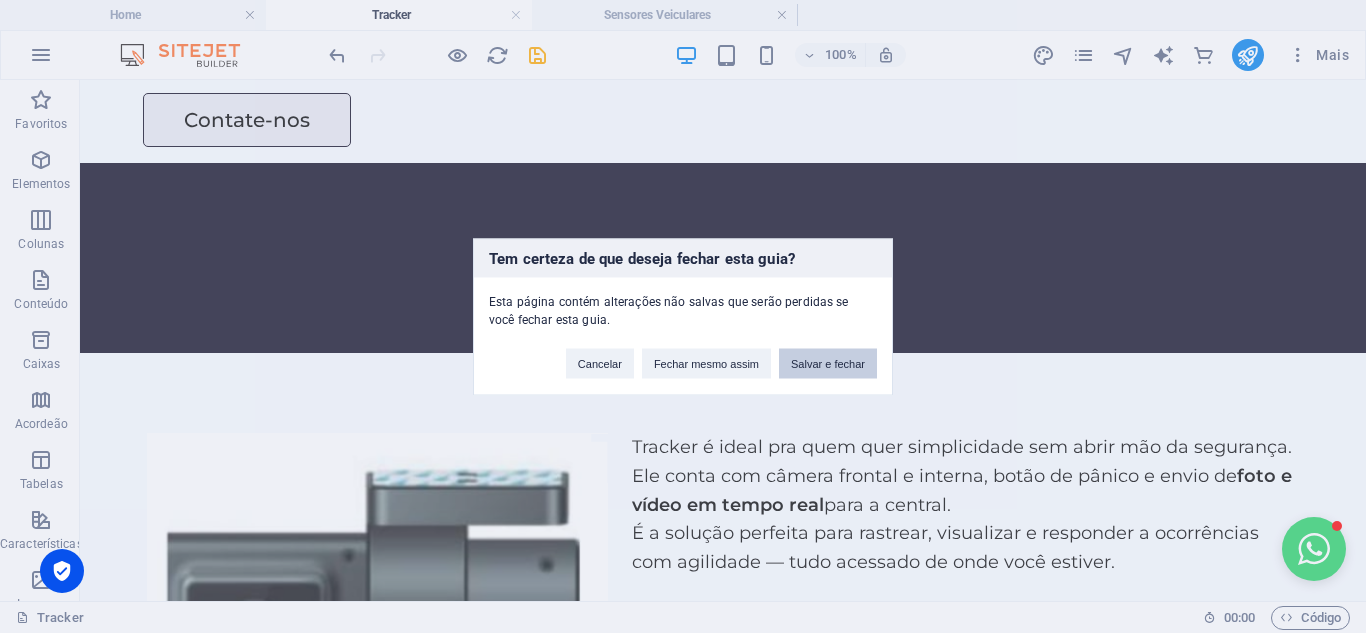 click on "Salvar e fechar" at bounding box center (828, 363) 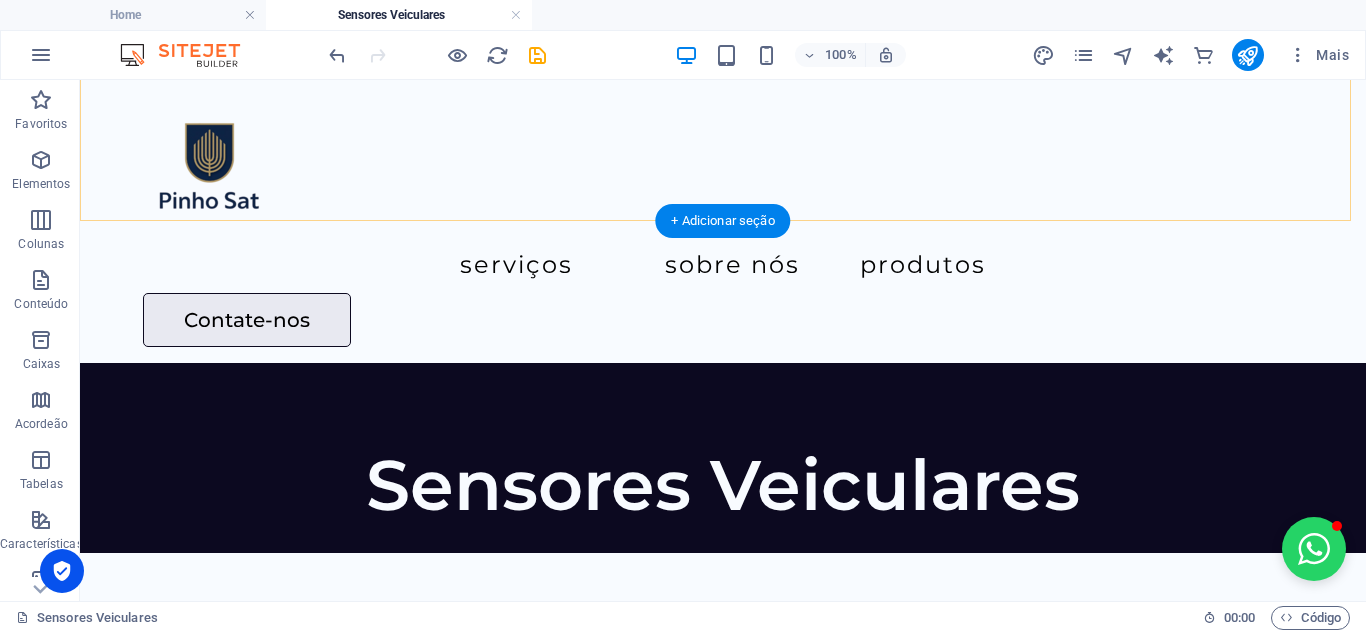scroll, scrollTop: 32, scrollLeft: 0, axis: vertical 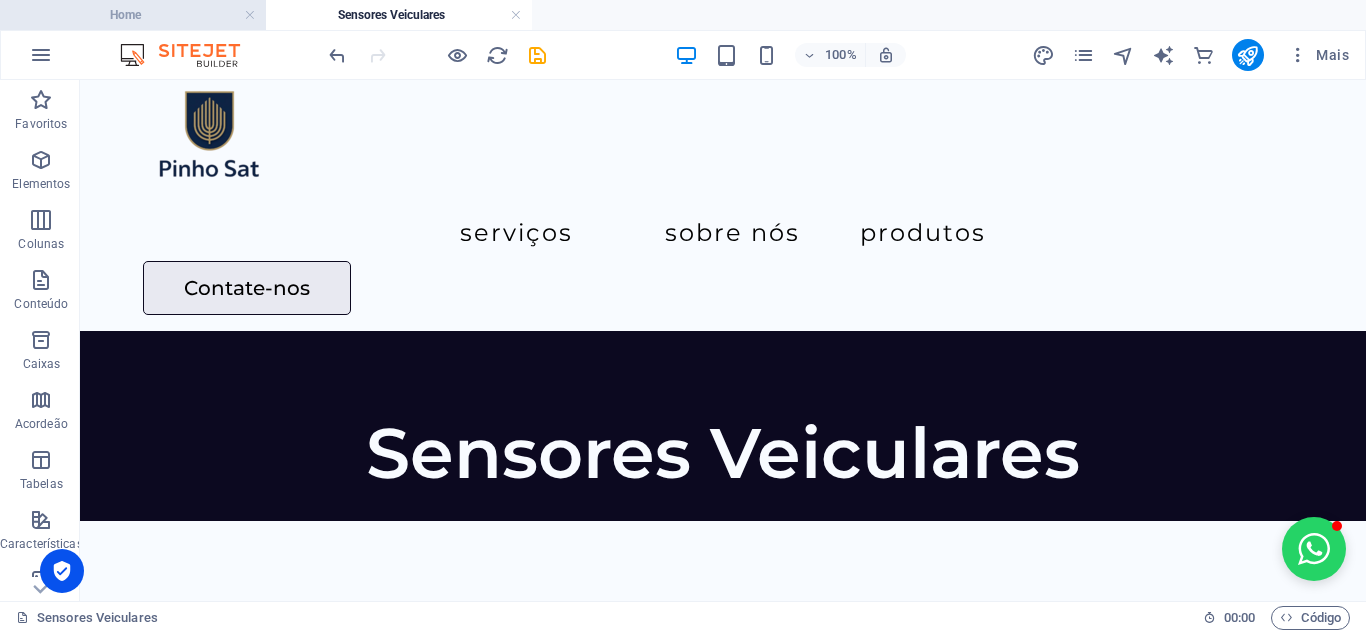 click on "Home" at bounding box center (133, 15) 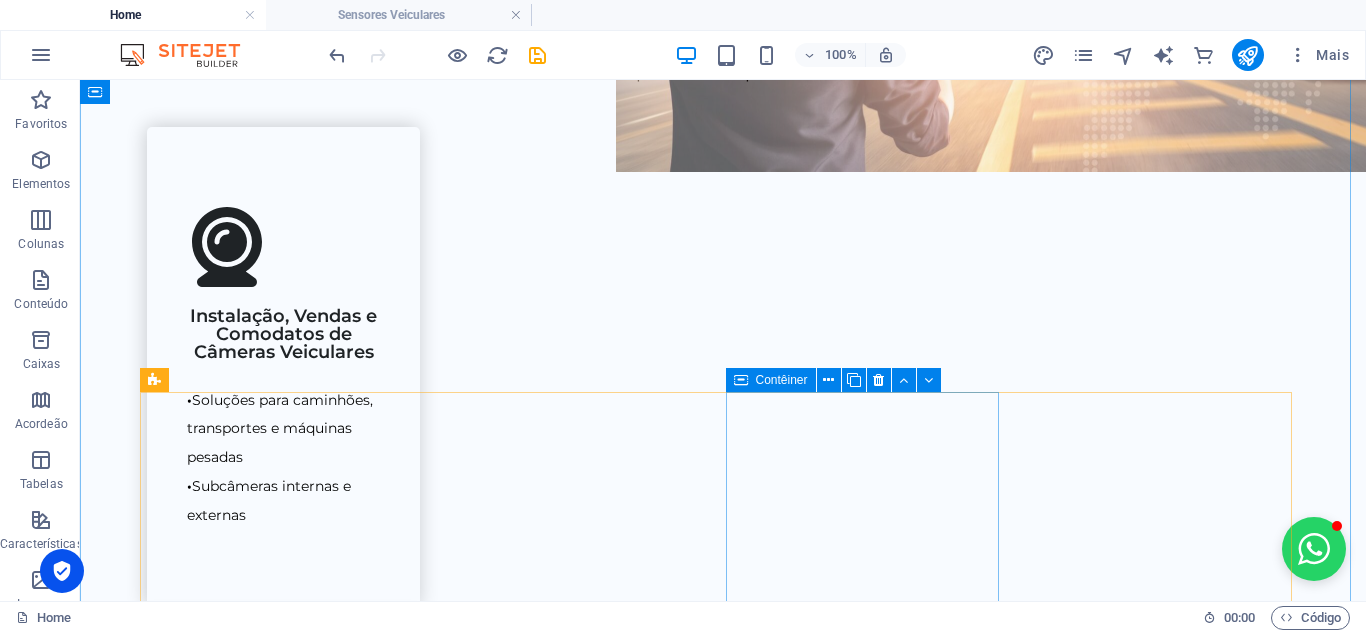 scroll, scrollTop: 1202, scrollLeft: 0, axis: vertical 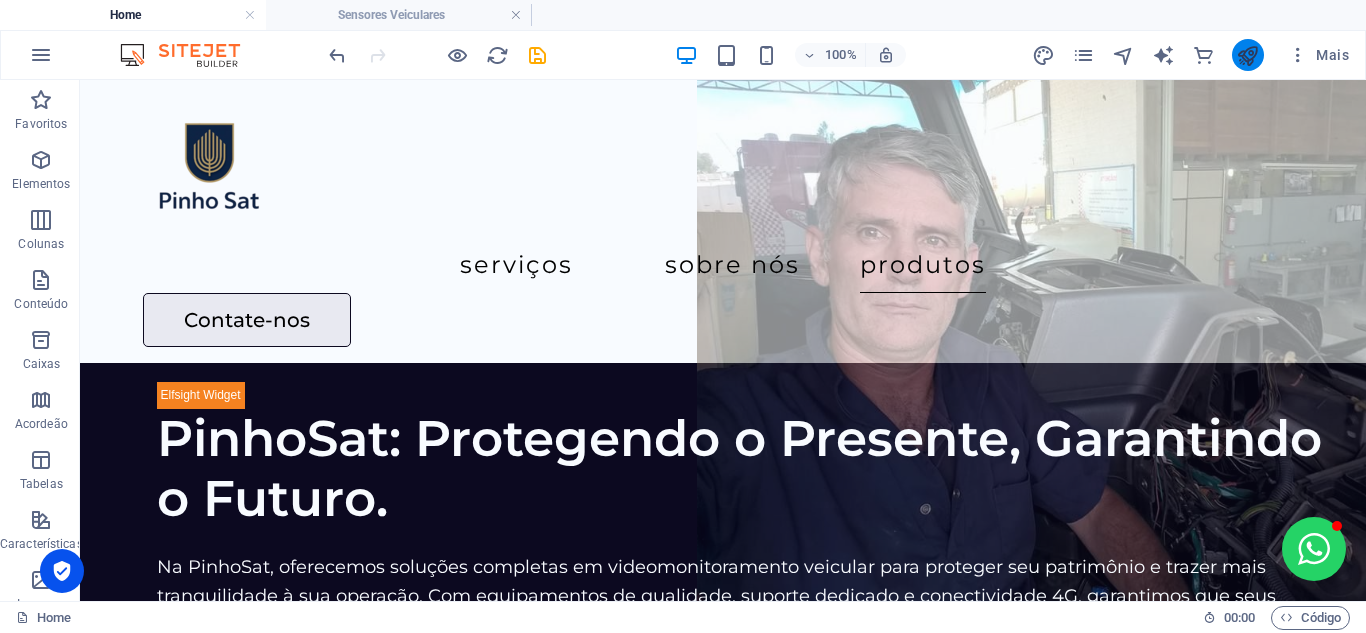 click at bounding box center [1247, 55] 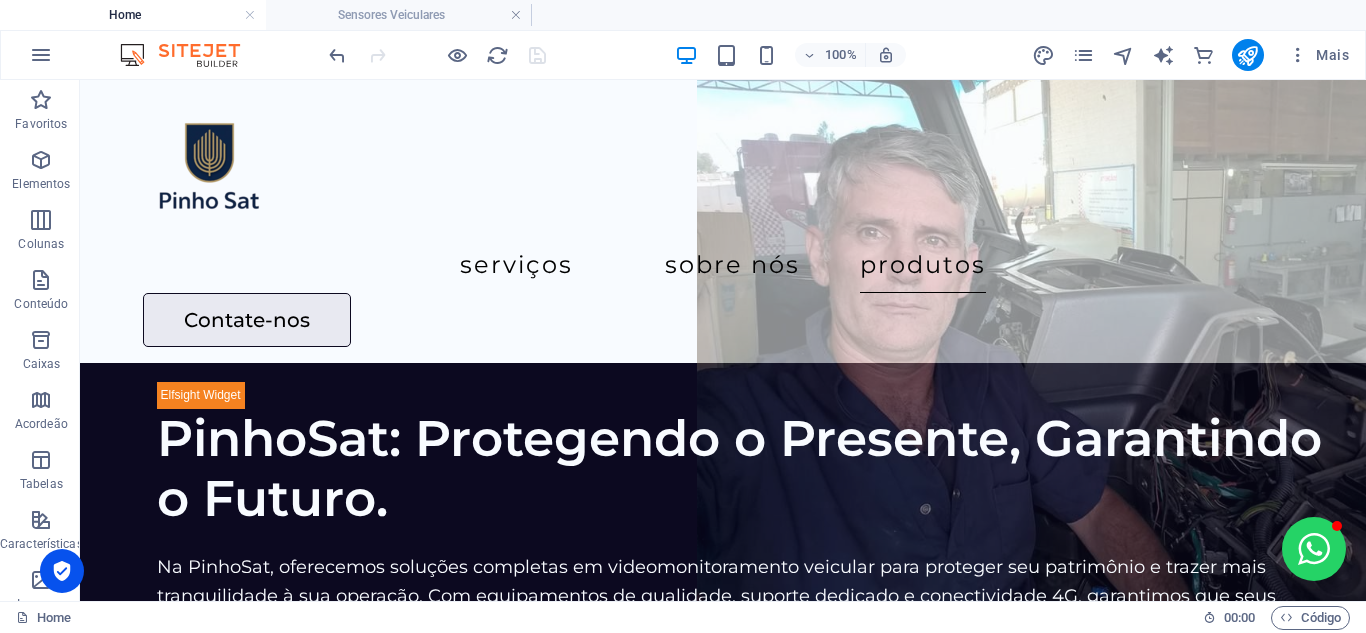 click at bounding box center (437, 55) 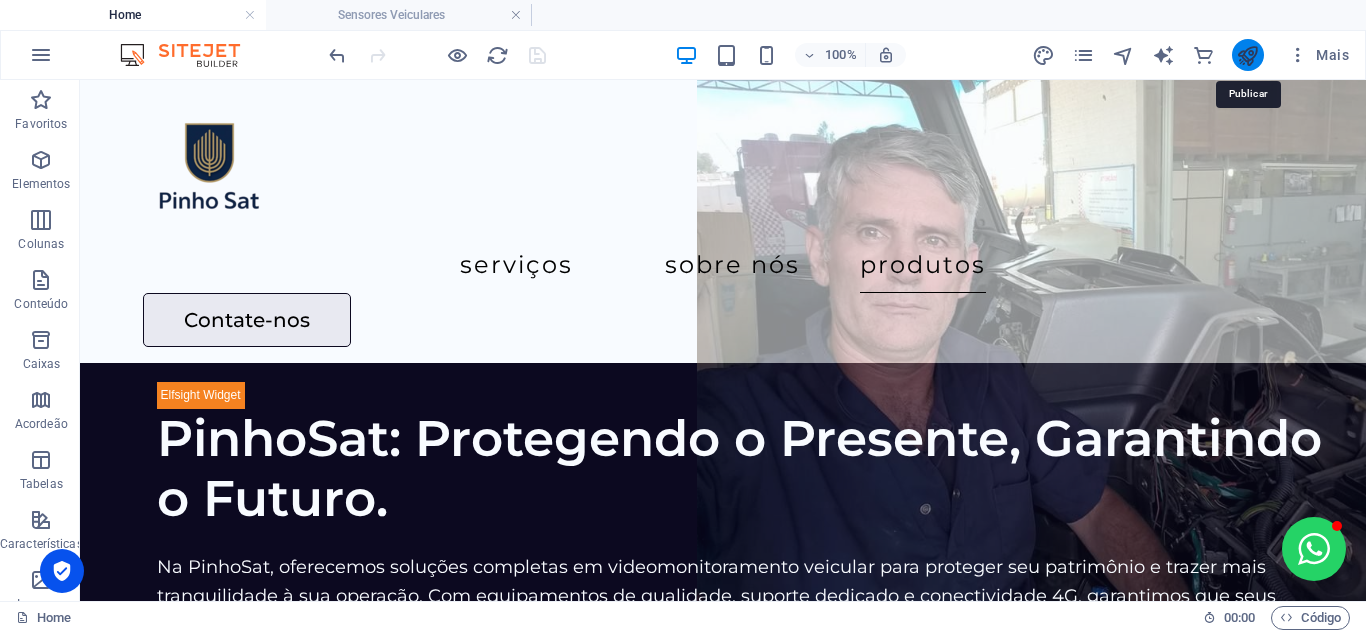 click at bounding box center [1247, 55] 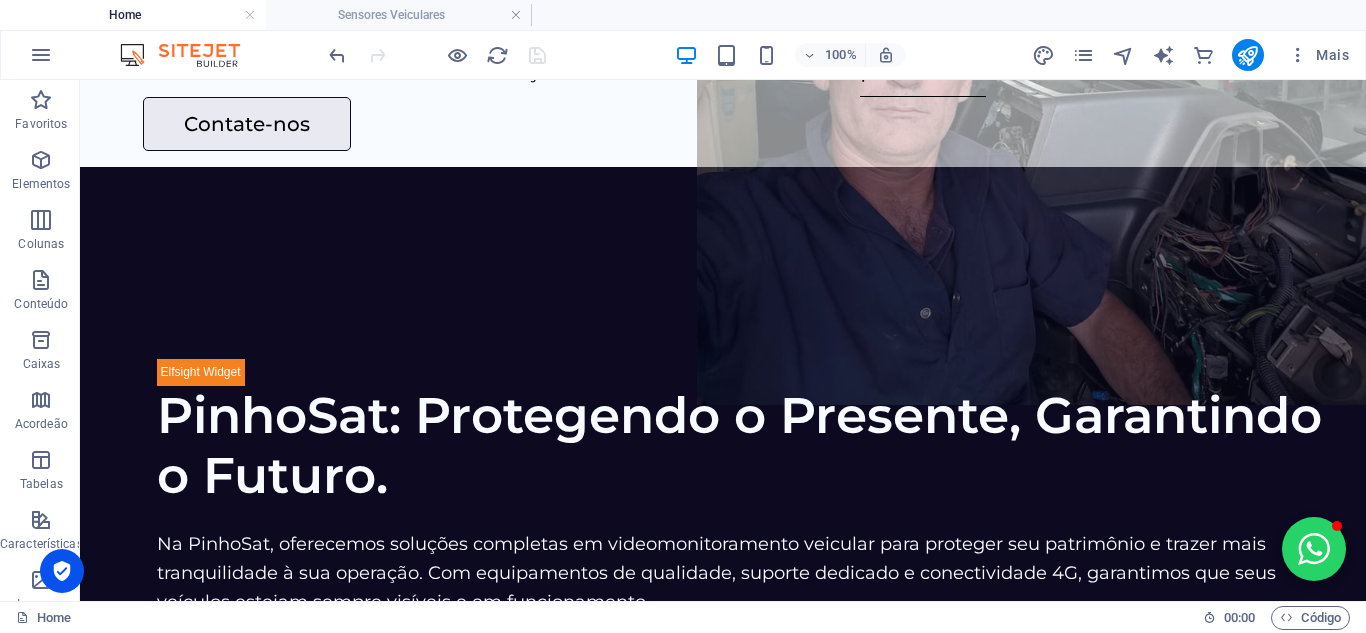 scroll, scrollTop: 0, scrollLeft: 0, axis: both 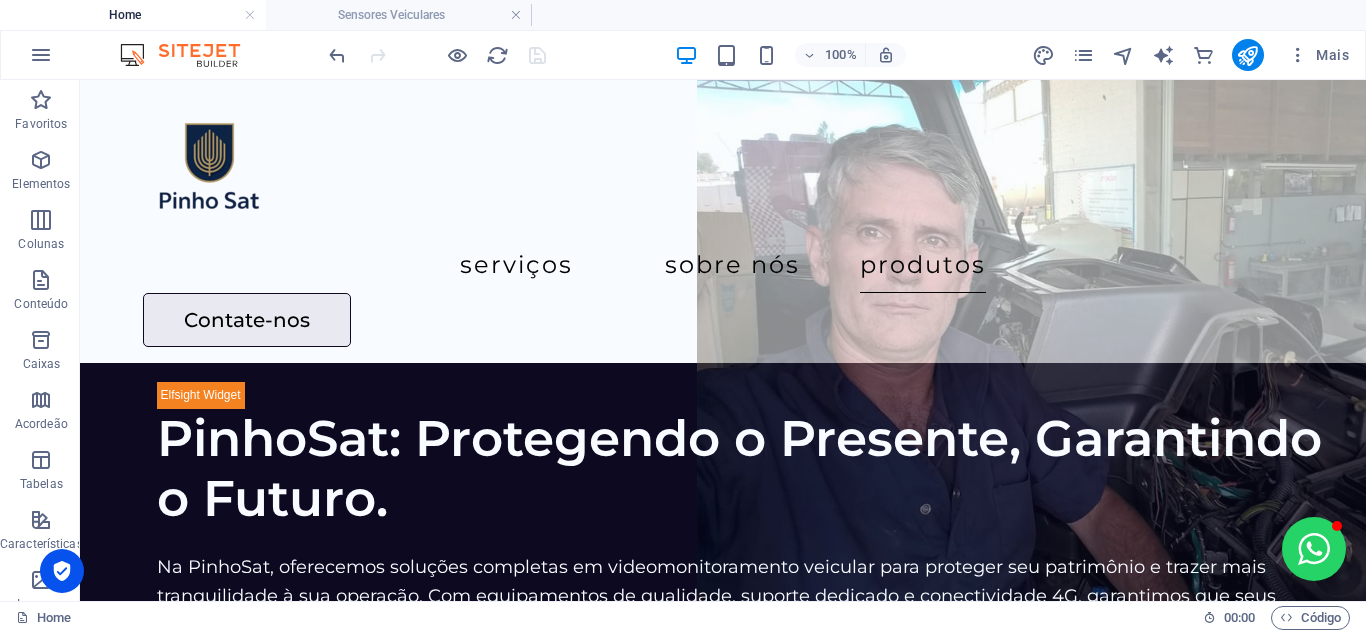 drag, startPoint x: 1362, startPoint y: 444, endPoint x: 1288, endPoint y: 157, distance: 296.38657 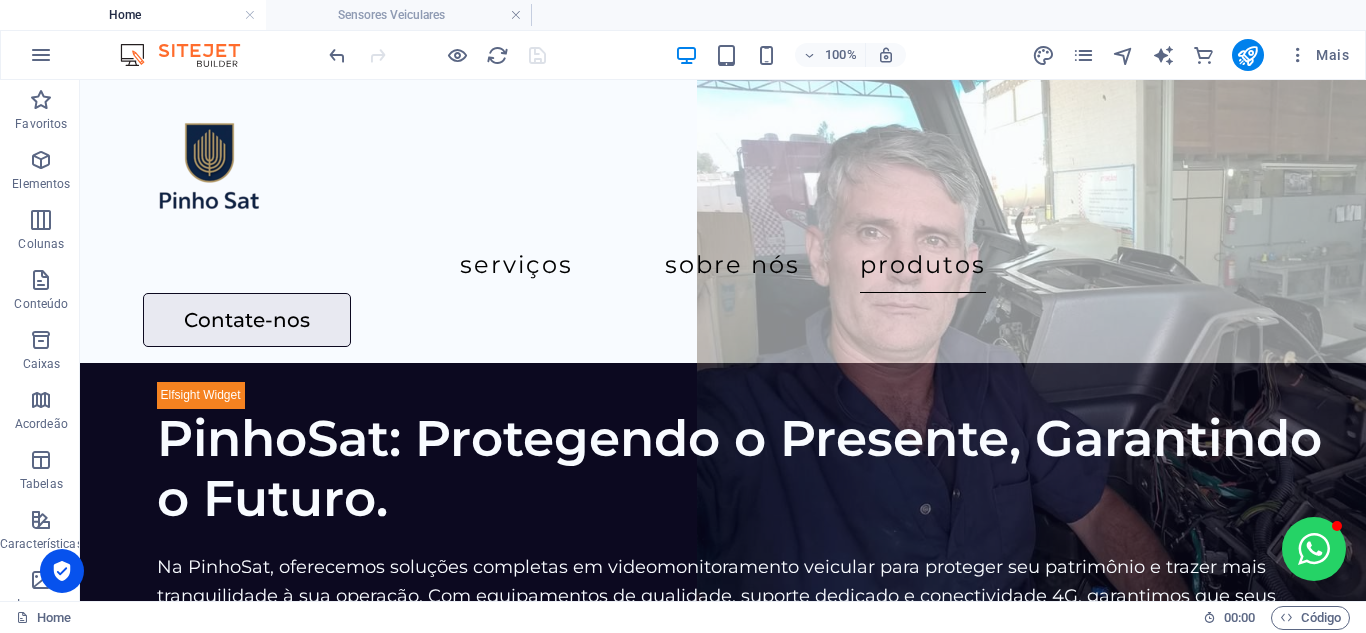 click at bounding box center [437, 55] 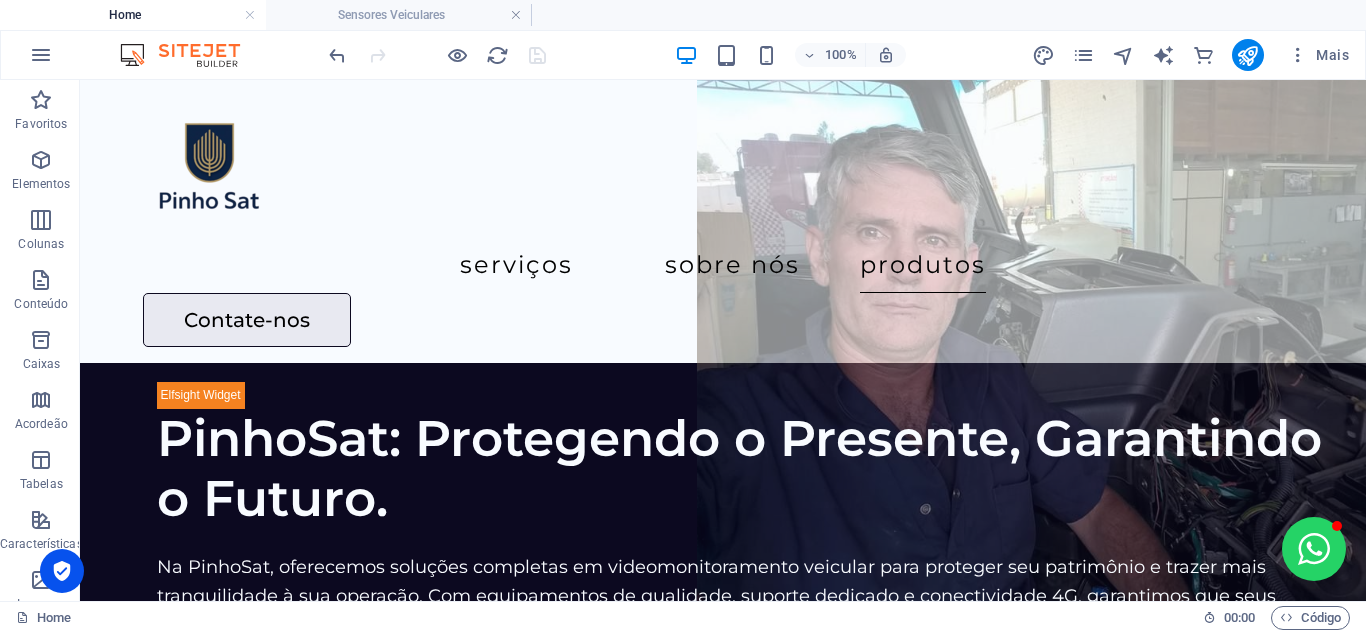 click at bounding box center [437, 55] 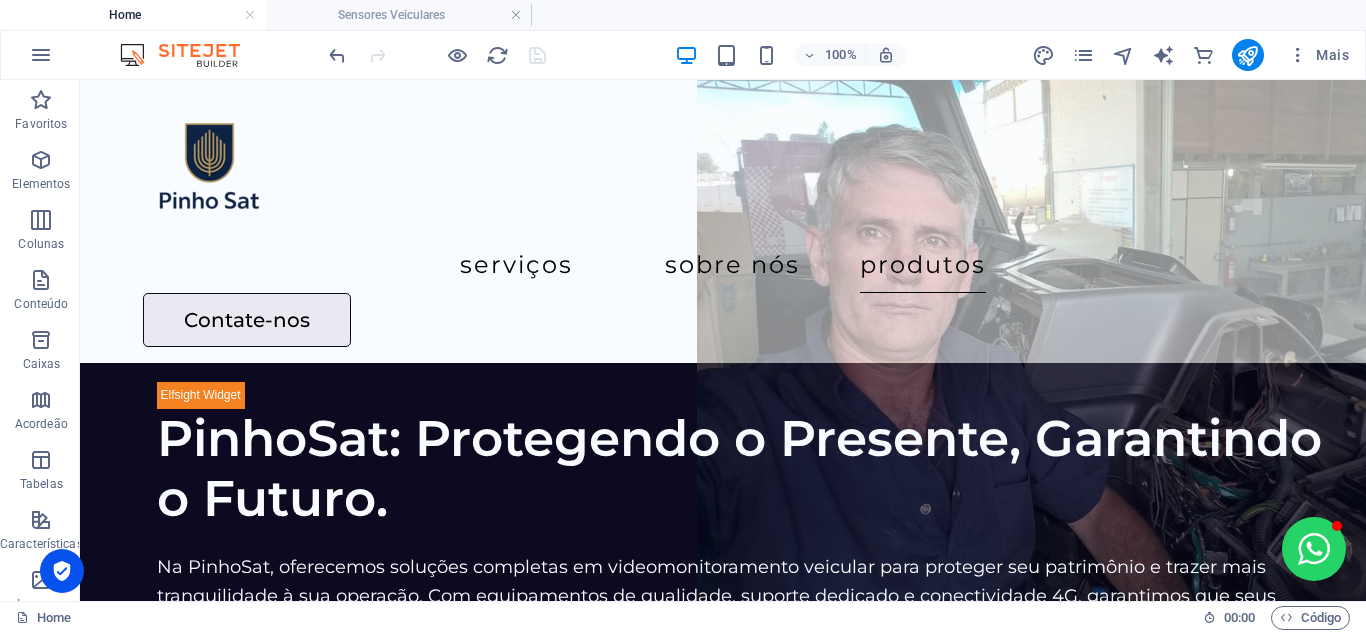click at bounding box center [437, 55] 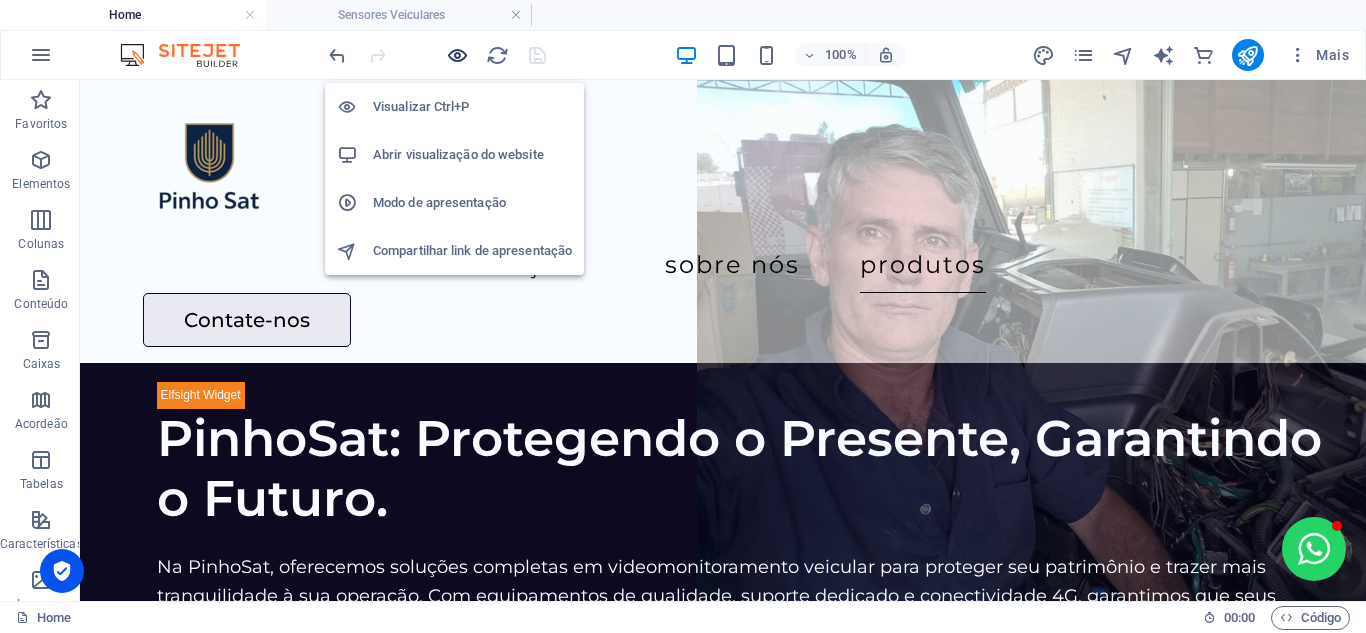 click at bounding box center (457, 55) 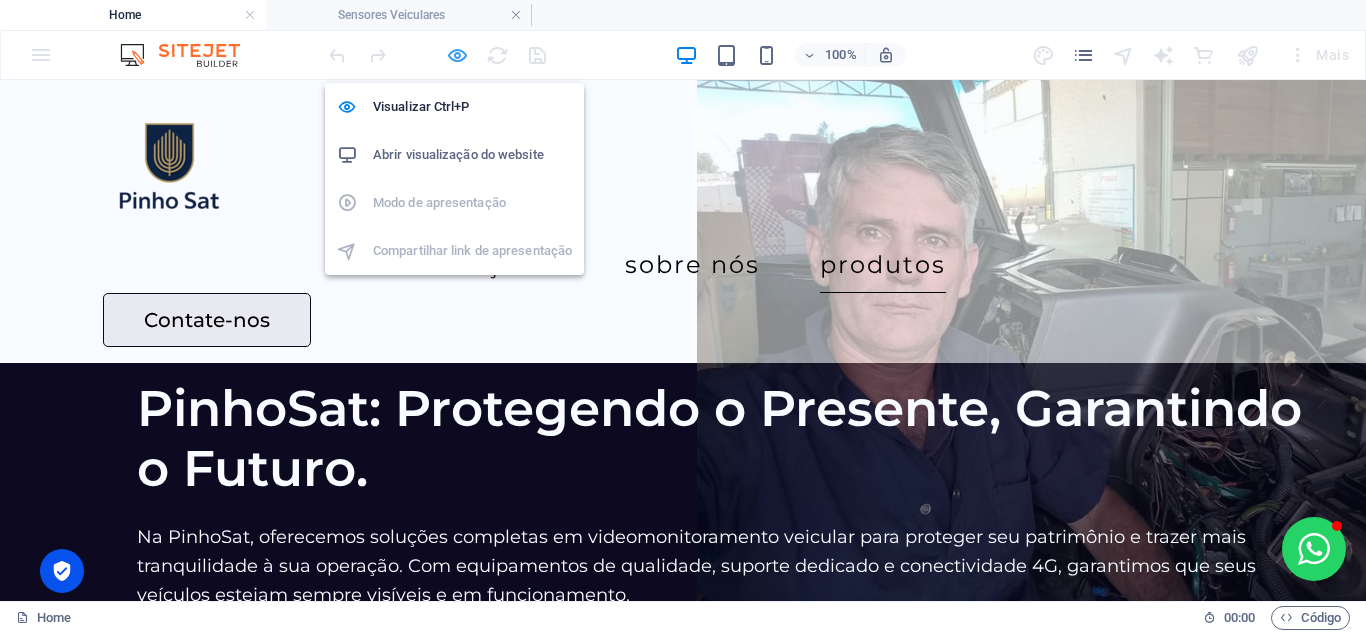 click at bounding box center (457, 55) 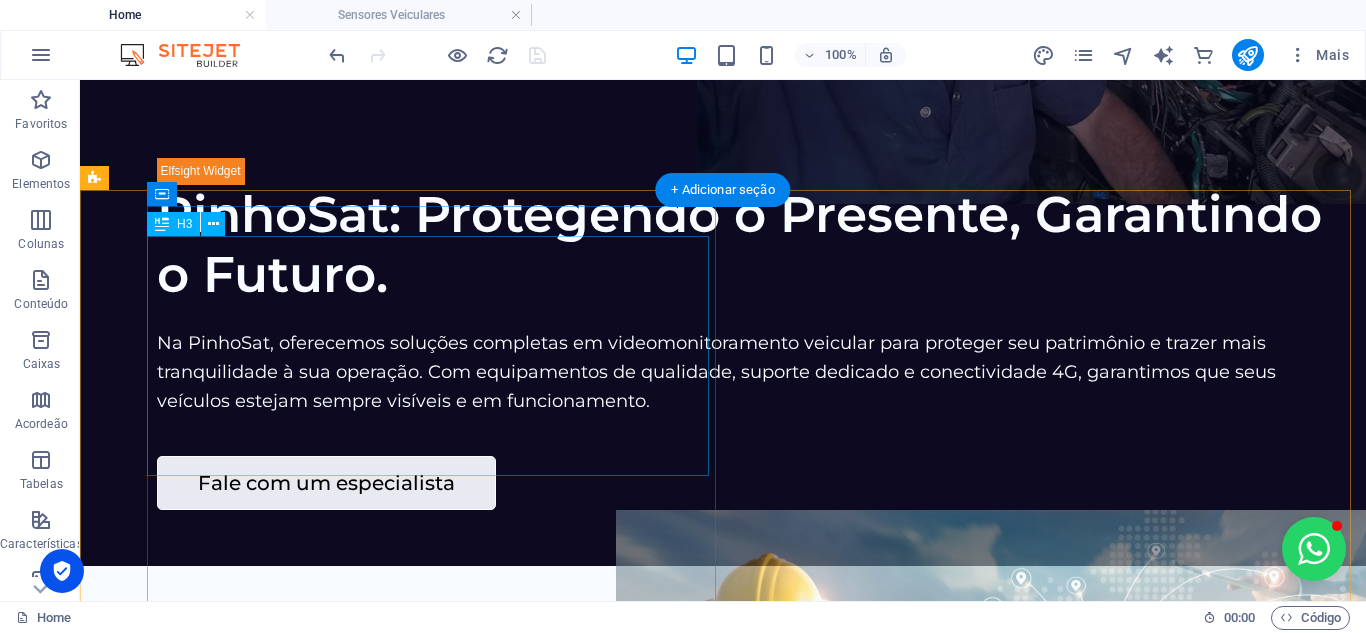 scroll, scrollTop: 400, scrollLeft: 0, axis: vertical 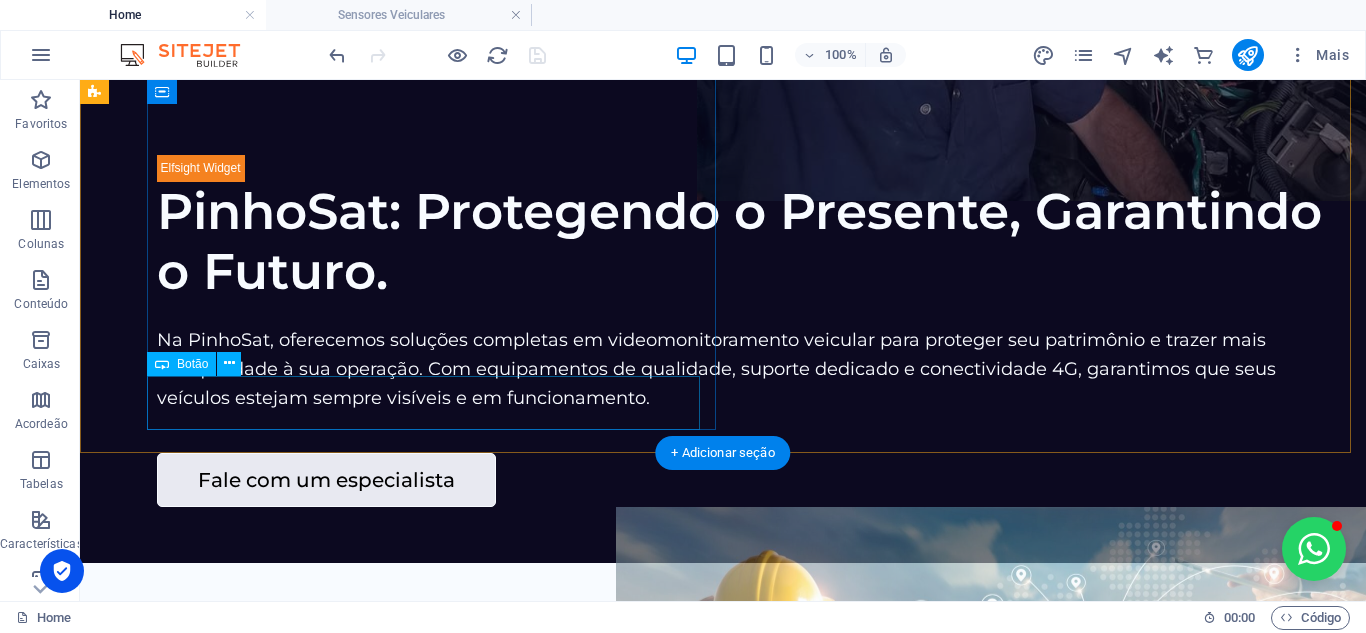 click on "Fale com um especialista" at bounding box center [749, 480] 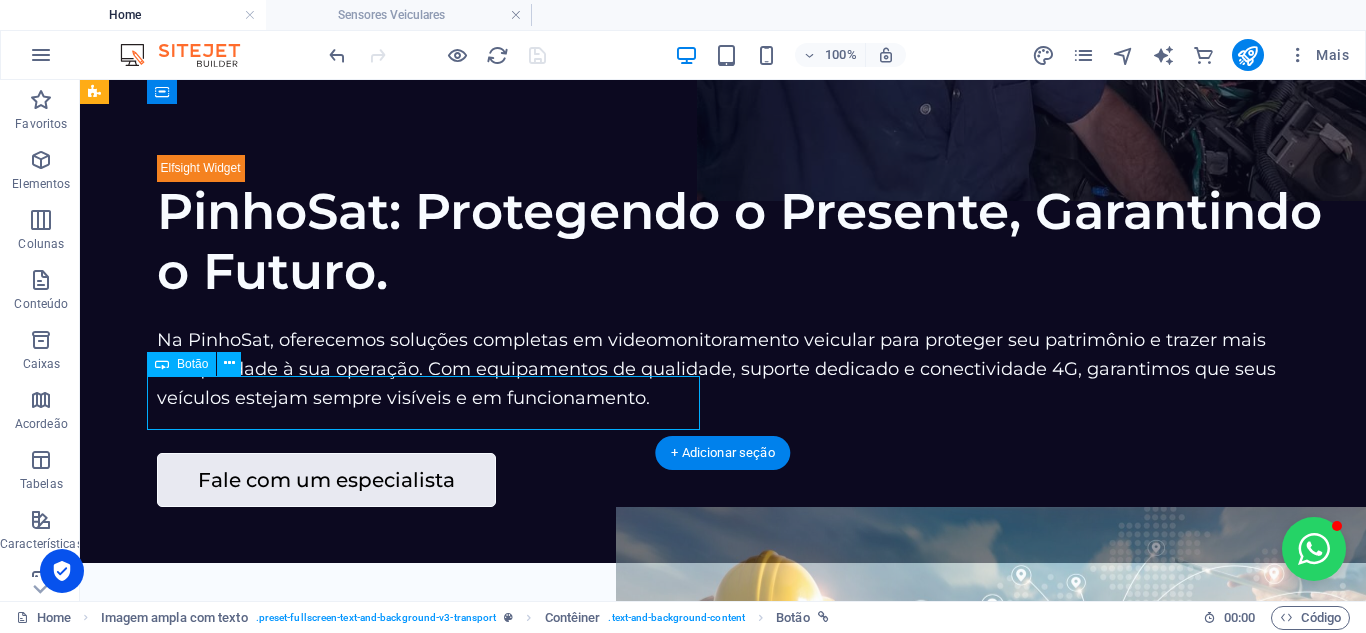 click on "Fale com um especialista" at bounding box center [749, 480] 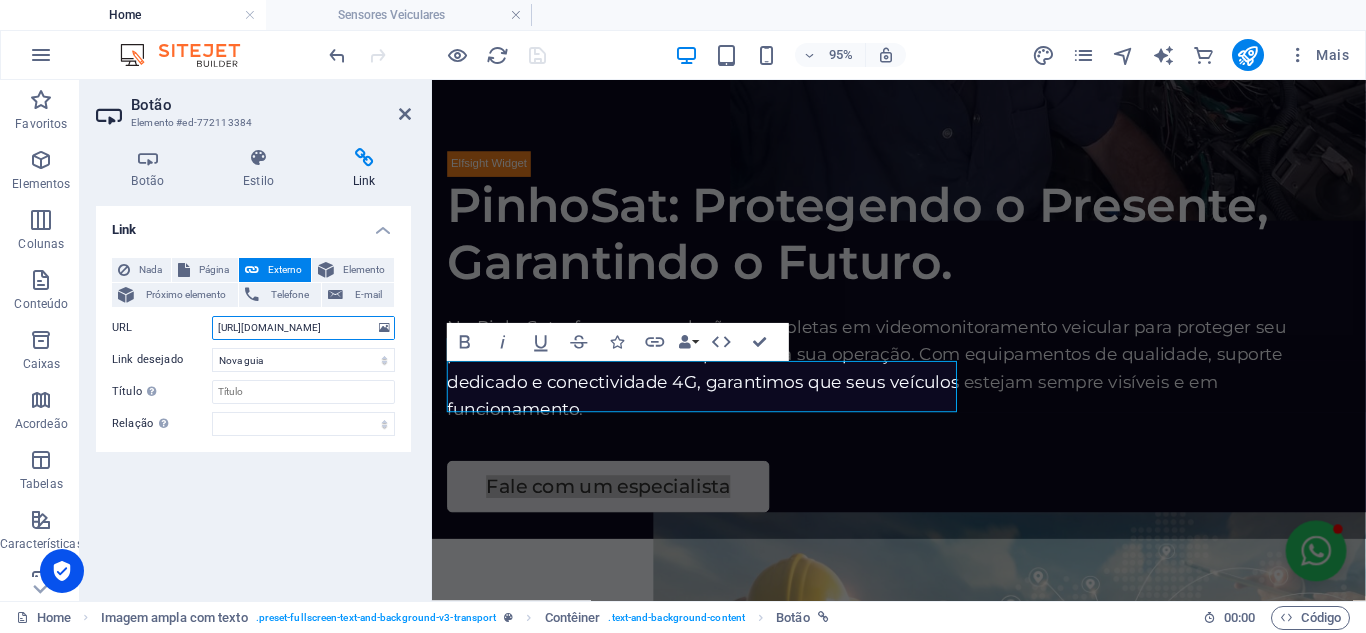 click on "[URL][DOMAIN_NAME]" at bounding box center (303, 328) 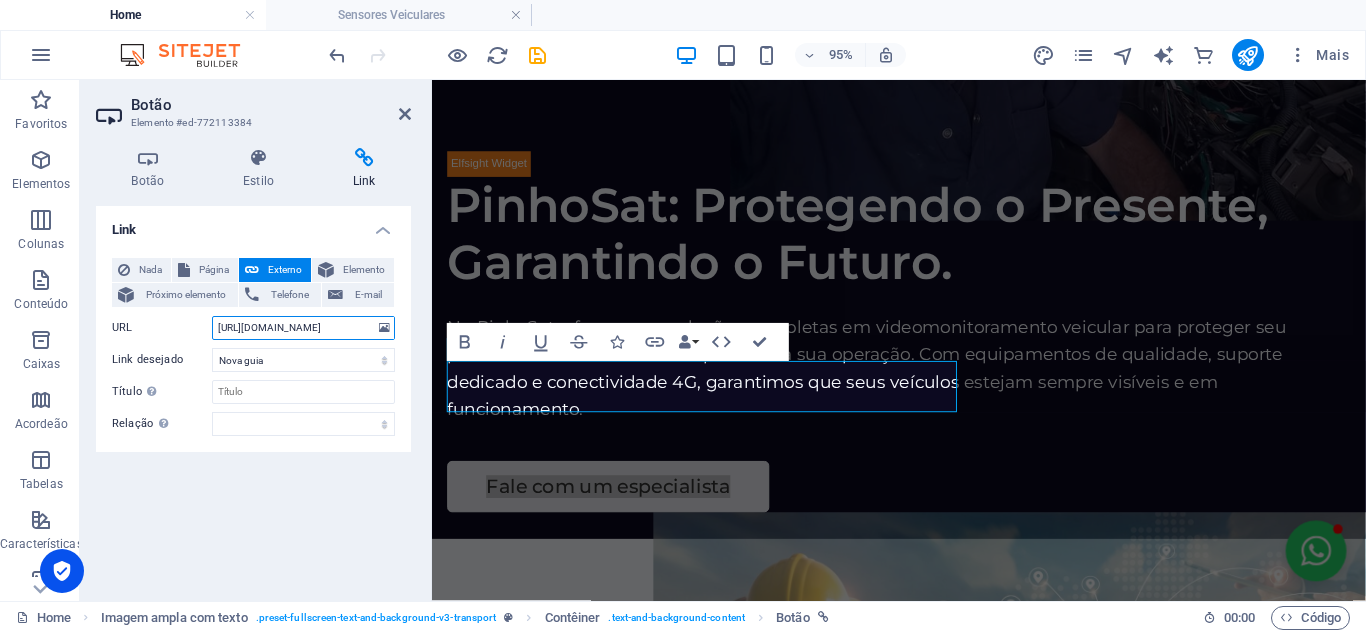 type on "[URL][DOMAIN_NAME]" 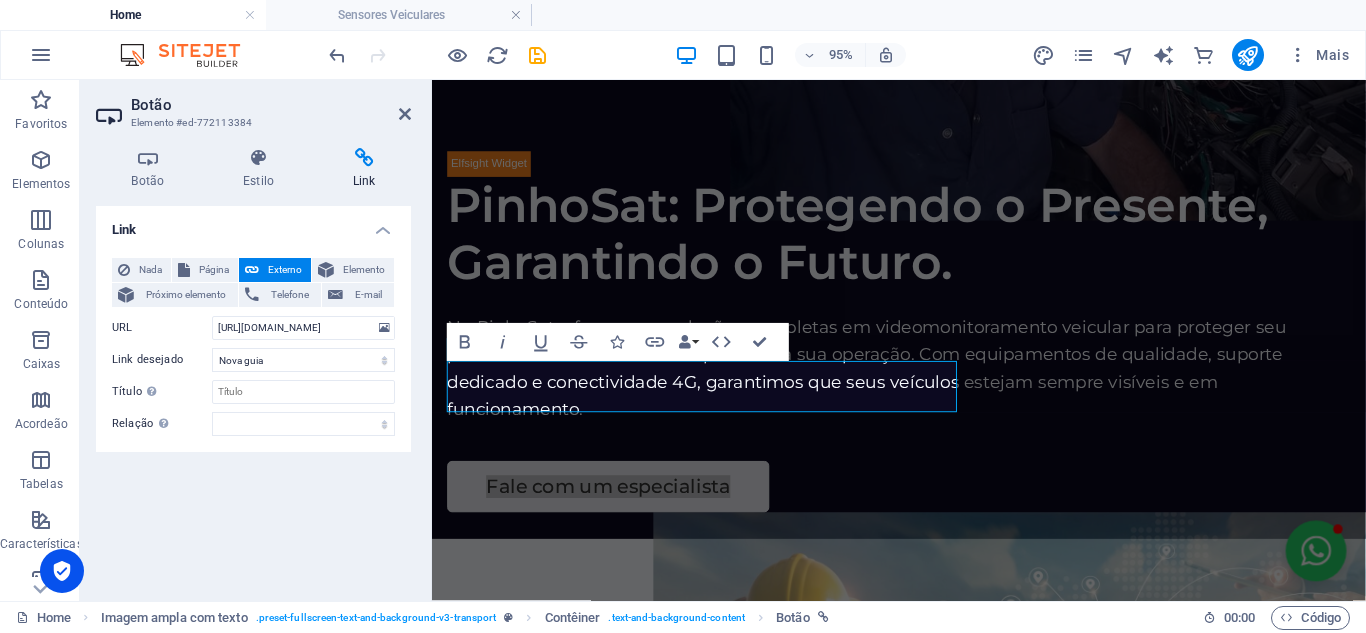 click on "Link Nada Página Externo Elemento Próximo elemento Telefone E-mail Página Home Legal Notice Privacy DVR Veicular DashCam Tracker Sensores Veiculares Elemento #ed-772113534
URL [URL][DOMAIN_NAME] Telefone E-mail Link desejado Nova guia Mesma guia Sobreposição Título A descrição adicional do link não deve ser igual ao texto do link. O título é geralmente mostrado como um texto de dica de ferramenta quando o mouse se move sobre o elemento. Deixe [PERSON_NAME] [PERSON_NAME] dúvidas. Relação Define o  relacionamento deste link com o destino do link . Por exemplo, o valor "nofollow" instrui os mecanismos de pesquisa a não seguir o link. Pode ser deixado vazio. alternado autor guia de favoritos externo ajuda licença avançar nofollow noreferrer noopener prev busca marcar" at bounding box center (253, 395) 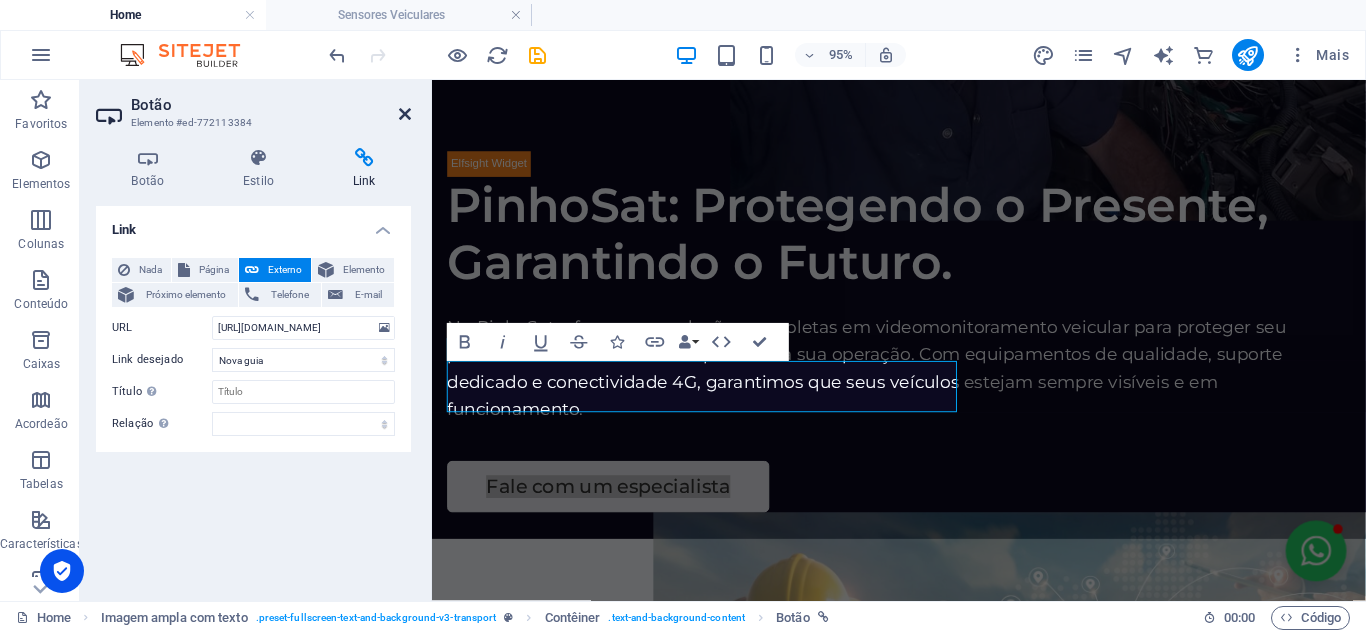 click at bounding box center [405, 114] 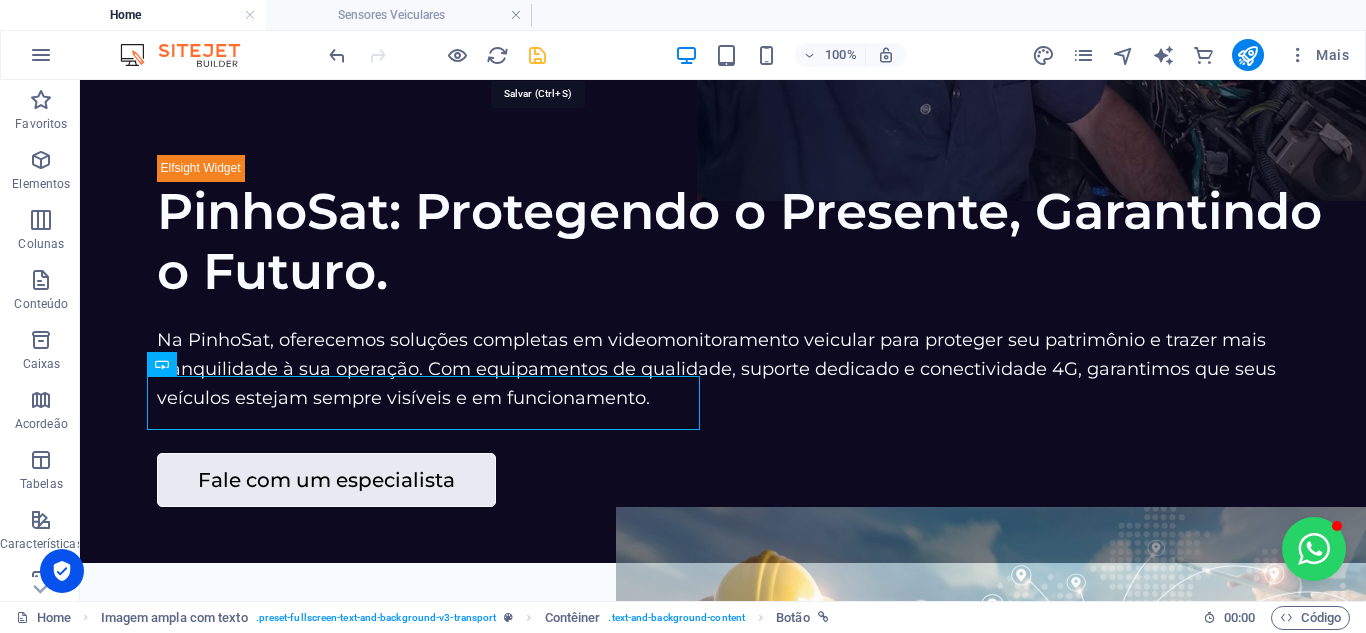 click at bounding box center [537, 55] 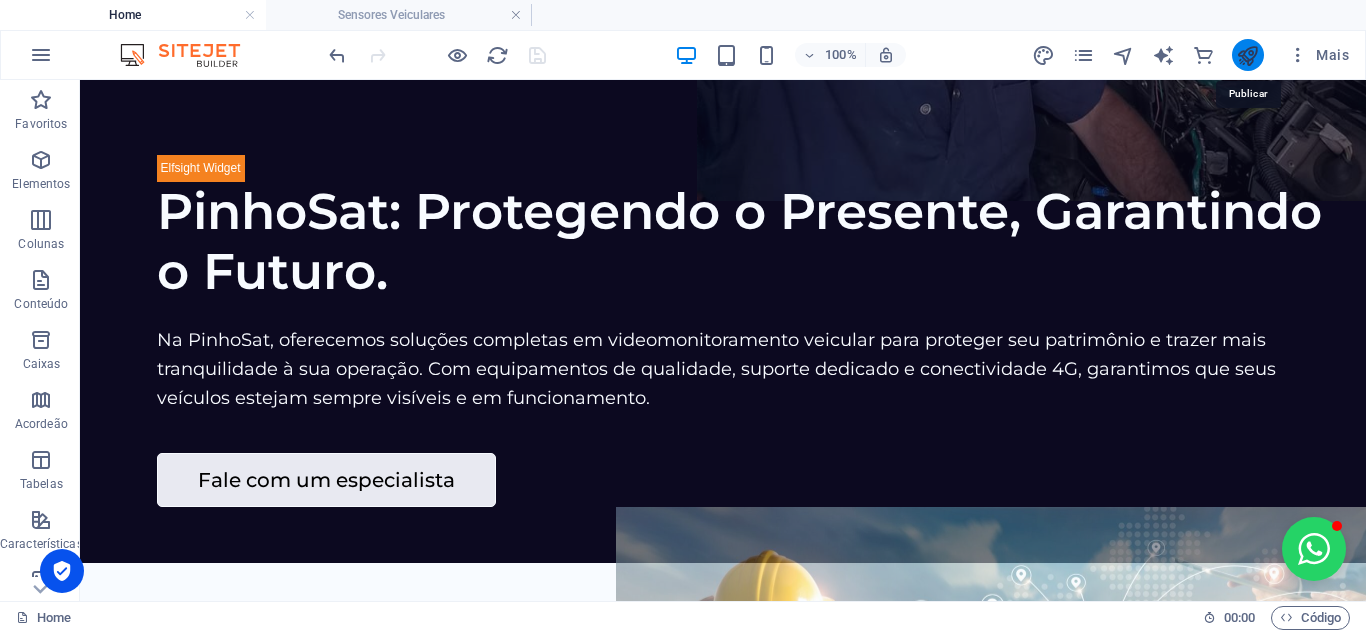 click at bounding box center [1247, 55] 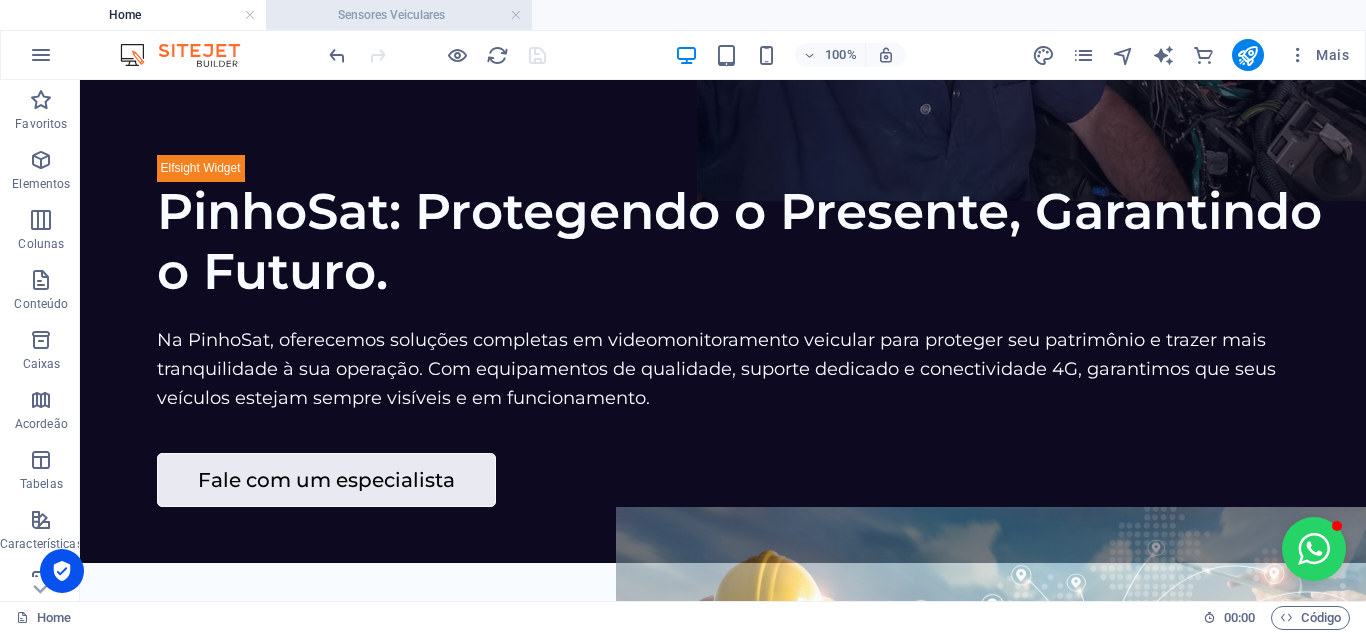 click on "Sensores Veiculares" at bounding box center (399, 15) 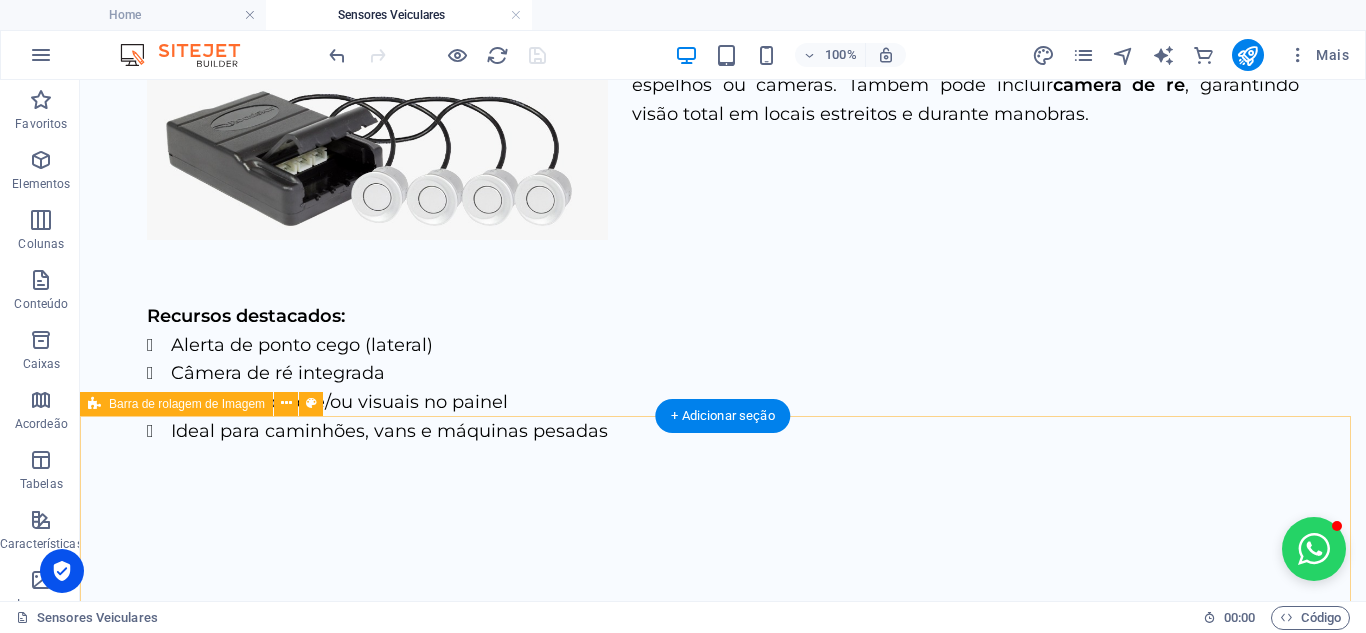 scroll, scrollTop: 632, scrollLeft: 0, axis: vertical 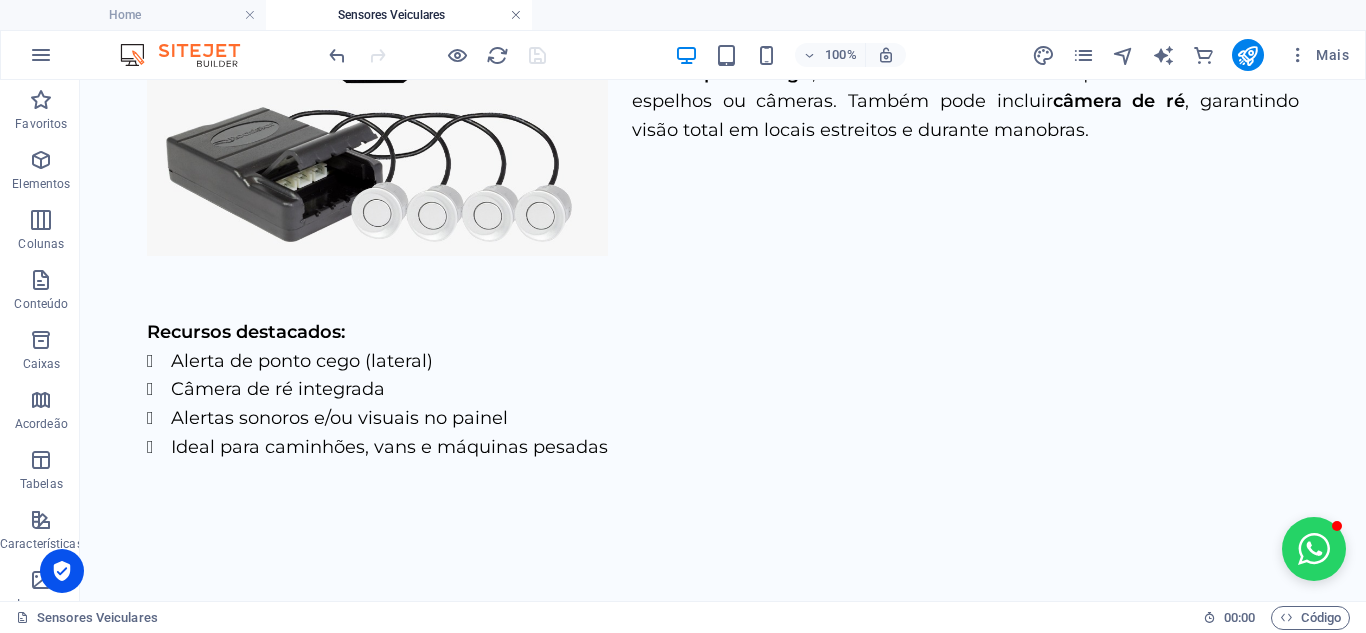 click at bounding box center (516, 15) 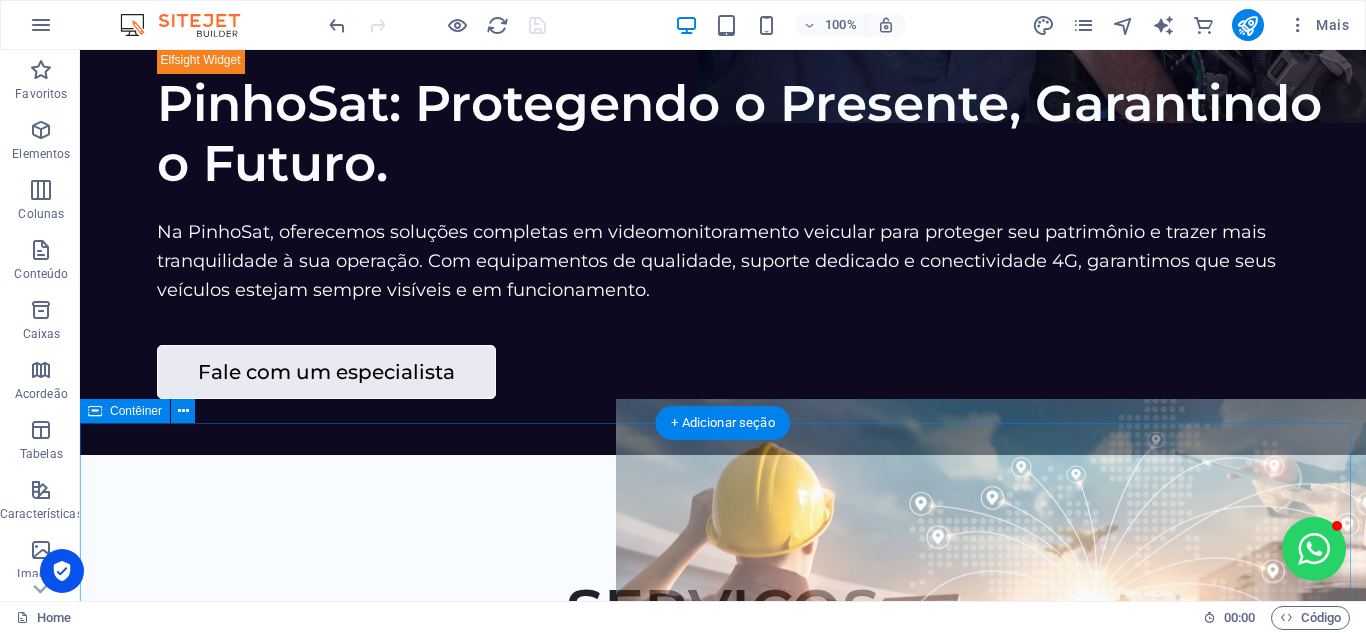 scroll, scrollTop: 400, scrollLeft: 0, axis: vertical 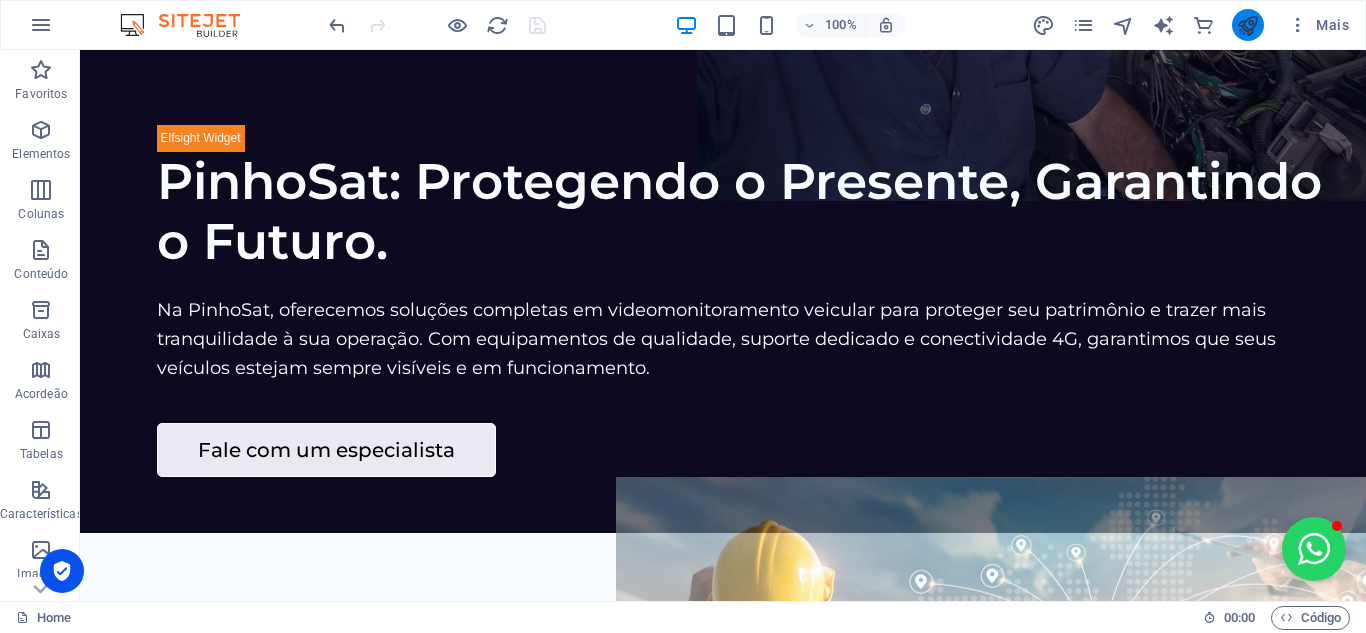 click at bounding box center (1247, 25) 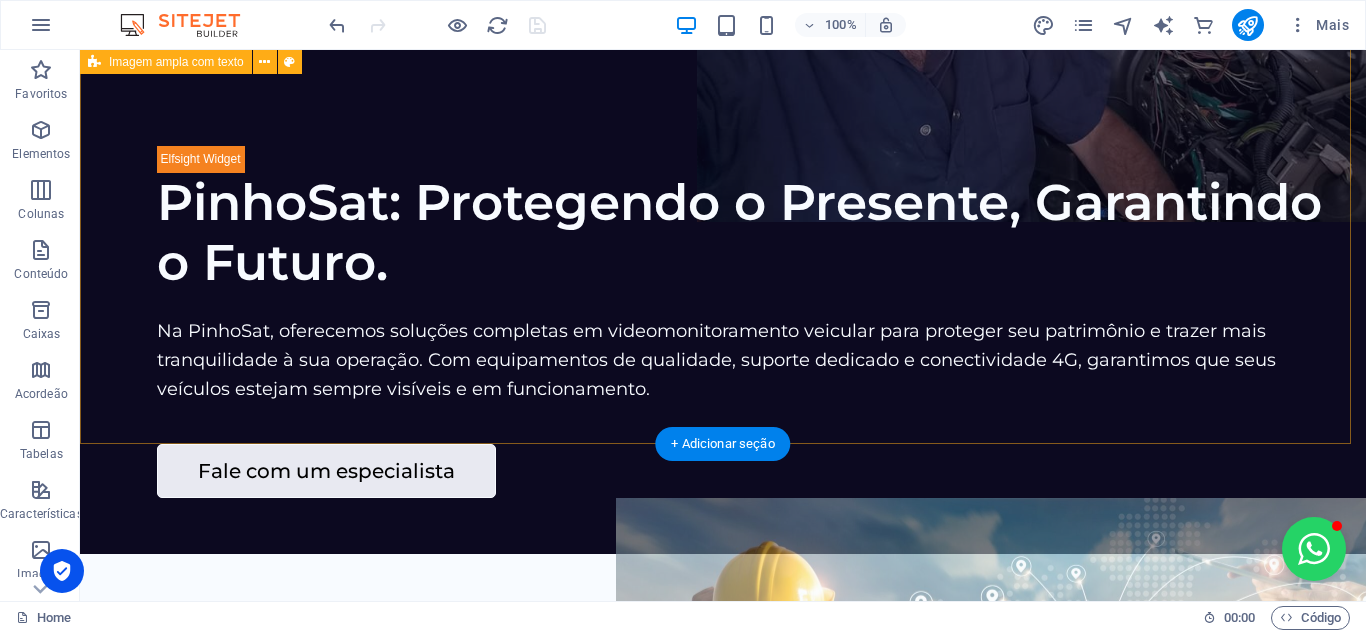 scroll, scrollTop: 0, scrollLeft: 0, axis: both 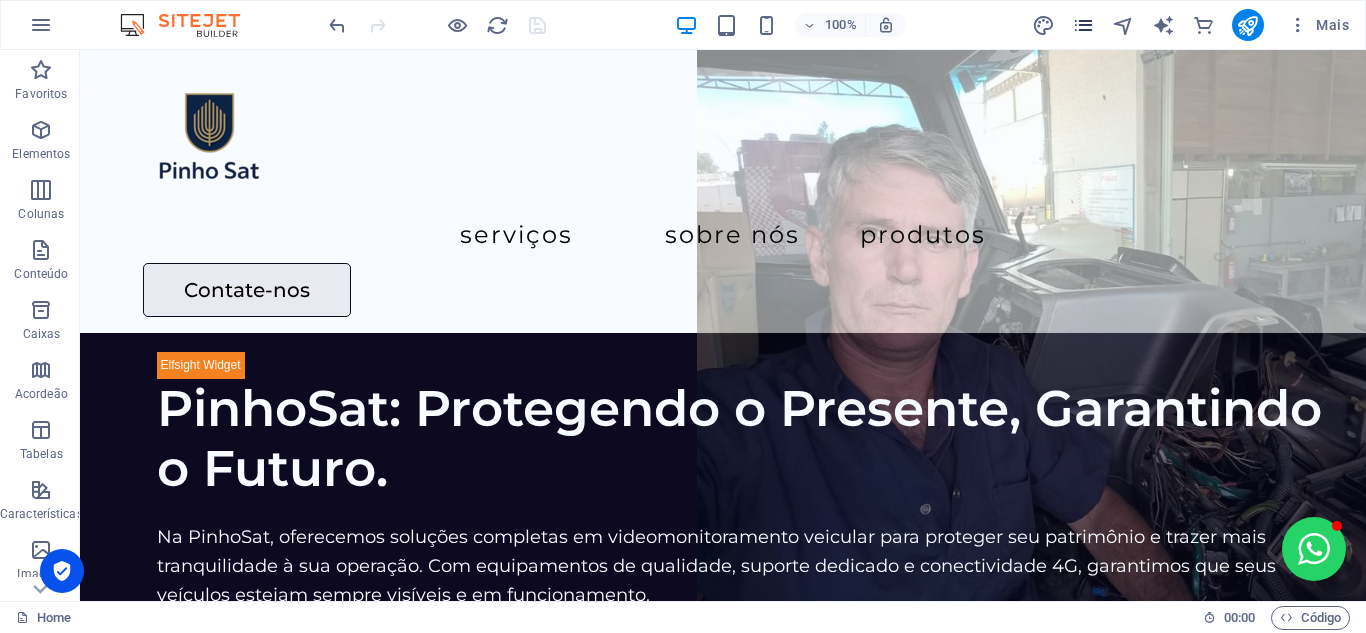 click at bounding box center [1083, 25] 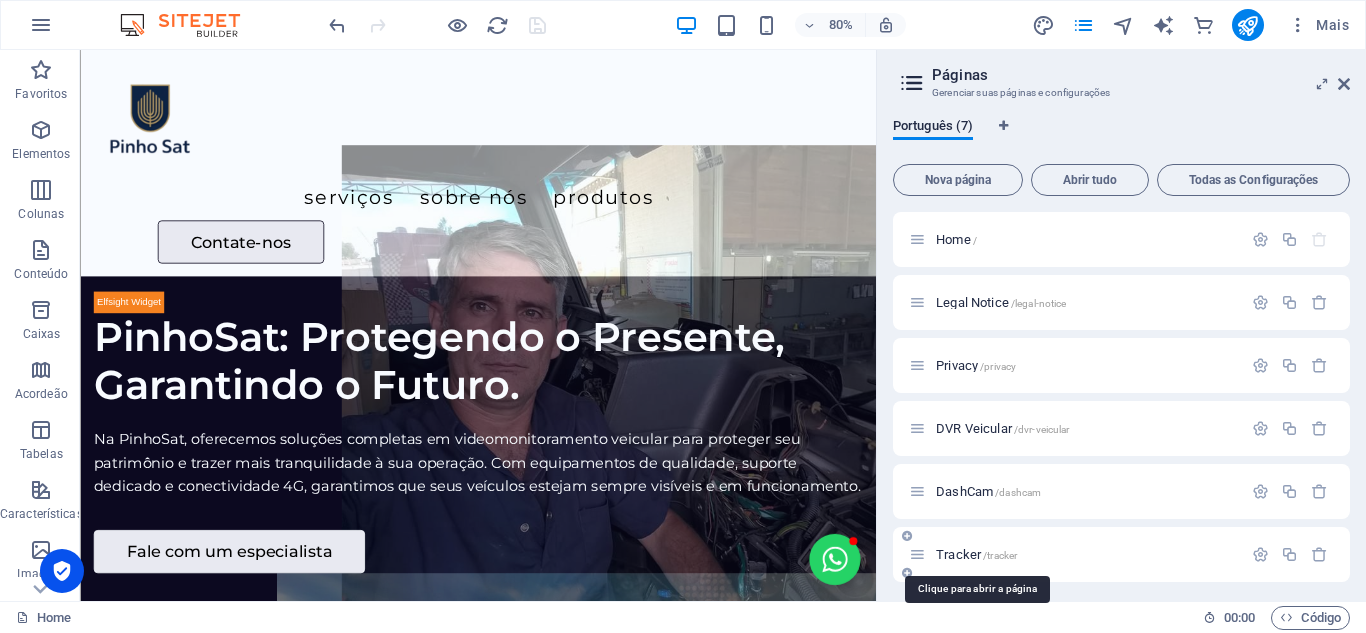 click on "/tracker" at bounding box center (1000, 555) 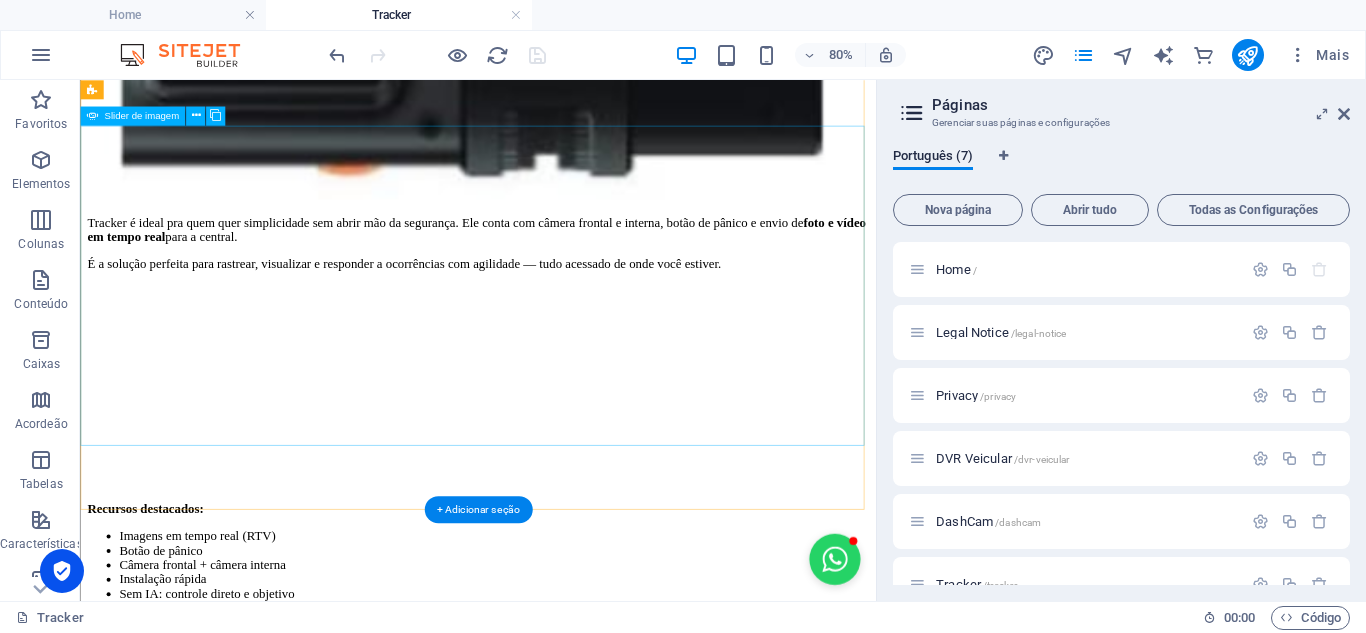 scroll, scrollTop: 686, scrollLeft: 0, axis: vertical 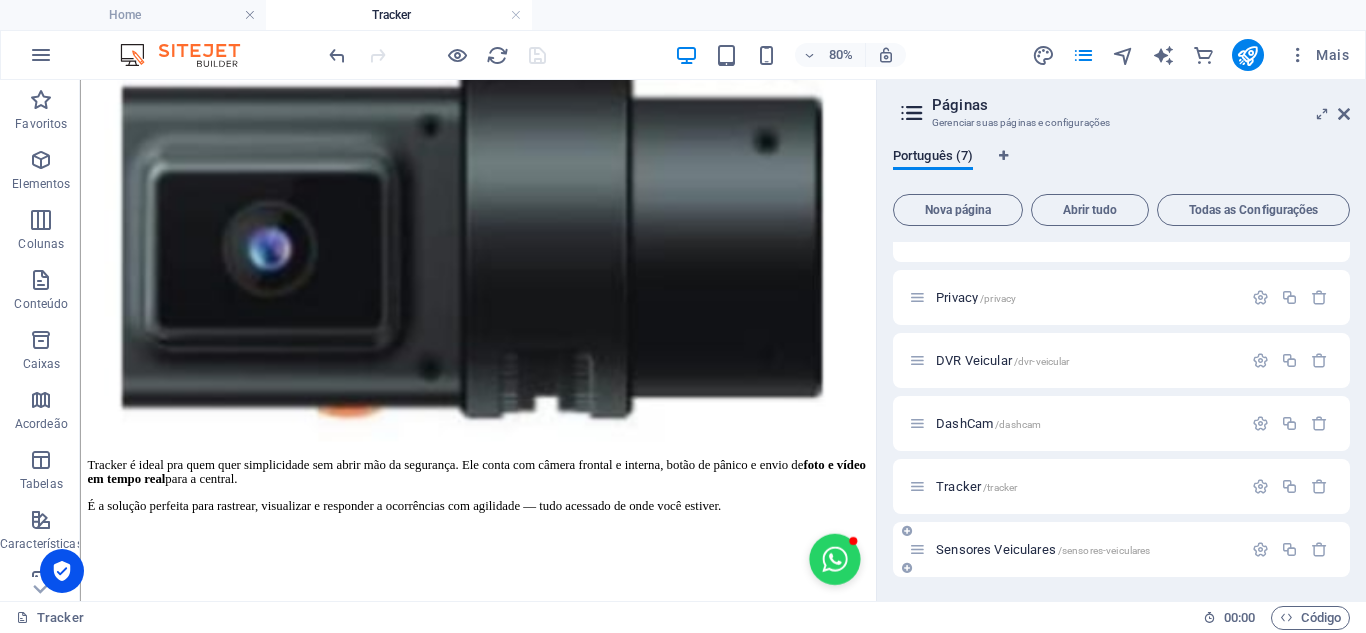 click on "Sensores Veiculares /sensores-veiculares" at bounding box center [1043, 549] 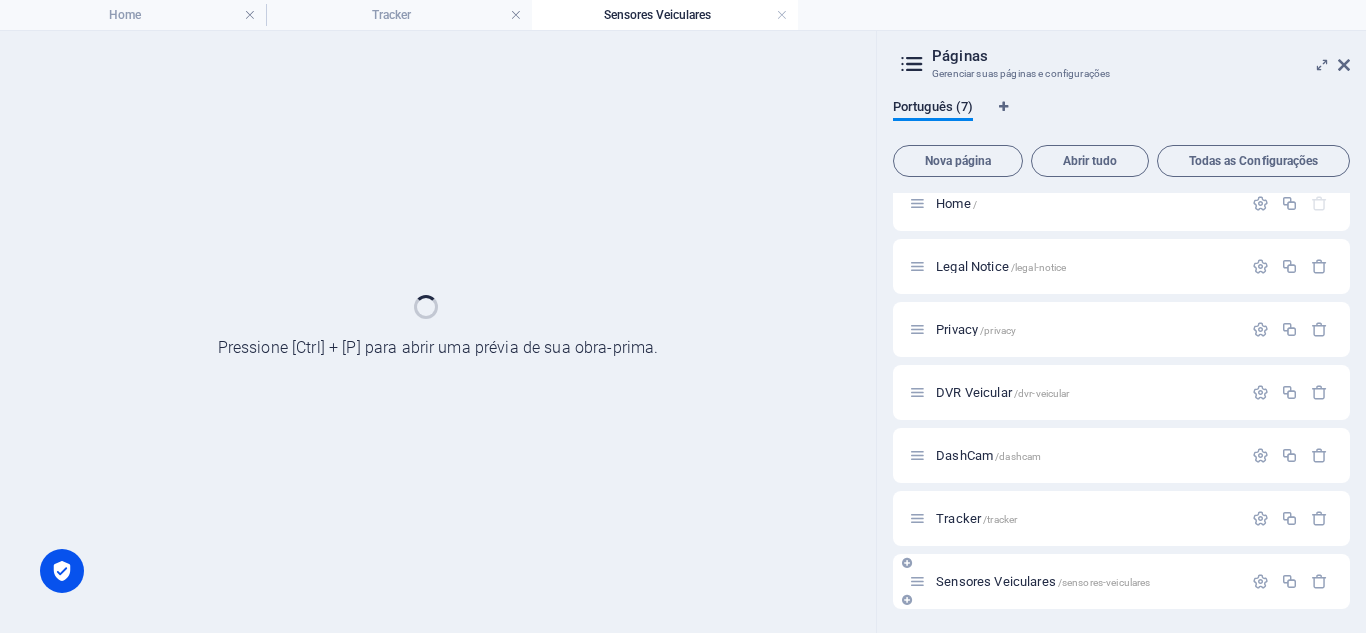 scroll, scrollTop: 0, scrollLeft: 0, axis: both 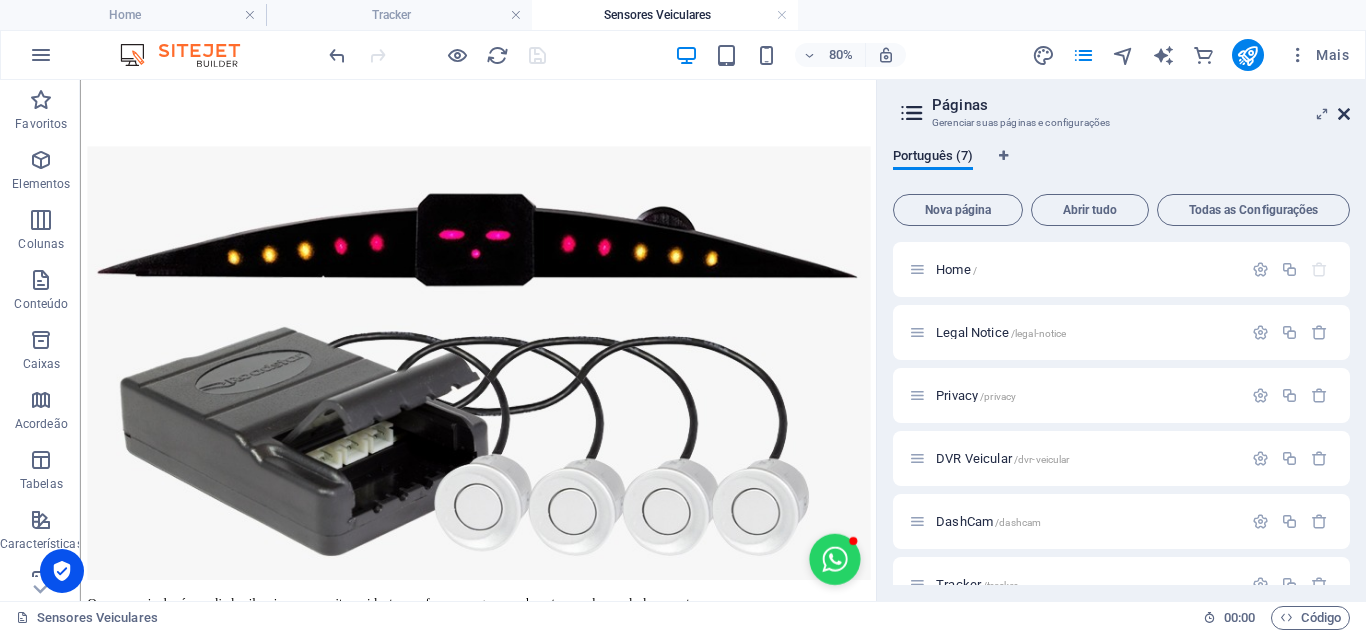 drag, startPoint x: 1231, startPoint y: 36, endPoint x: 1345, endPoint y: 115, distance: 138.69751 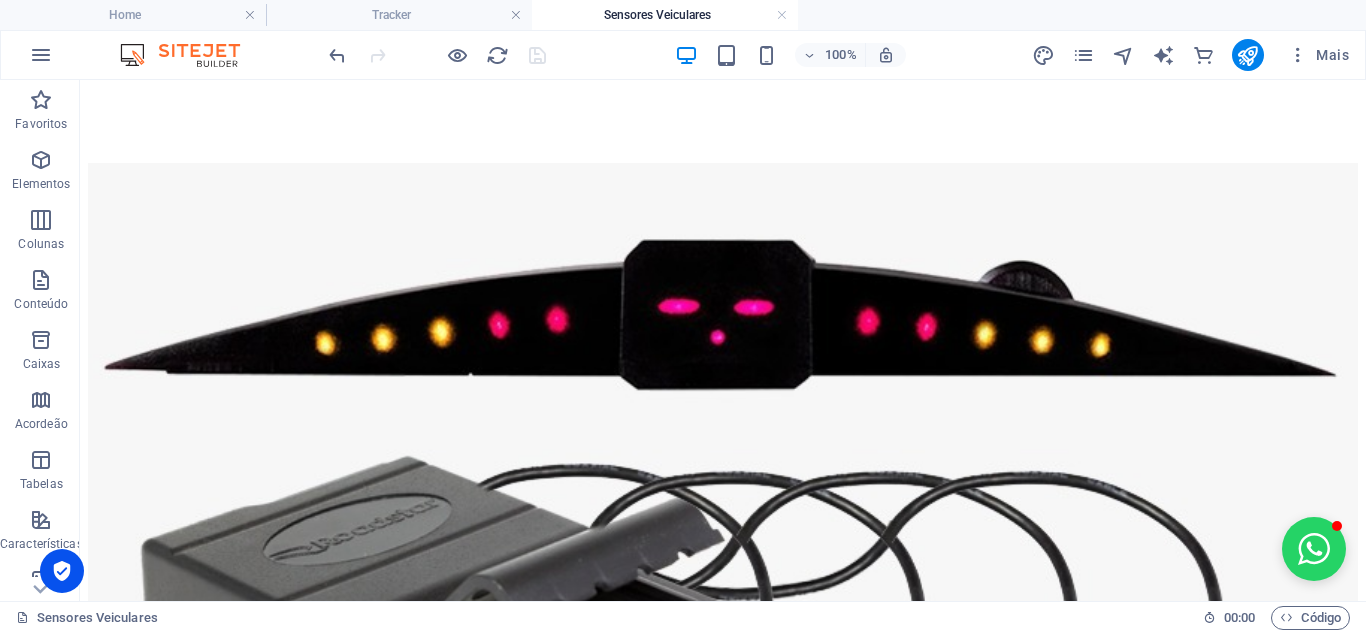 click on "Sensores Veiculares" at bounding box center (665, 15) 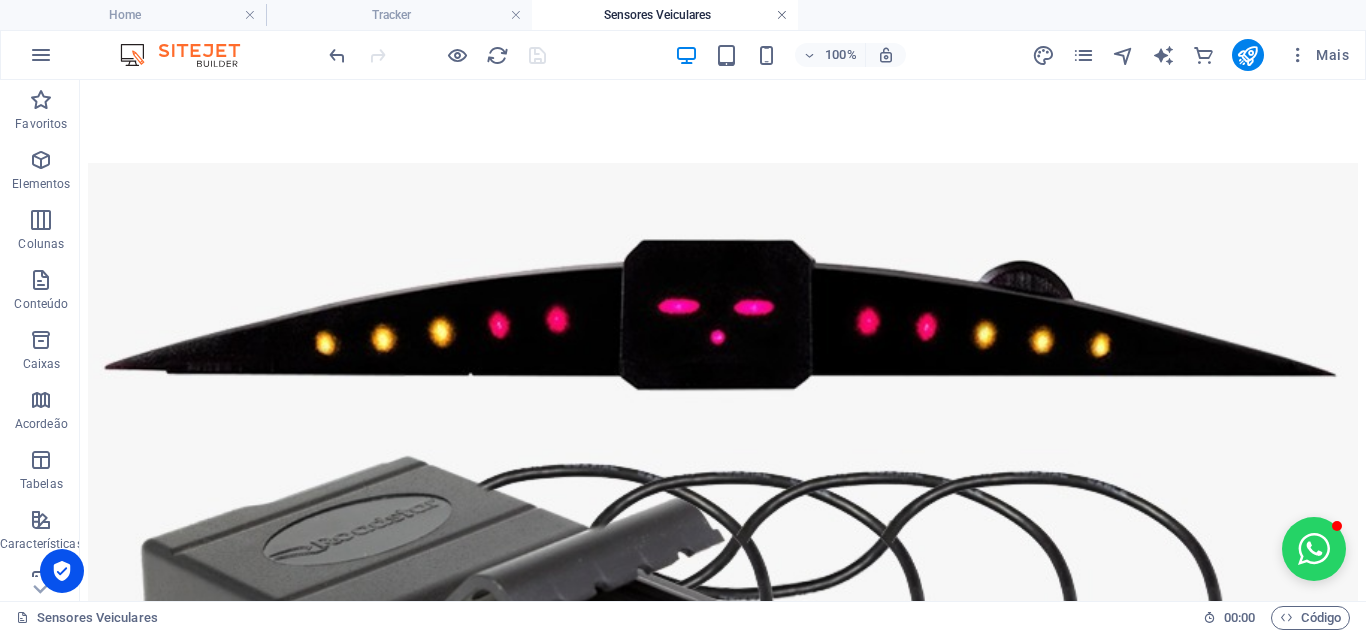 click at bounding box center (782, 15) 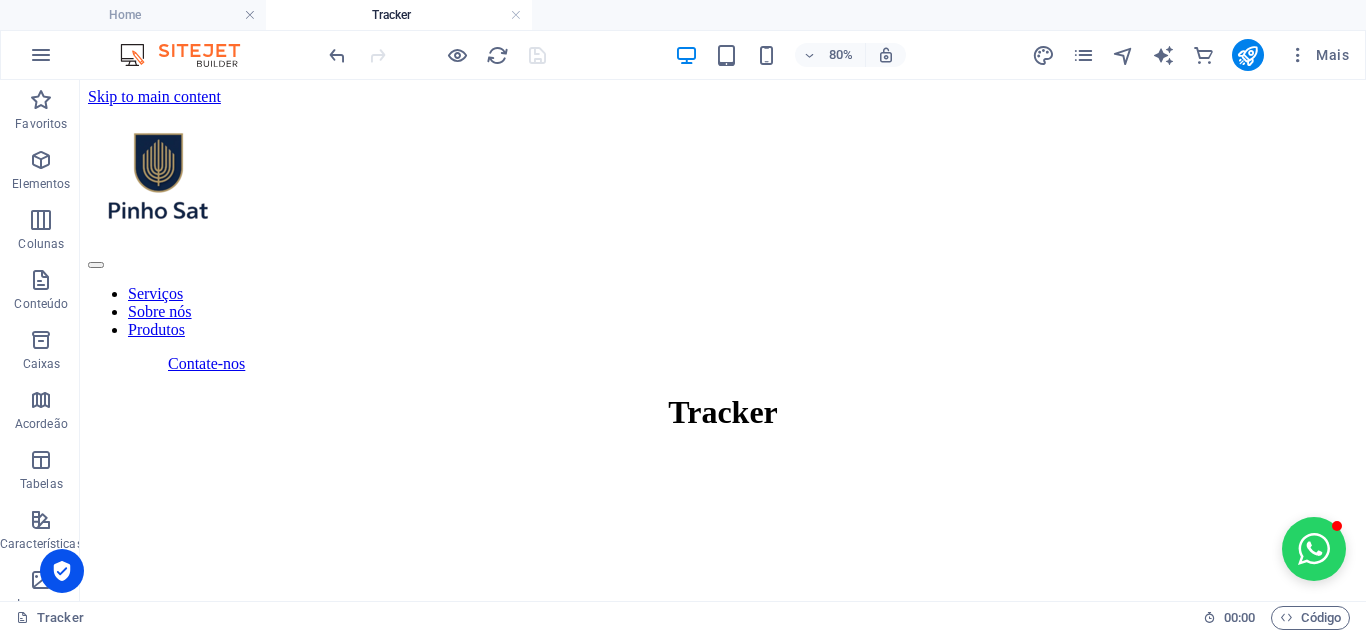 scroll, scrollTop: 686, scrollLeft: 0, axis: vertical 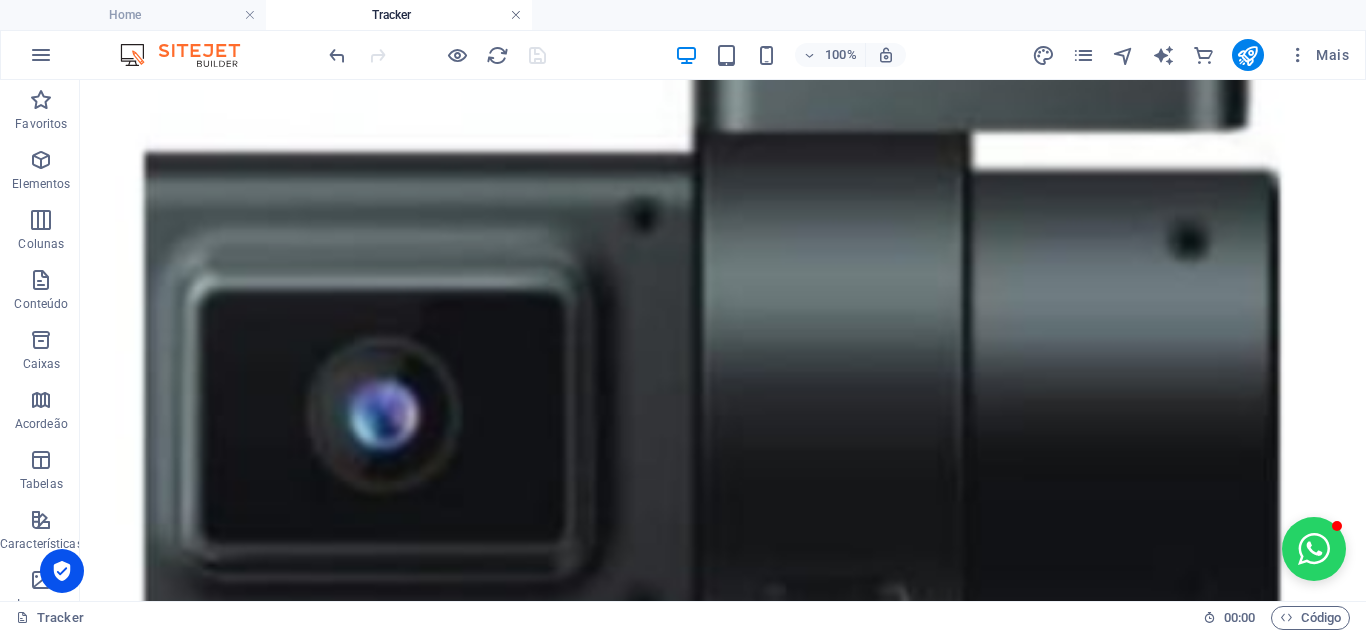 click at bounding box center [516, 15] 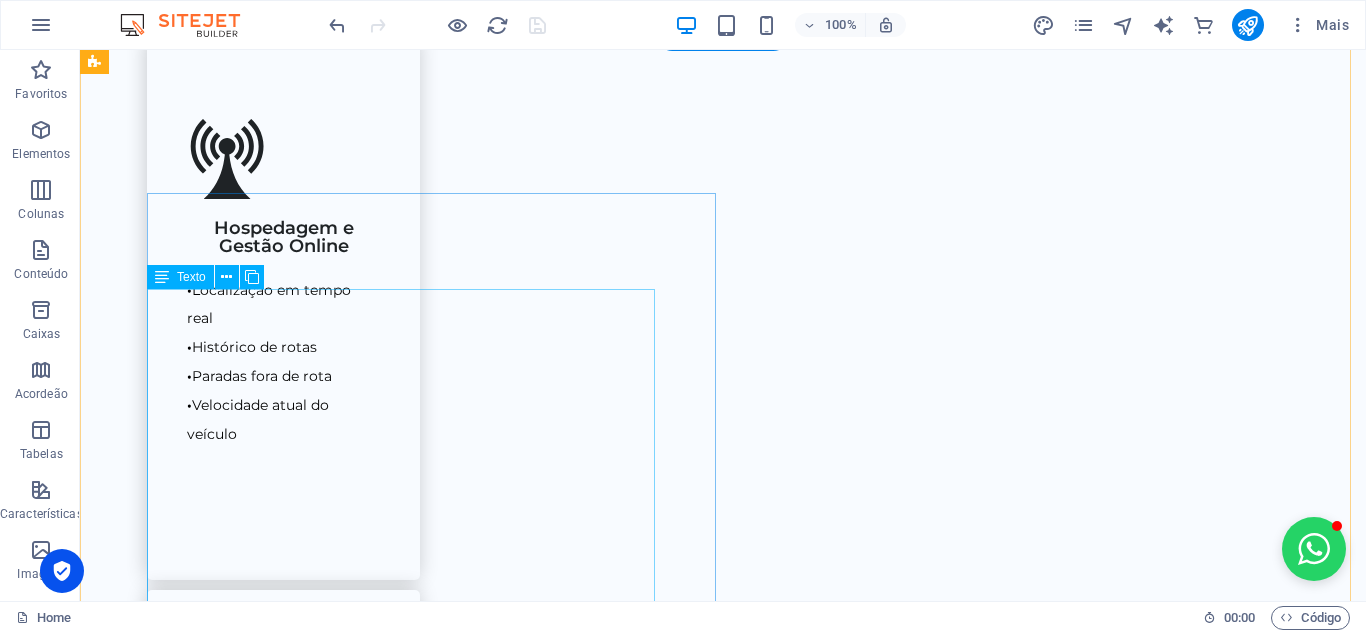 scroll, scrollTop: 2200, scrollLeft: 0, axis: vertical 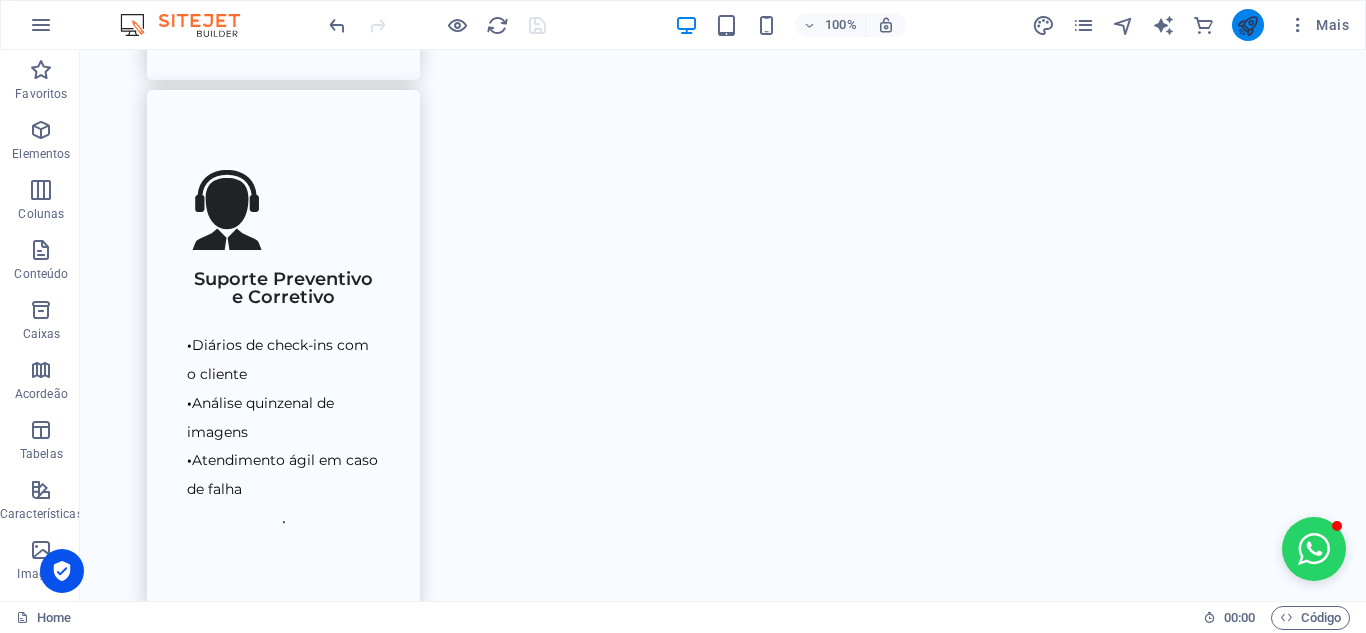 click at bounding box center (1247, 25) 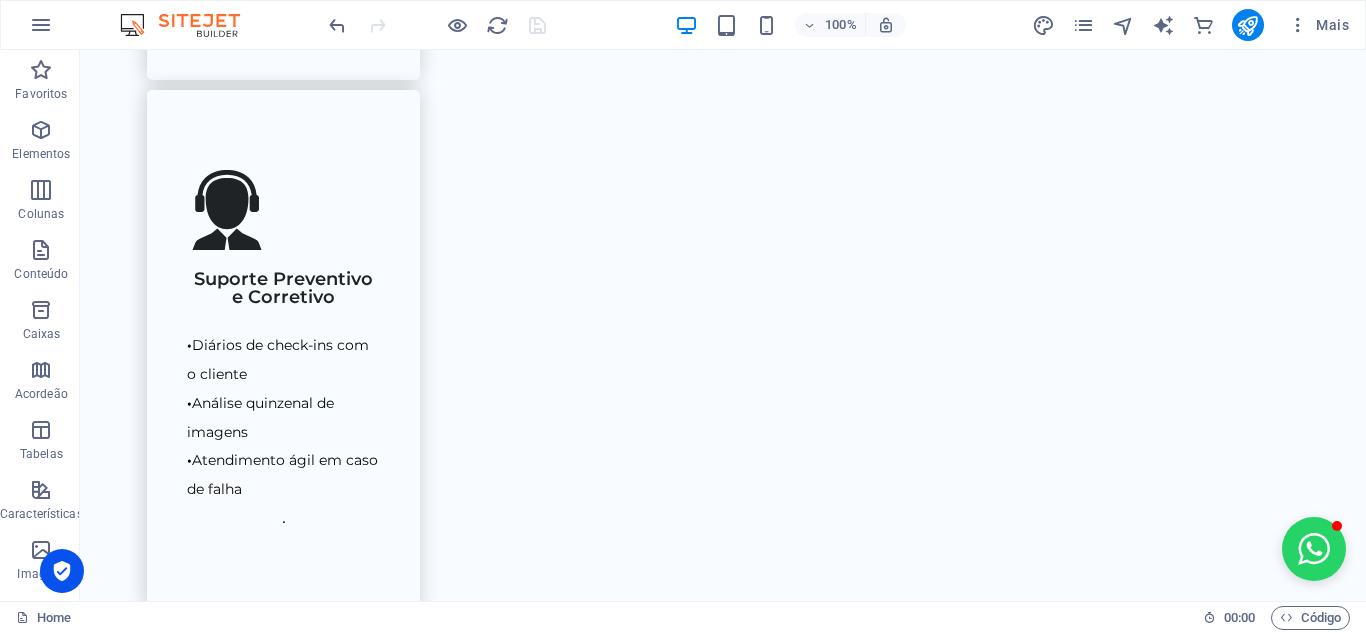 click at bounding box center (437, 25) 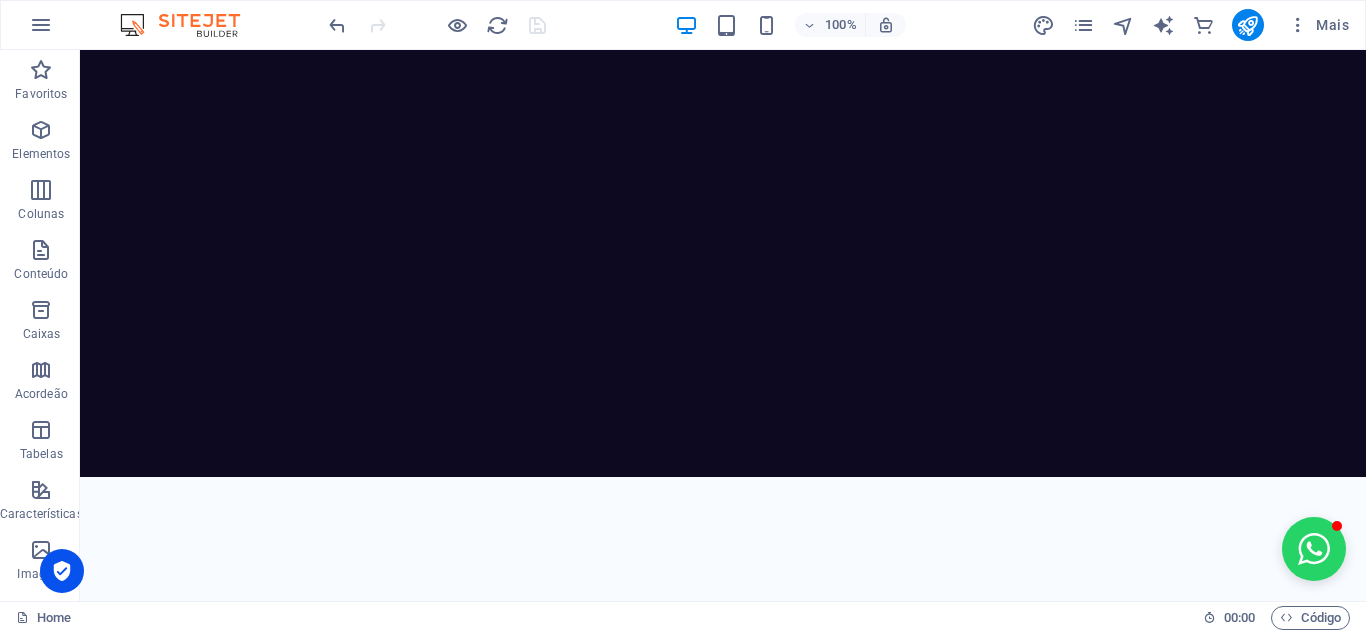 scroll, scrollTop: 3500, scrollLeft: 0, axis: vertical 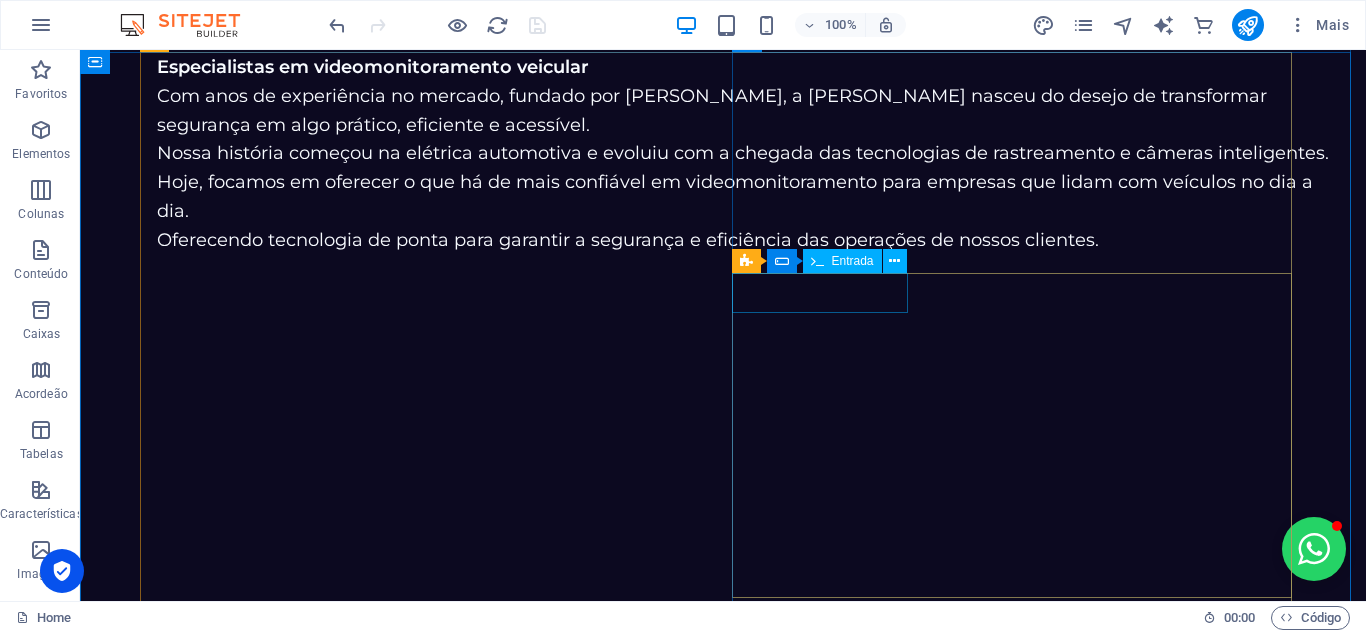 click 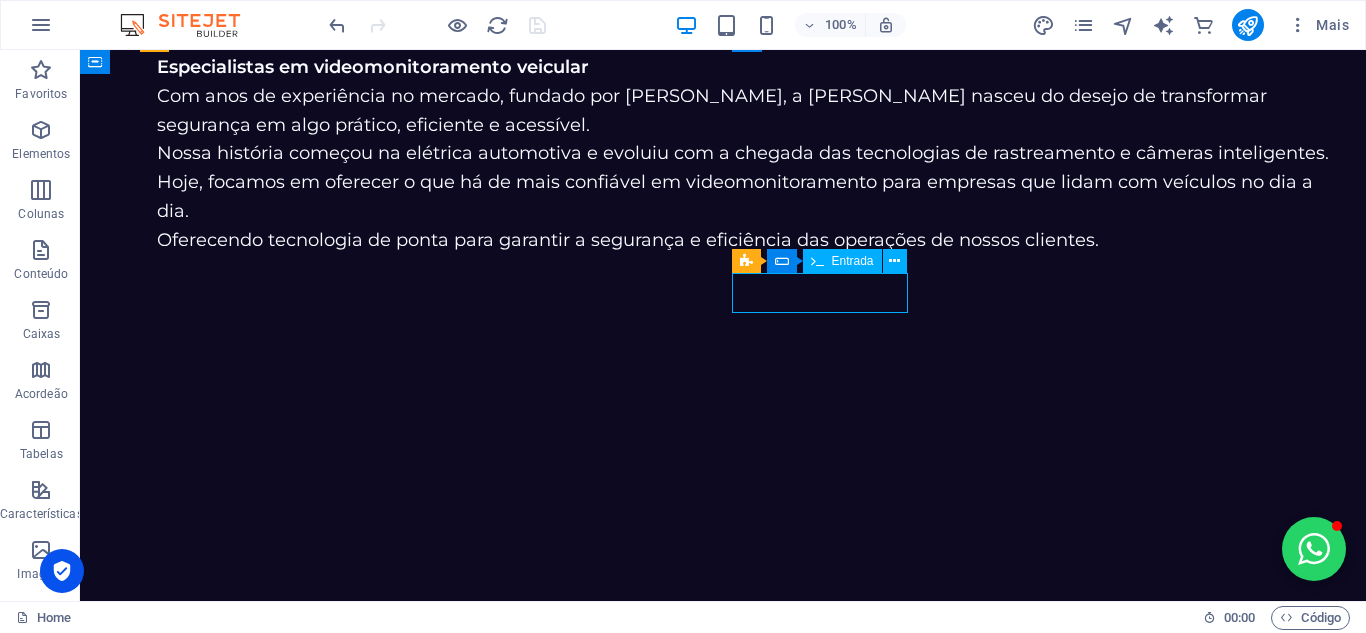 click 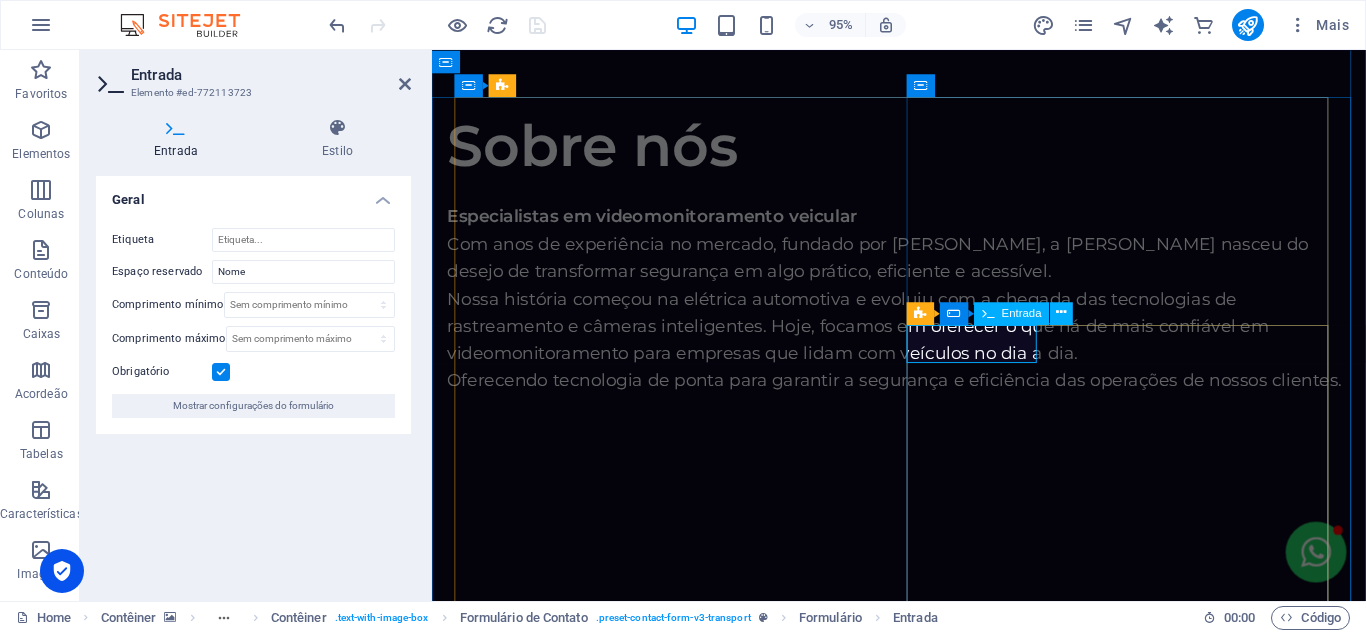 click 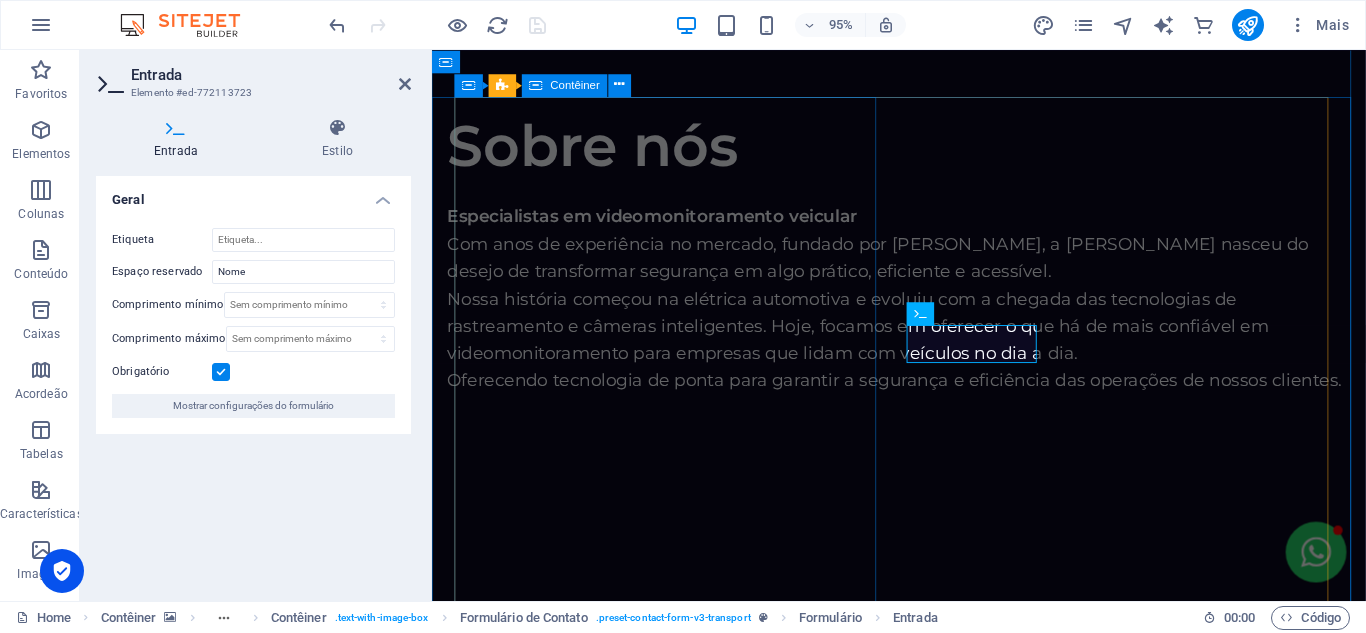 click on "Solte o conteúdo aqui ou  Adicionar elementos  Colar área de transferência" at bounding box center [923, 4663] 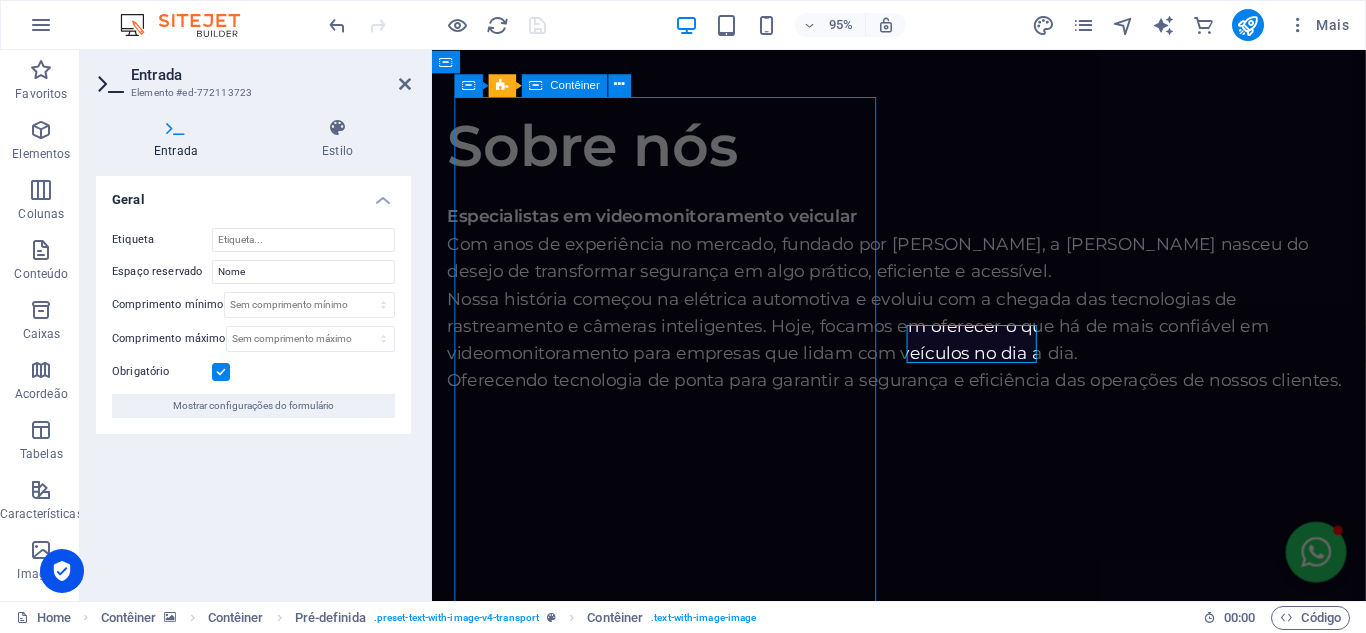 scroll, scrollTop: 3453, scrollLeft: 0, axis: vertical 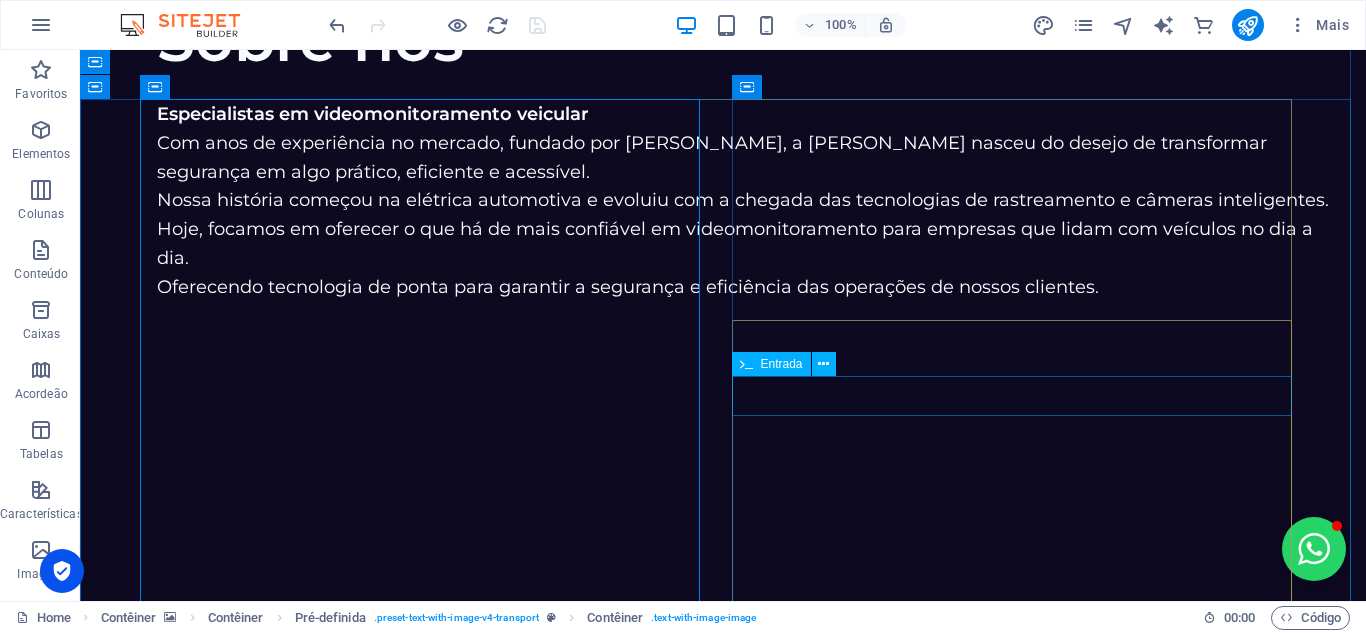 click 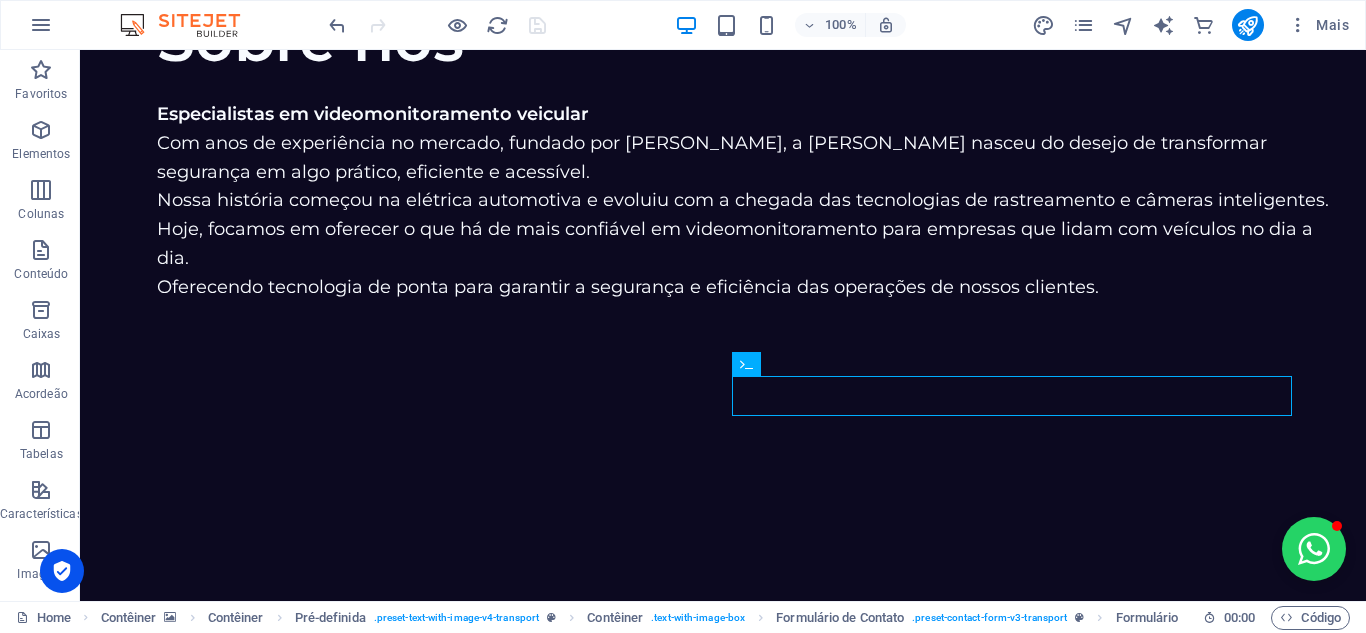 click at bounding box center [437, 25] 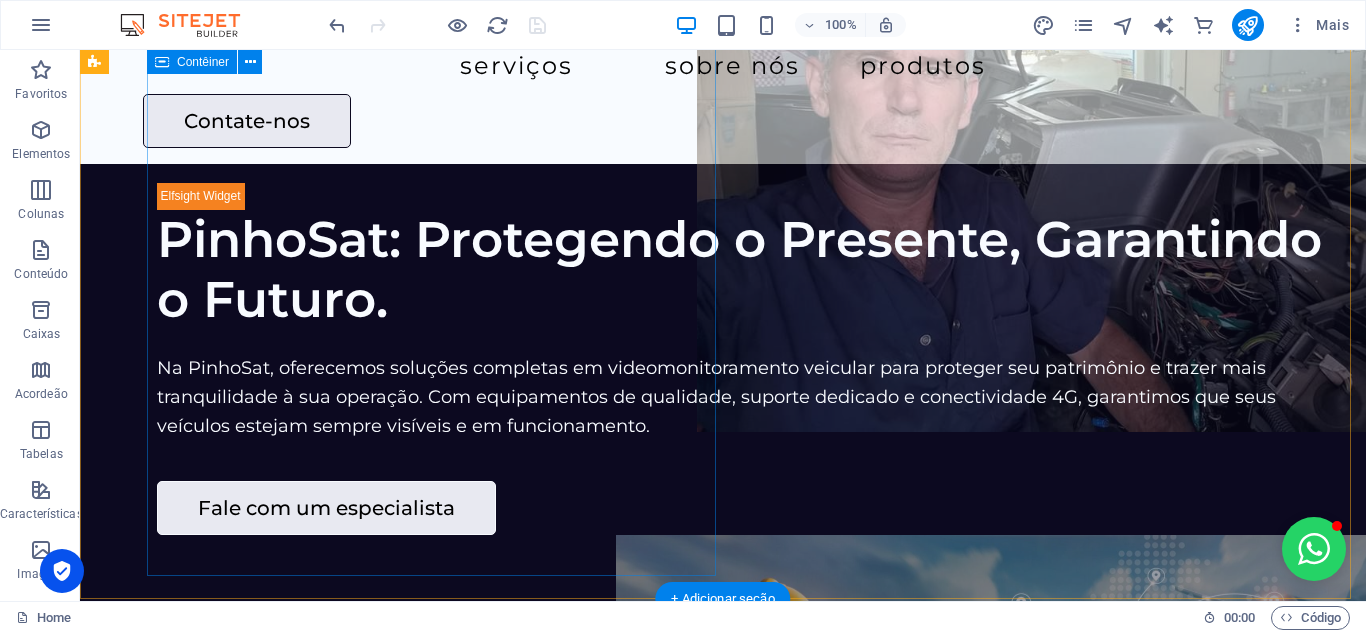 scroll, scrollTop: 138, scrollLeft: 0, axis: vertical 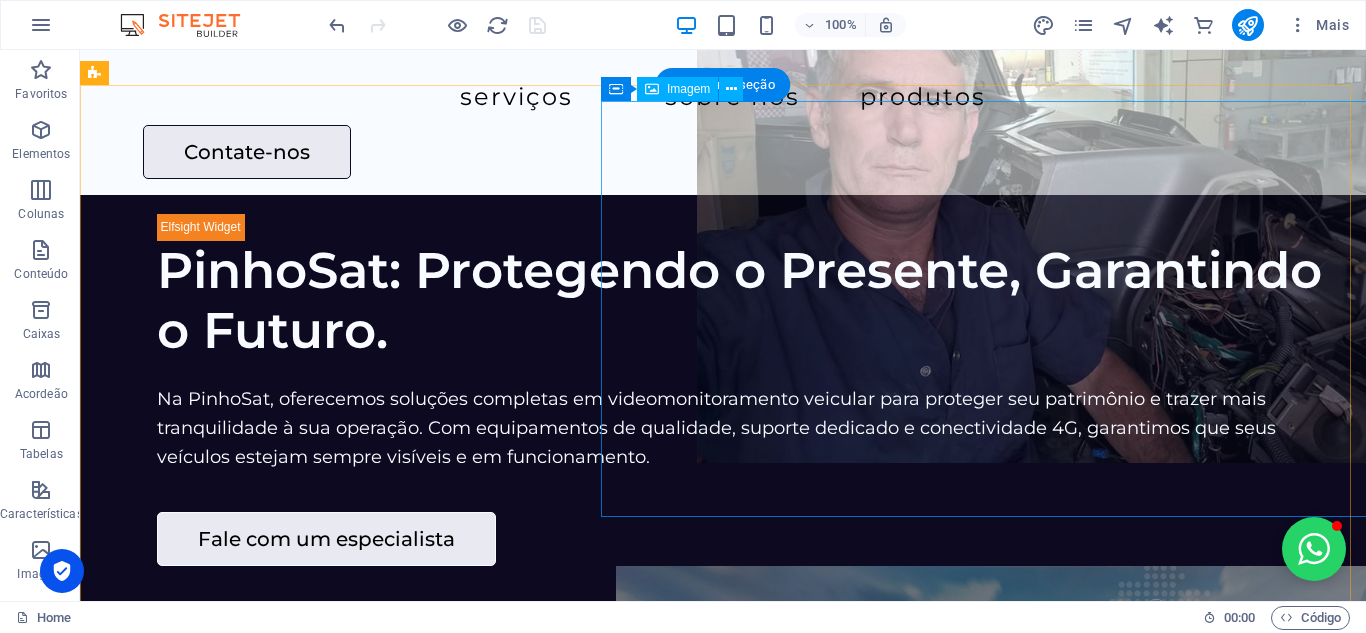 click at bounding box center (1061, 774) 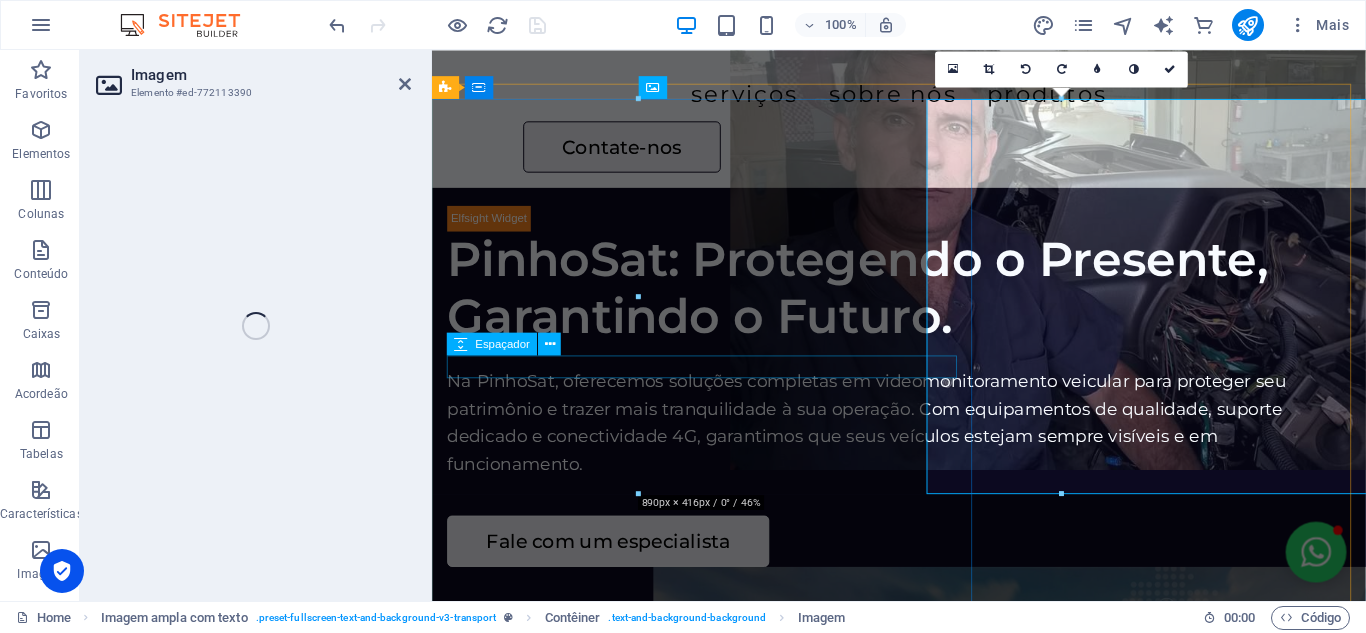 select on "px" 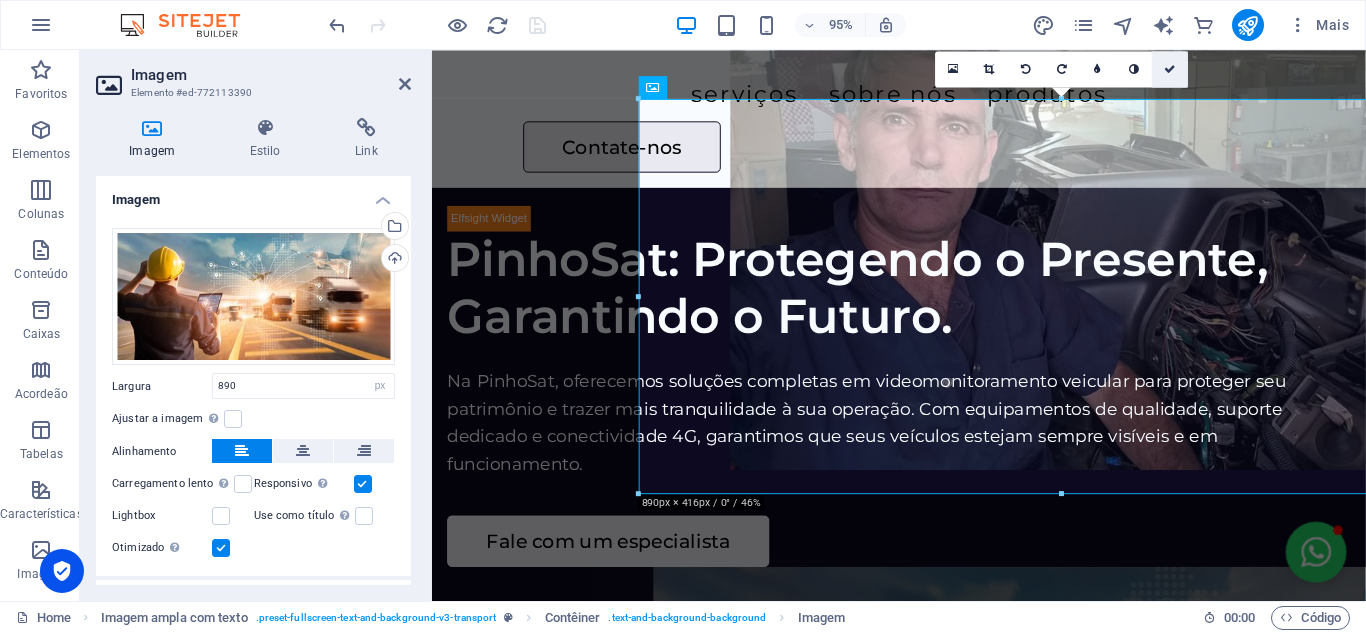 click at bounding box center [1170, 68] 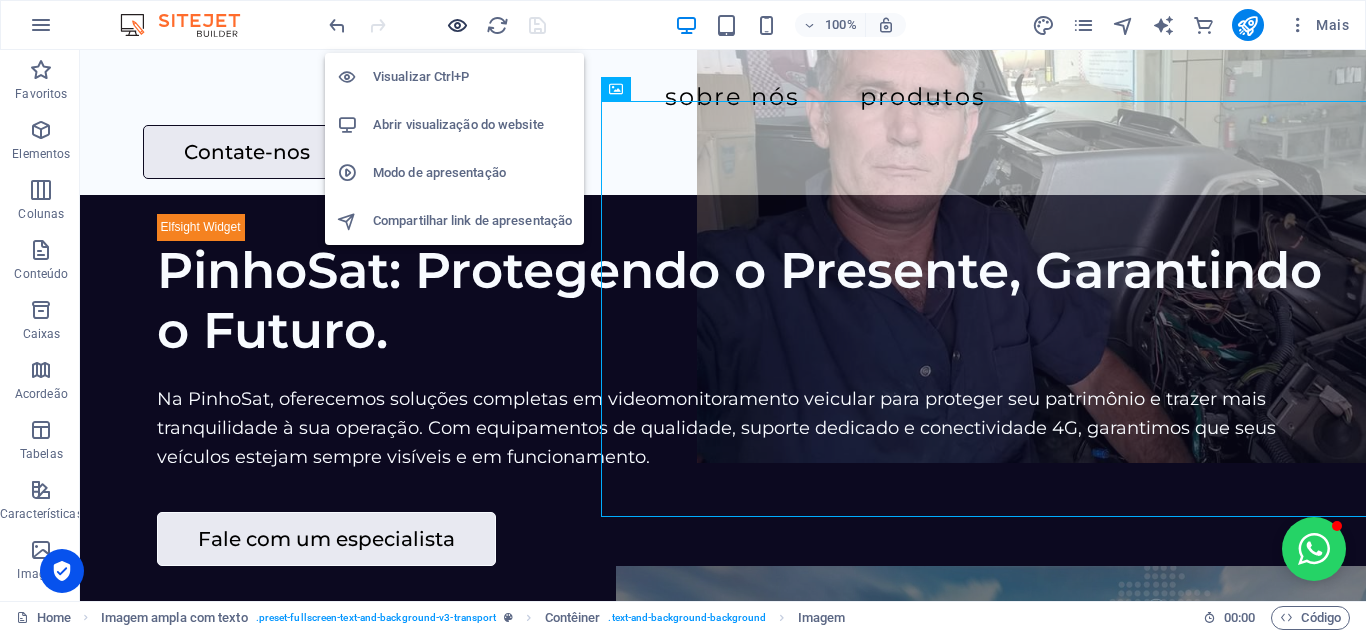 click at bounding box center (457, 25) 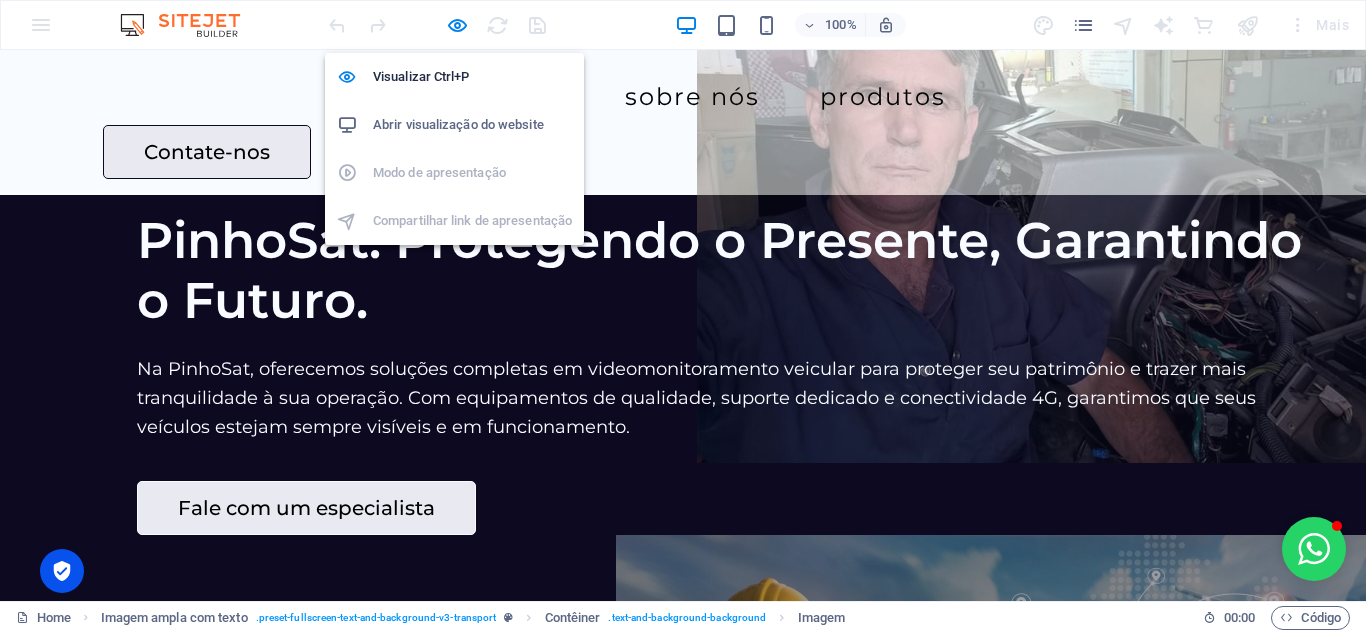click on "Abrir visualização do website" at bounding box center [472, 125] 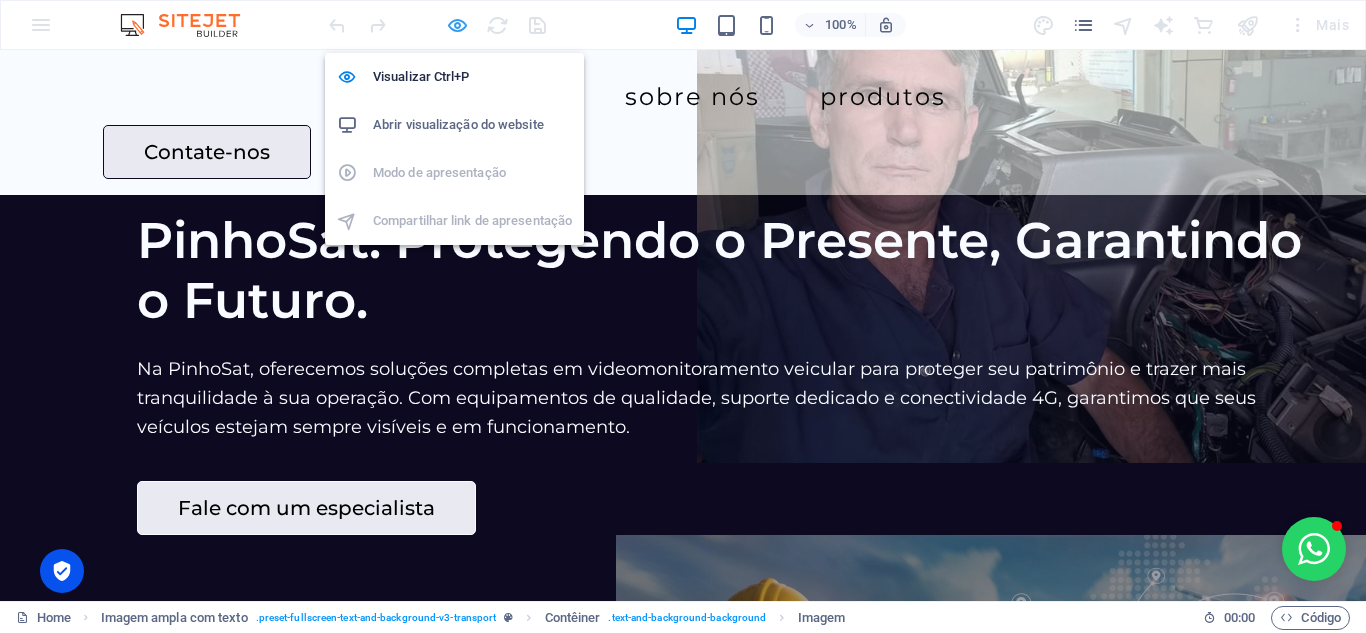 click at bounding box center [457, 25] 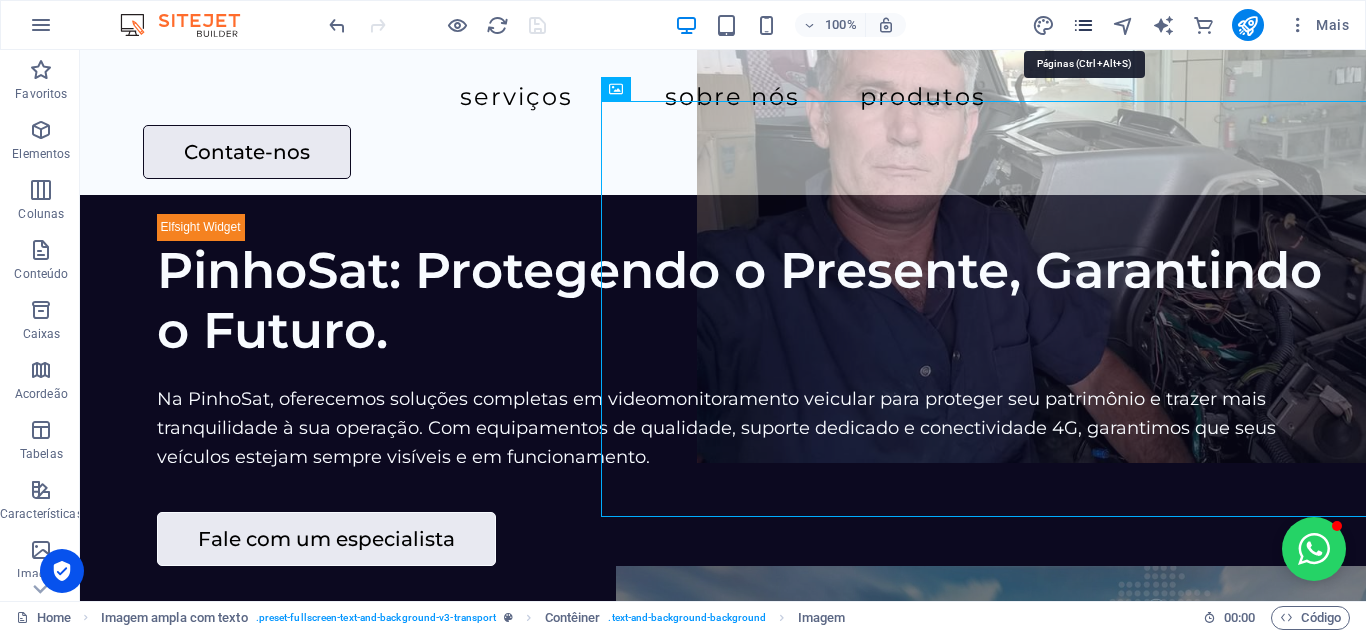click at bounding box center (1083, 25) 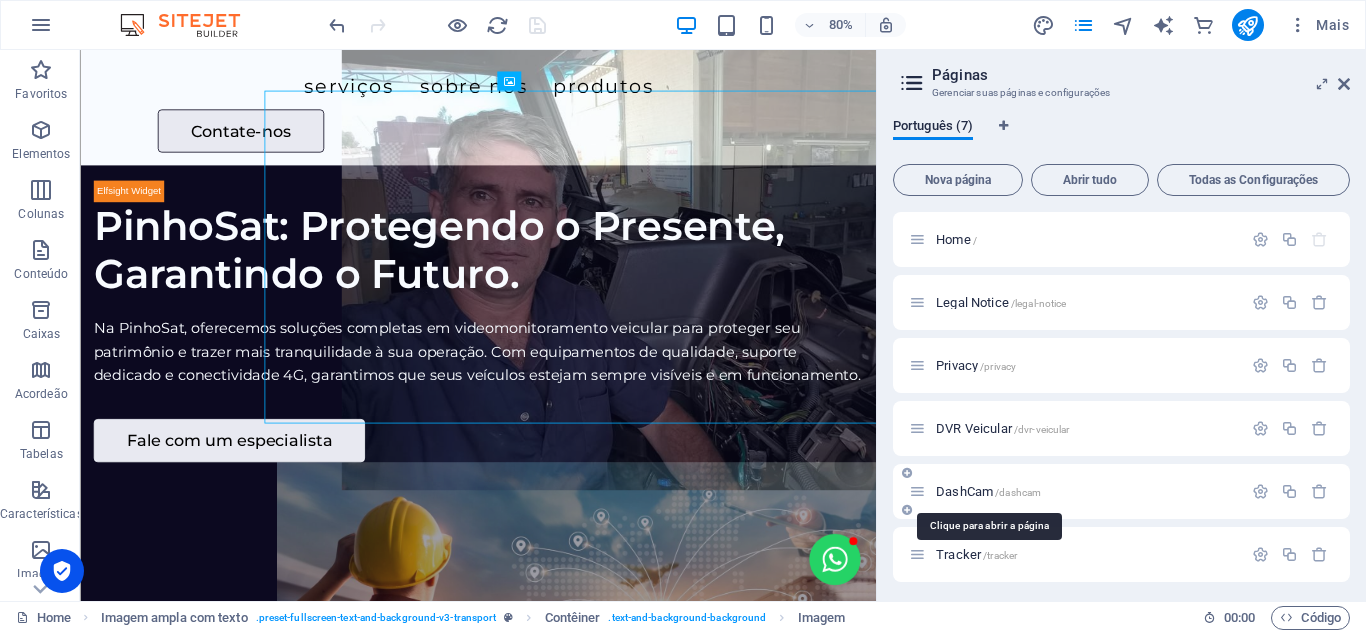 click on "DashCam /dashcam" at bounding box center (988, 491) 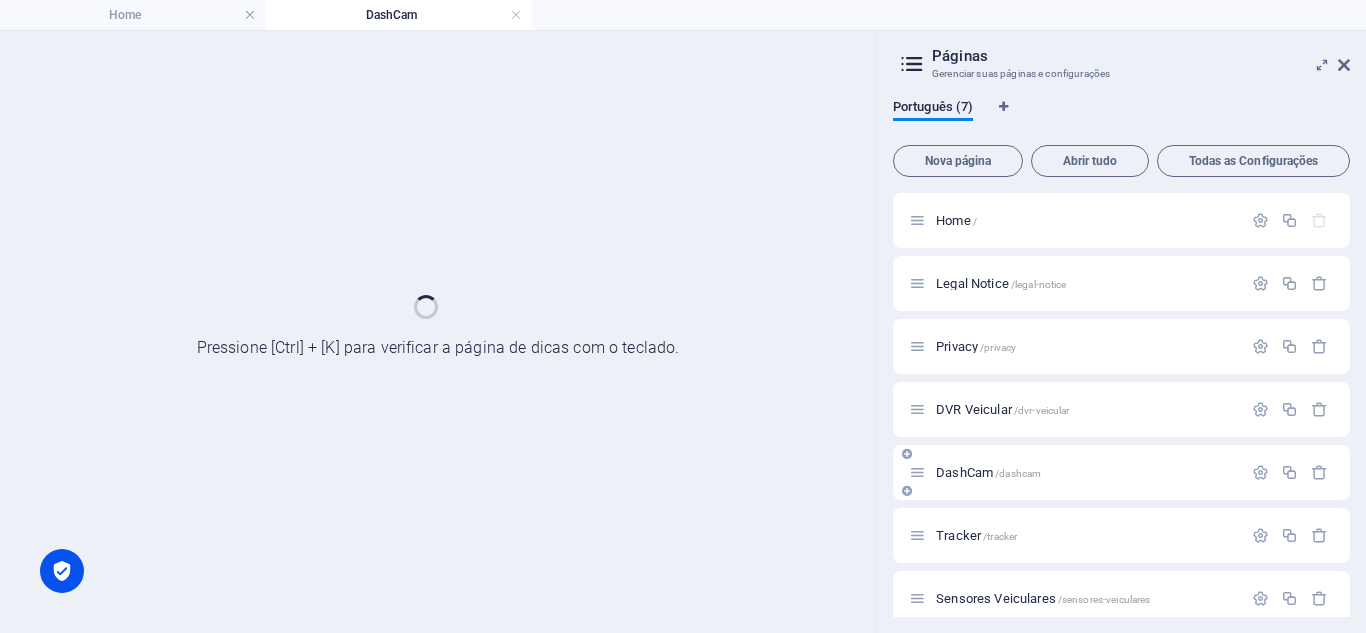 scroll, scrollTop: 0, scrollLeft: 0, axis: both 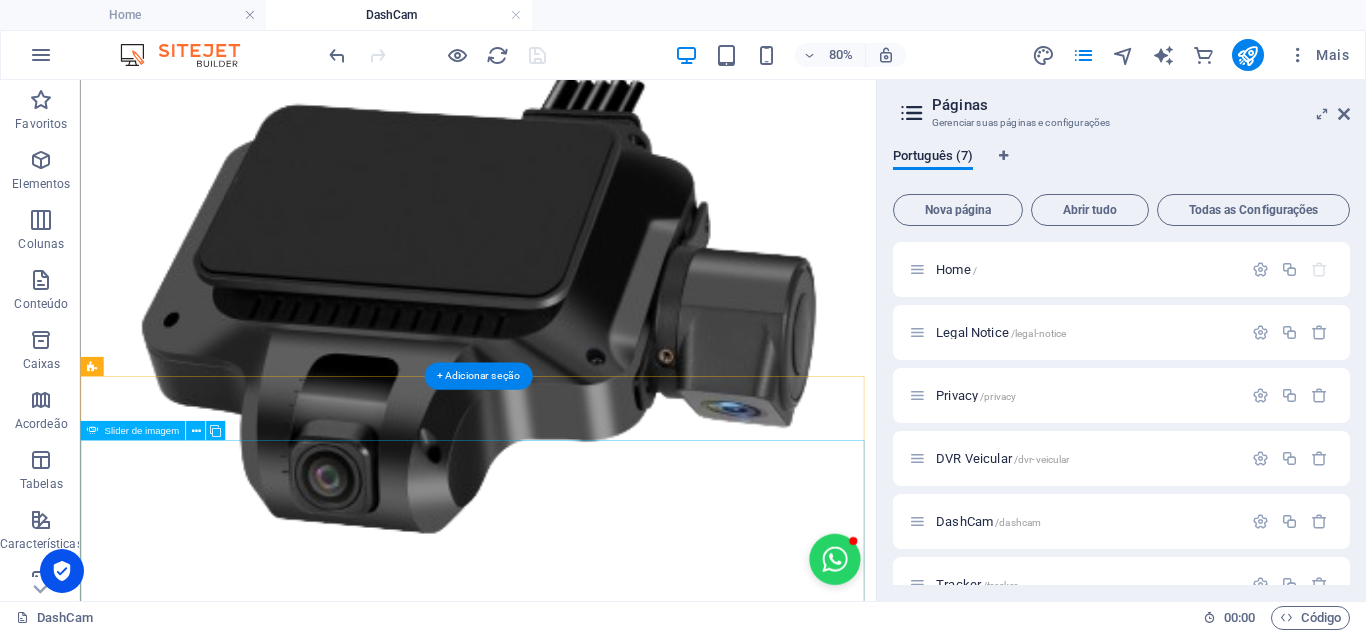 click at bounding box center (577, 1408) 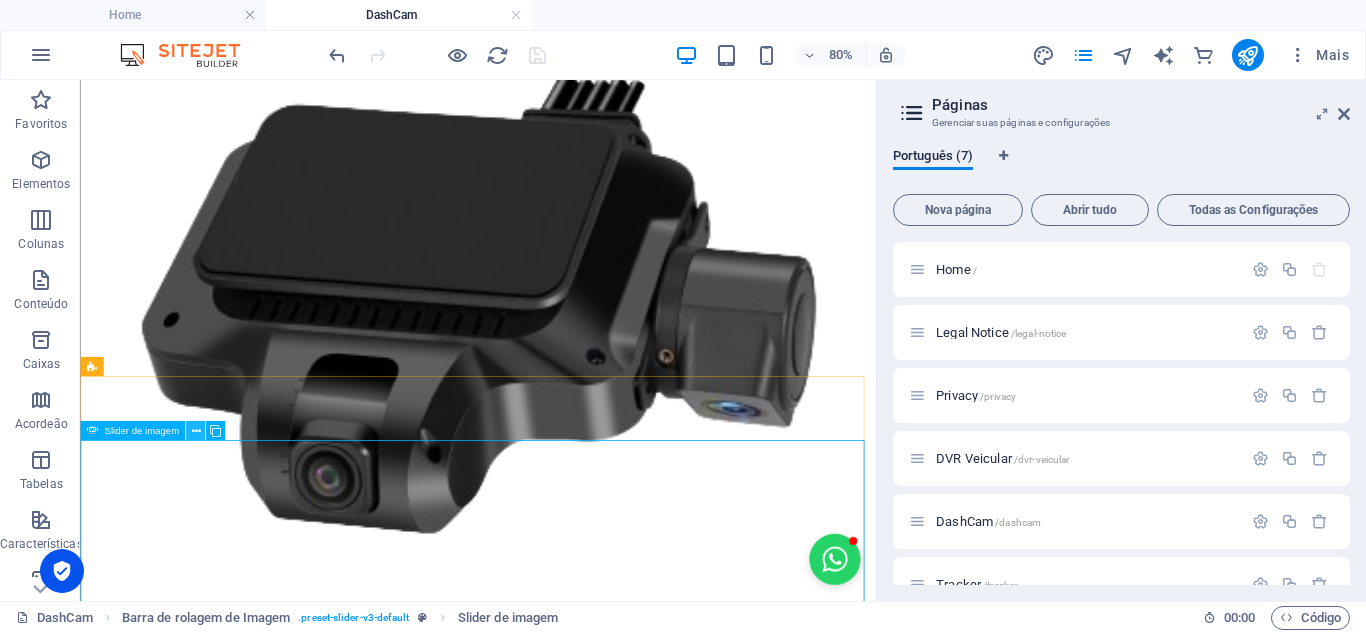 click at bounding box center (195, 430) 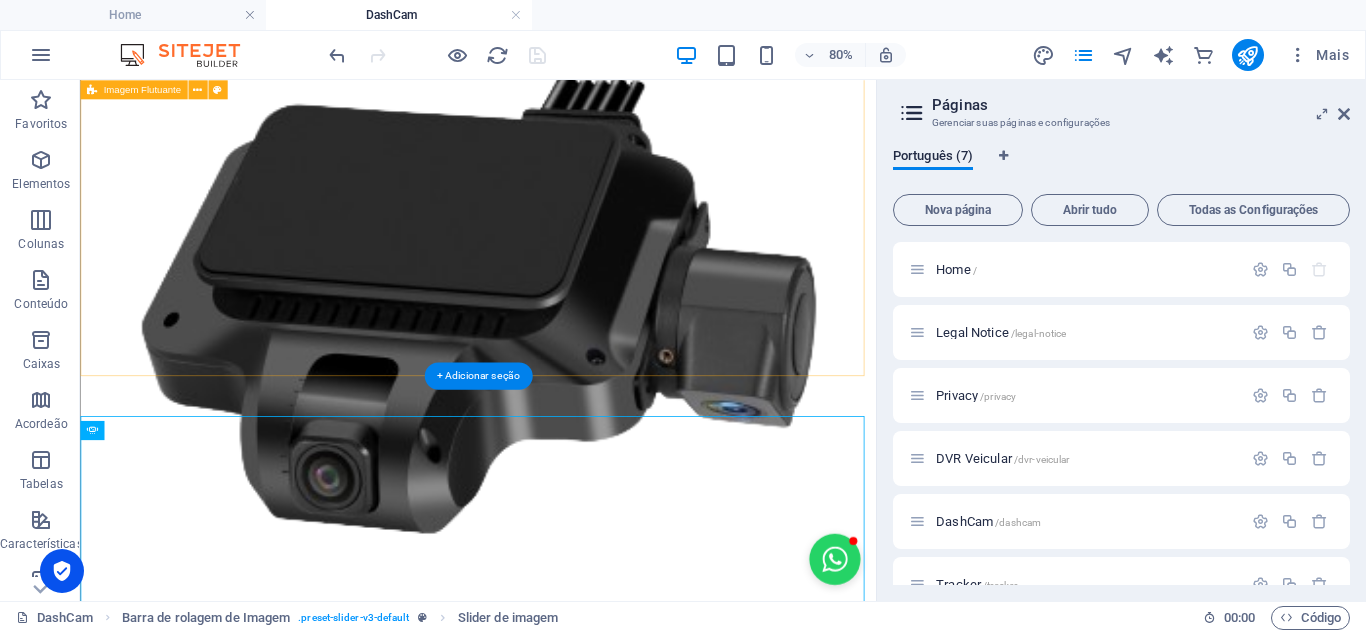 scroll, scrollTop: 730, scrollLeft: 0, axis: vertical 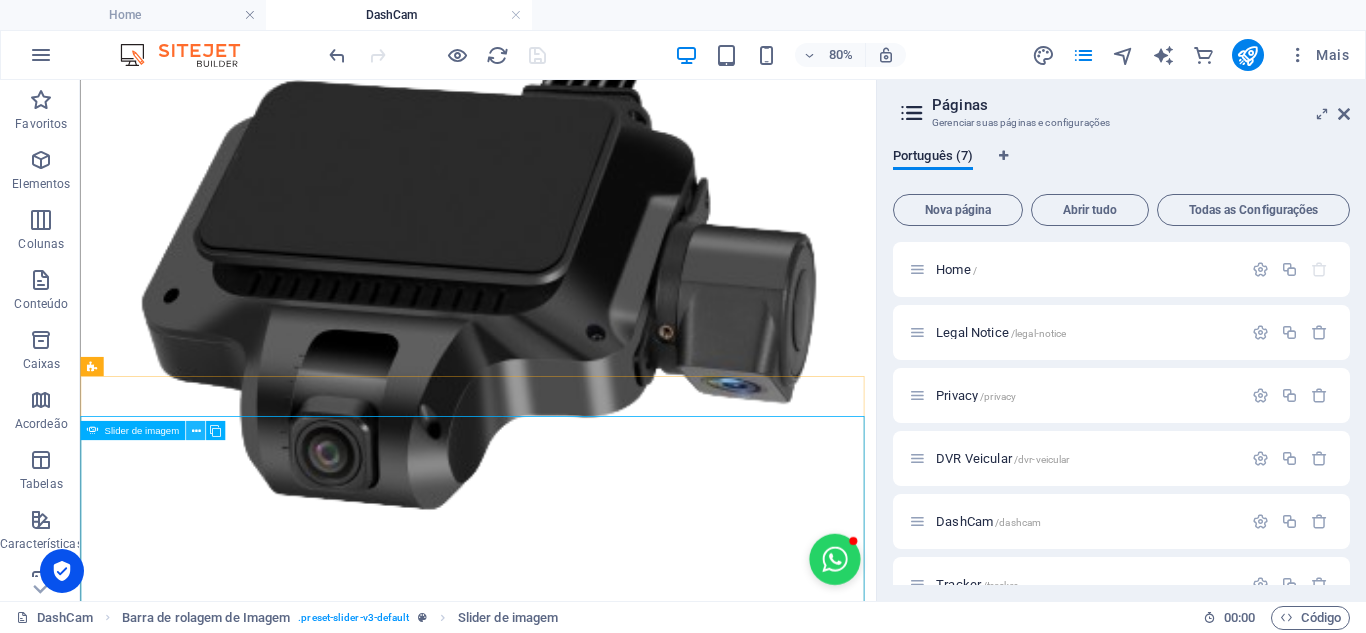 click at bounding box center [195, 430] 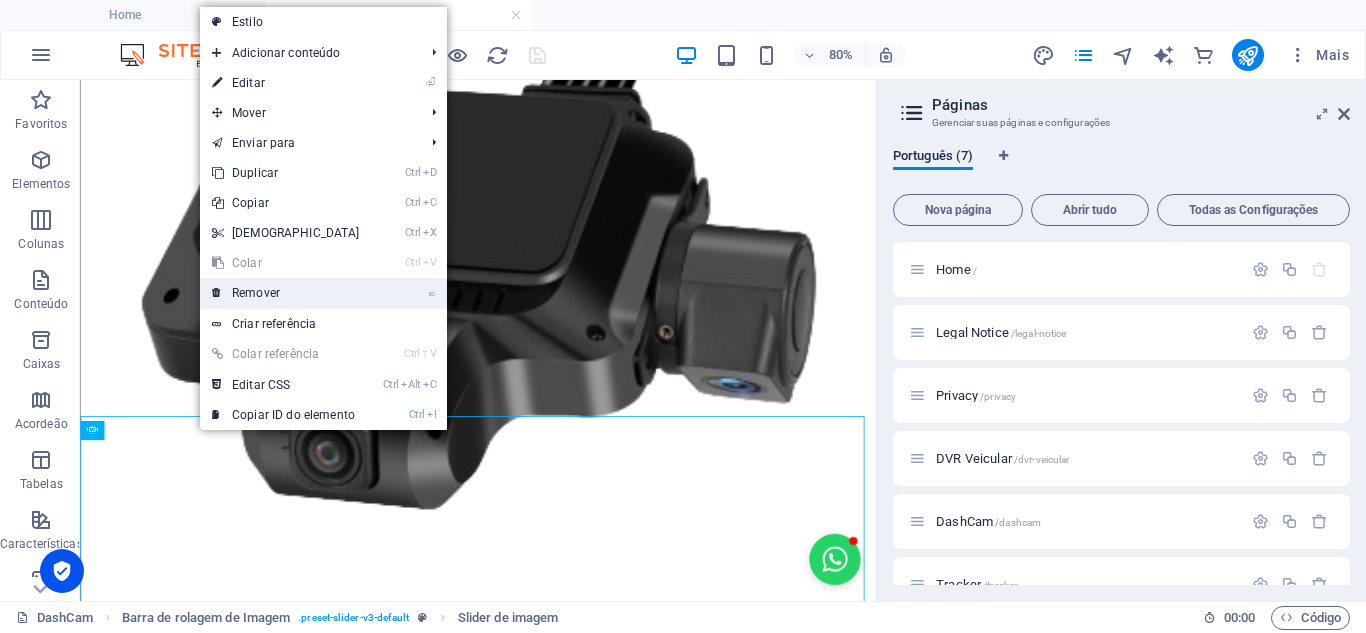 click on "⌦  Remover" at bounding box center (286, 293) 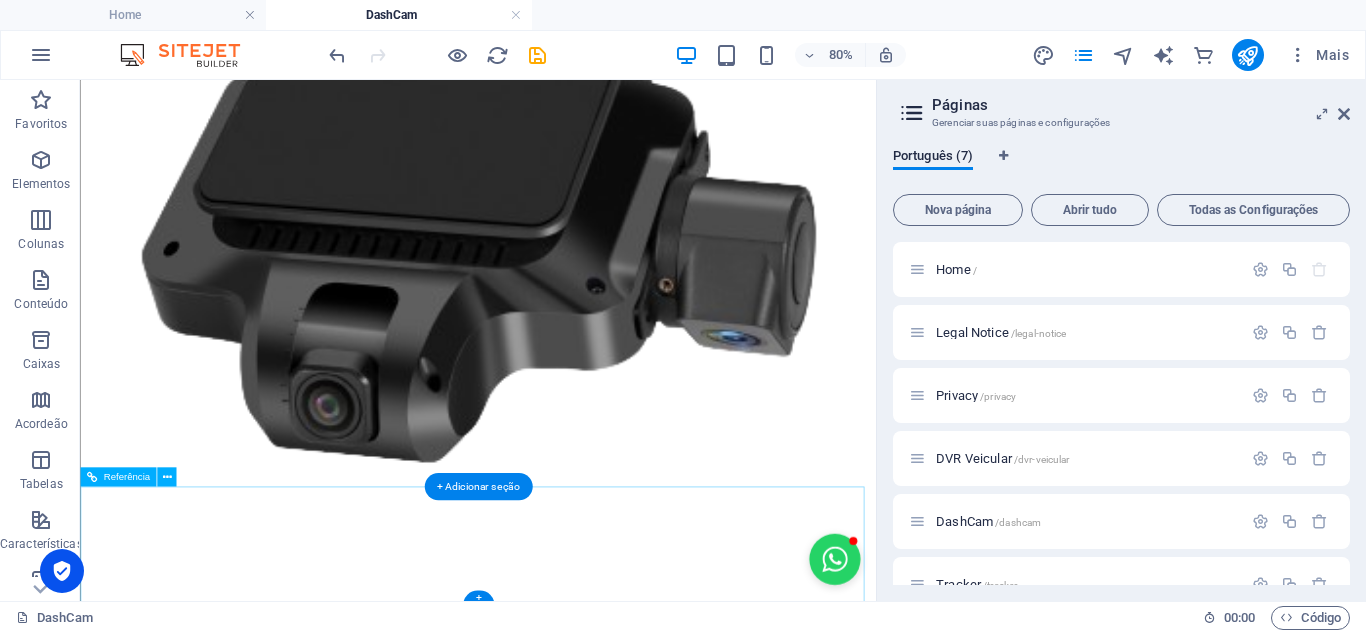 scroll, scrollTop: 700, scrollLeft: 0, axis: vertical 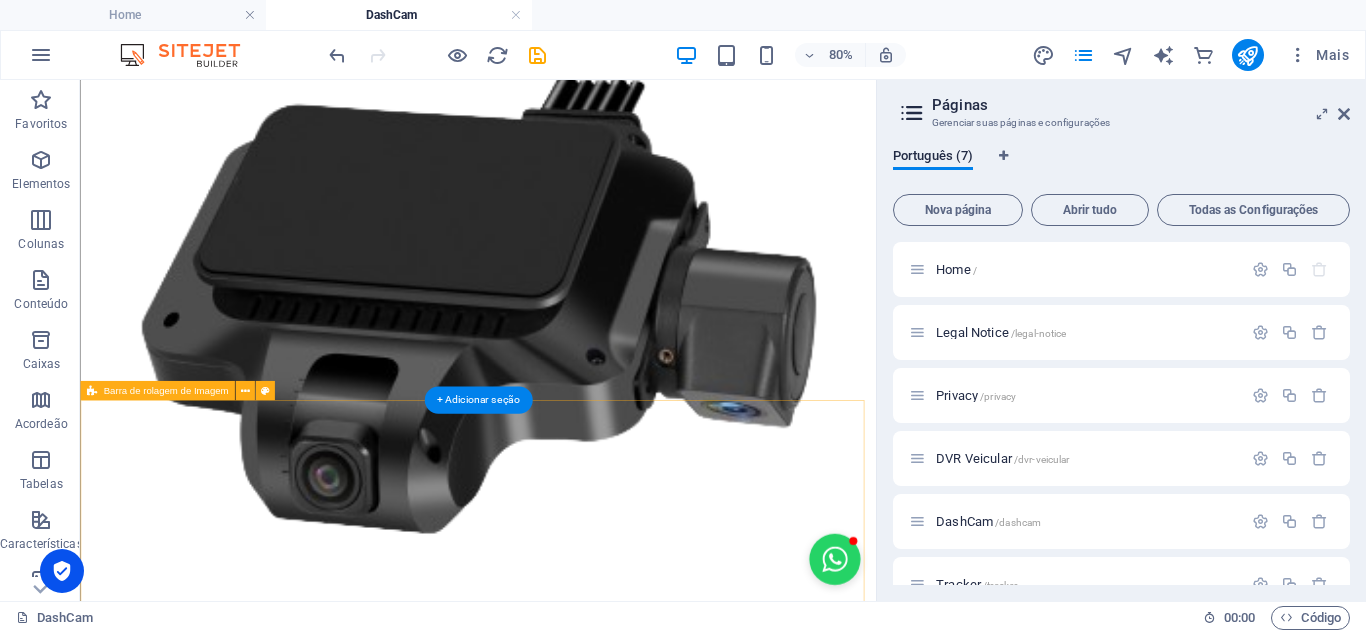 click on "Solte o conteúdo aqui ou  Adicionar elementos  Colar área de transferência" at bounding box center [577, 1279] 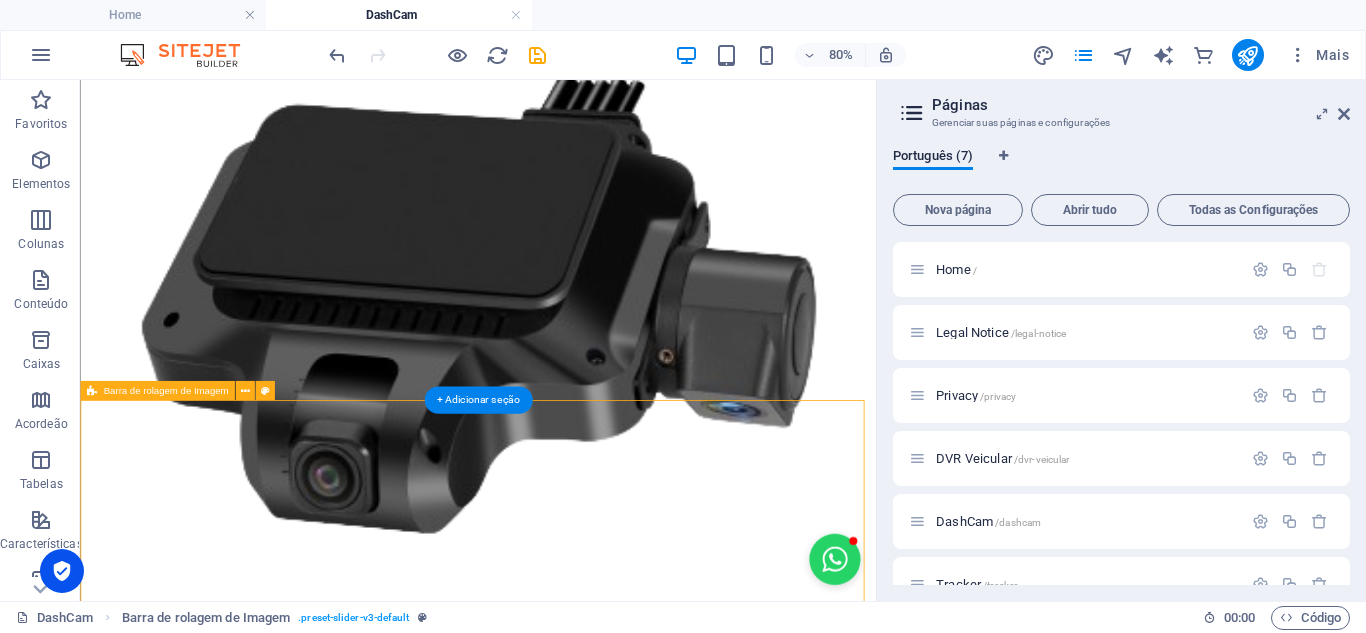 click on "Solte o conteúdo aqui ou  Adicionar elementos  Colar área de transferência" at bounding box center (577, 1279) 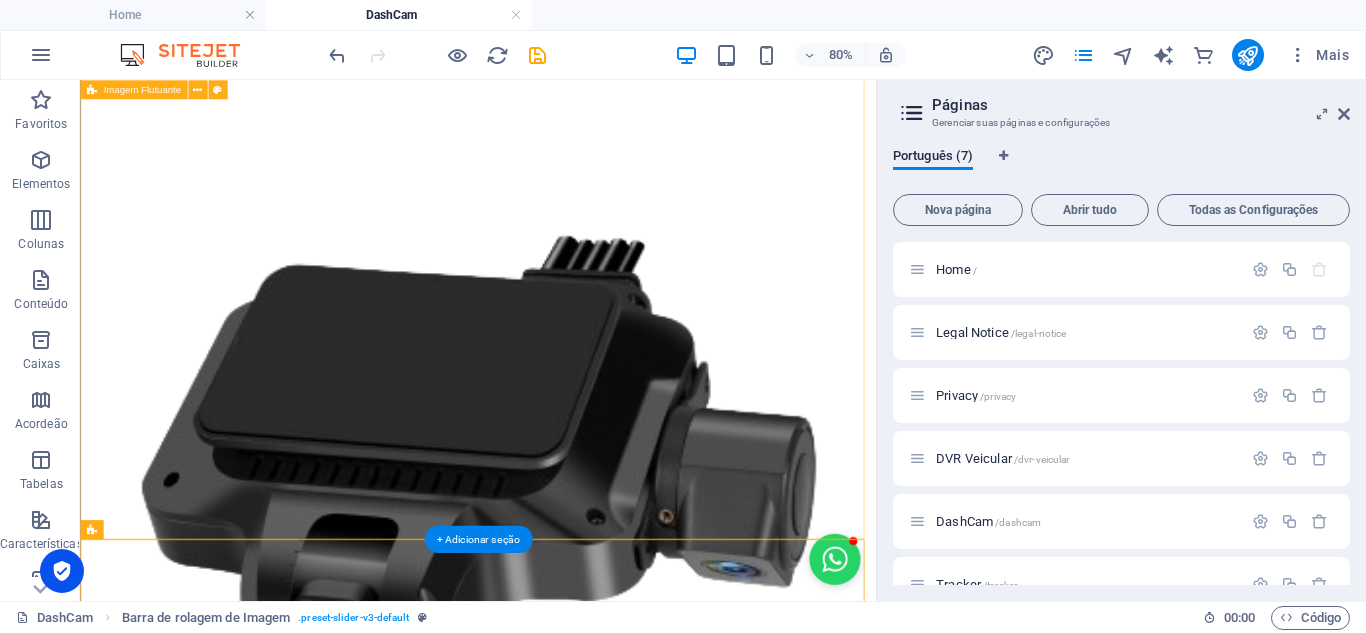 scroll, scrollTop: 600, scrollLeft: 0, axis: vertical 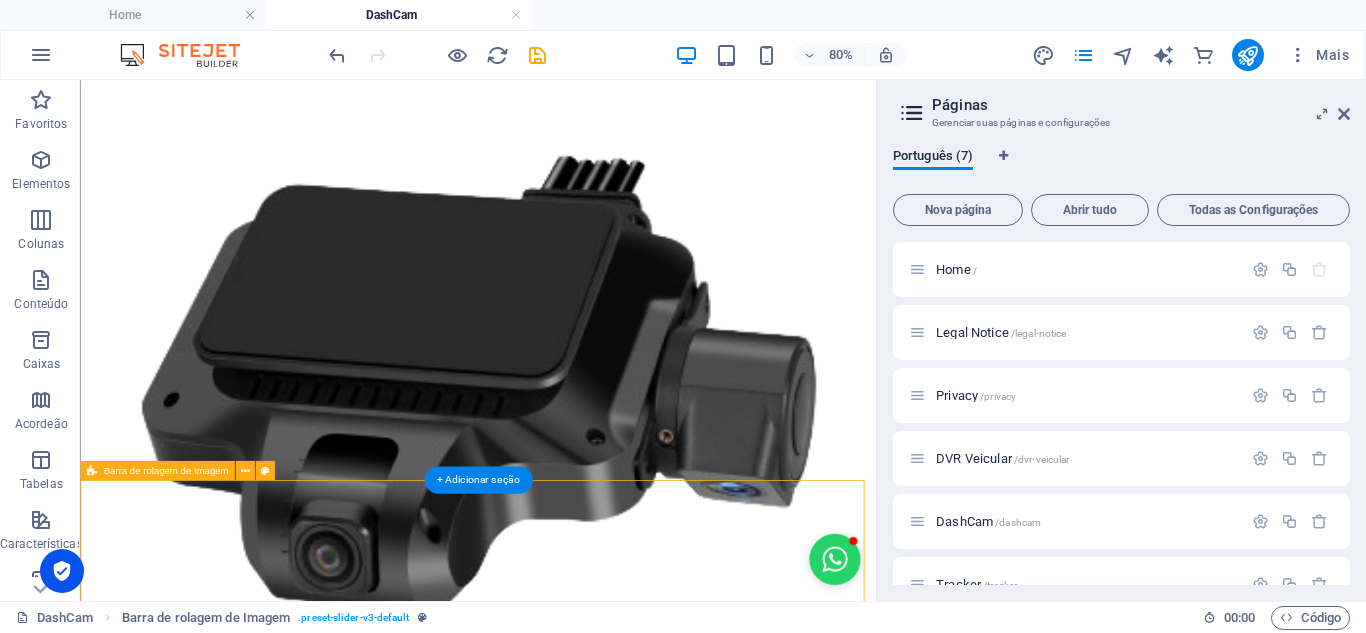 click on "Solte o conteúdo aqui ou  Adicionar elementos  Colar área de transferência" at bounding box center (577, 1379) 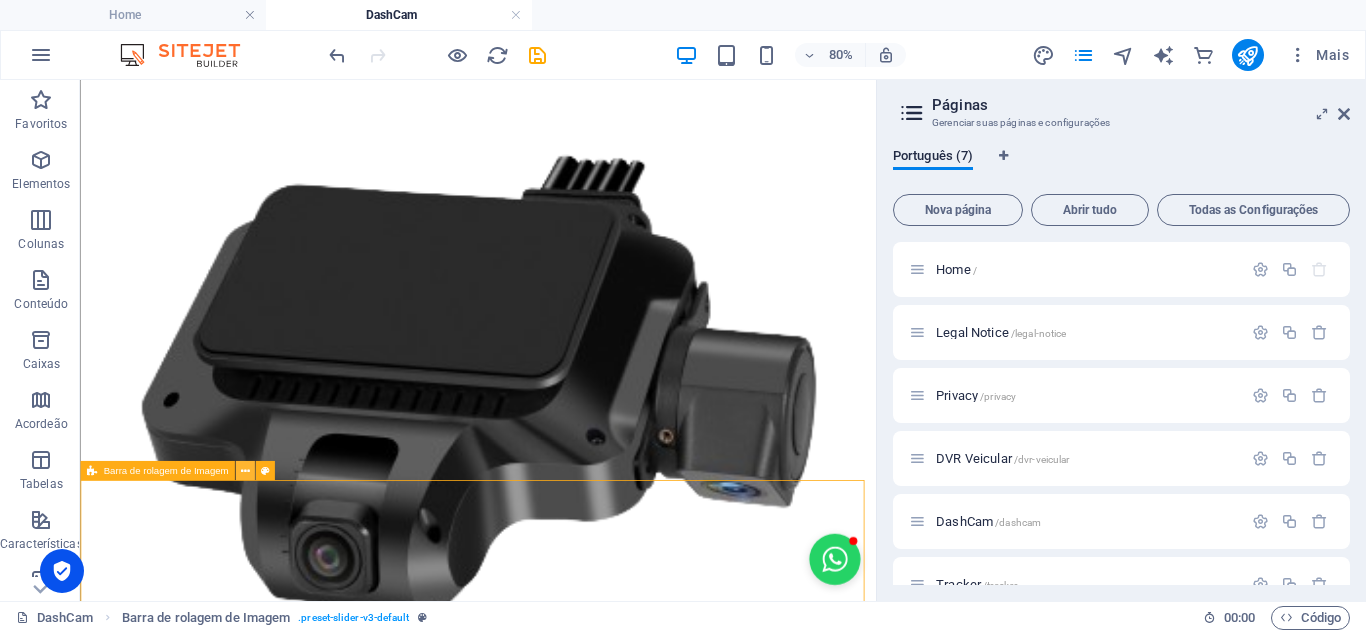 click at bounding box center (244, 470) 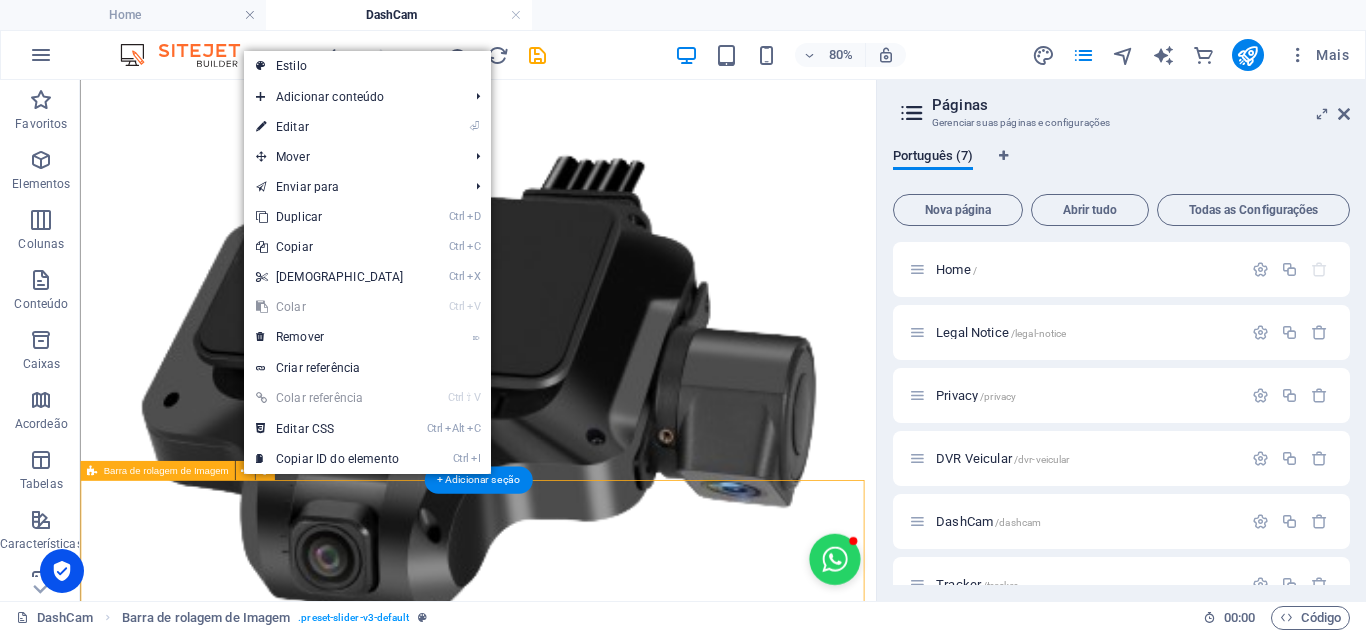 scroll, scrollTop: 900, scrollLeft: 0, axis: vertical 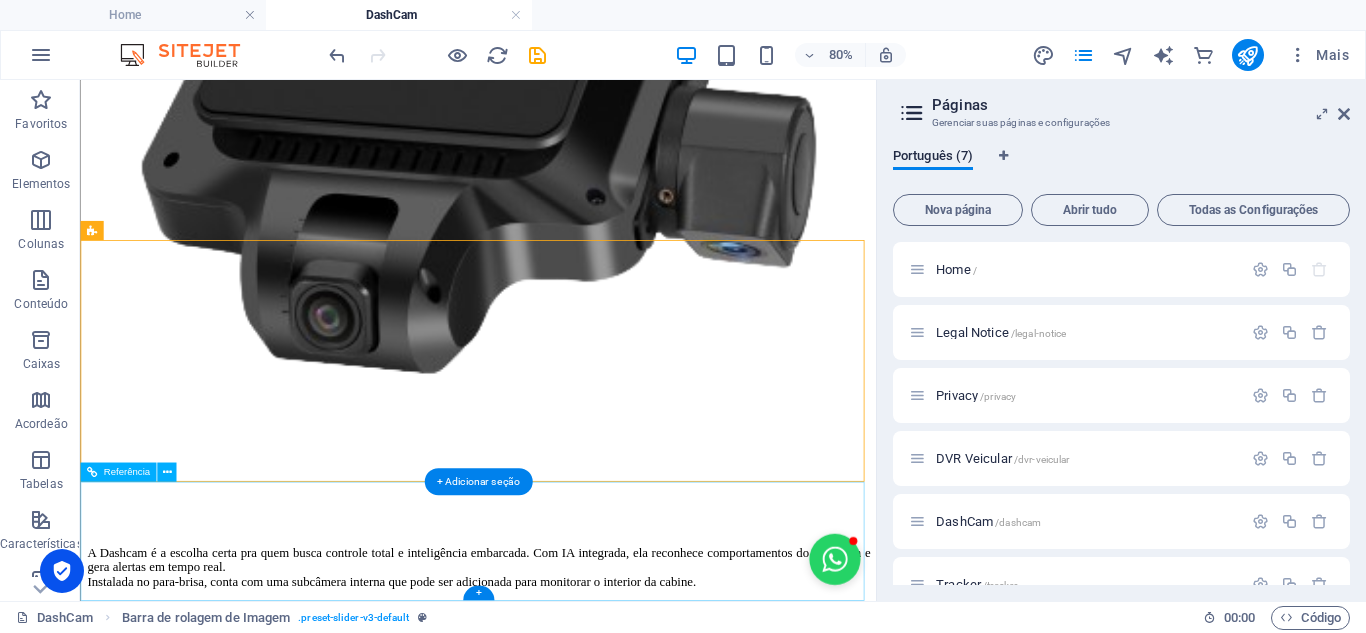 click on "pinhosat.com.br   Aviso Legal  |  Política de Privacidade" at bounding box center (577, 1252) 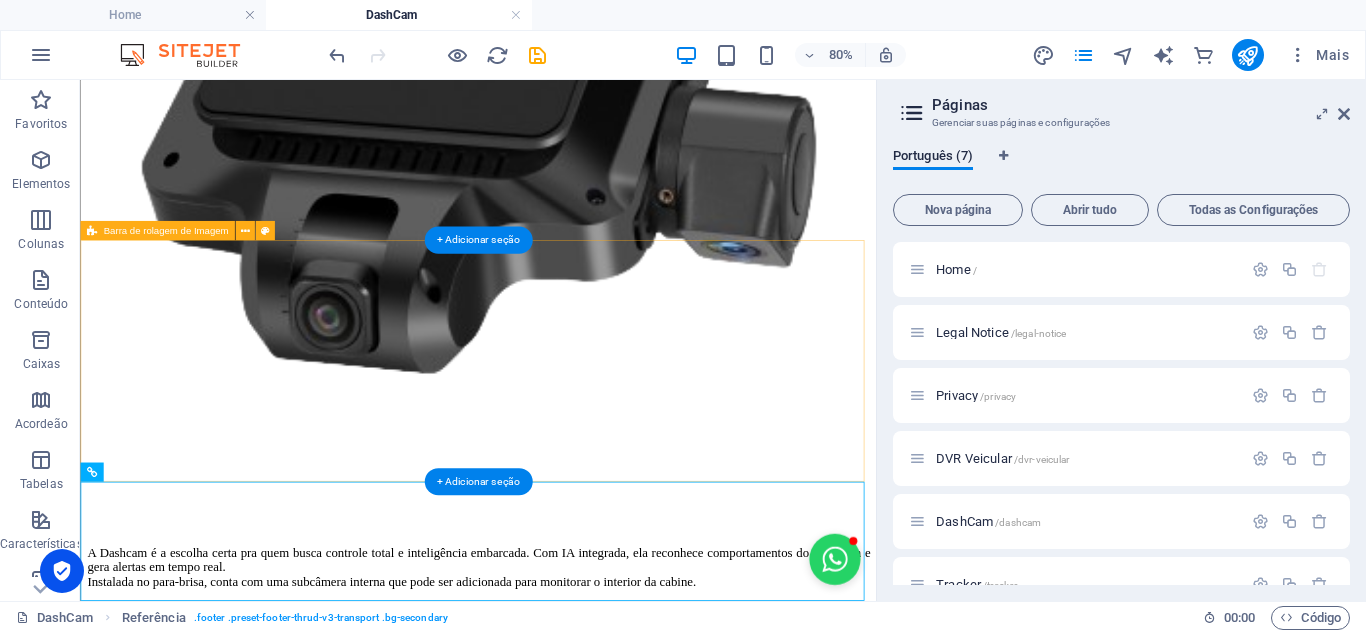 click on "Solte o conteúdo aqui ou  Adicionar elementos  Colar área de transferência" at bounding box center (577, 1079) 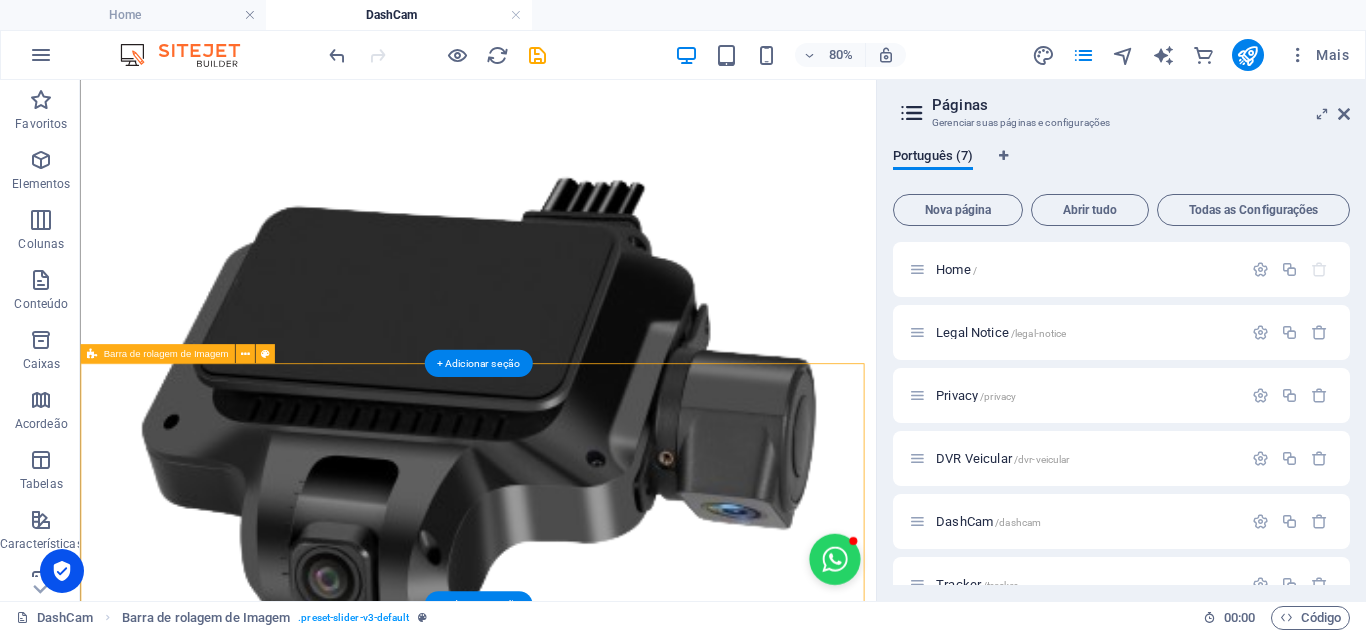 scroll, scrollTop: 500, scrollLeft: 0, axis: vertical 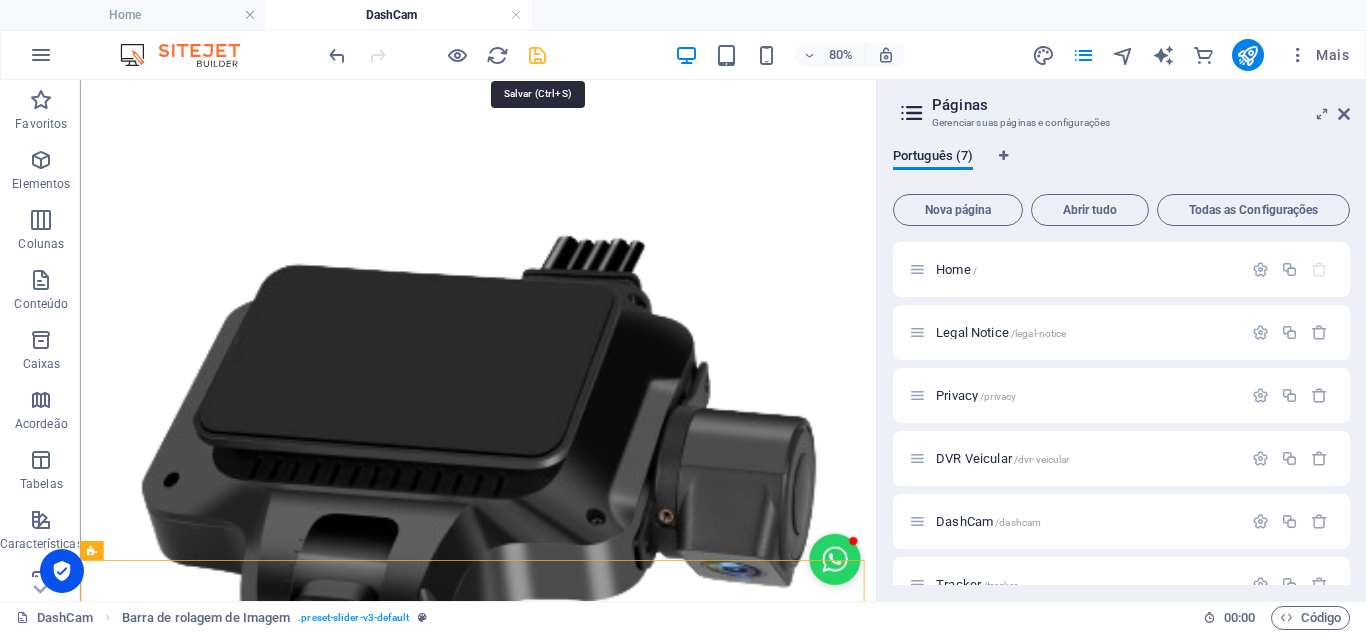 click at bounding box center [537, 55] 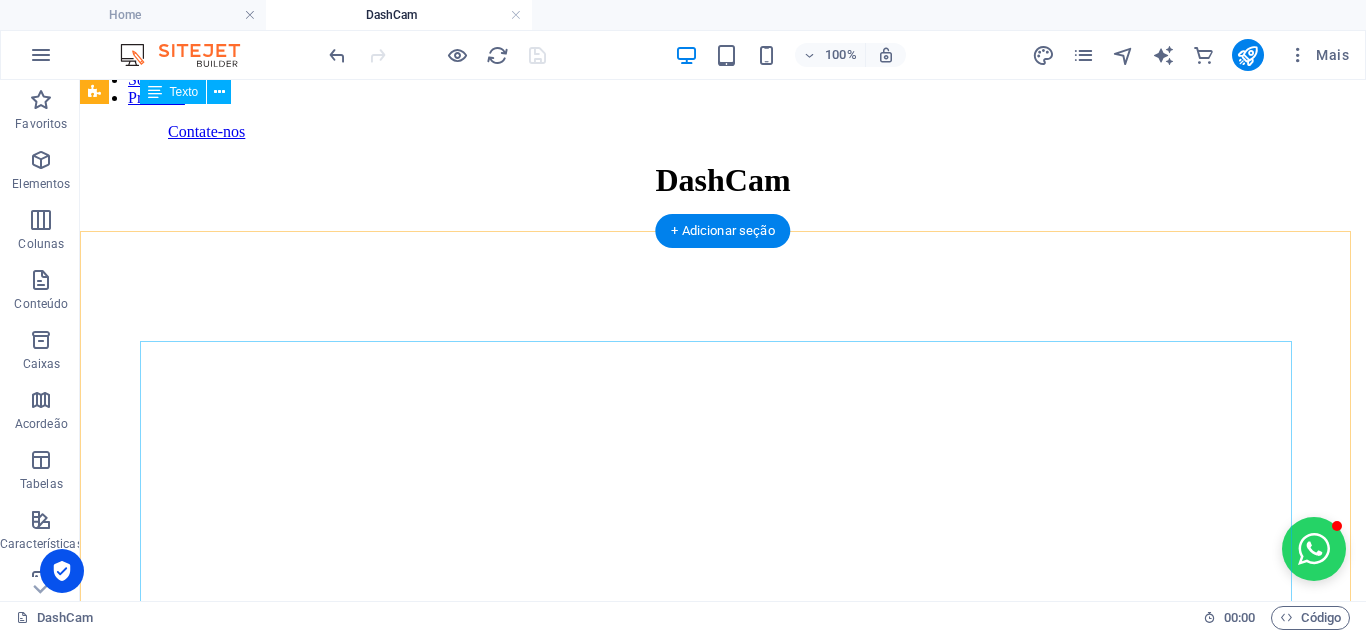 scroll, scrollTop: 212, scrollLeft: 0, axis: vertical 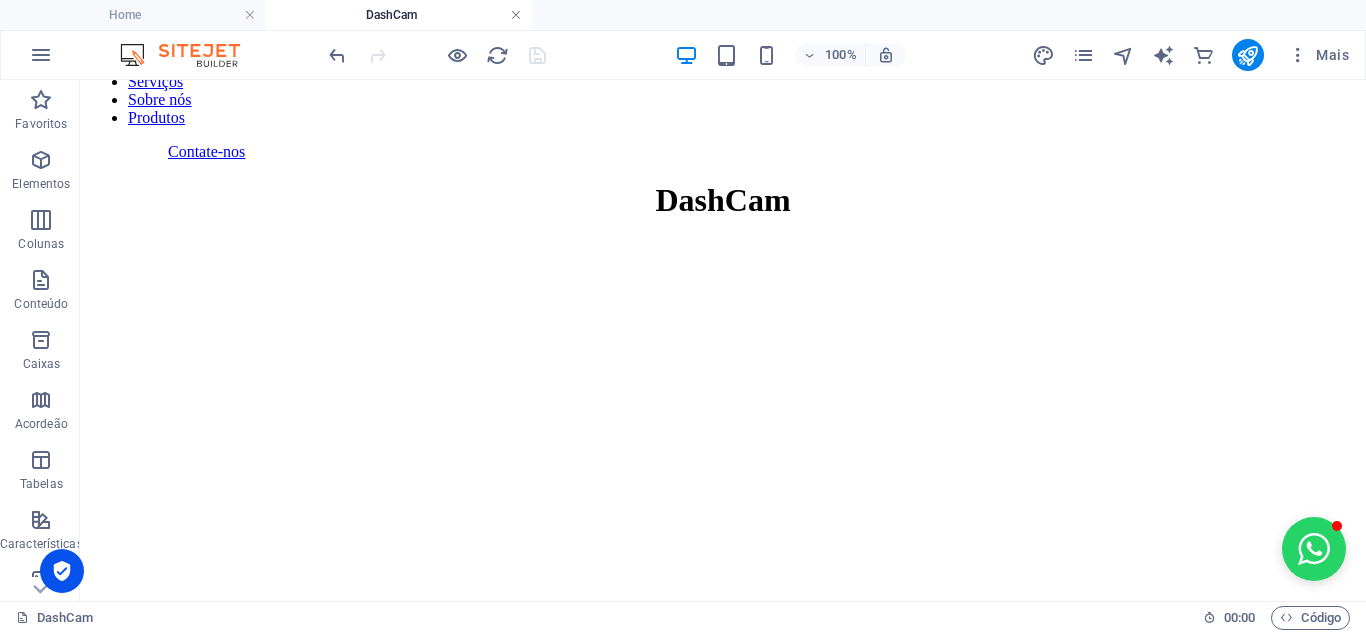 click at bounding box center (516, 15) 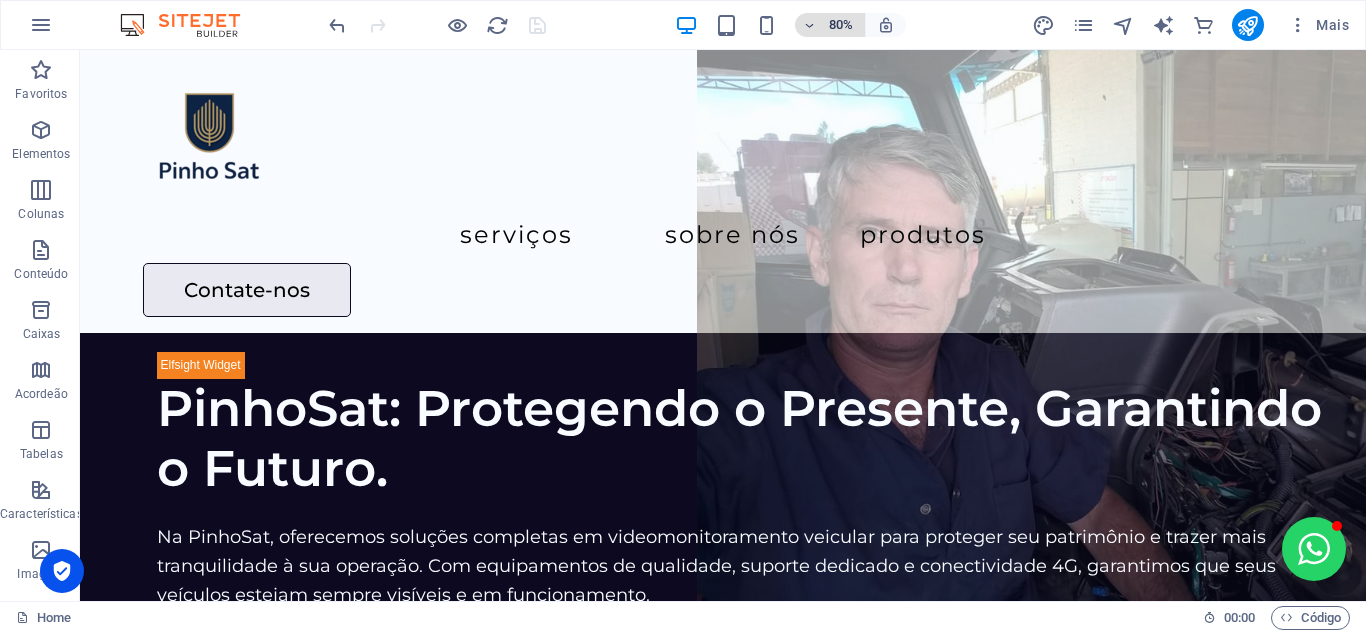 scroll, scrollTop: 138, scrollLeft: 0, axis: vertical 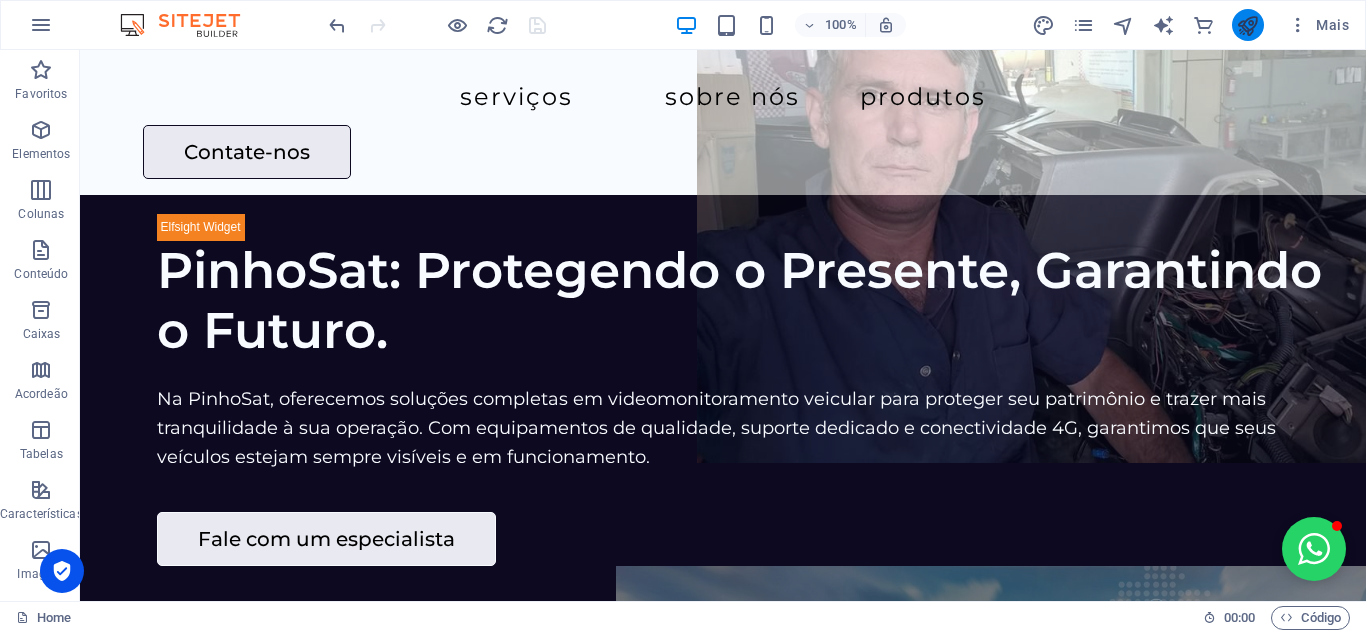click at bounding box center (1247, 25) 